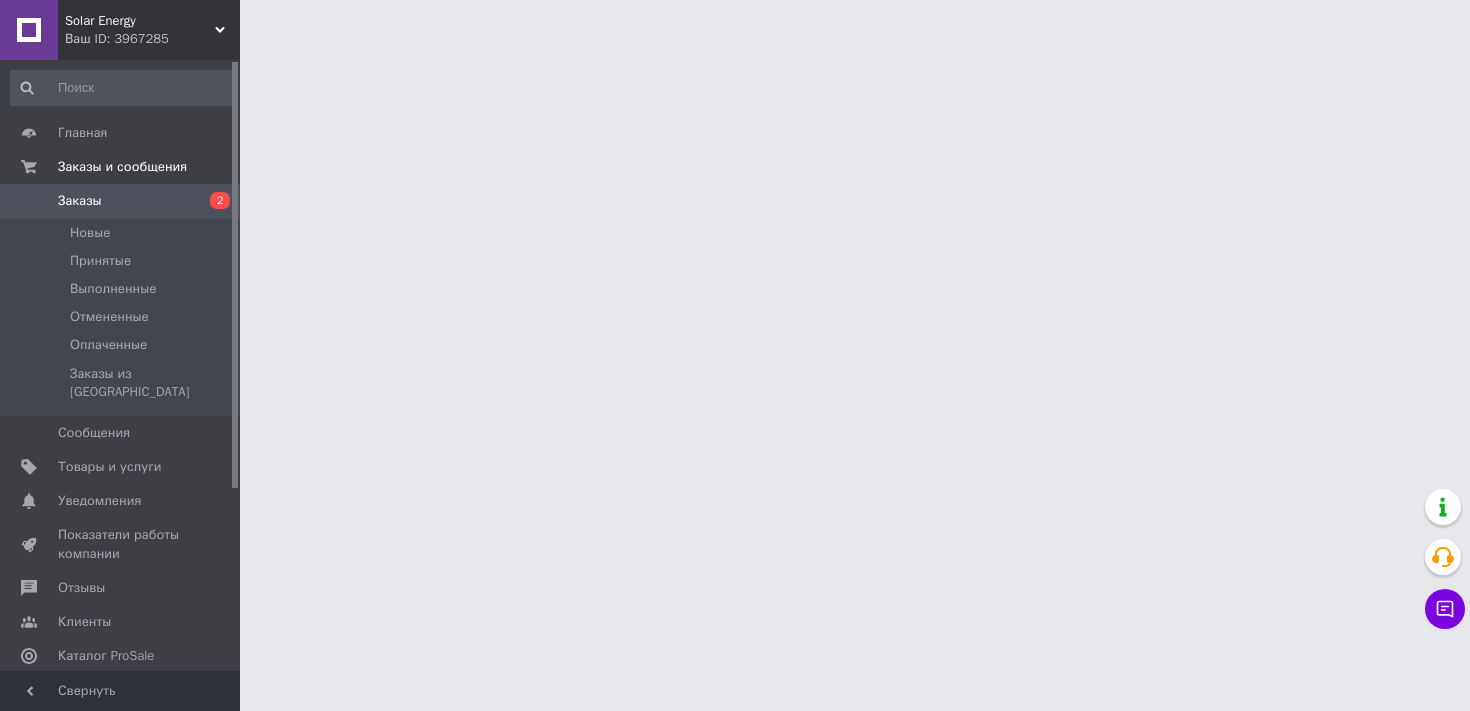 scroll, scrollTop: 0, scrollLeft: 0, axis: both 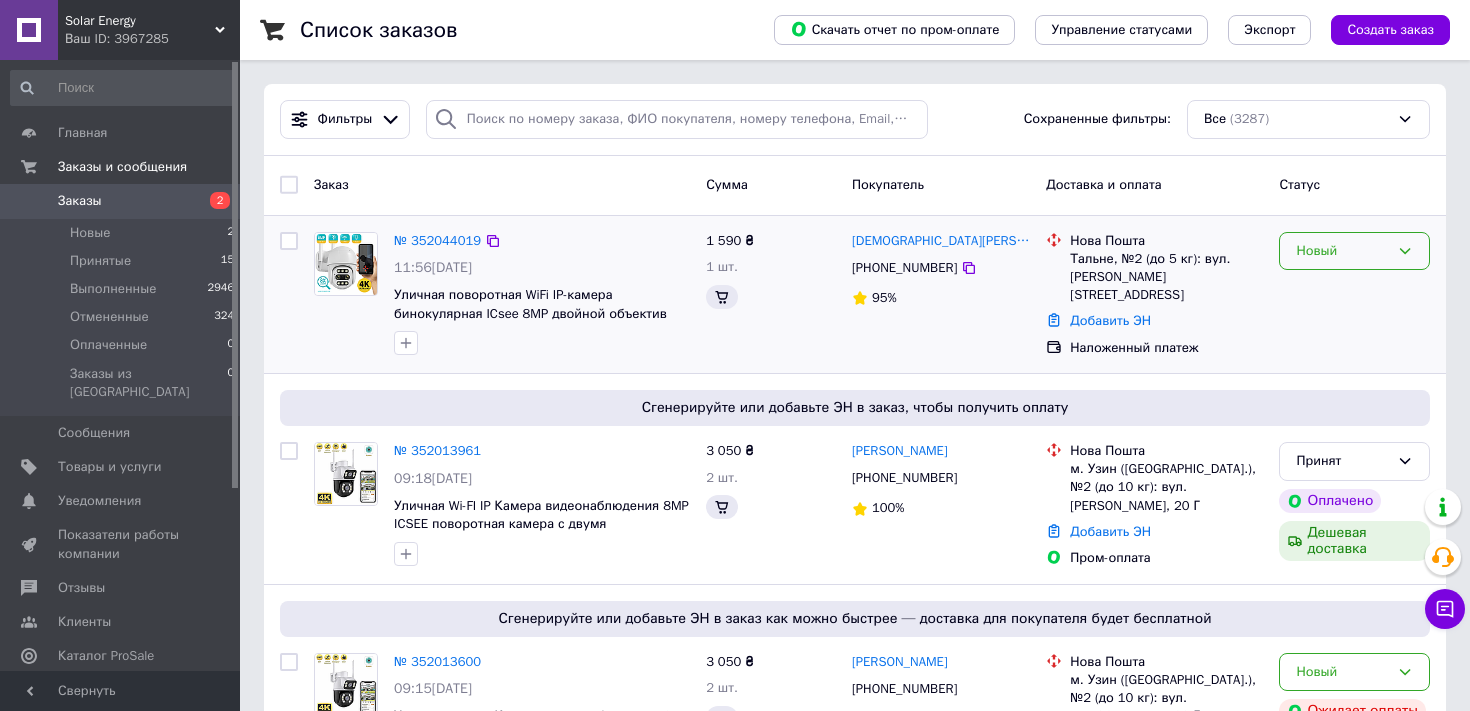 click on "Новый" at bounding box center (1354, 251) 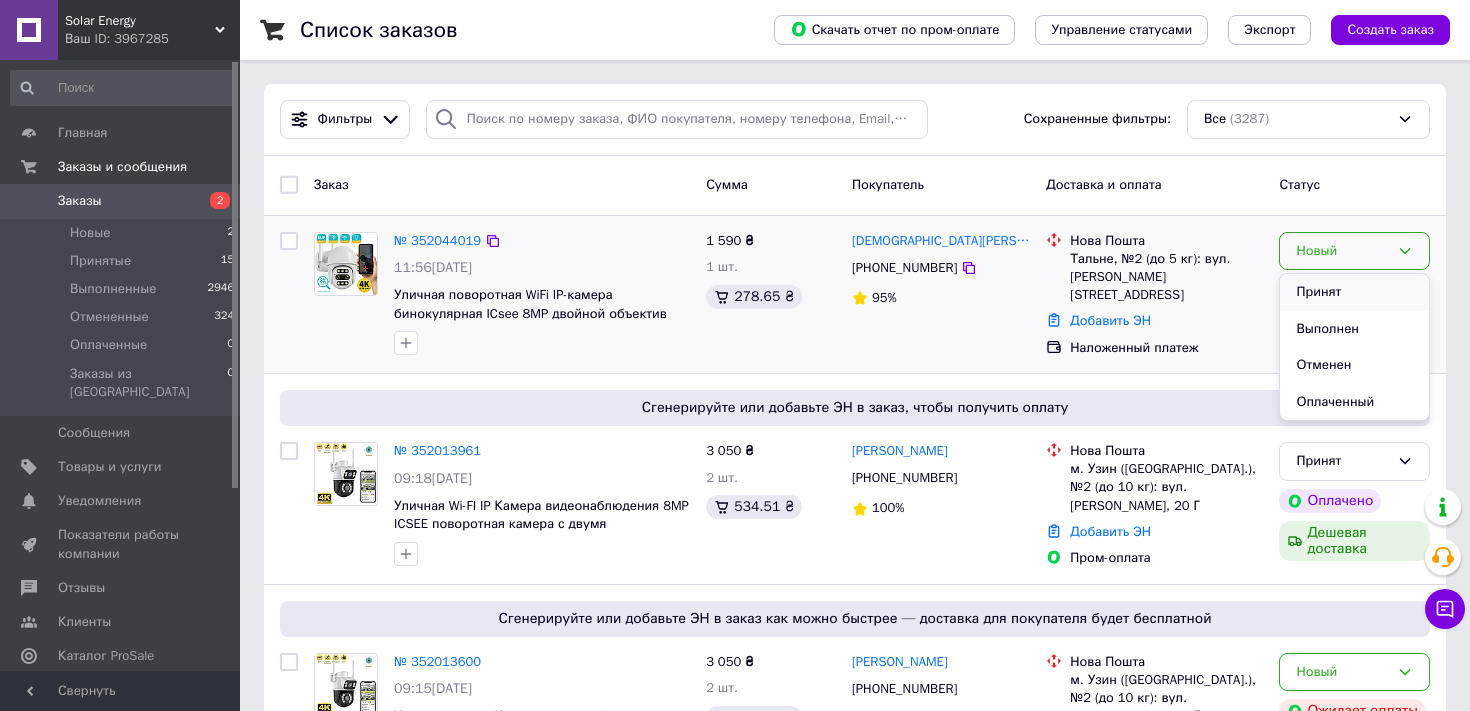 click on "Принят" at bounding box center [1354, 292] 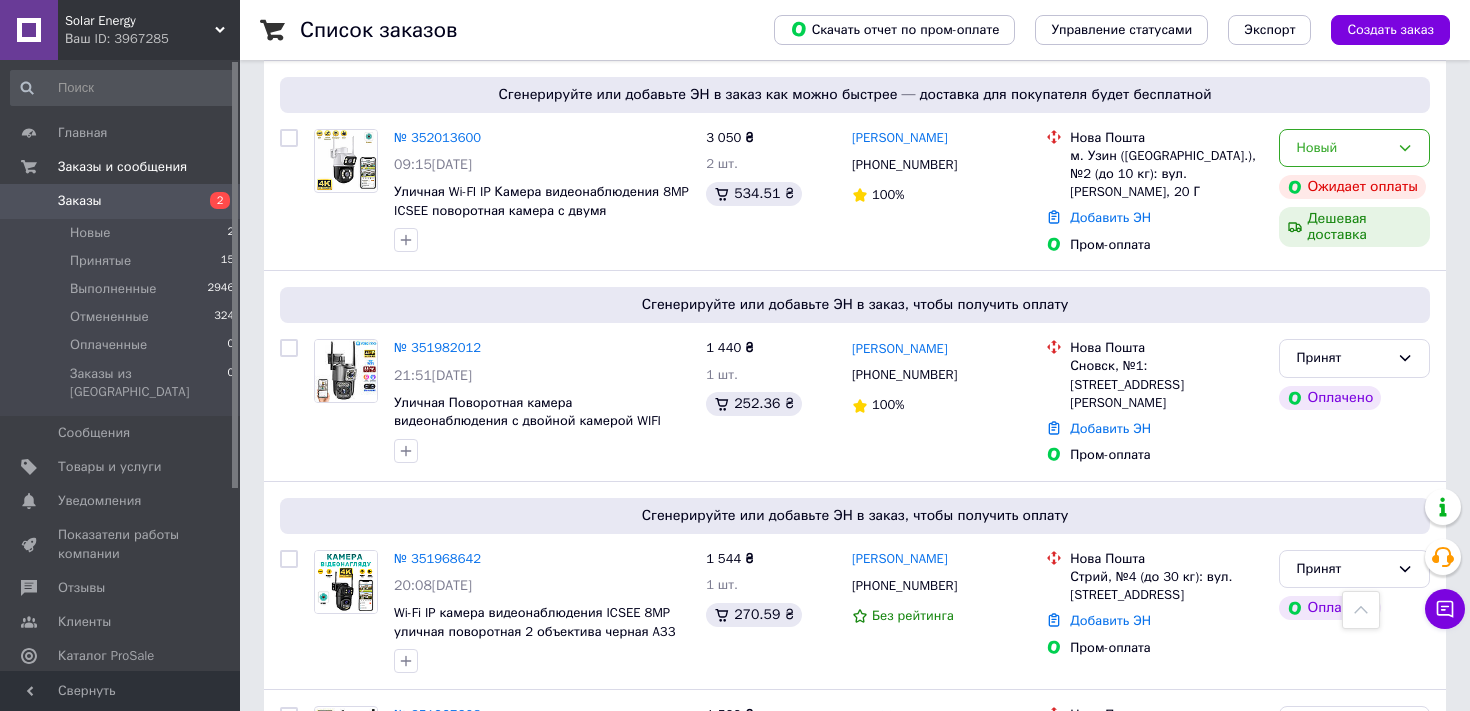 scroll, scrollTop: 501, scrollLeft: 0, axis: vertical 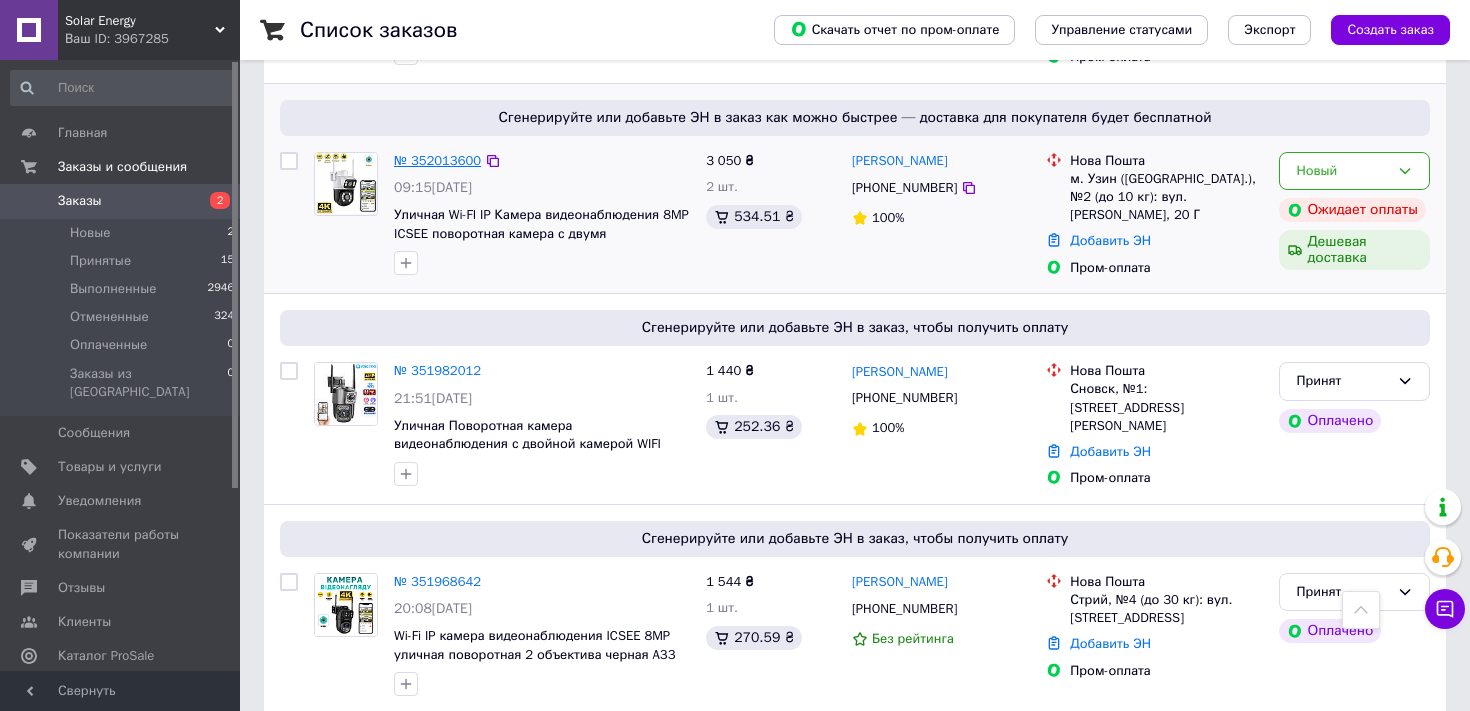 click on "№ 352013600" at bounding box center [437, 160] 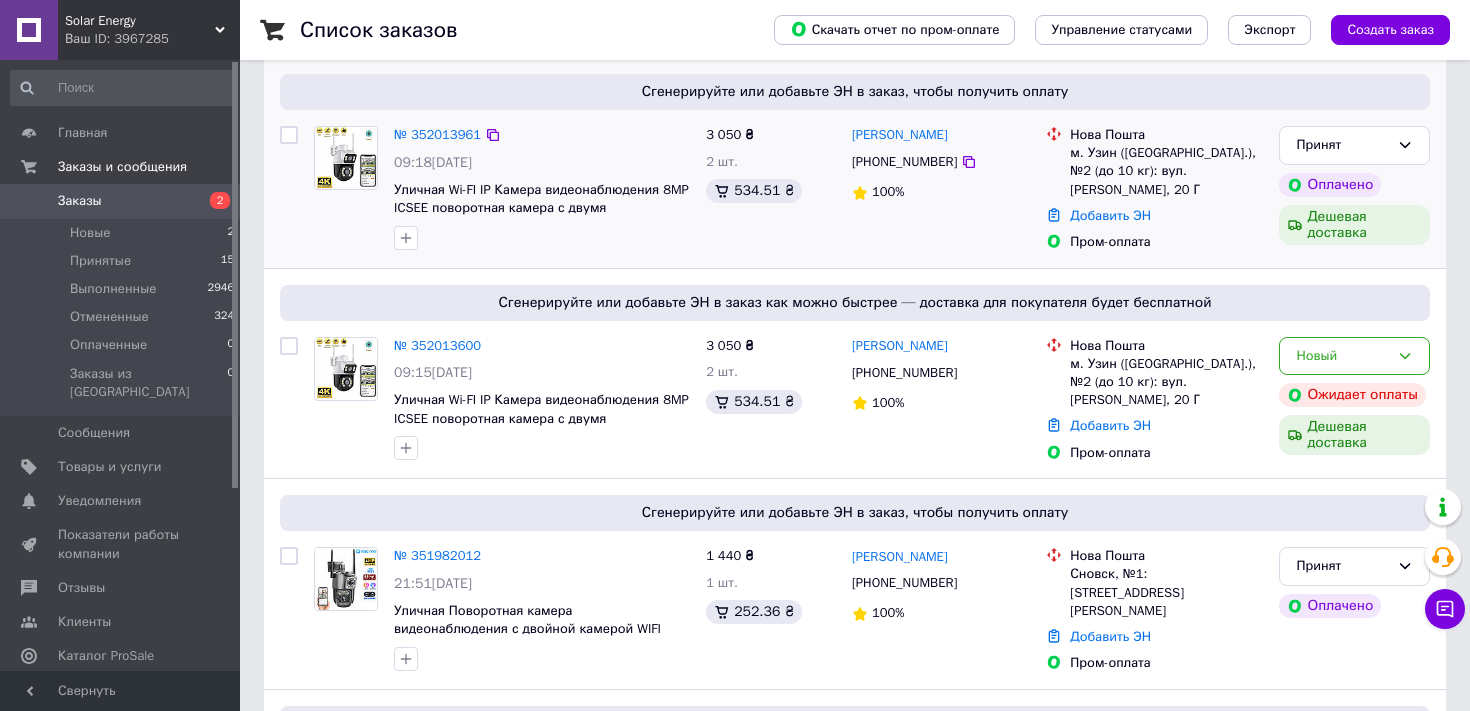 scroll, scrollTop: 314, scrollLeft: 0, axis: vertical 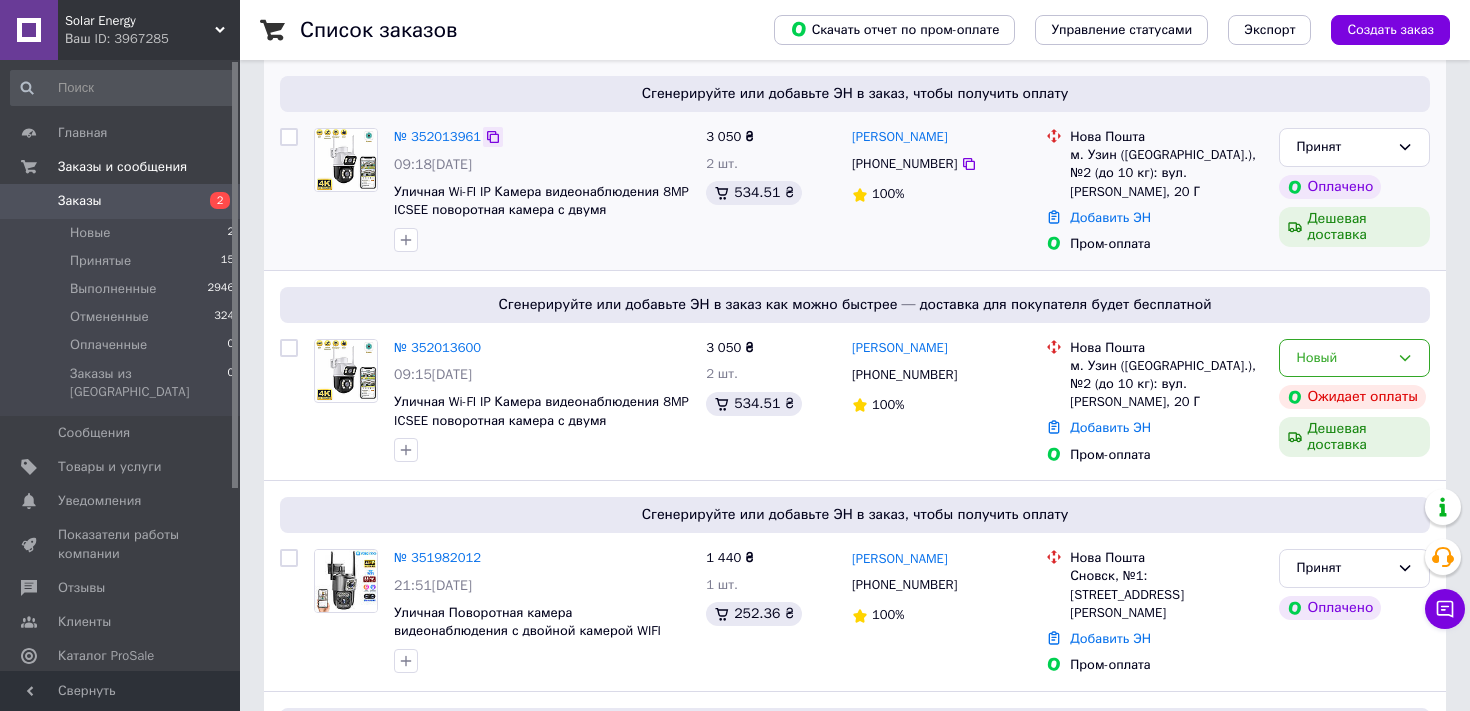 click 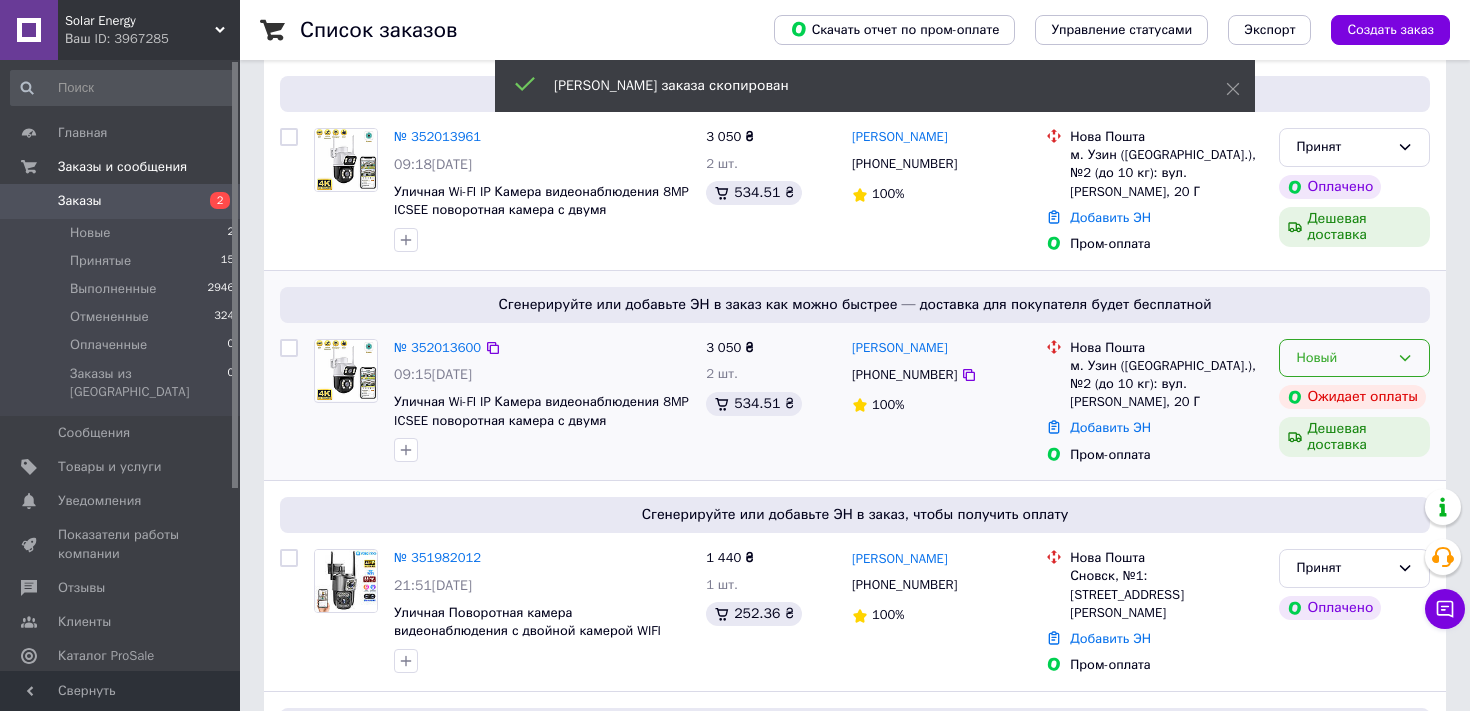 click on "Новый" at bounding box center (1342, 358) 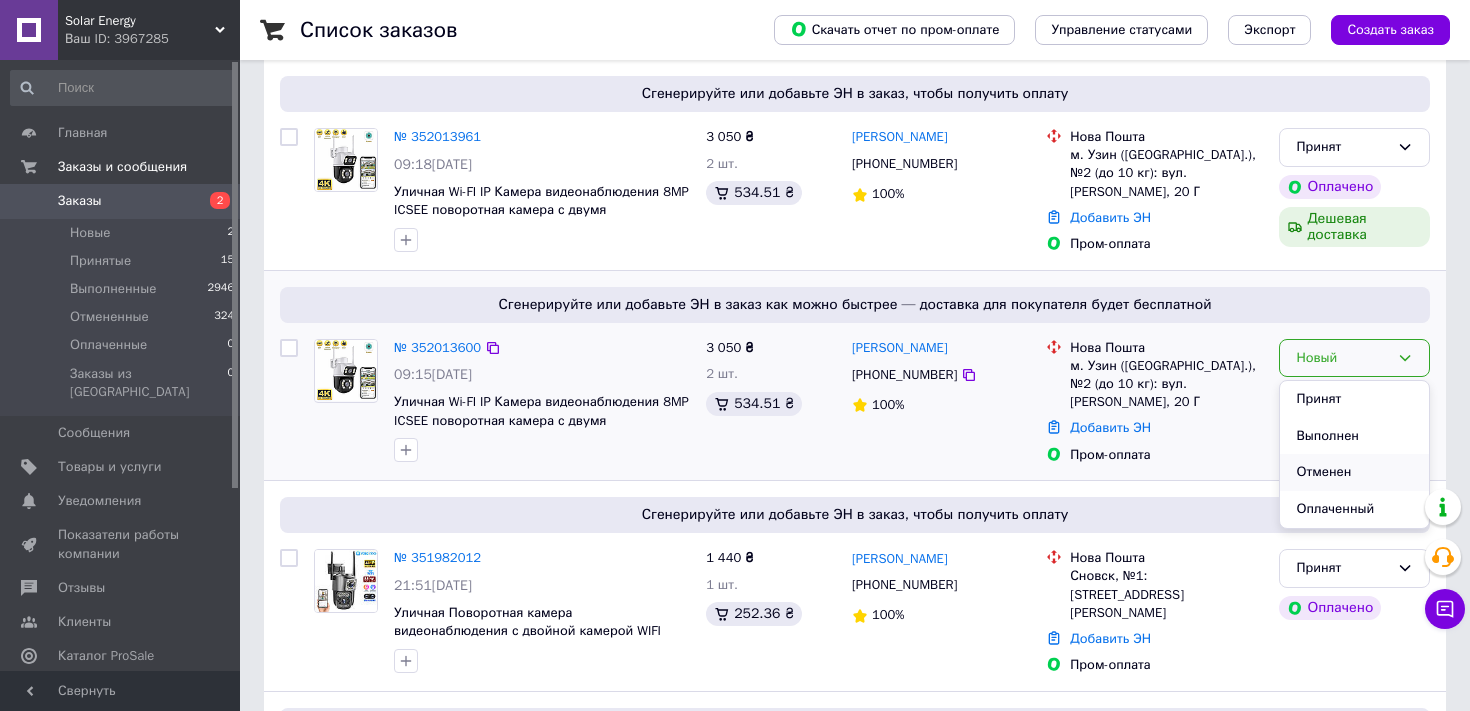 click on "Отменен" at bounding box center [1354, 472] 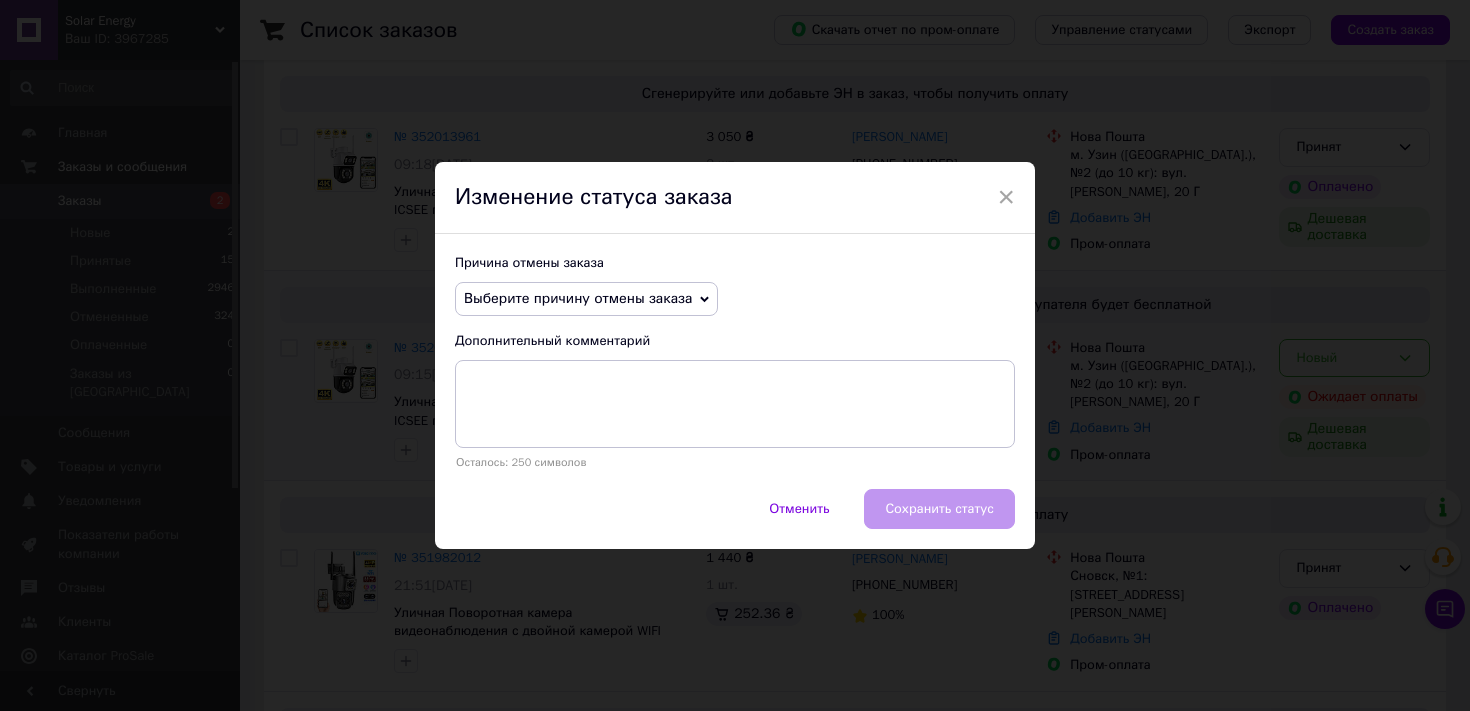 click 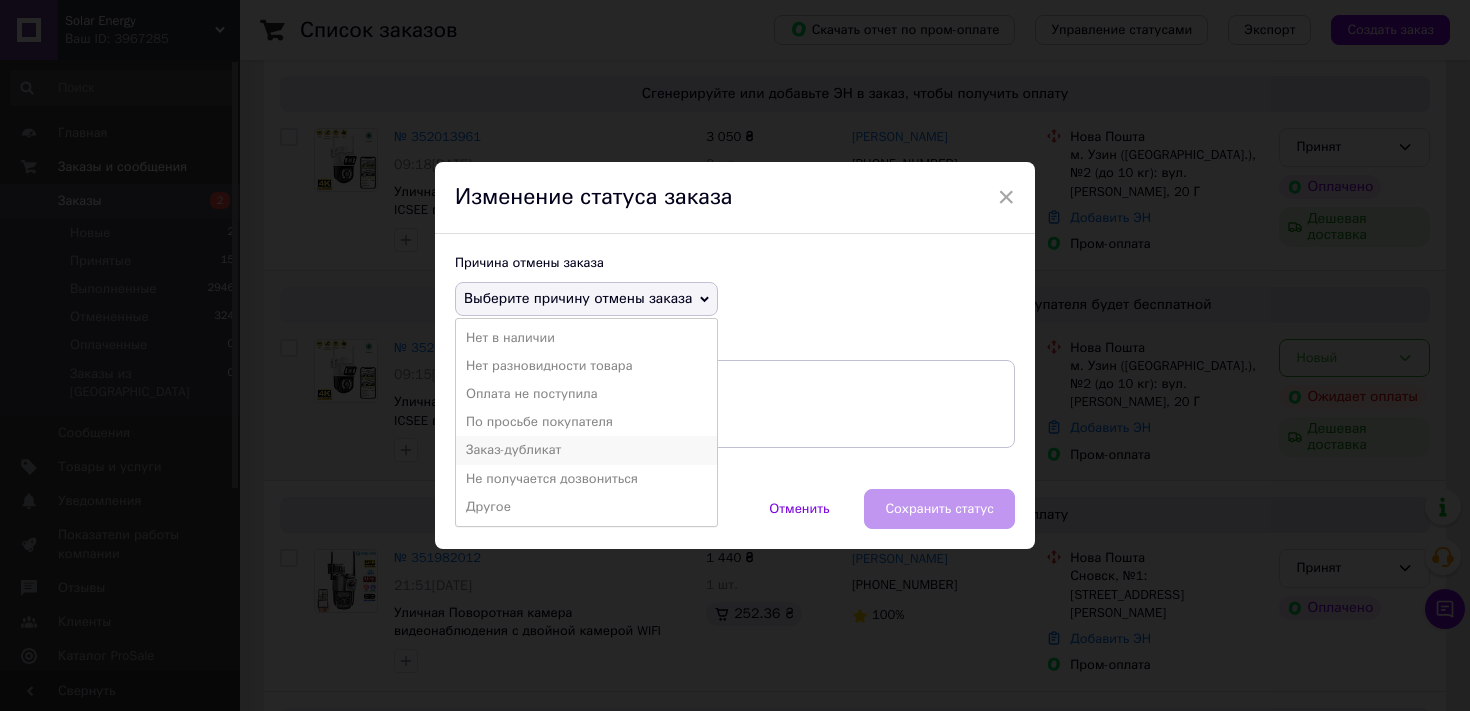 click on "Заказ-дубликат" at bounding box center (586, 450) 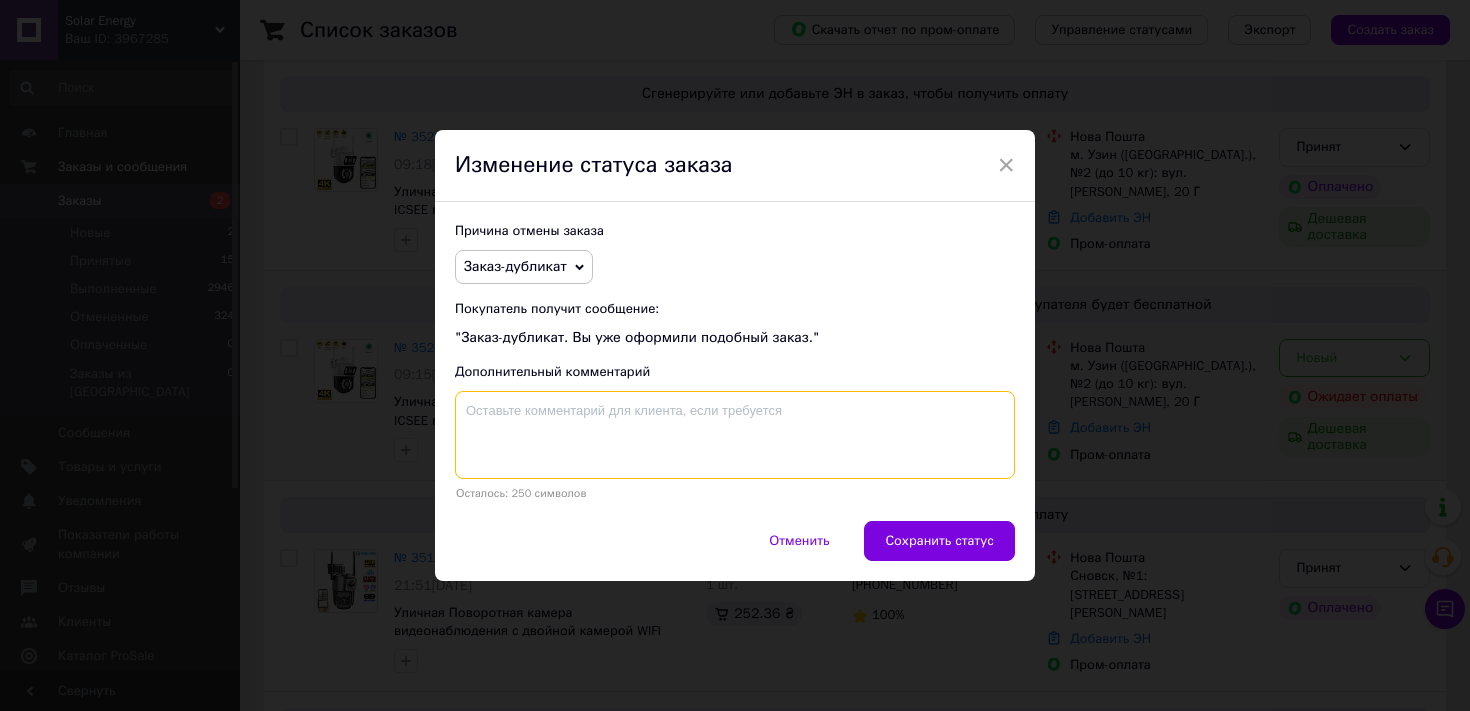 click at bounding box center [735, 435] 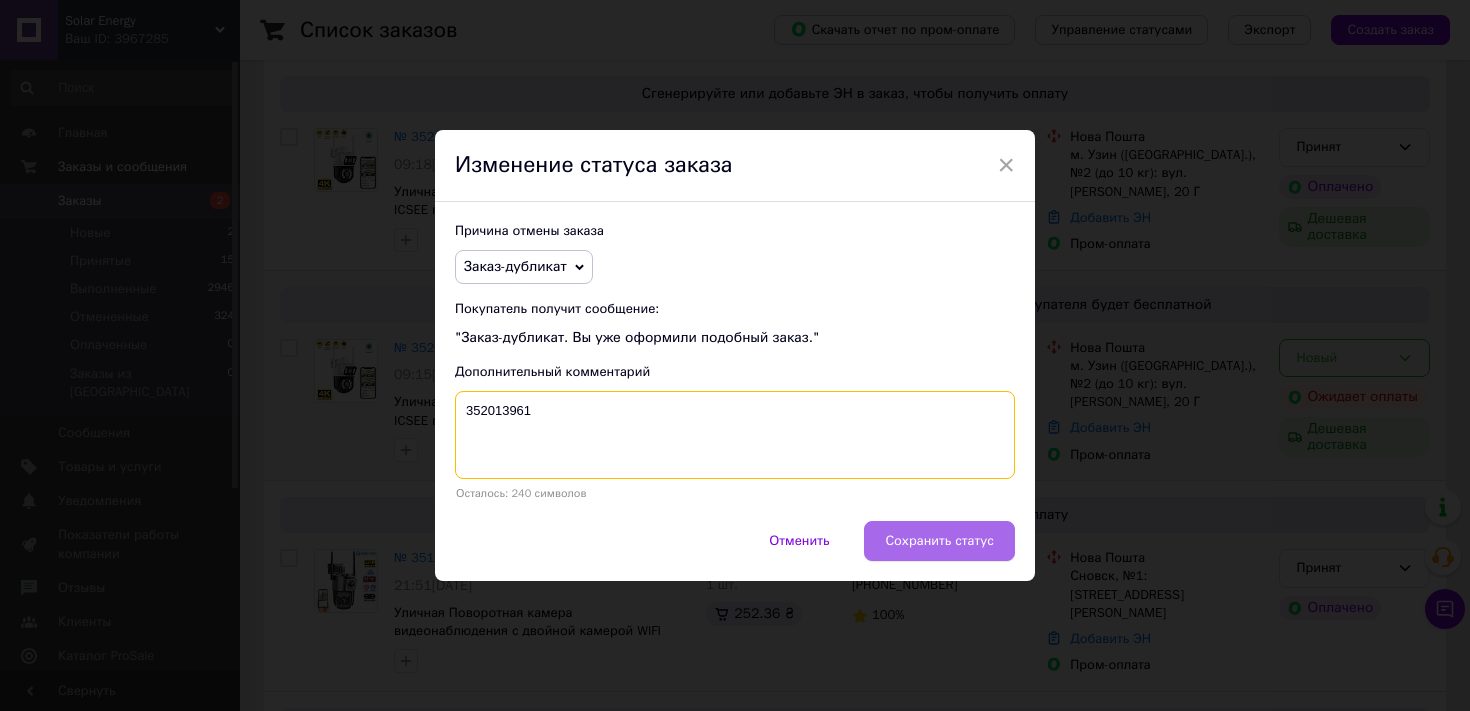 type on "352013961" 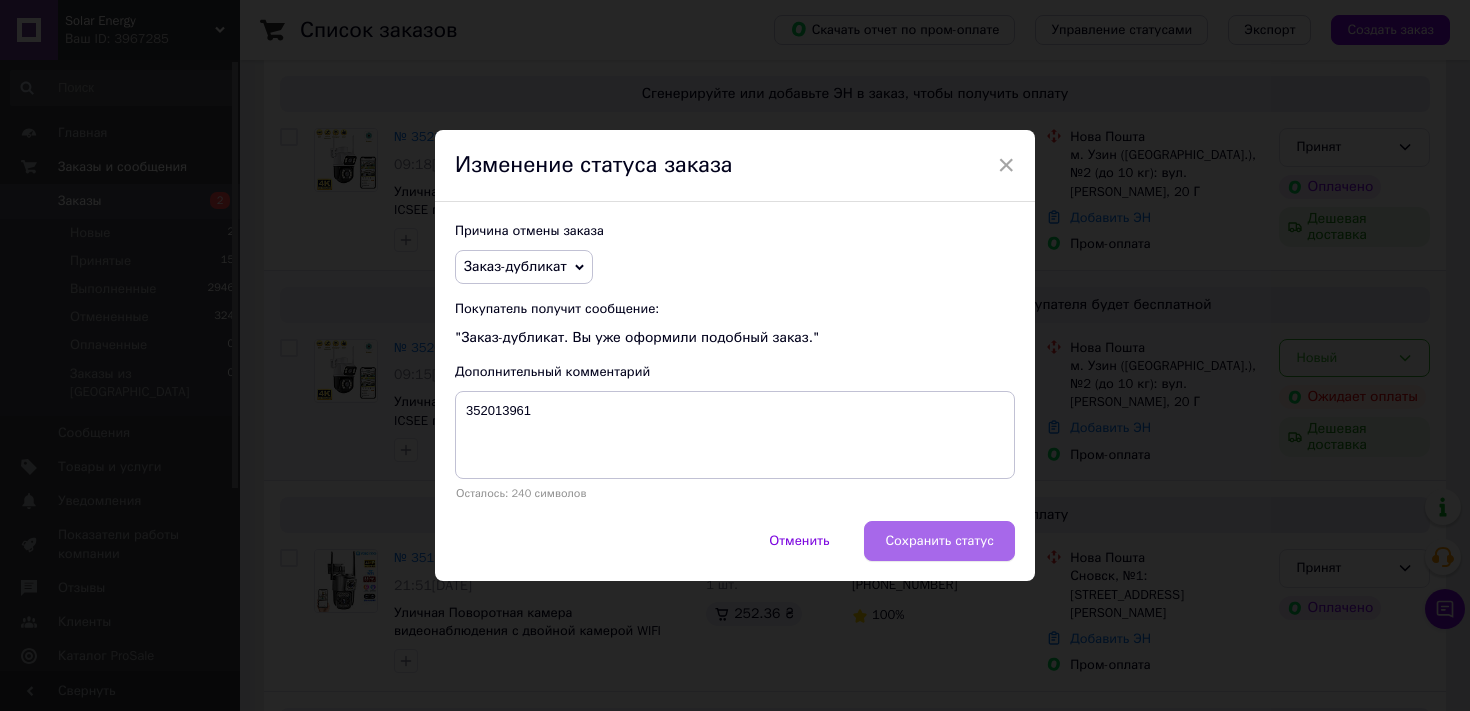 click on "Сохранить статус" at bounding box center [939, 541] 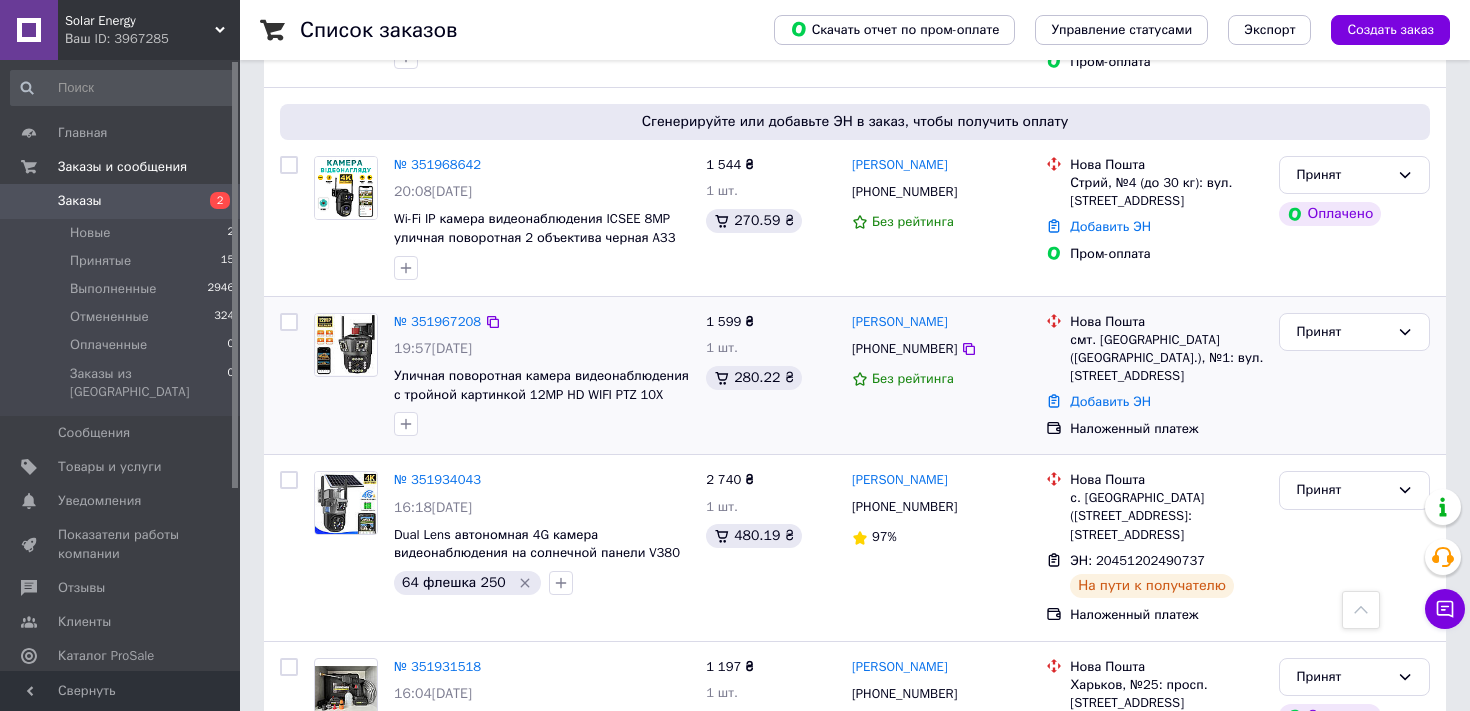 scroll, scrollTop: 914, scrollLeft: 0, axis: vertical 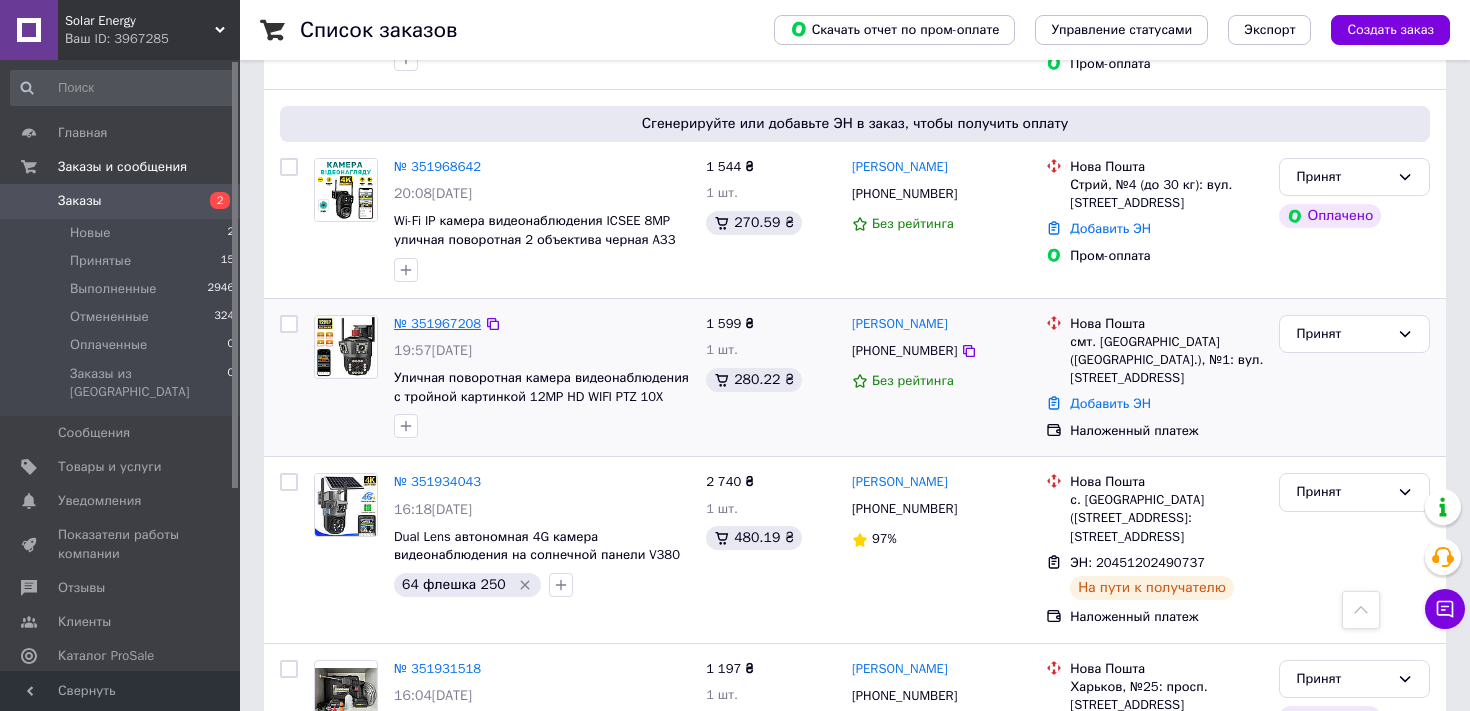 click on "№ 351967208" at bounding box center [437, 323] 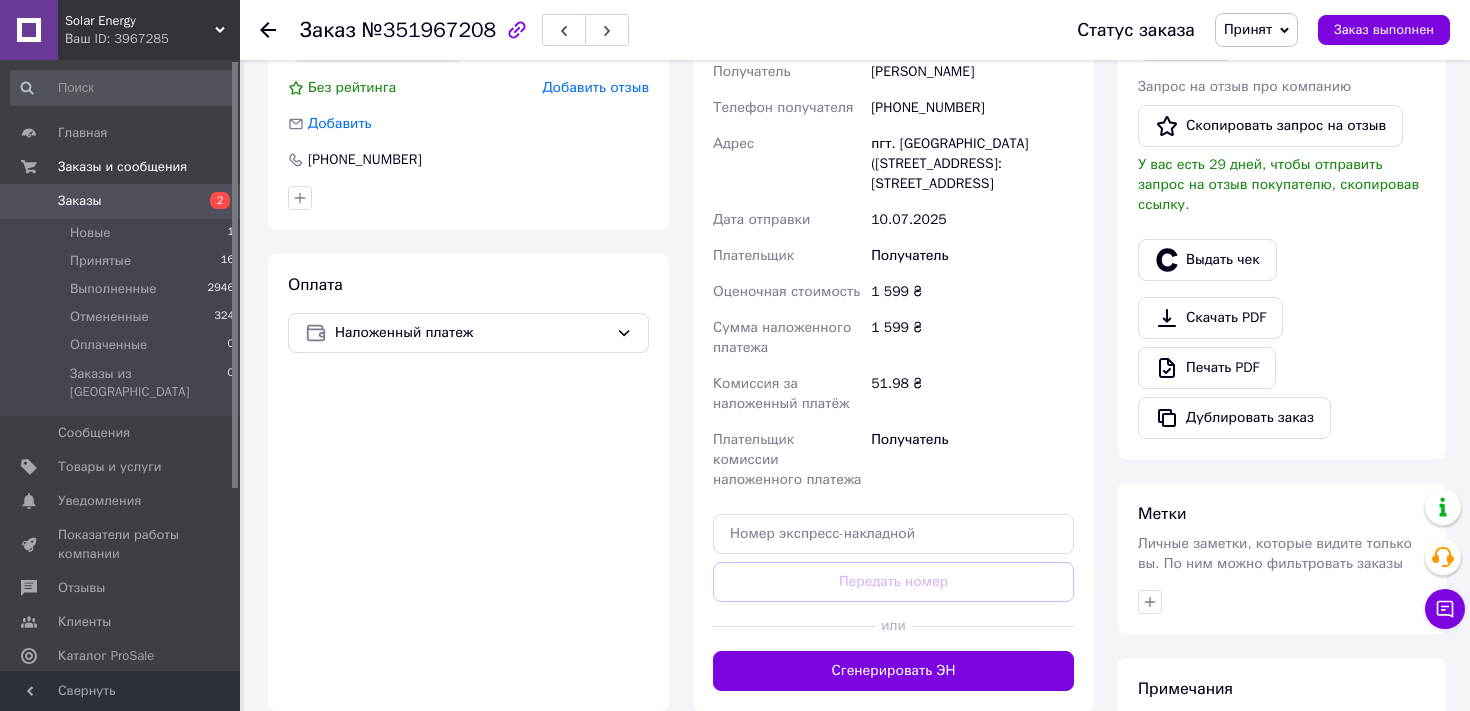 scroll, scrollTop: 732, scrollLeft: 0, axis: vertical 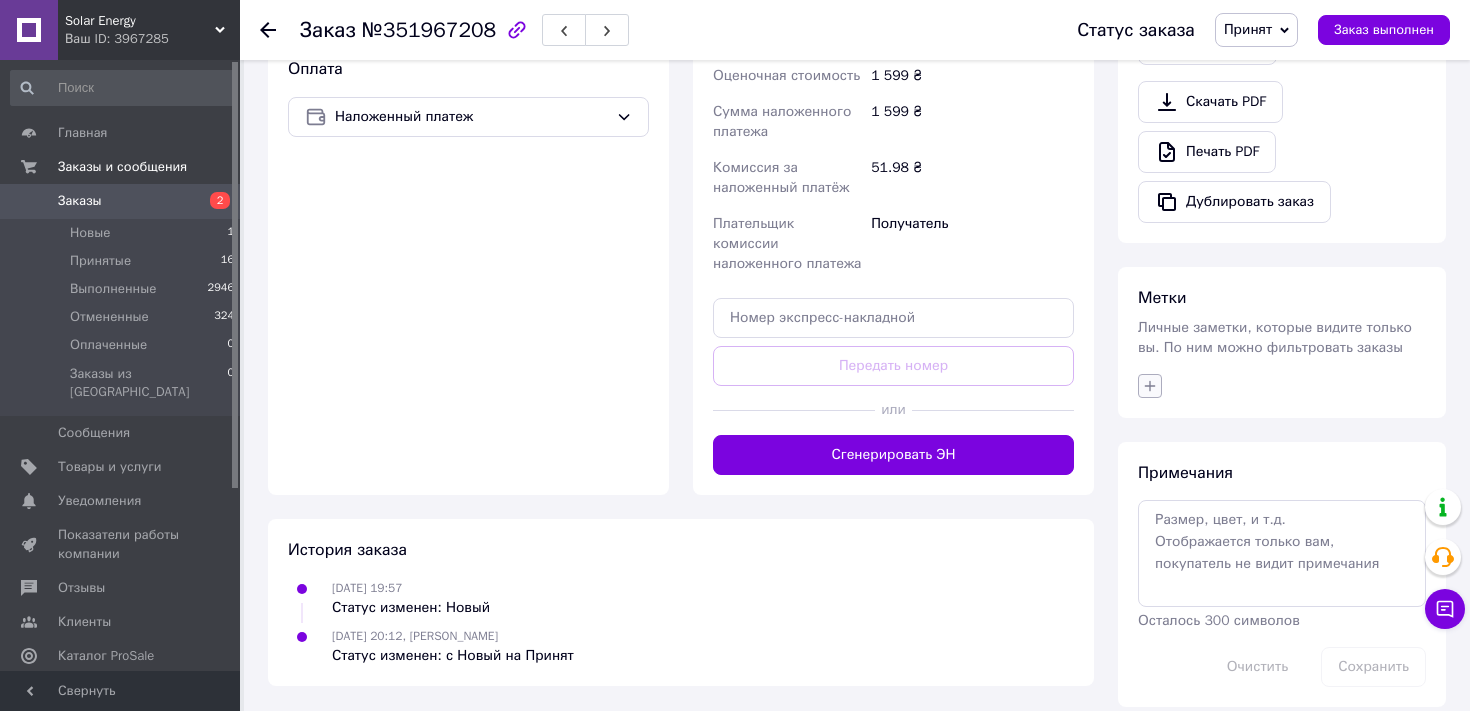 click at bounding box center (1150, 386) 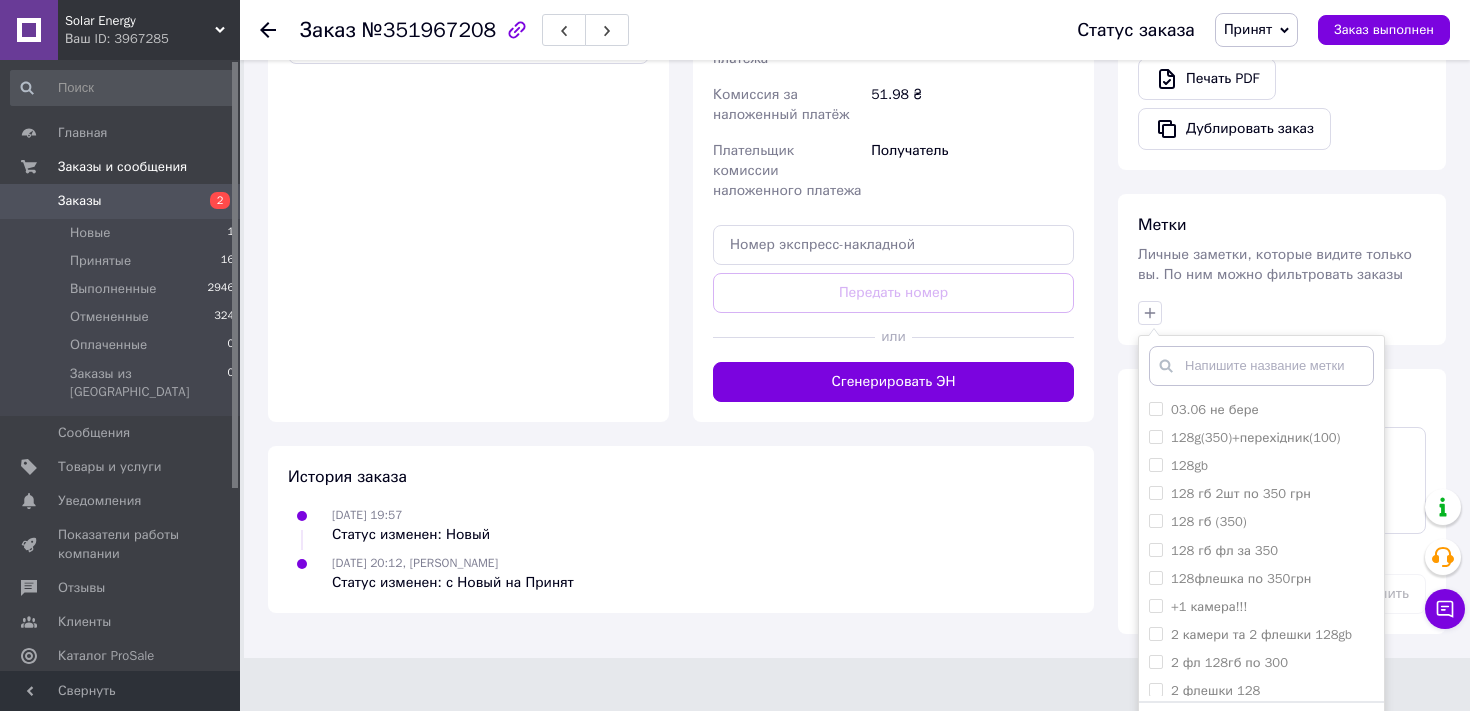 scroll, scrollTop: 856, scrollLeft: 0, axis: vertical 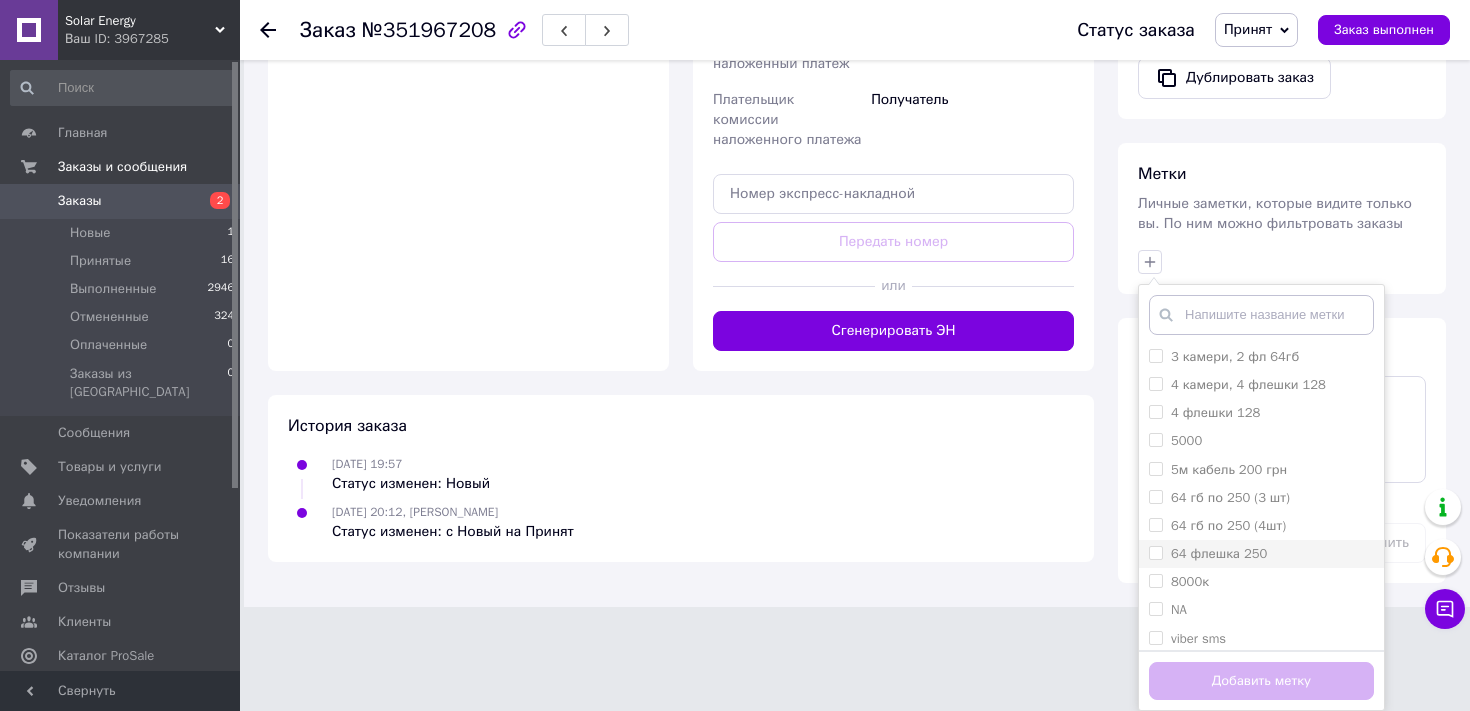click on "64 флешка 250" at bounding box center (1219, 553) 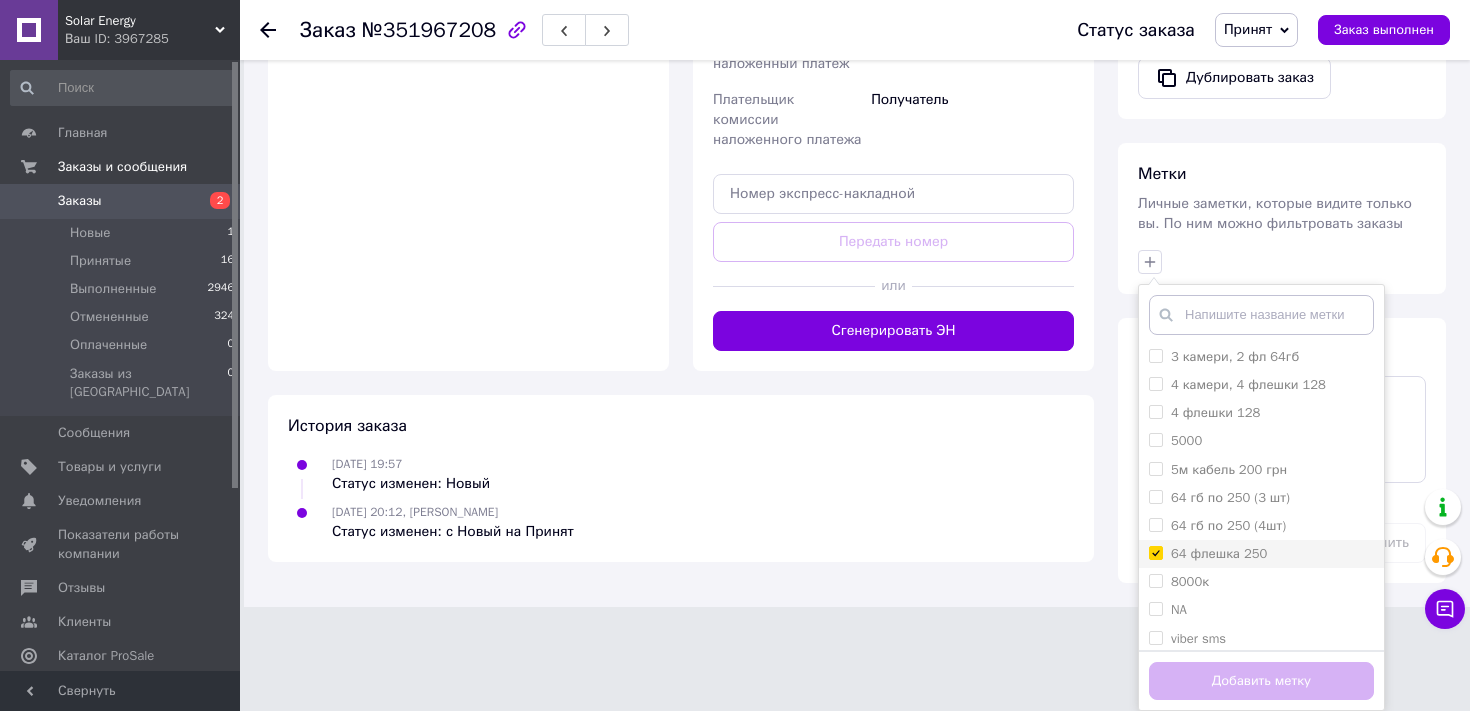 checkbox on "true" 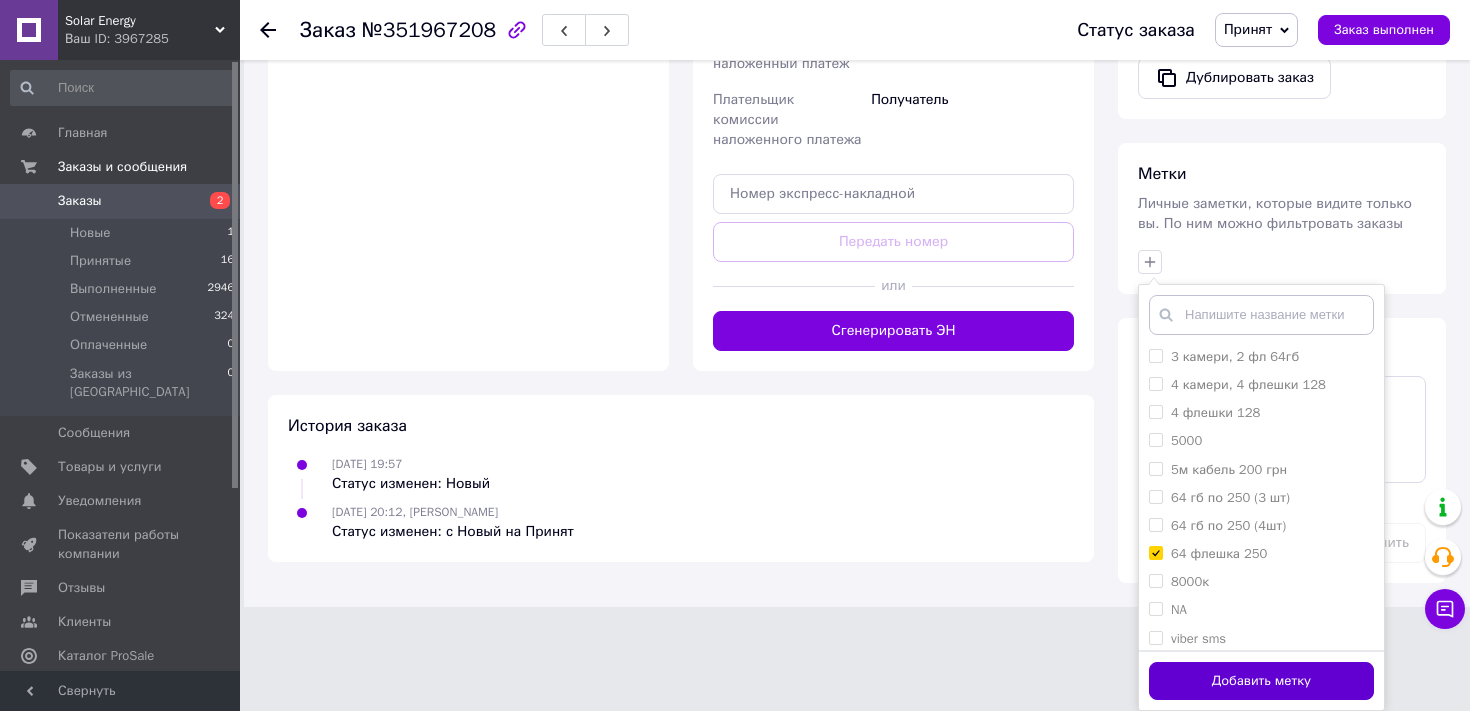 click on "Добавить метку" at bounding box center [1261, 681] 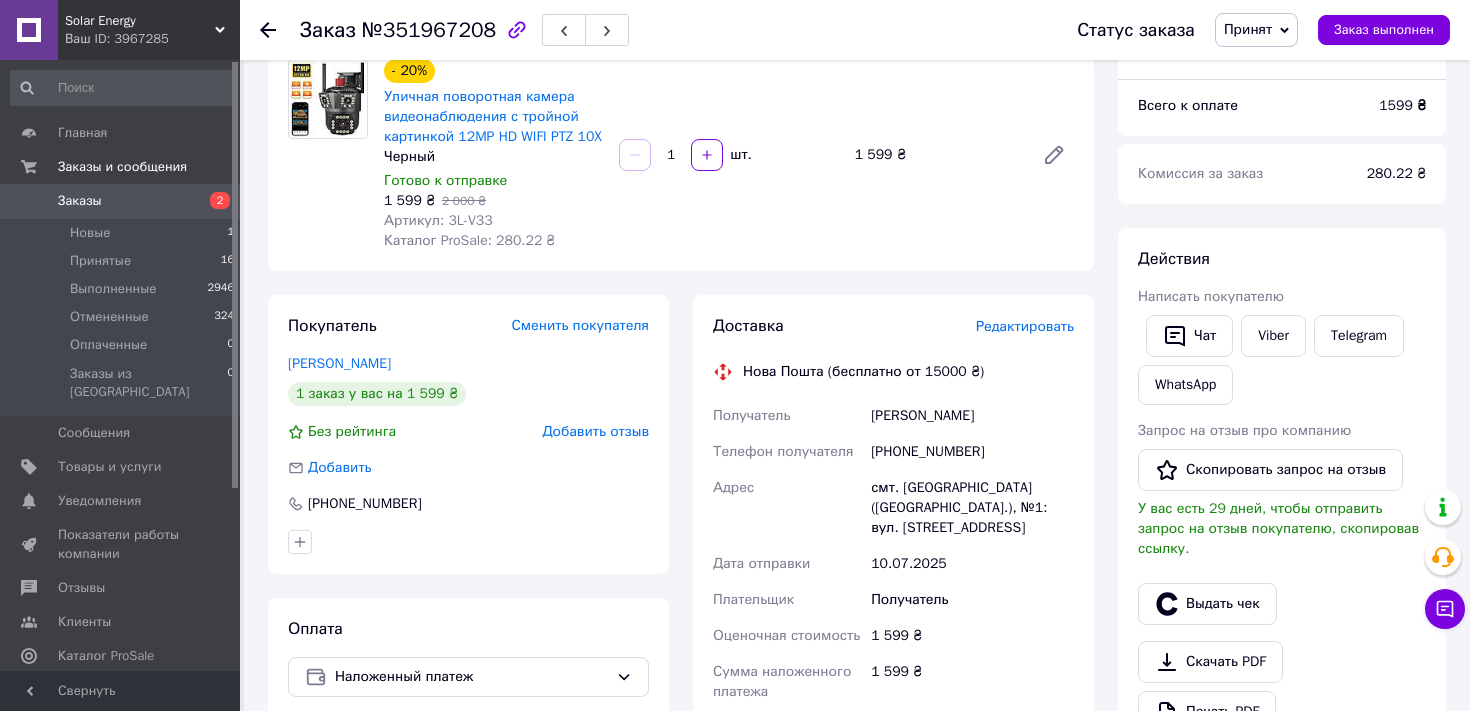 scroll, scrollTop: 175, scrollLeft: 0, axis: vertical 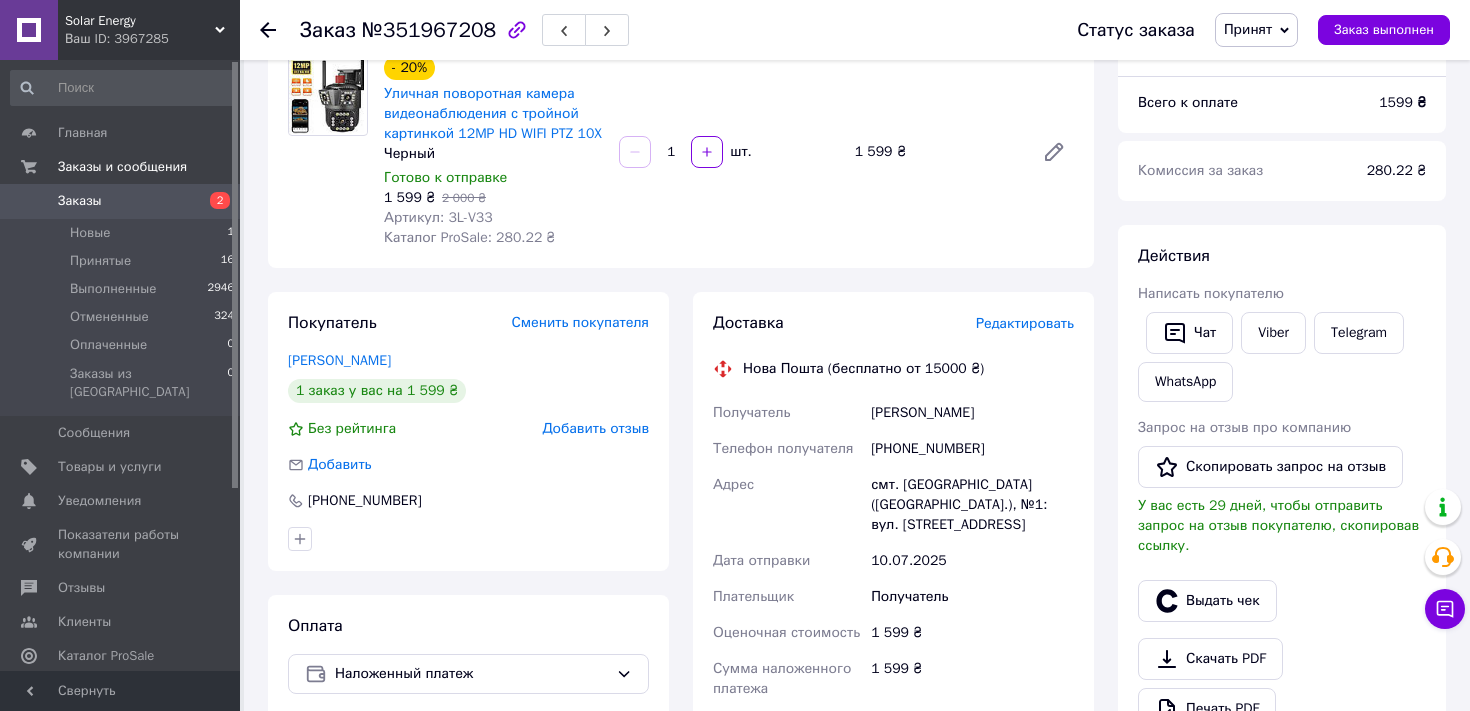 click on "Заказы" at bounding box center [121, 201] 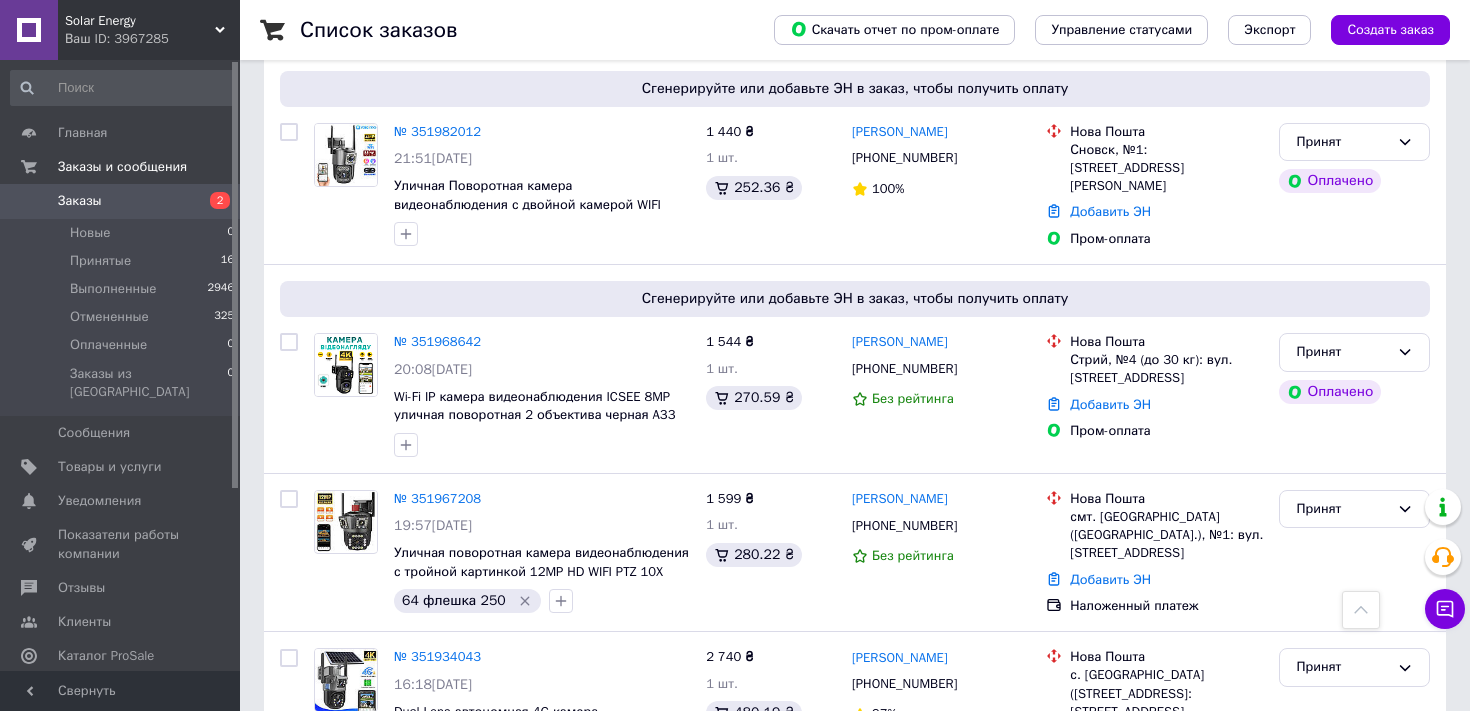scroll, scrollTop: 784, scrollLeft: 0, axis: vertical 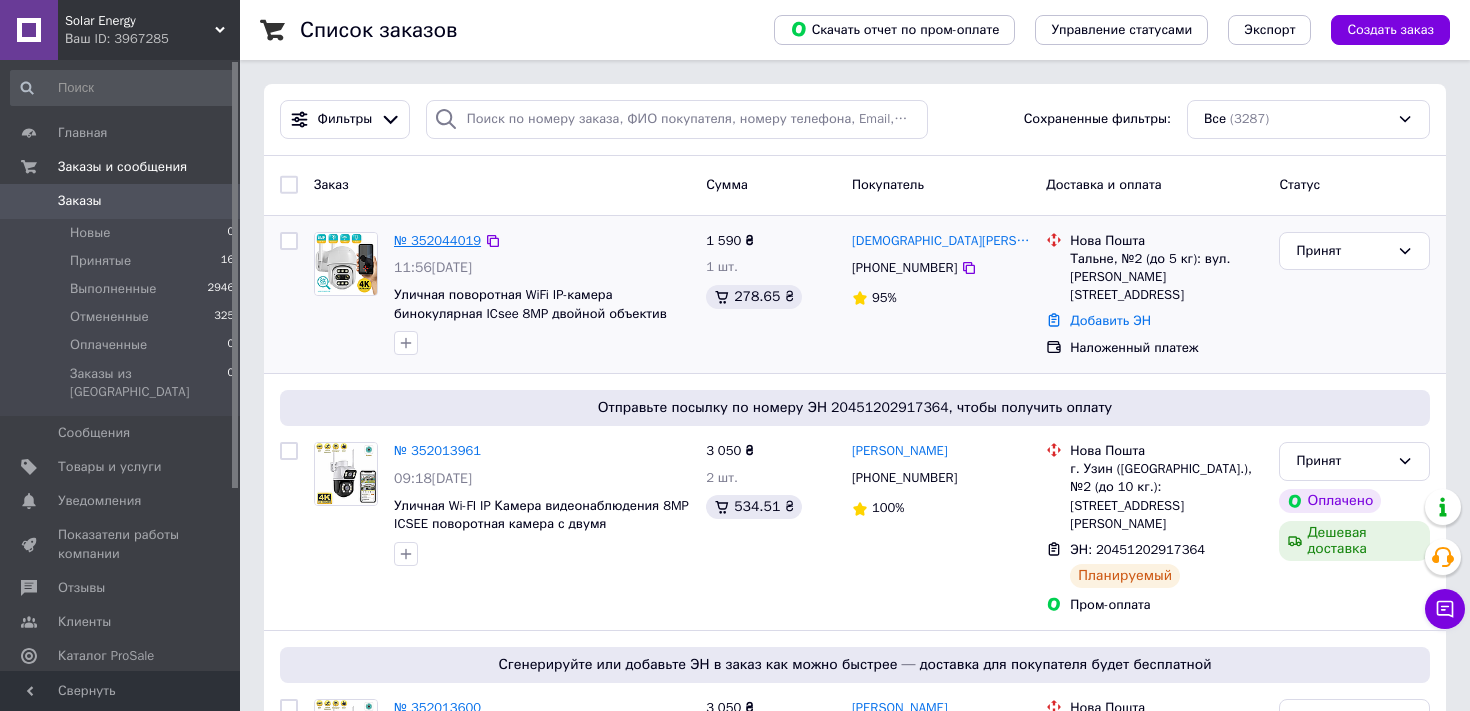 click on "№ 352044019" at bounding box center [437, 240] 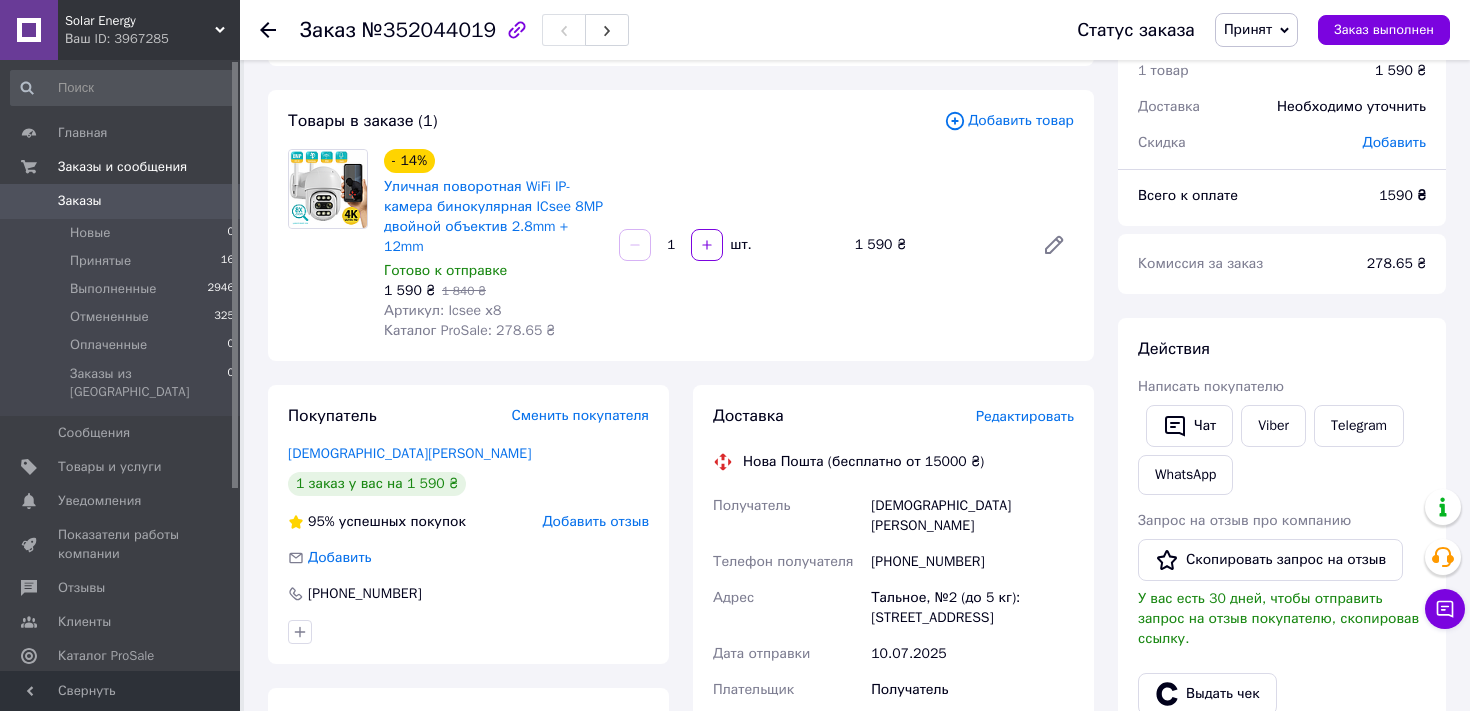 scroll, scrollTop: 66, scrollLeft: 0, axis: vertical 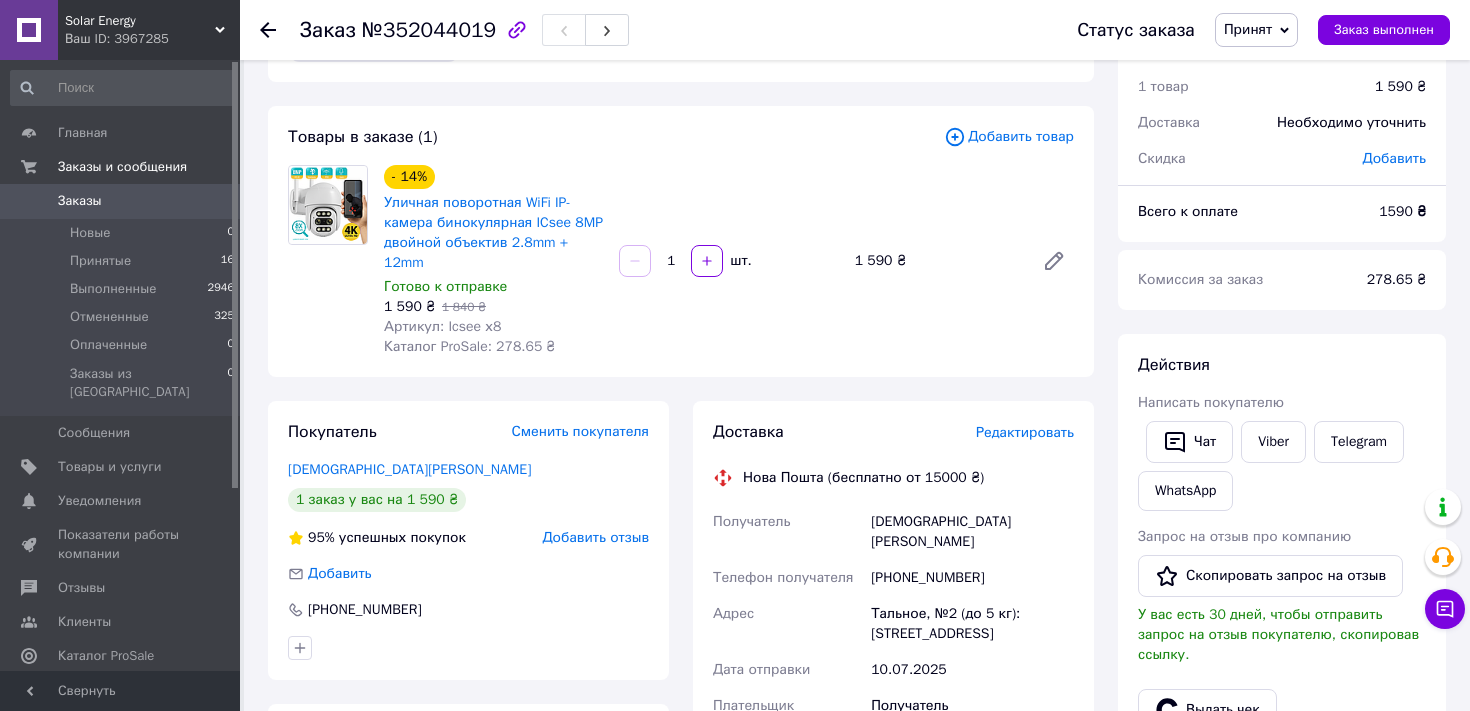 click on "Заказы" at bounding box center [121, 201] 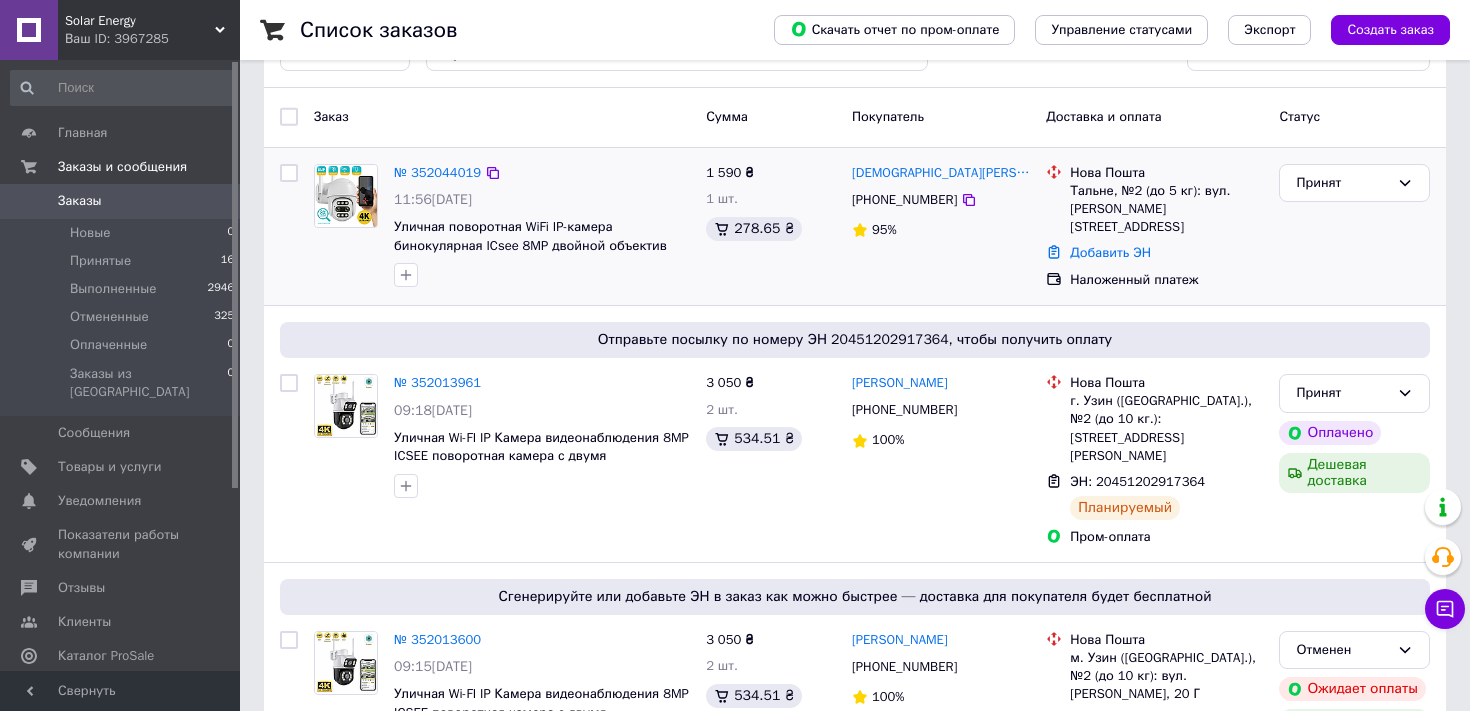 scroll, scrollTop: 0, scrollLeft: 0, axis: both 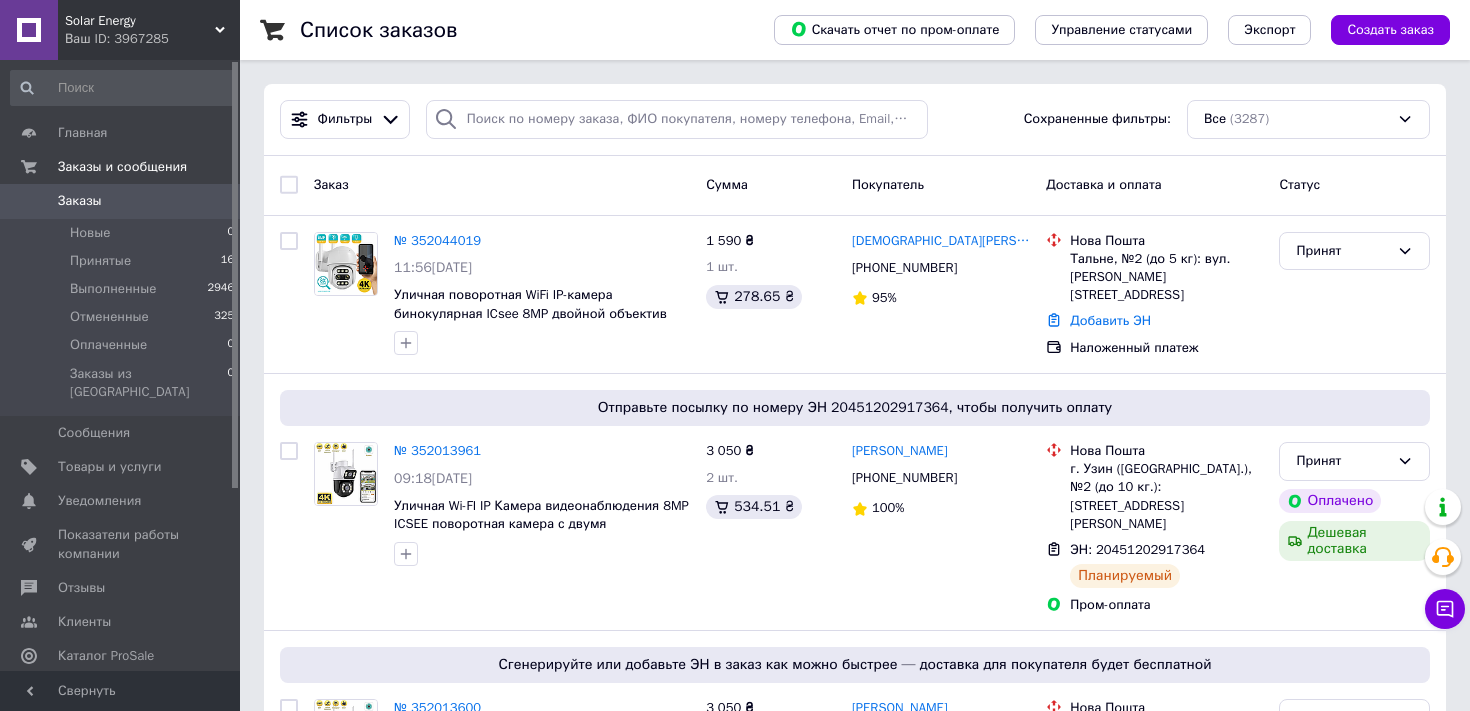 click on "Ваш ID: 3967285" at bounding box center [152, 39] 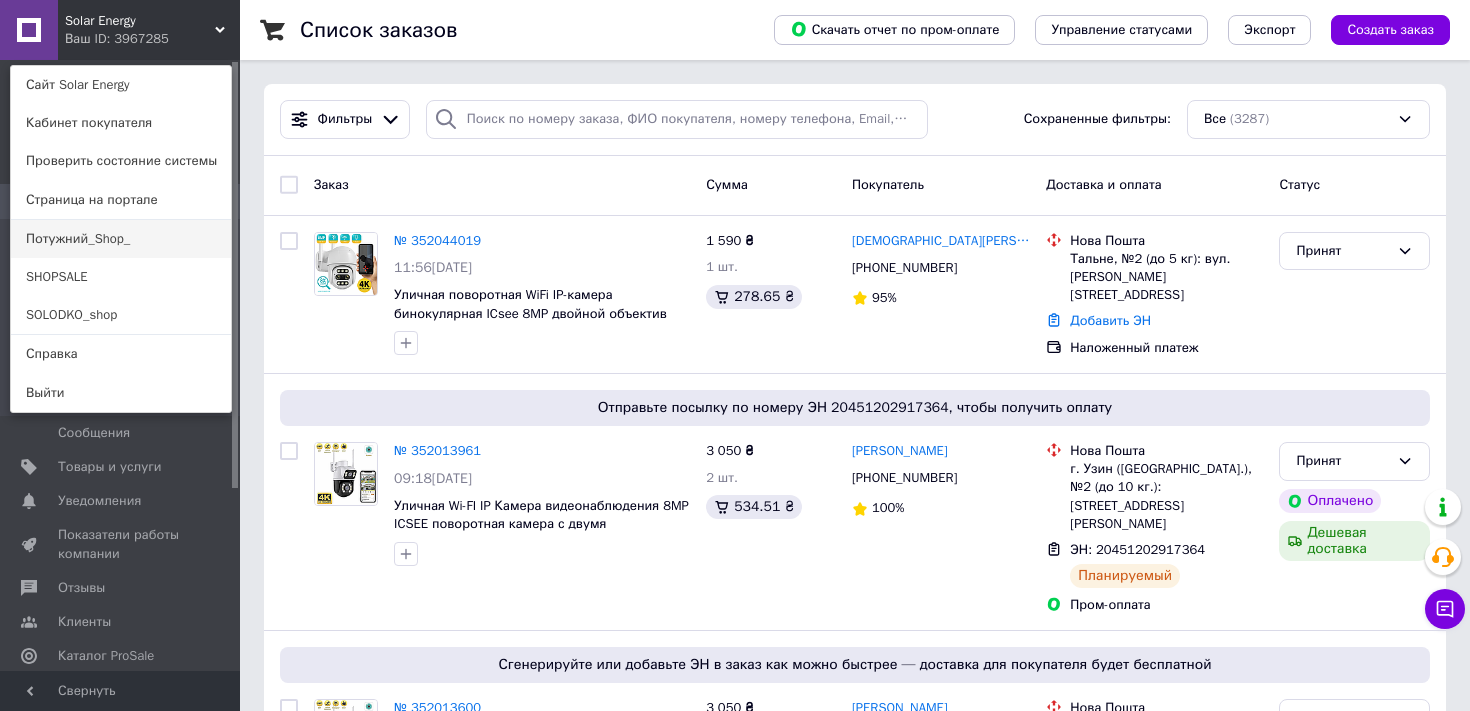 click on "Потужний_Shop_" at bounding box center [121, 239] 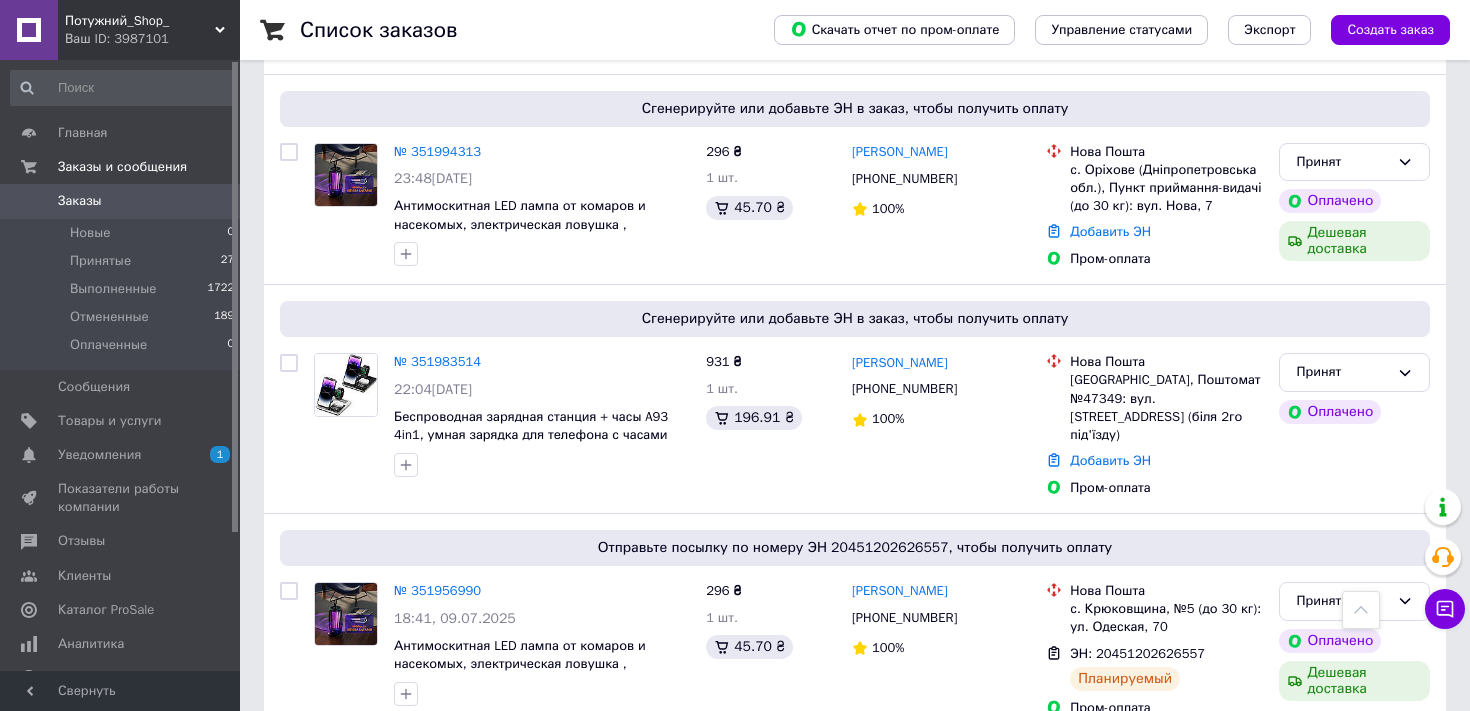 scroll, scrollTop: 723, scrollLeft: 0, axis: vertical 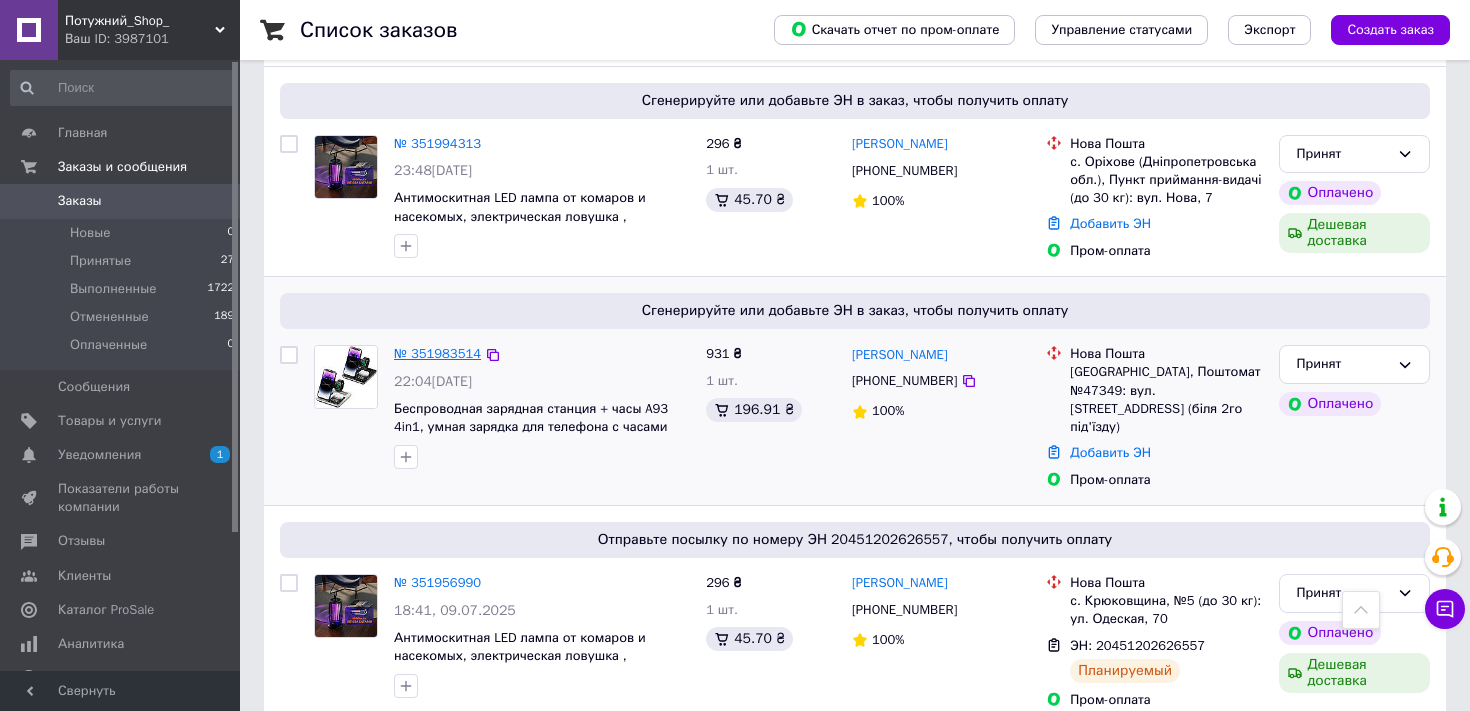 click on "№ 351983514" at bounding box center (437, 353) 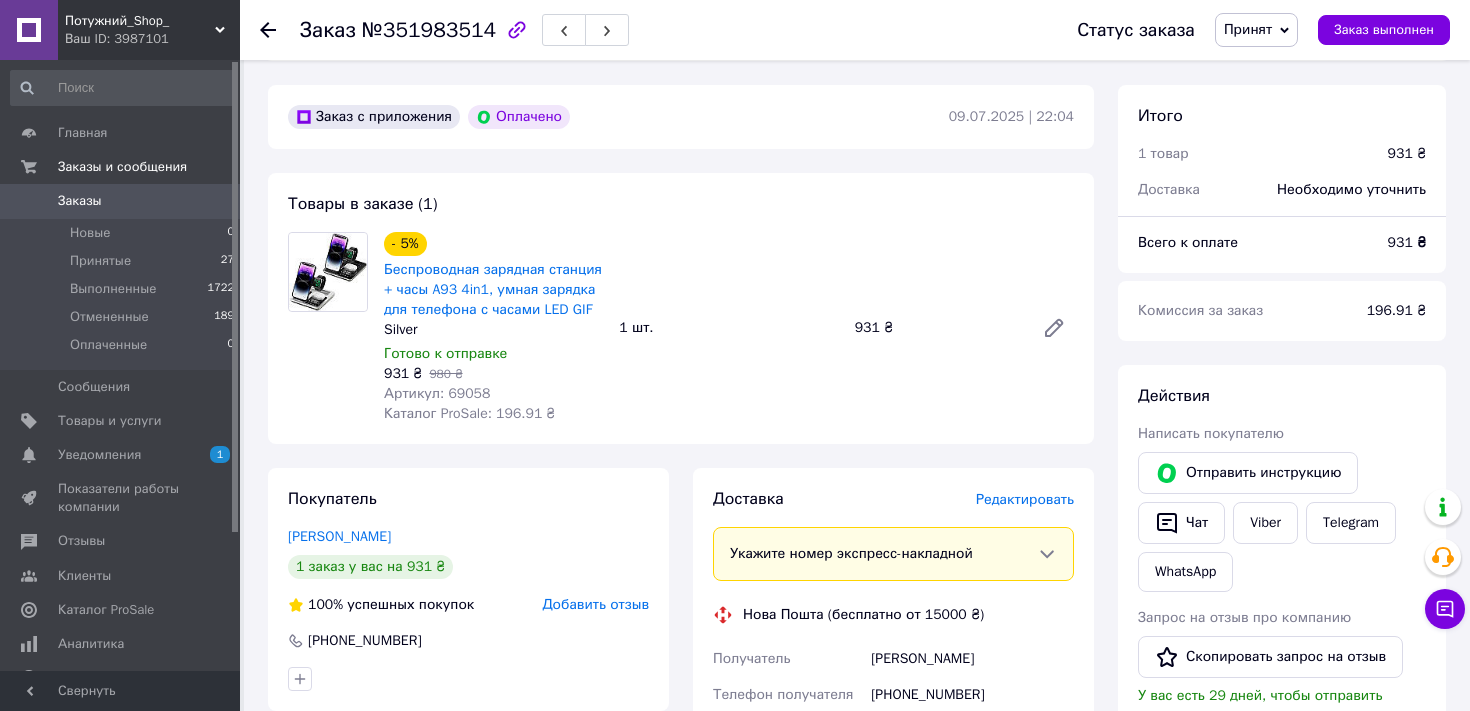 scroll, scrollTop: 552, scrollLeft: 0, axis: vertical 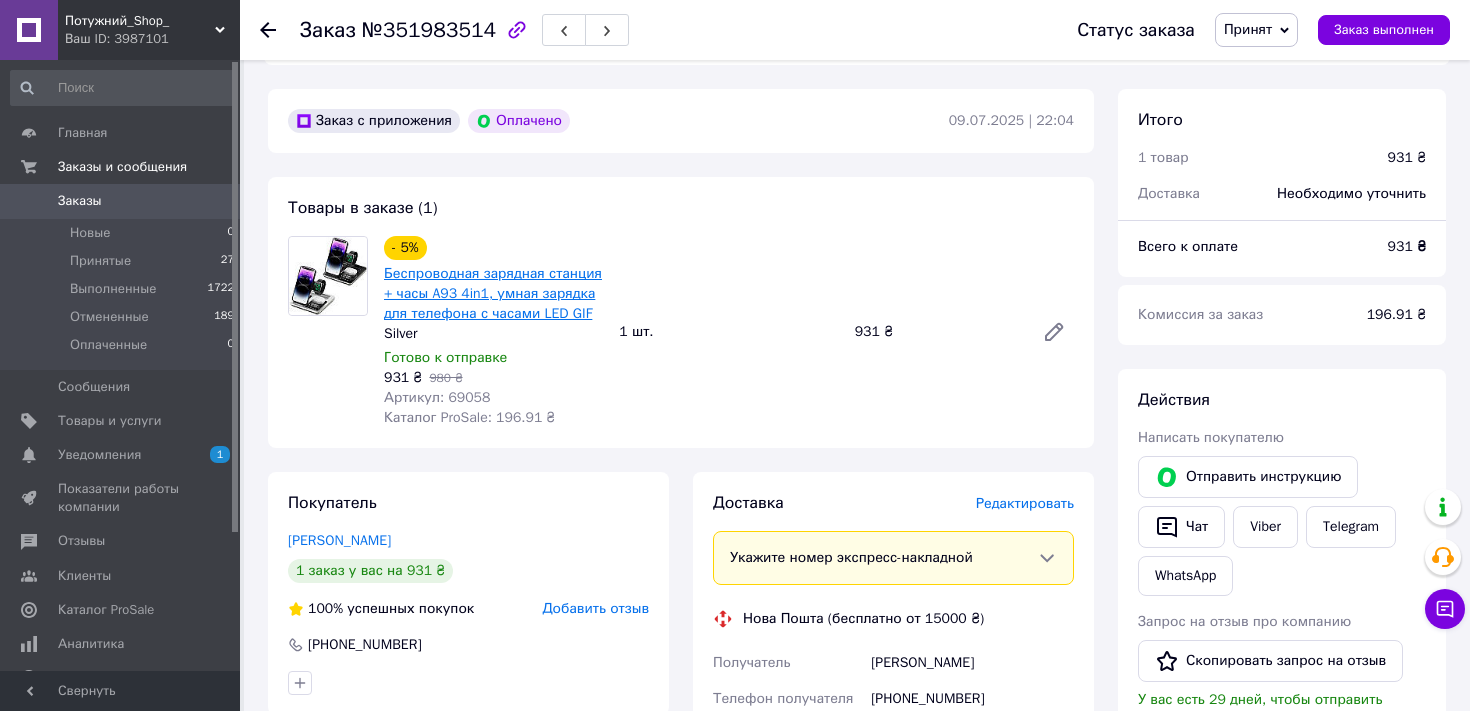 click on "Беспроводная зарядная станция + часы A93 4in1, умная зарядка для телефона с часами LED GIF" at bounding box center (493, 293) 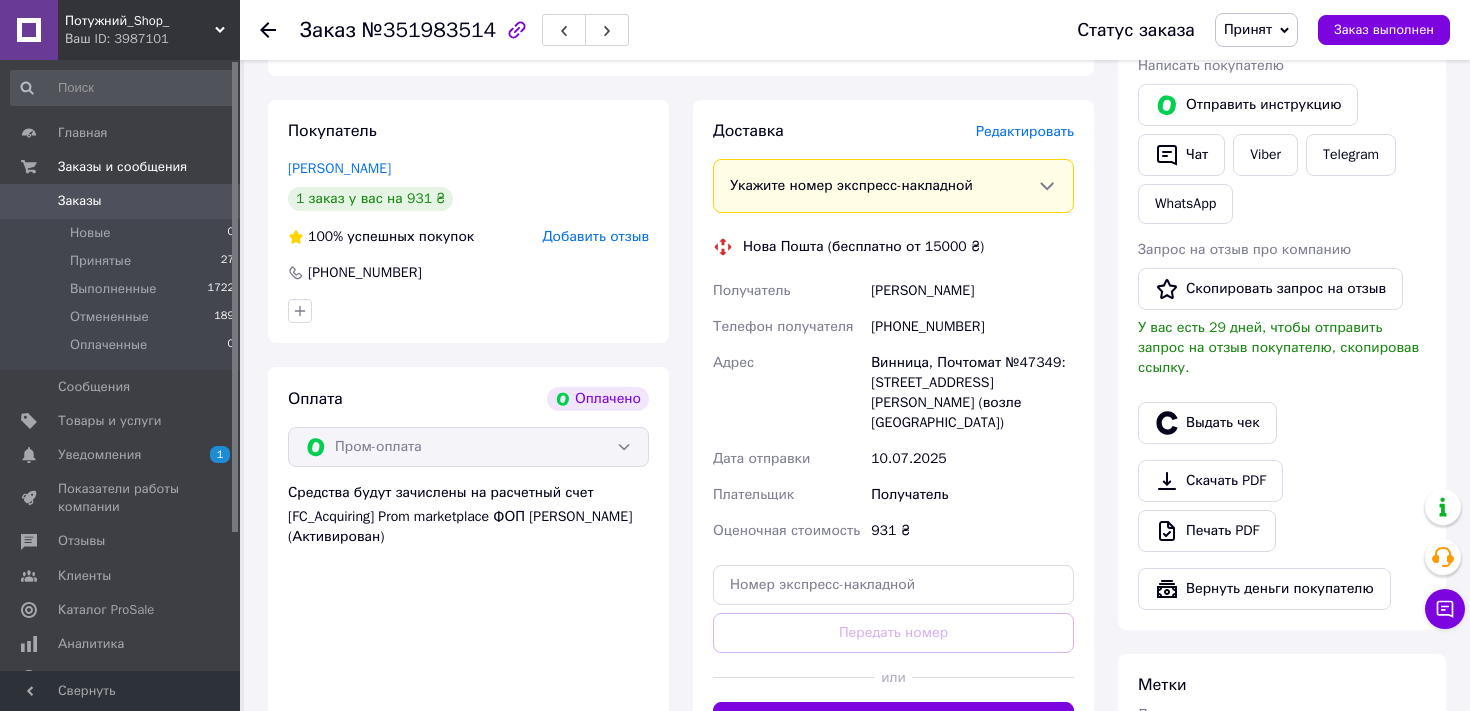 scroll, scrollTop: 946, scrollLeft: 0, axis: vertical 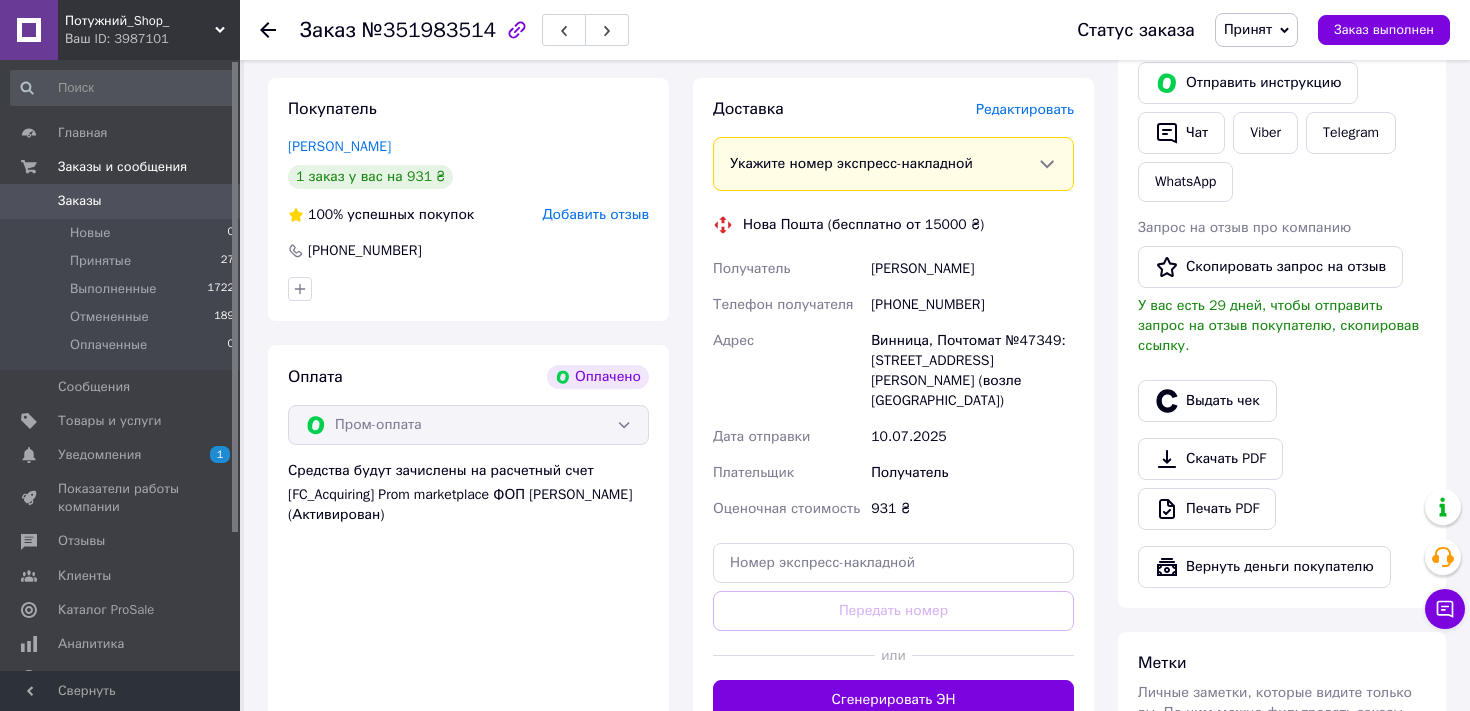 drag, startPoint x: 1018, startPoint y: 291, endPoint x: 871, endPoint y: 285, distance: 147.12239 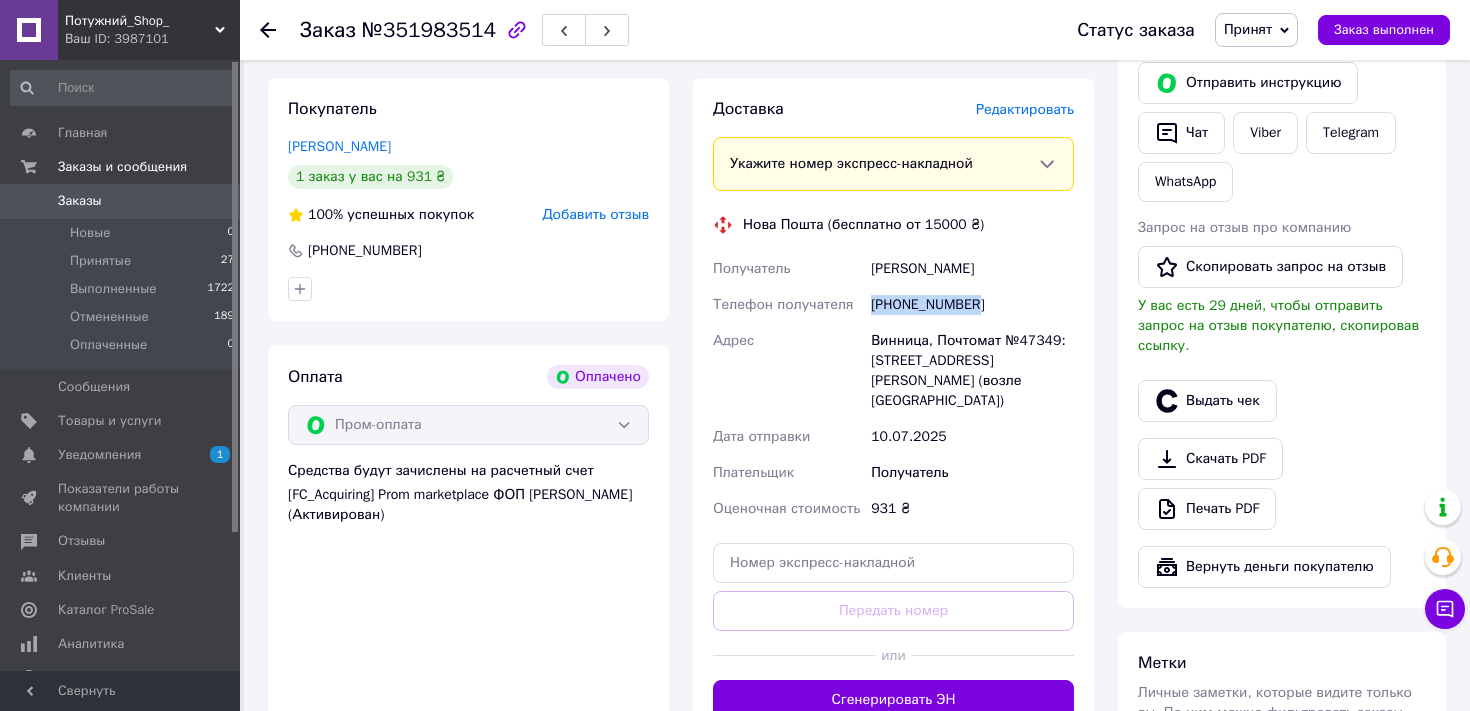 drag, startPoint x: 983, startPoint y: 325, endPoint x: 851, endPoint y: 319, distance: 132.13629 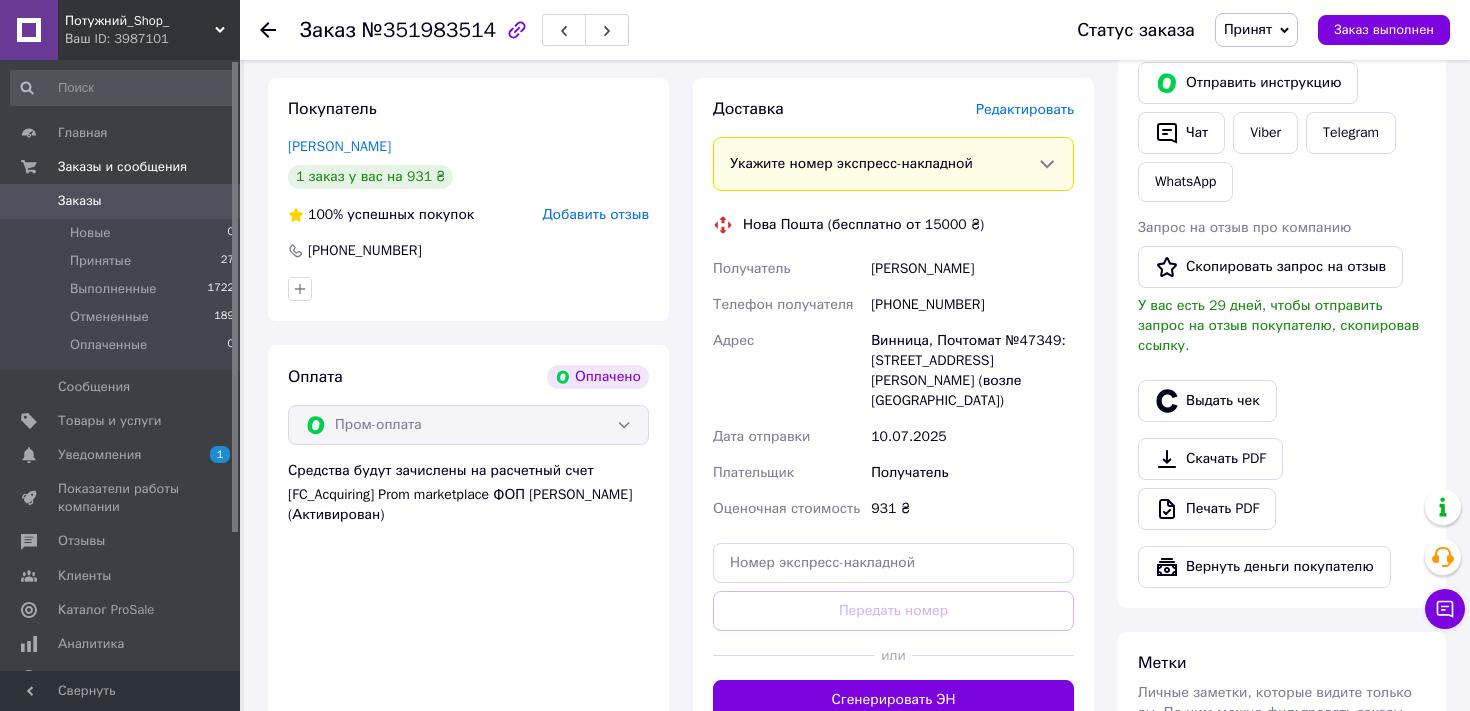 click on "Винница, Почтомат №47349: ул. Николаевская, 5 (возле 2-го подъезда)" at bounding box center [972, 371] 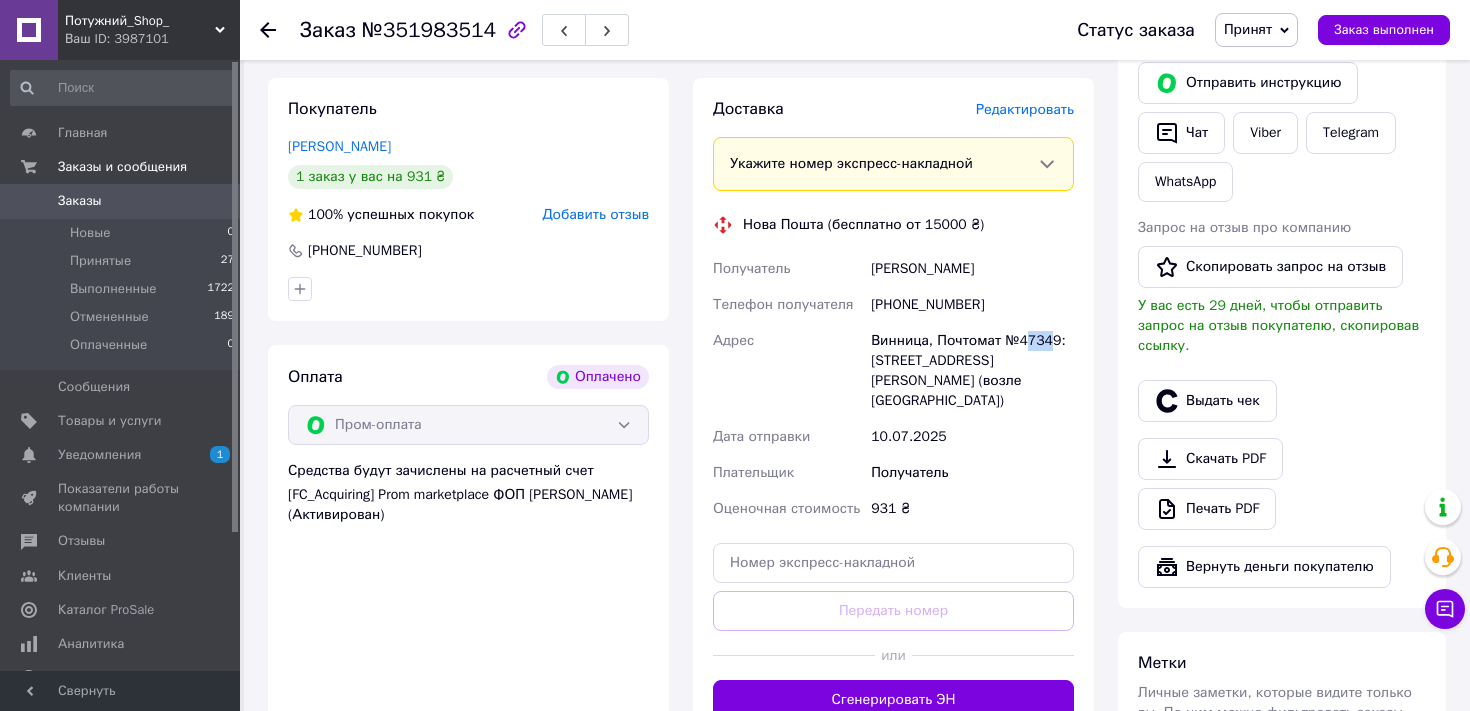 drag, startPoint x: 1028, startPoint y: 363, endPoint x: 1058, endPoint y: 361, distance: 30.066593 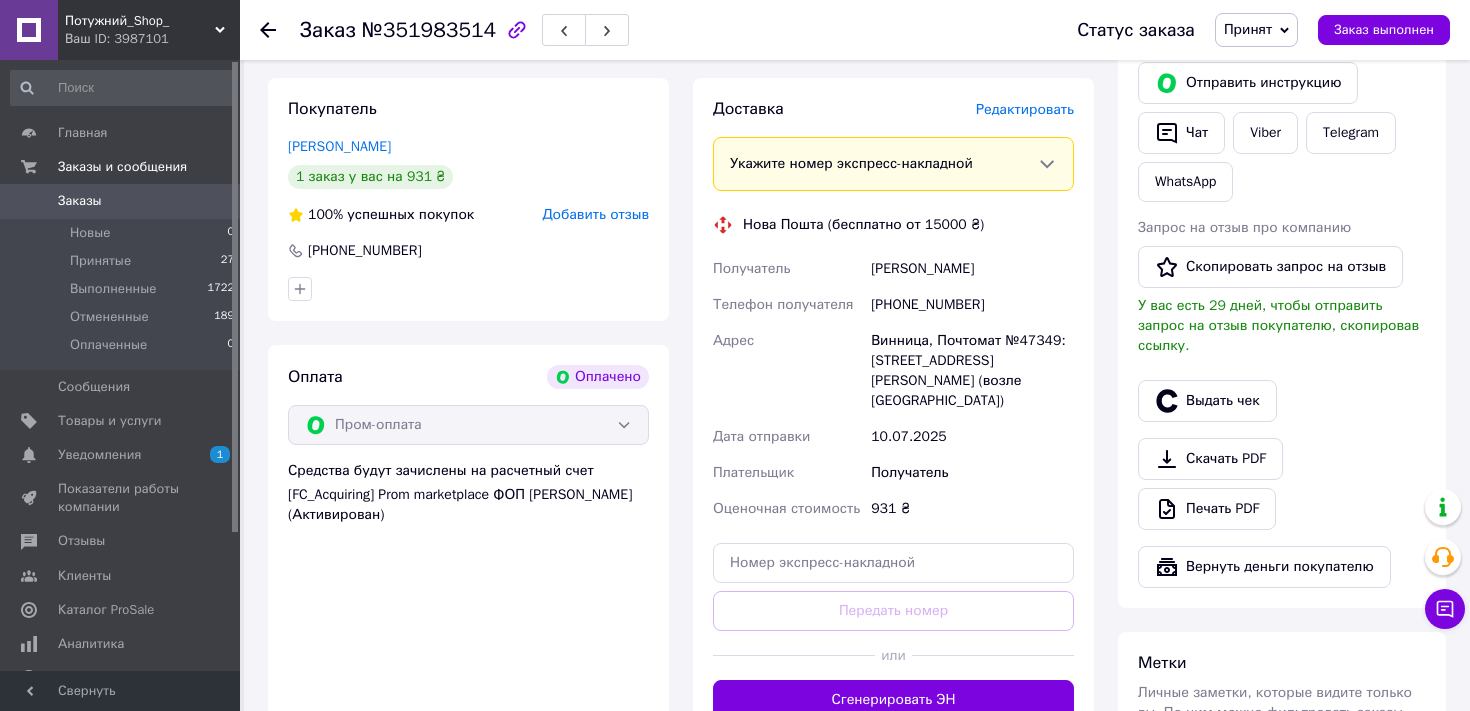 click on "Винница, Почтомат №47349: ул. Николаевская, 5 (возле 2-го подъезда)" at bounding box center [972, 371] 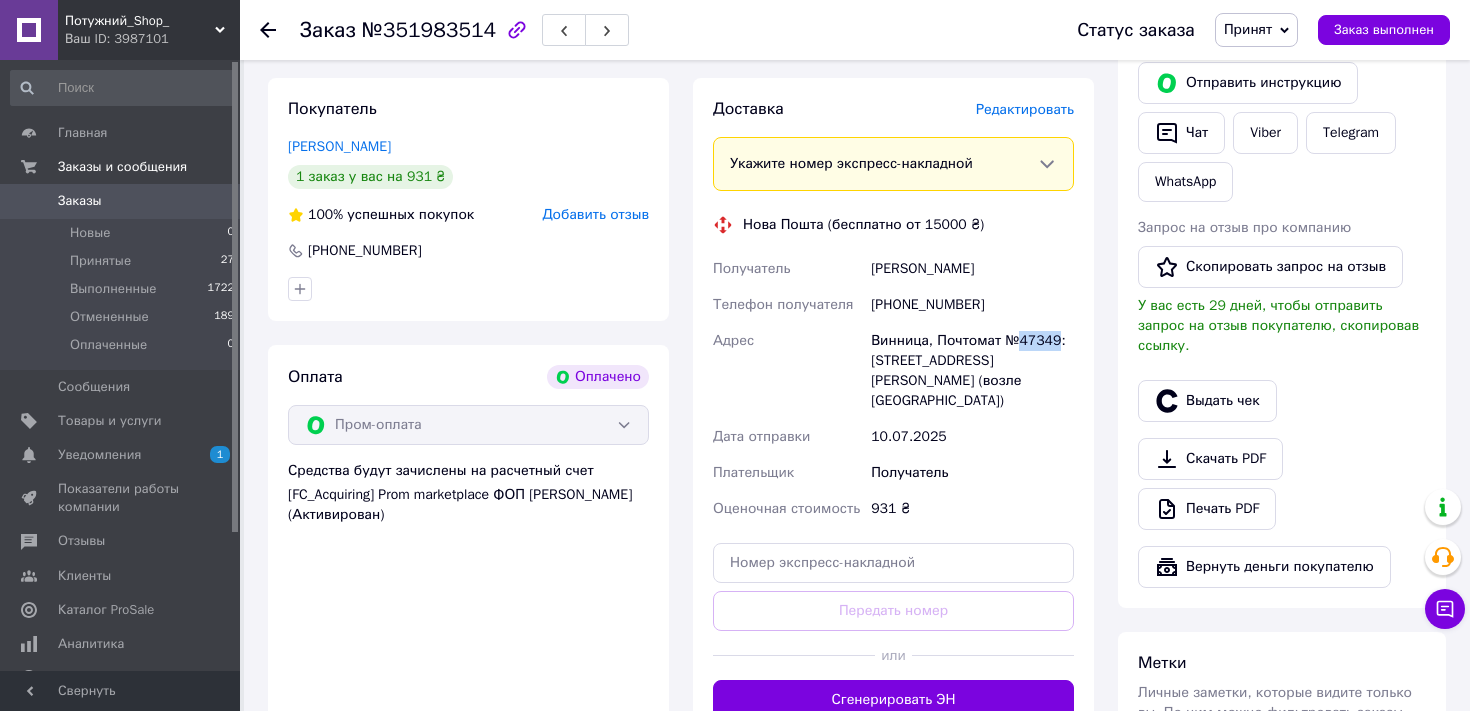drag, startPoint x: 1027, startPoint y: 362, endPoint x: 1062, endPoint y: 363, distance: 35.014282 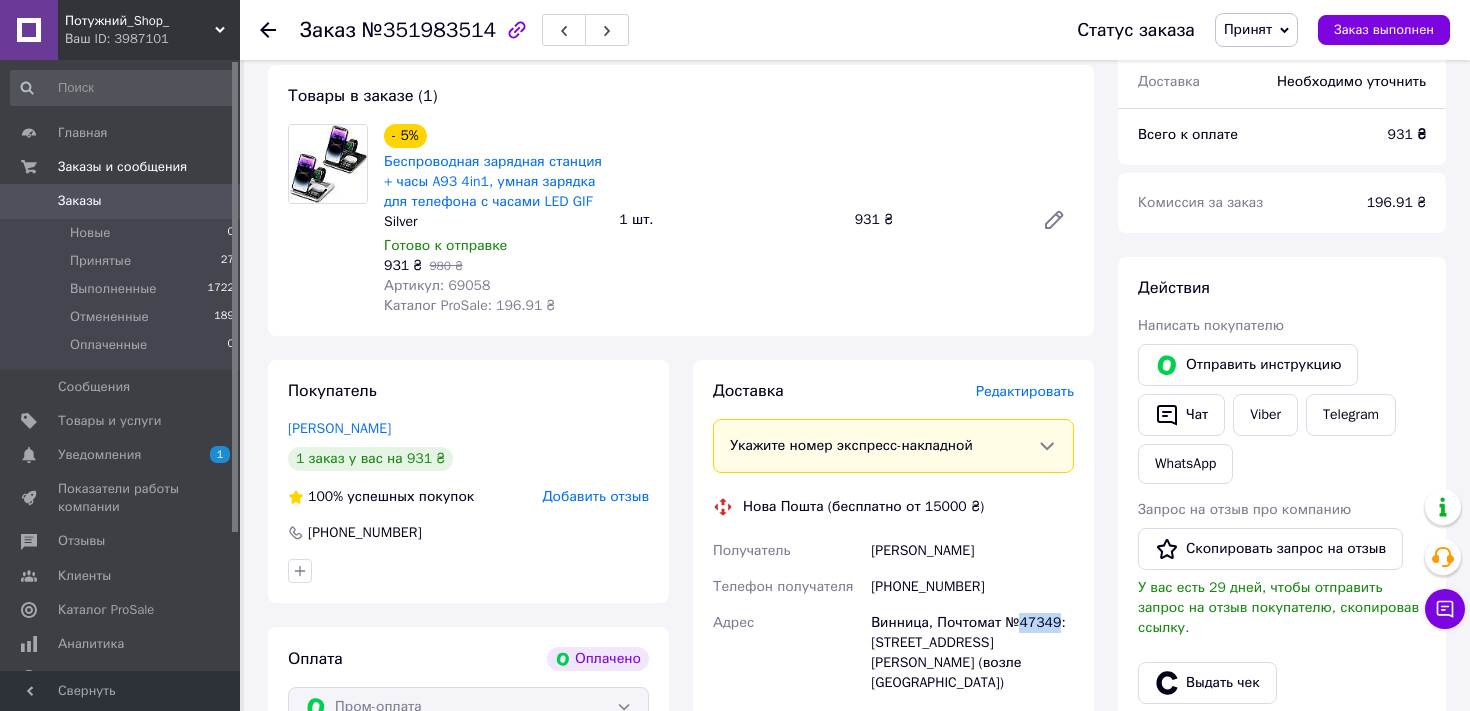 scroll, scrollTop: 719, scrollLeft: 0, axis: vertical 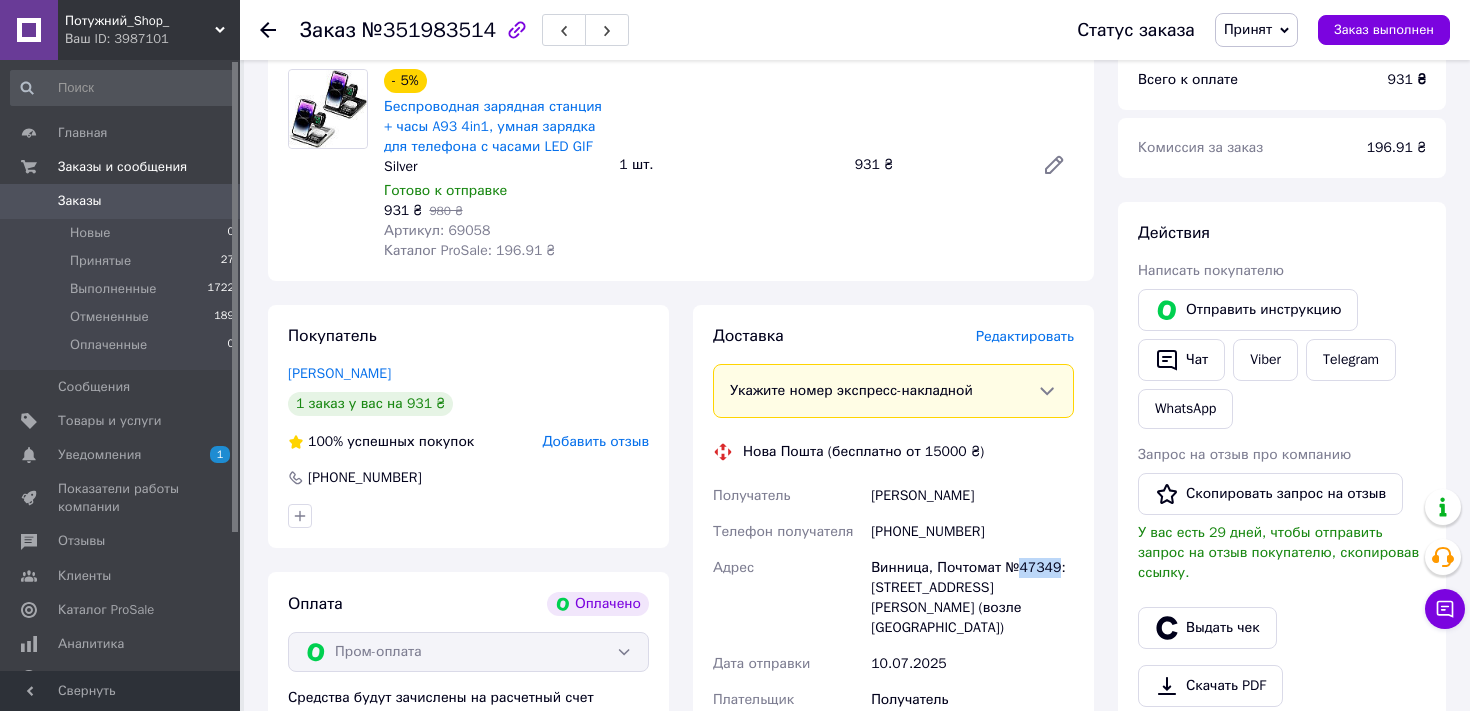 click on "Заказы" at bounding box center [121, 201] 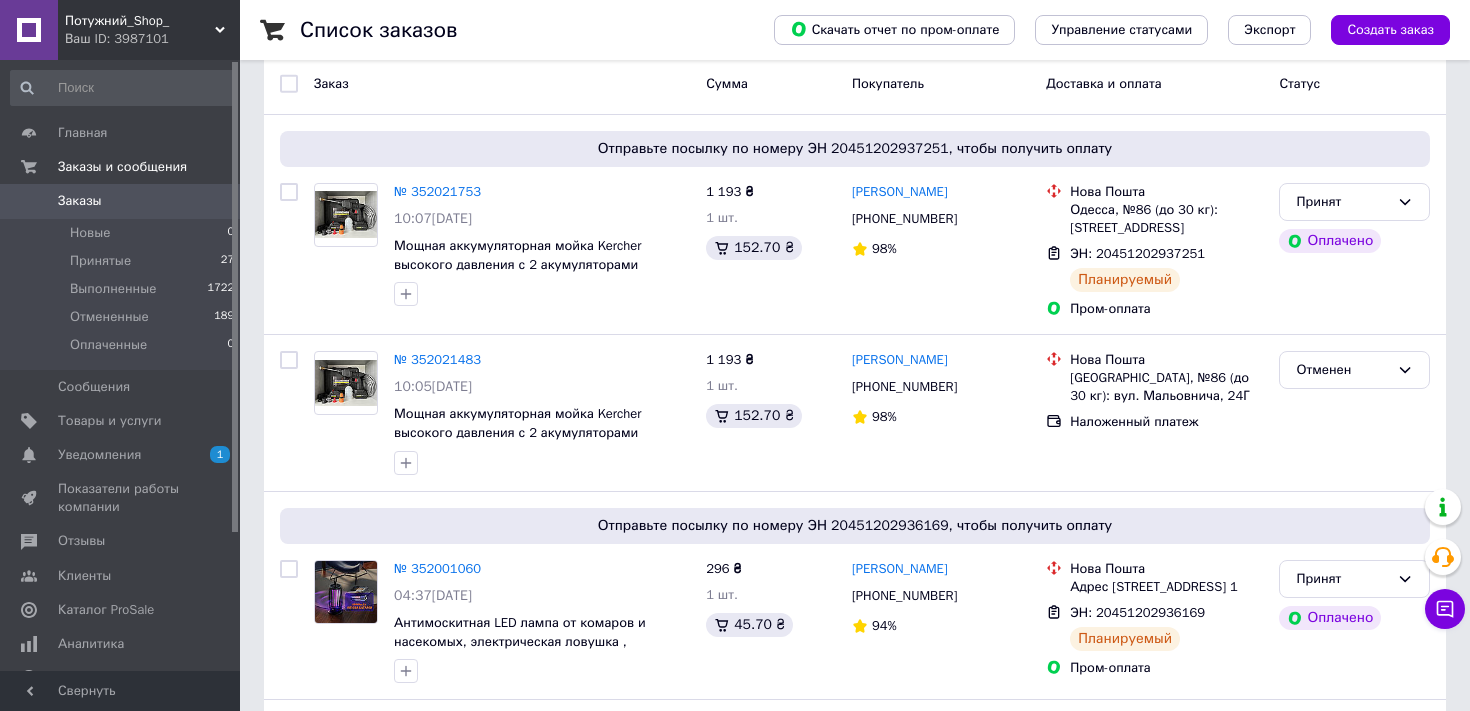 scroll, scrollTop: 0, scrollLeft: 0, axis: both 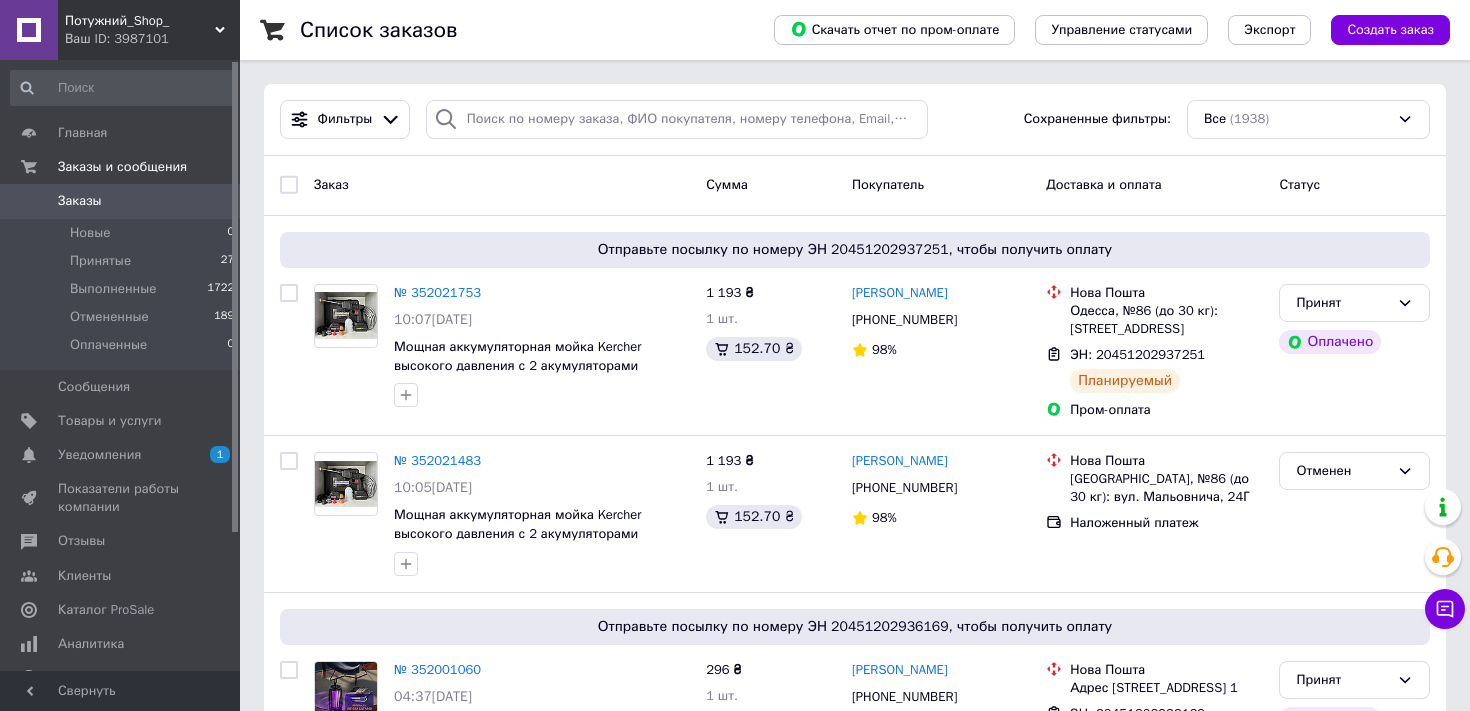 click on "Потужний_Shop_" at bounding box center [140, 21] 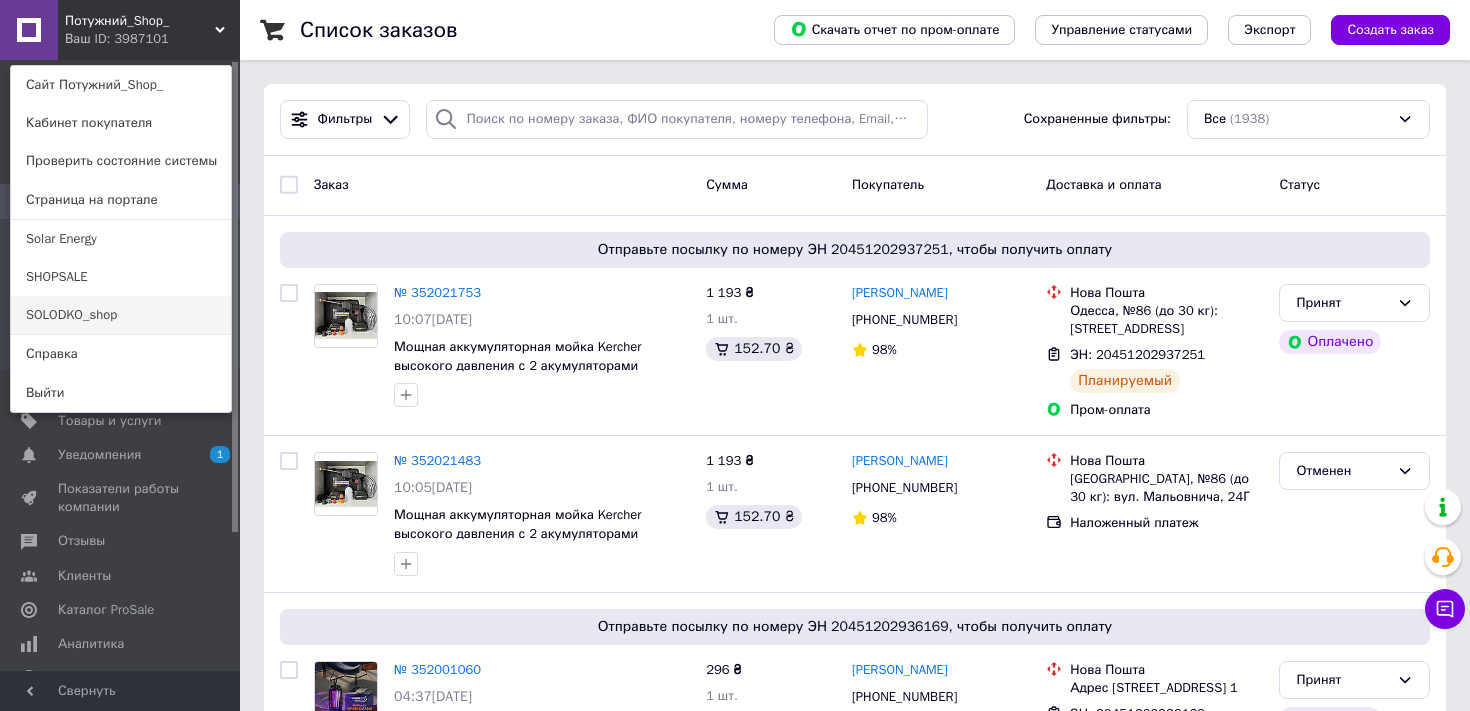 click on "SOLODKO_shop" at bounding box center [121, 315] 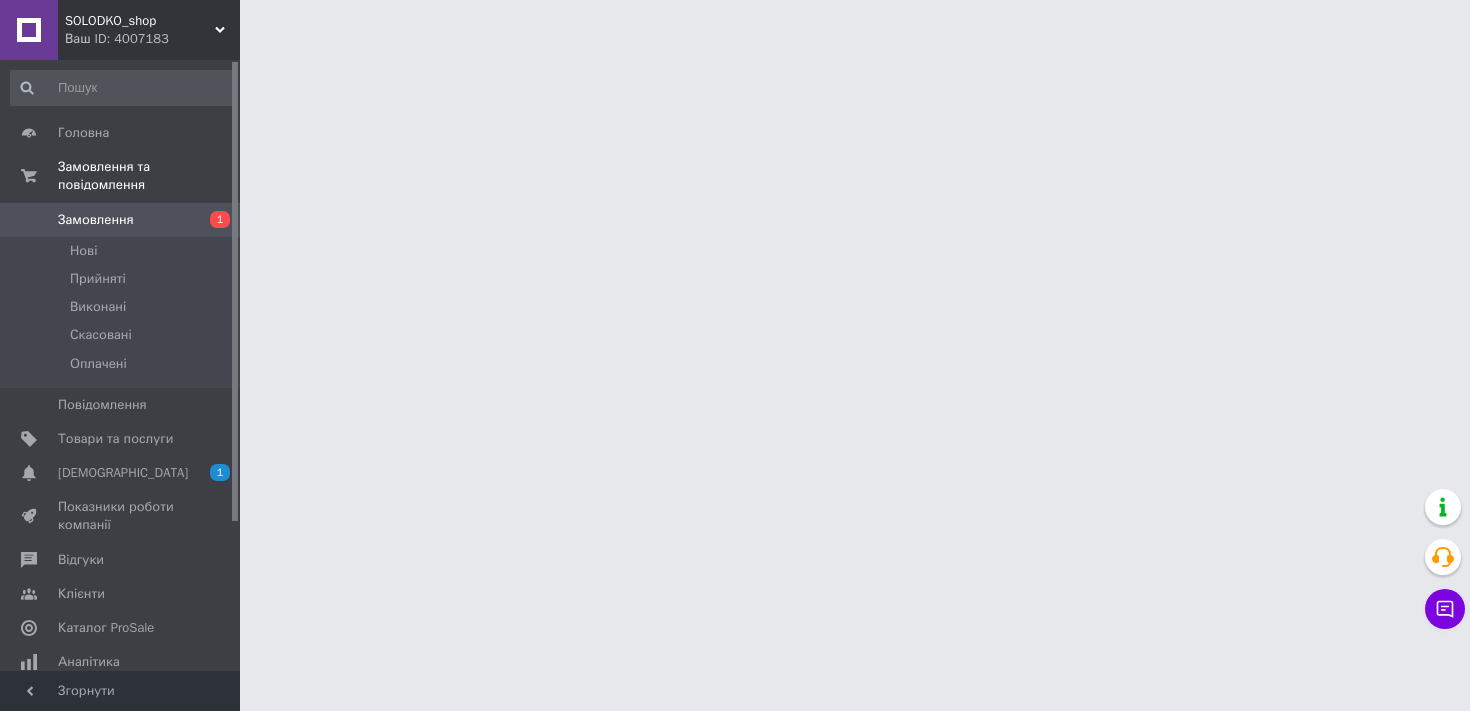 scroll, scrollTop: 0, scrollLeft: 0, axis: both 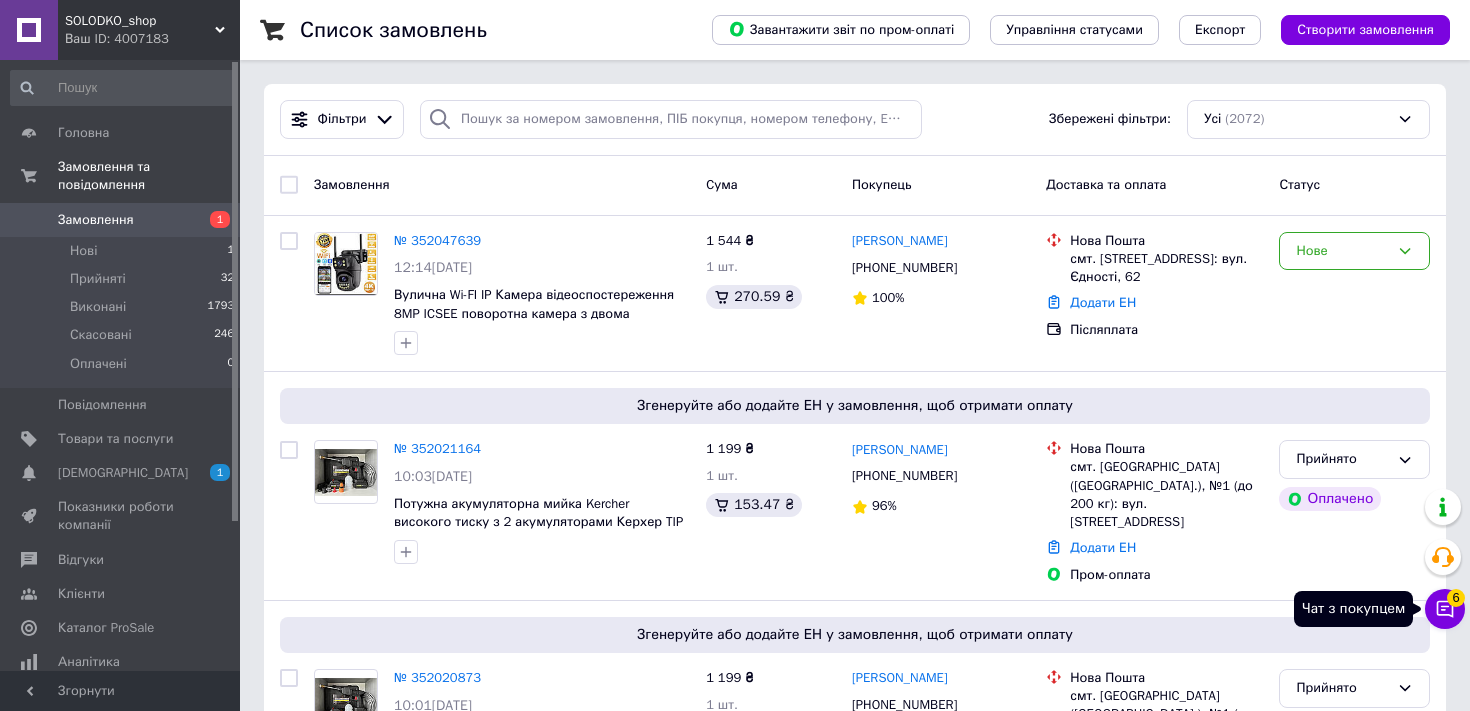 click 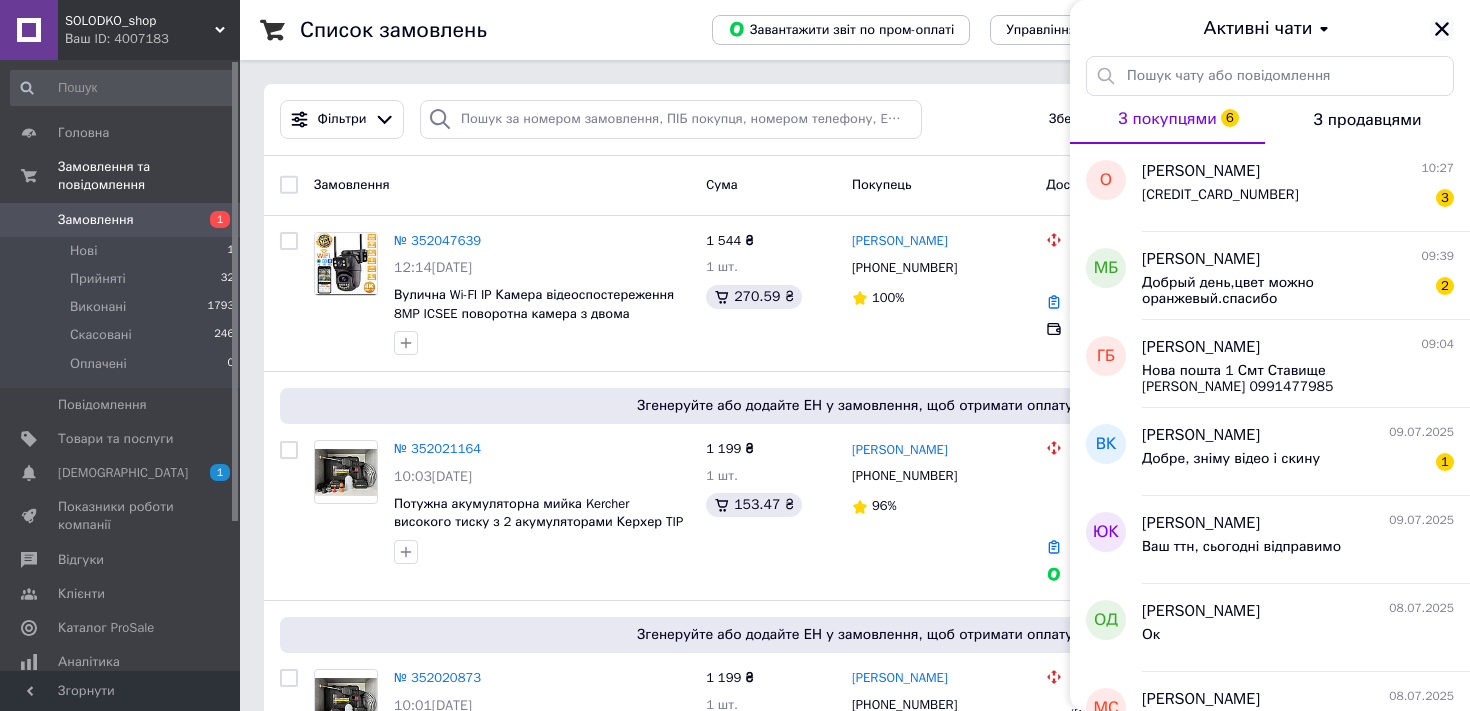 click 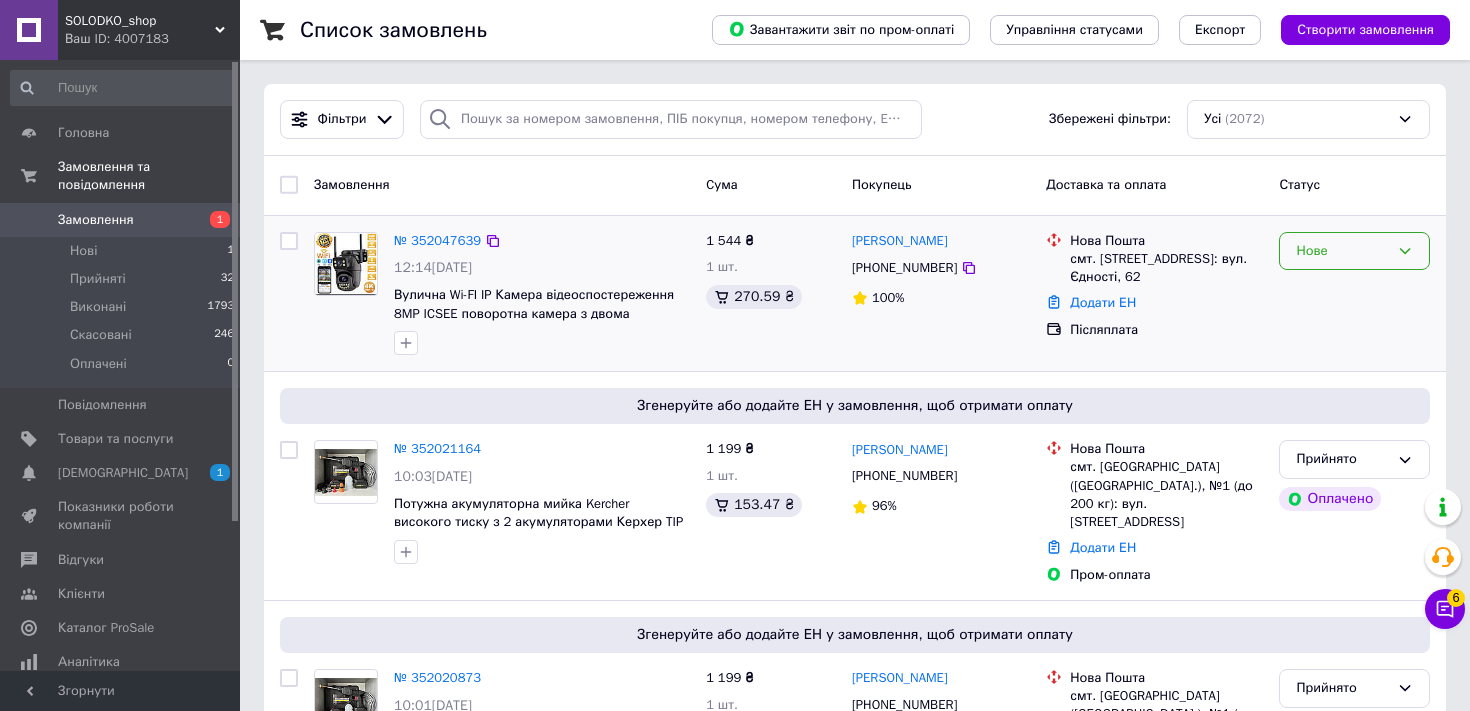 click on "Нове" at bounding box center [1342, 251] 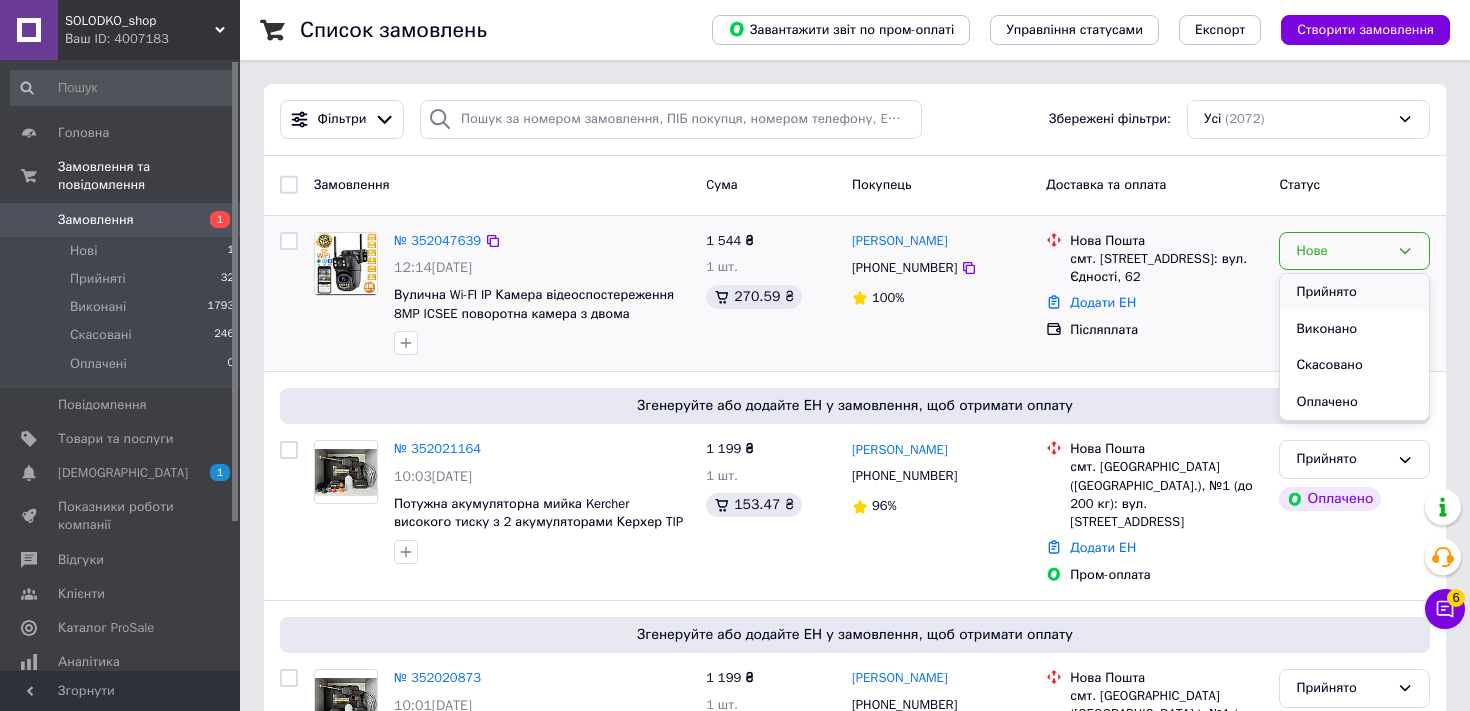 click on "Прийнято" at bounding box center [1354, 292] 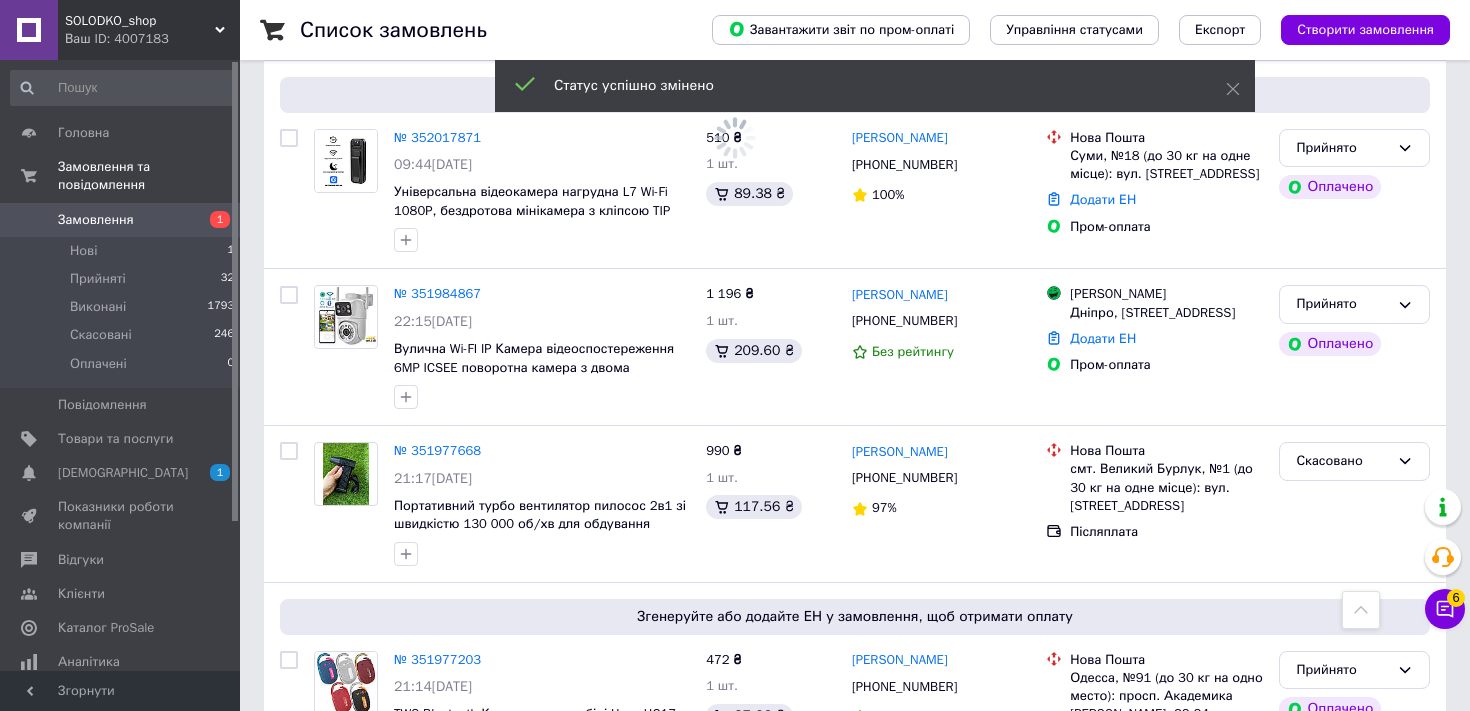 scroll, scrollTop: 1114, scrollLeft: 0, axis: vertical 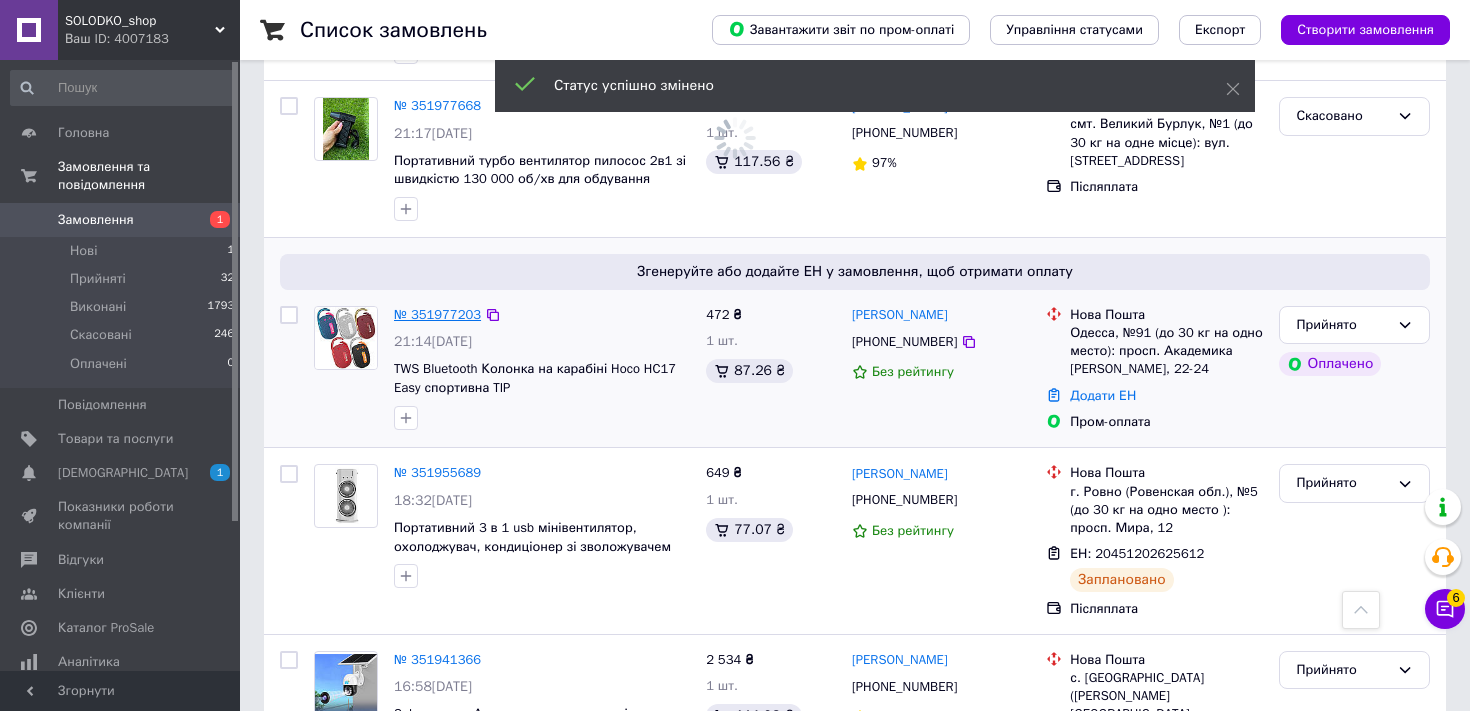 click on "№ 351977203" at bounding box center [437, 314] 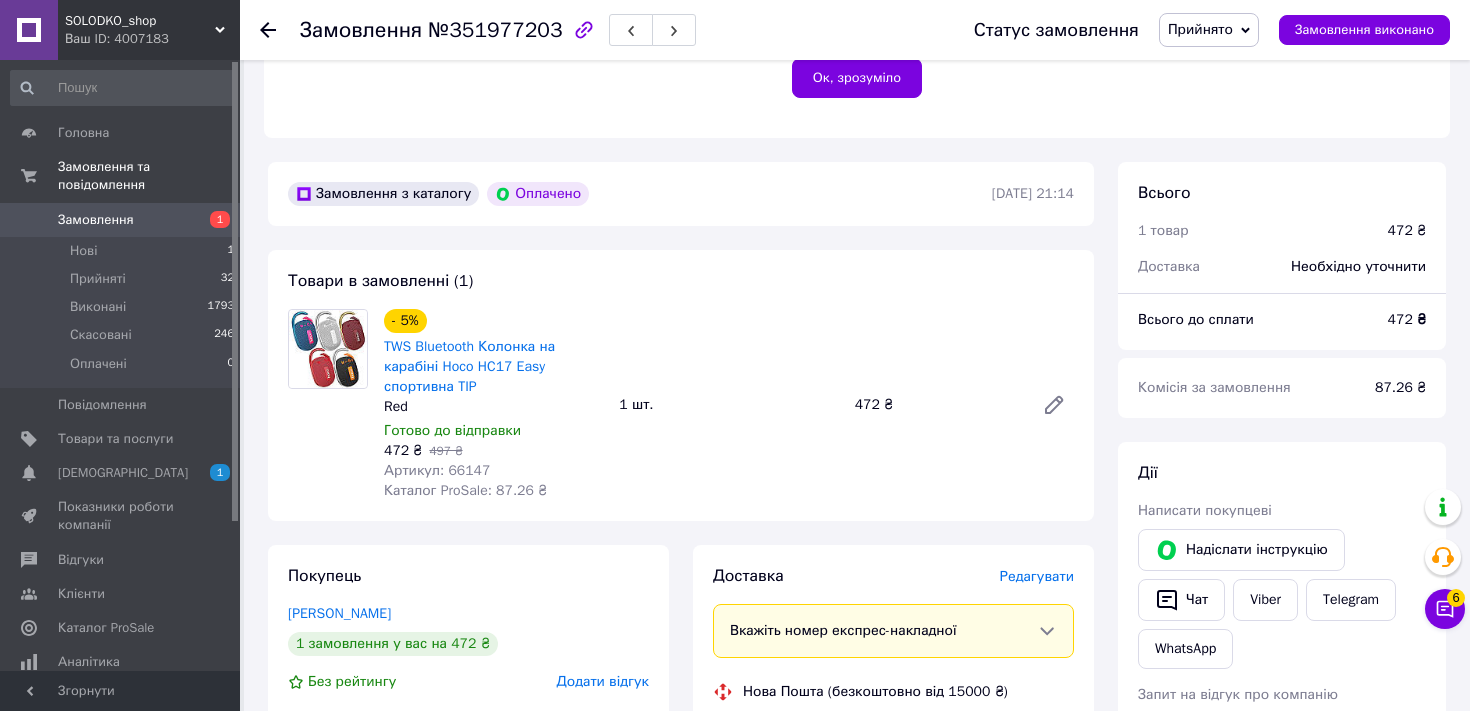 scroll, scrollTop: 501, scrollLeft: 0, axis: vertical 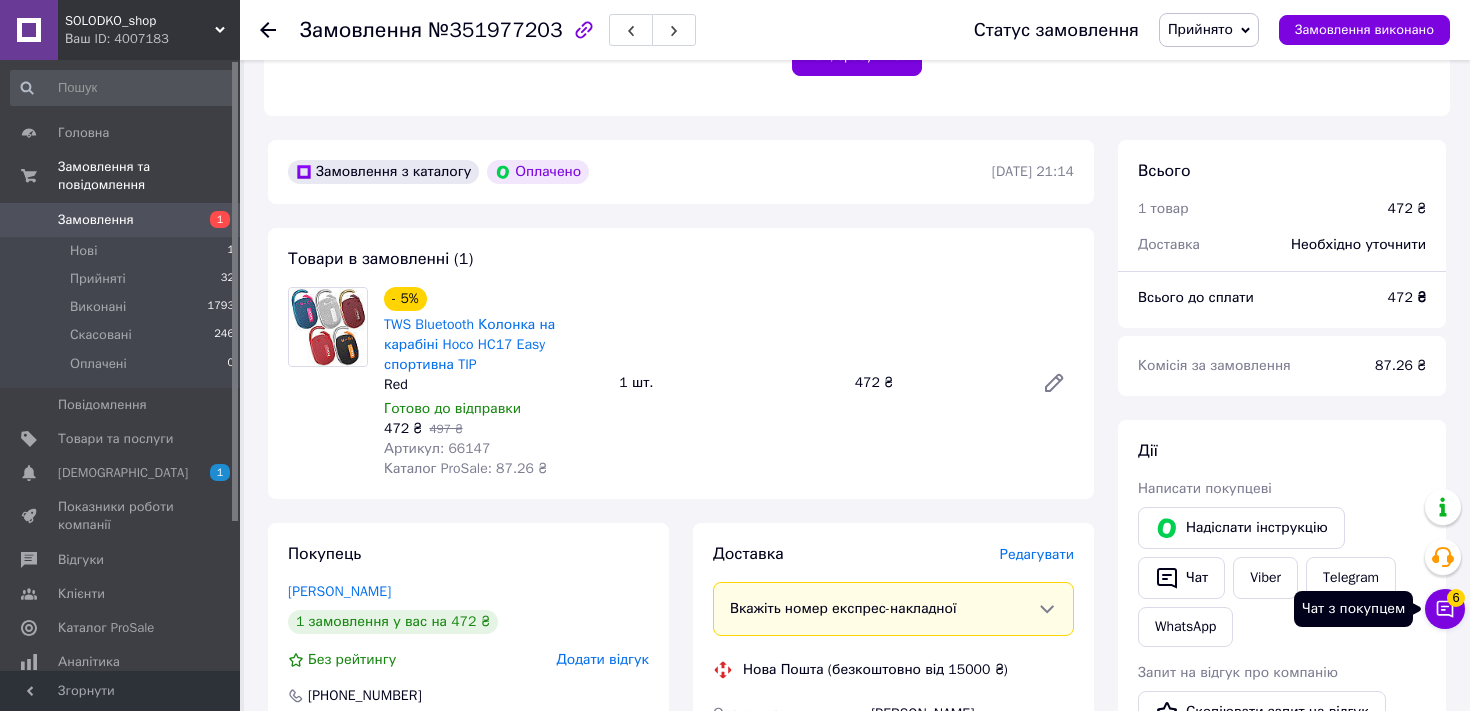 click 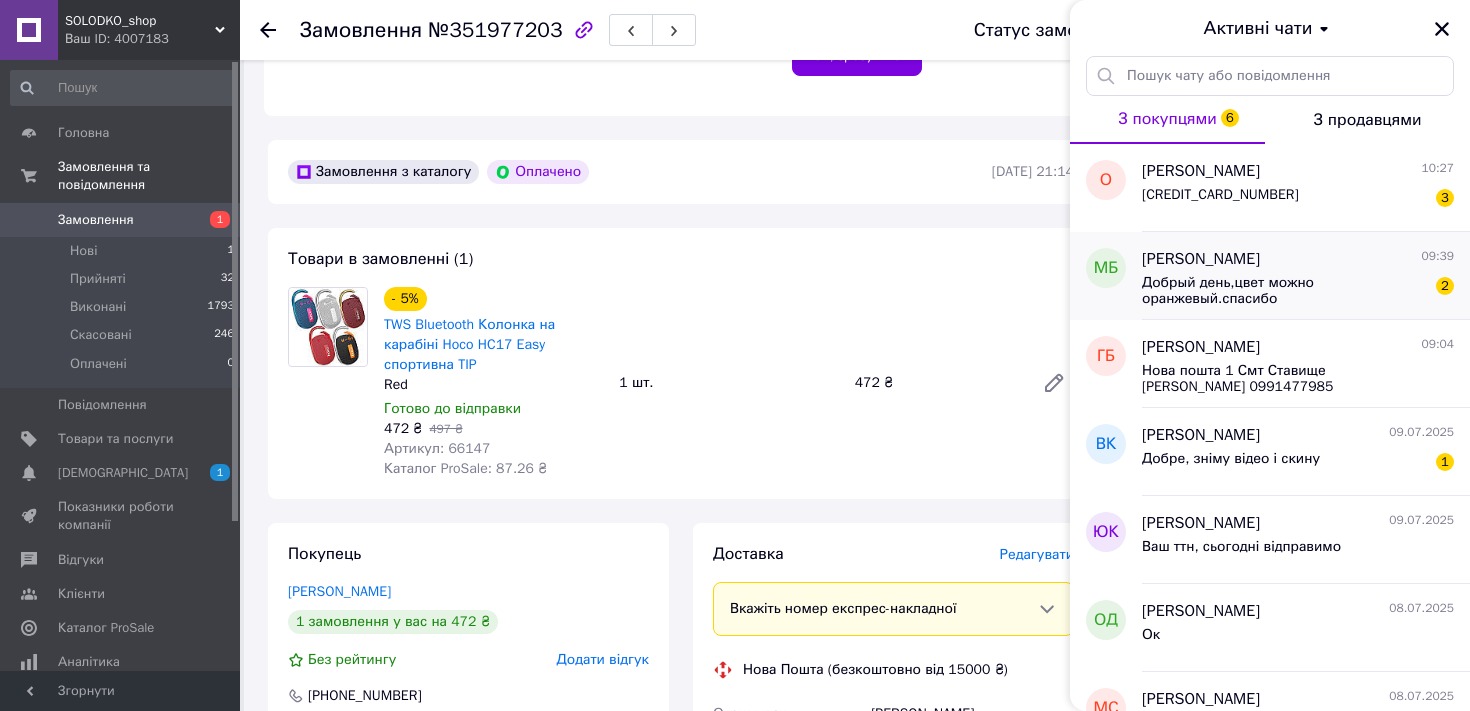click on "Добрый день,цвет можно оранжевый.спасибо" at bounding box center [1284, 291] 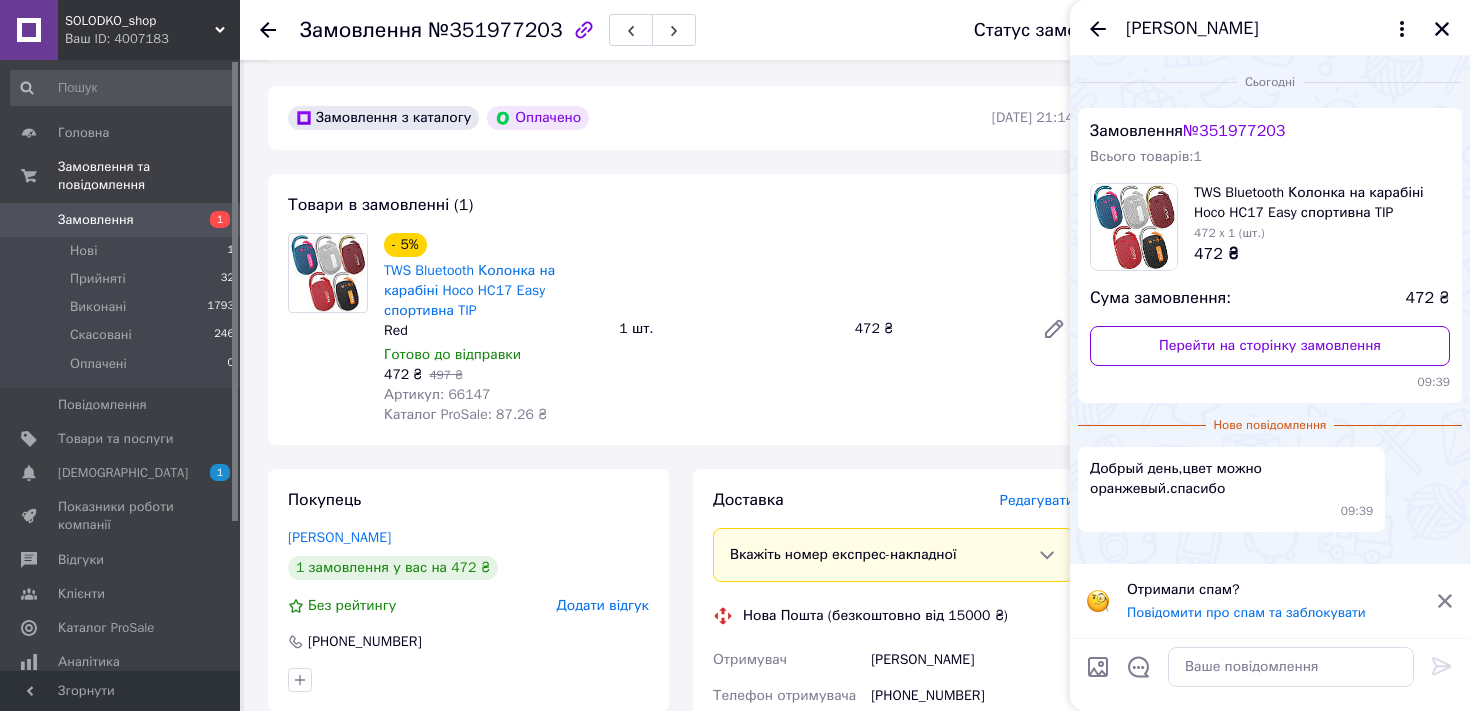 scroll, scrollTop: 557, scrollLeft: 0, axis: vertical 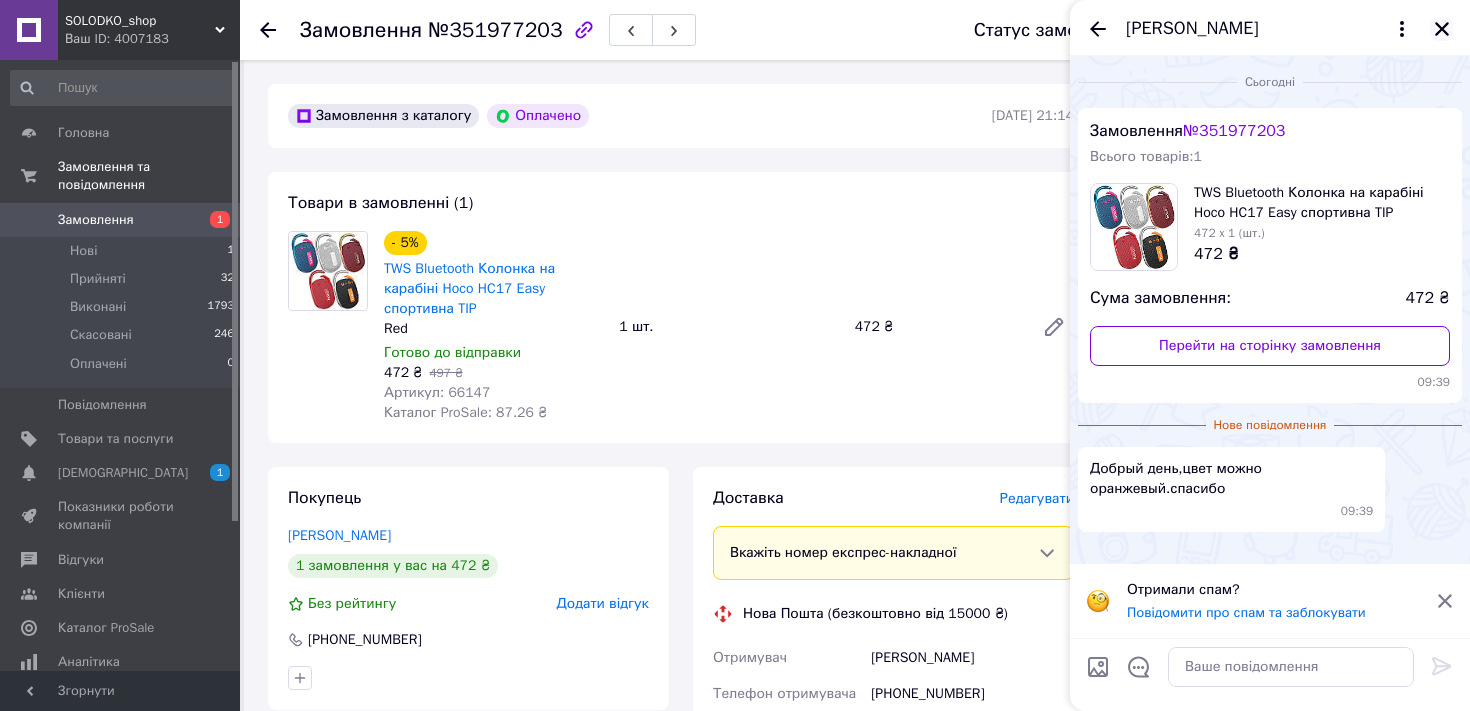 click 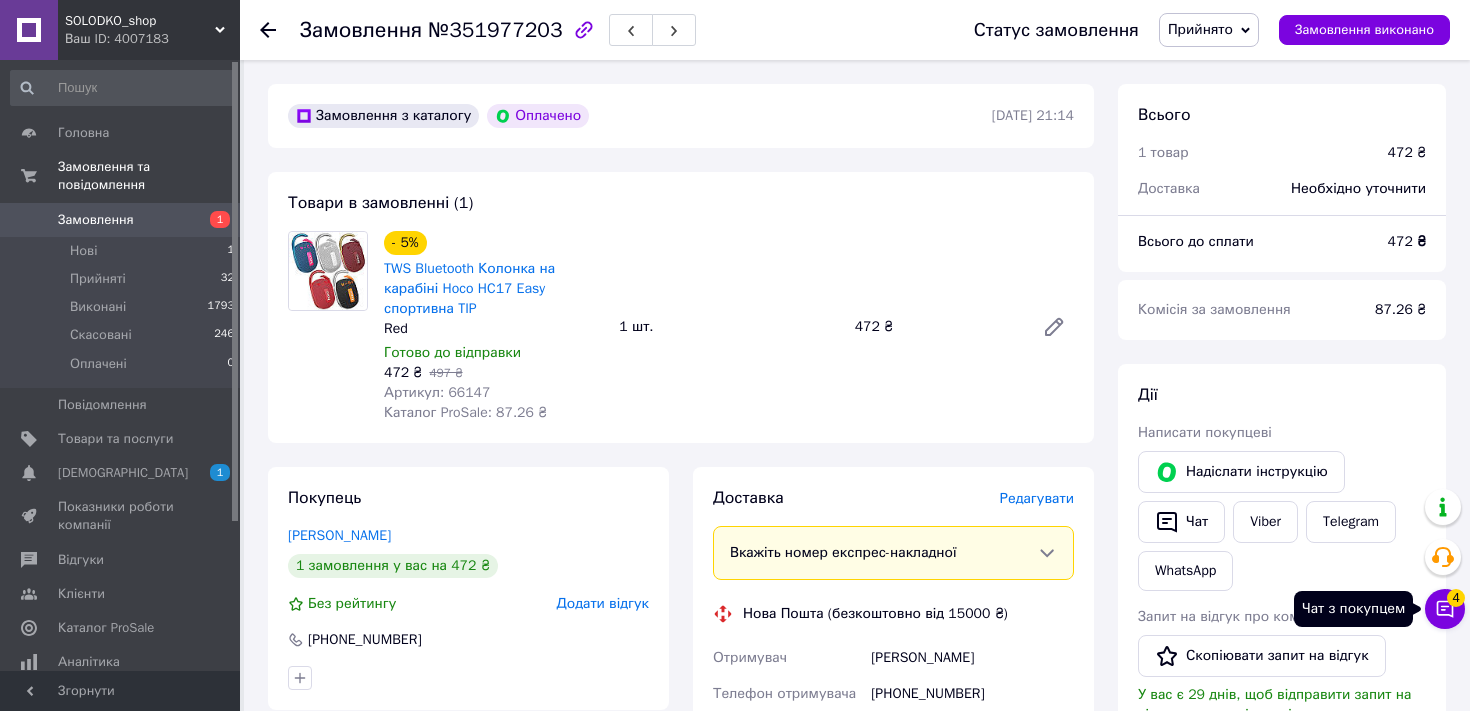click on "4" at bounding box center (1456, 595) 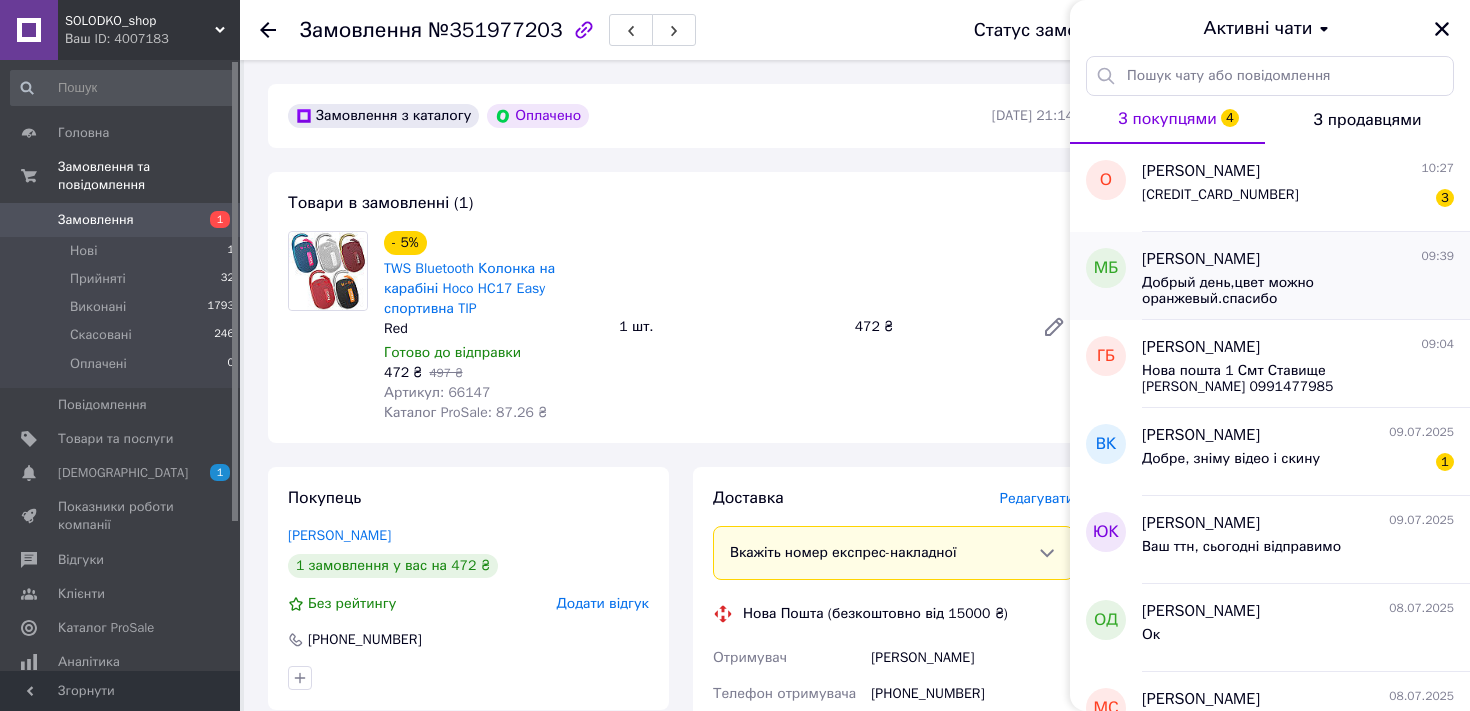 click on "Добрый день,цвет можно оранжевый.спасибо" at bounding box center (1284, 291) 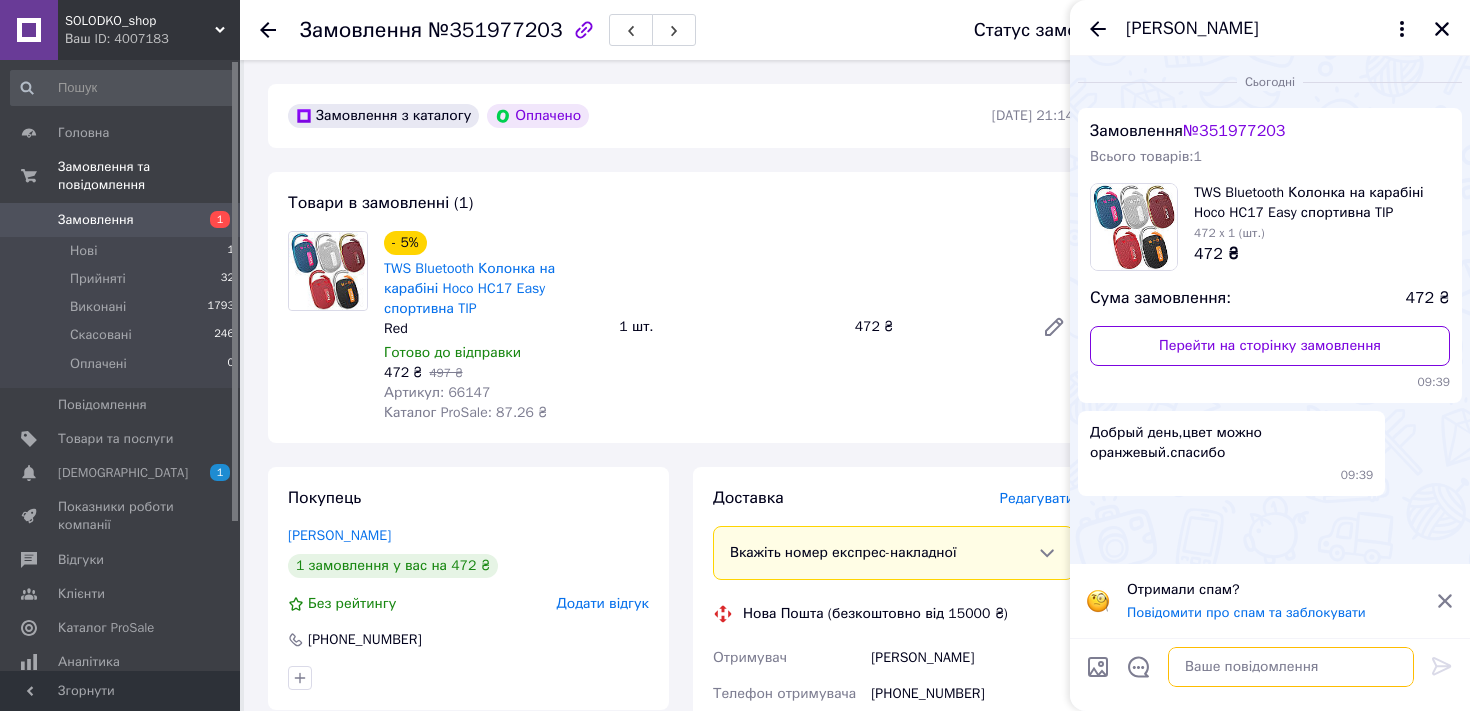 click at bounding box center [1291, 667] 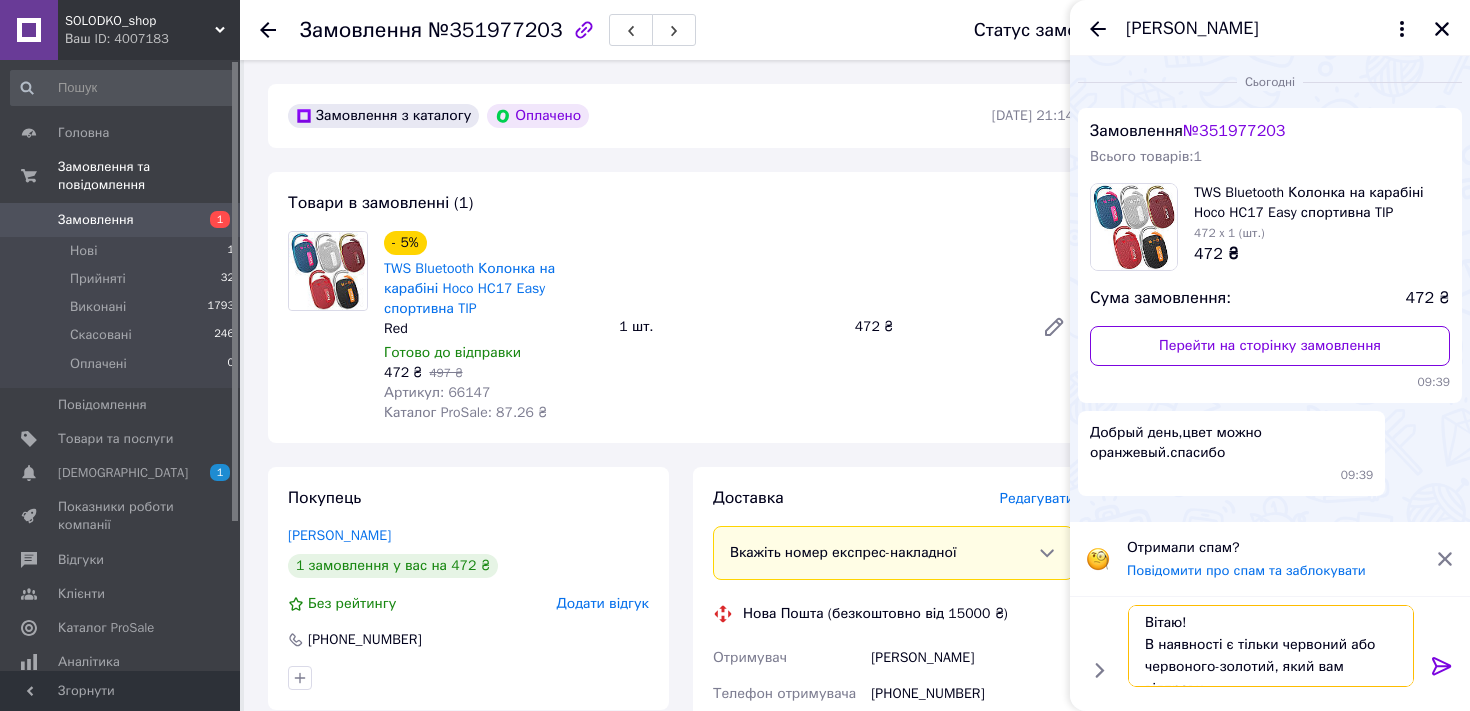 scroll, scrollTop: 13, scrollLeft: 0, axis: vertical 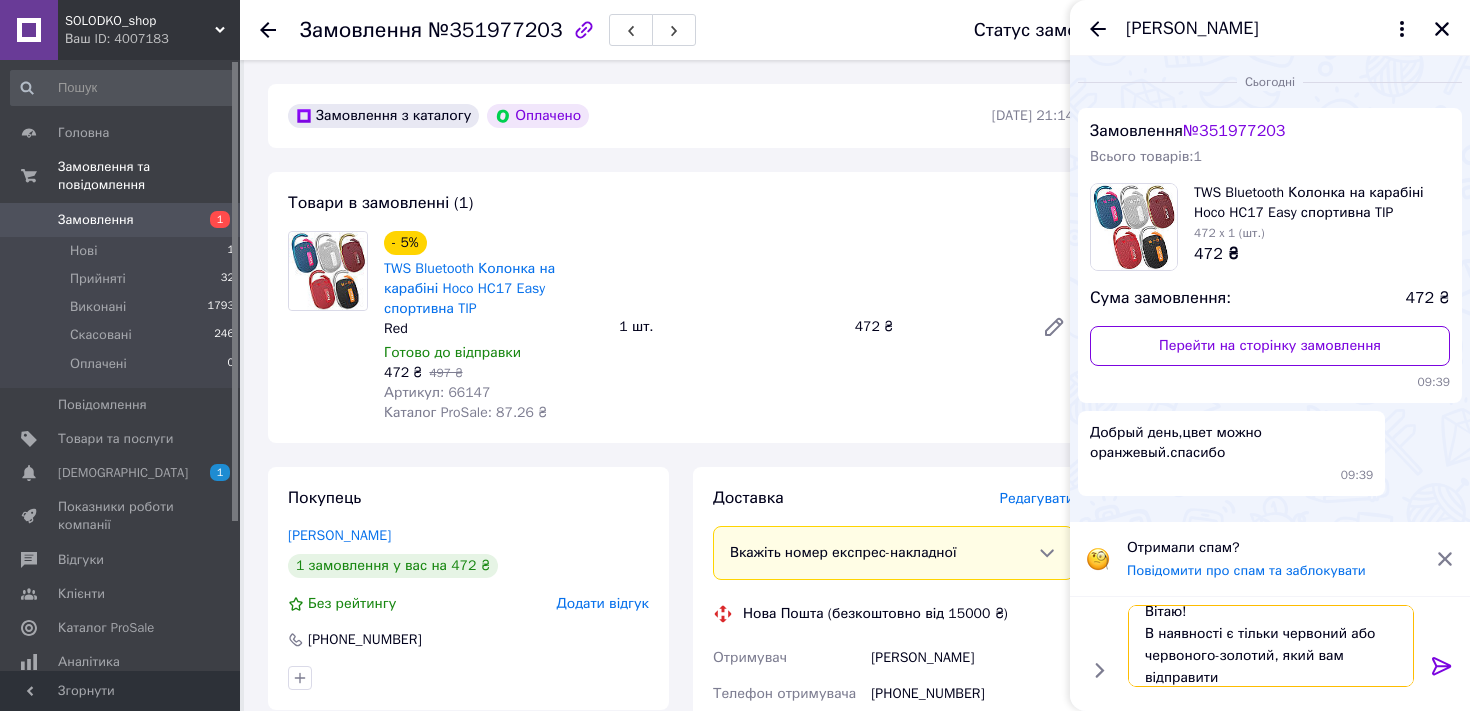 type on "Вітаю!
В наявності є тільки червоний або червоного-золотий, який вам відправити?" 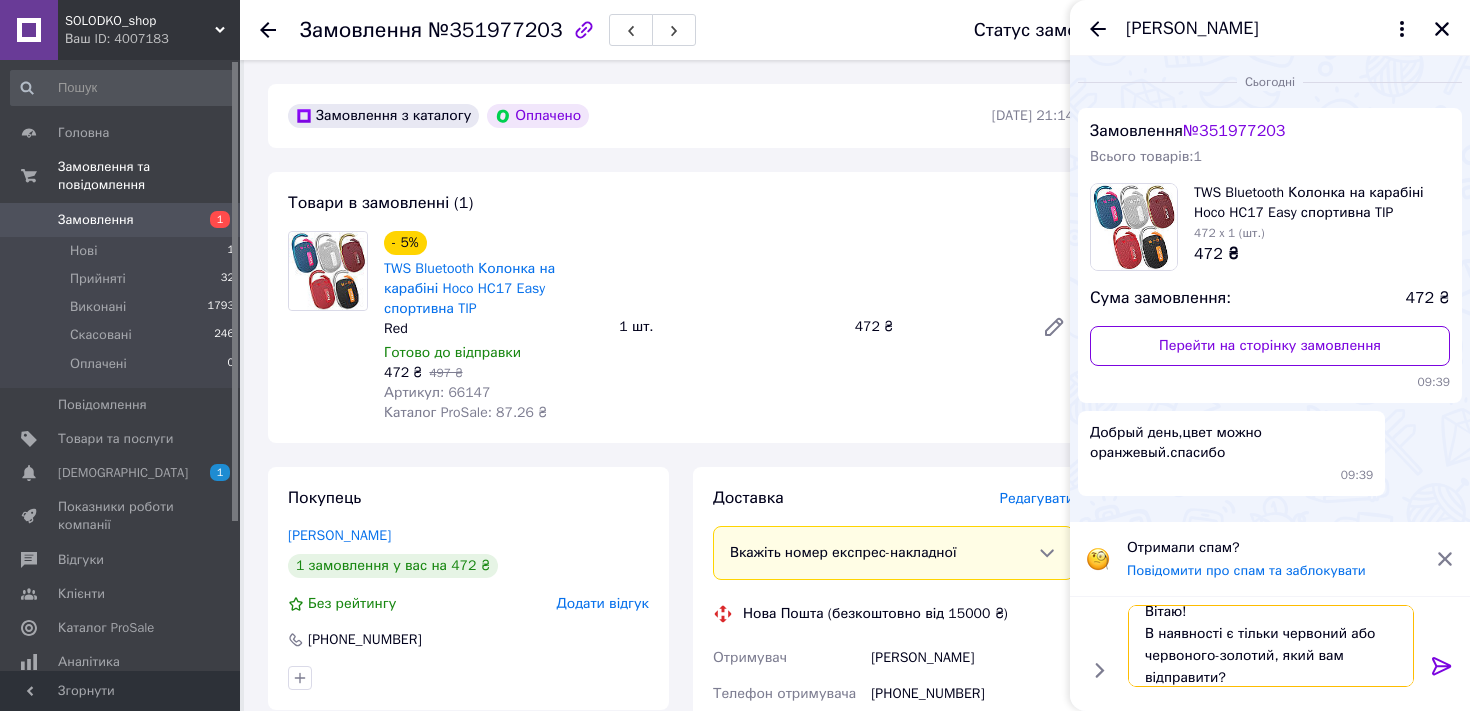 type 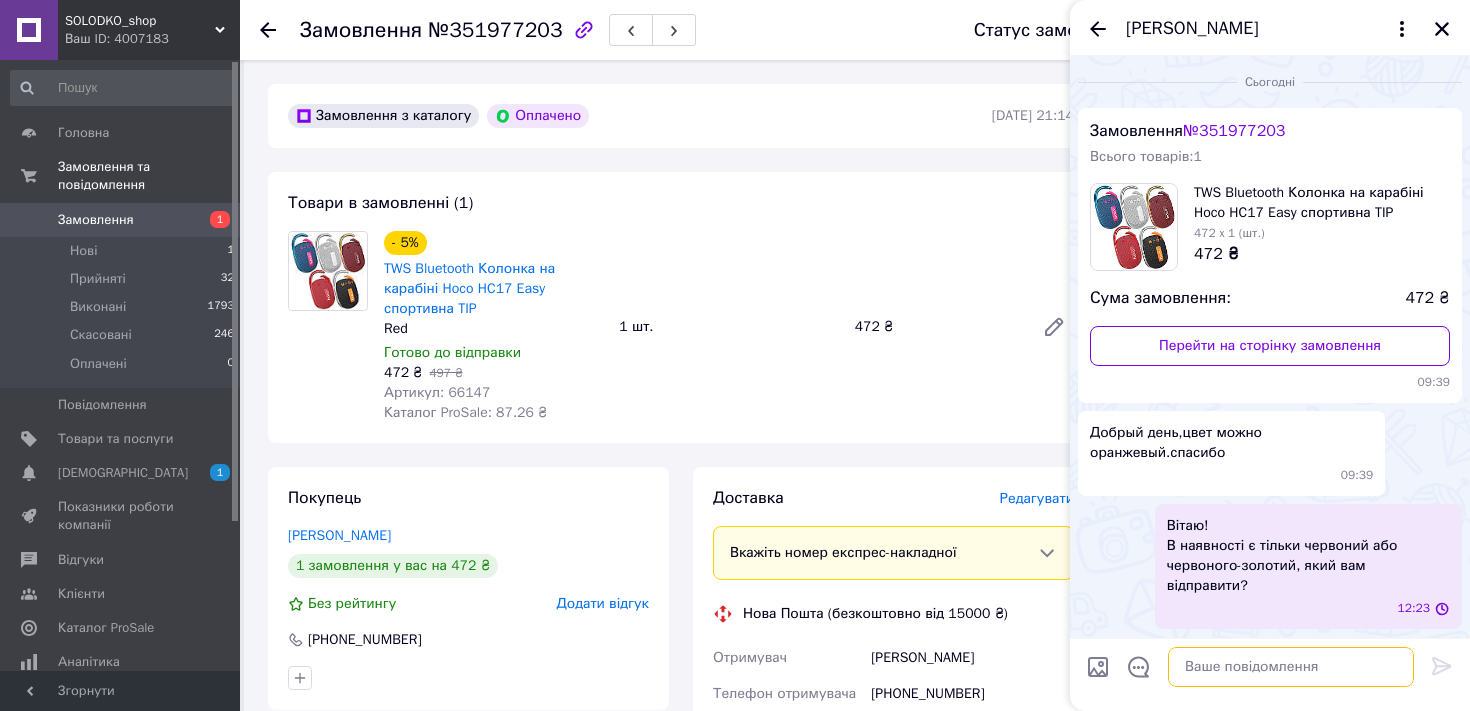 scroll, scrollTop: 0, scrollLeft: 0, axis: both 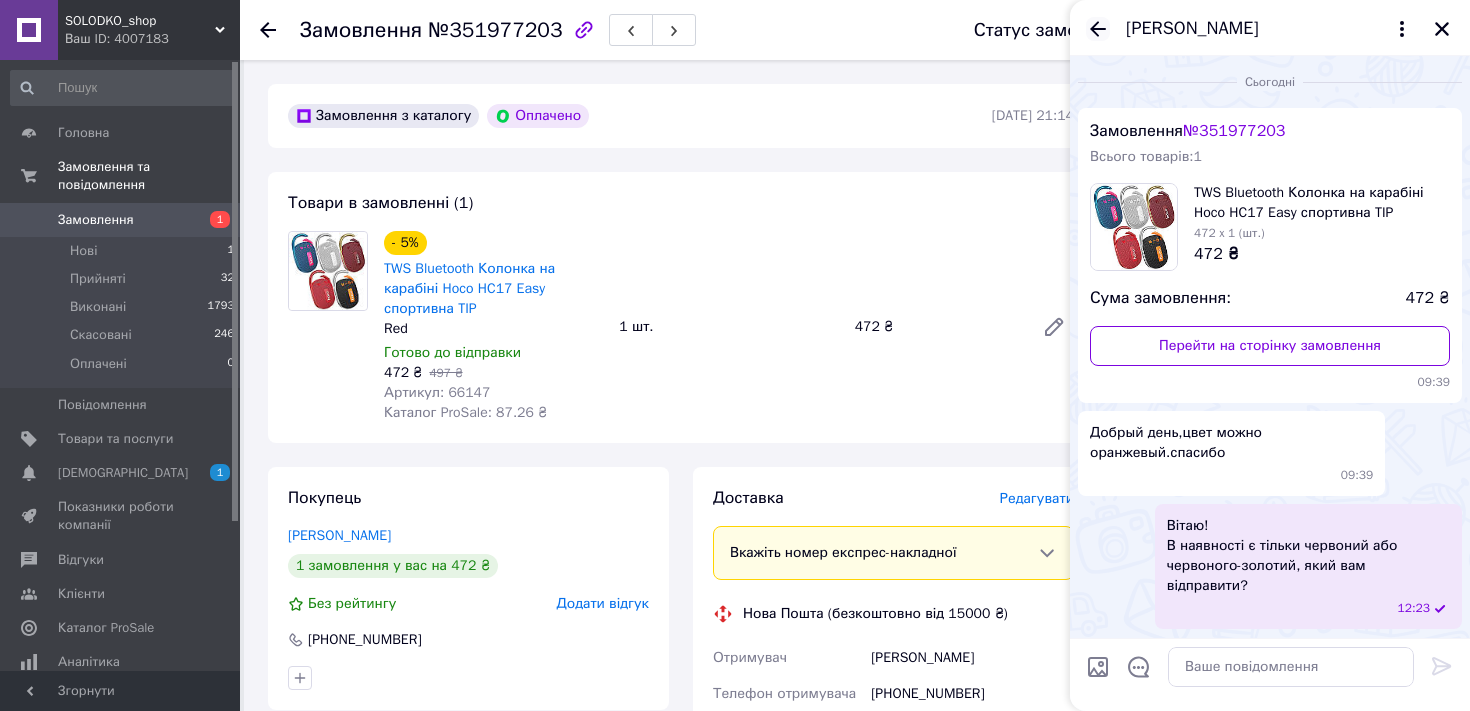click 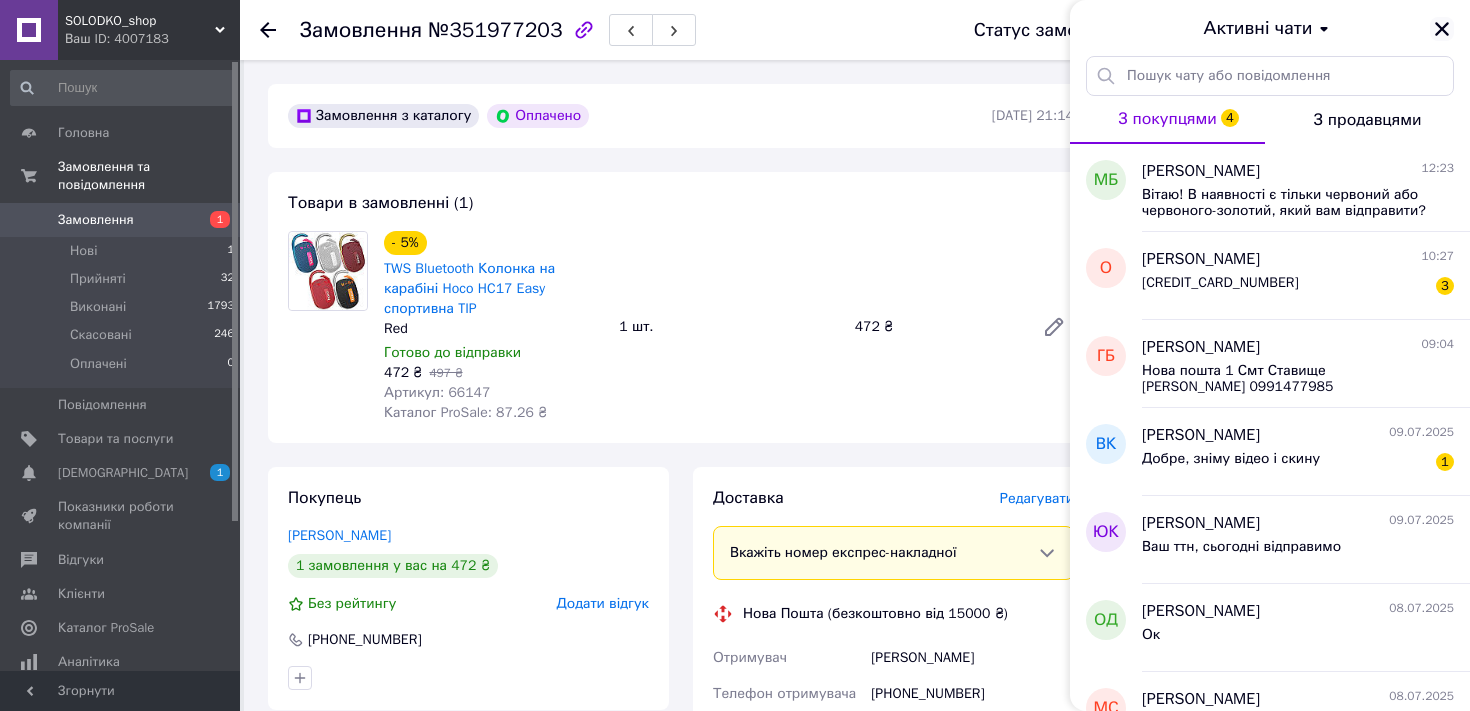 click 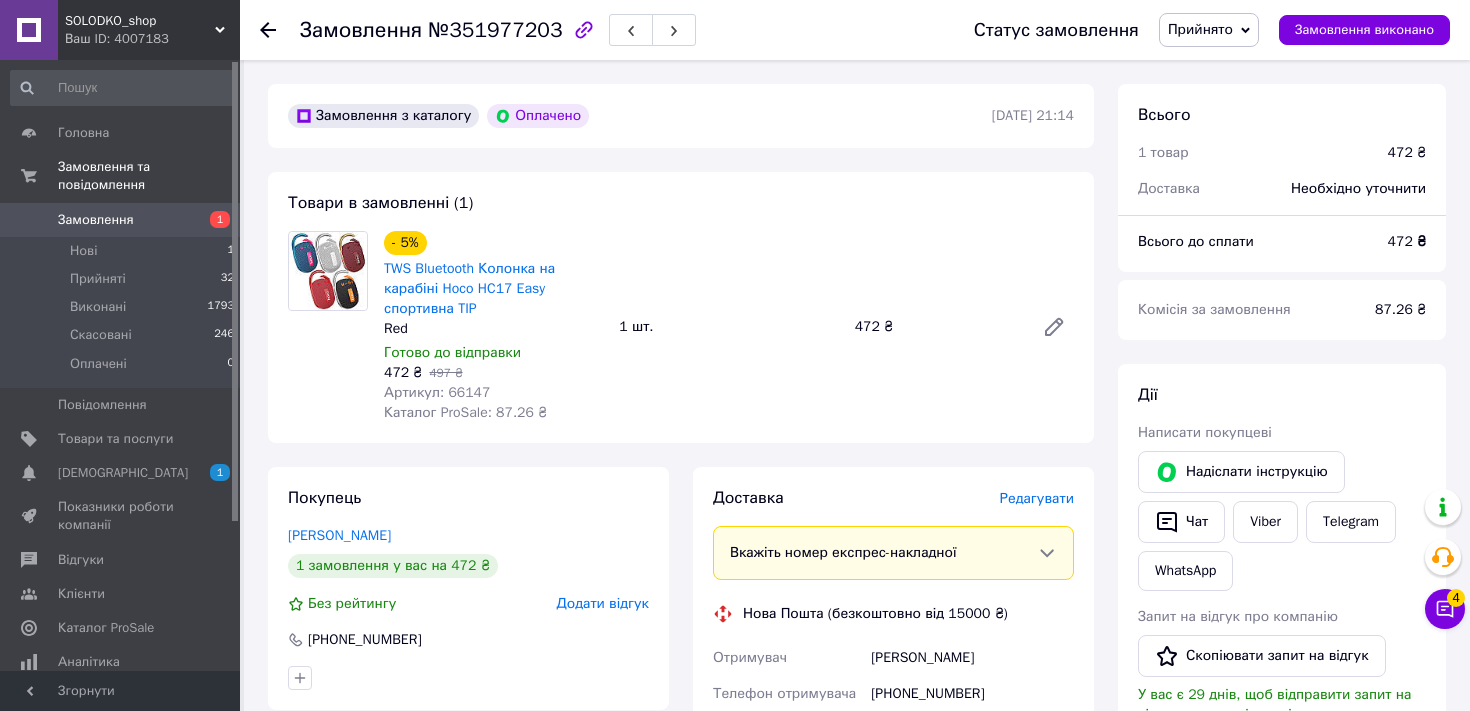 click on "Замовлення 1" at bounding box center [123, 220] 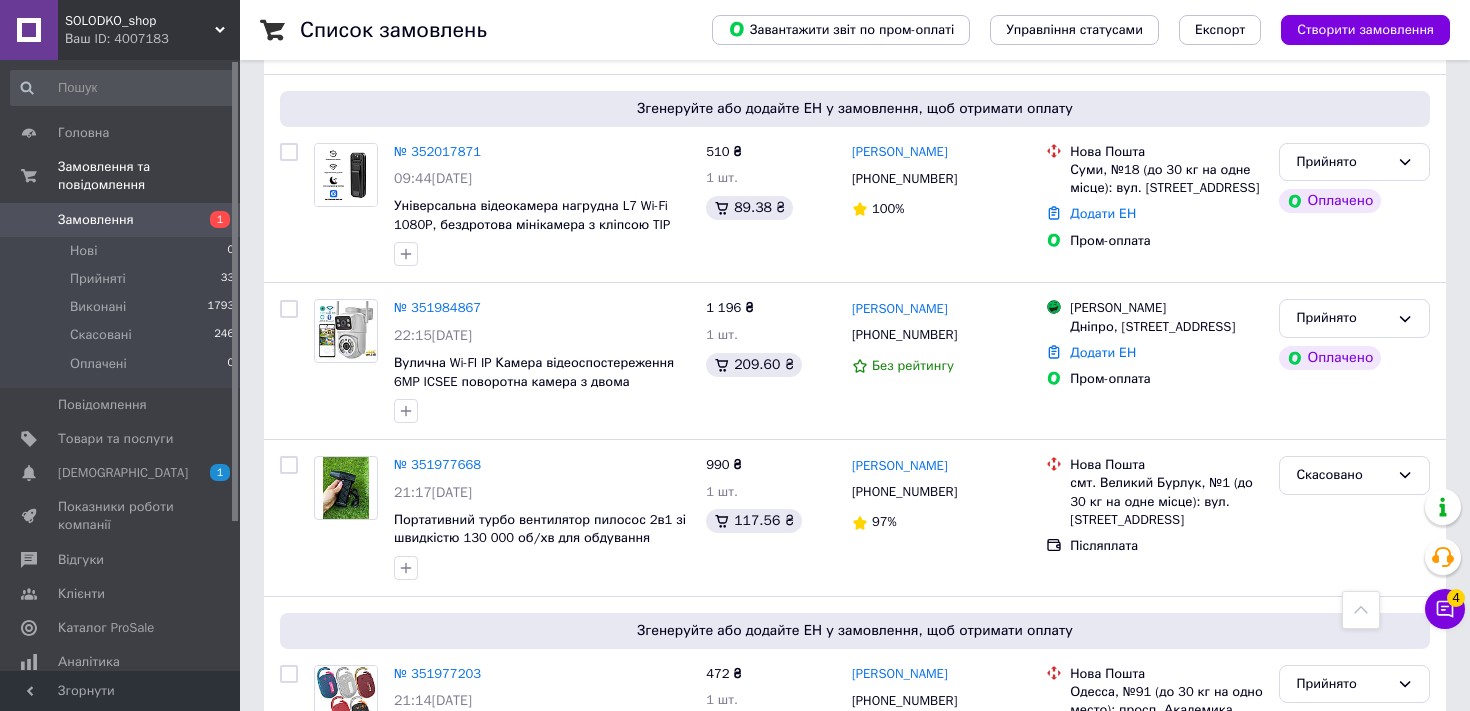 scroll, scrollTop: 733, scrollLeft: 0, axis: vertical 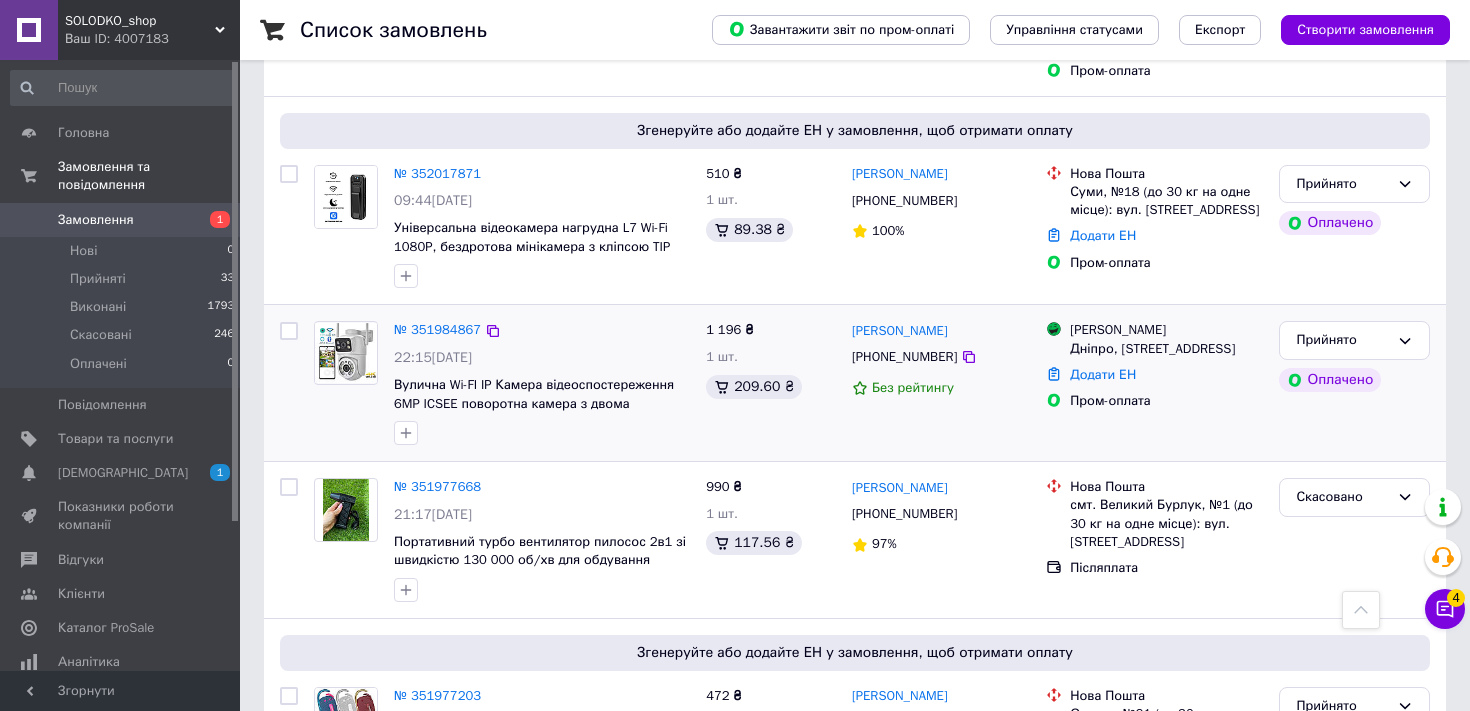 click on "№ 351984867" at bounding box center (437, 330) 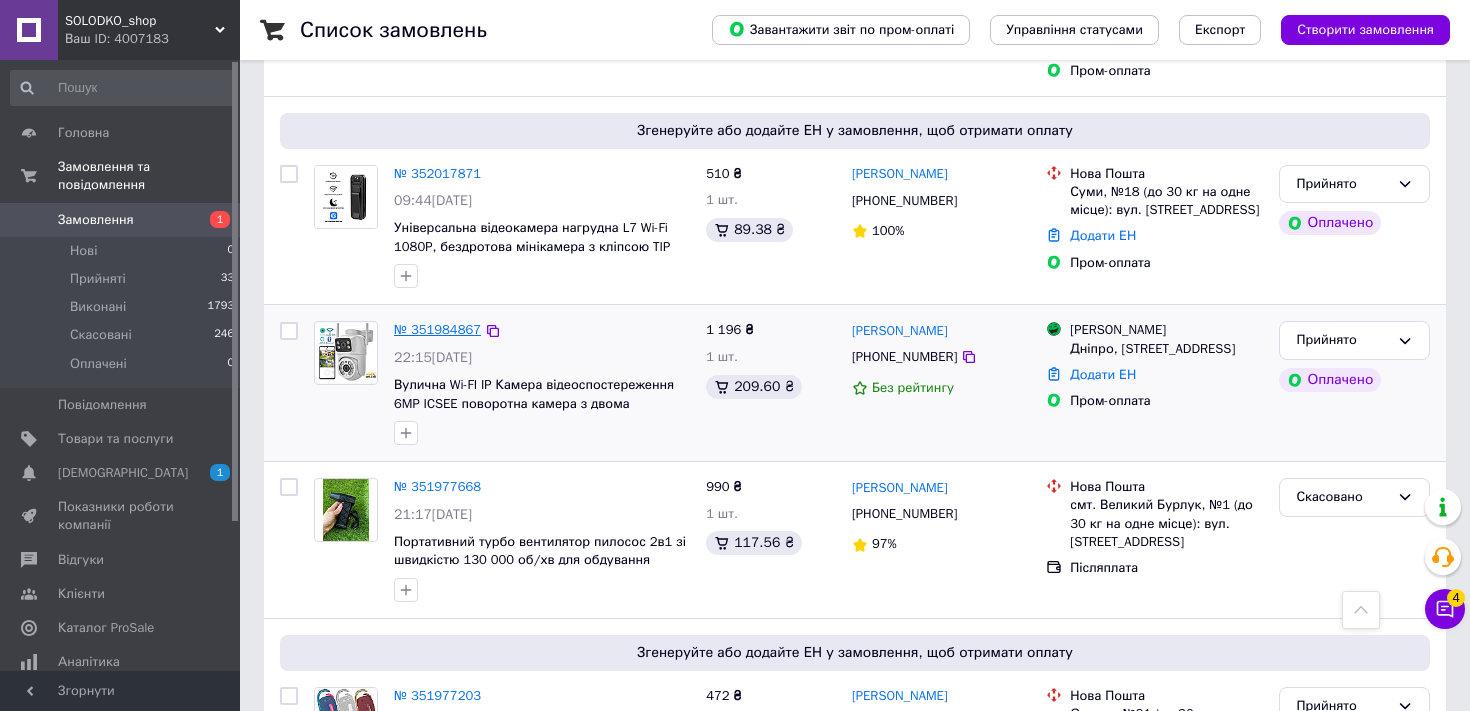 click on "№ 351984867" at bounding box center [437, 329] 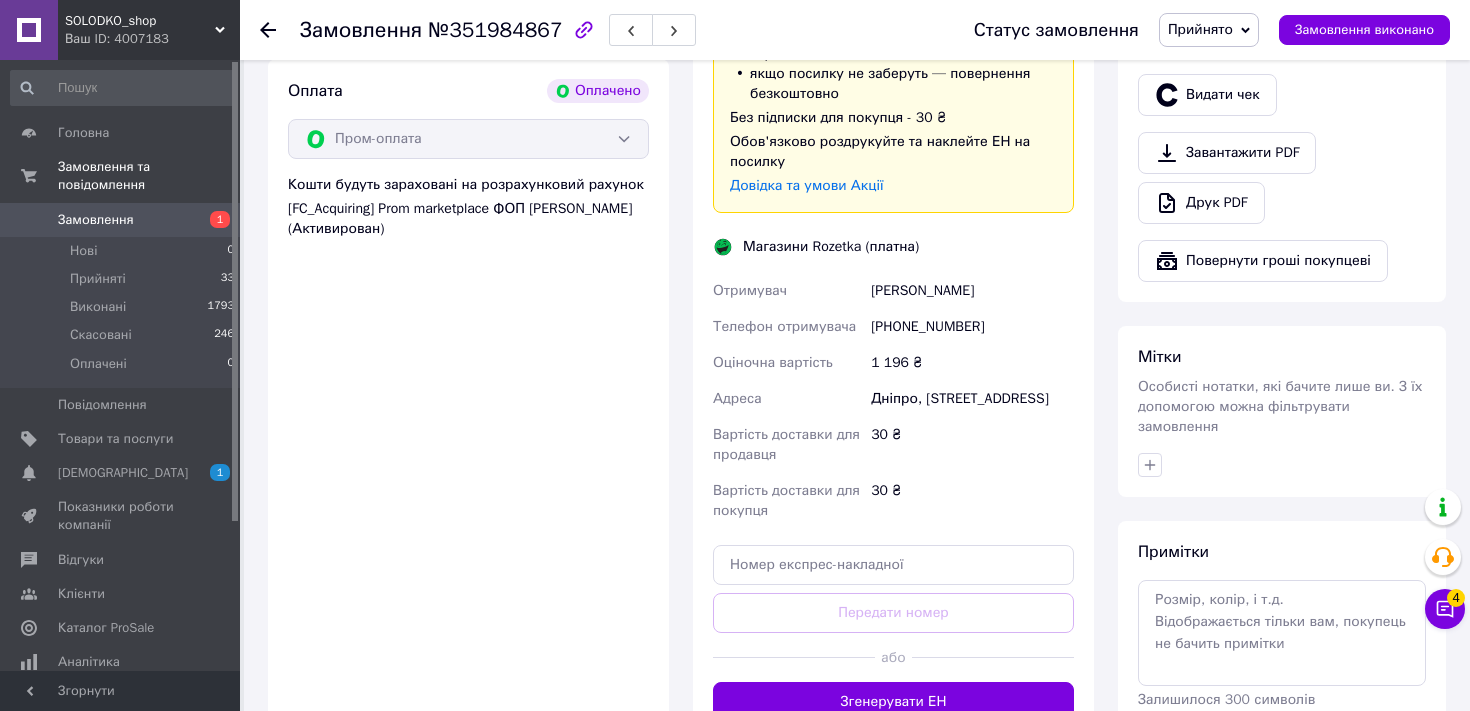 scroll, scrollTop: 1245, scrollLeft: 0, axis: vertical 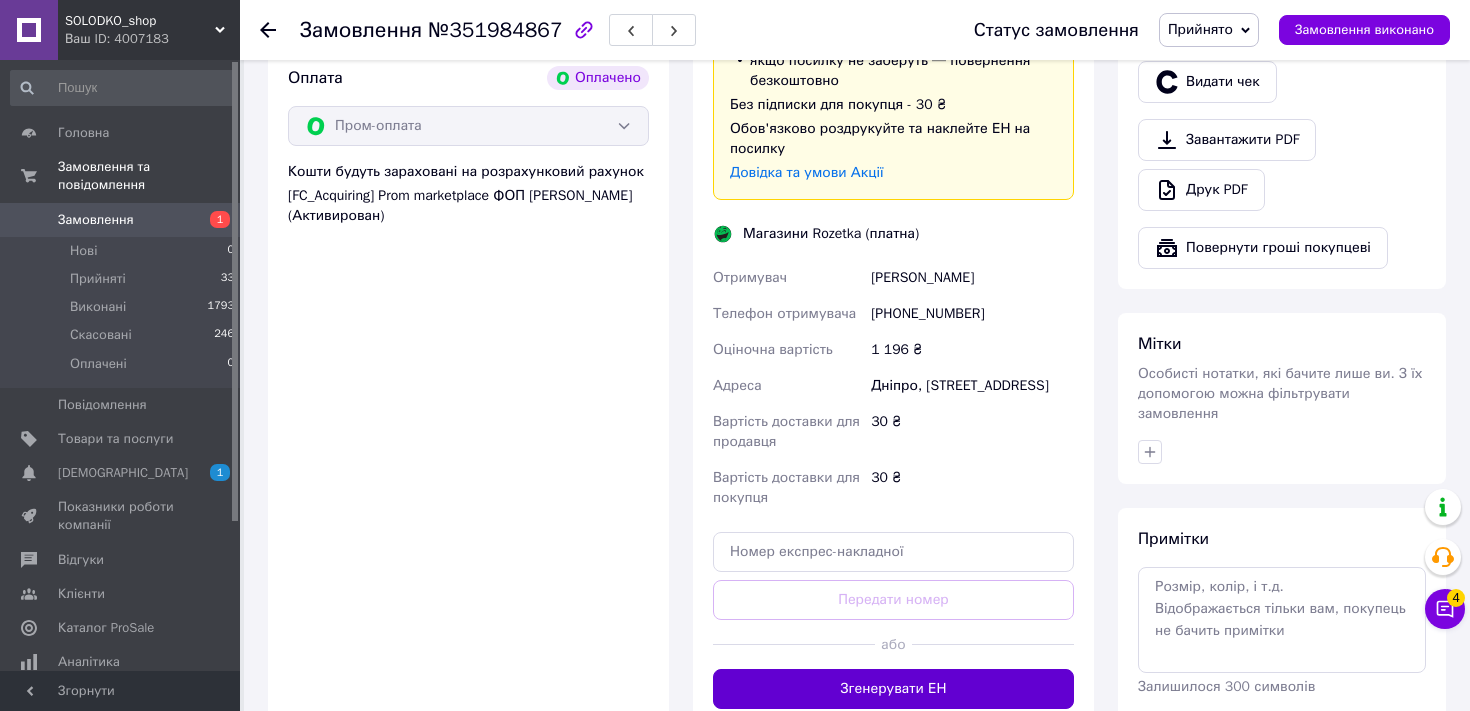 click on "Згенерувати ЕН" at bounding box center [893, 689] 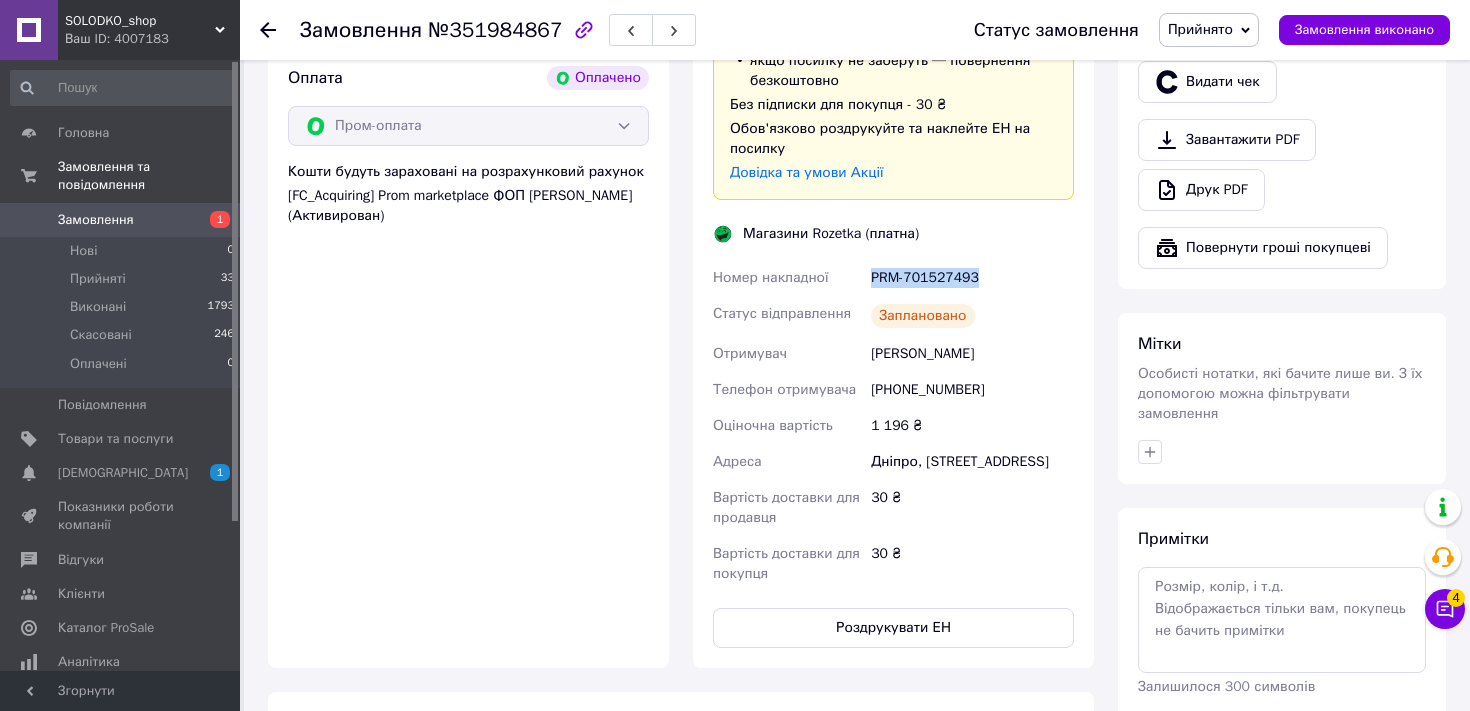 drag, startPoint x: 1000, startPoint y: 278, endPoint x: 863, endPoint y: 286, distance: 137.23338 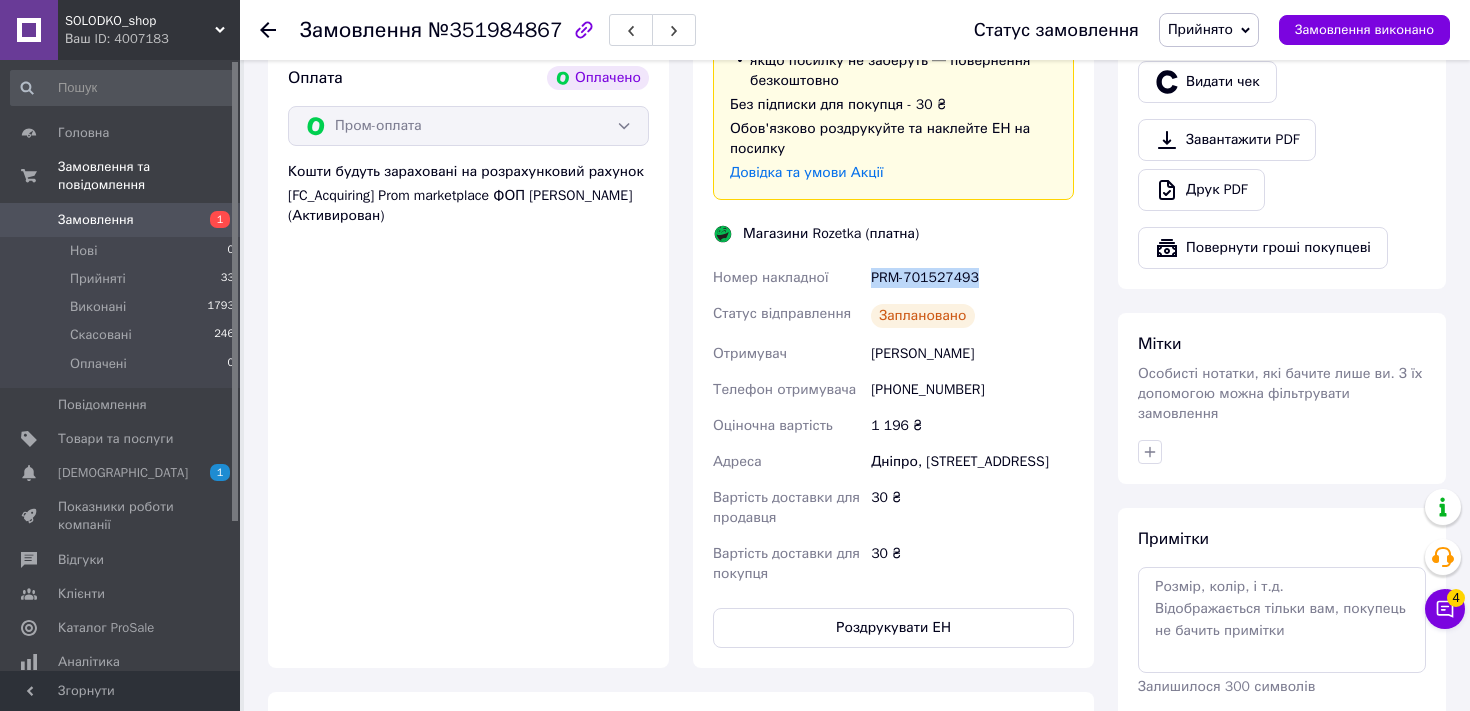click on "Номер накладної PRM-701527493 Статус відправлення Заплановано Отримувач Малець Марія  Телефон отримувача +380687282411 Оціночна вартість 1 196 ₴ Адреса Дніпро, Північнодонецька, 1А Вартість доставки для продавця 30 ₴ Вартість доставки для покупця 30 ₴" at bounding box center (893, 426) 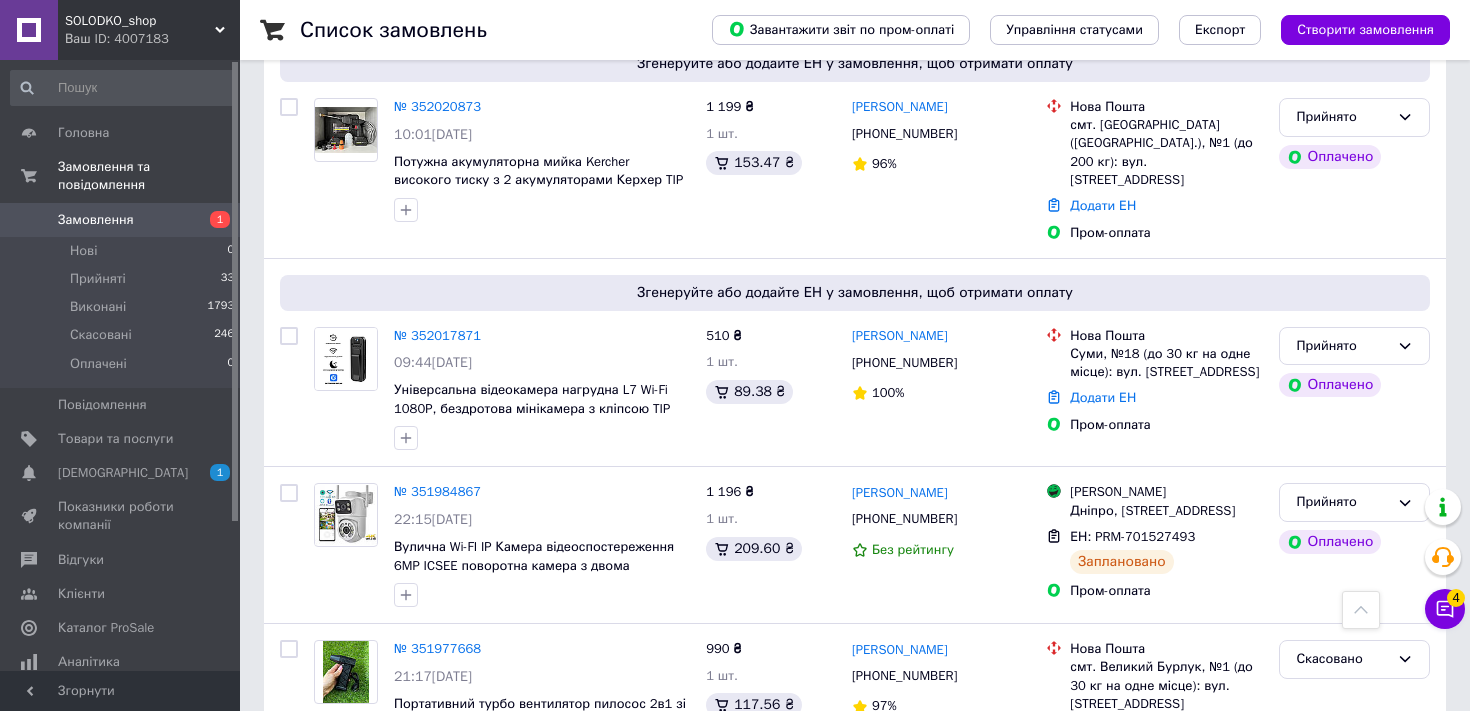 scroll, scrollTop: 569, scrollLeft: 0, axis: vertical 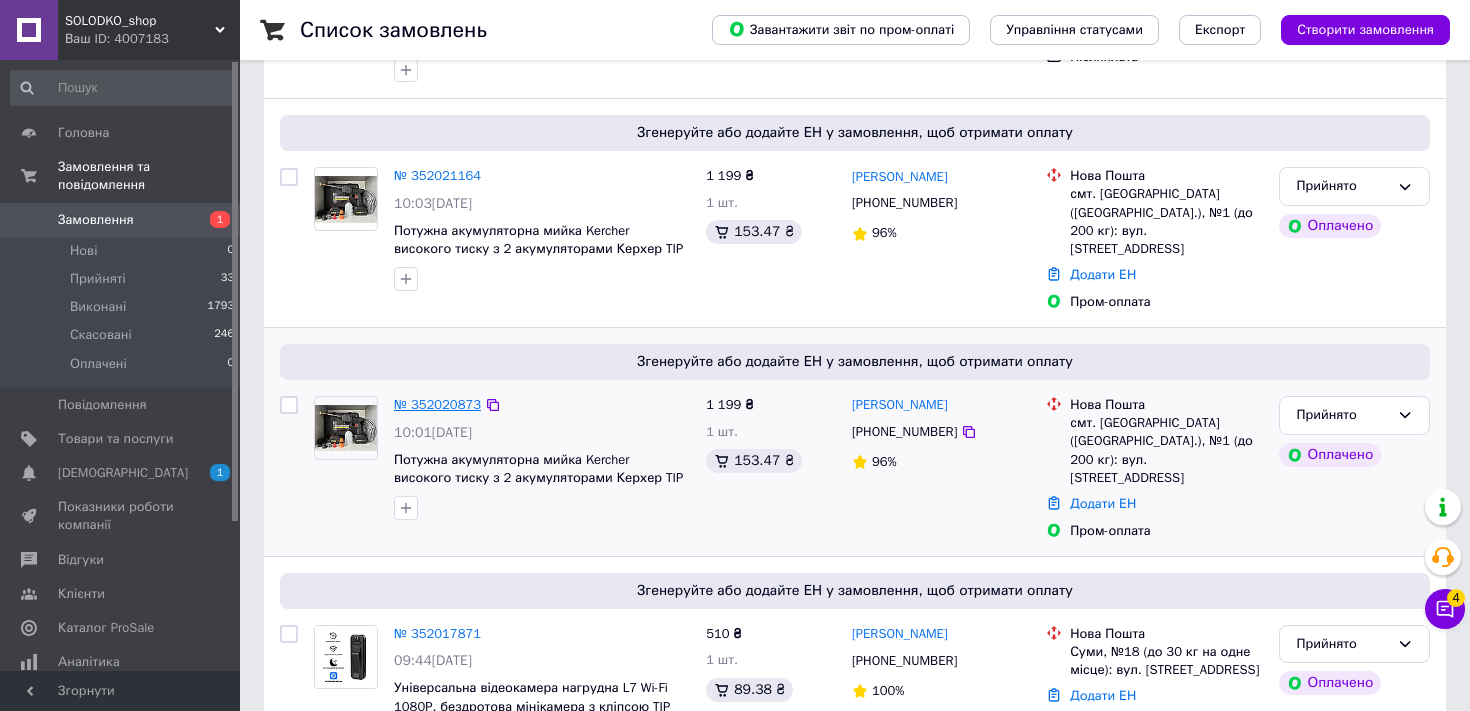 click on "№ 352020873" at bounding box center (437, 404) 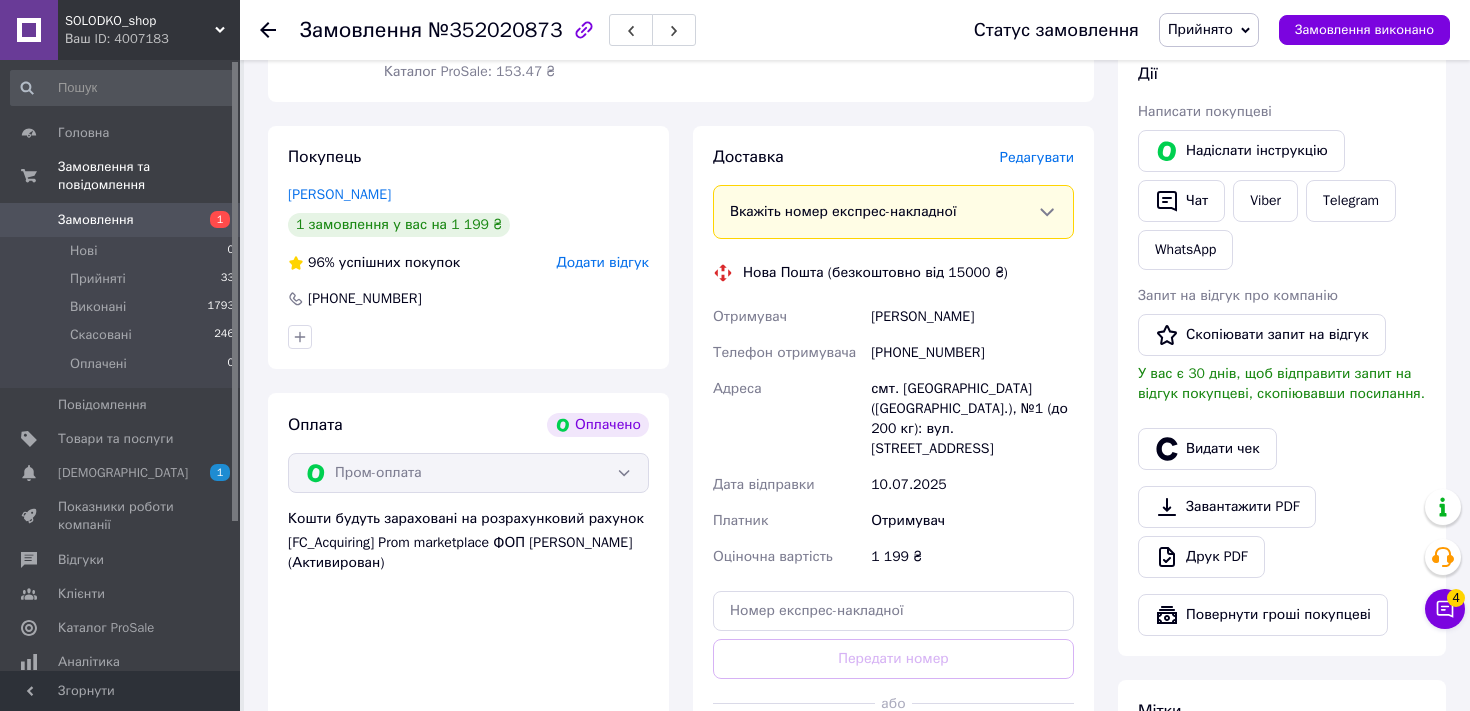 scroll, scrollTop: 794, scrollLeft: 0, axis: vertical 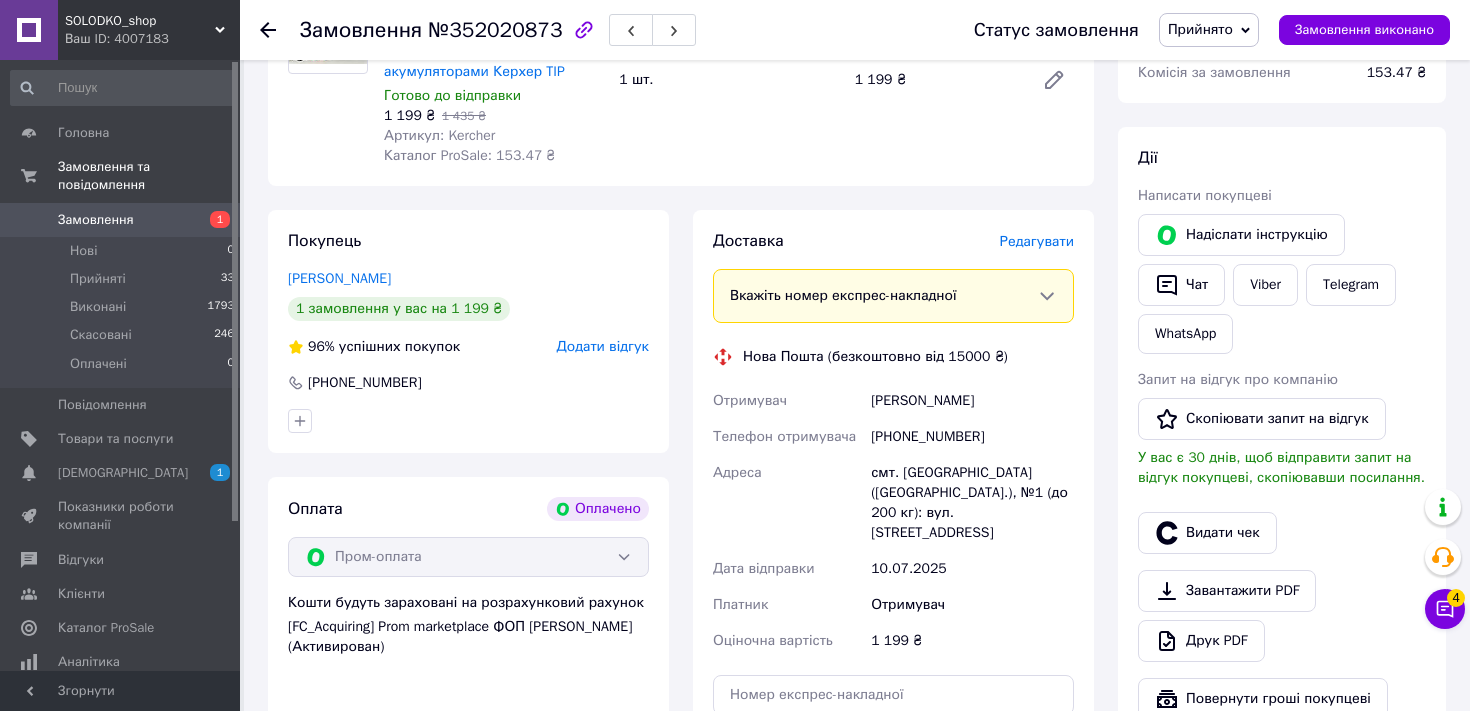 click on "Замовлення 1" at bounding box center (123, 220) 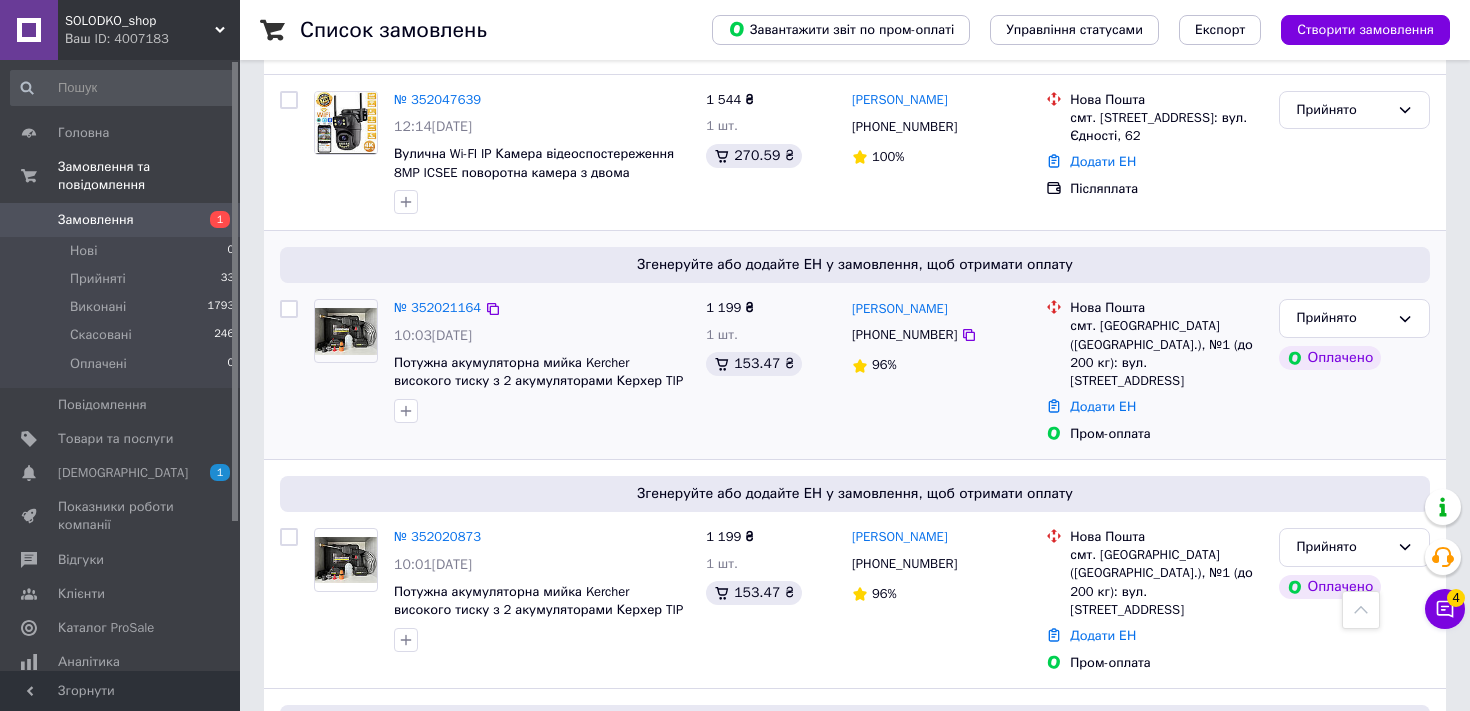 scroll, scrollTop: 124, scrollLeft: 0, axis: vertical 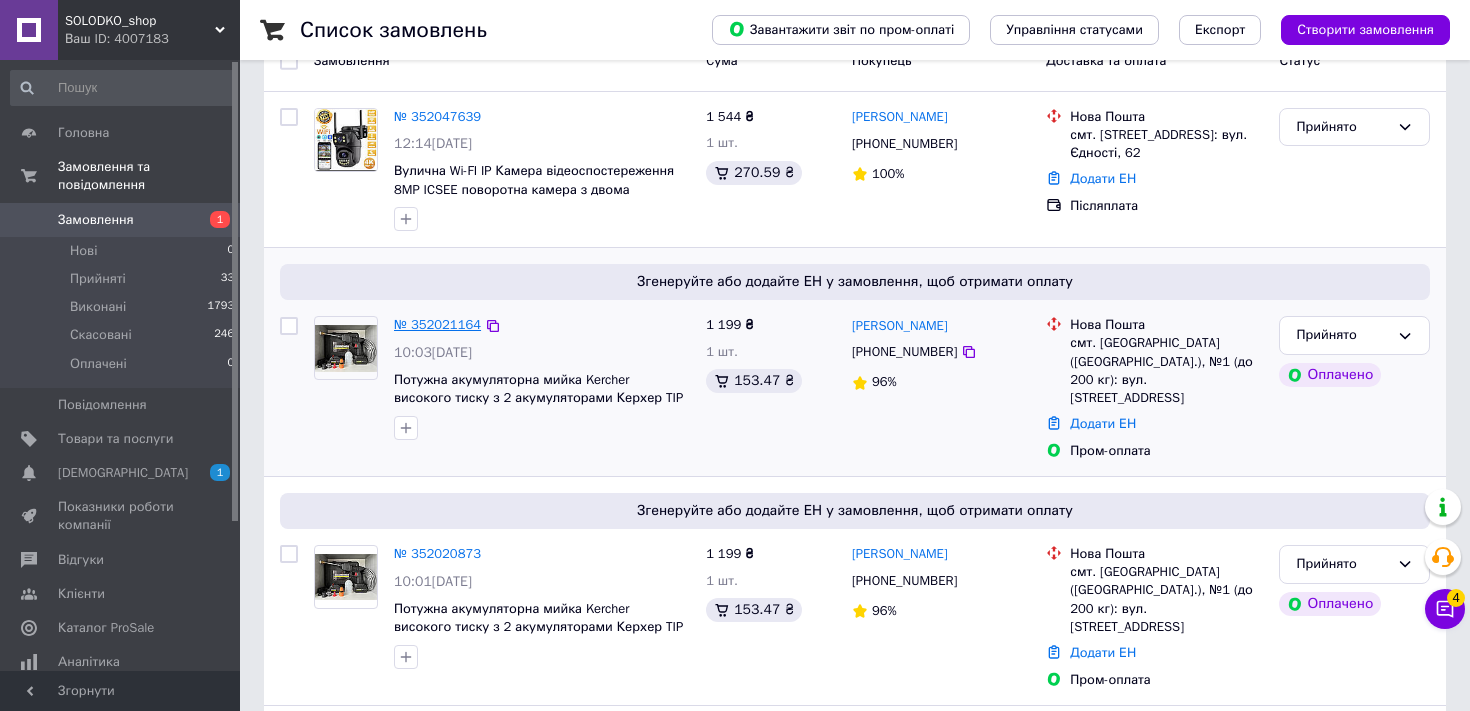 click on "№ 352021164" at bounding box center (437, 324) 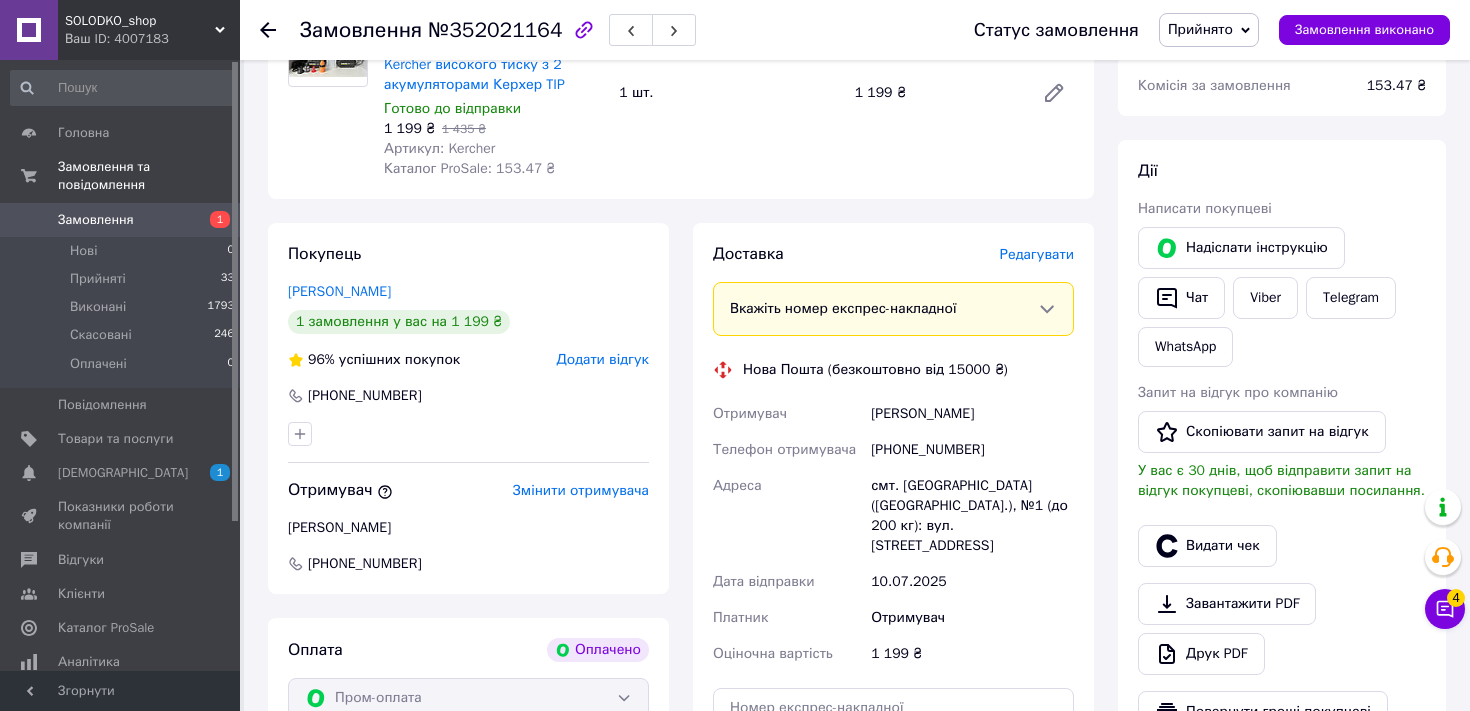 scroll, scrollTop: 780, scrollLeft: 0, axis: vertical 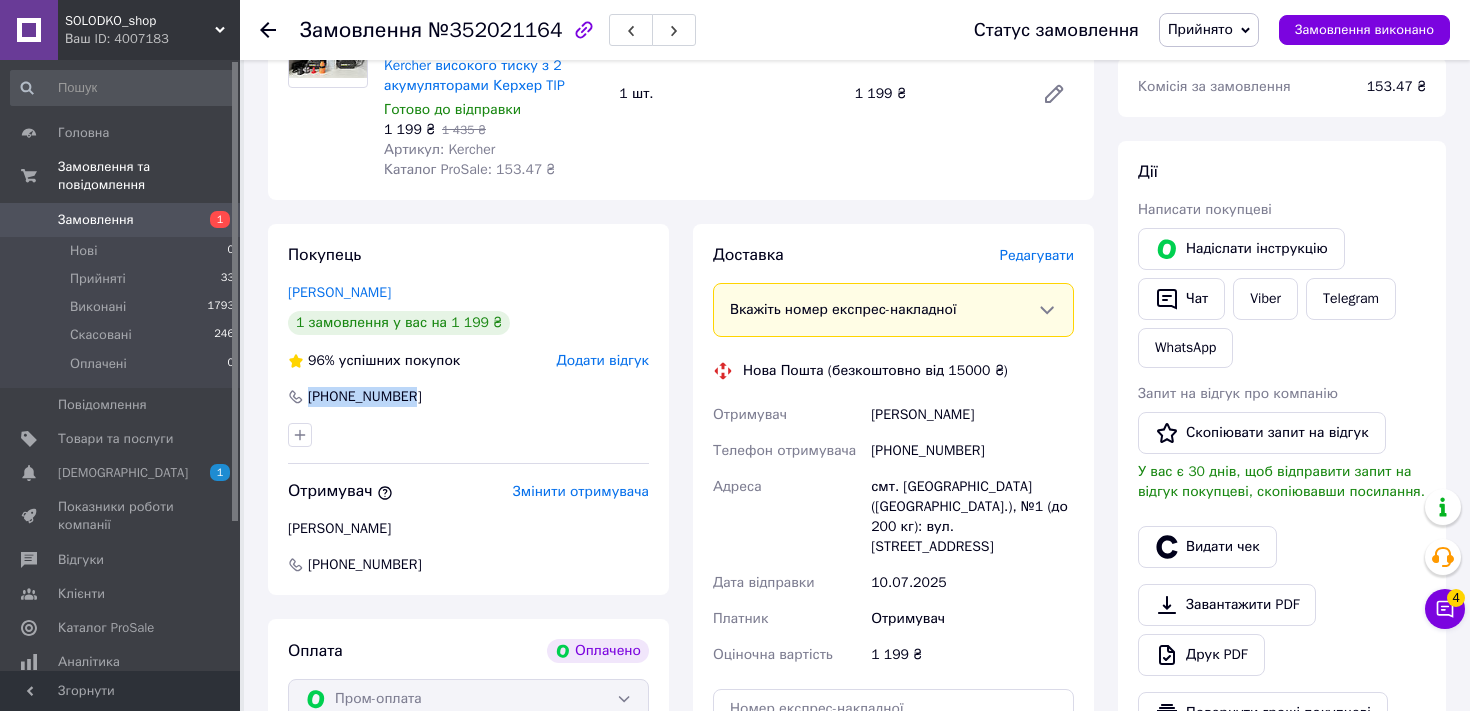drag, startPoint x: 428, startPoint y: 401, endPoint x: 308, endPoint y: 396, distance: 120.10412 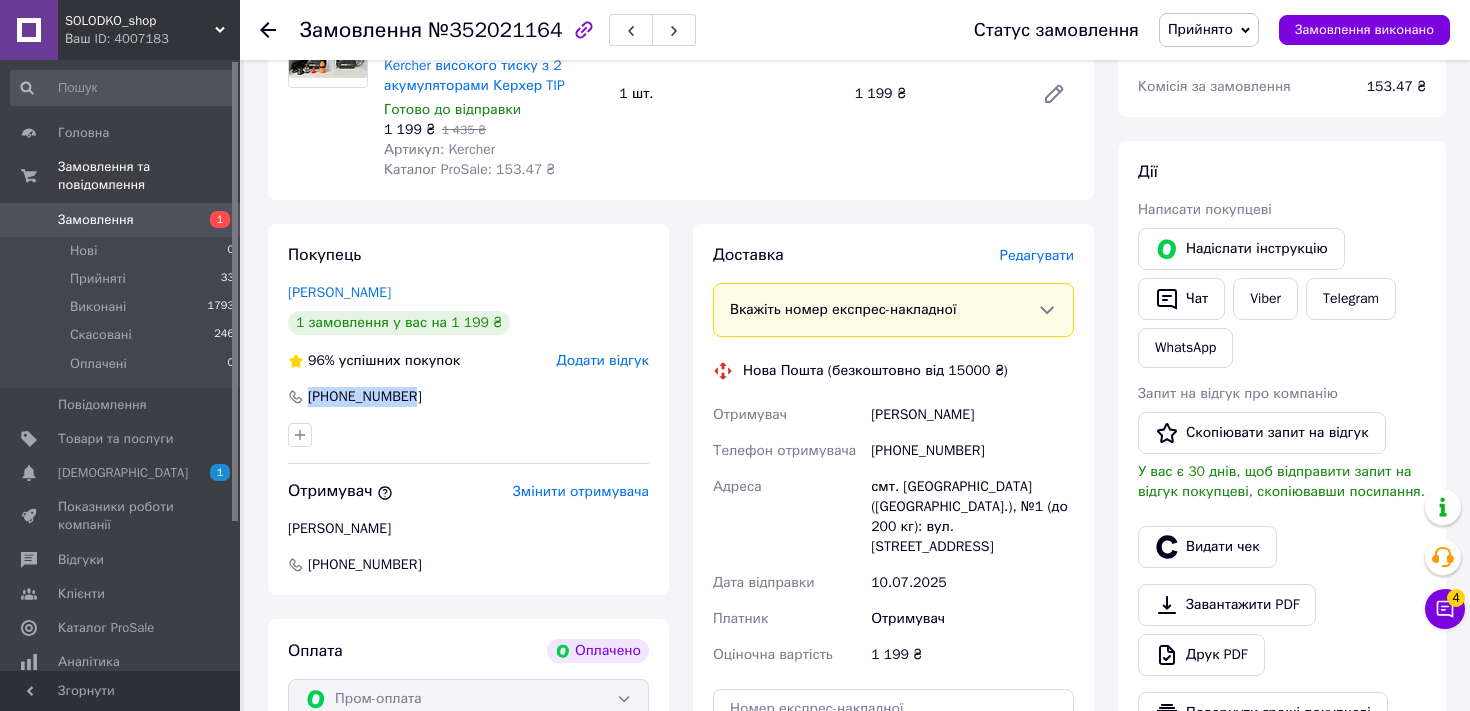 click on "+380984473687" at bounding box center (468, 397) 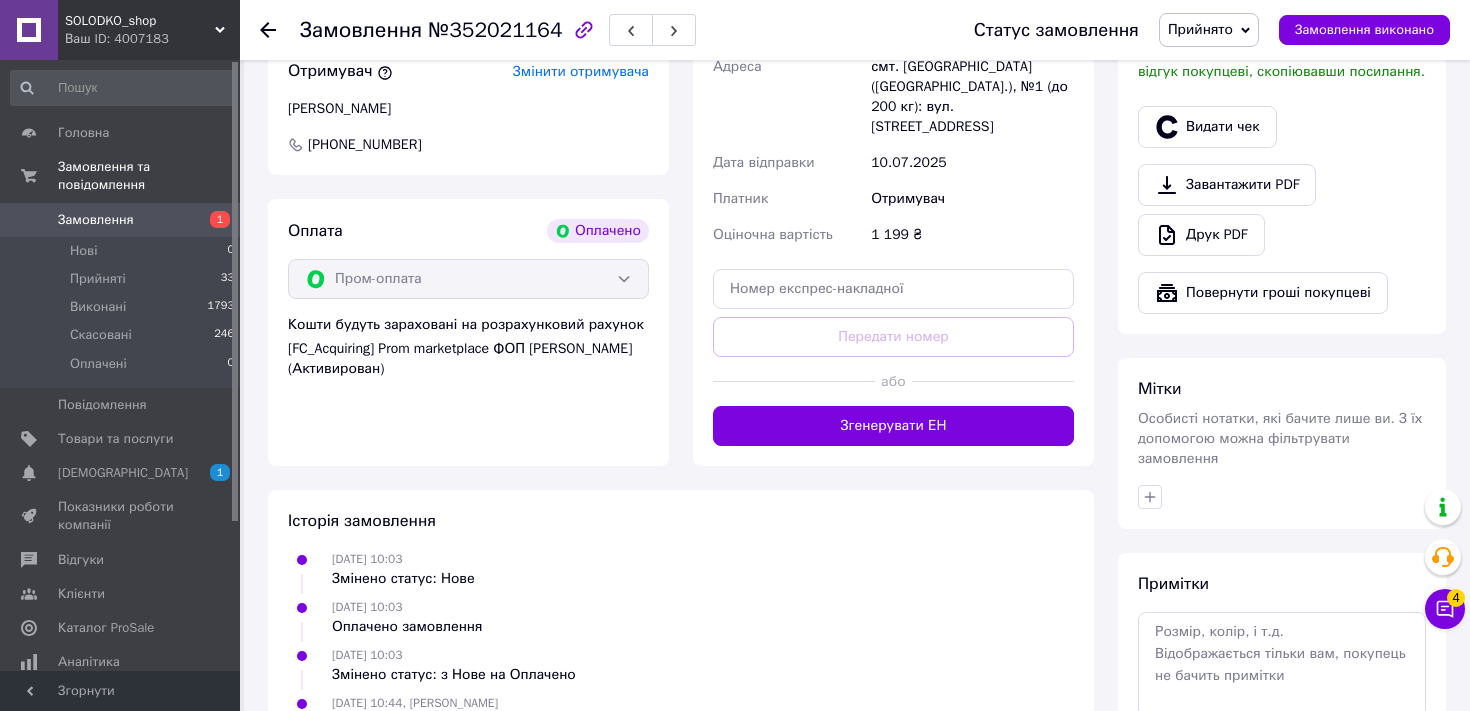 scroll, scrollTop: 1331, scrollLeft: 0, axis: vertical 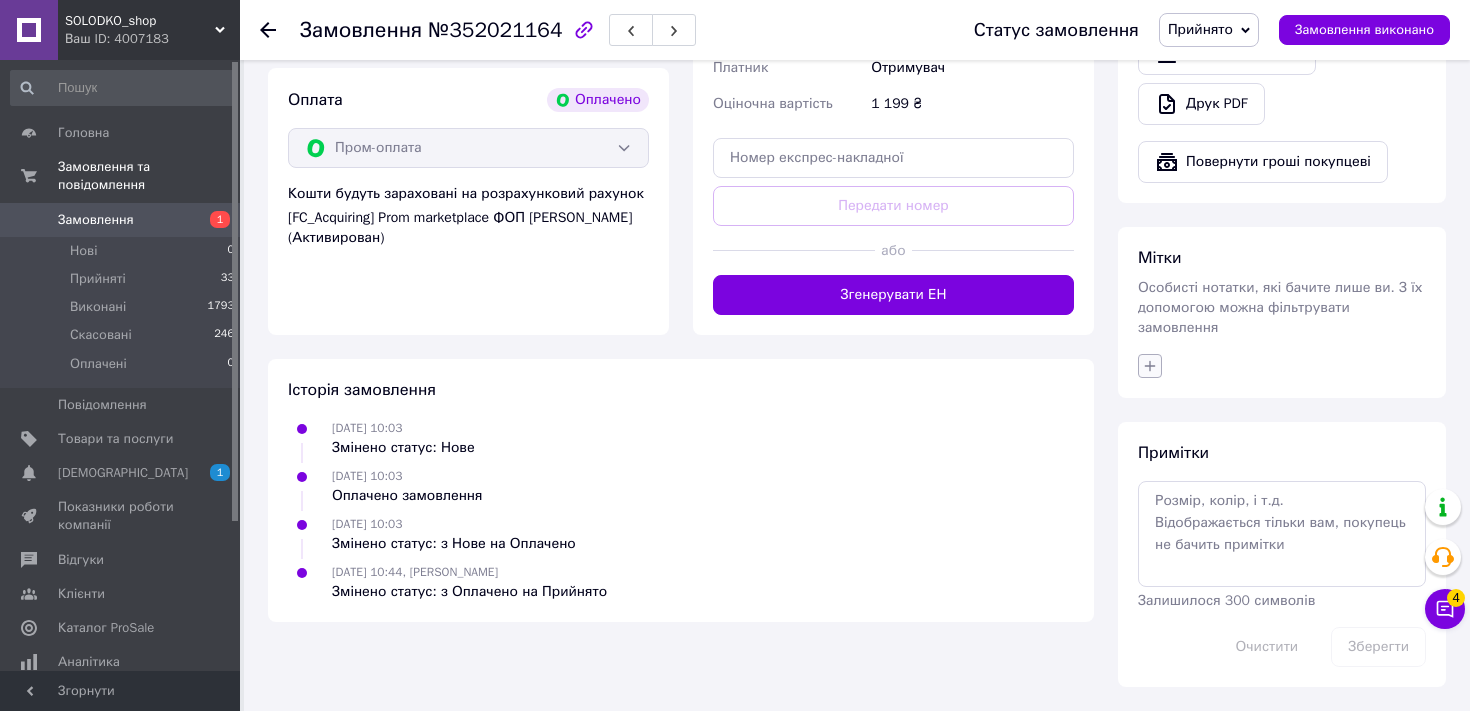 click 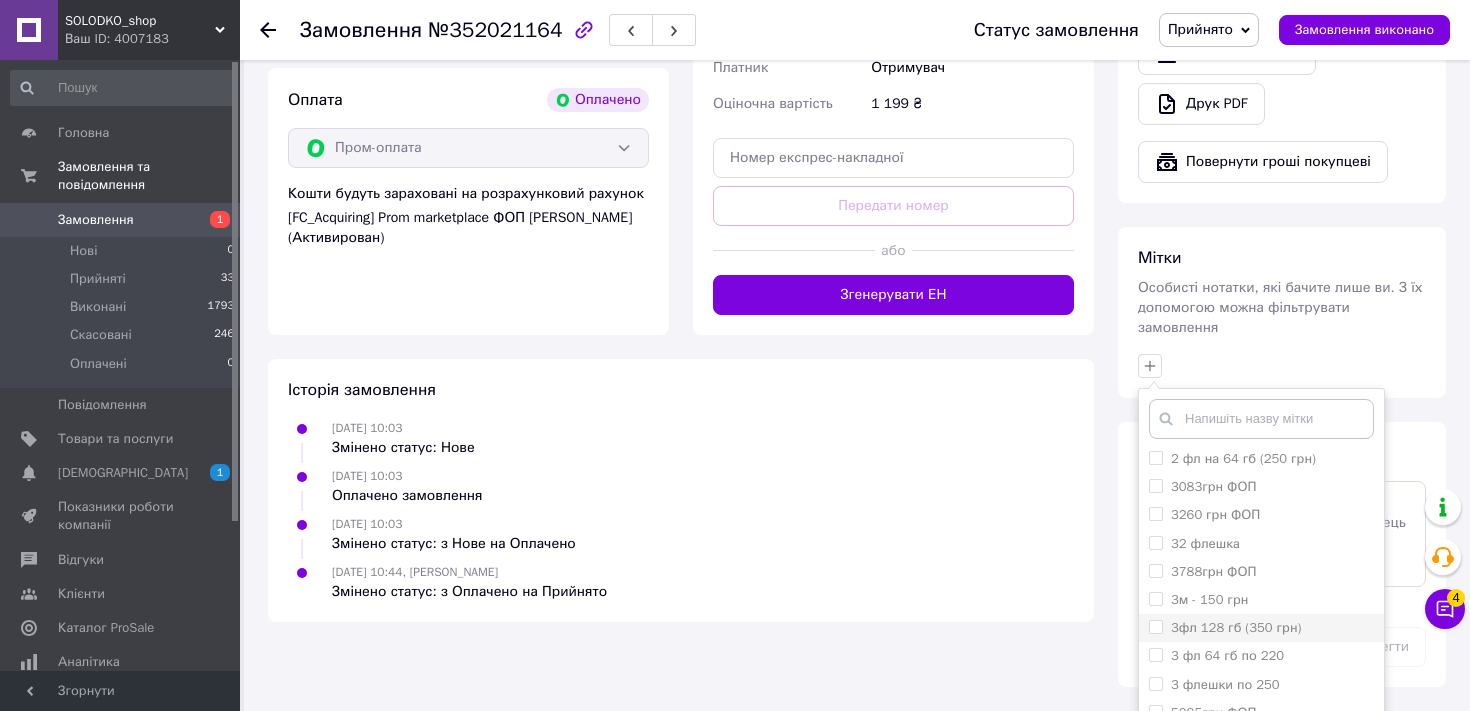 scroll, scrollTop: 335, scrollLeft: 0, axis: vertical 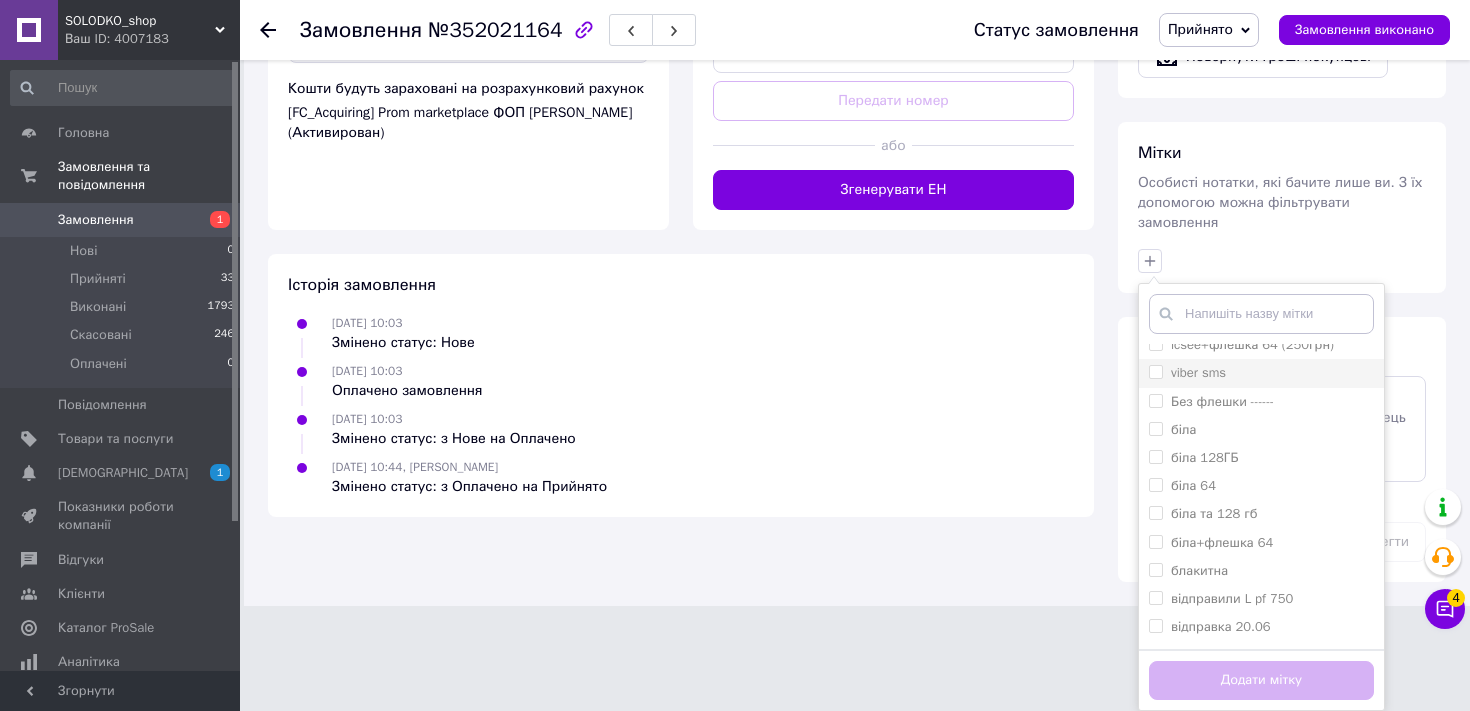 click on "viber sms" at bounding box center [1198, 372] 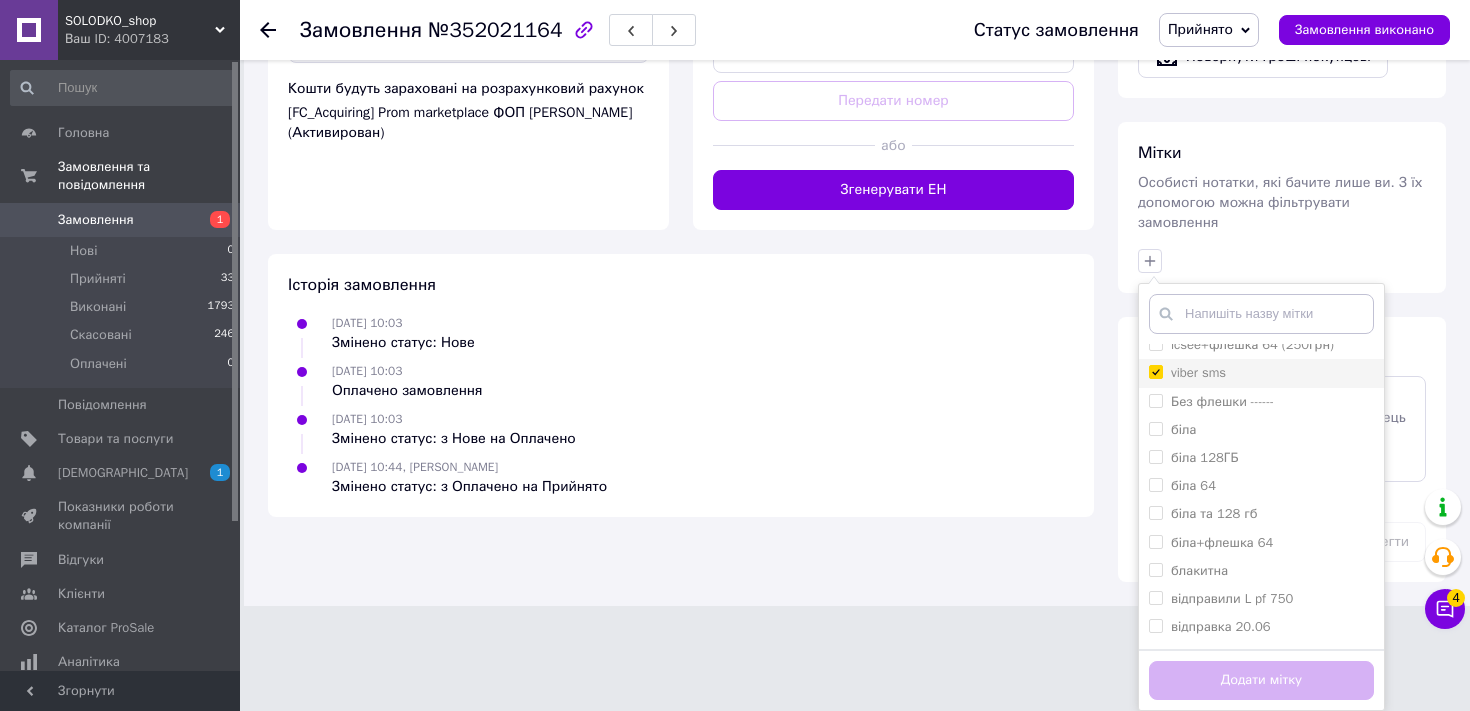 checkbox on "true" 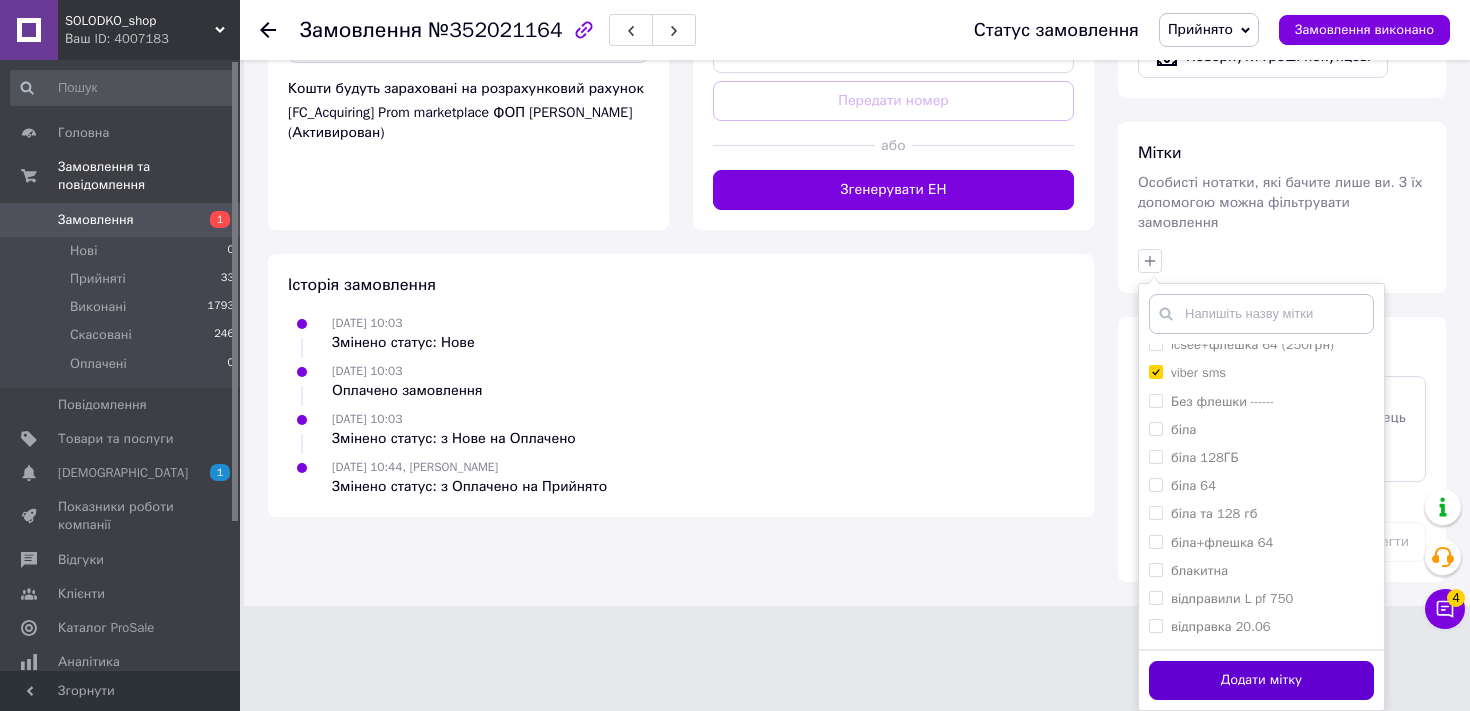 click on "Додати мітку" at bounding box center (1261, 680) 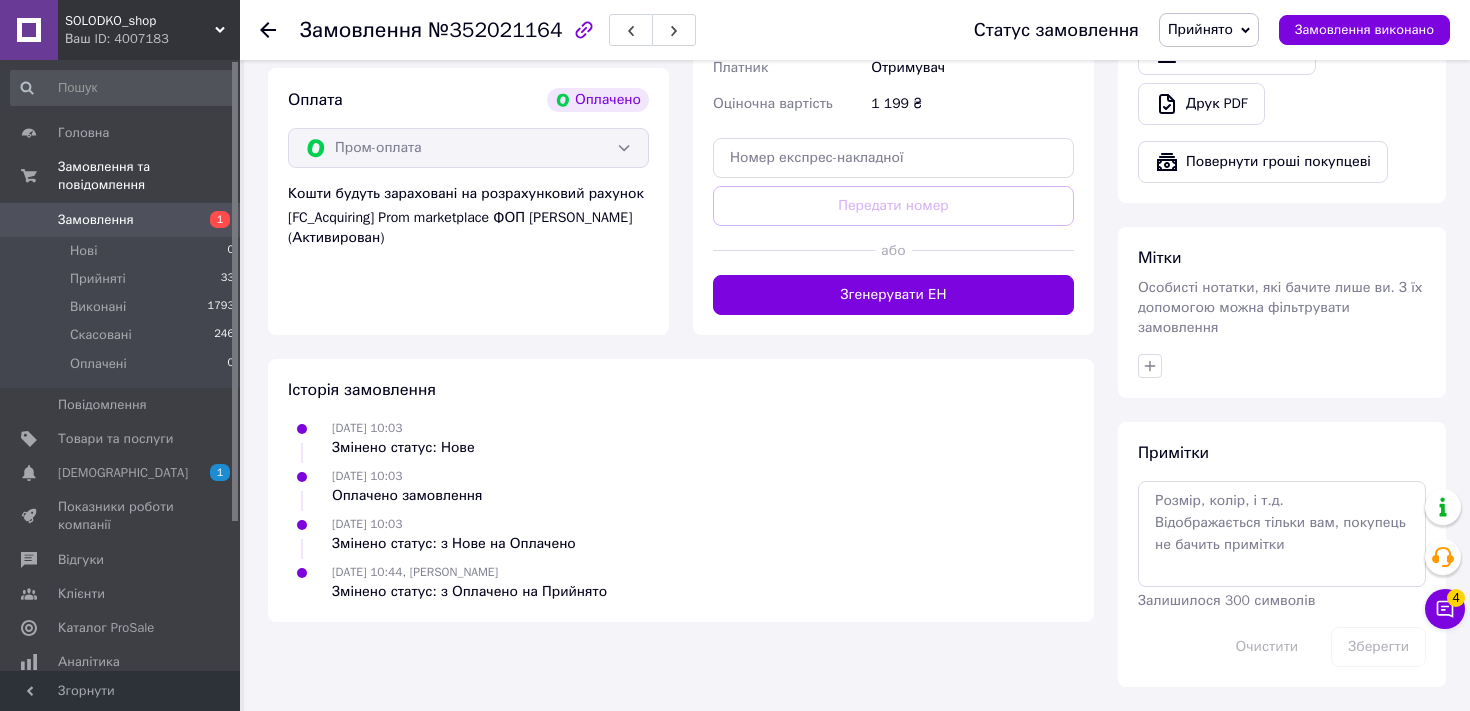 scroll, scrollTop: 1331, scrollLeft: 0, axis: vertical 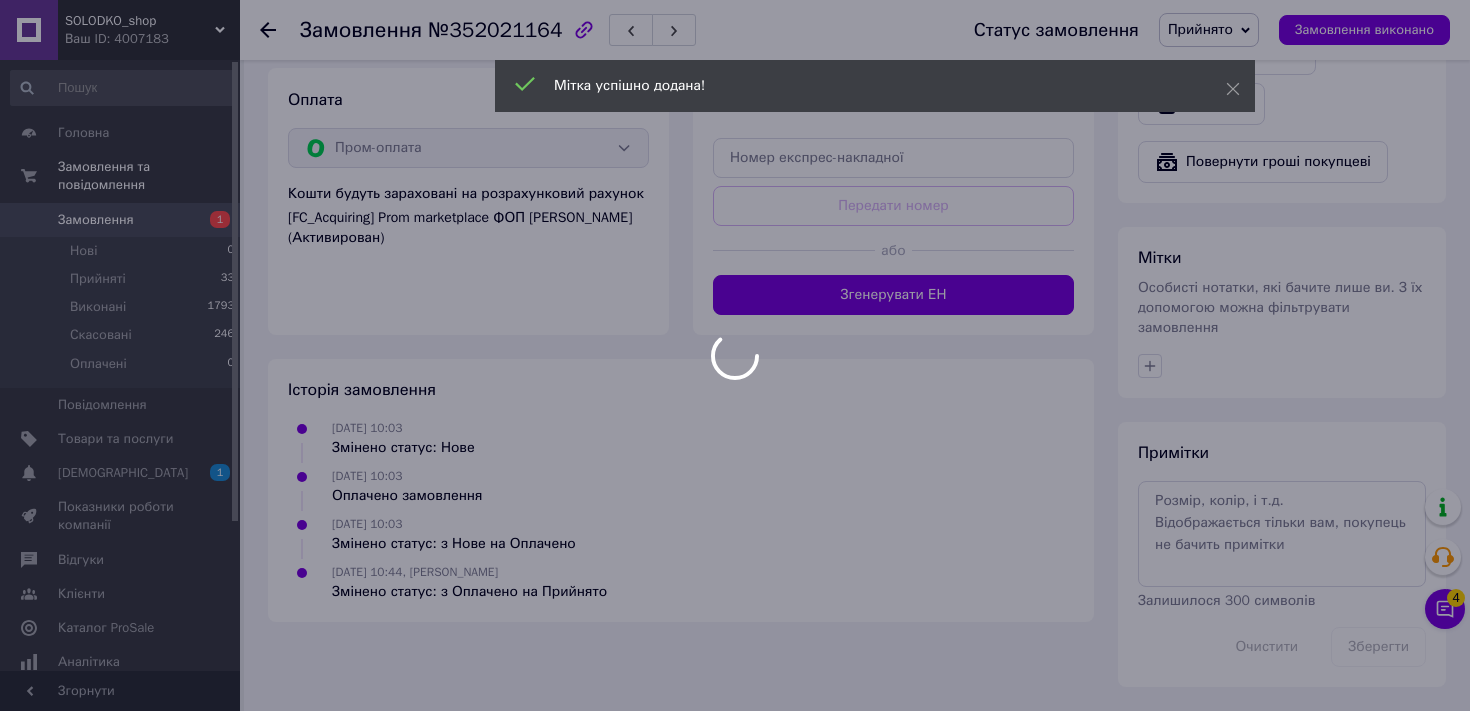 click at bounding box center [735, 355] 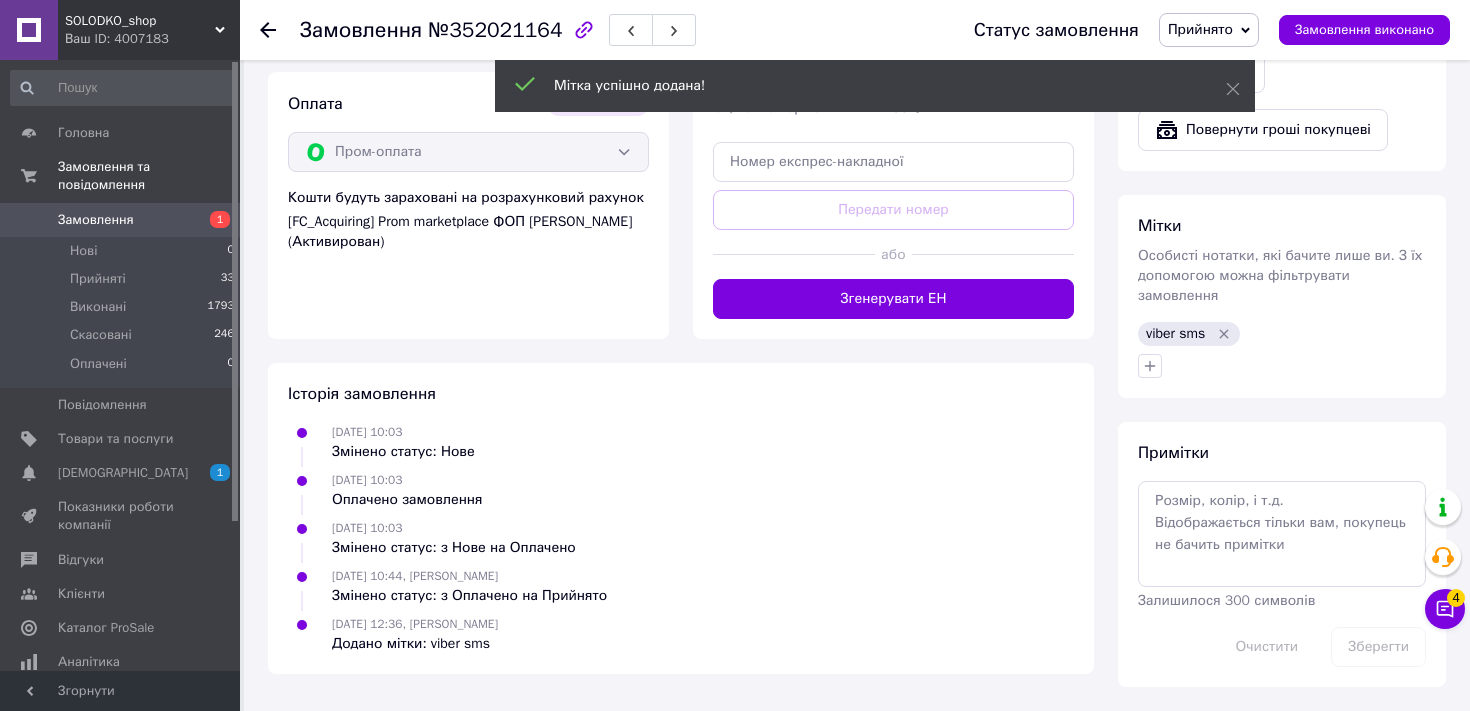 click on "Замовлення" at bounding box center [96, 220] 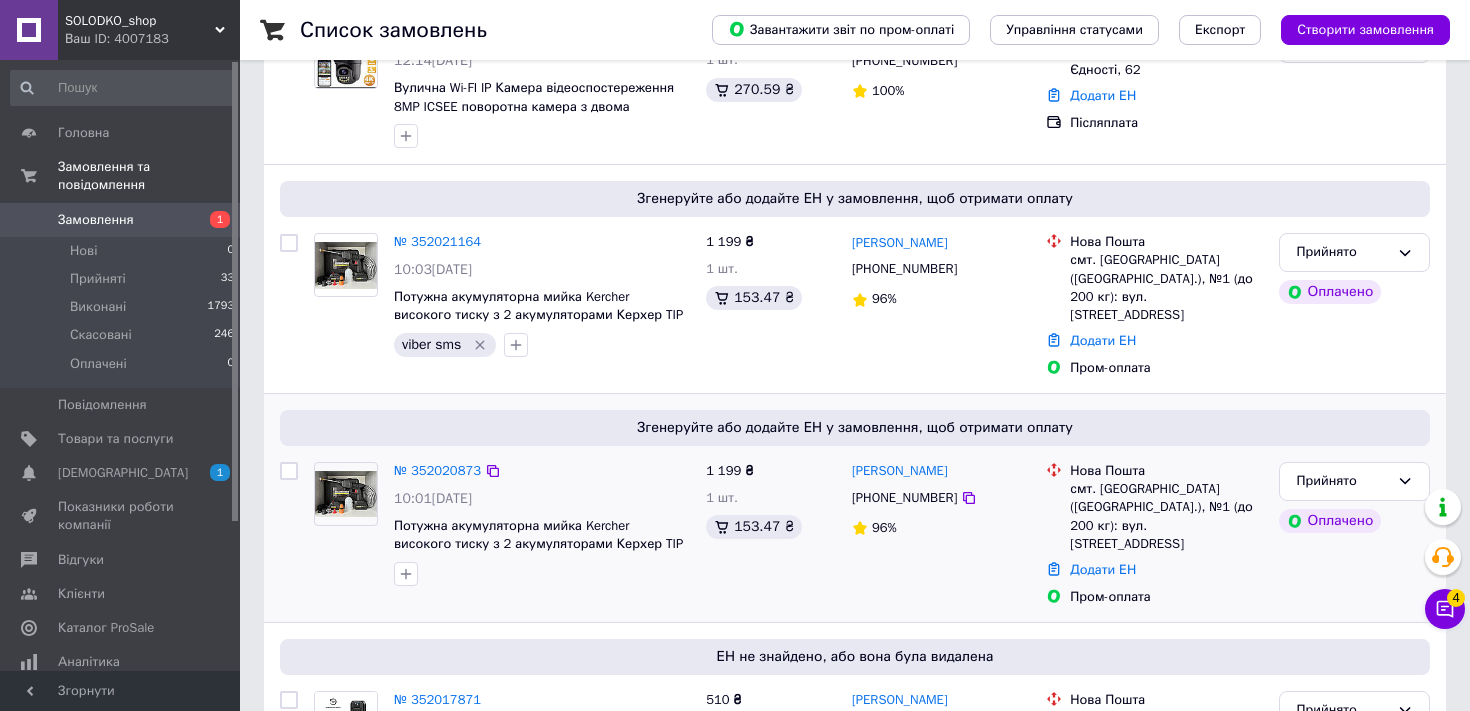 scroll, scrollTop: 204, scrollLeft: 0, axis: vertical 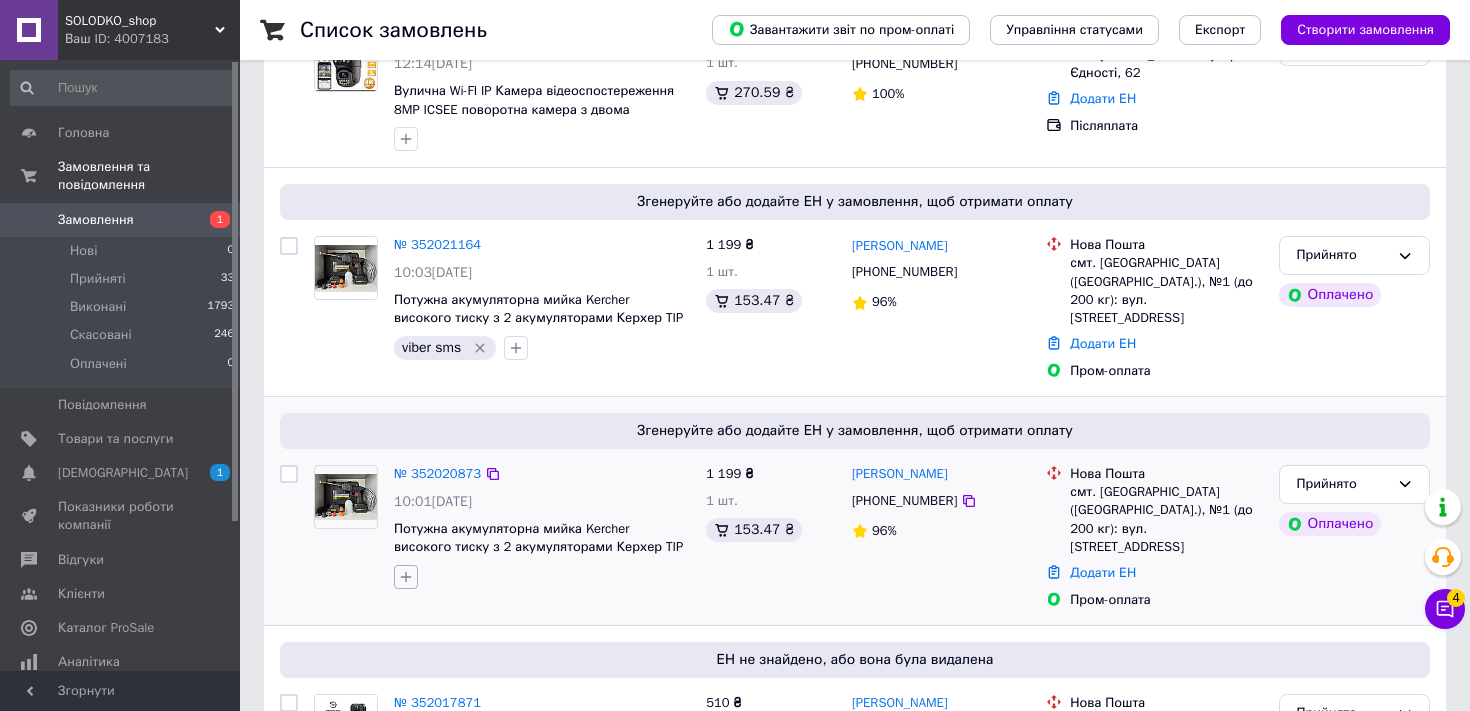 click 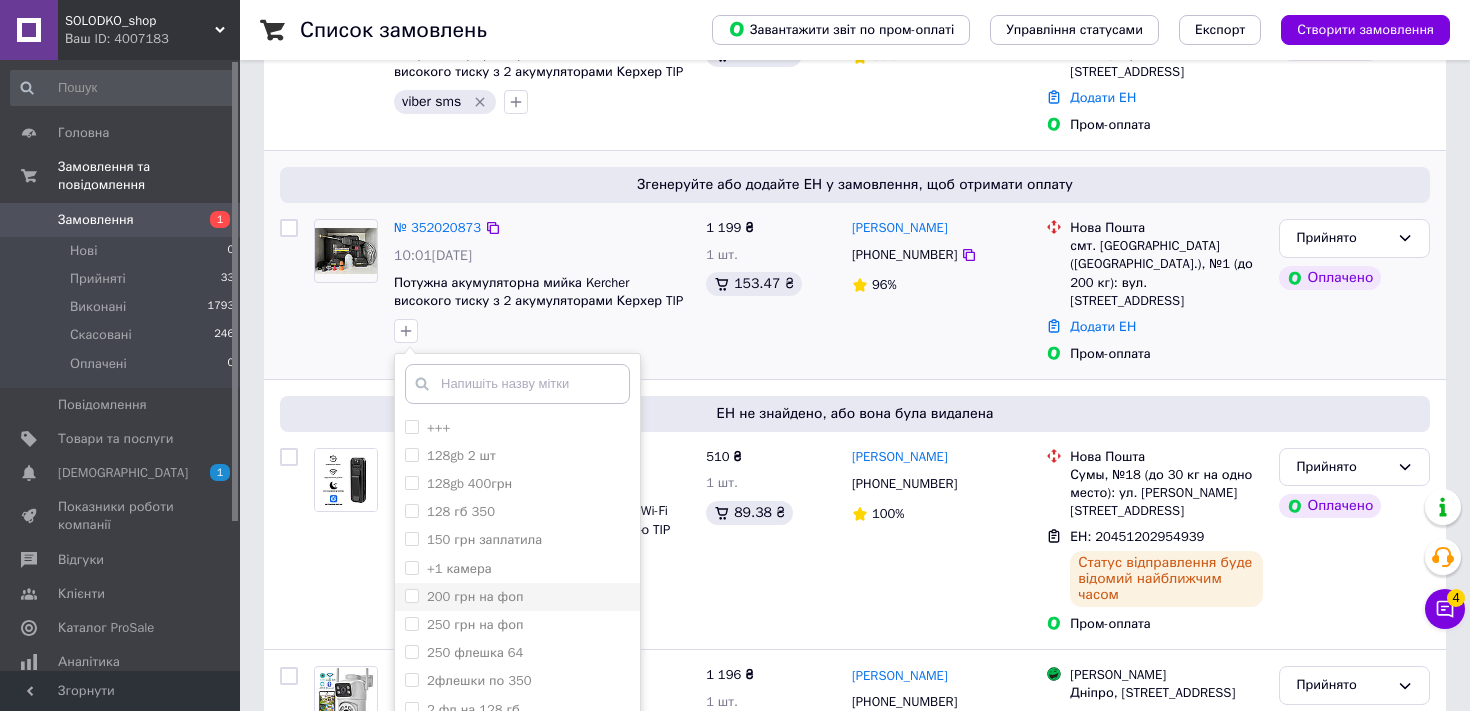 scroll, scrollTop: 461, scrollLeft: 0, axis: vertical 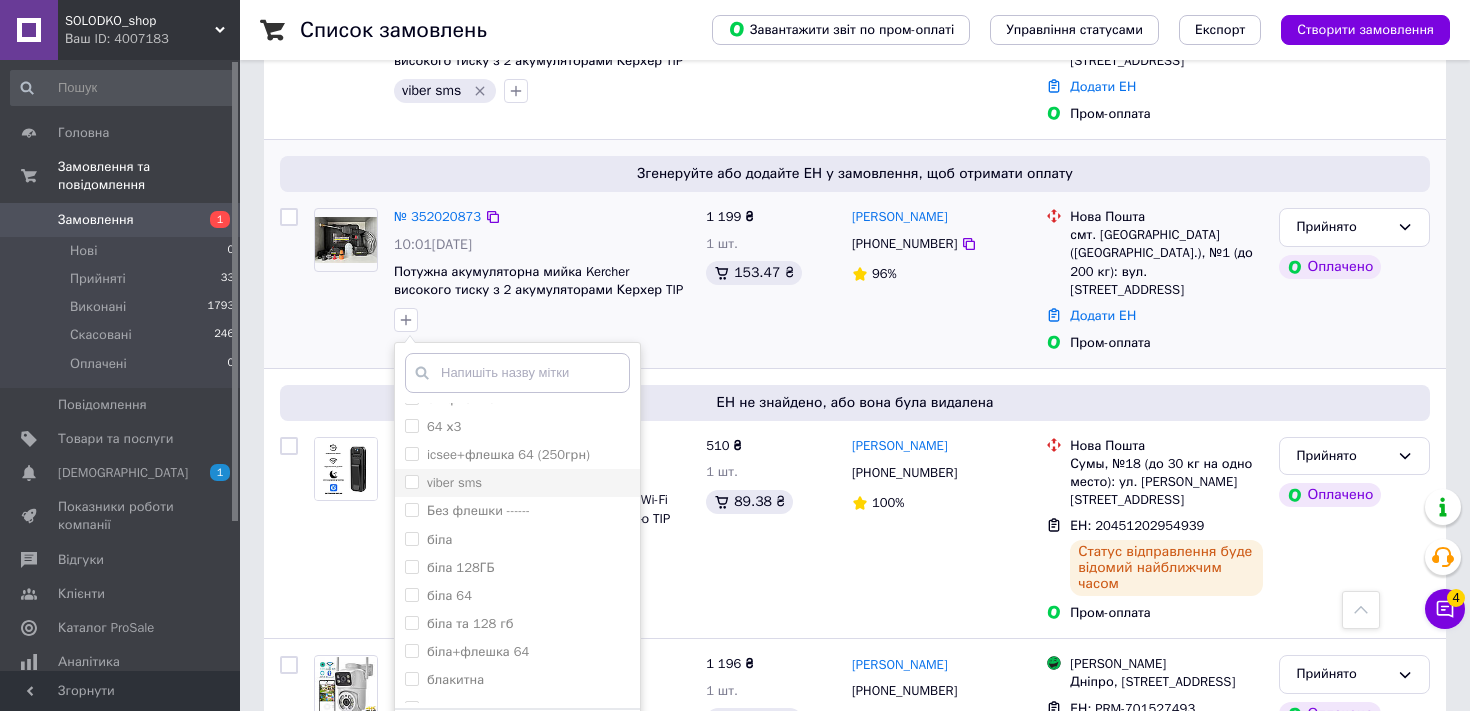 click on "viber sms" at bounding box center (454, 482) 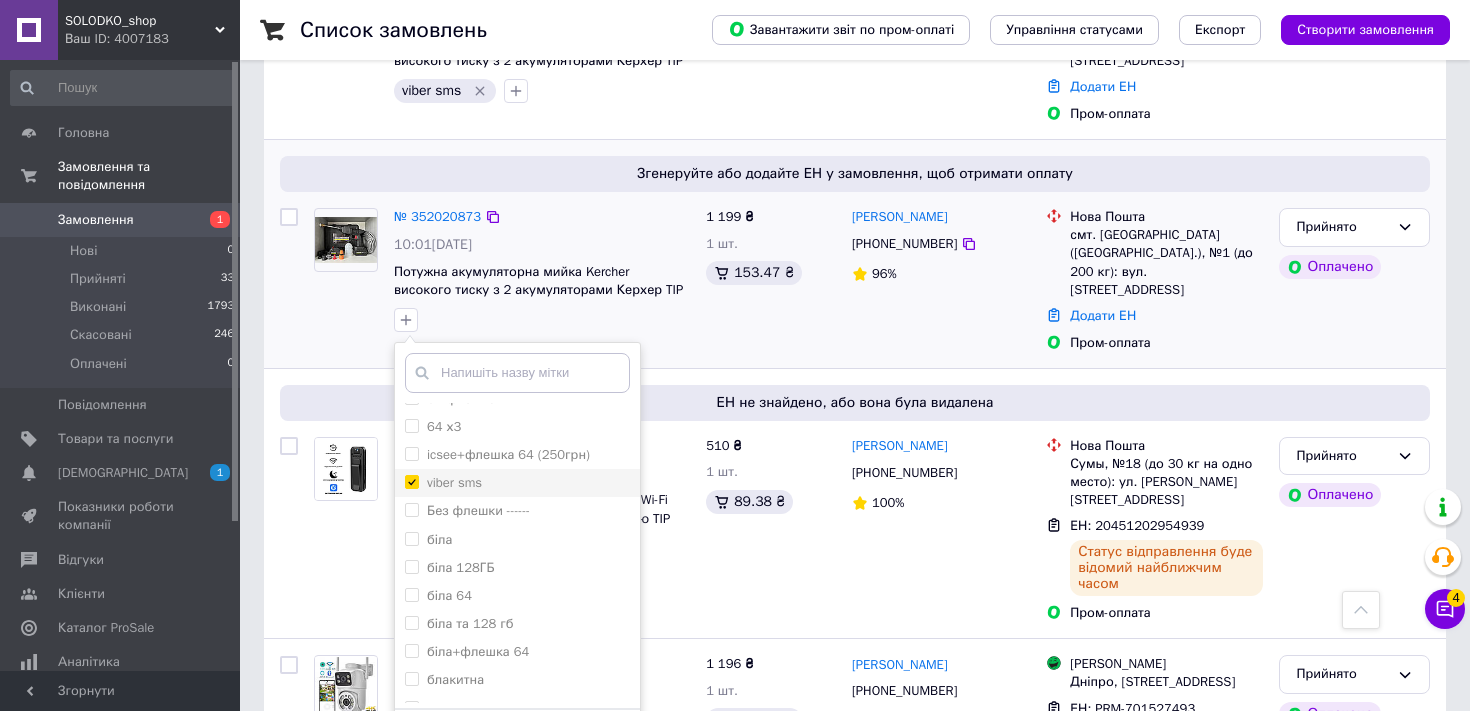 checkbox on "true" 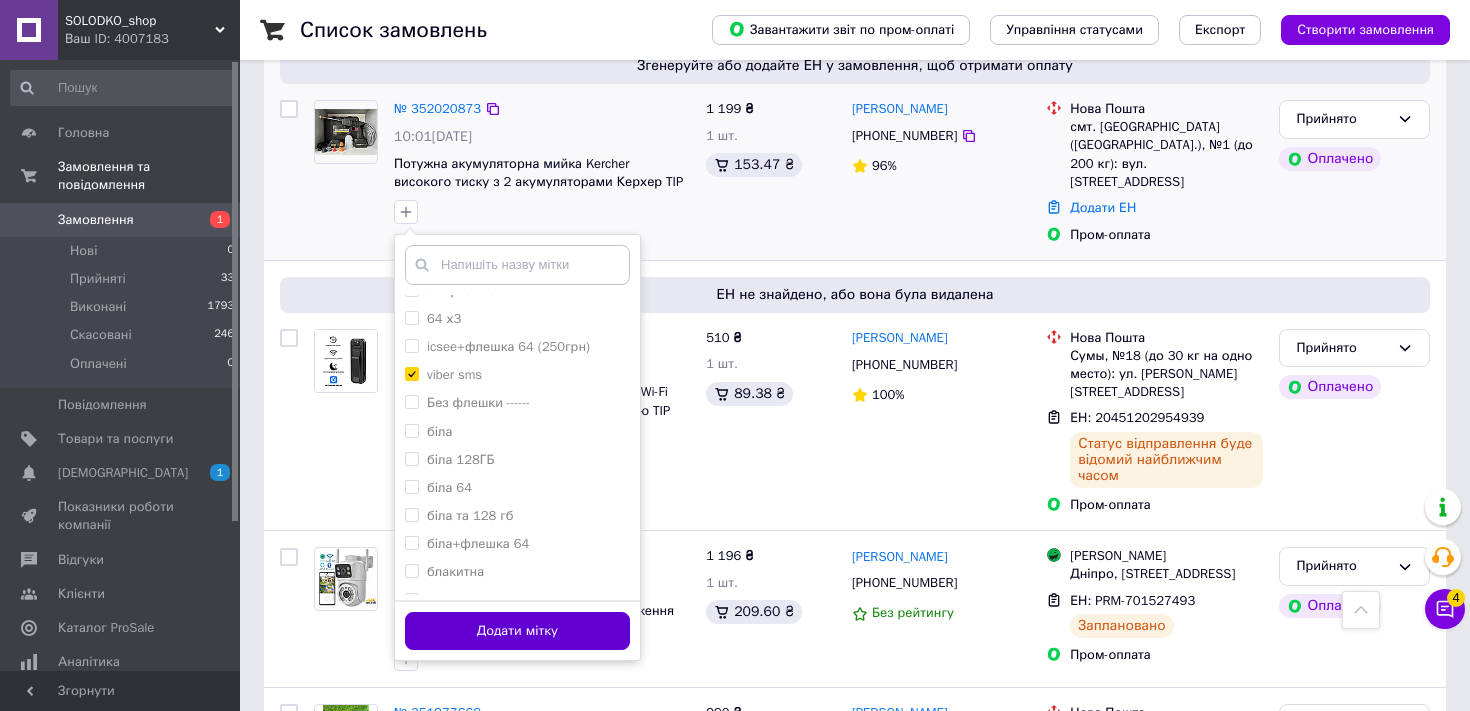 click on "Додати мітку" at bounding box center (517, 631) 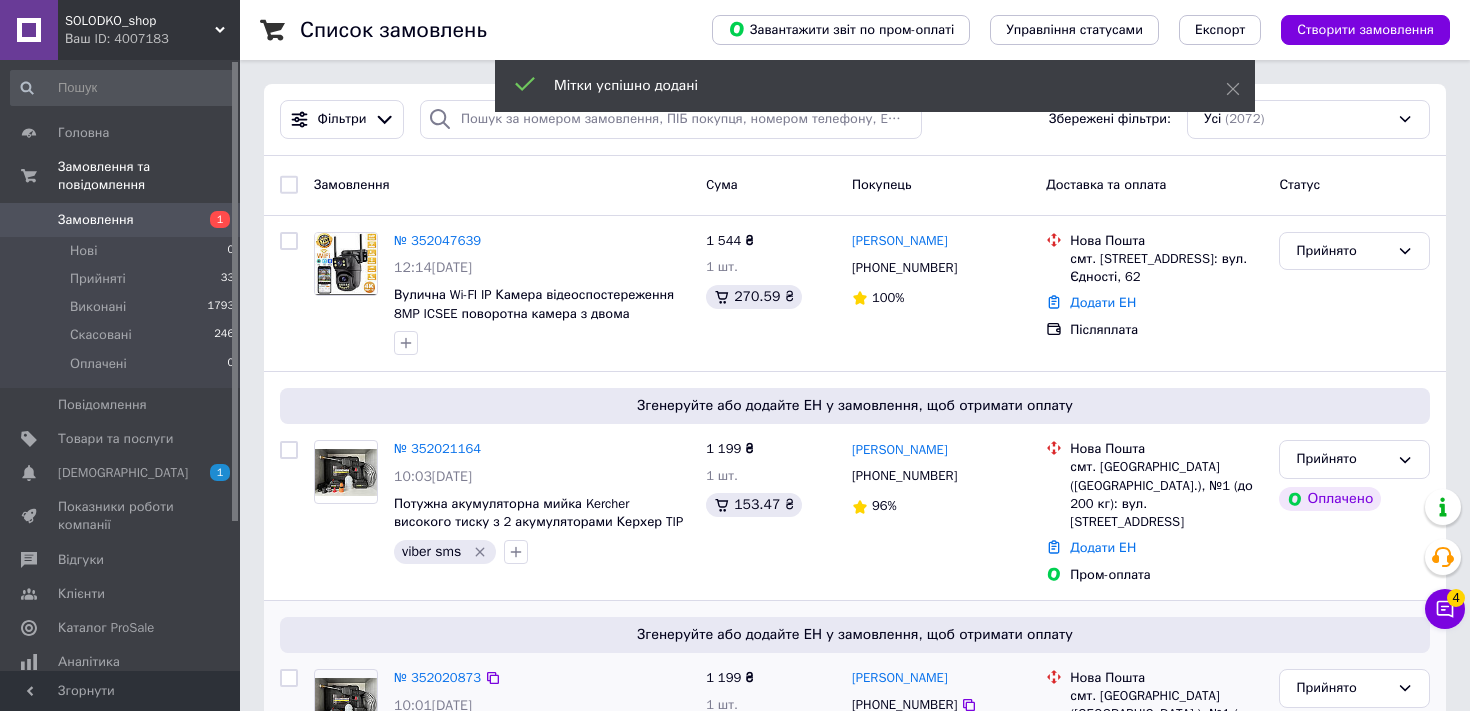 scroll, scrollTop: 0, scrollLeft: 0, axis: both 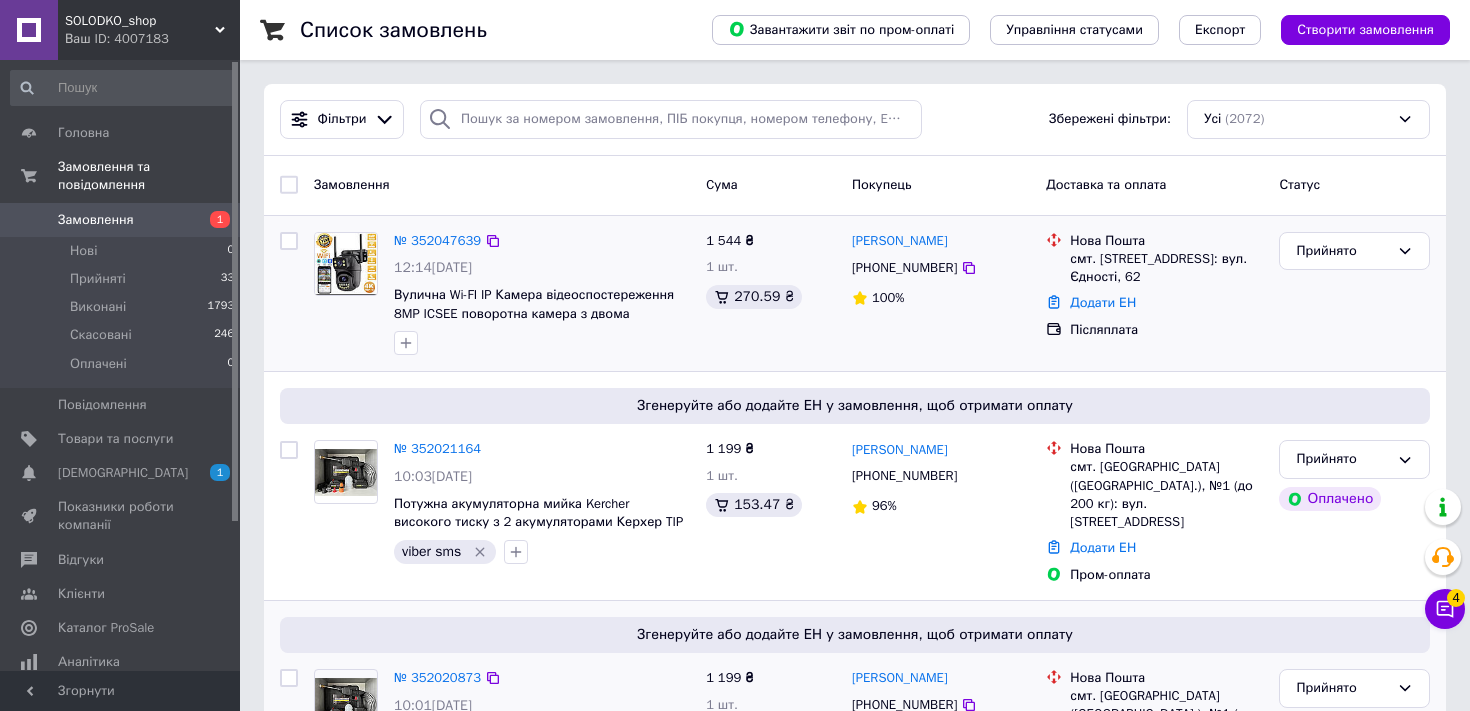 click on "№ 352047639" at bounding box center (437, 241) 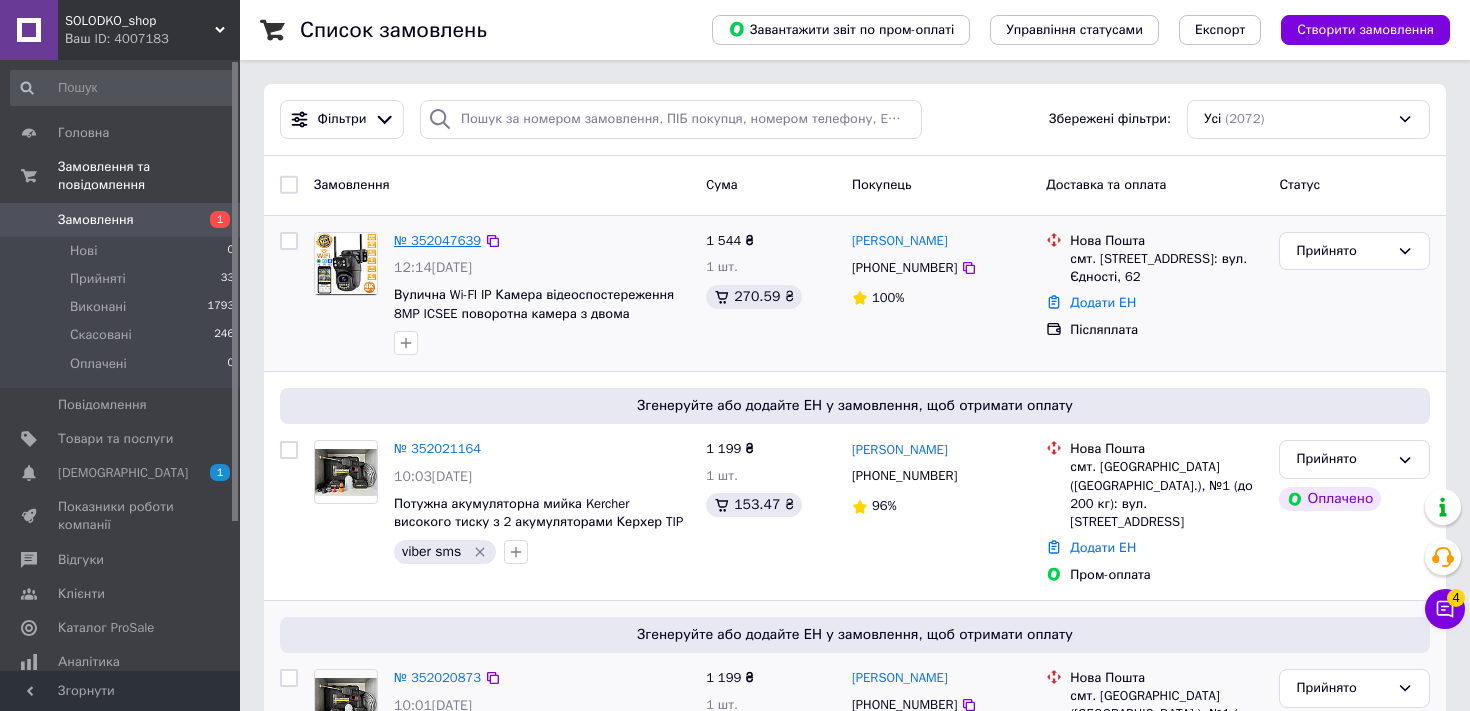 click on "№ 352047639" at bounding box center [437, 240] 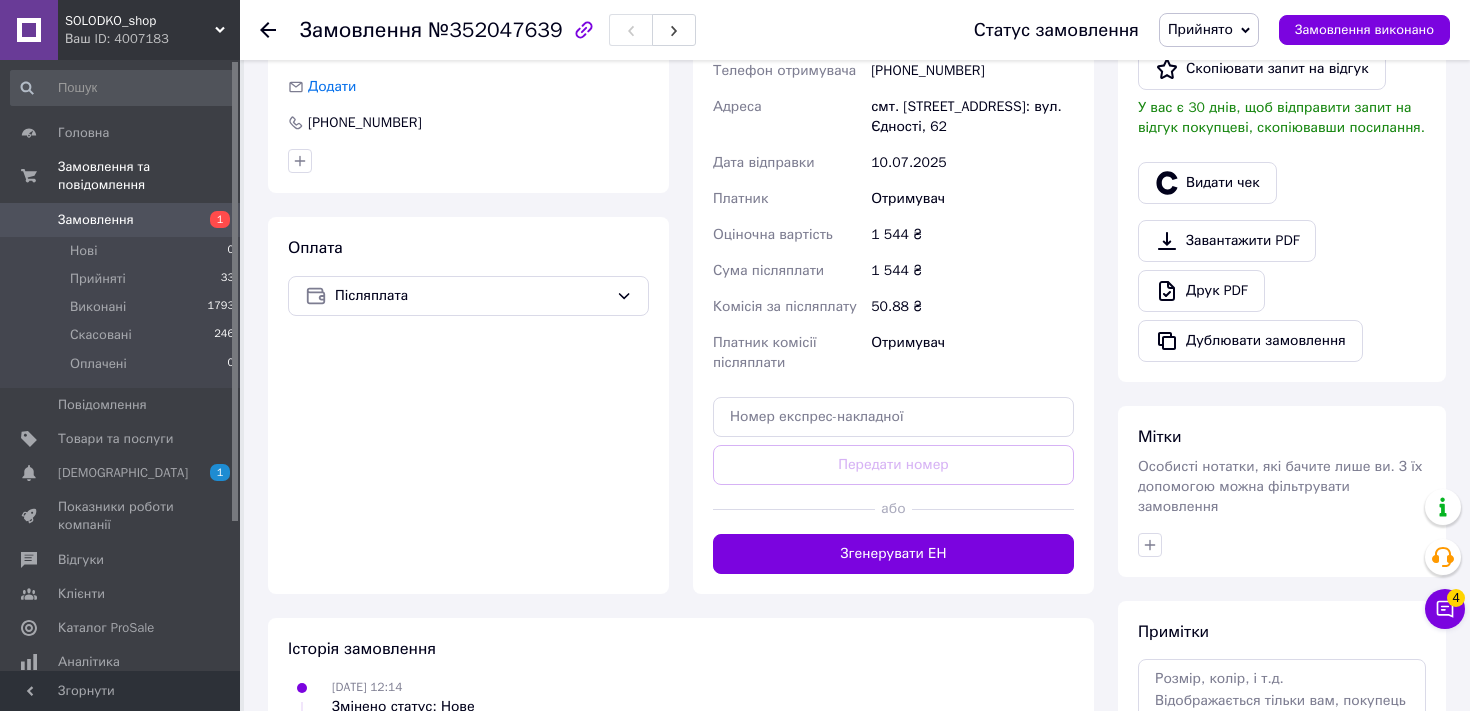 scroll, scrollTop: 601, scrollLeft: 0, axis: vertical 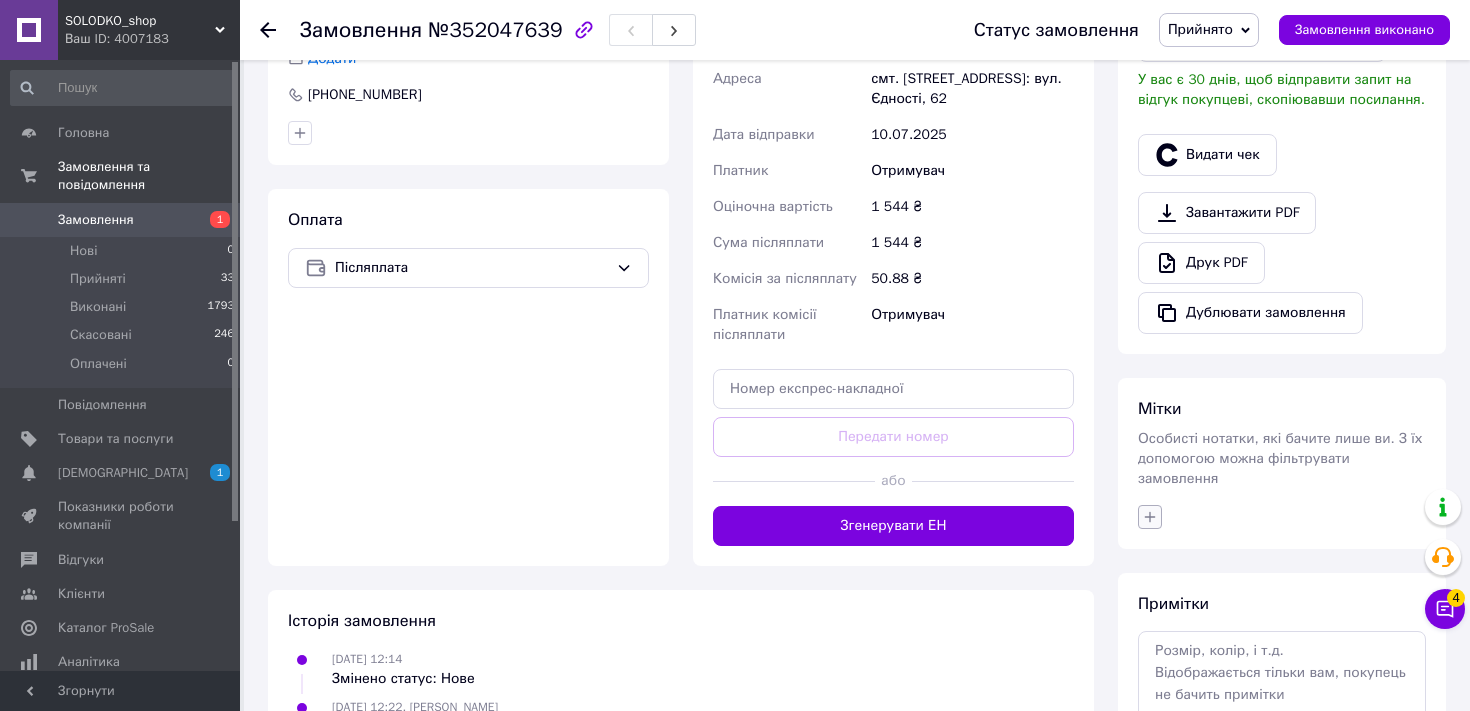 click 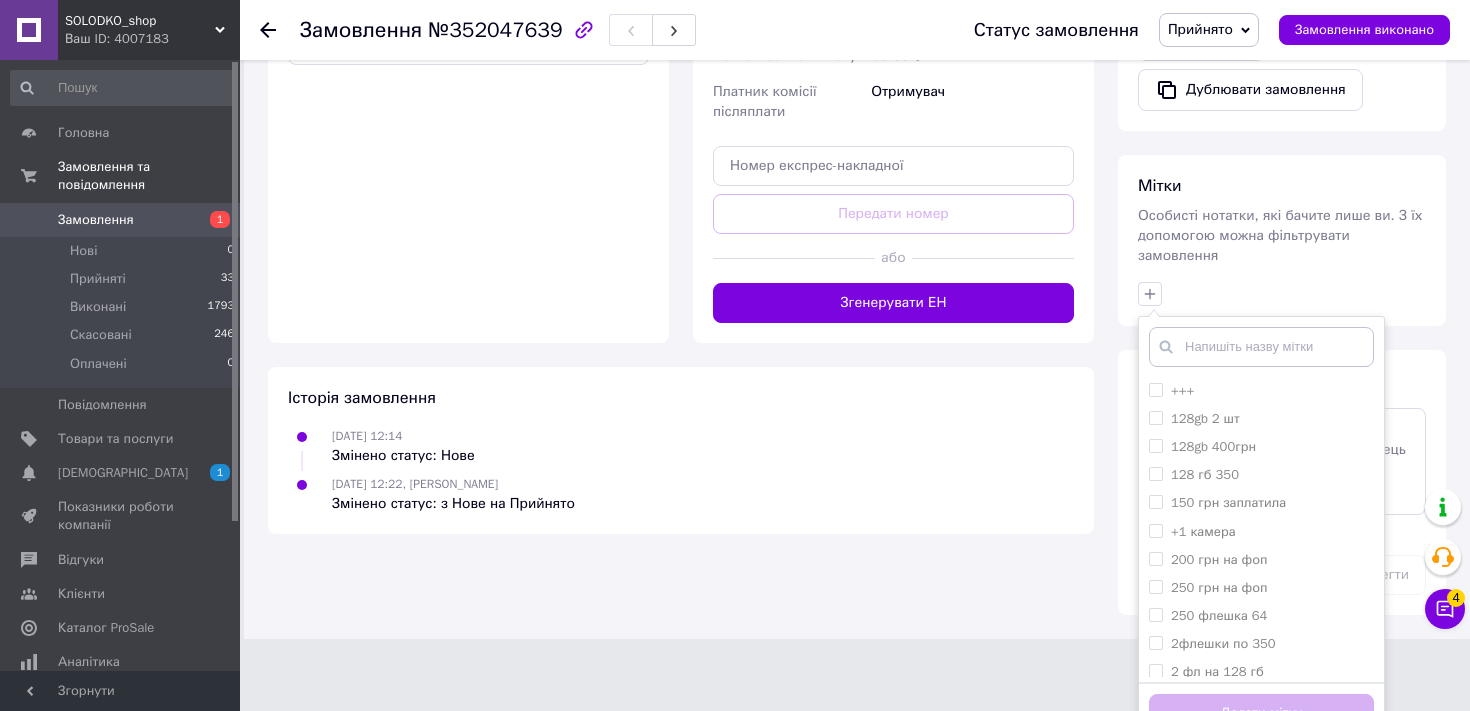 scroll, scrollTop: 829, scrollLeft: 0, axis: vertical 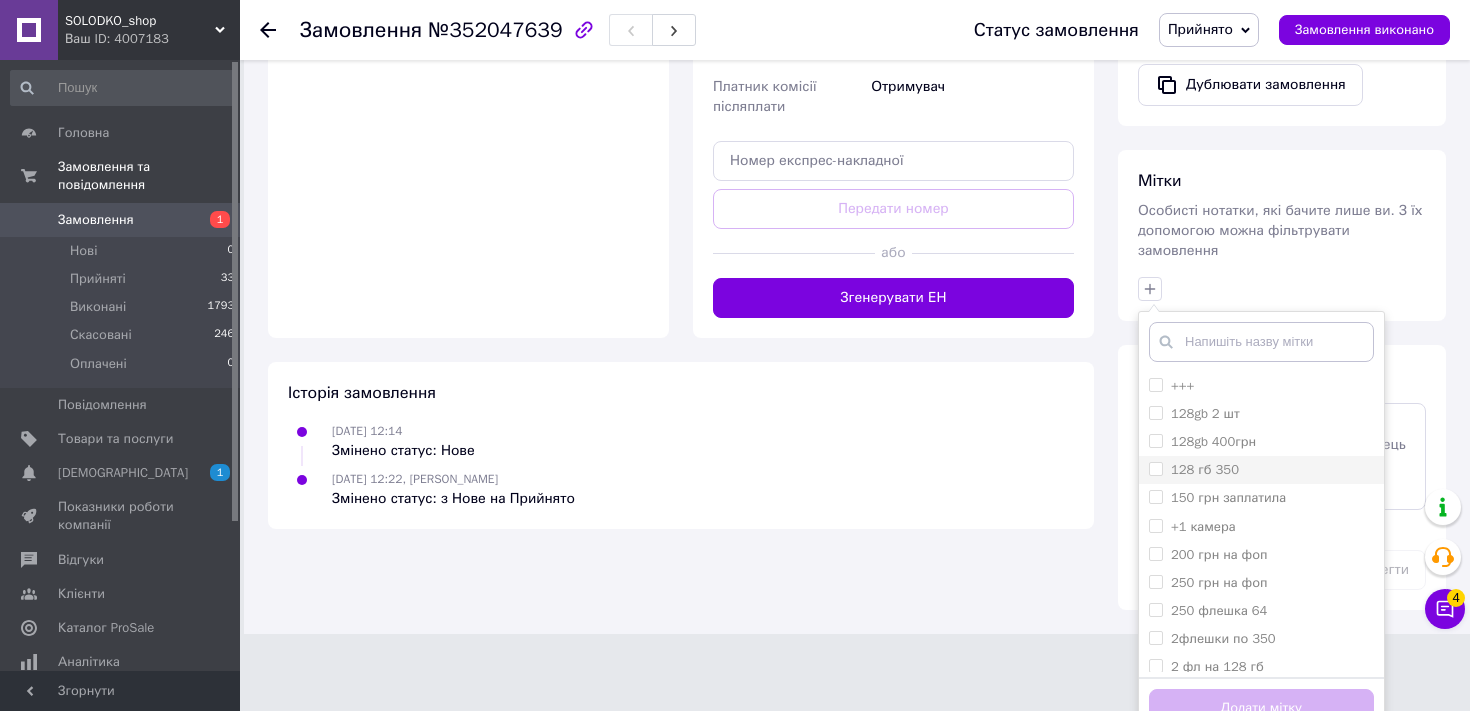 click on "128 гб 350" at bounding box center (1155, 468) 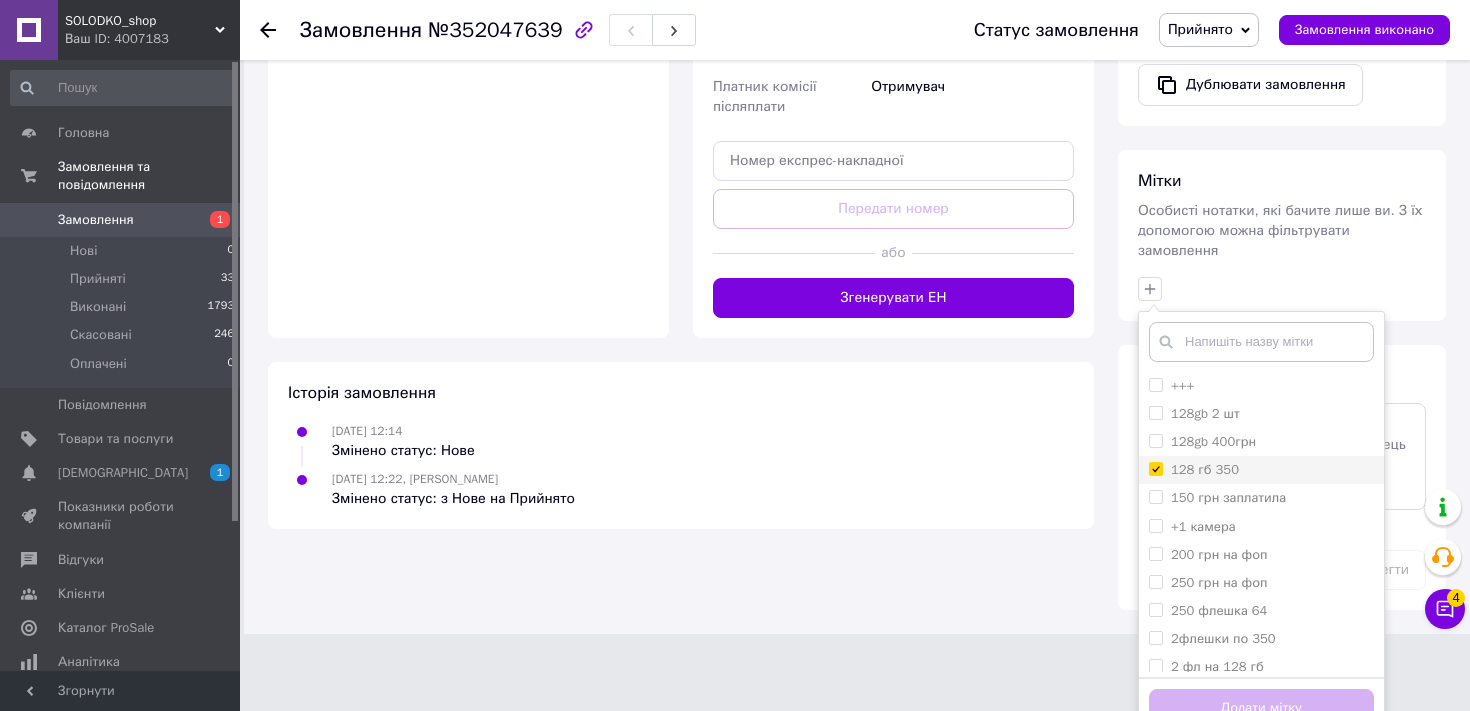 checkbox on "true" 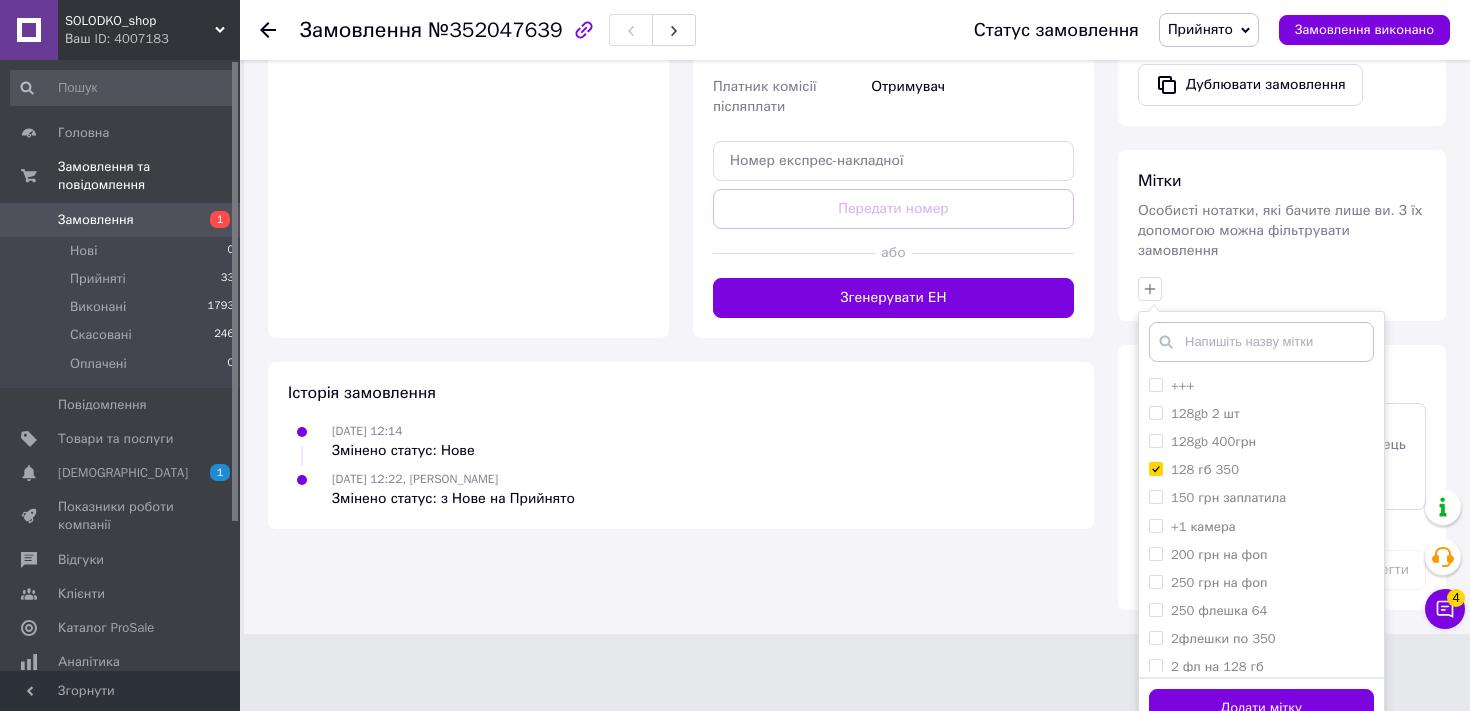 scroll, scrollTop: 856, scrollLeft: 0, axis: vertical 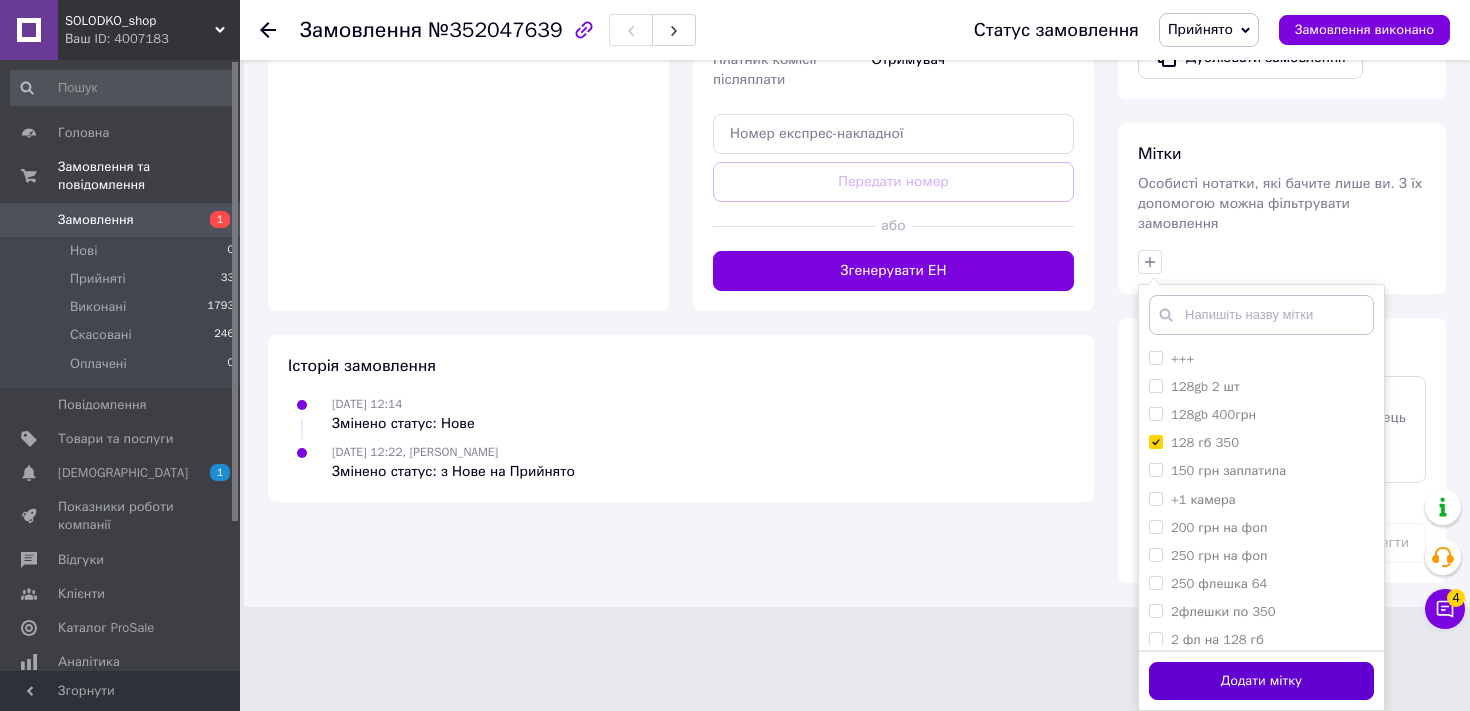 click on "Додати мітку" at bounding box center (1261, 681) 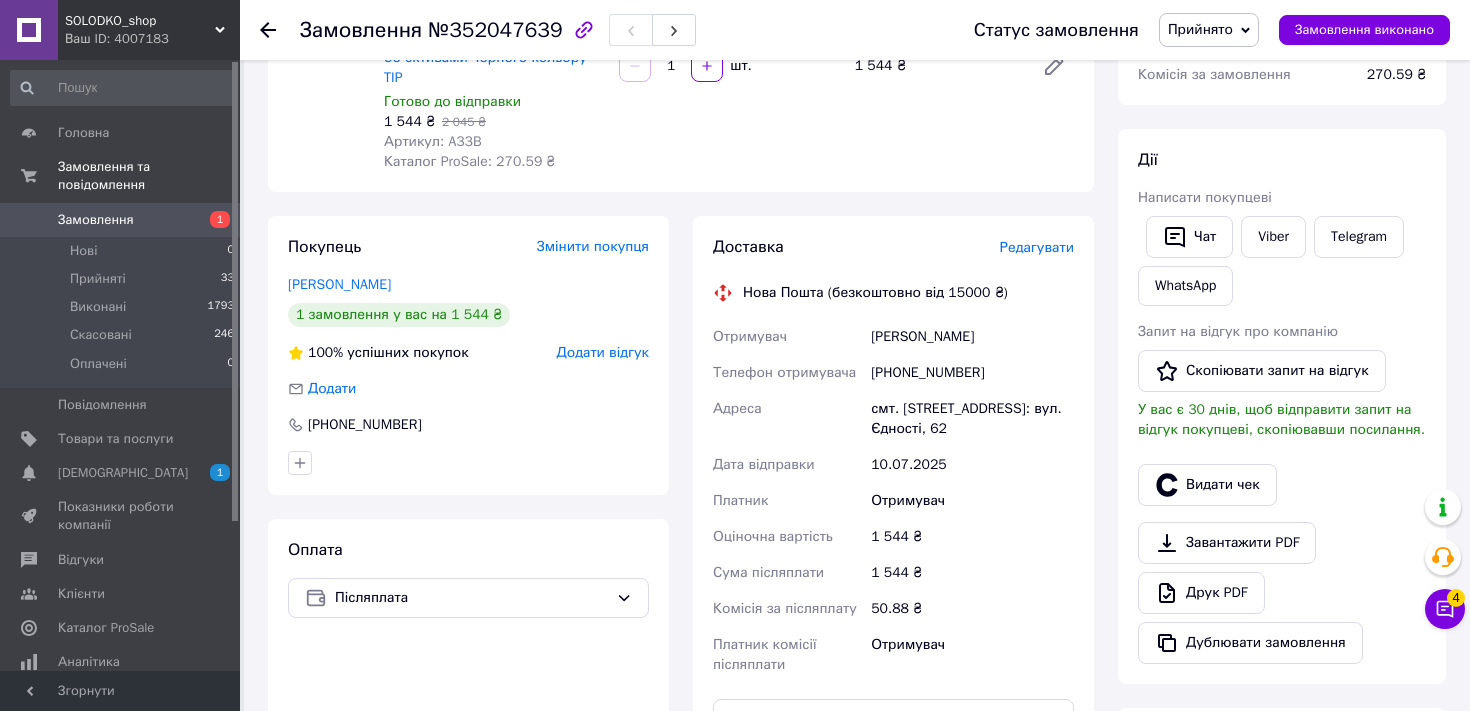 scroll, scrollTop: 132, scrollLeft: 0, axis: vertical 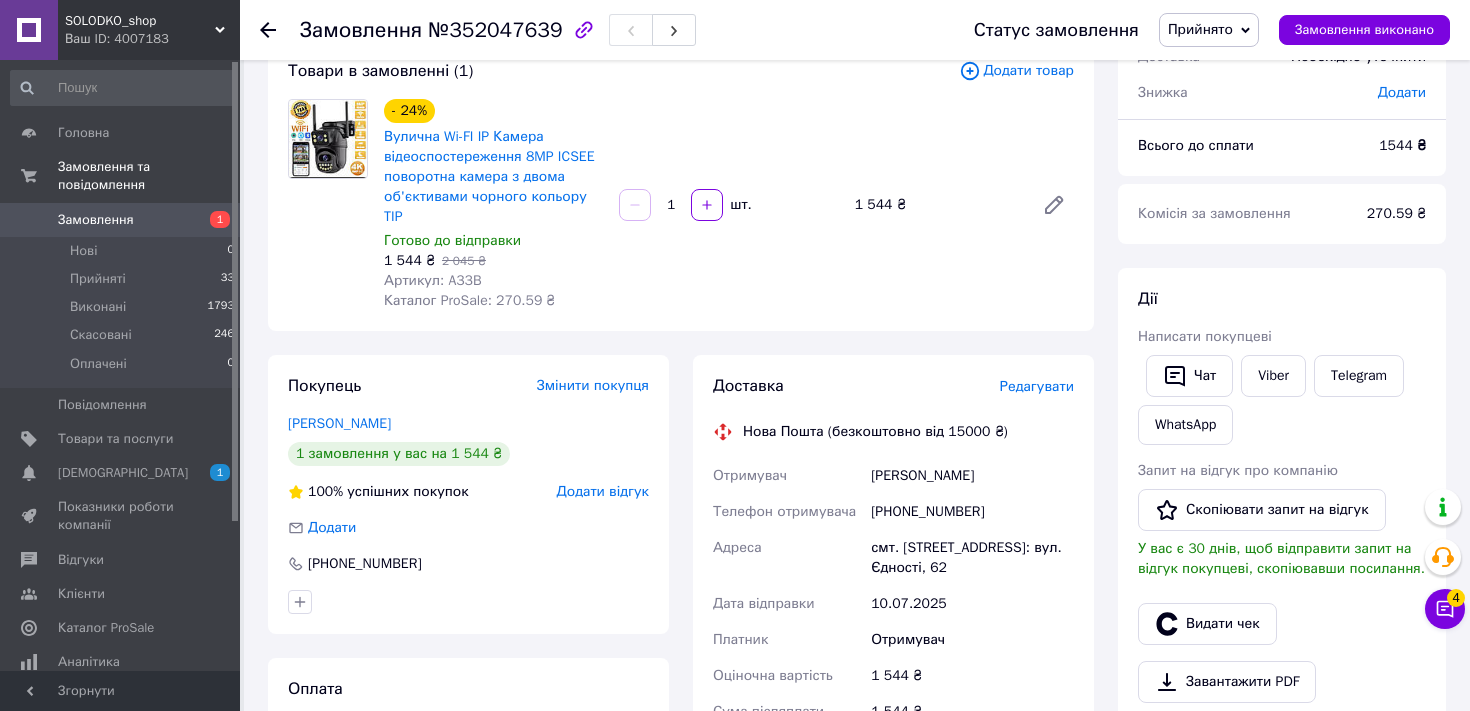 click on "Замовлення" at bounding box center (96, 220) 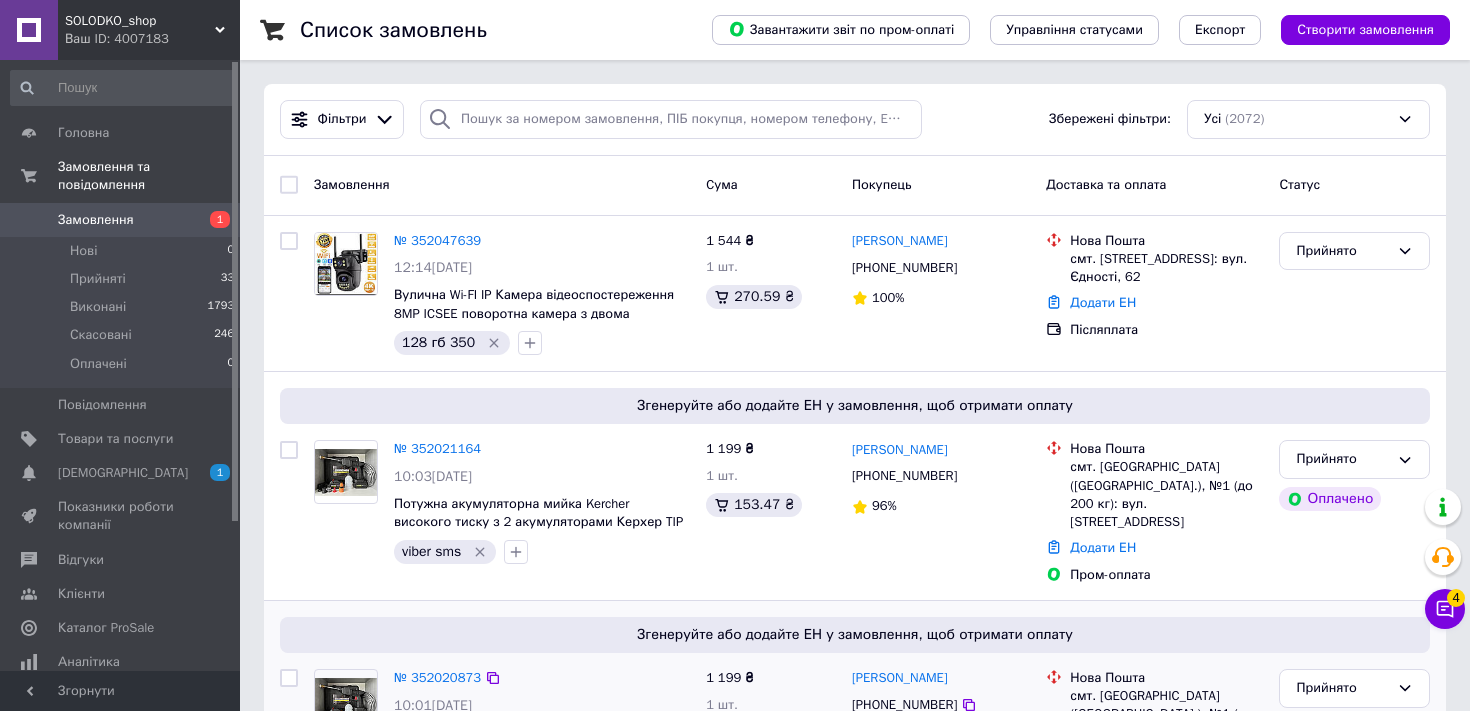 scroll, scrollTop: 153, scrollLeft: 0, axis: vertical 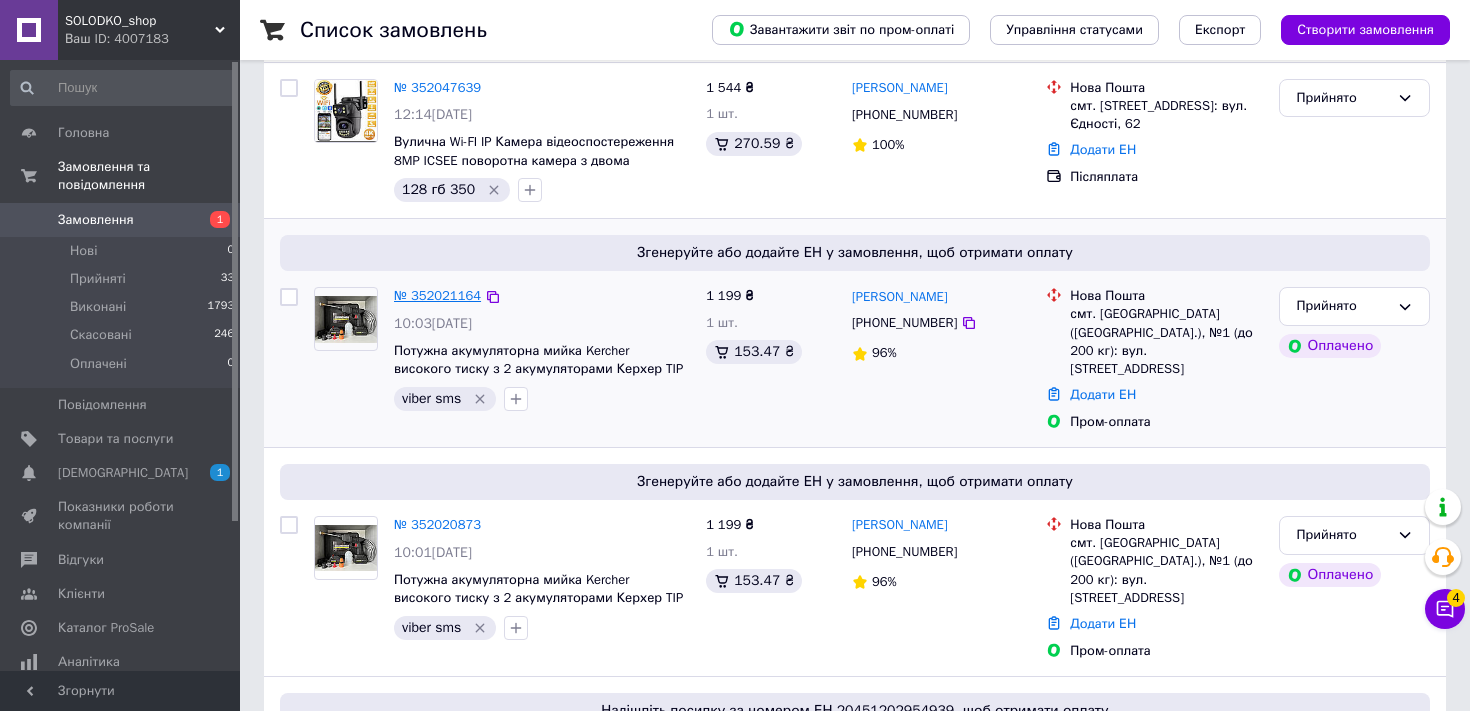 click on "№ 352021164" at bounding box center [437, 295] 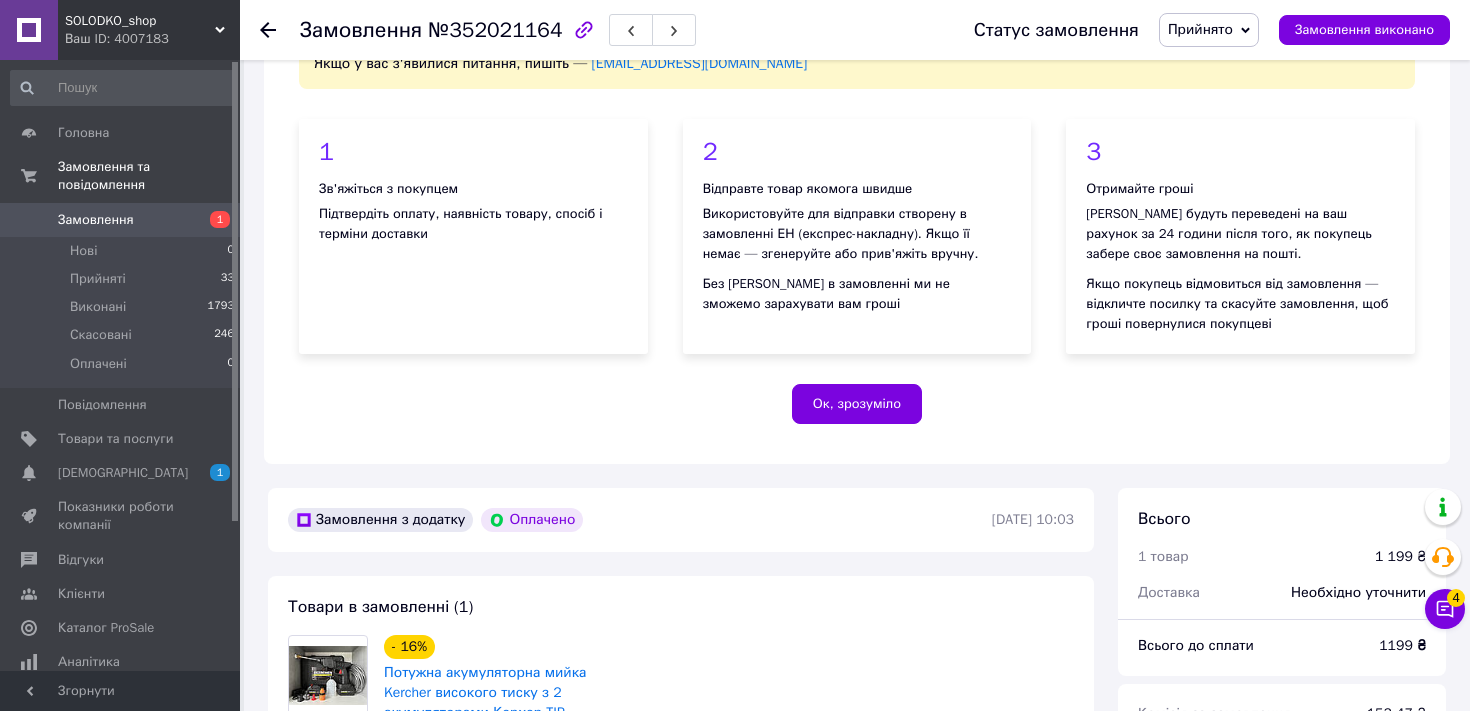 click on "Замовлення" at bounding box center [121, 220] 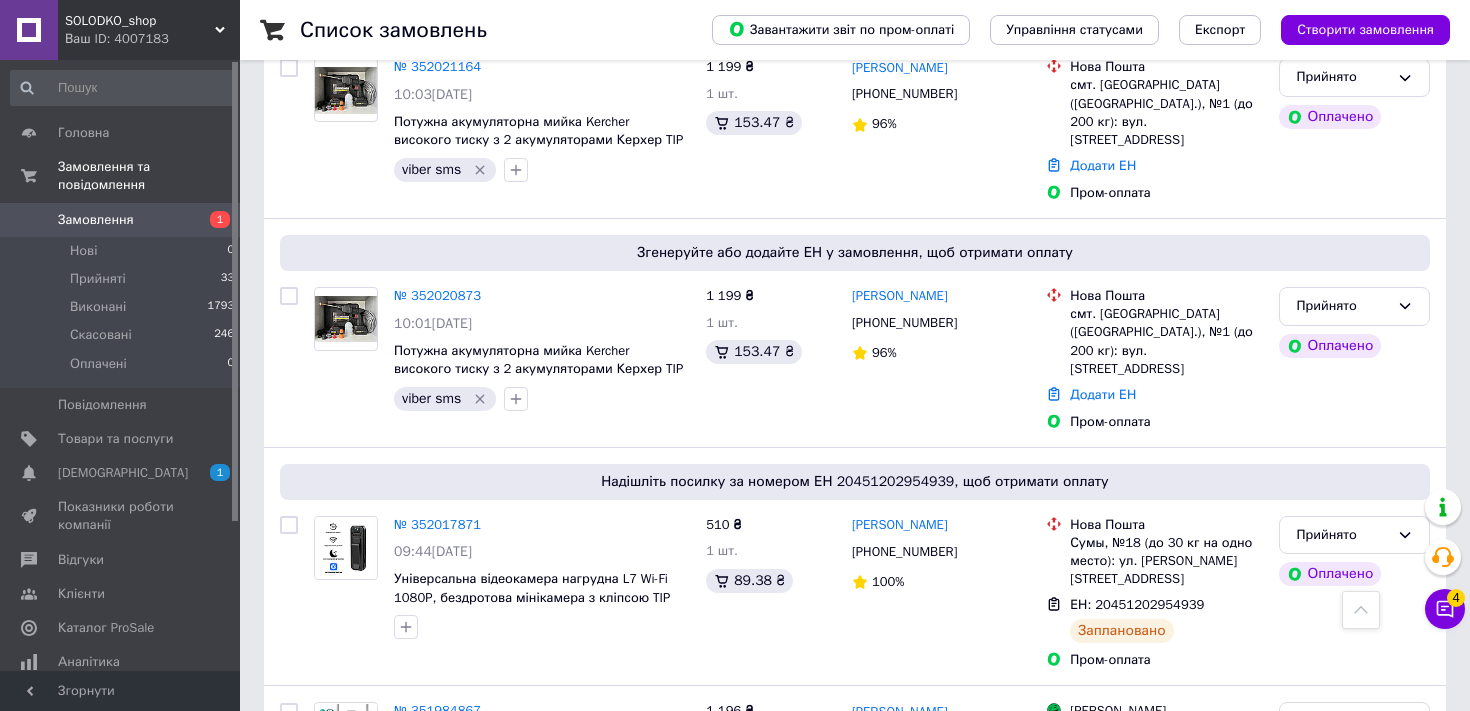 scroll, scrollTop: 376, scrollLeft: 0, axis: vertical 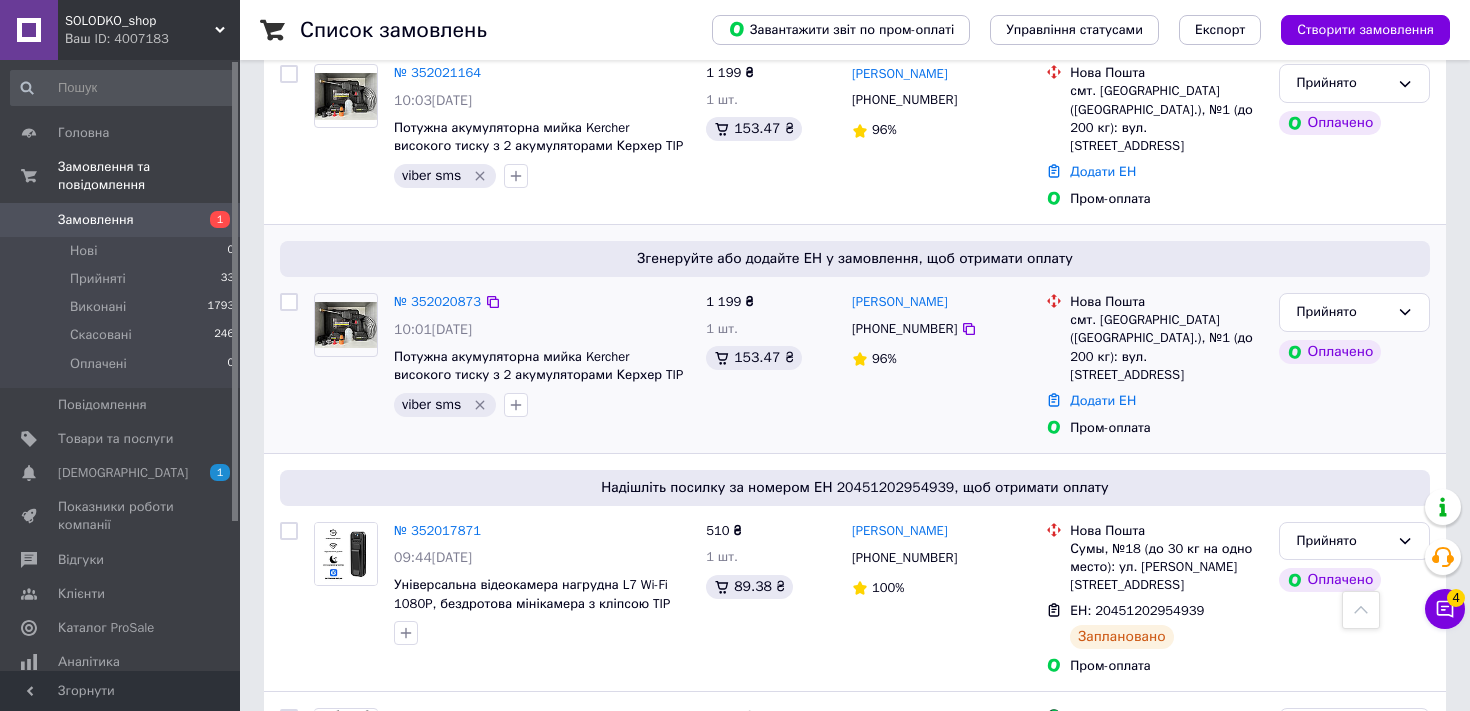 click 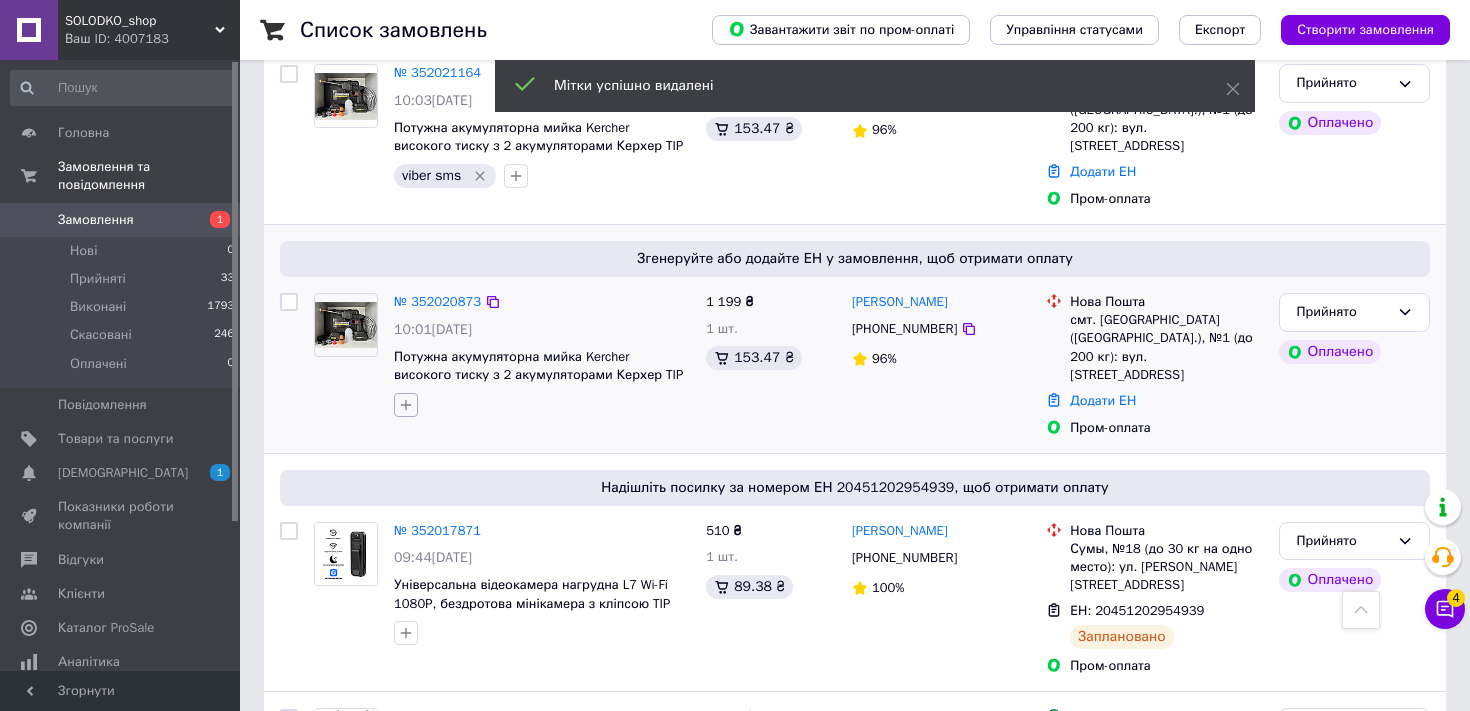 click 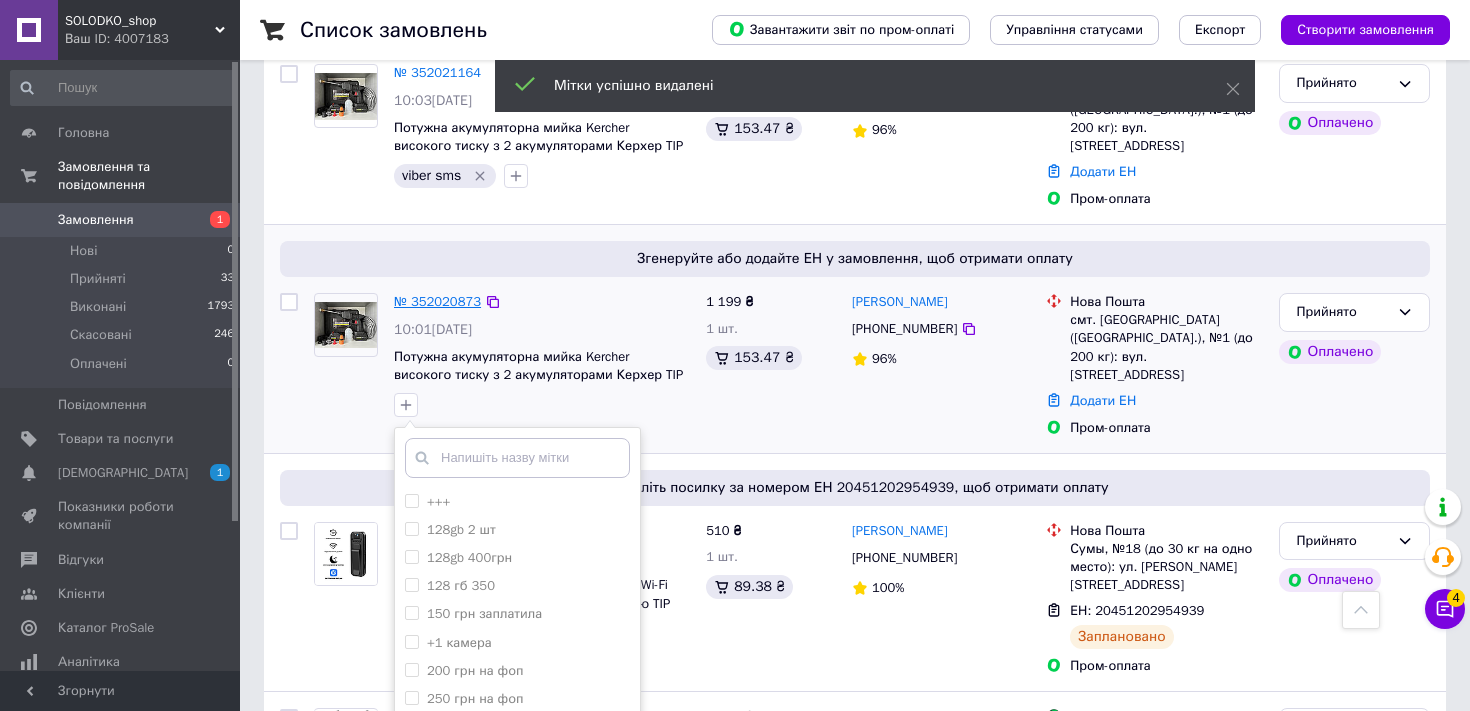 click on "№ 352020873" at bounding box center [437, 301] 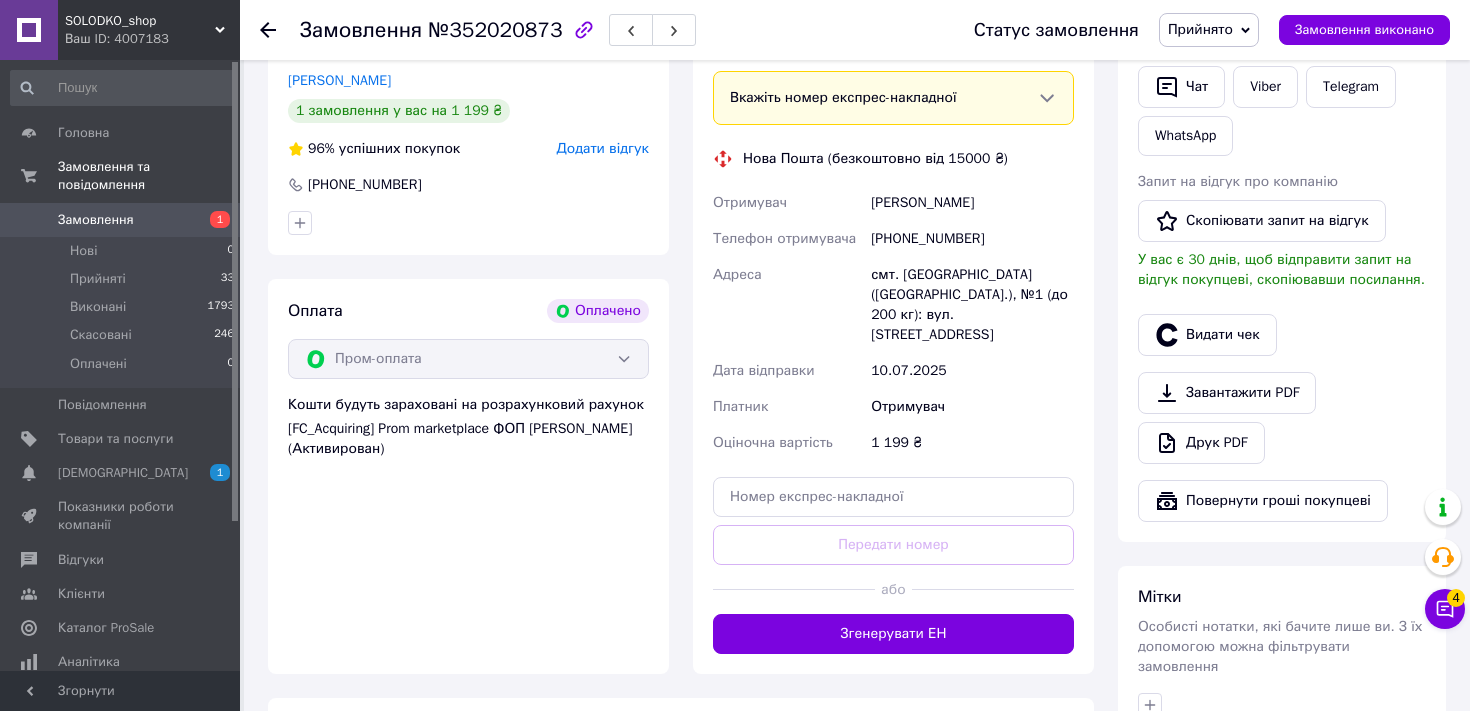 scroll, scrollTop: 1004, scrollLeft: 0, axis: vertical 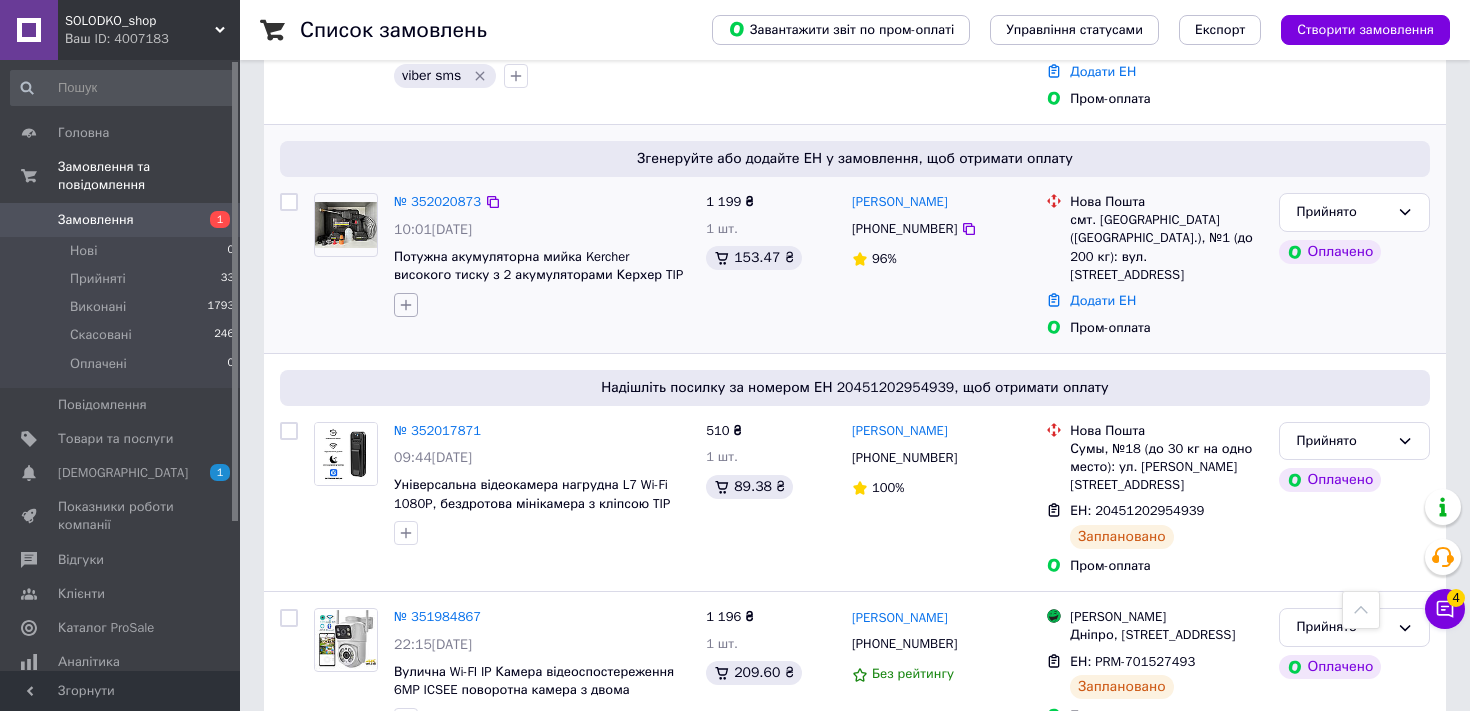 click 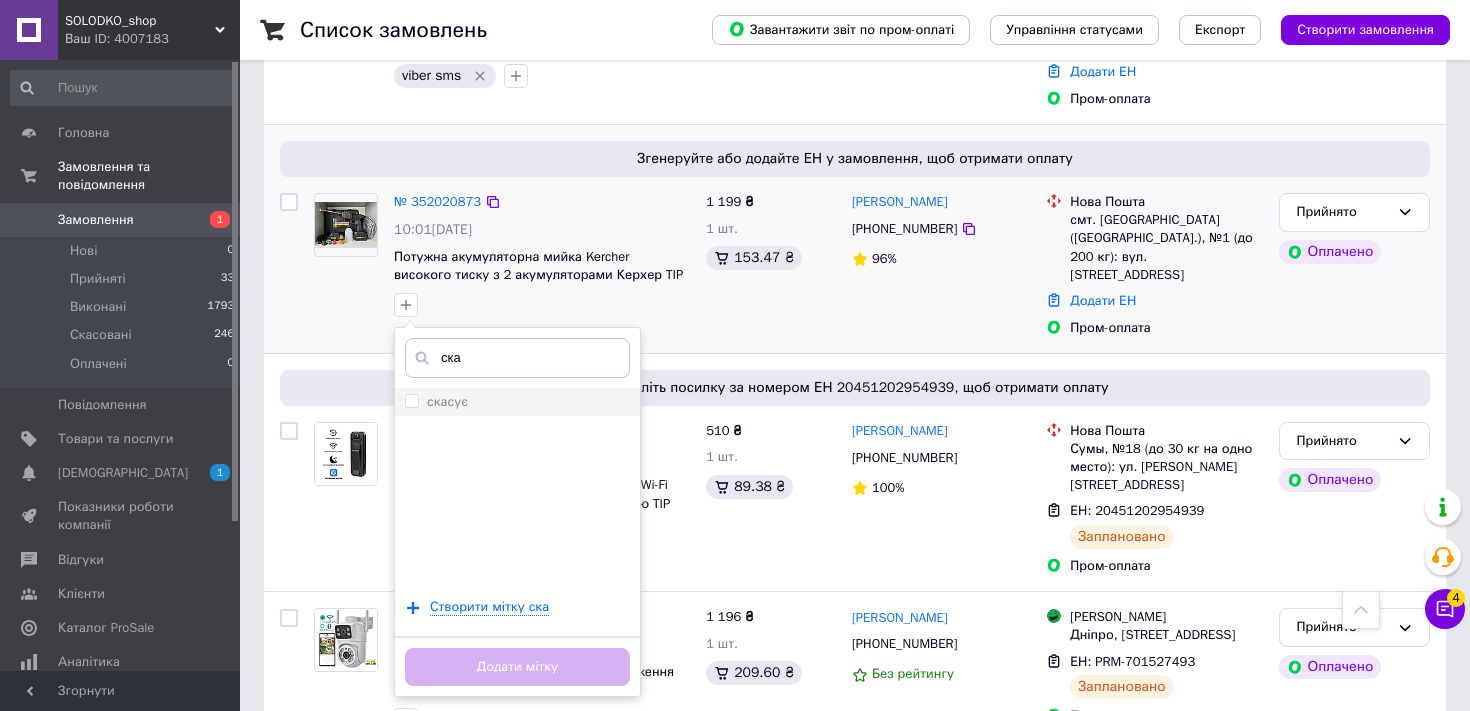 type on "ска" 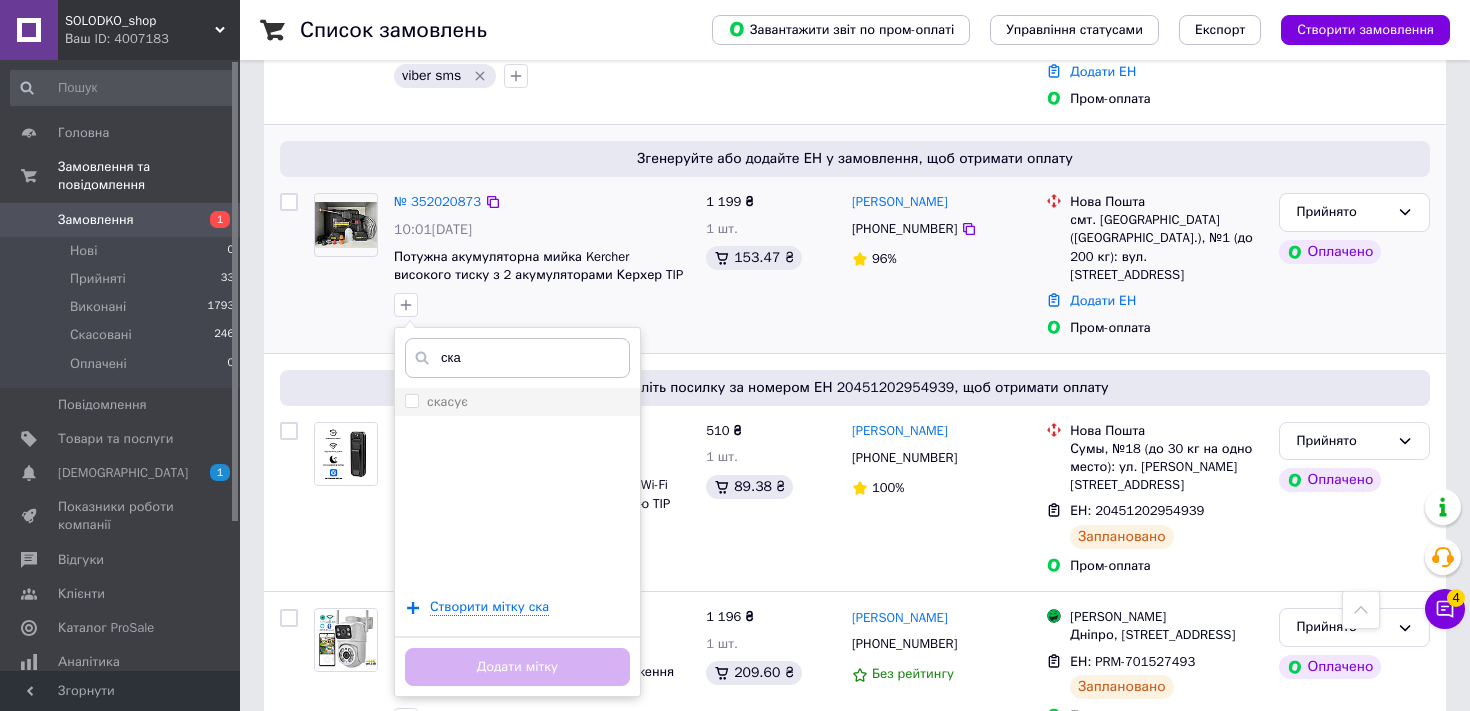 click on "скасує" at bounding box center (447, 401) 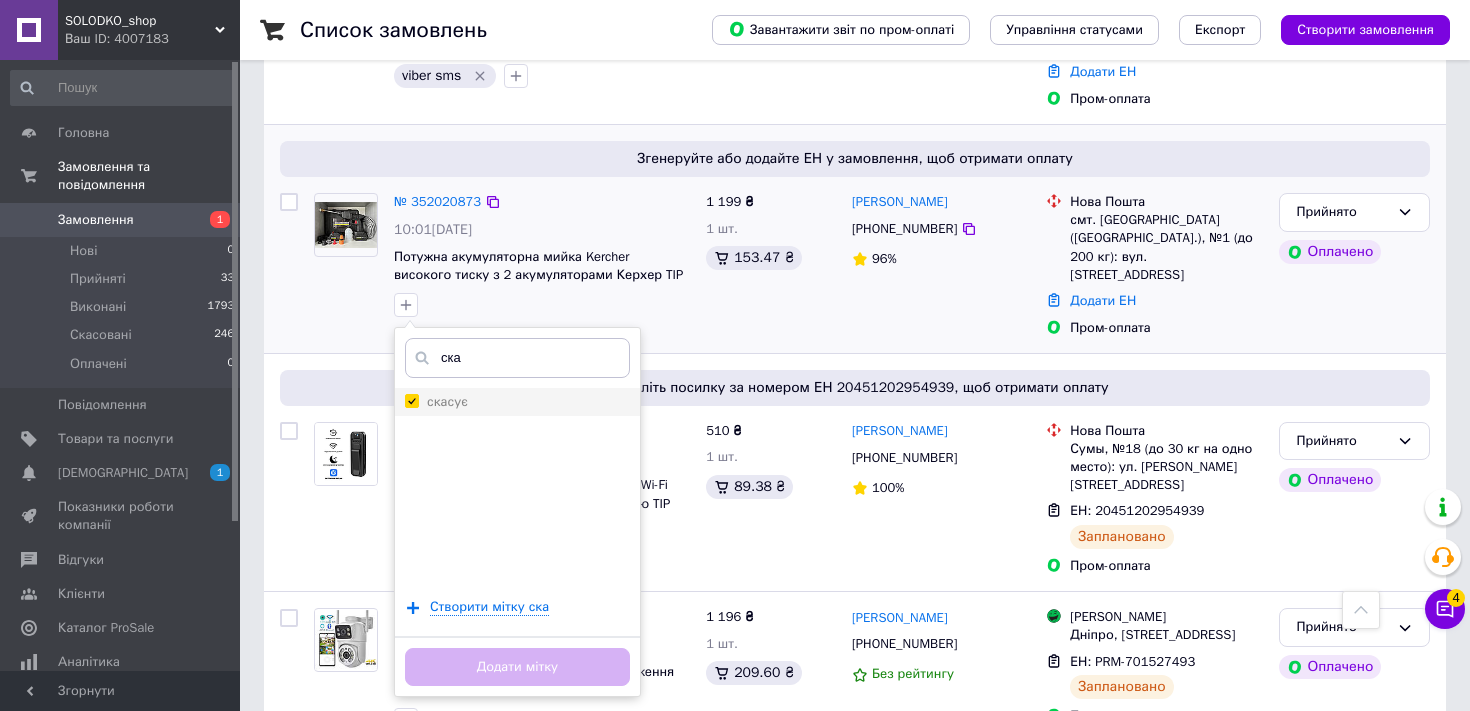 checkbox on "true" 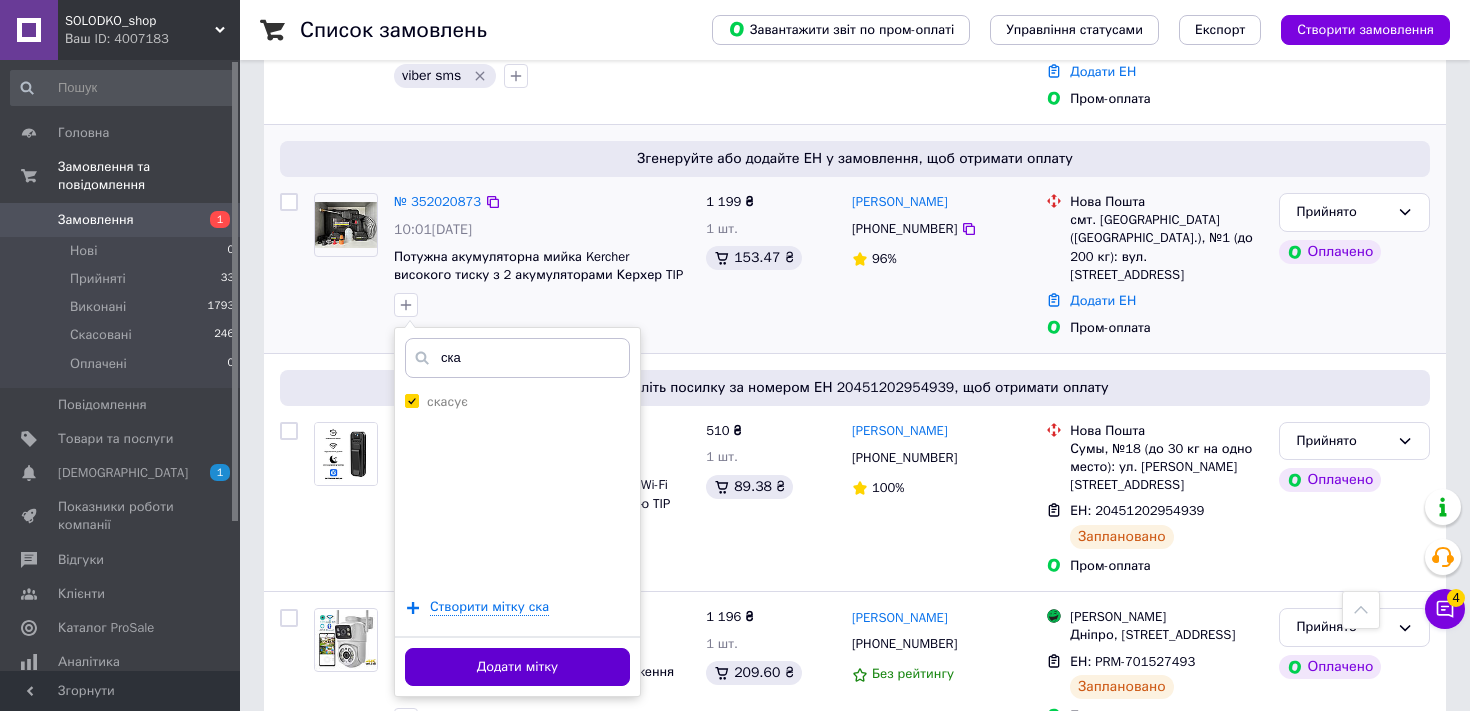 click on "Додати мітку" at bounding box center [517, 667] 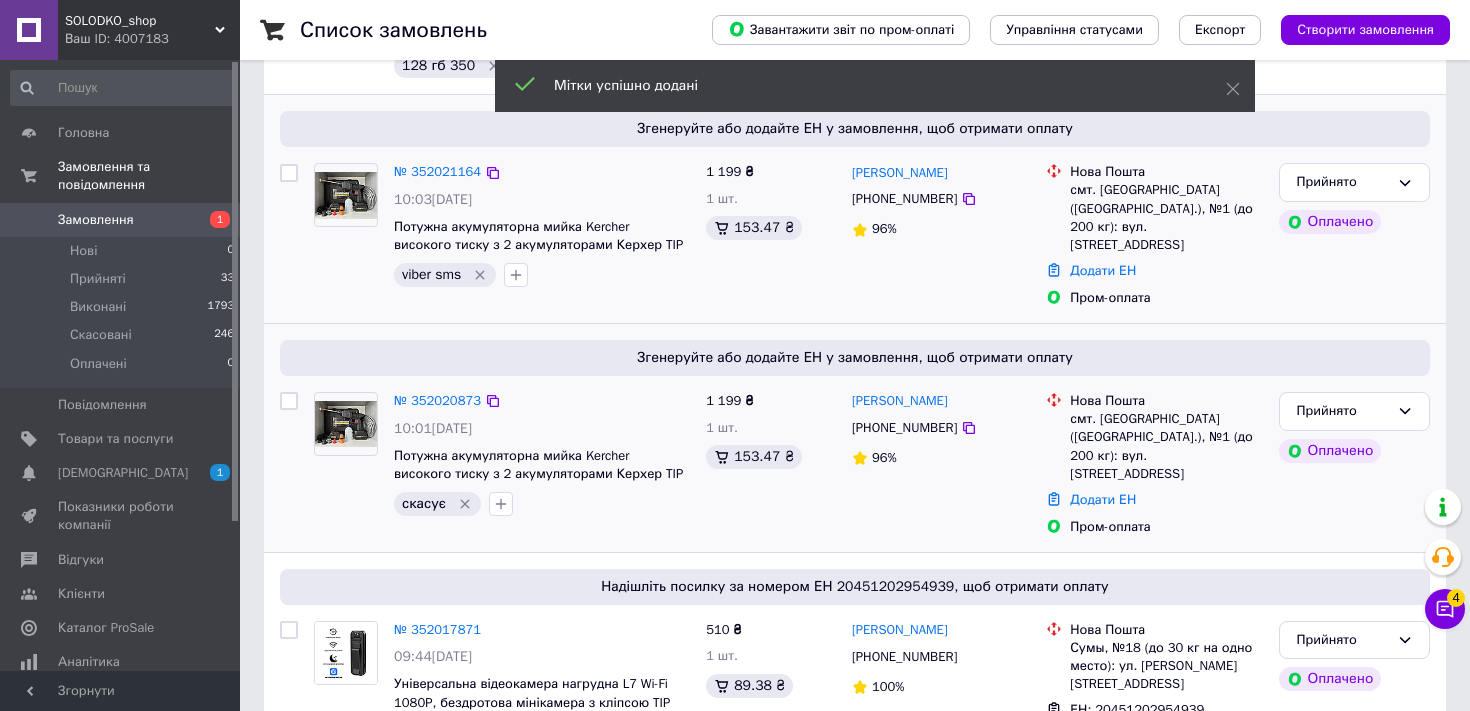 scroll, scrollTop: 268, scrollLeft: 0, axis: vertical 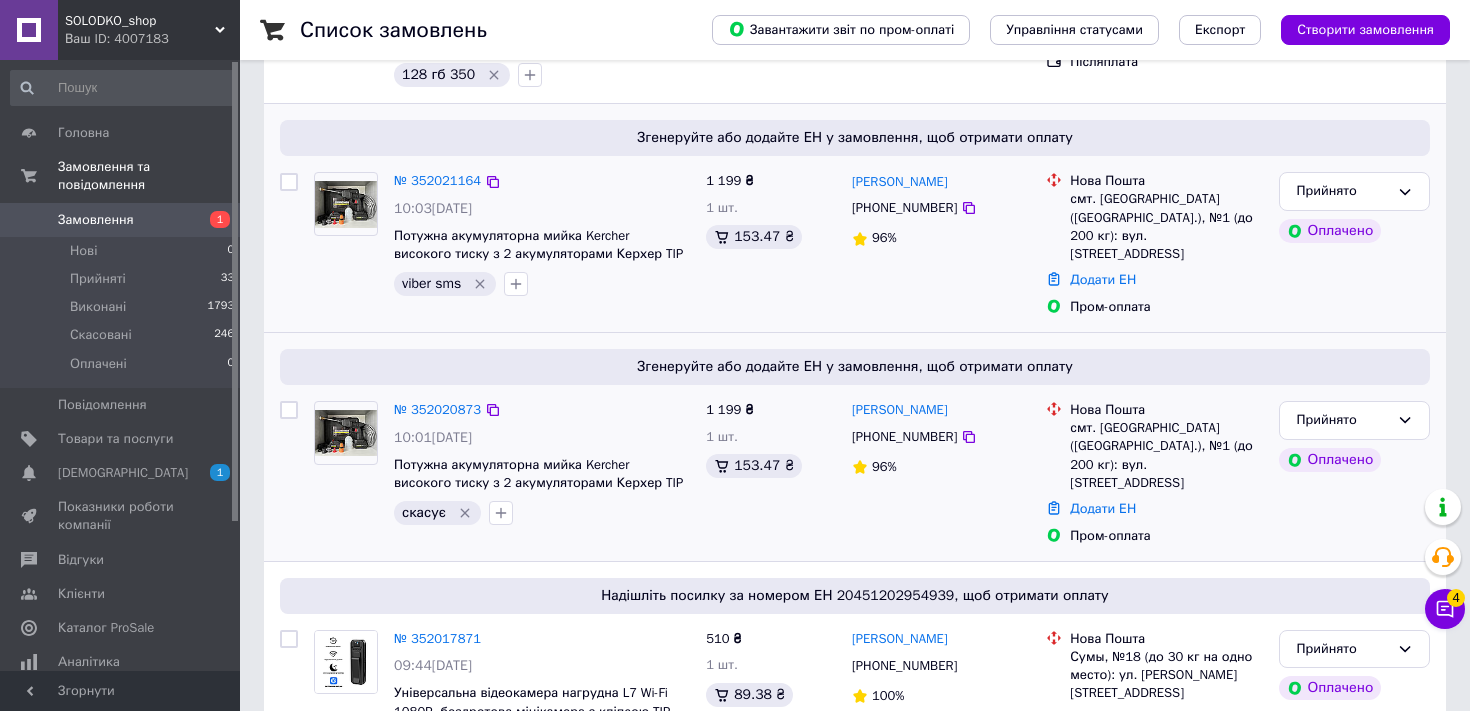 click 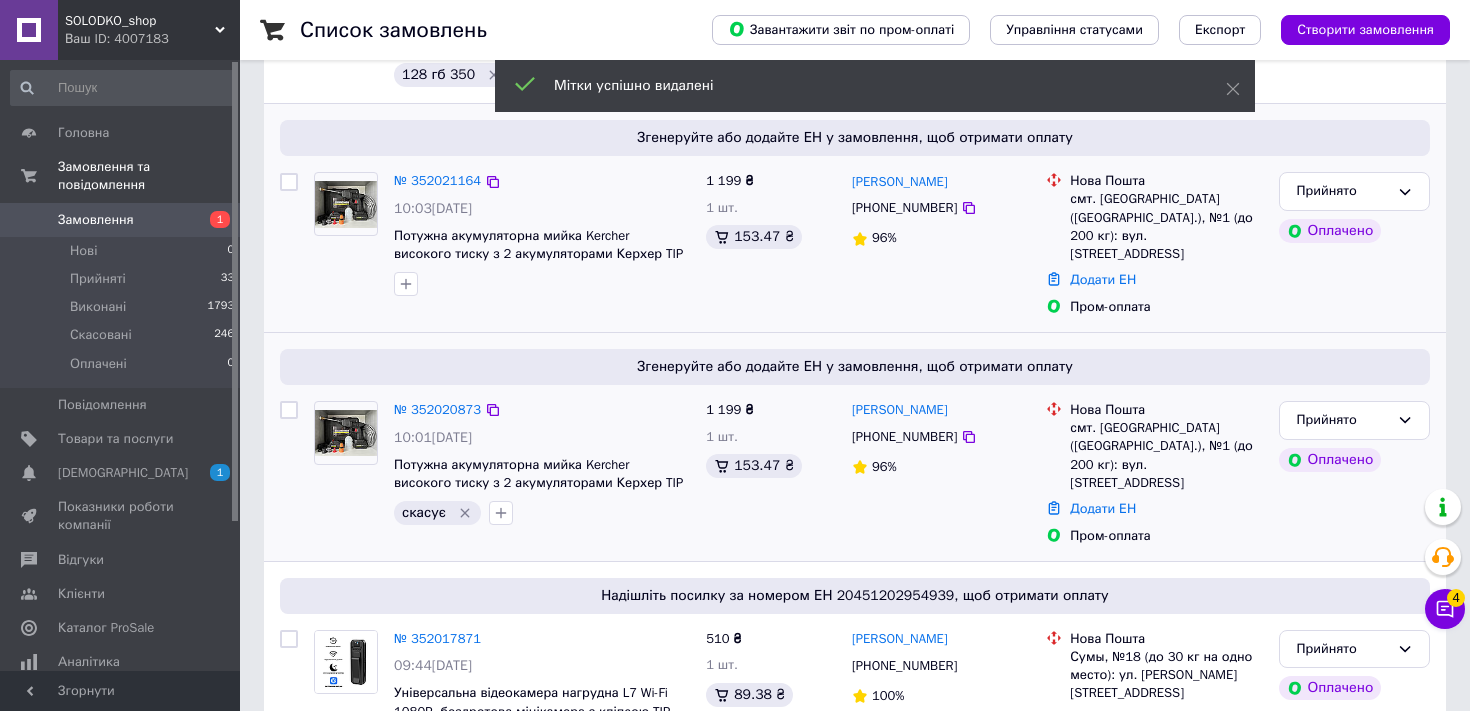 click on "1" at bounding box center (212, 220) 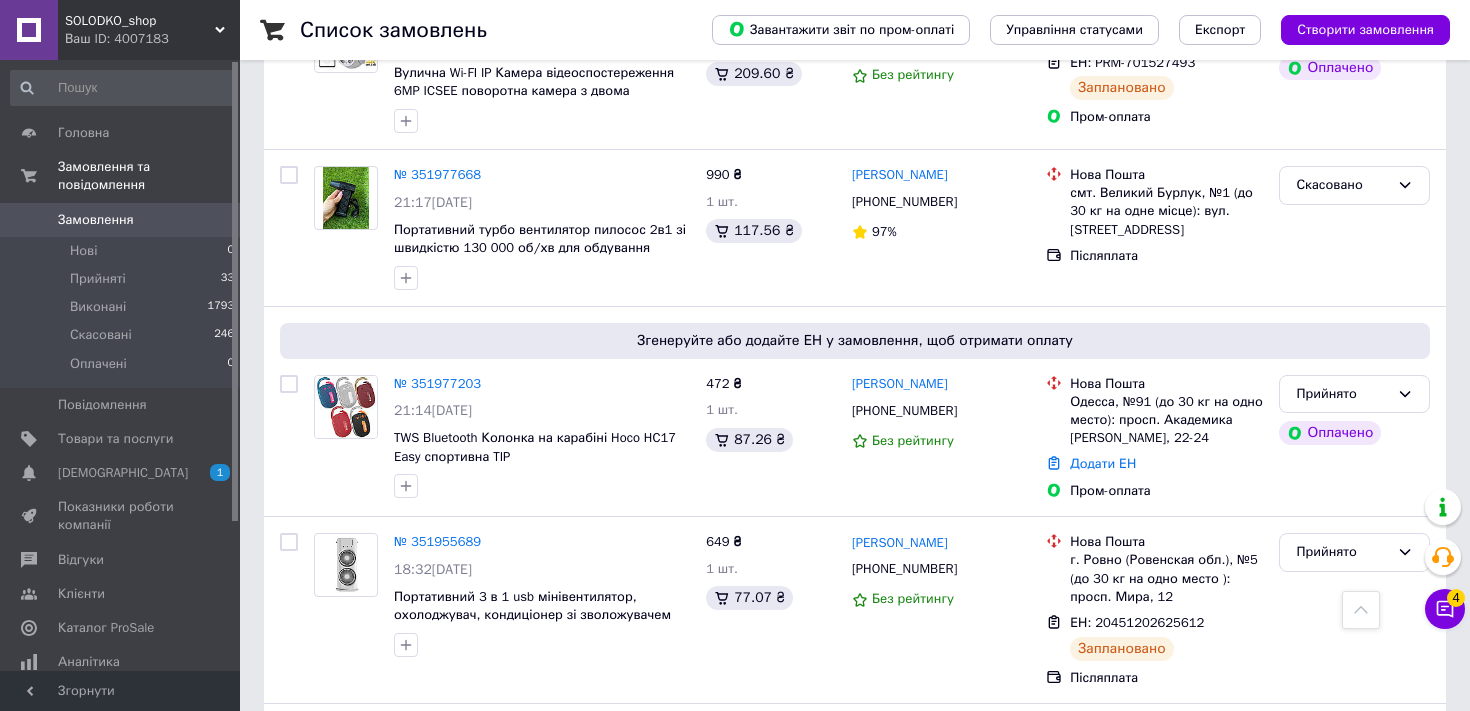 scroll, scrollTop: 0, scrollLeft: 0, axis: both 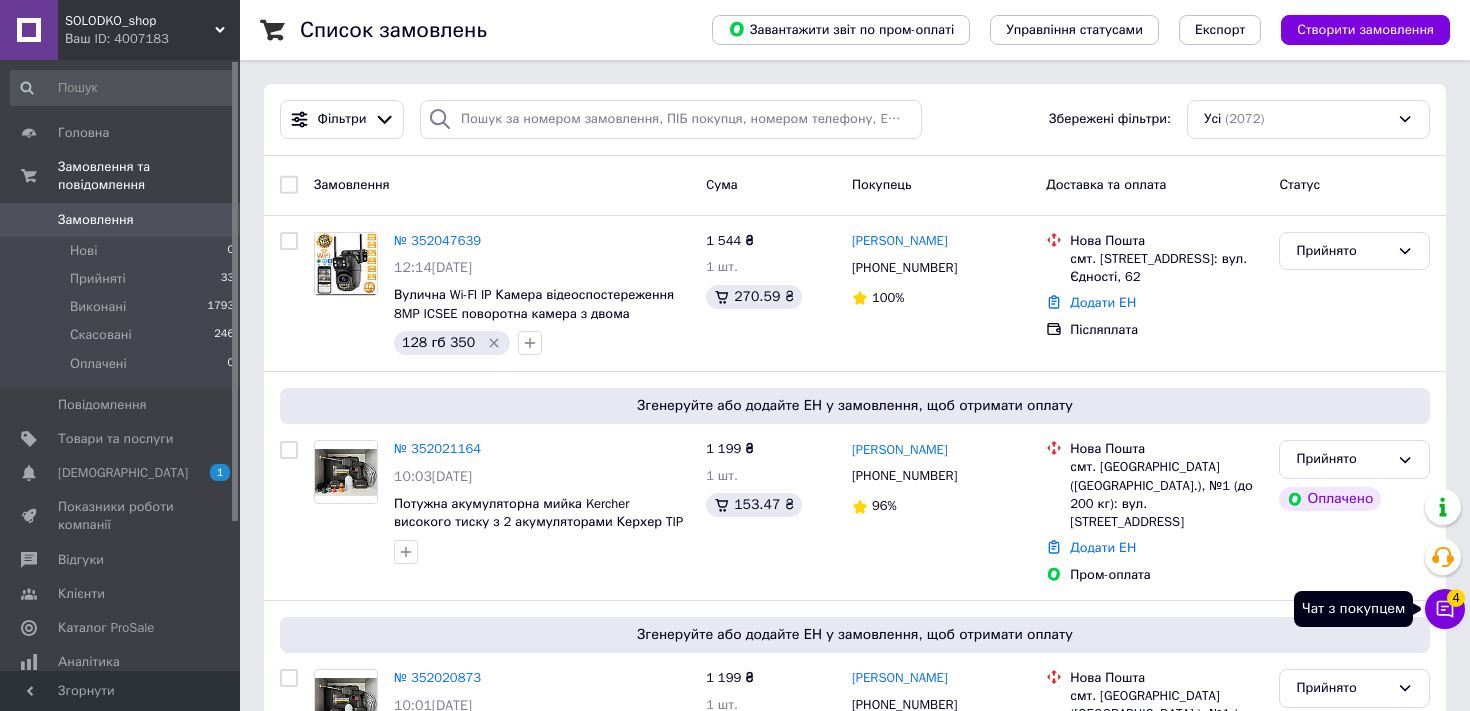 click on "Чат з покупцем 4" at bounding box center (1445, 609) 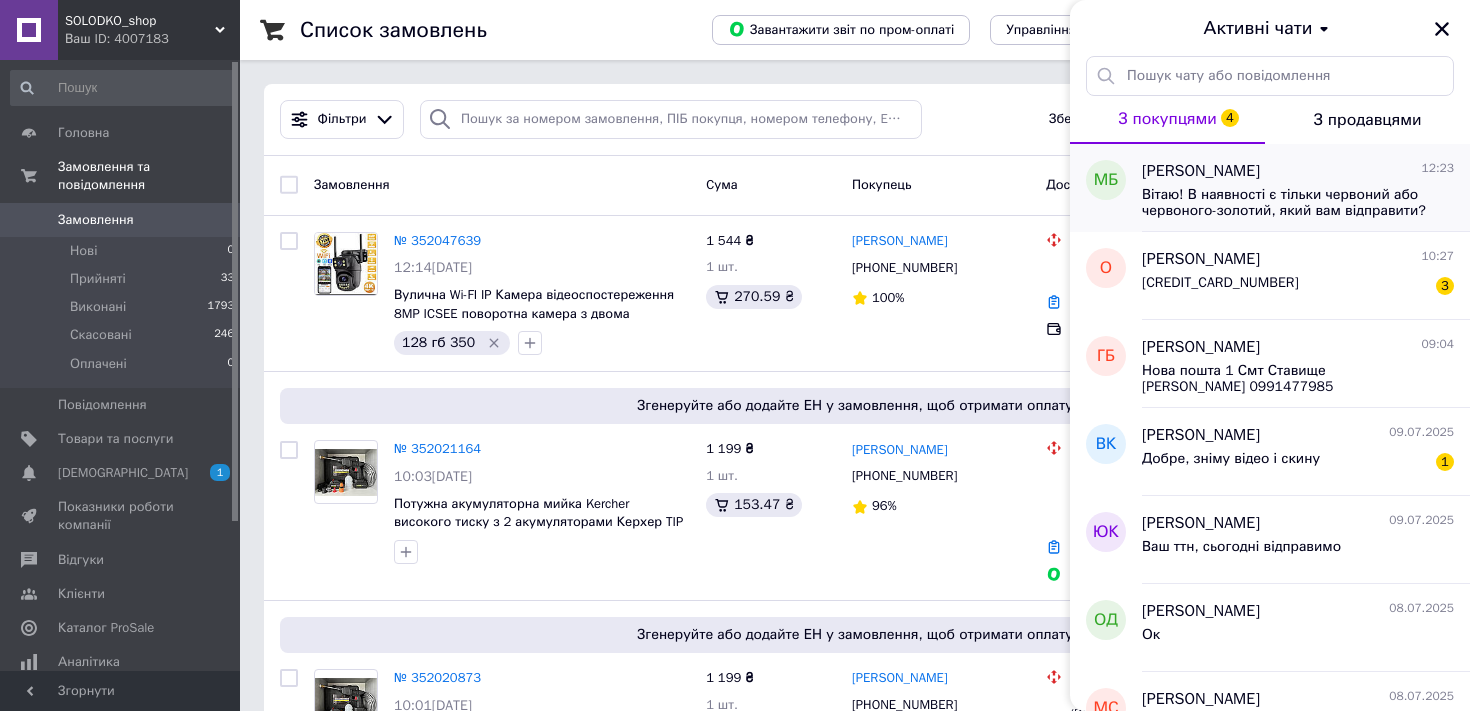 click on "Вітаю!
В наявності є тільки червоний або червоного-золотий, який вам відправити?" at bounding box center (1284, 203) 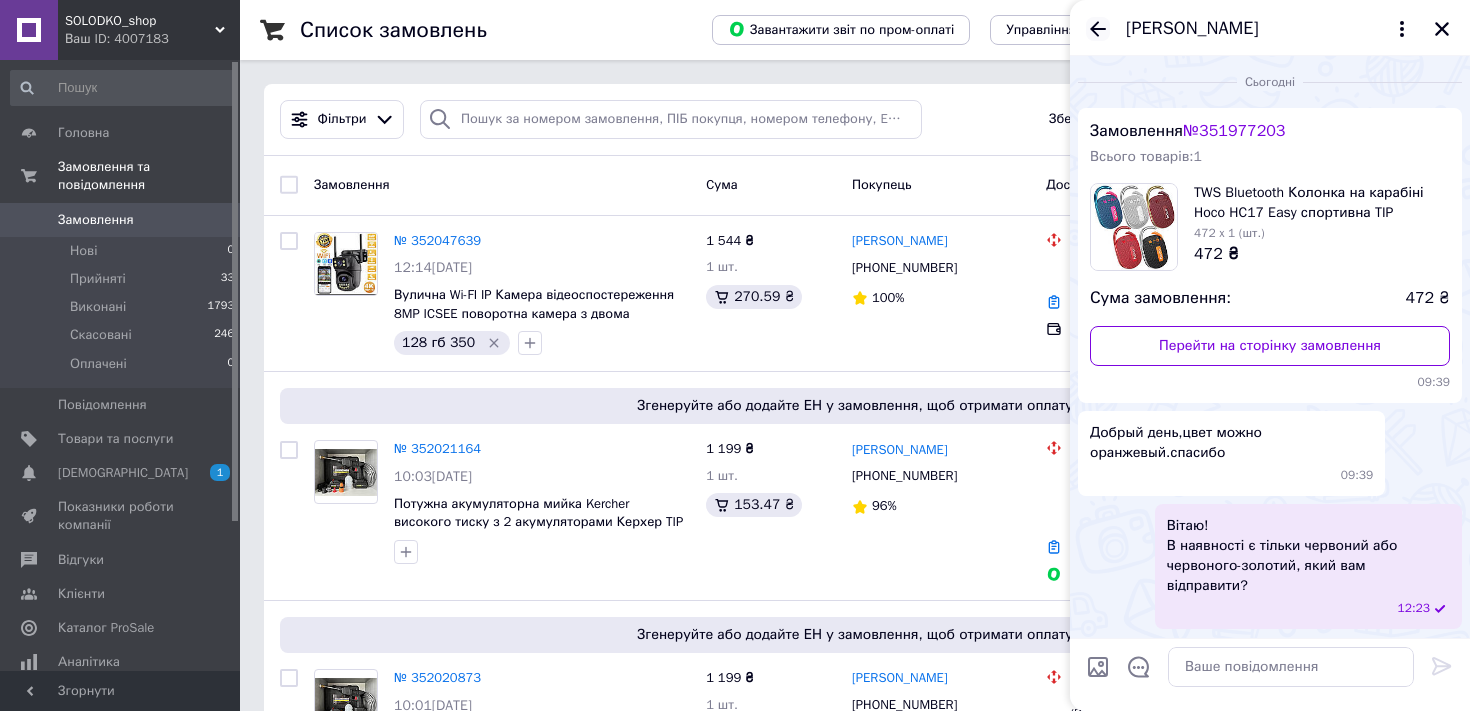 click 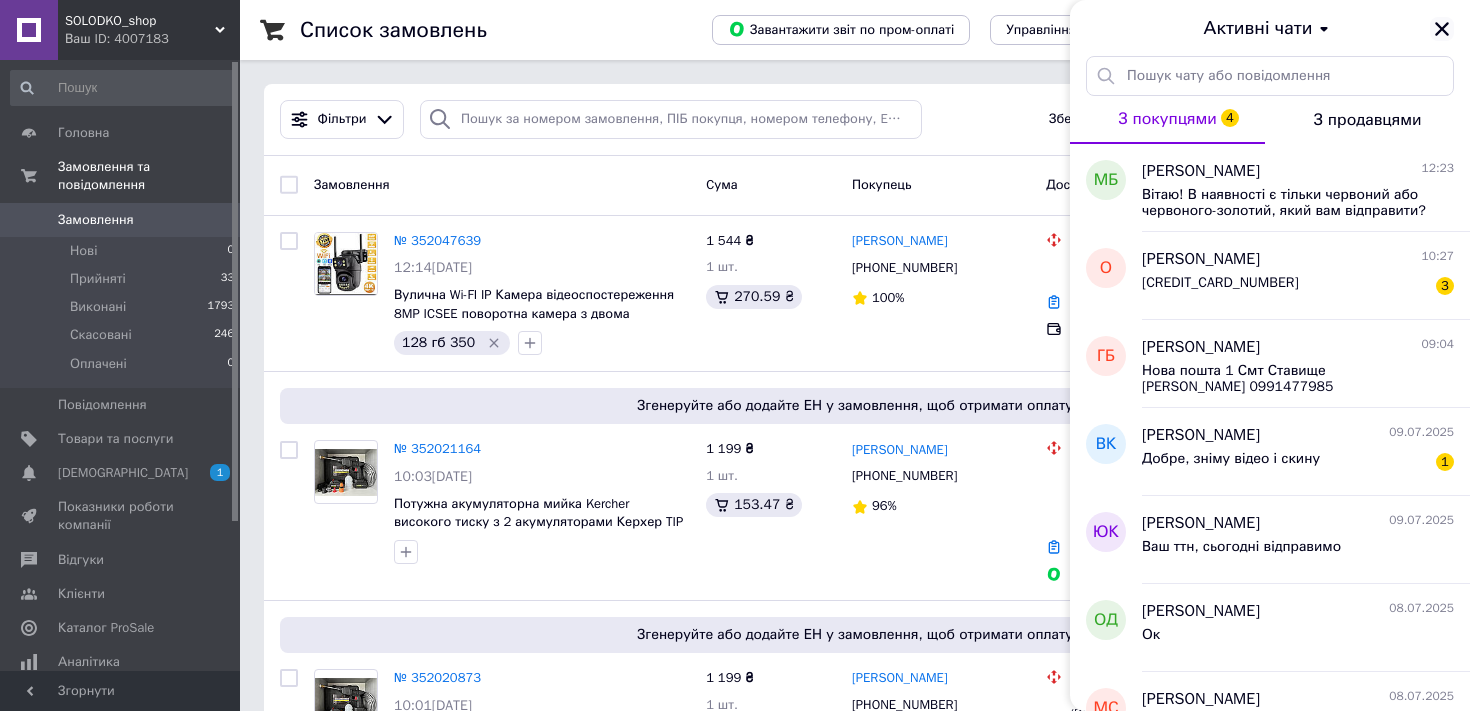 click 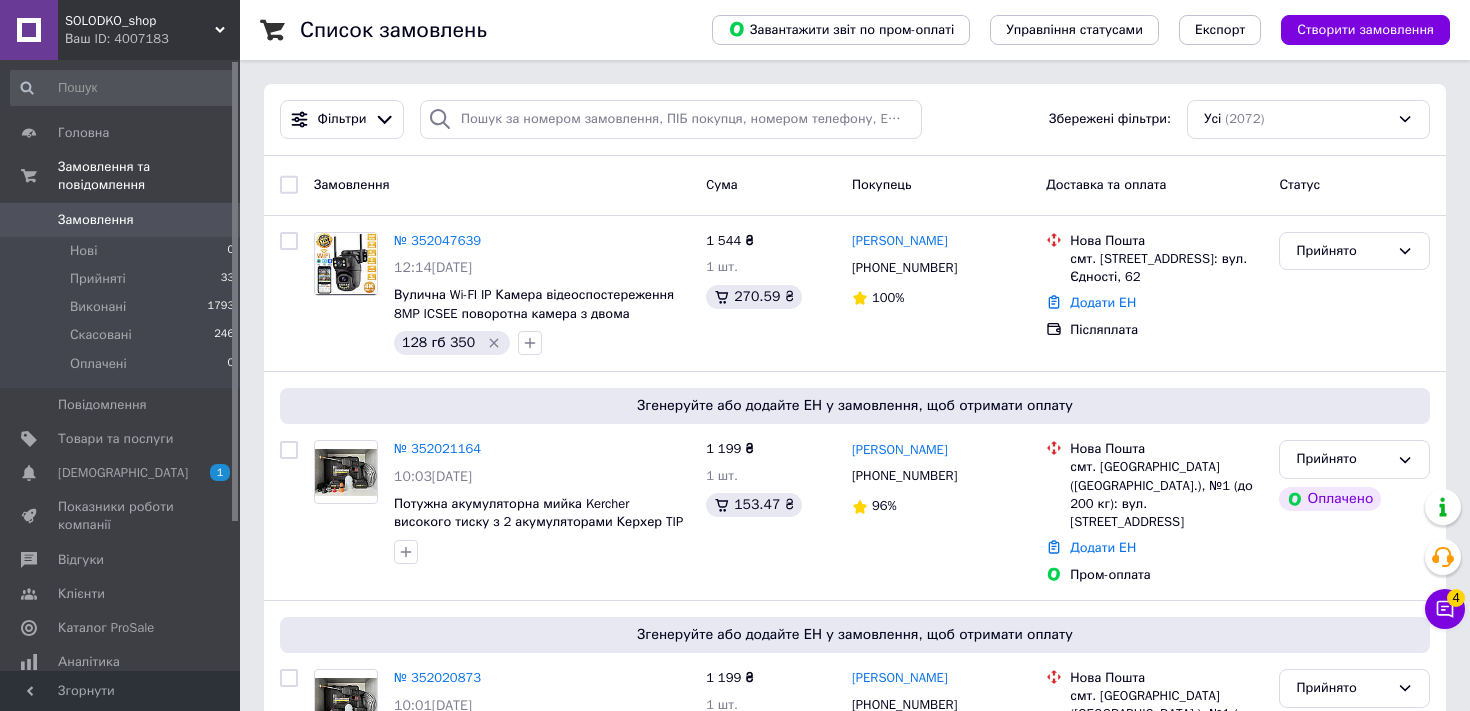 click on "SOLODKO_shop" at bounding box center [140, 21] 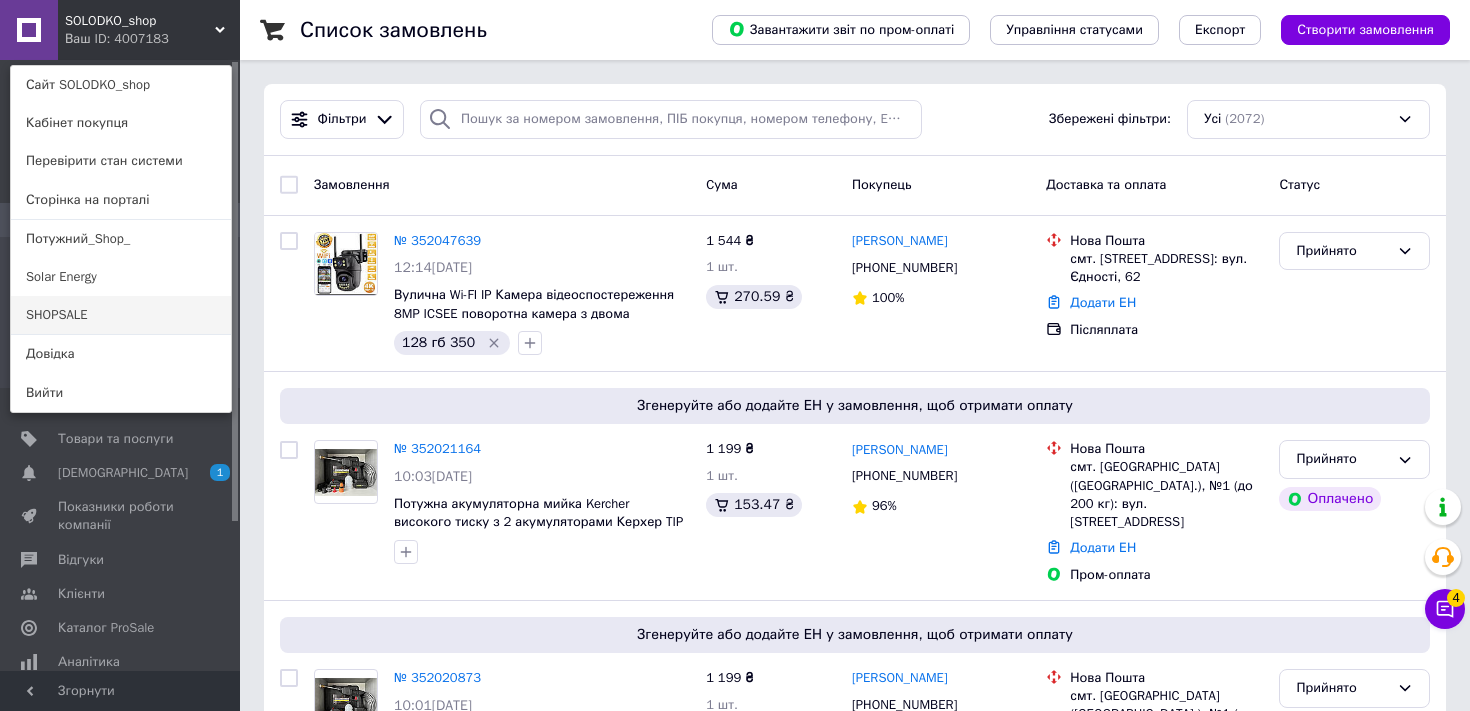 click on "SHOPSALE" at bounding box center [121, 315] 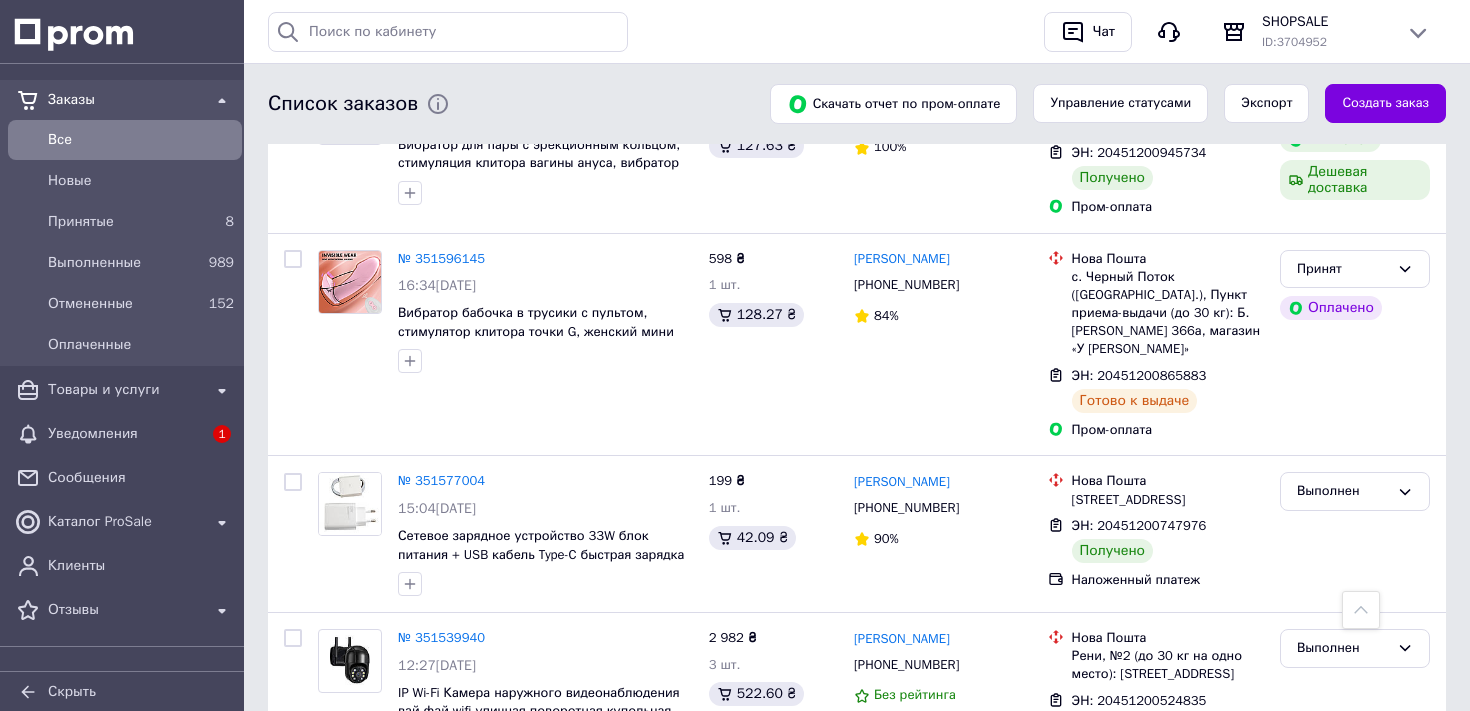 scroll, scrollTop: 1151, scrollLeft: 0, axis: vertical 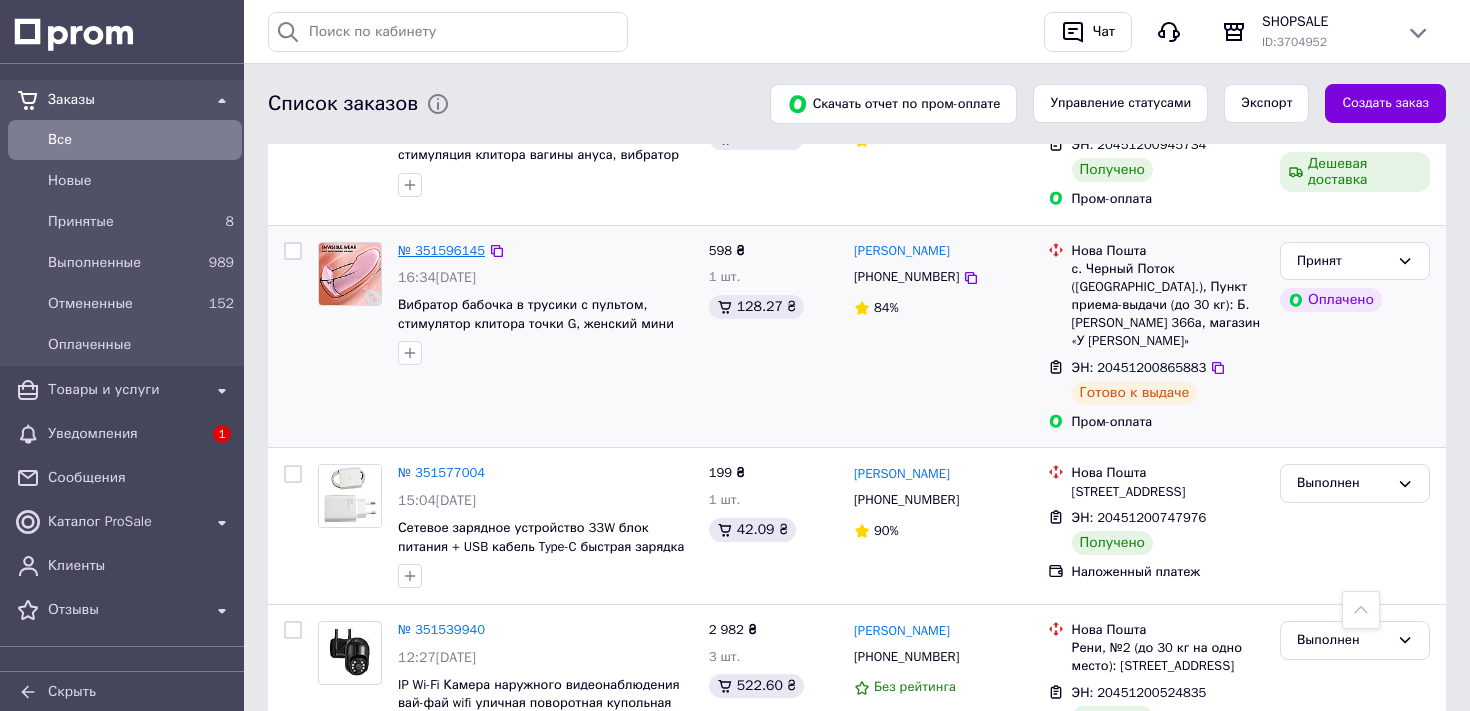 click on "№ 351596145" at bounding box center (441, 250) 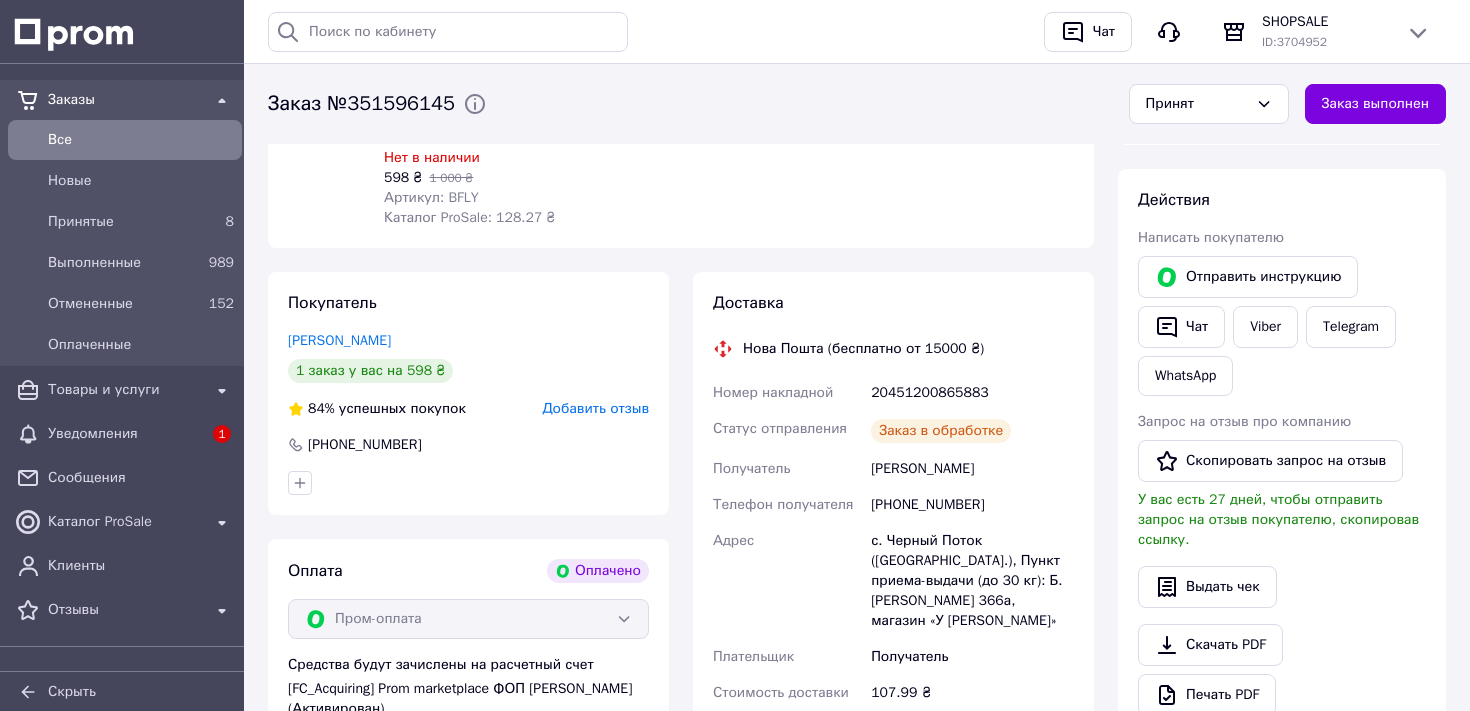 scroll, scrollTop: 837, scrollLeft: 0, axis: vertical 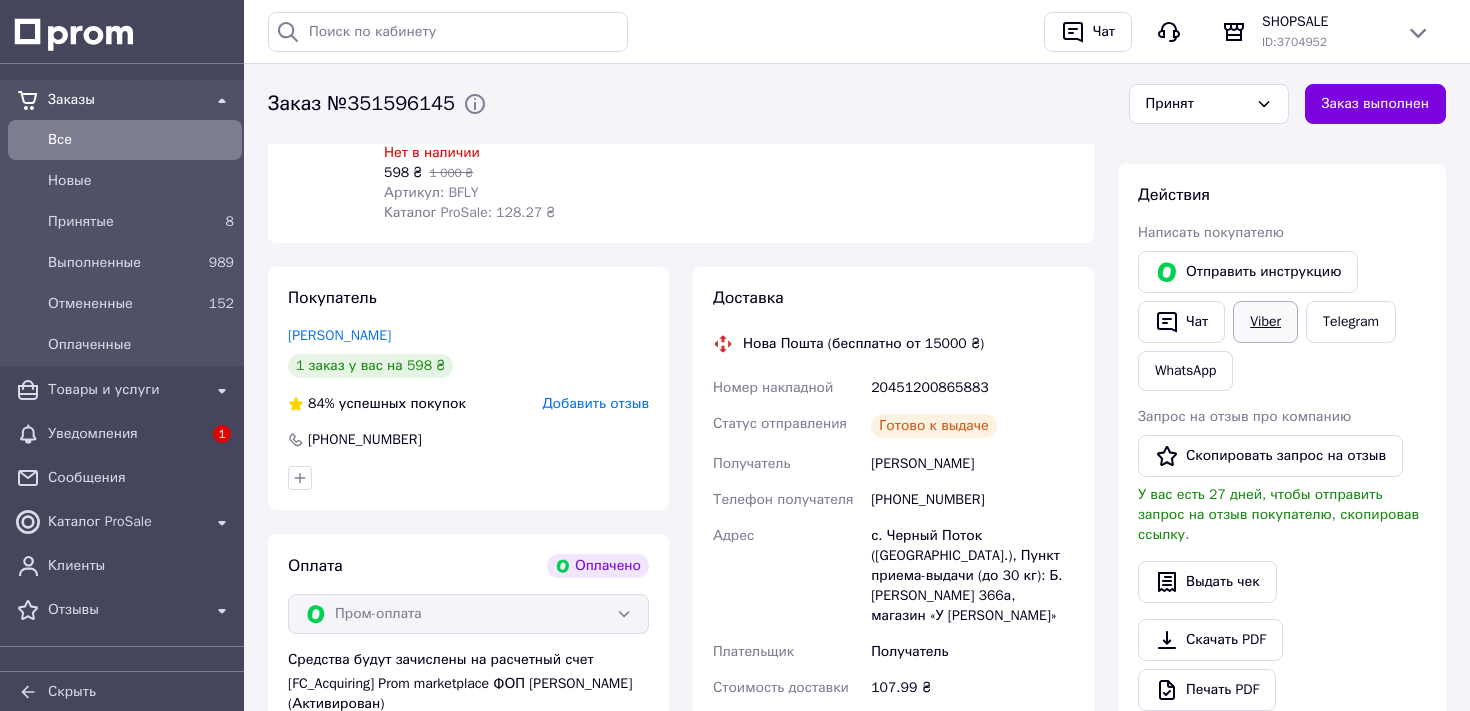 click on "Viber" at bounding box center [1265, 322] 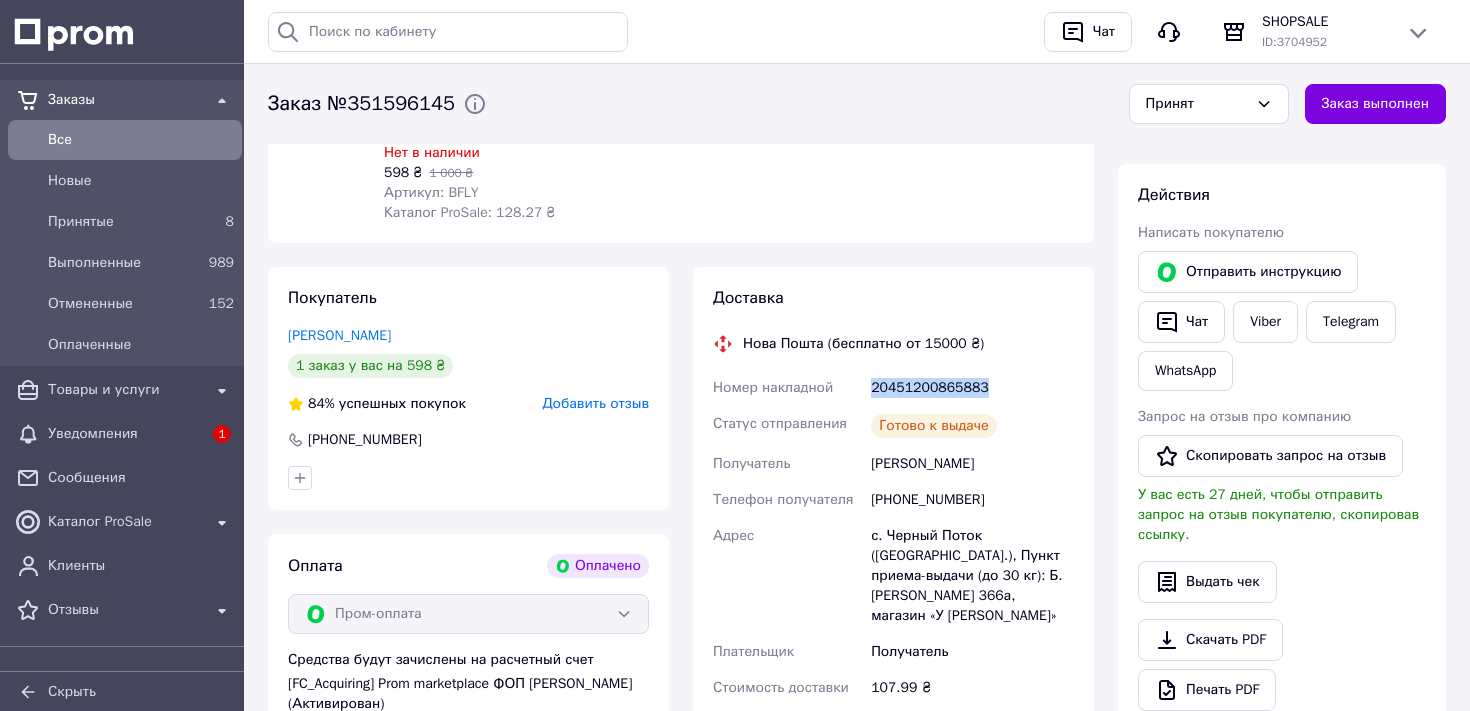 drag, startPoint x: 995, startPoint y: 392, endPoint x: 858, endPoint y: 379, distance: 137.6154 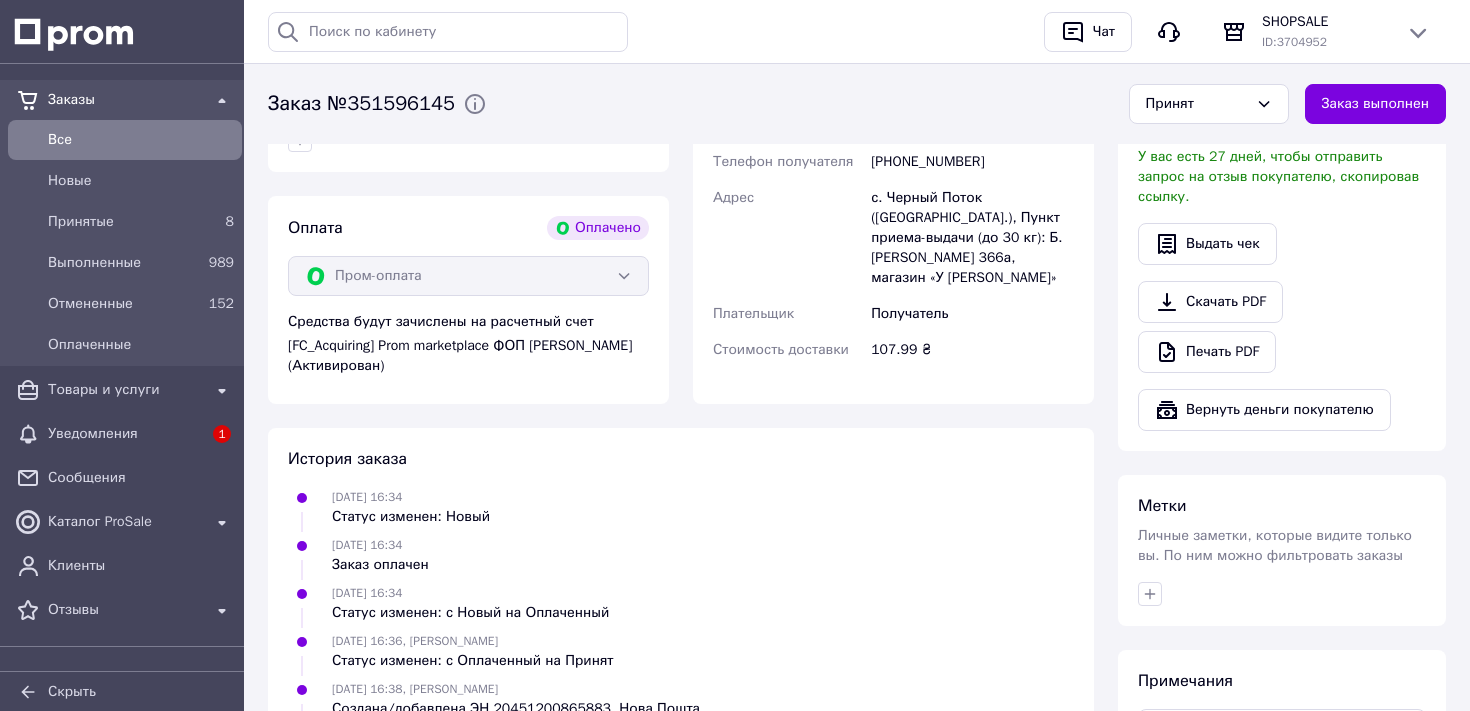 scroll, scrollTop: 1200, scrollLeft: 0, axis: vertical 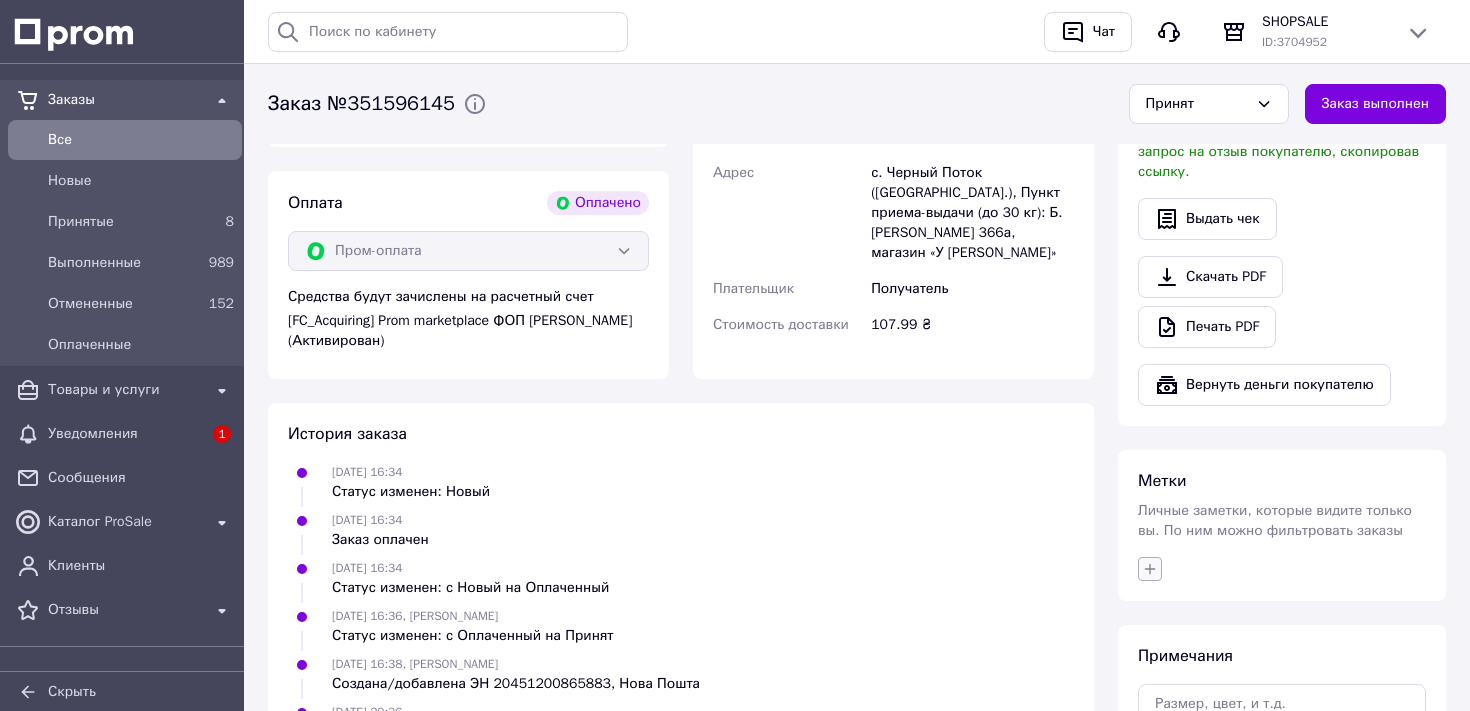 click at bounding box center [1150, 569] 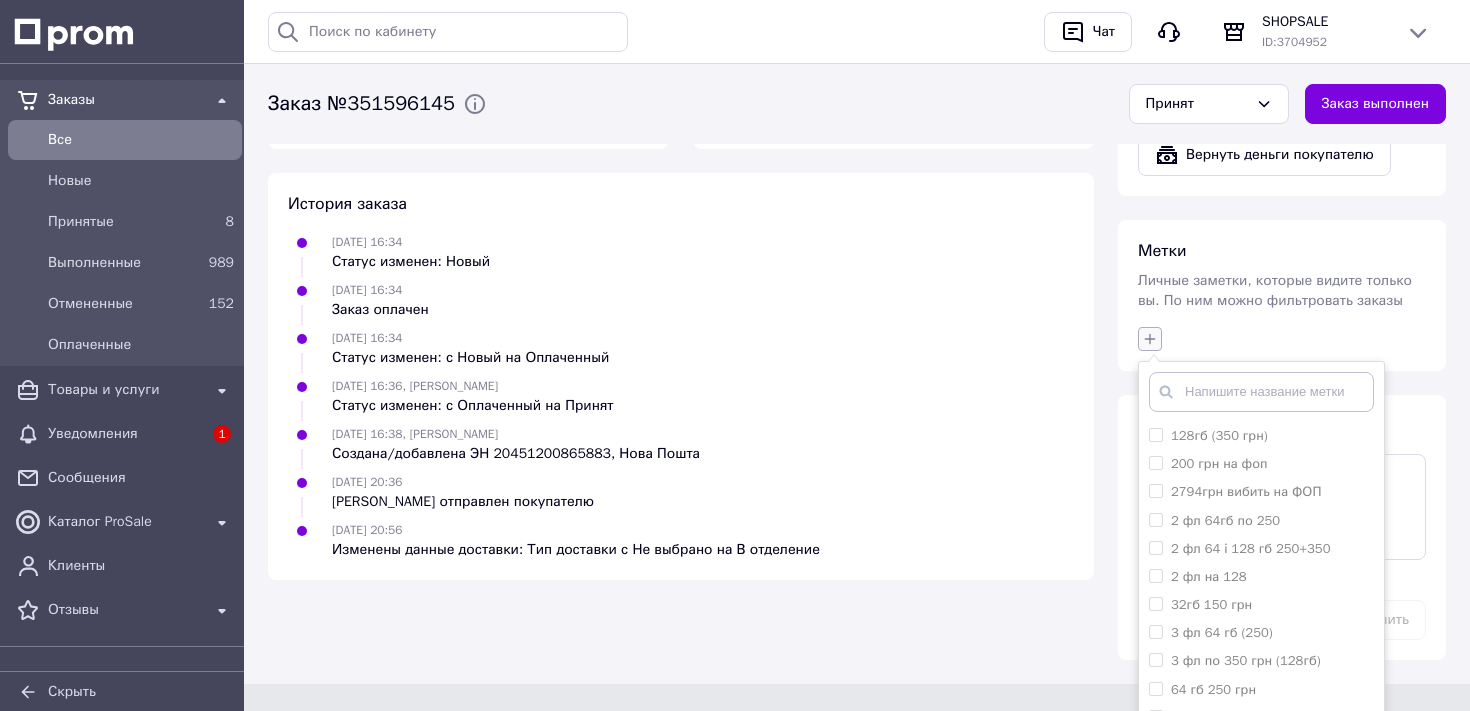 scroll, scrollTop: 1451, scrollLeft: 0, axis: vertical 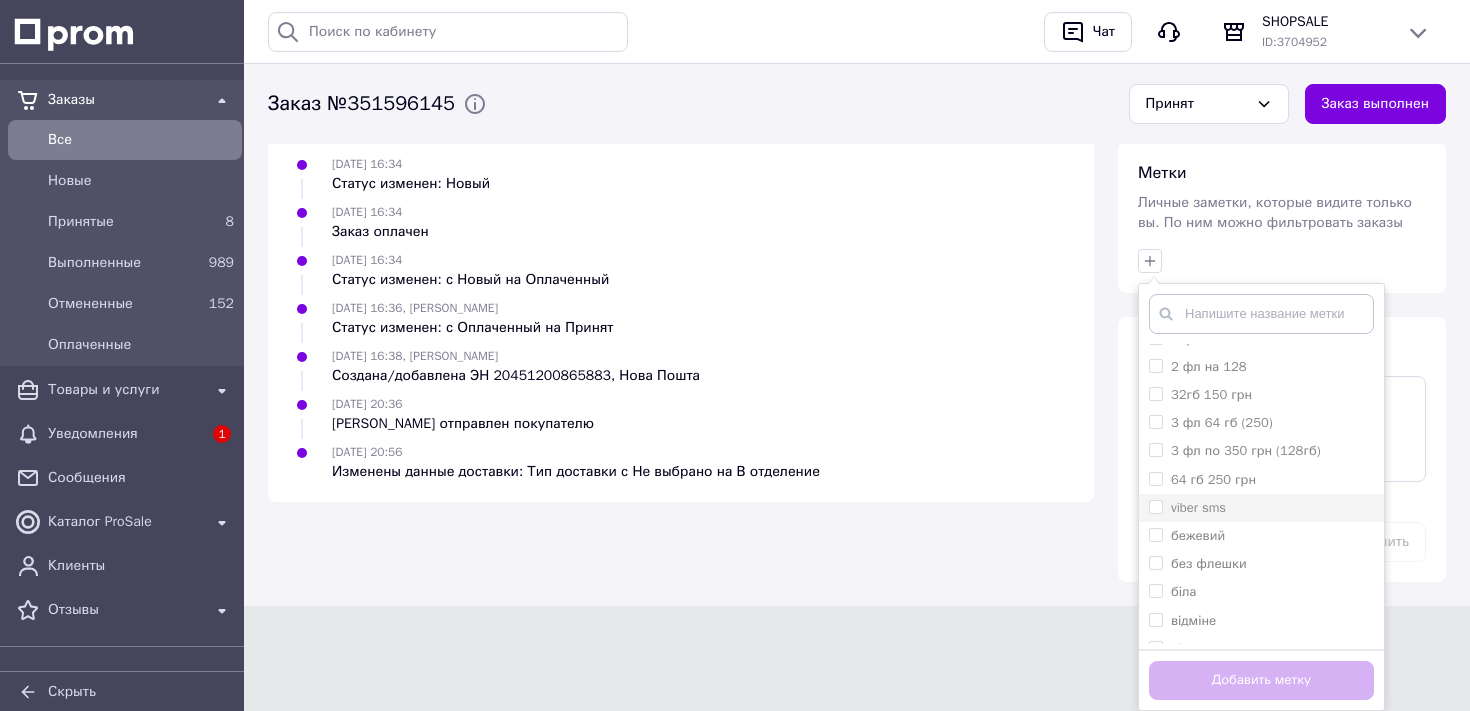 click on "viber sms" at bounding box center (1155, 506) 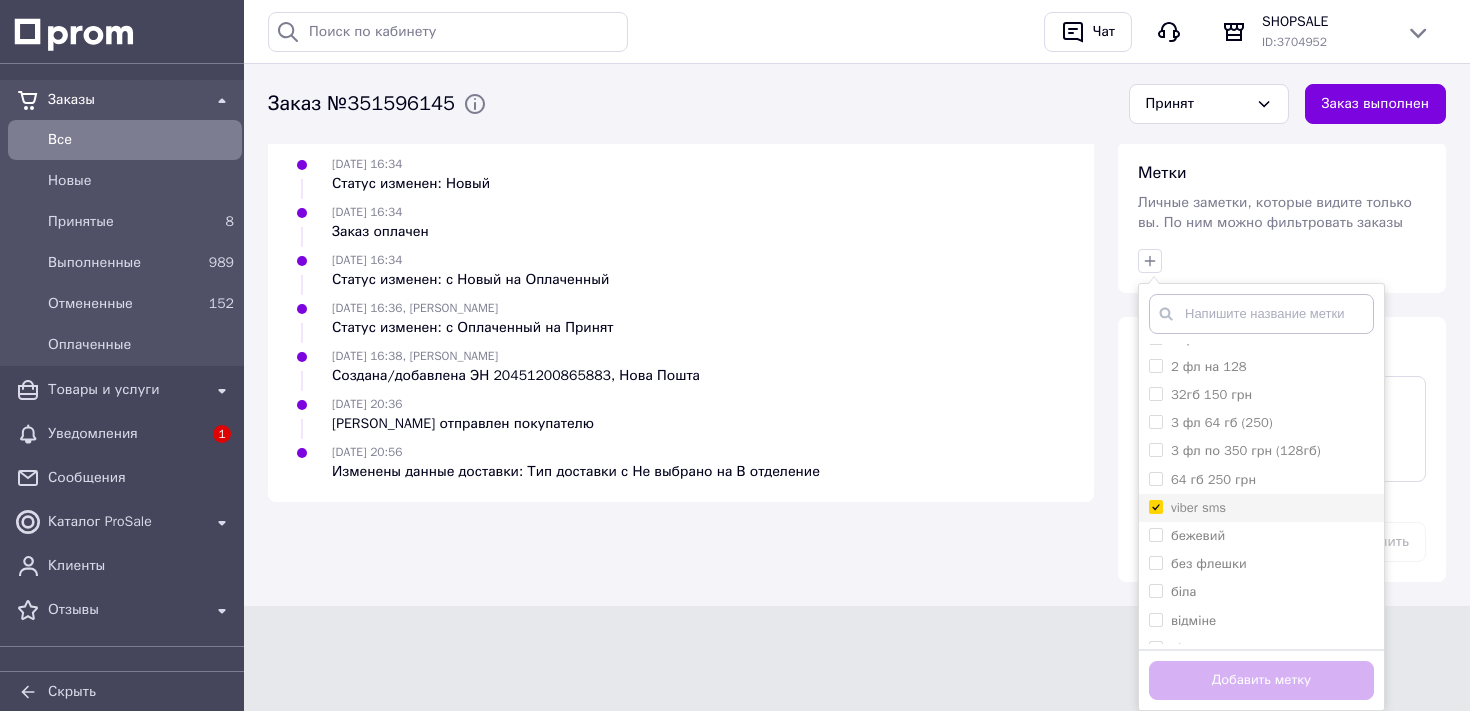 checkbox on "true" 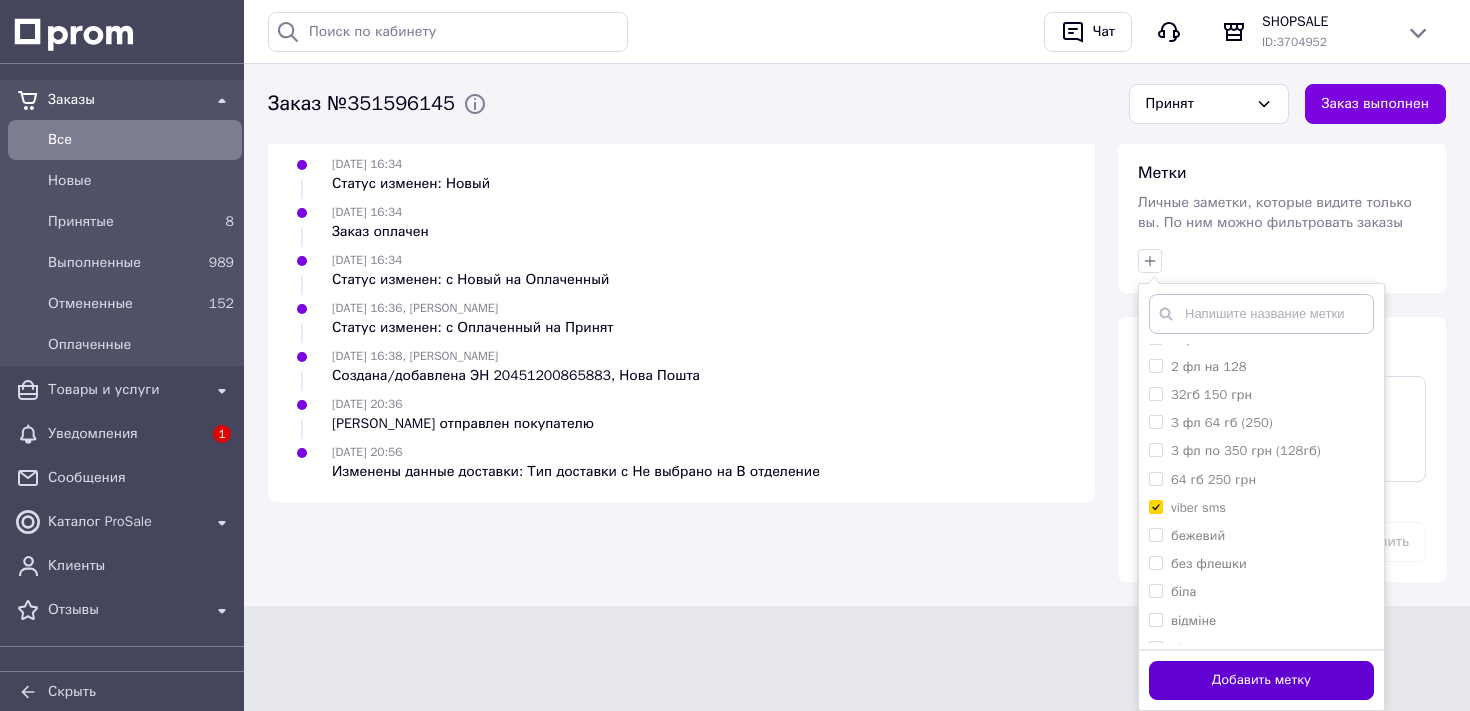 click on "Добавить метку" at bounding box center (1261, 680) 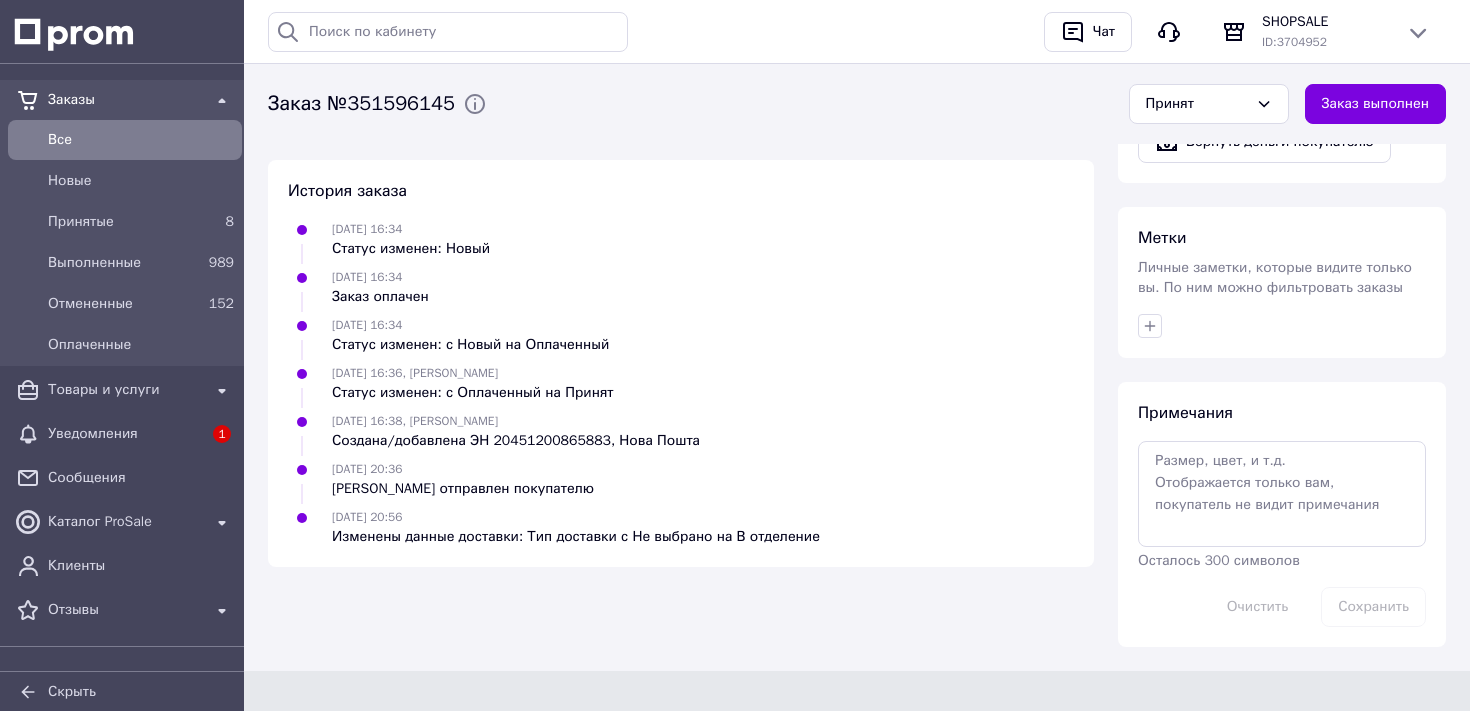 scroll, scrollTop: 1443, scrollLeft: 0, axis: vertical 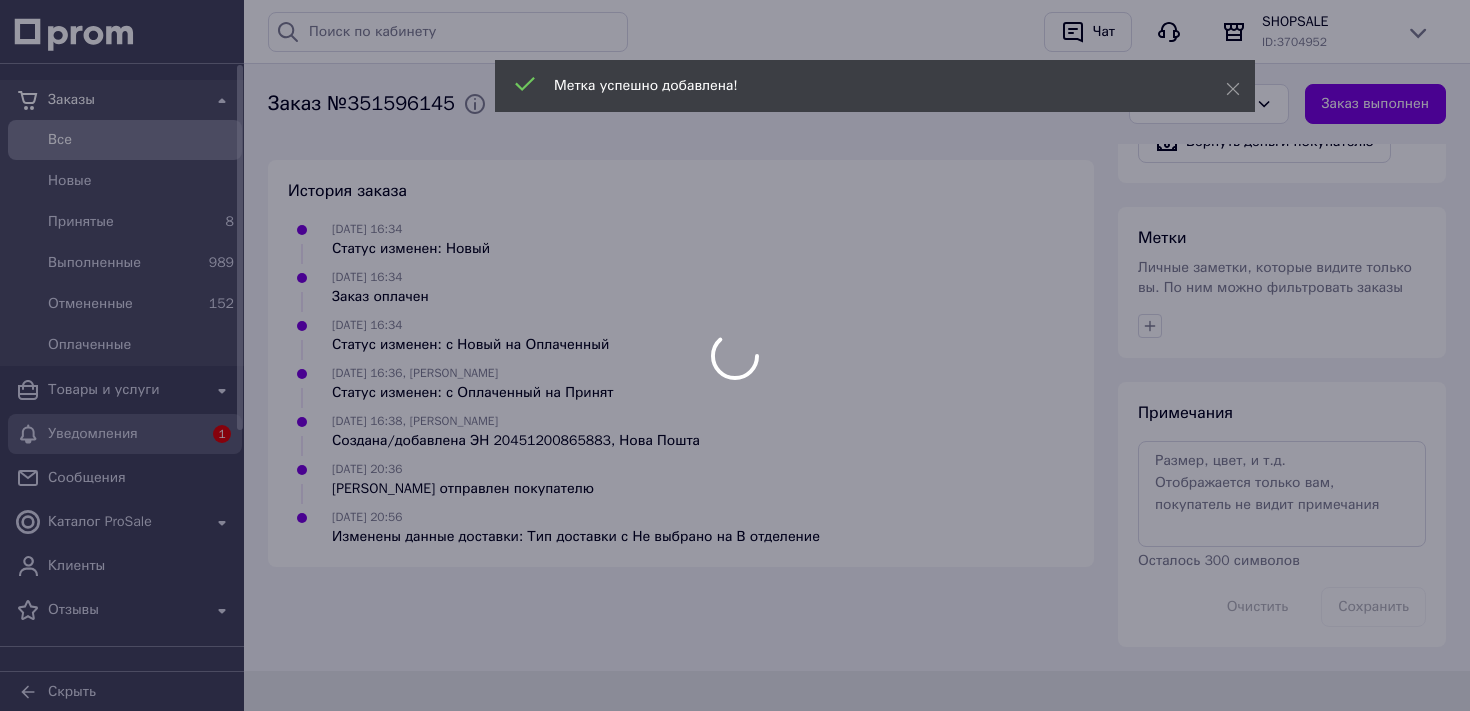 click on "Заказы Все Новые Принятые 8 Выполненные 989 Отмененные 152 Оплаченные Товары и услуги Уведомления 1 Сообщения Каталог ProSale Клиенты Отзывы Показатели работы компании Панель управления Аналитика Управление сайтом Кошелек компании Маркет Настройки Тарифы и счета Скрыть
Все результаты Ничего не найдено Попробуйте использовать другой термин или написать фразу целиком Откройте для себя другие ресурсы Справка Маркет приложений Чат SHOPSALE ID:  3704952 Сайт SHOPSALE Страница на портале Потужний_Shop_ ID: 3987101 Solar Energy" at bounding box center (735, -366) 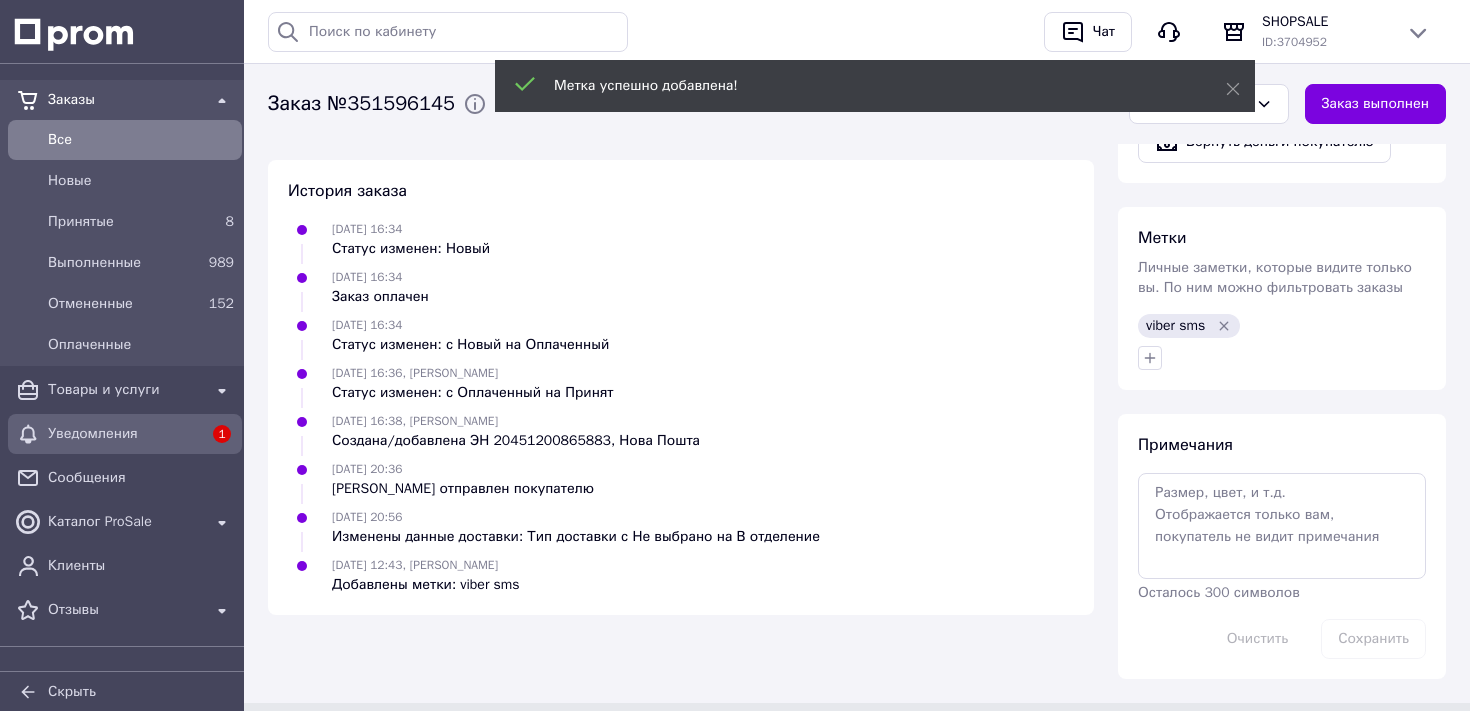 click on "Уведомления" at bounding box center [125, 434] 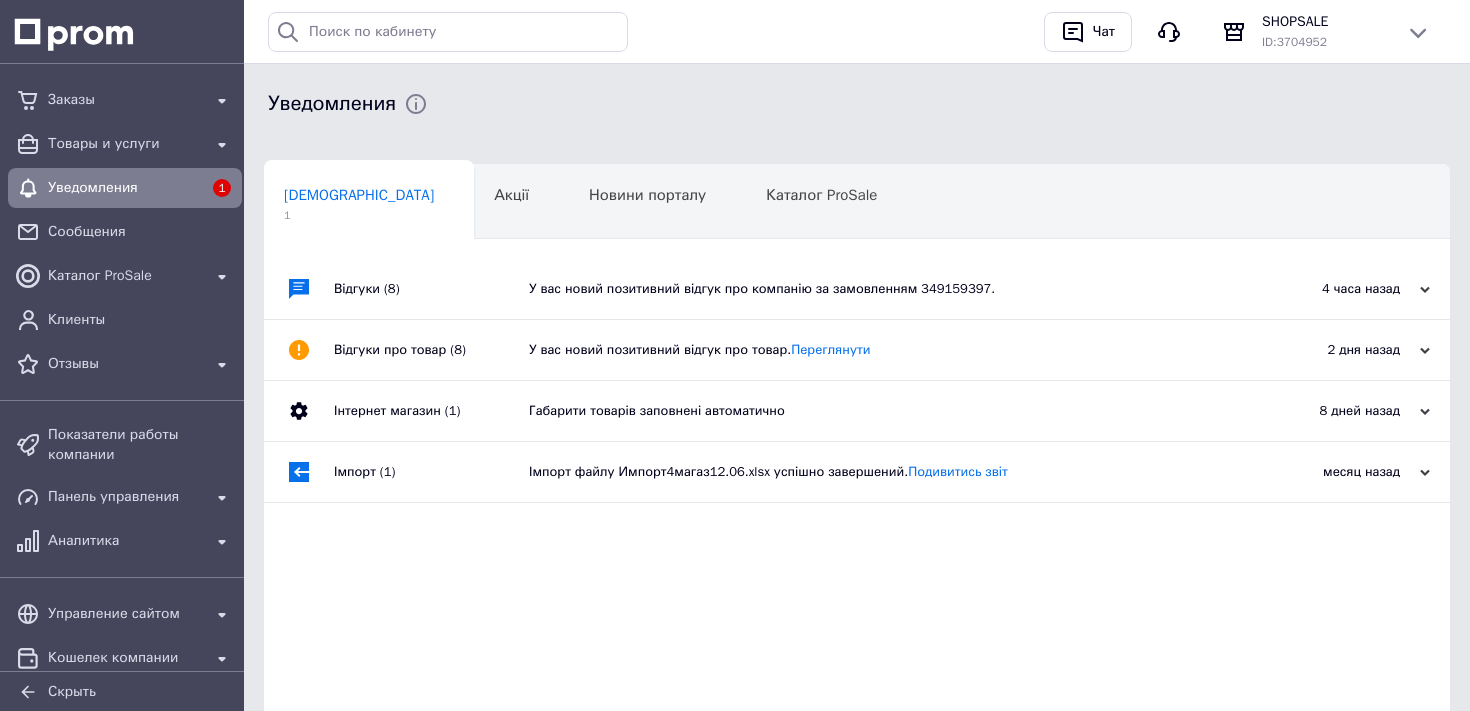 click on "У вас новий позитивний відгук про компанію за замовленням 349159397." at bounding box center [879, 289] 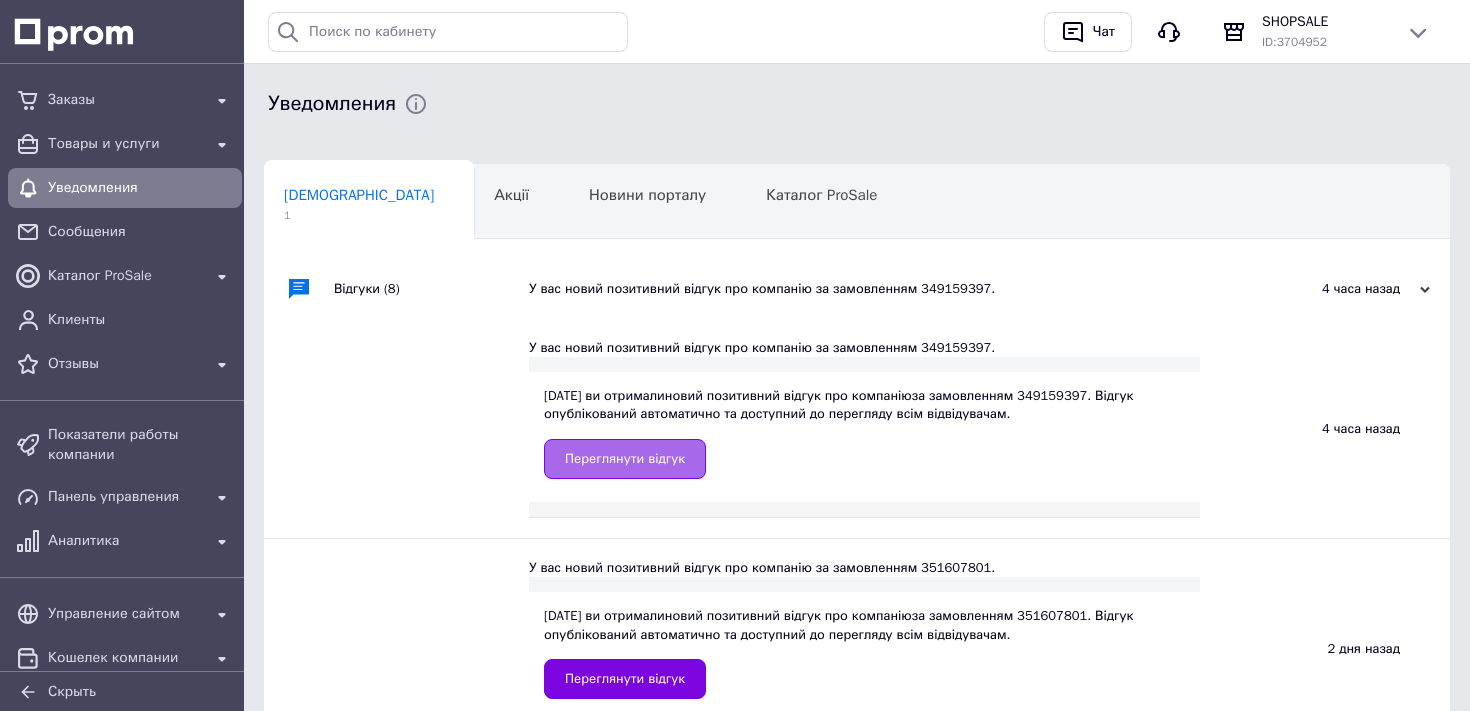 click on "Переглянути відгук" at bounding box center (625, 459) 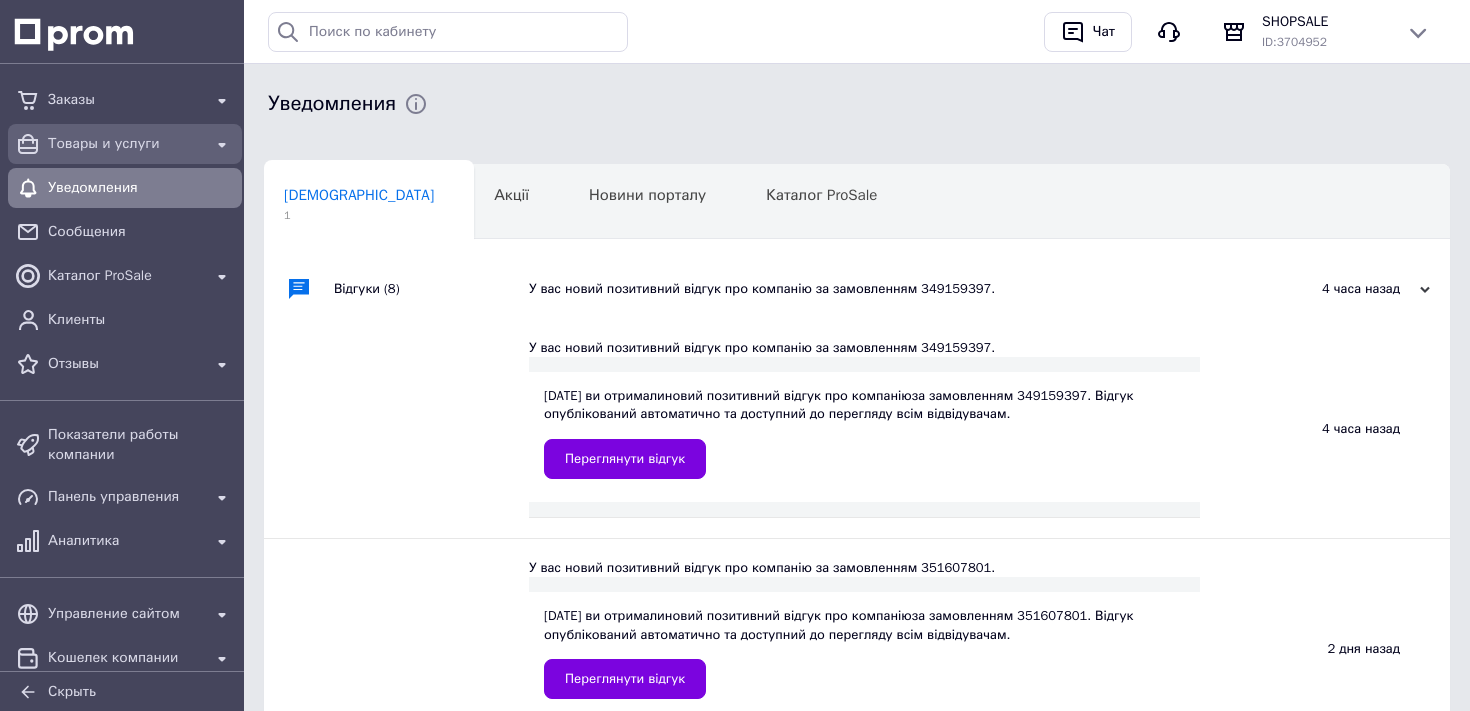 click on "Товары и услуги" at bounding box center (125, 144) 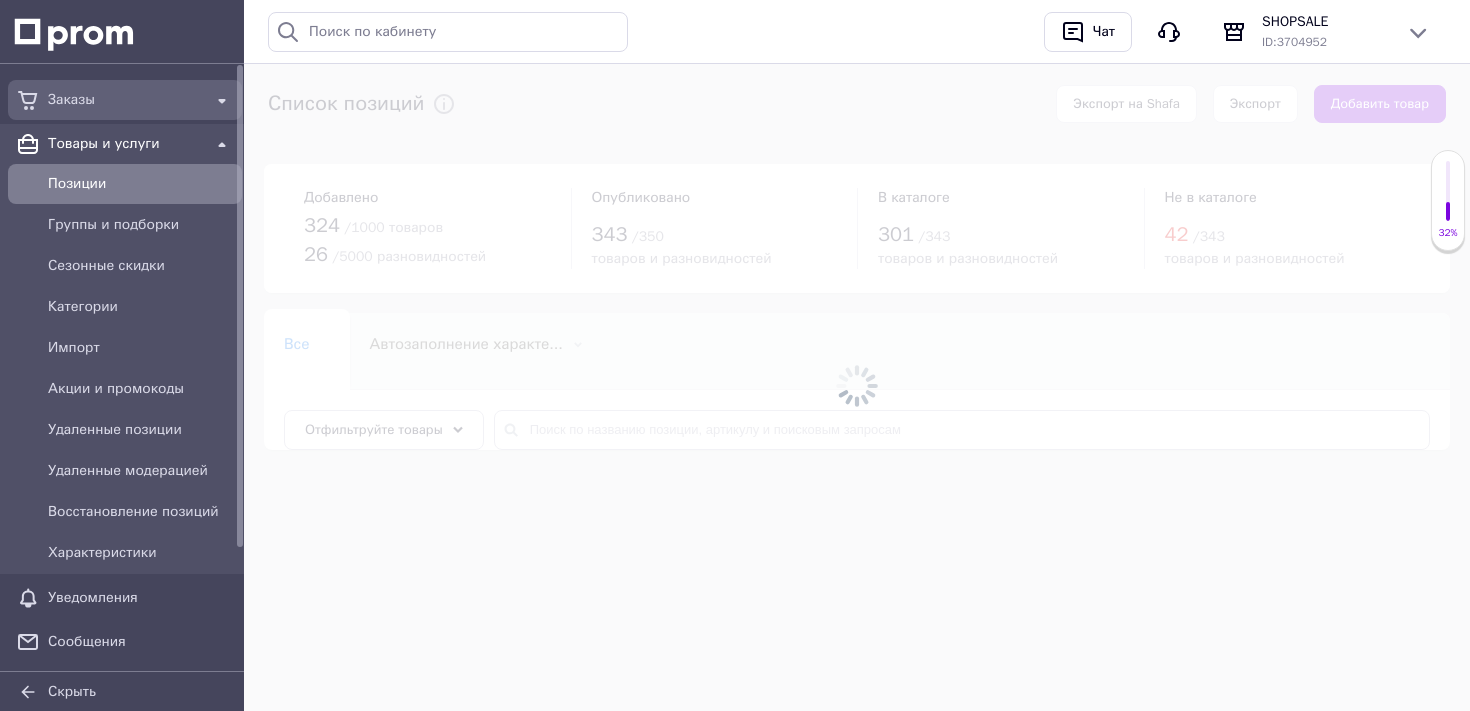 click on "Заказы" at bounding box center (125, 100) 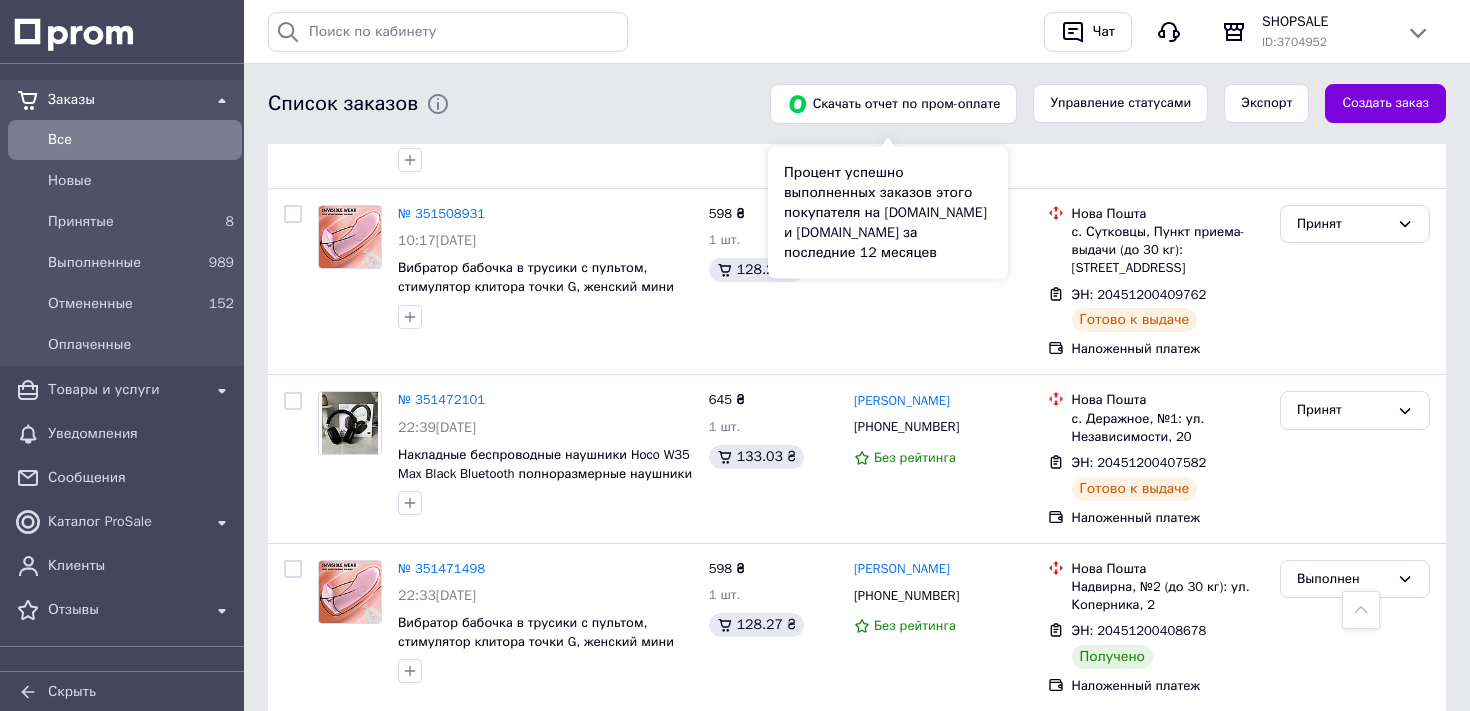 scroll, scrollTop: 2113, scrollLeft: 0, axis: vertical 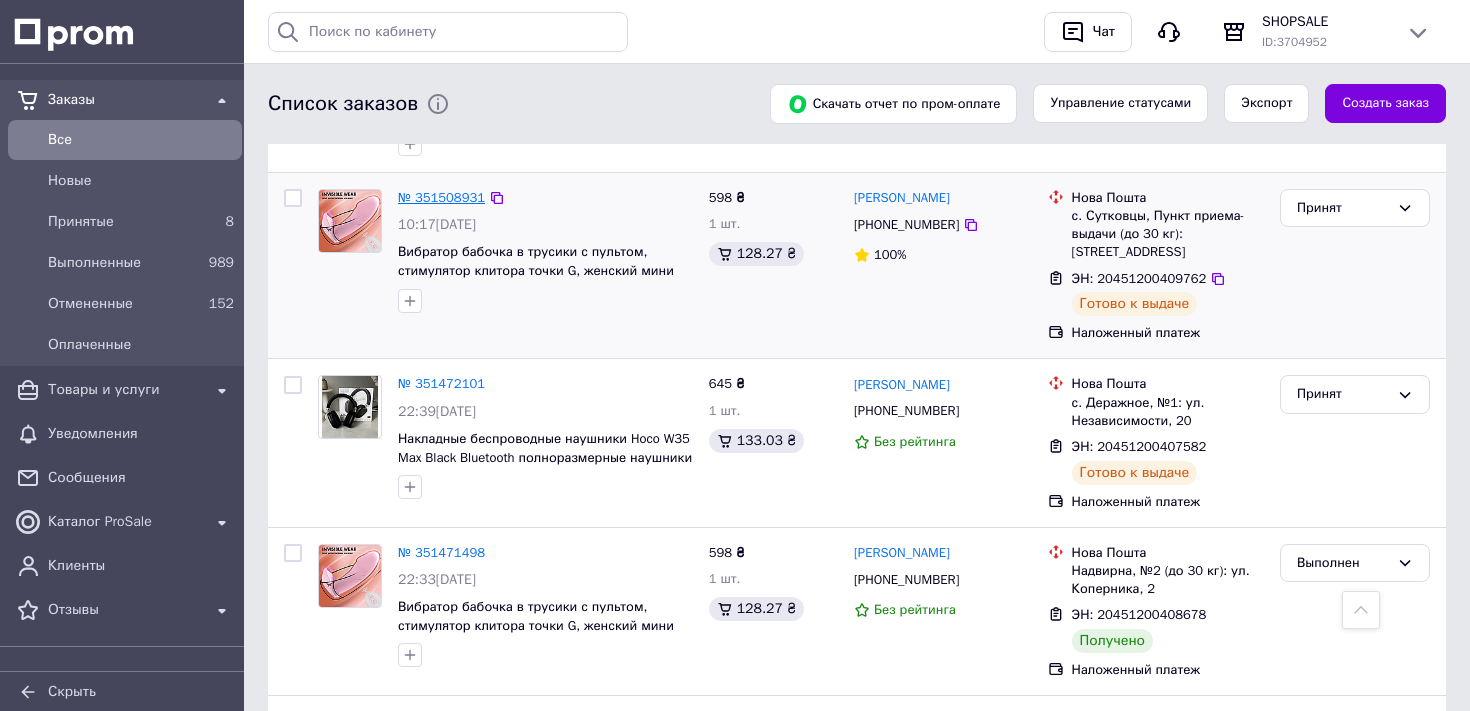 click on "№ 351508931" at bounding box center (441, 197) 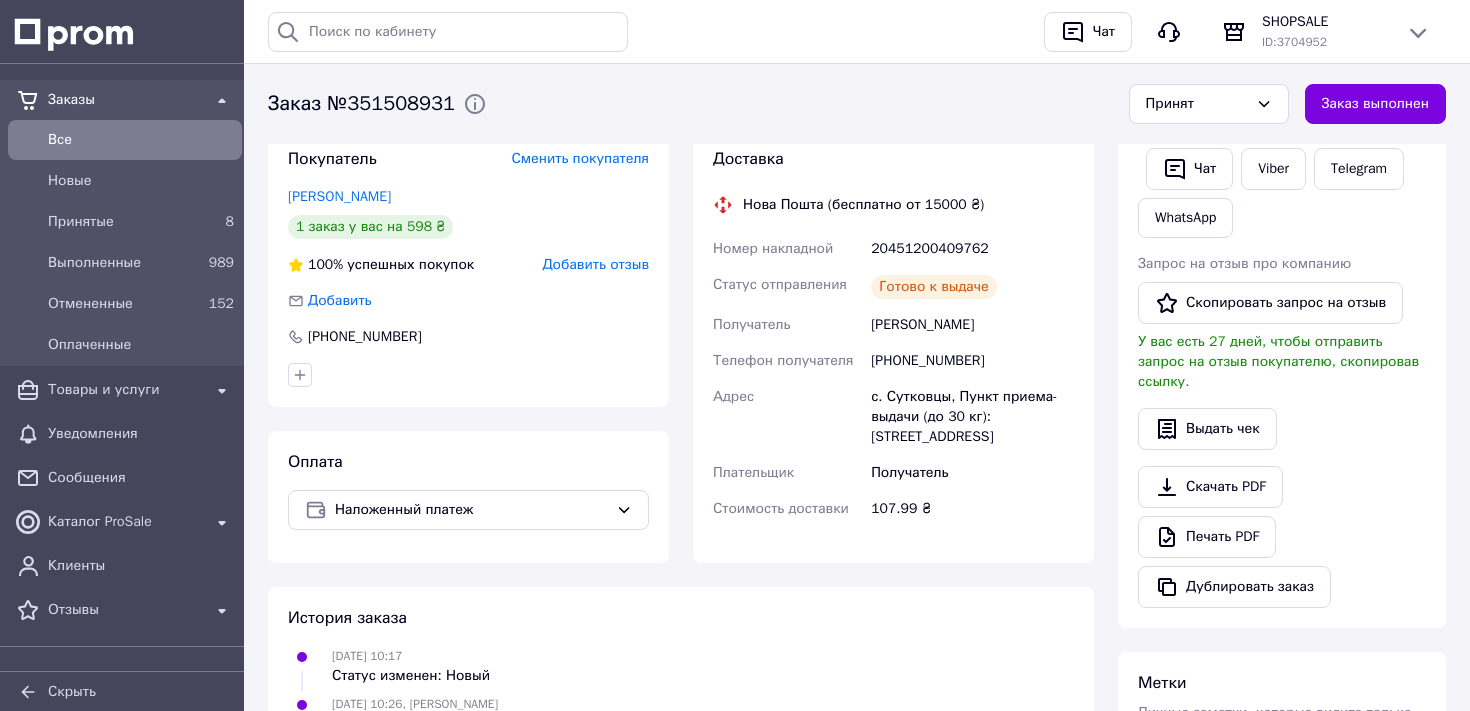 scroll, scrollTop: 401, scrollLeft: 0, axis: vertical 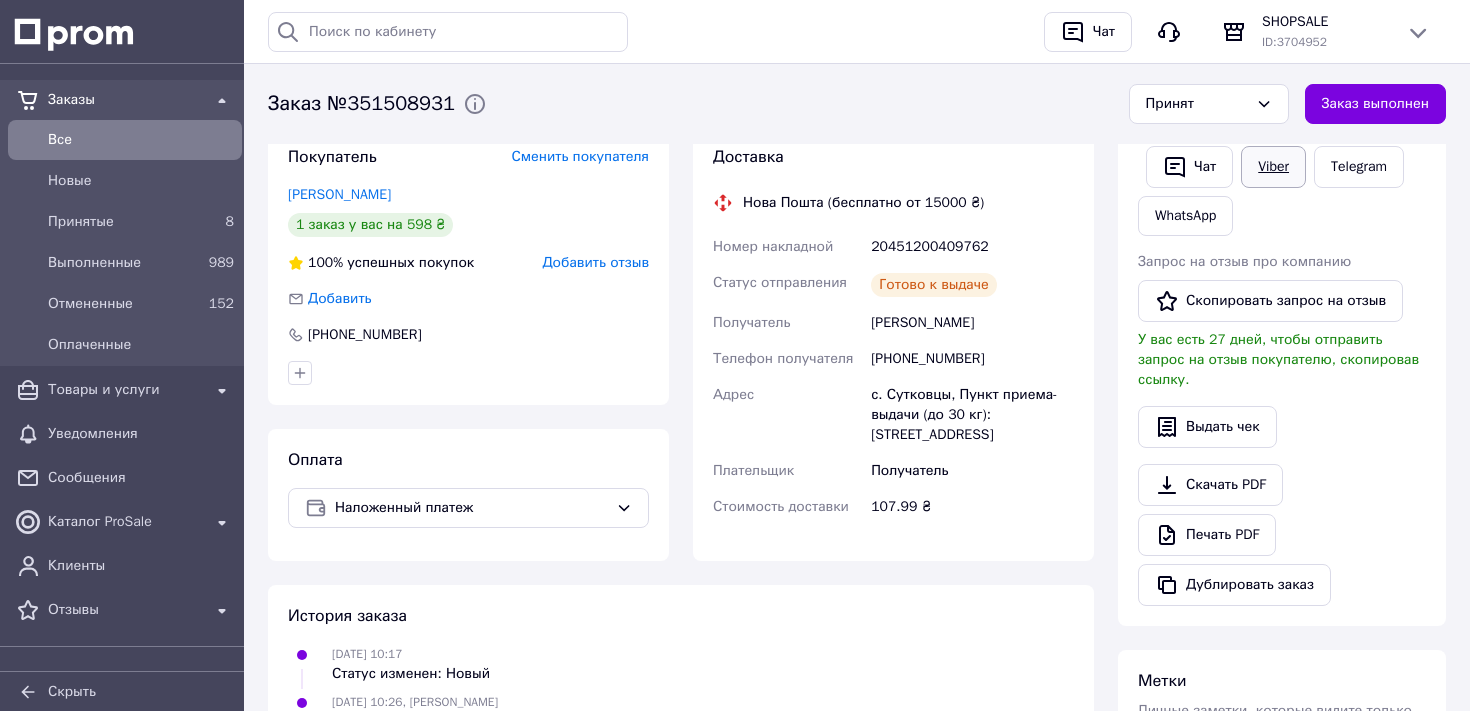 click on "Viber" at bounding box center (1273, 167) 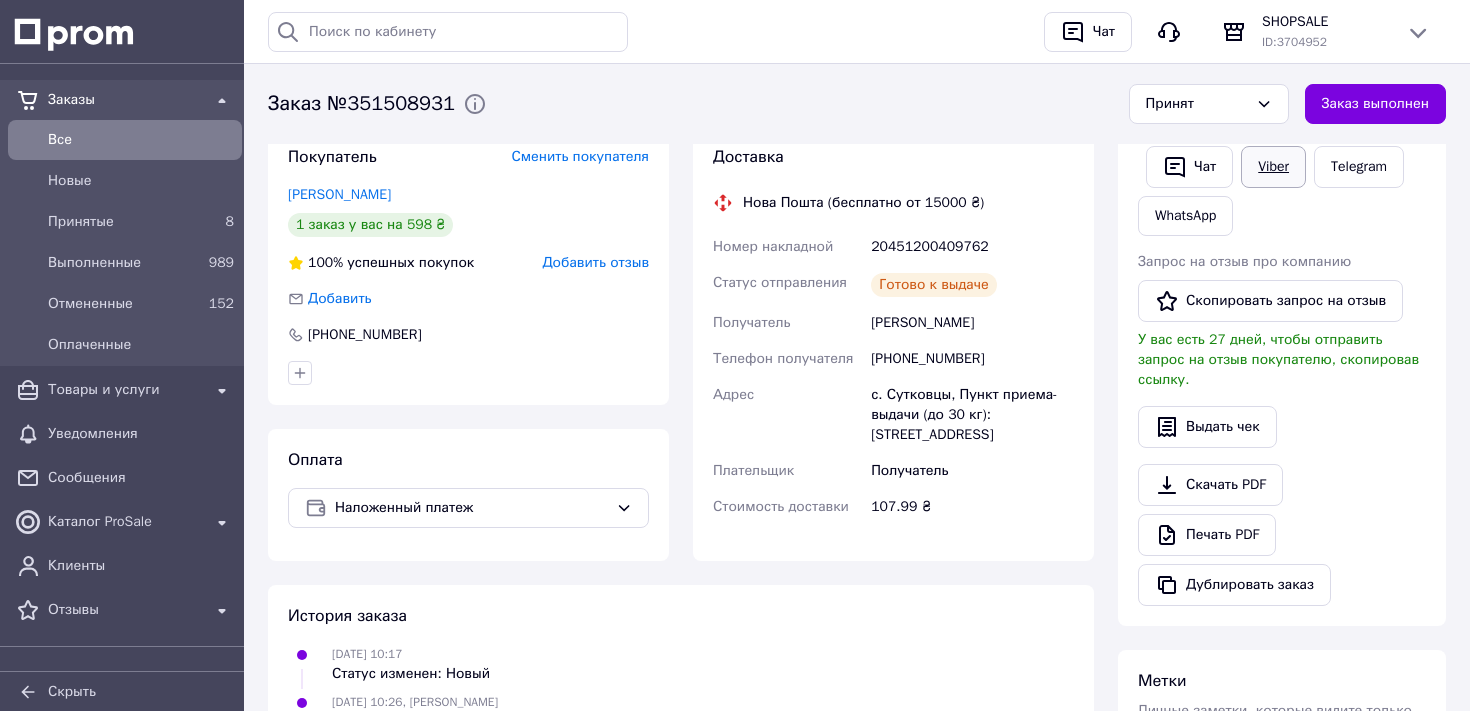 click on "Viber" at bounding box center [1273, 167] 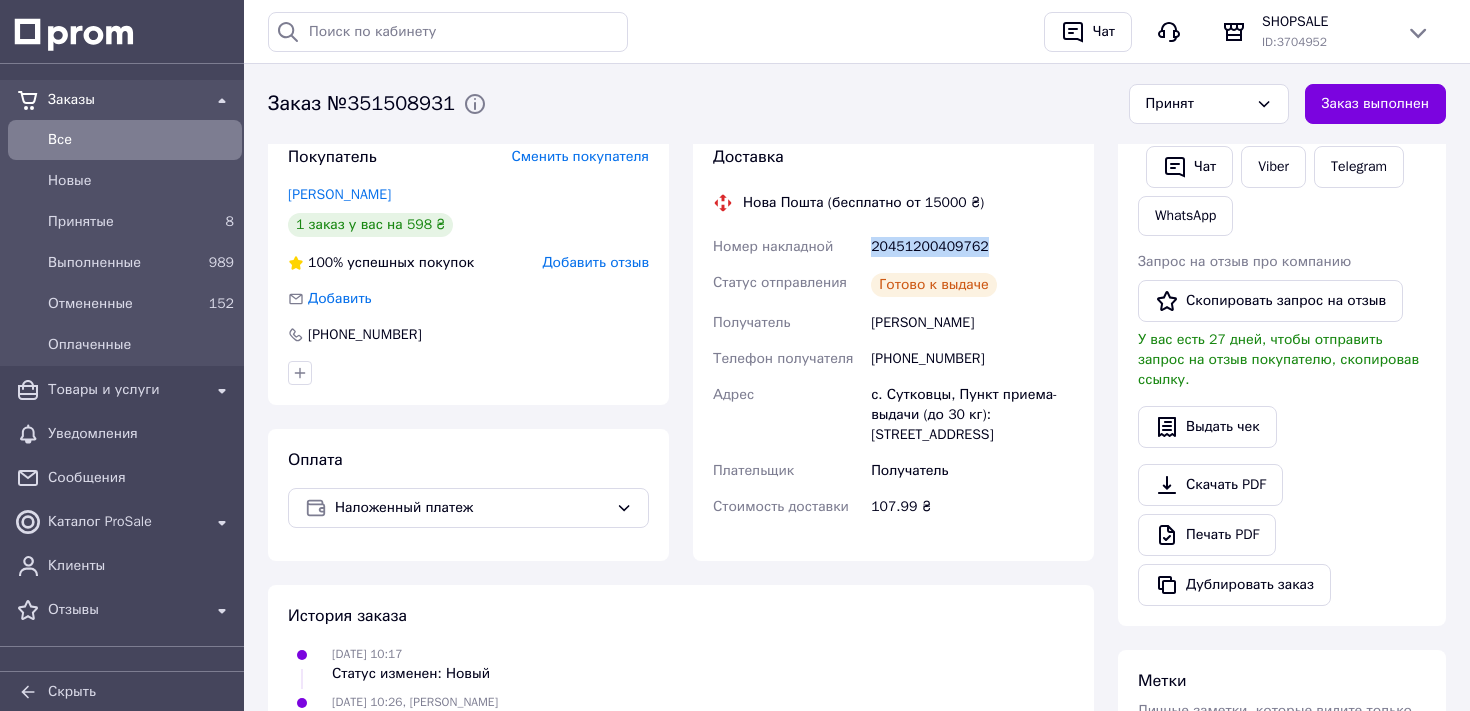 drag, startPoint x: 997, startPoint y: 239, endPoint x: 860, endPoint y: 238, distance: 137.00365 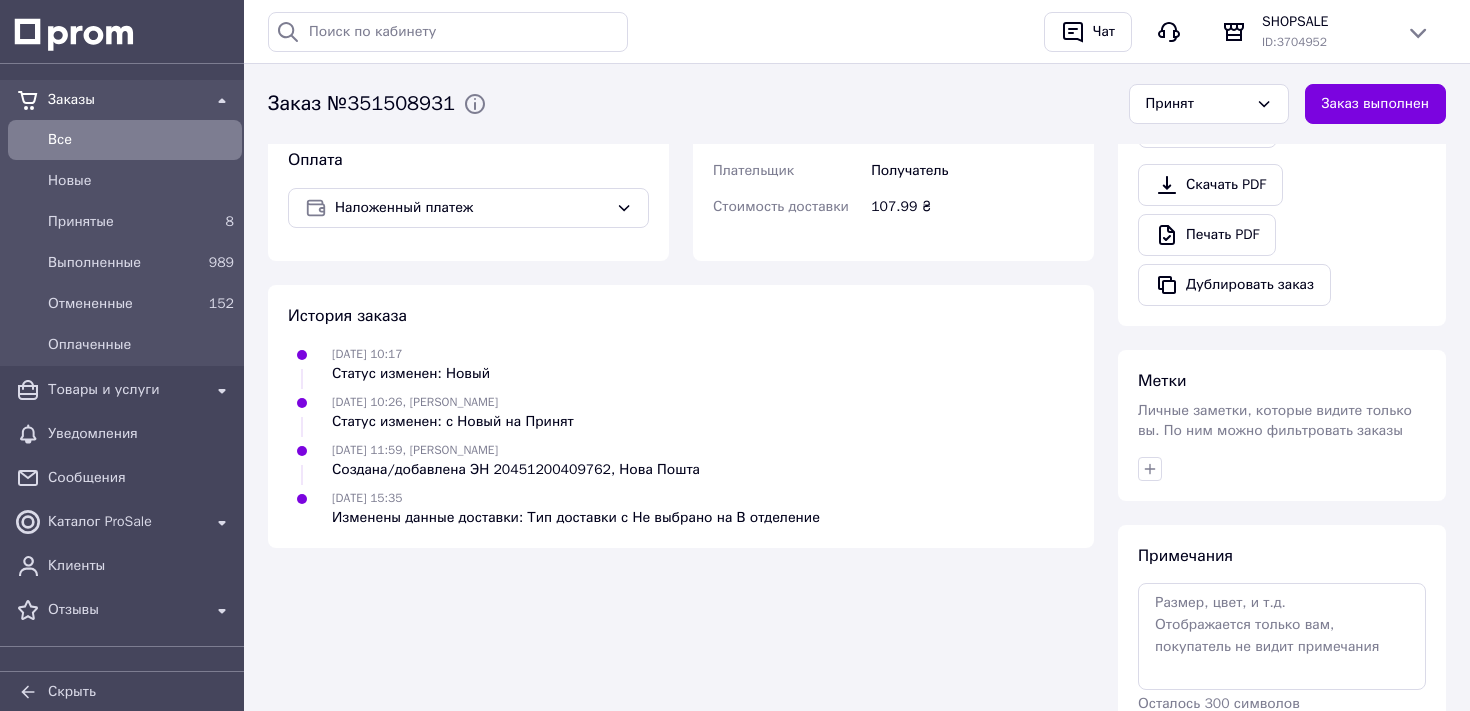 scroll, scrollTop: 839, scrollLeft: 0, axis: vertical 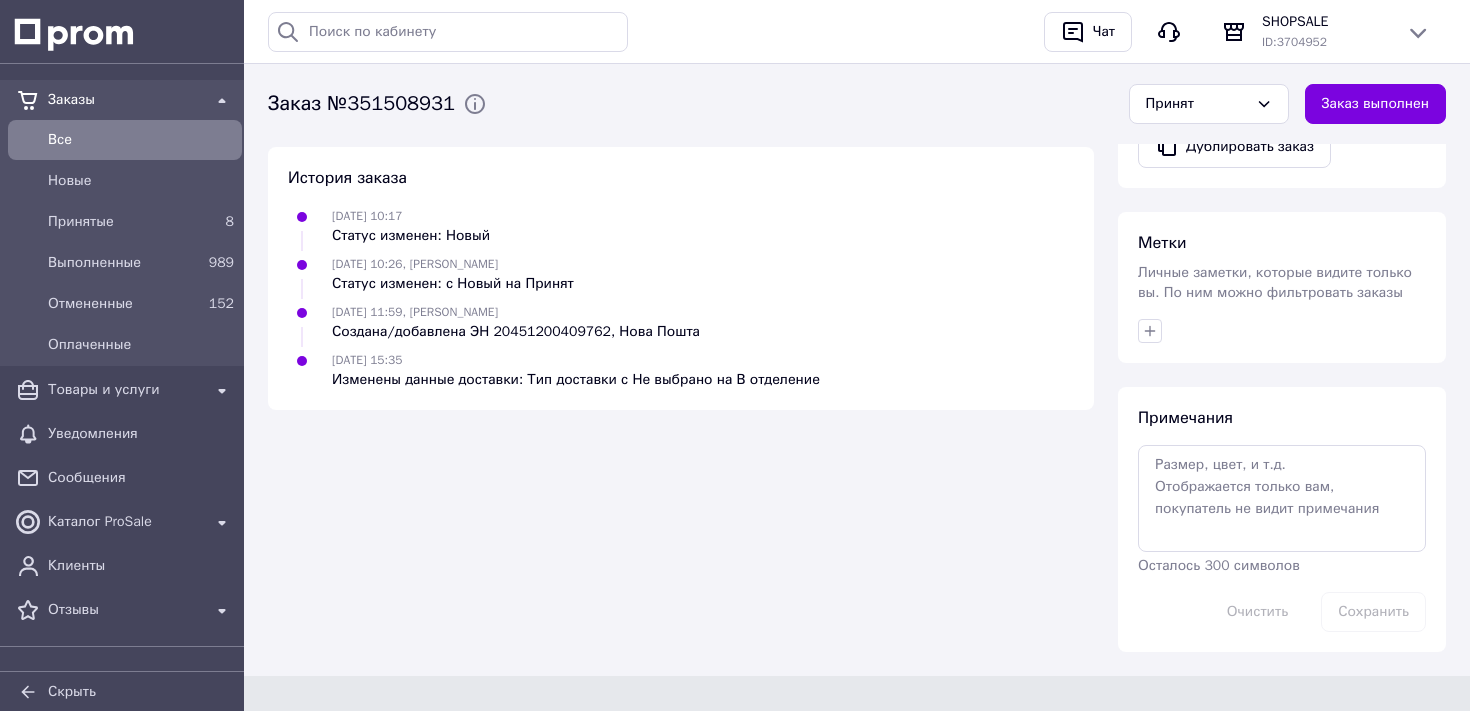 click on "Метки Личные заметки, которые видите только вы. По ним можно фильтровать заказы" at bounding box center (1282, 287) 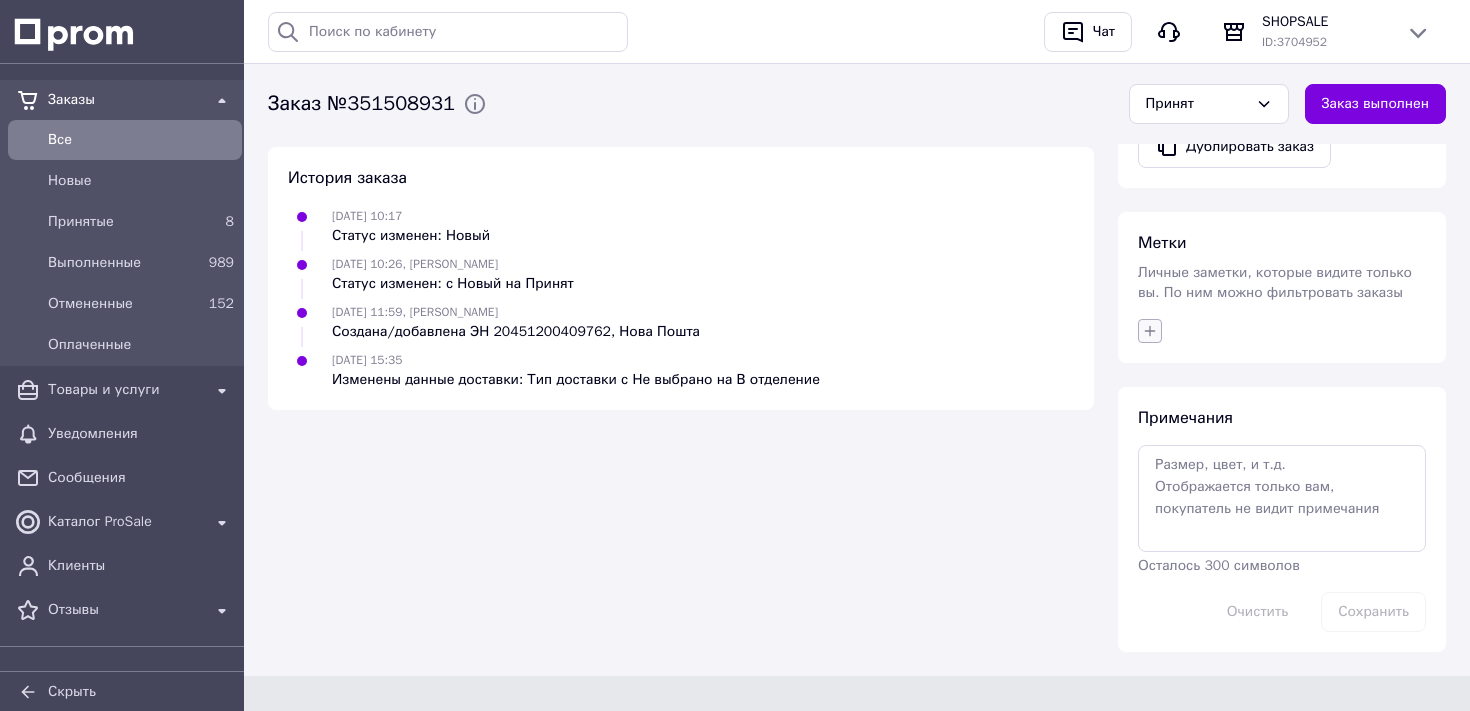 click 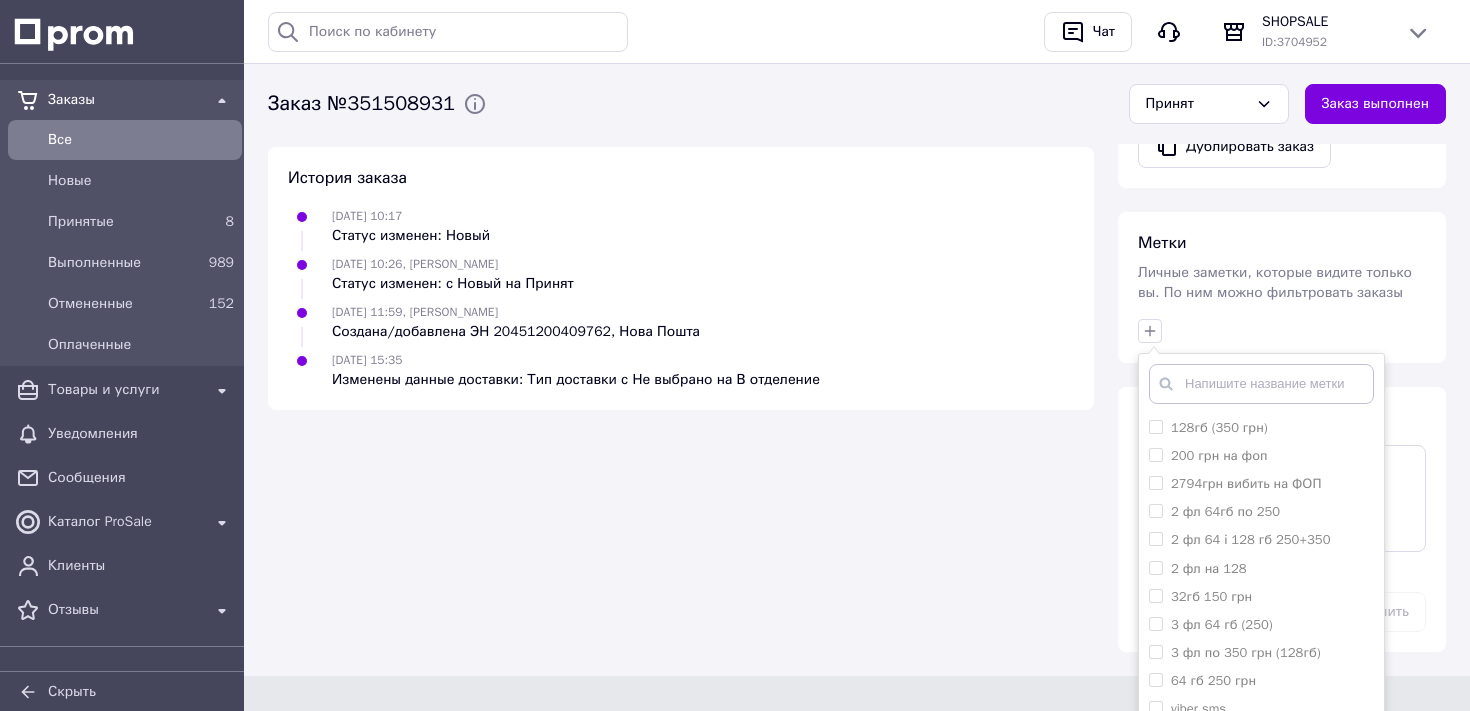 scroll, scrollTop: 908, scrollLeft: 0, axis: vertical 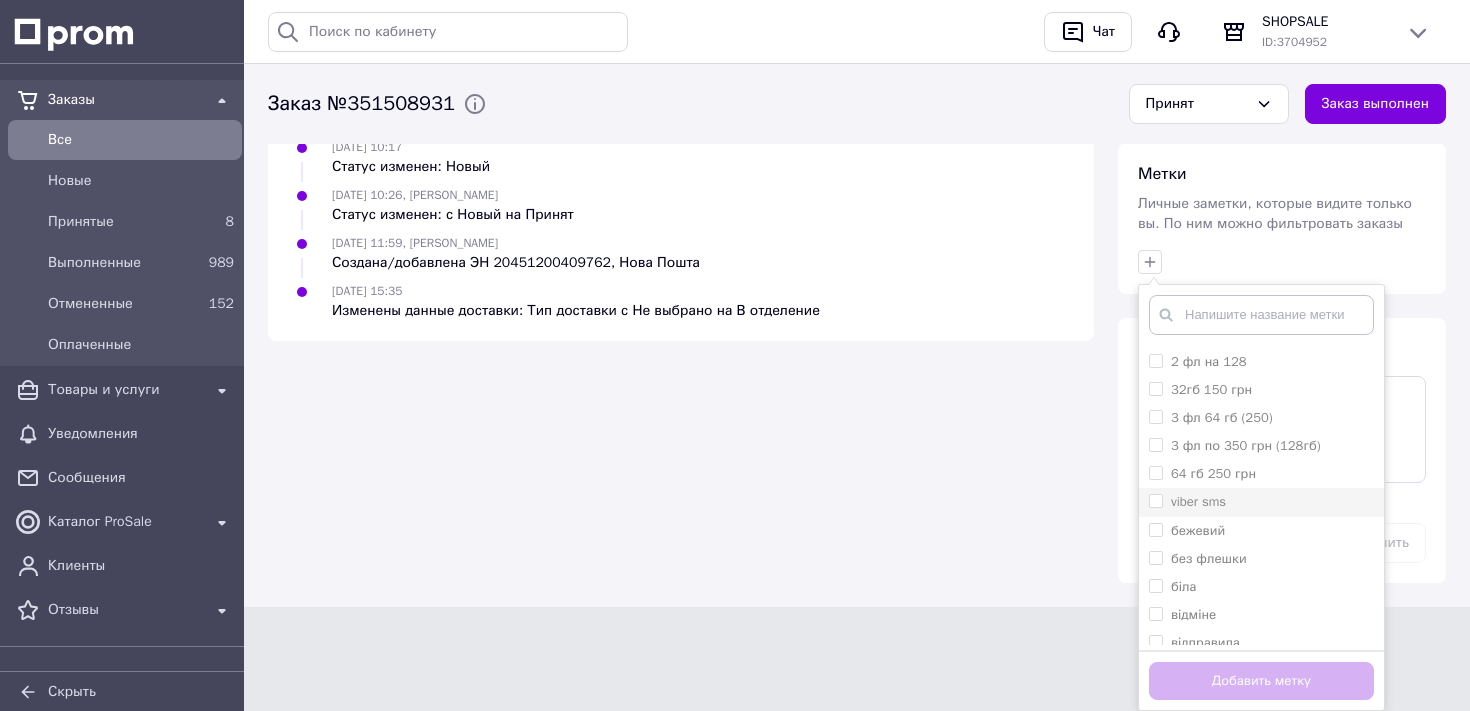 click on "viber sms" at bounding box center (1198, 501) 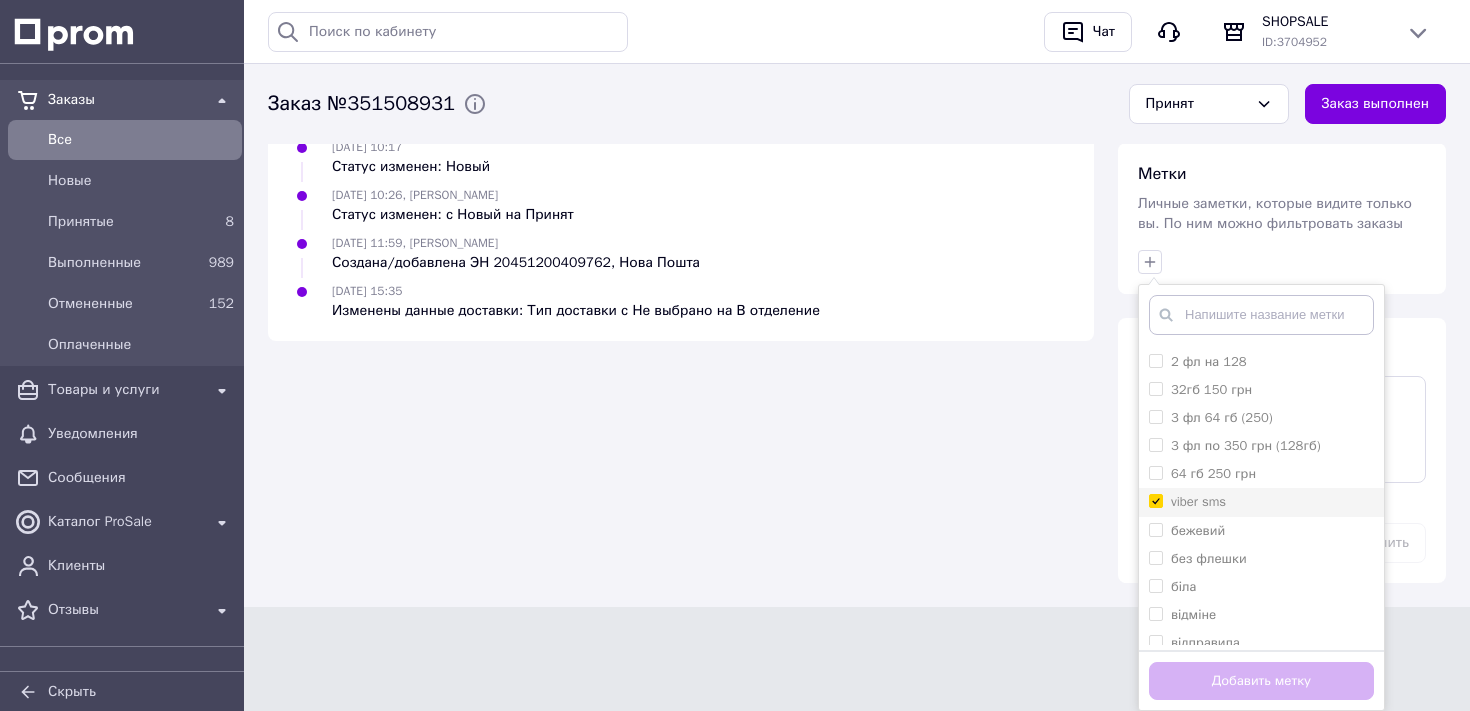 checkbox on "true" 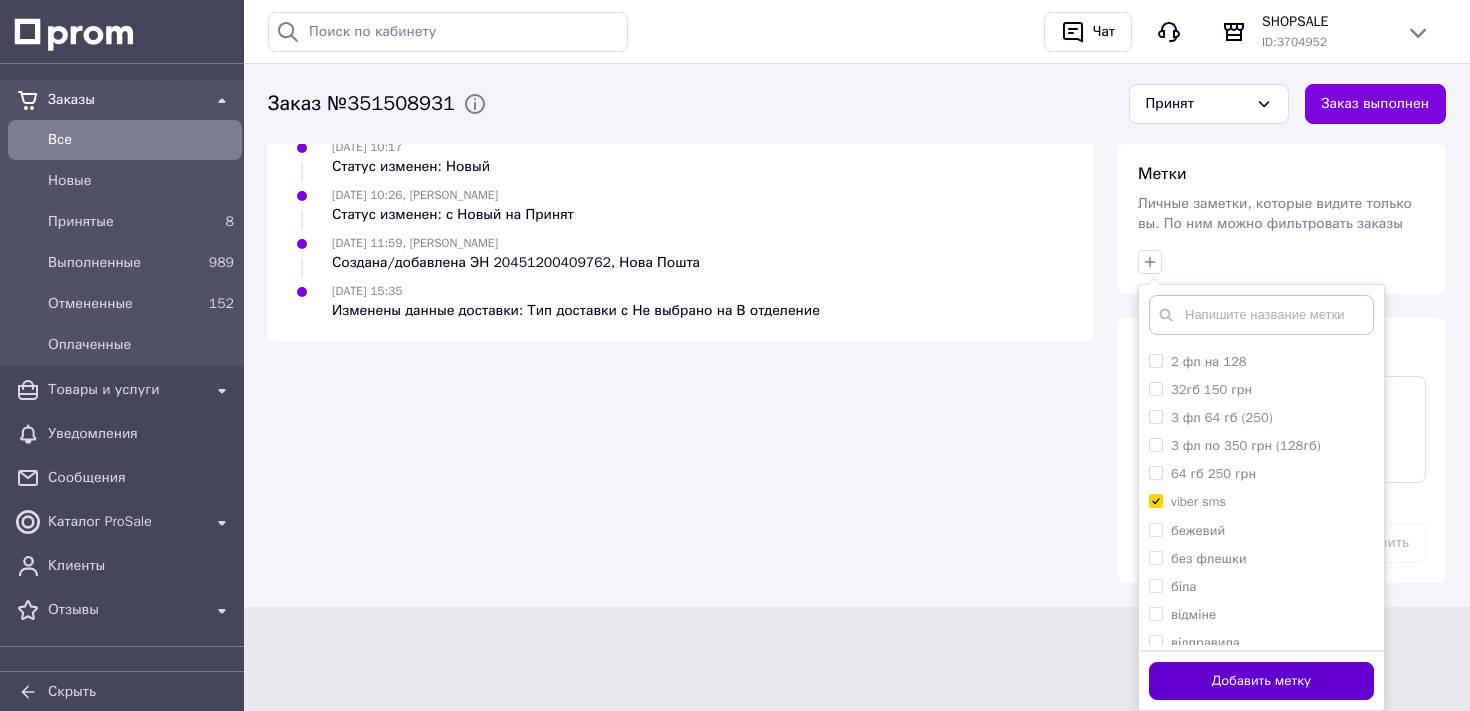 click on "Добавить метку" at bounding box center [1261, 681] 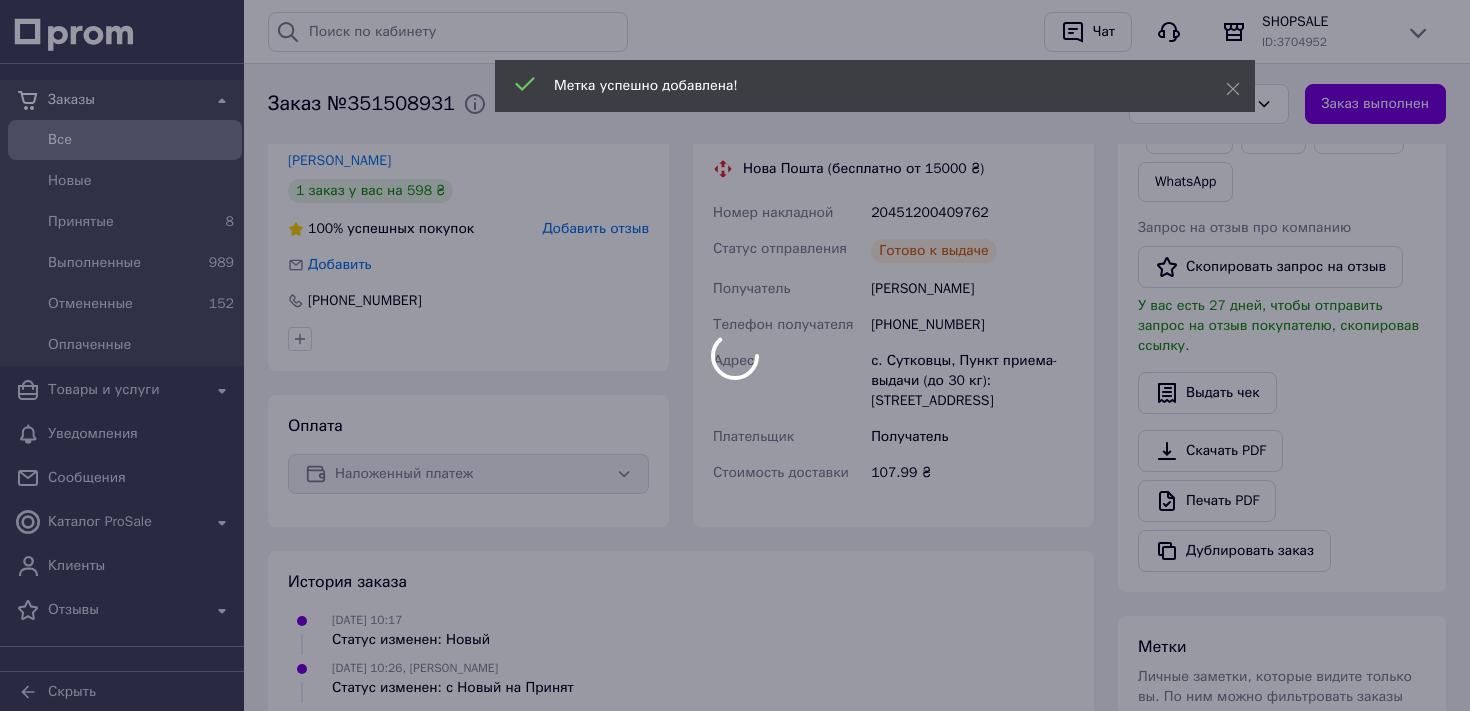 scroll, scrollTop: 0, scrollLeft: 0, axis: both 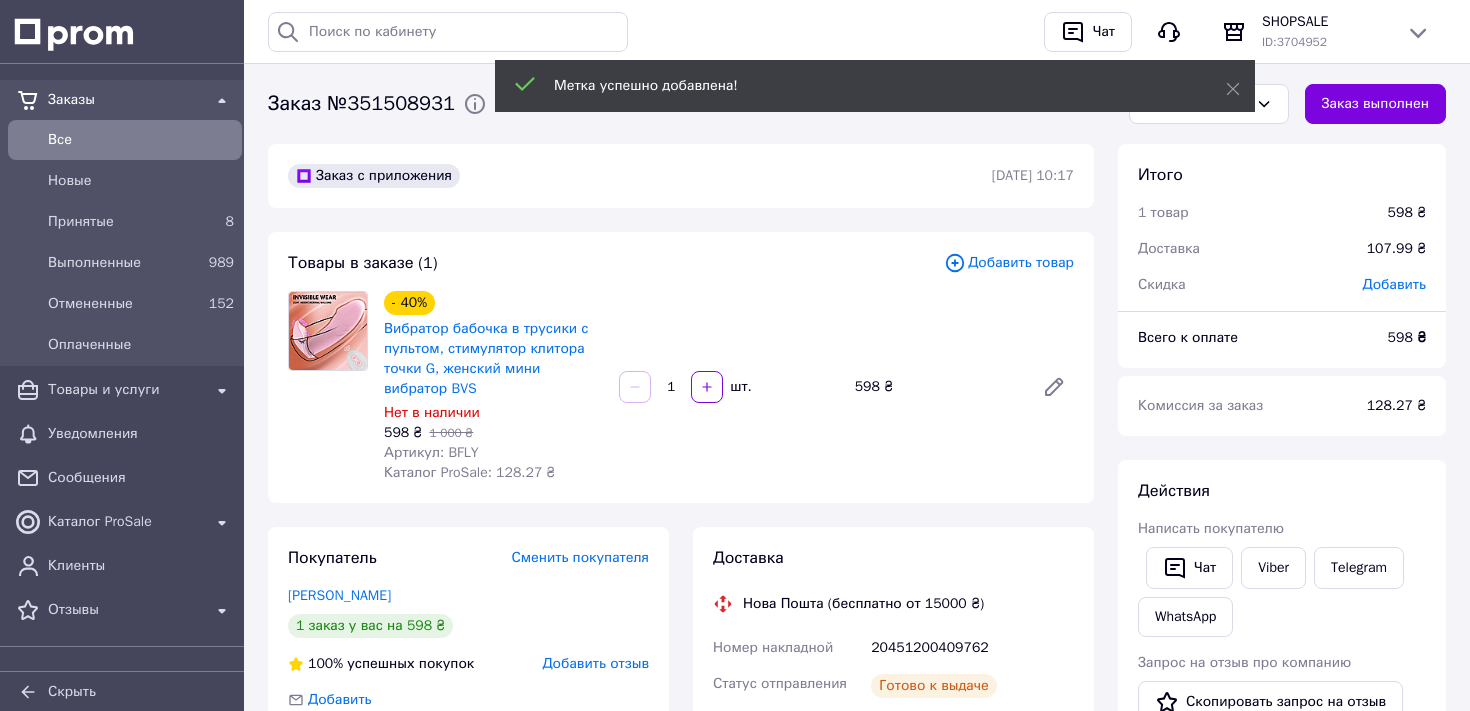 click on "Все" at bounding box center (141, 140) 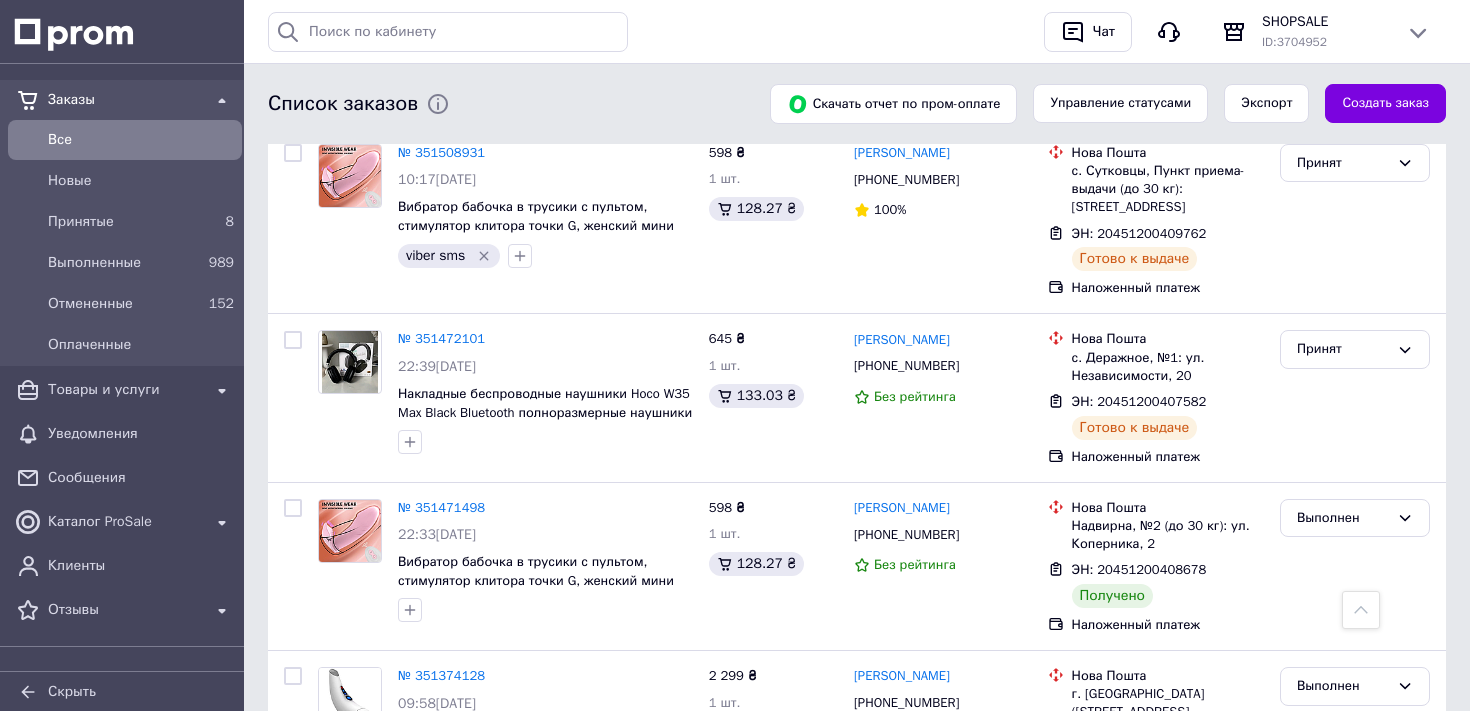 scroll, scrollTop: 2183, scrollLeft: 0, axis: vertical 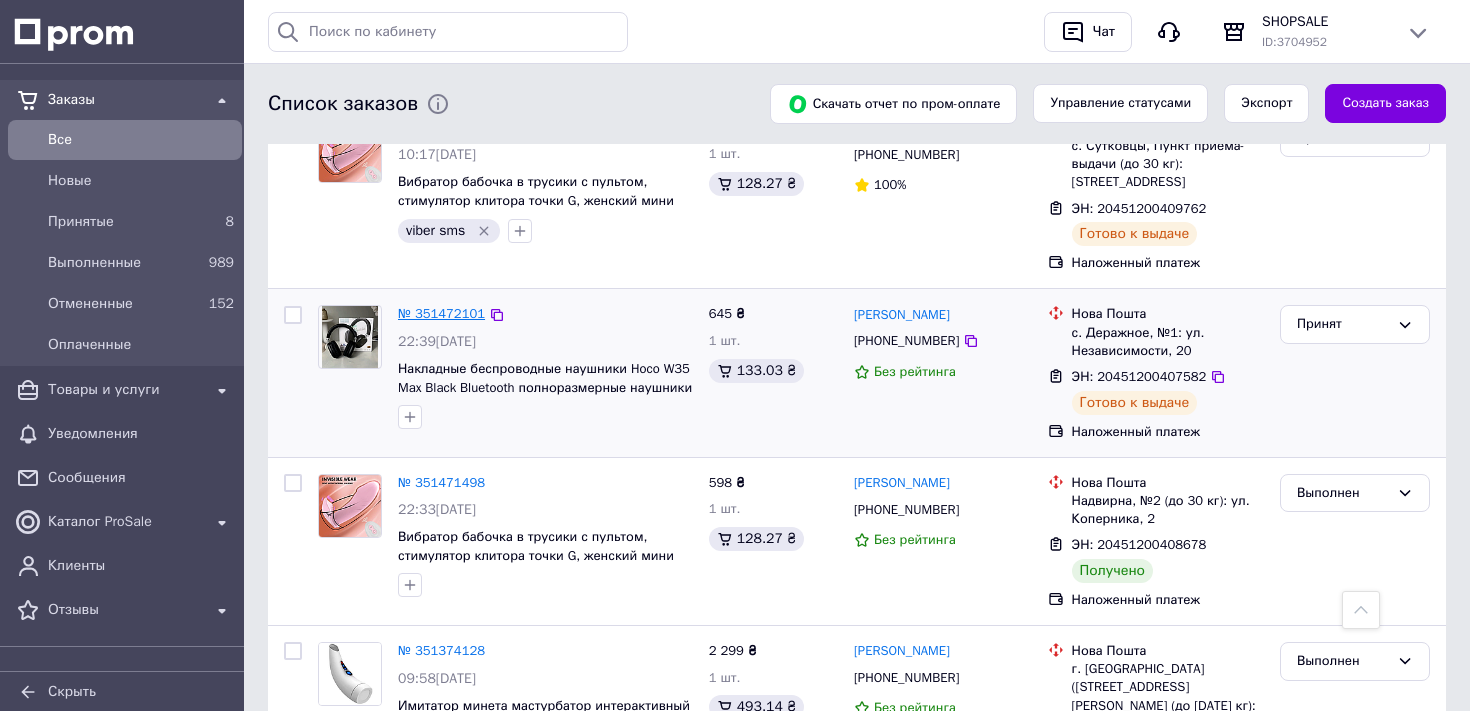 click on "№ 351472101" at bounding box center (441, 313) 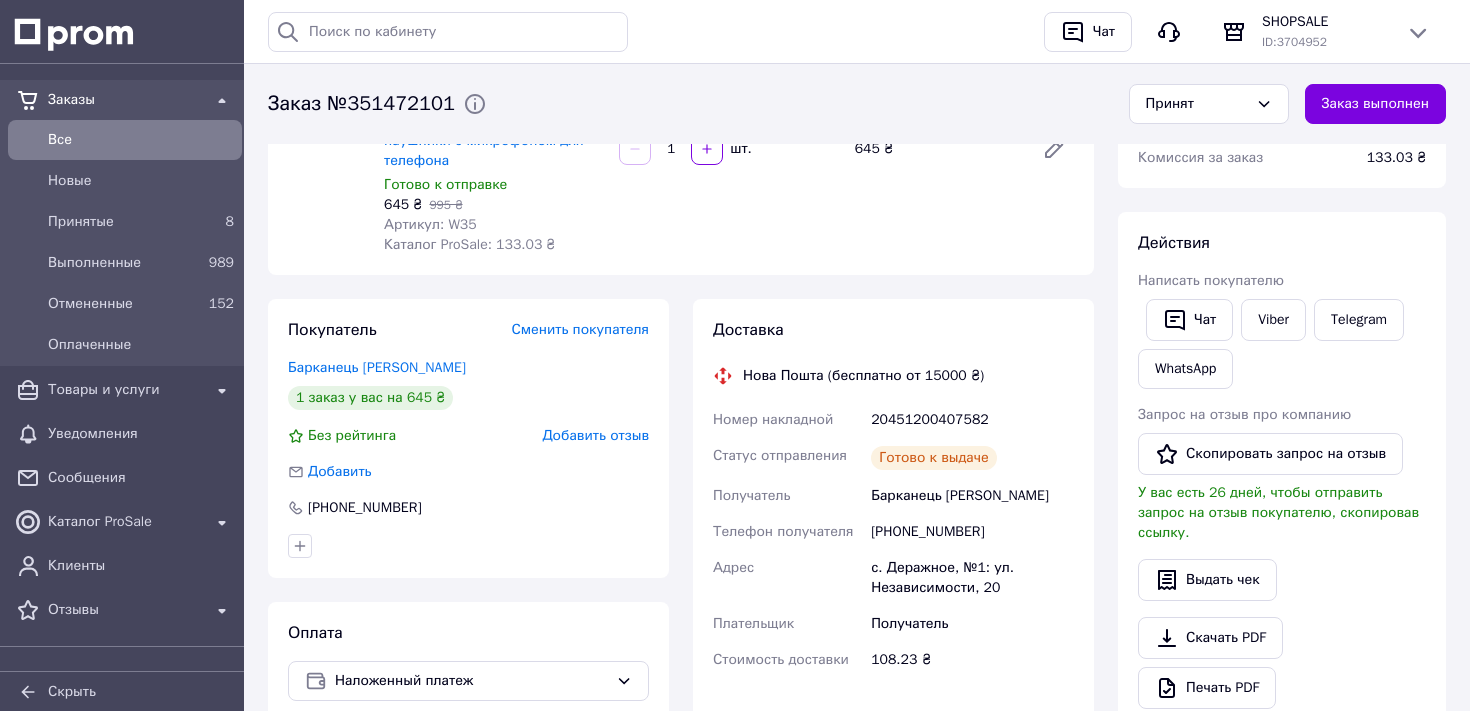 scroll, scrollTop: 0, scrollLeft: 0, axis: both 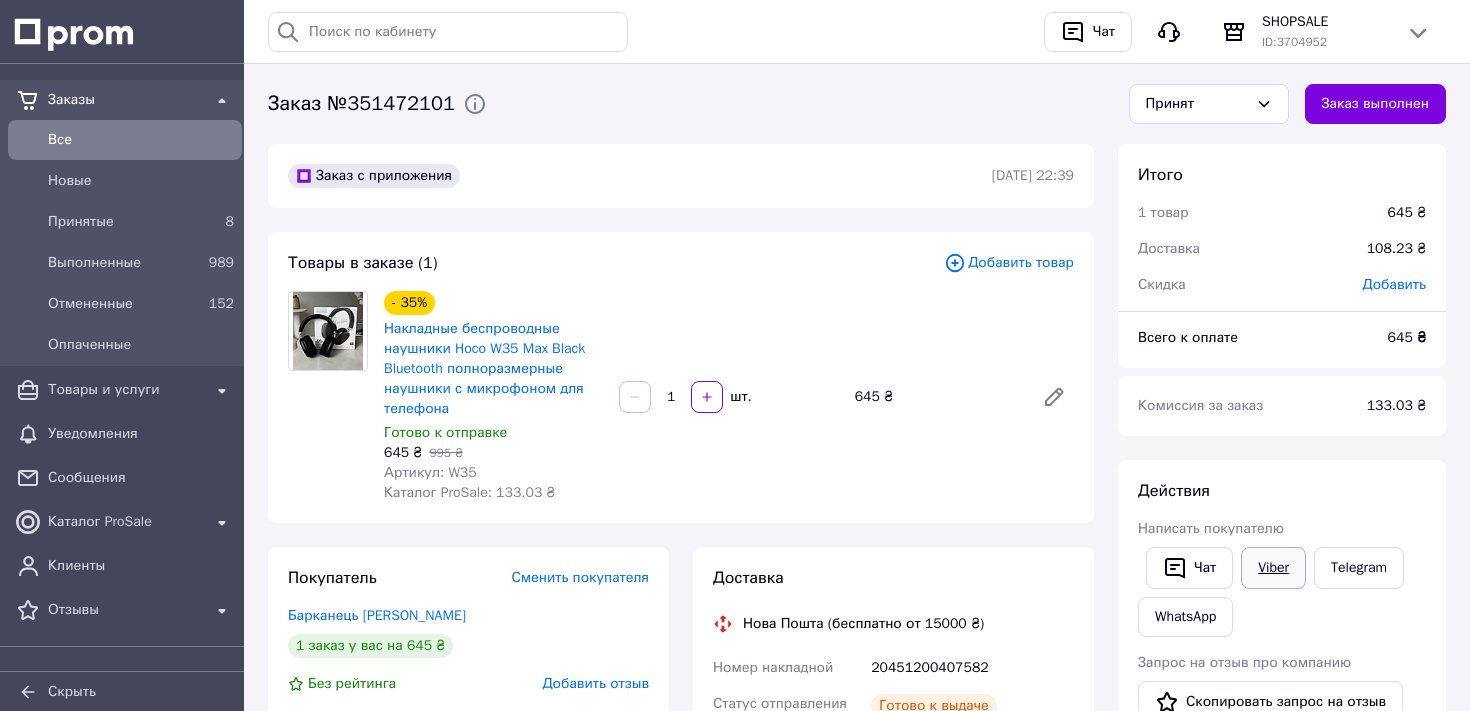 click on "Viber" at bounding box center [1273, 568] 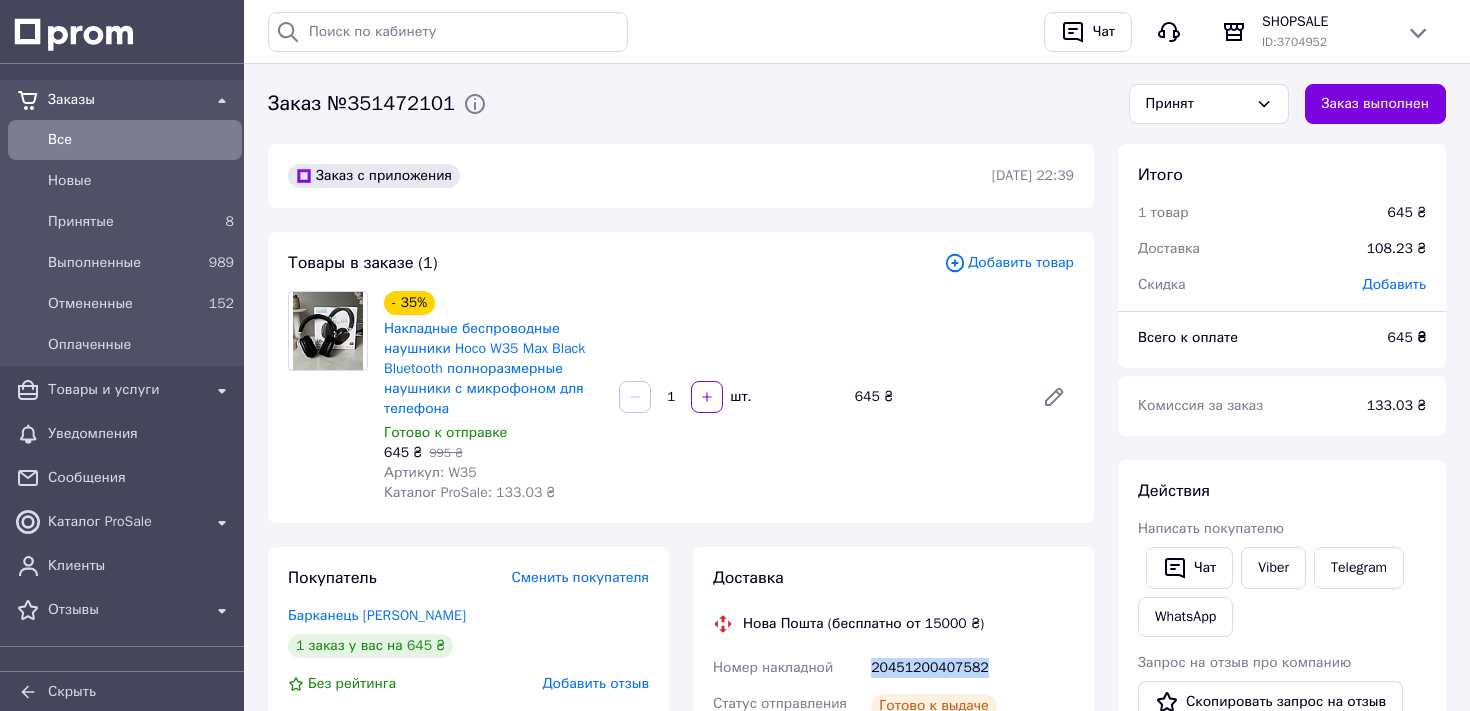 drag, startPoint x: 994, startPoint y: 661, endPoint x: 846, endPoint y: 662, distance: 148.00337 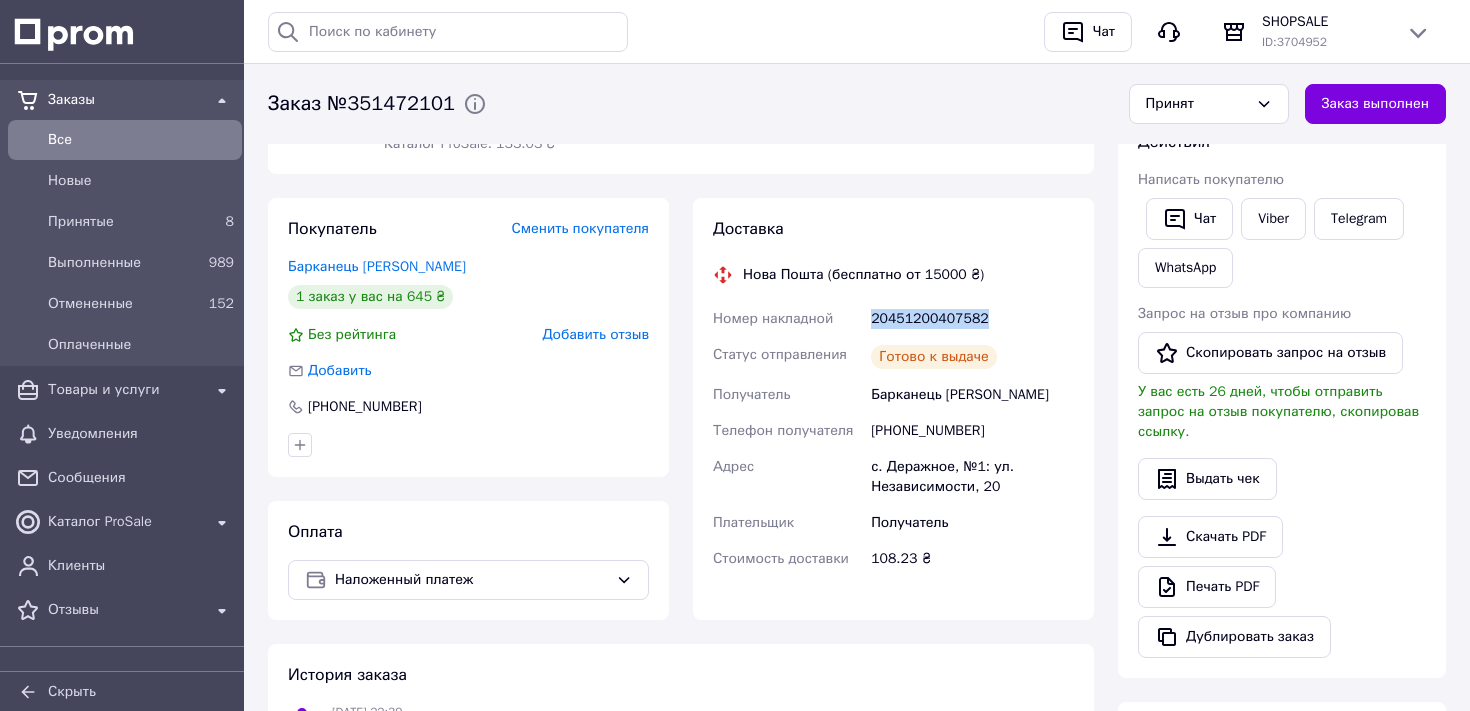 scroll, scrollTop: 617, scrollLeft: 0, axis: vertical 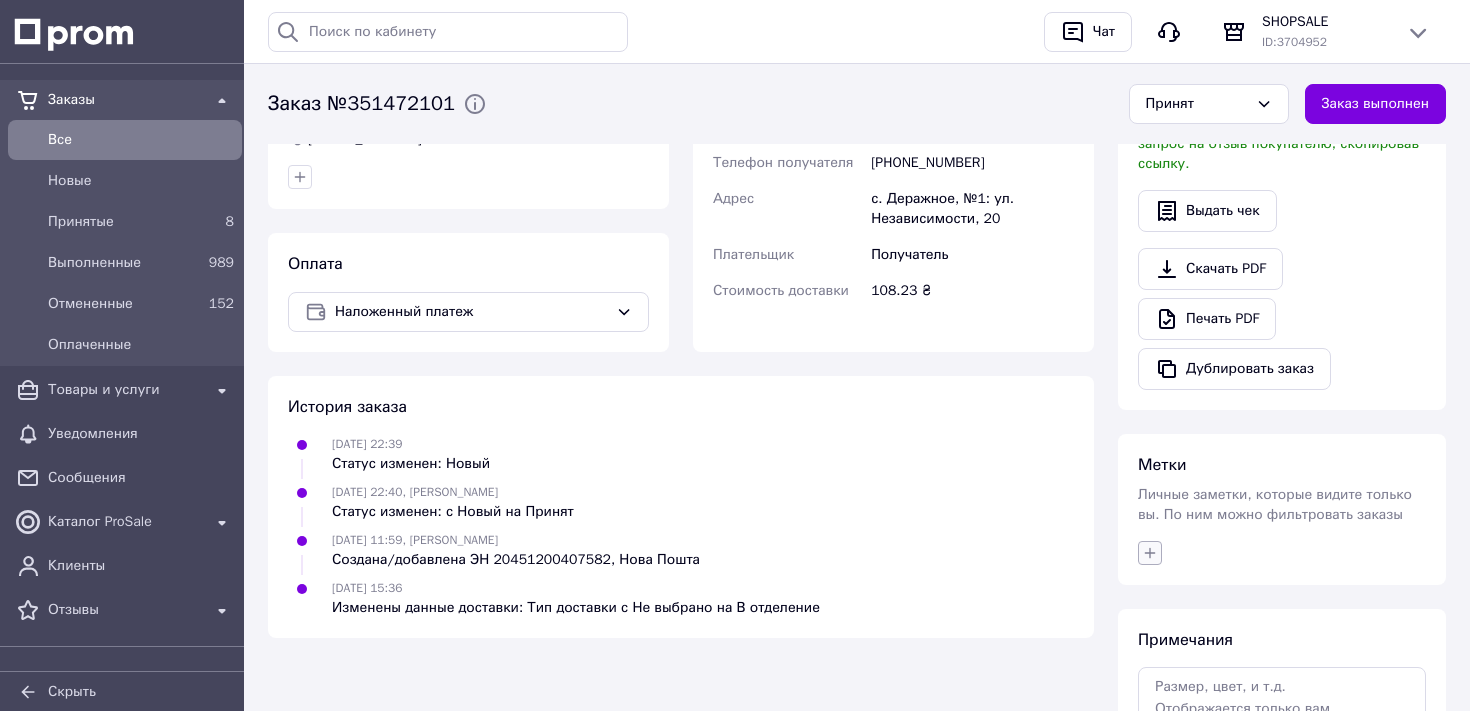 click 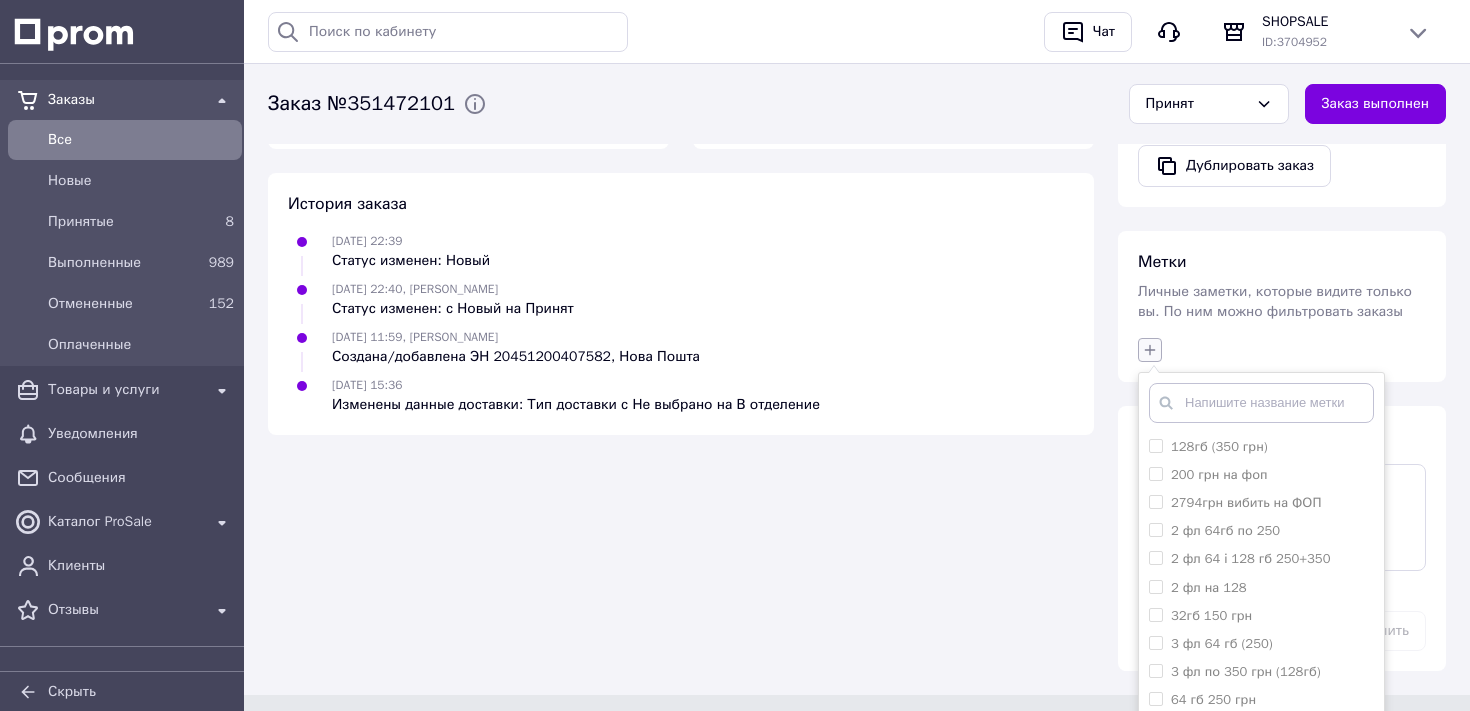 scroll, scrollTop: 908, scrollLeft: 0, axis: vertical 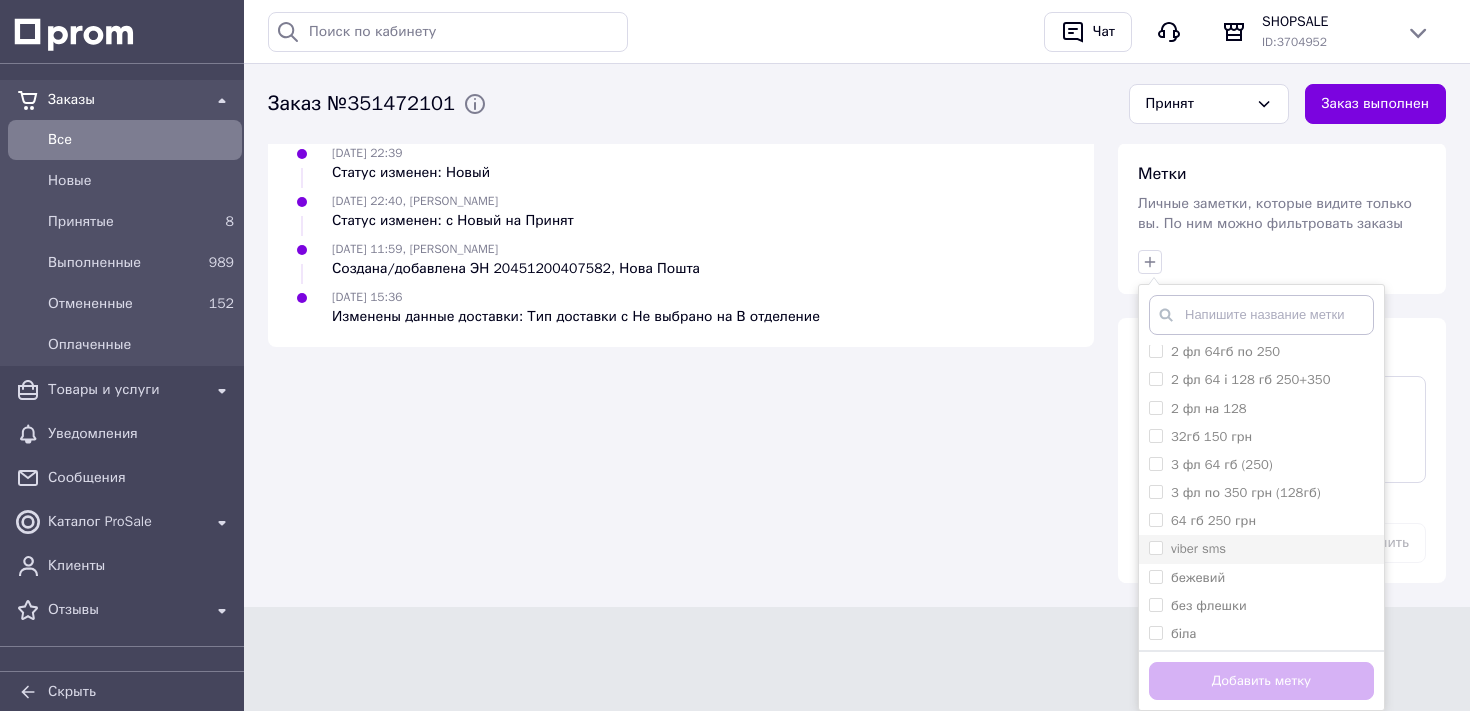 click on "viber sms" at bounding box center (1198, 548) 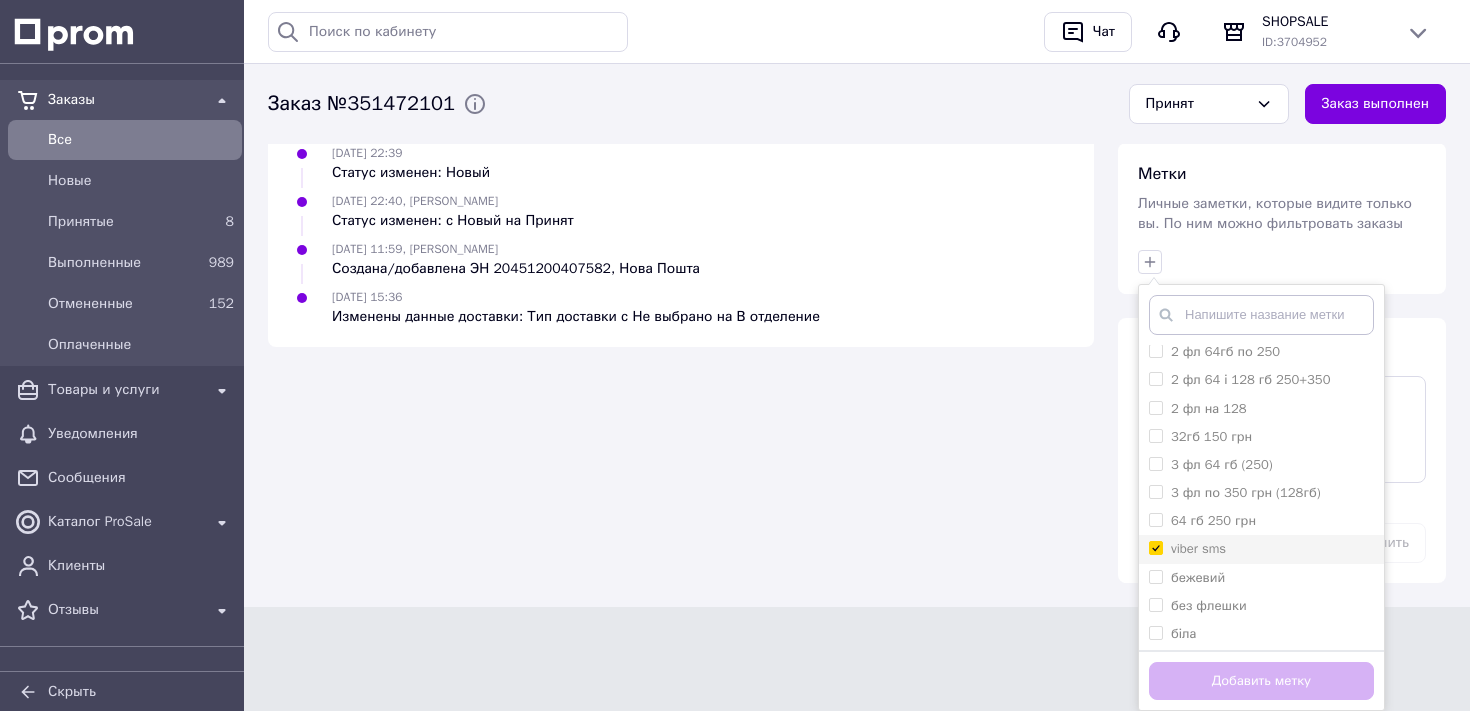 checkbox on "true" 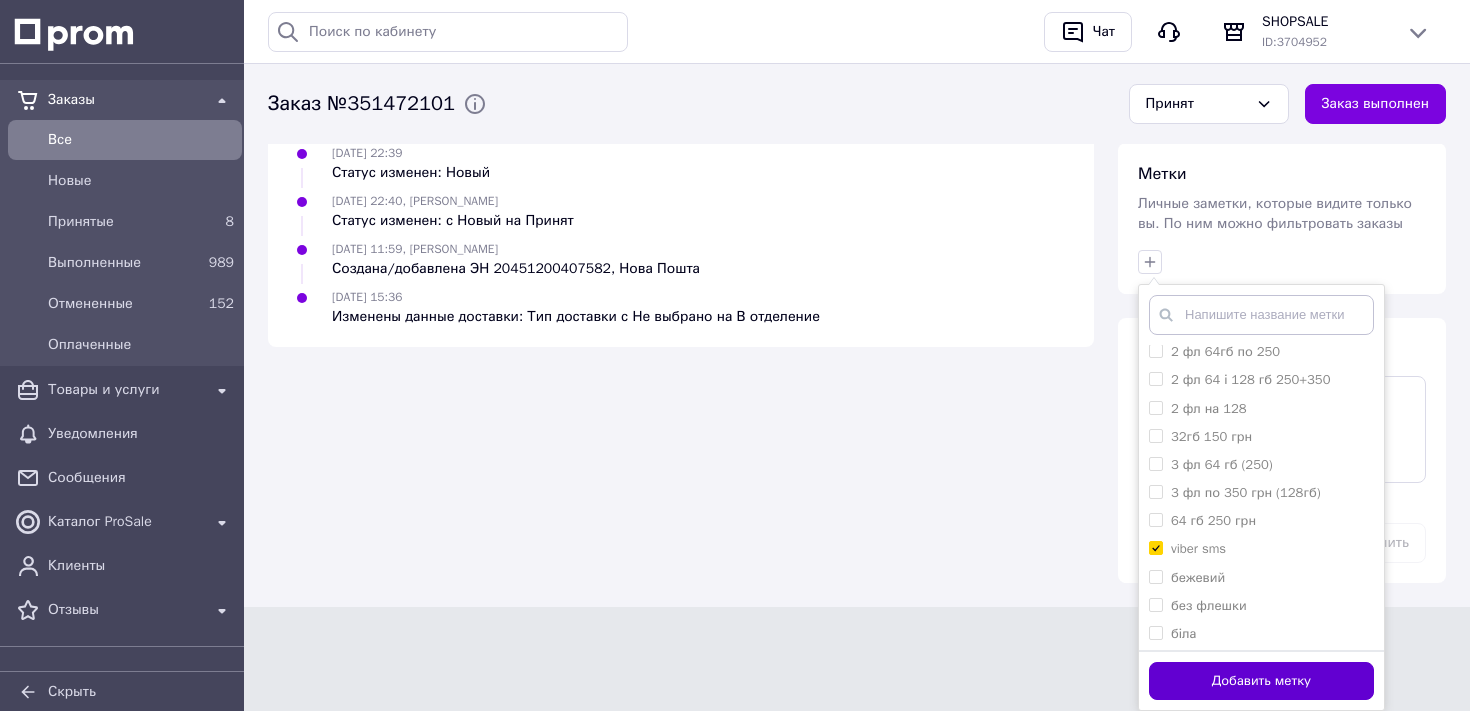 click on "Добавить метку" at bounding box center [1261, 681] 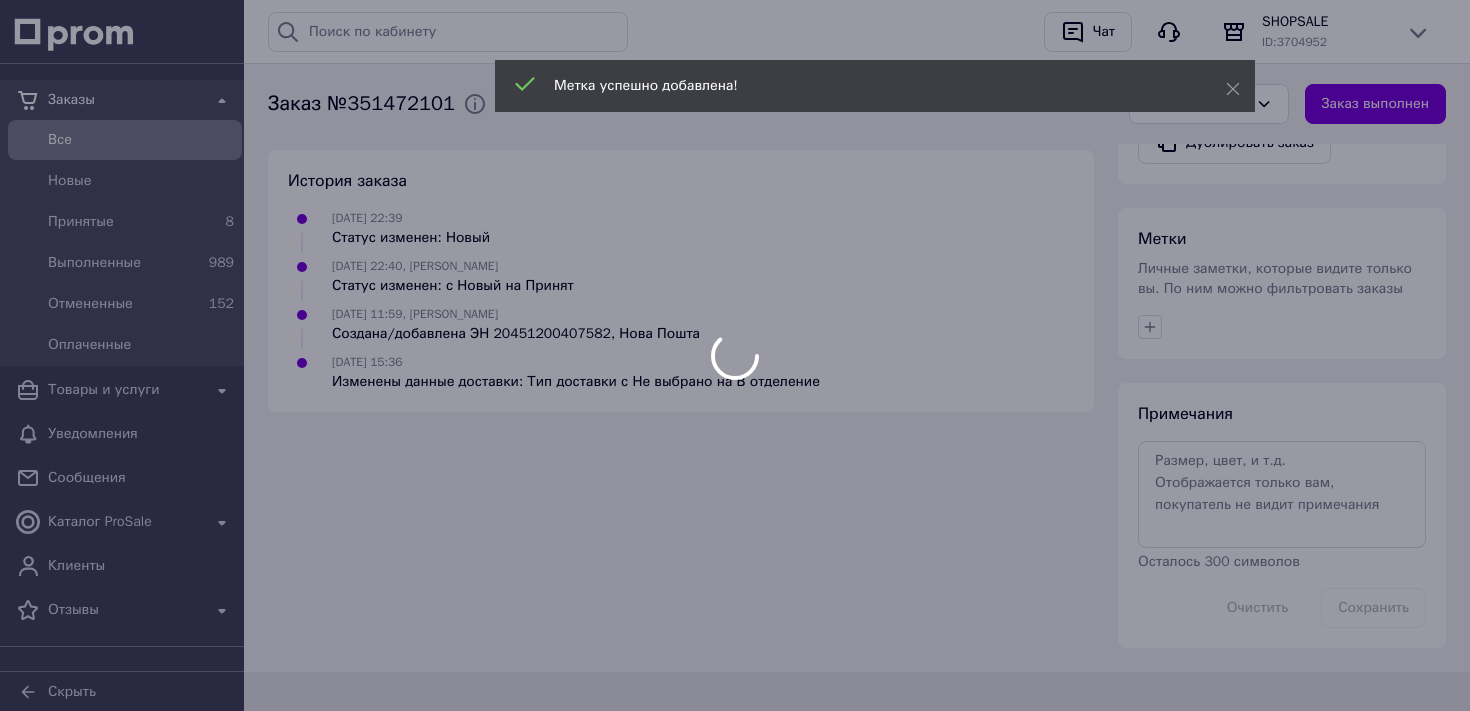 scroll, scrollTop: 875, scrollLeft: 0, axis: vertical 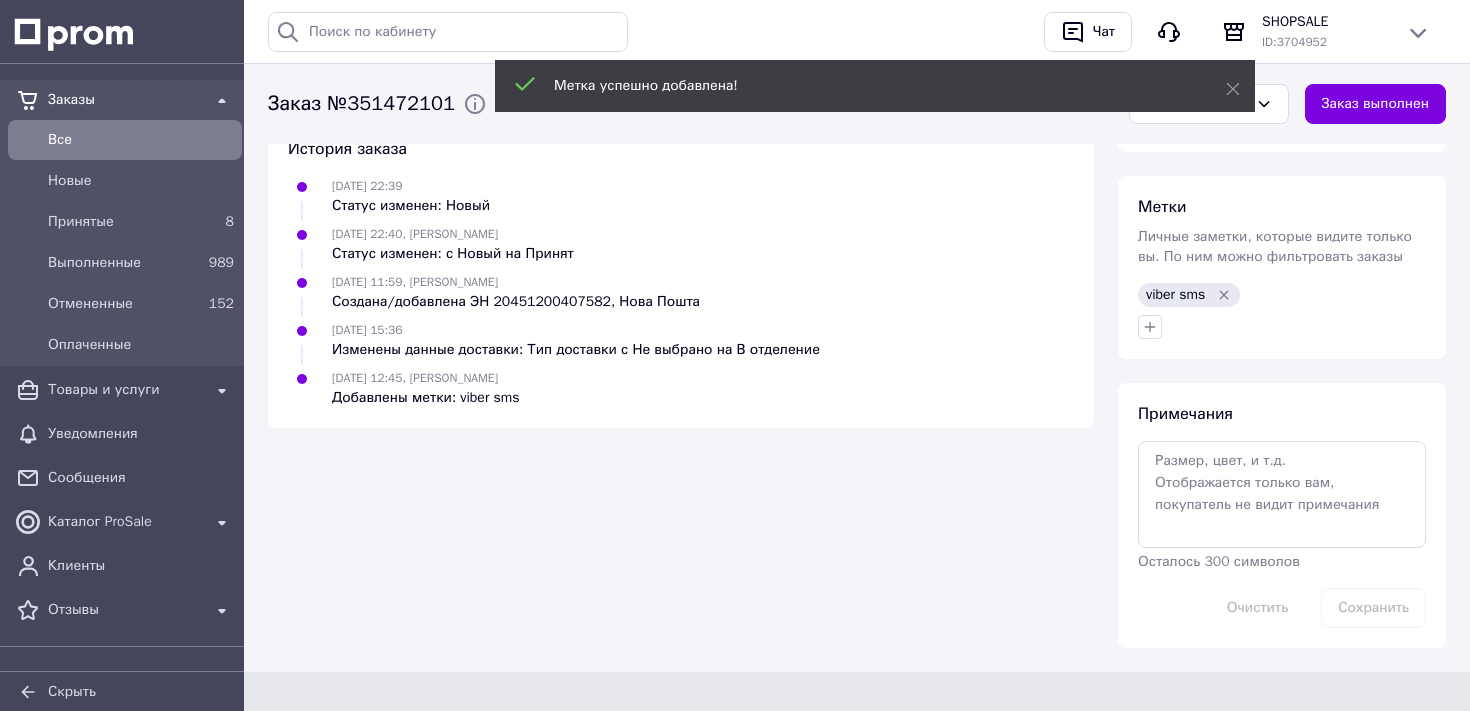 click on "Все" at bounding box center (141, 140) 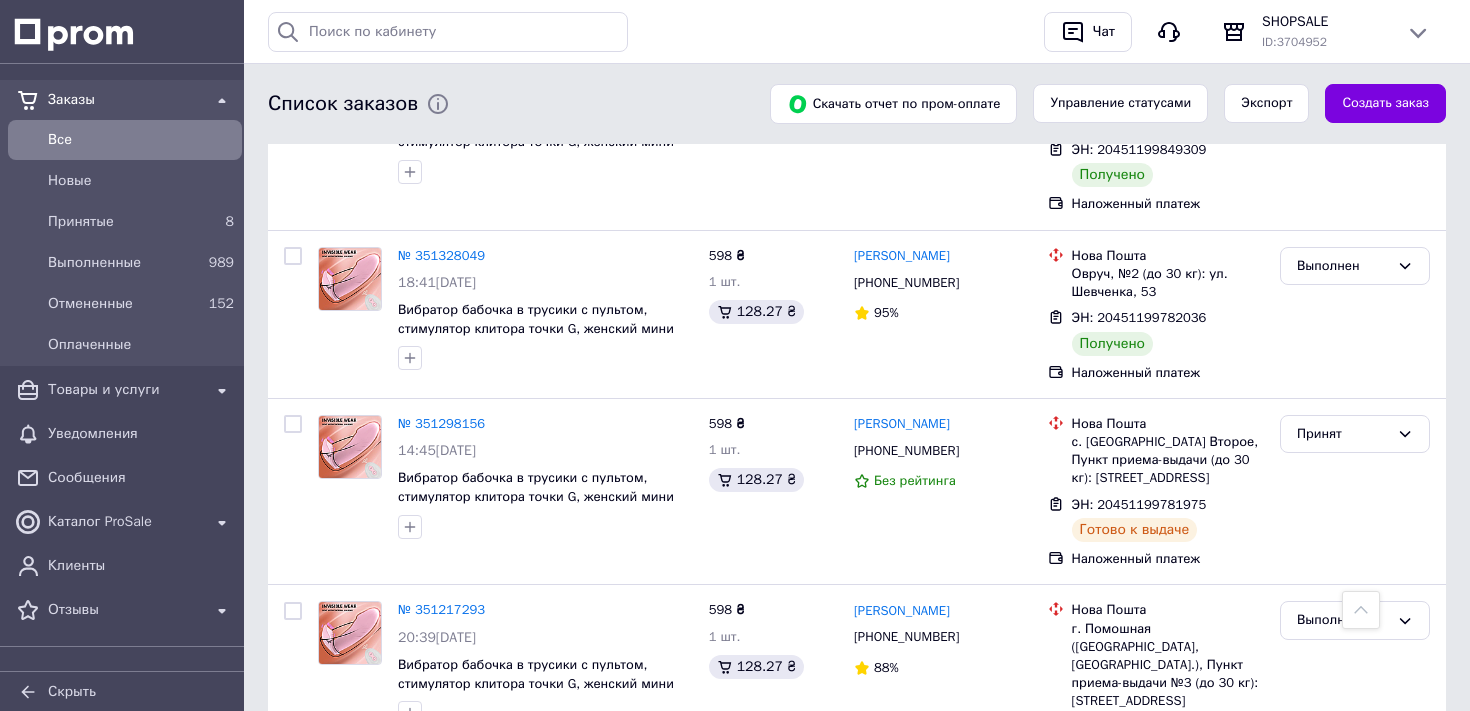 scroll, scrollTop: 3179, scrollLeft: 0, axis: vertical 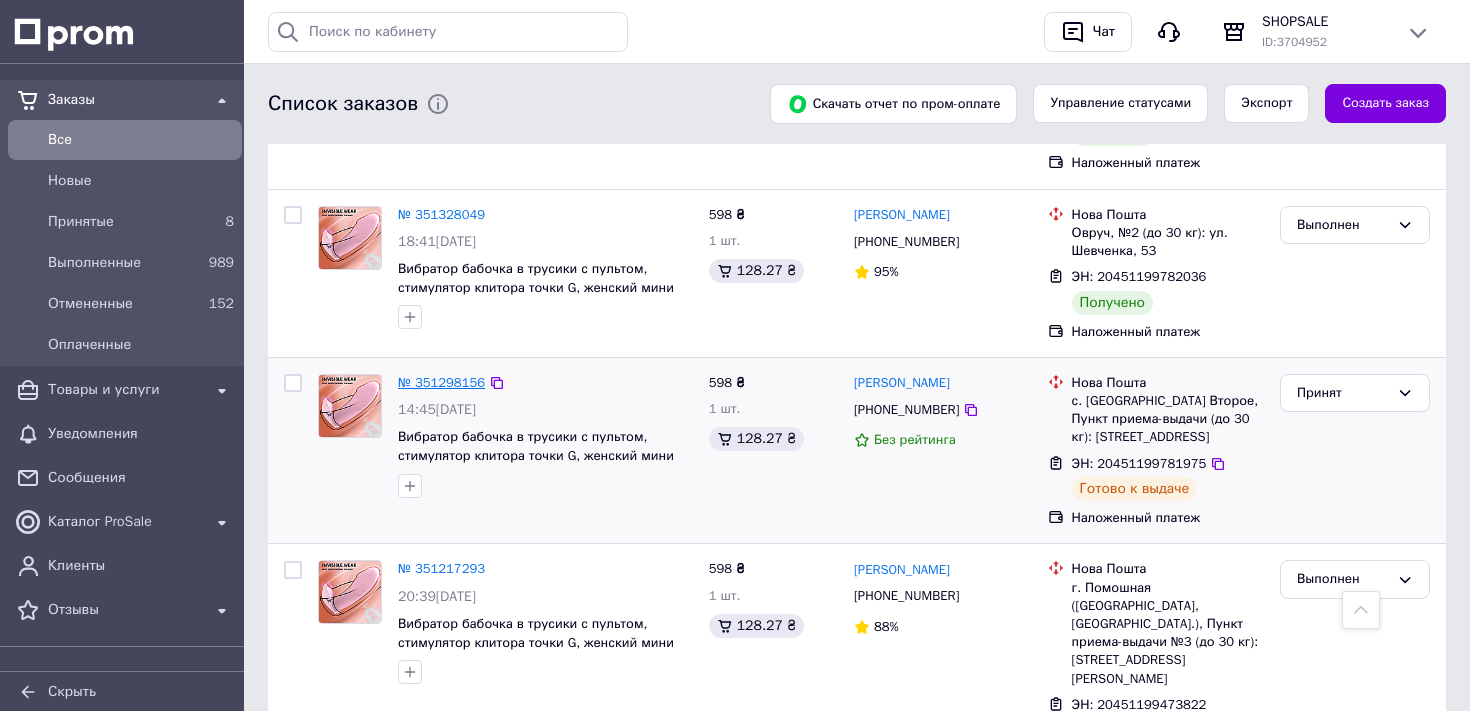 click on "№ 351298156" at bounding box center (441, 382) 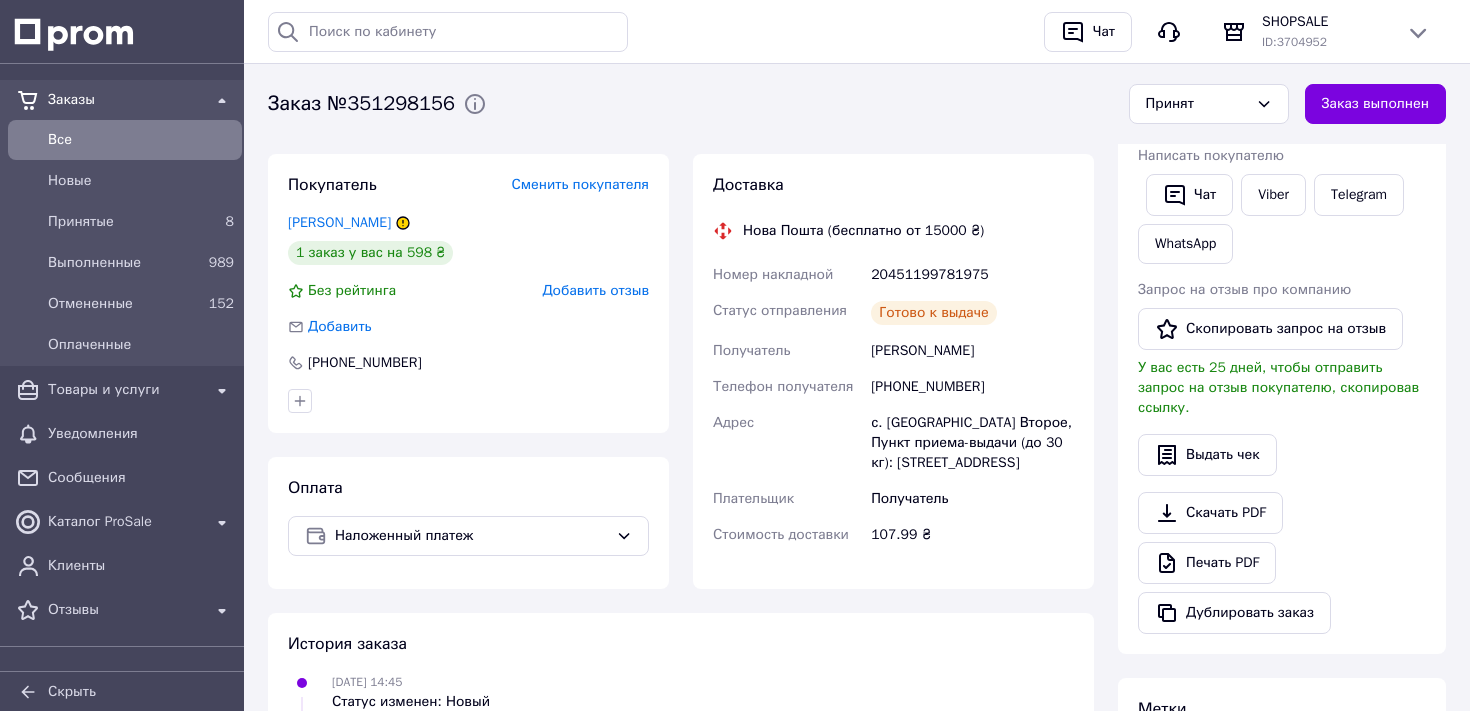 scroll, scrollTop: 374, scrollLeft: 0, axis: vertical 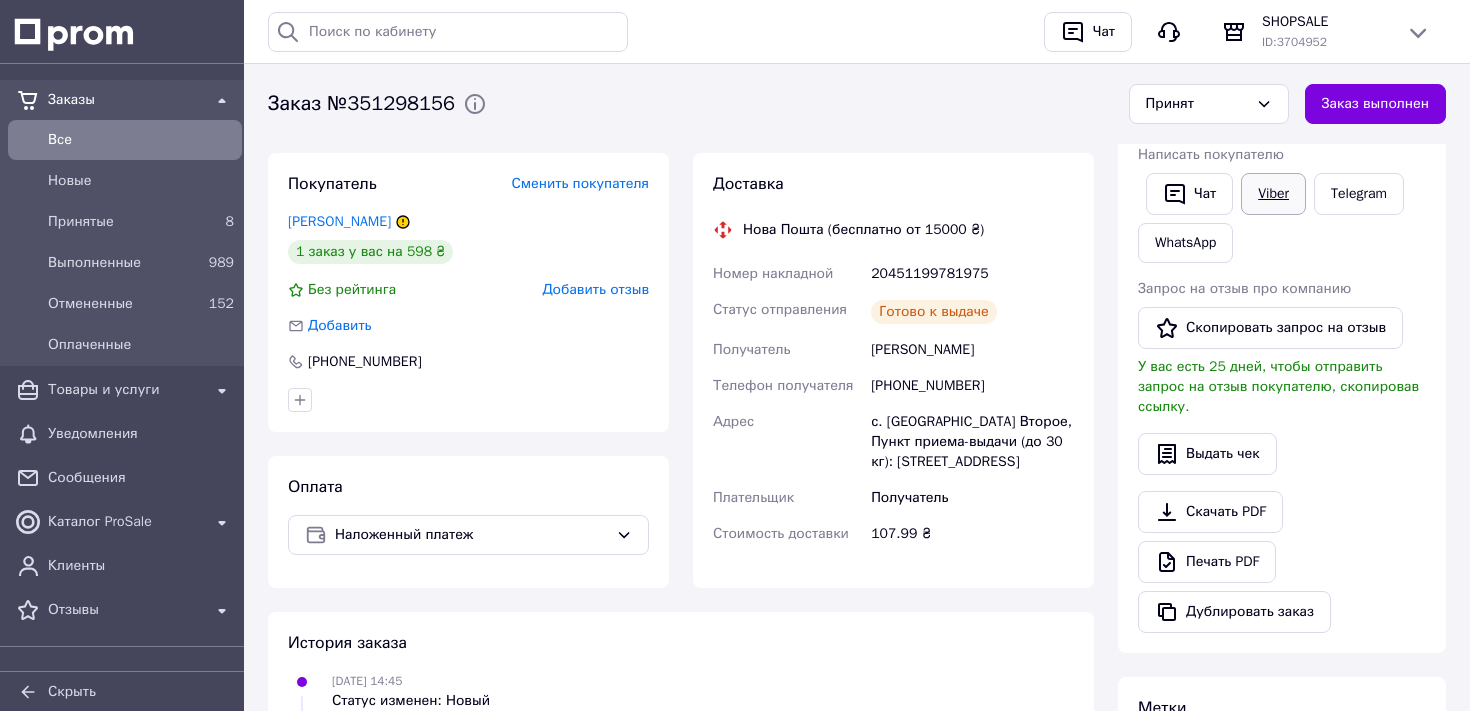 click on "Viber" at bounding box center [1273, 194] 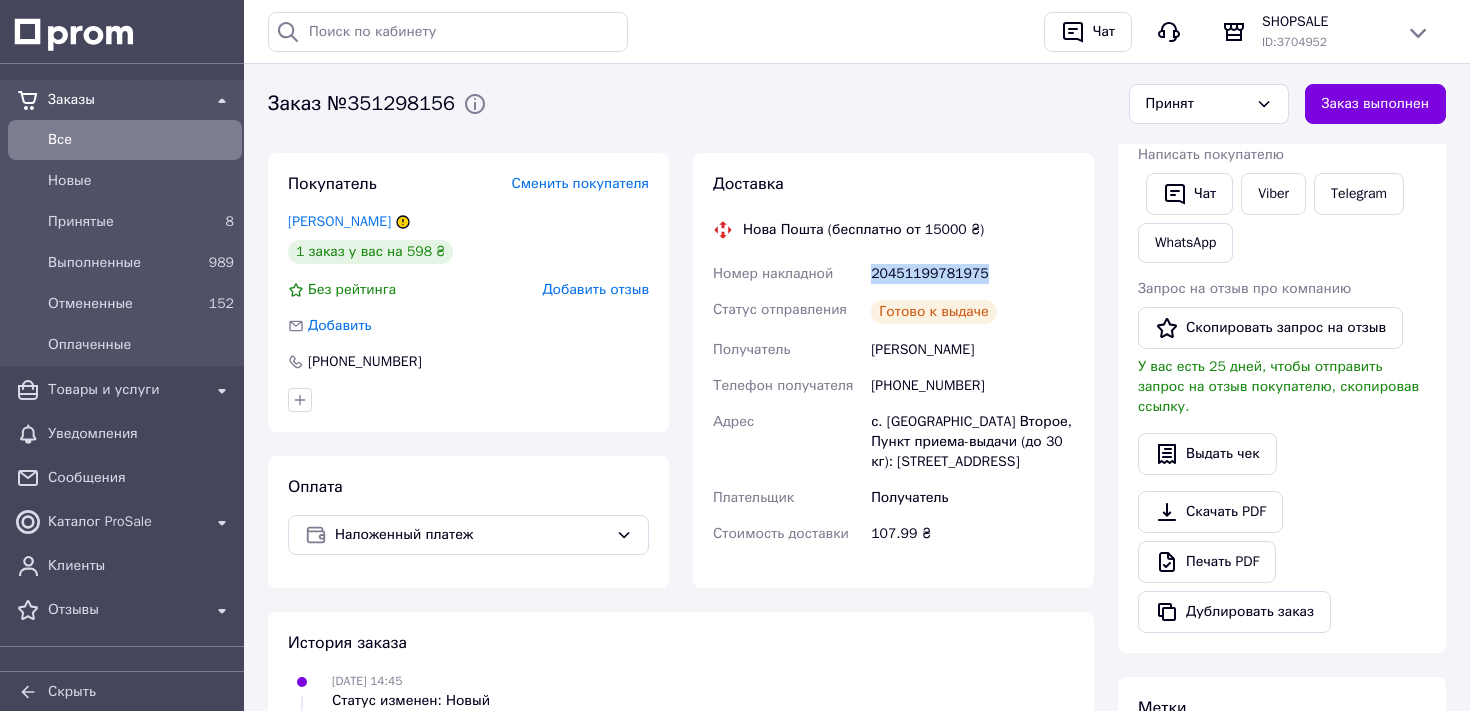 drag, startPoint x: 1010, startPoint y: 274, endPoint x: 867, endPoint y: 274, distance: 143 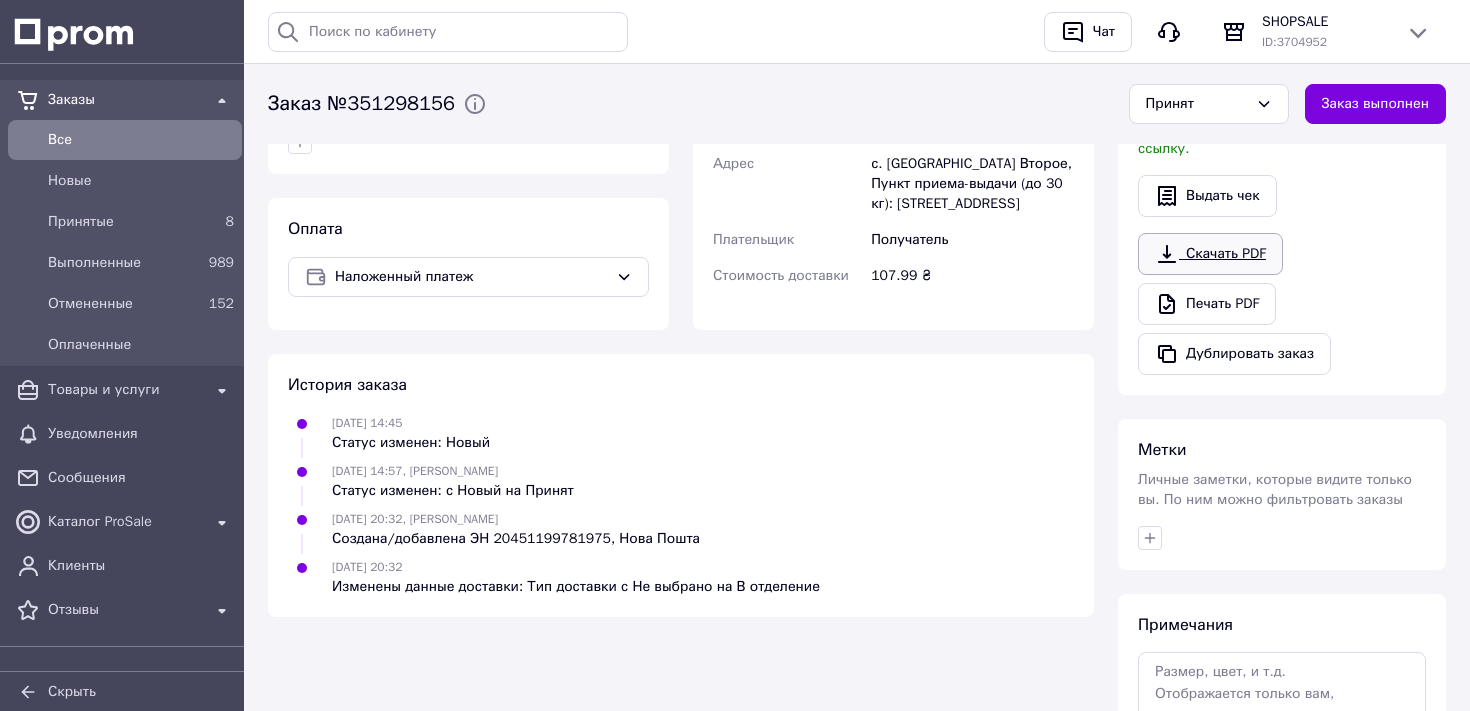 scroll, scrollTop: 754, scrollLeft: 0, axis: vertical 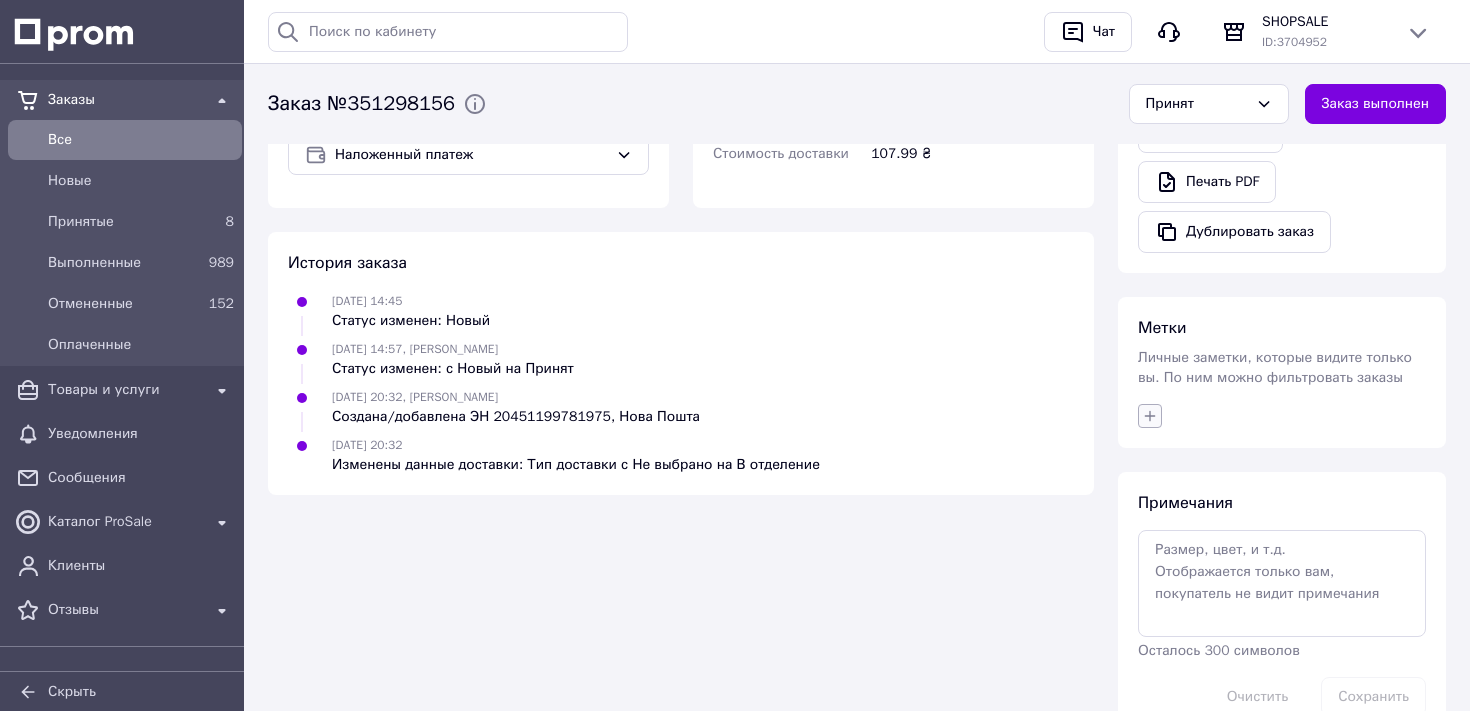click 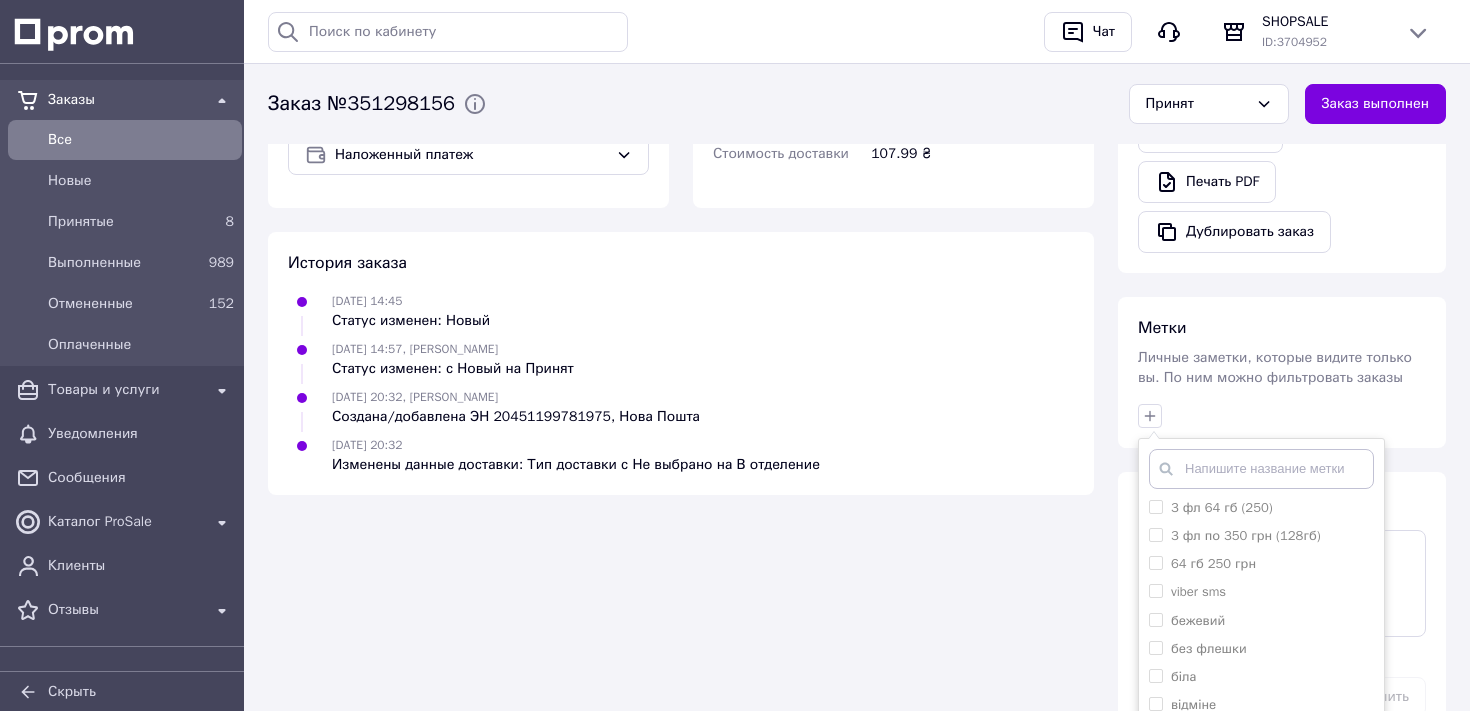 scroll, scrollTop: 210, scrollLeft: 0, axis: vertical 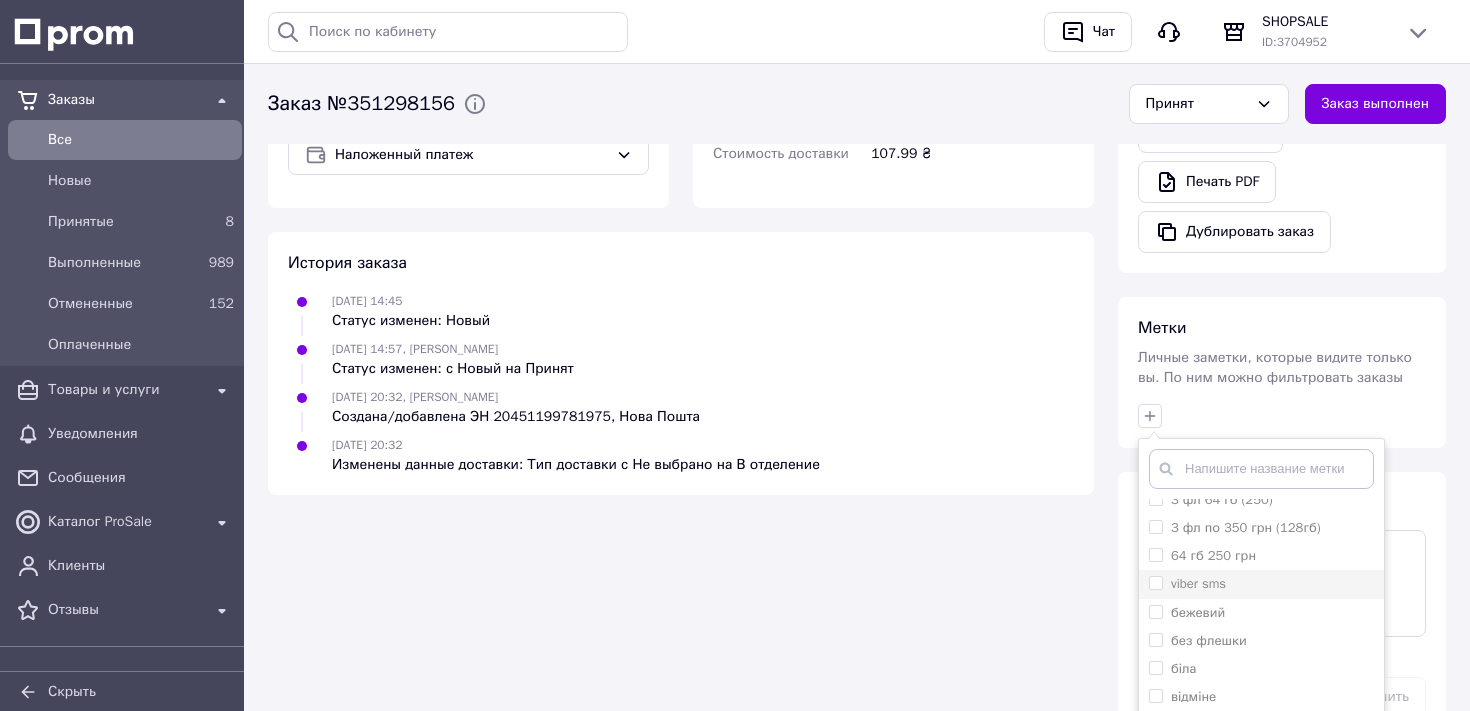 click on "viber sms" at bounding box center (1261, 584) 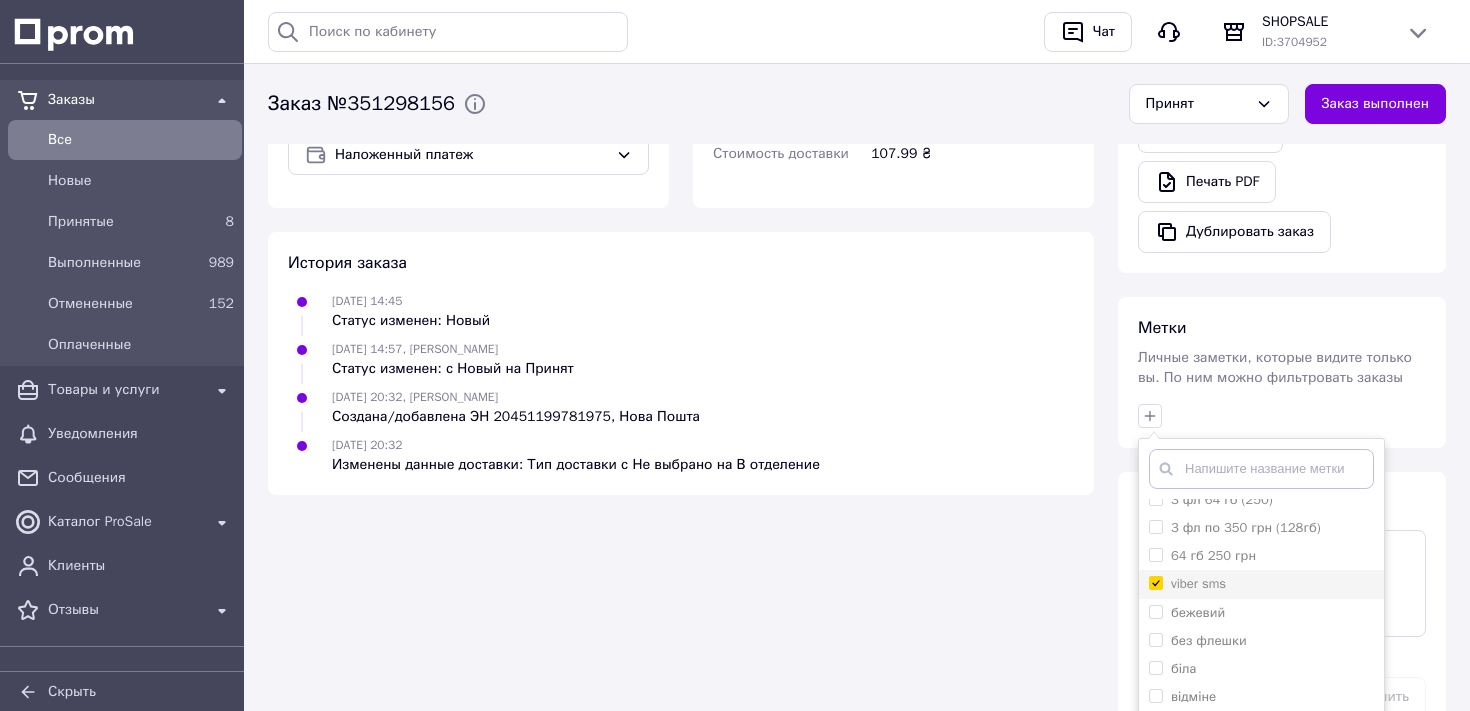 checkbox on "true" 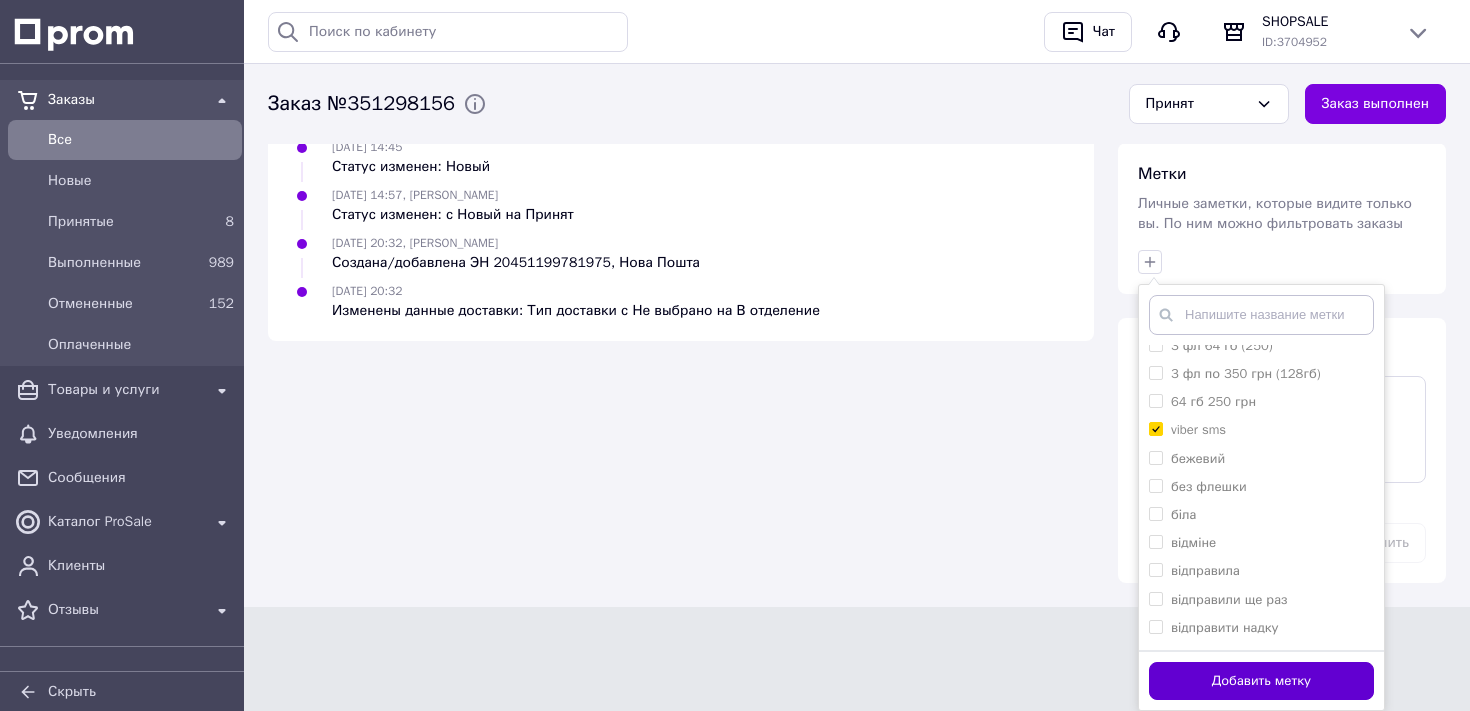 click on "Добавить метку" at bounding box center [1261, 681] 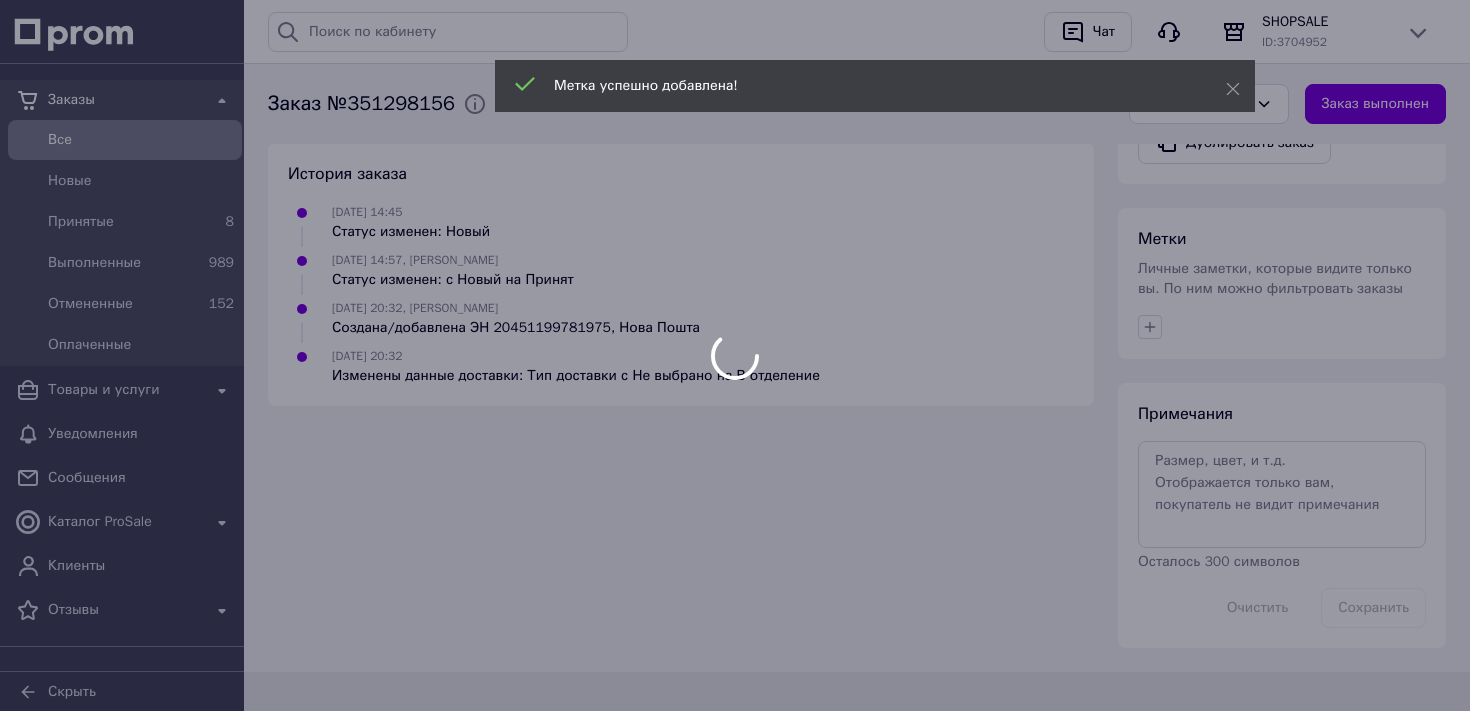 scroll, scrollTop: 875, scrollLeft: 0, axis: vertical 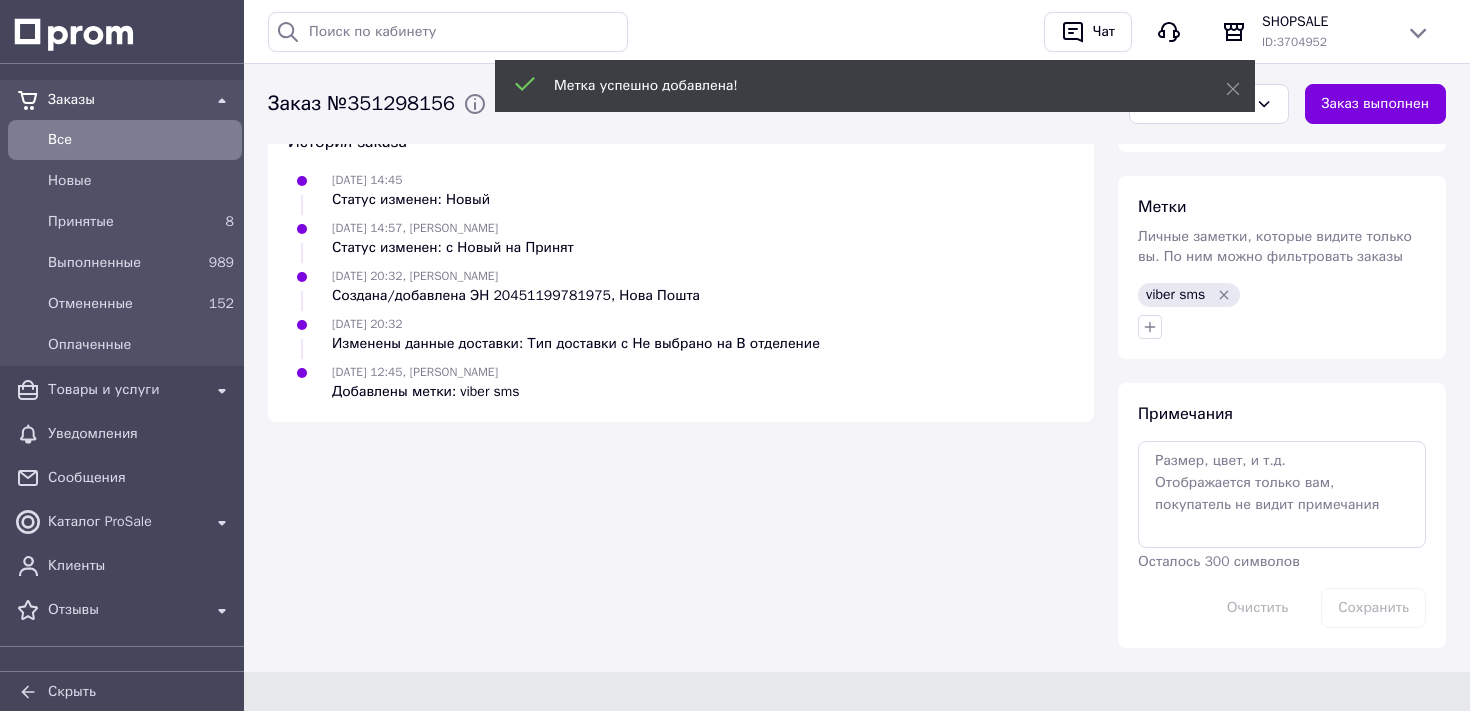 click on "Все" at bounding box center [141, 140] 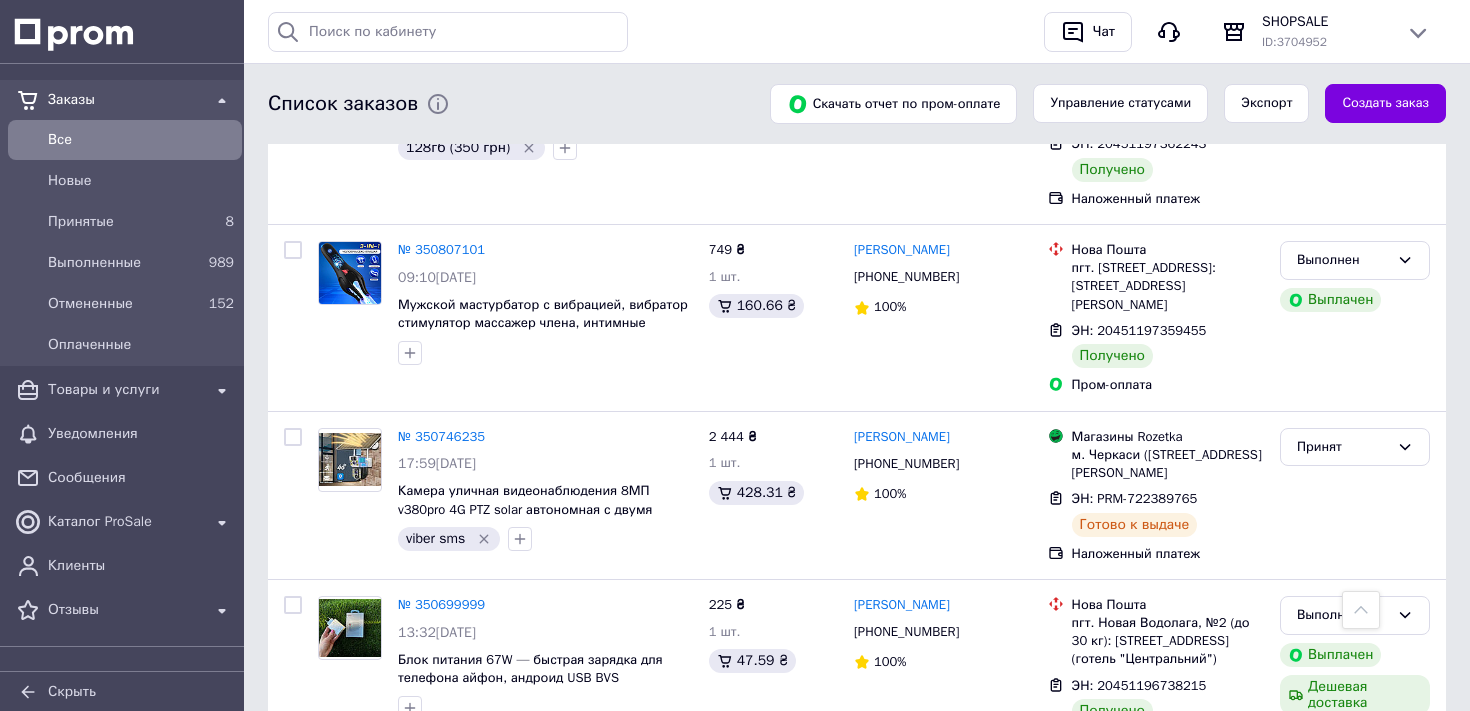 scroll, scrollTop: 5490, scrollLeft: 0, axis: vertical 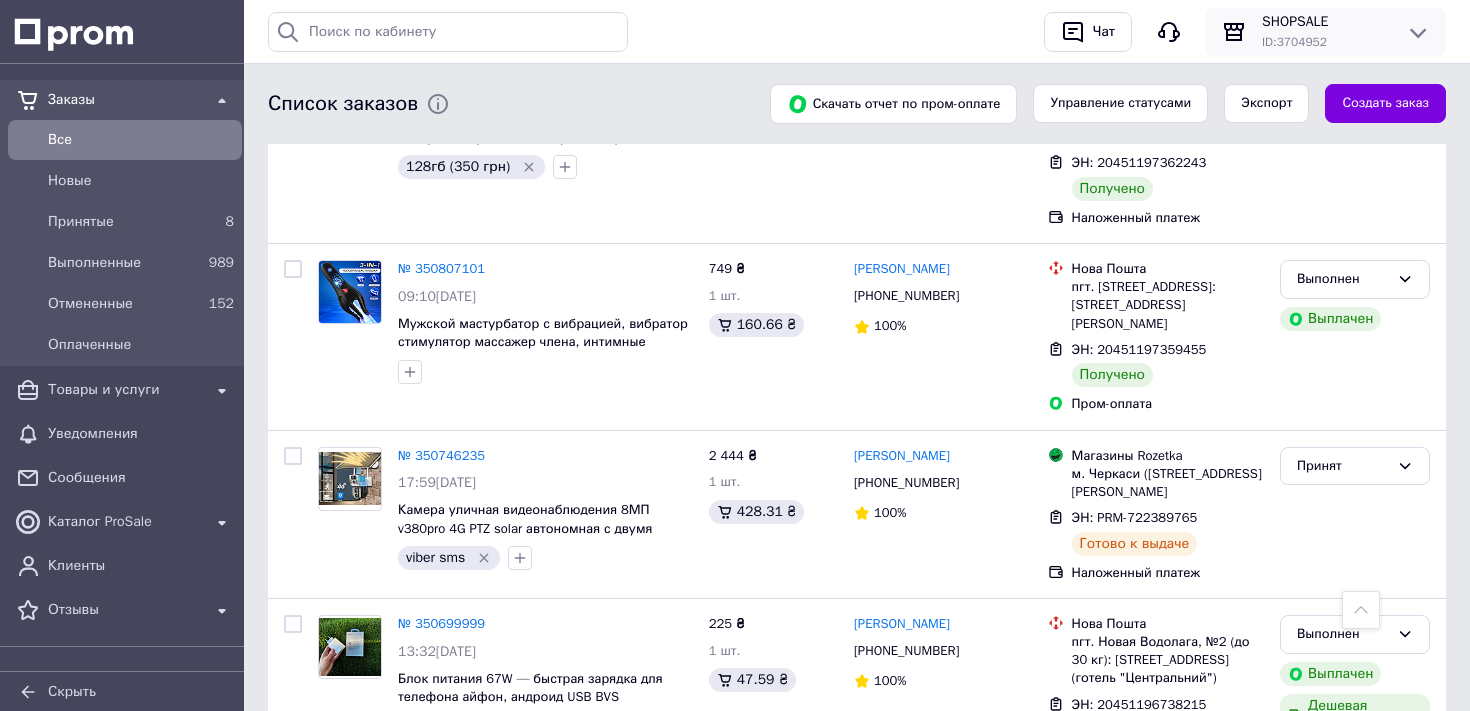 click on "SHOPSALE" at bounding box center (1326, 22) 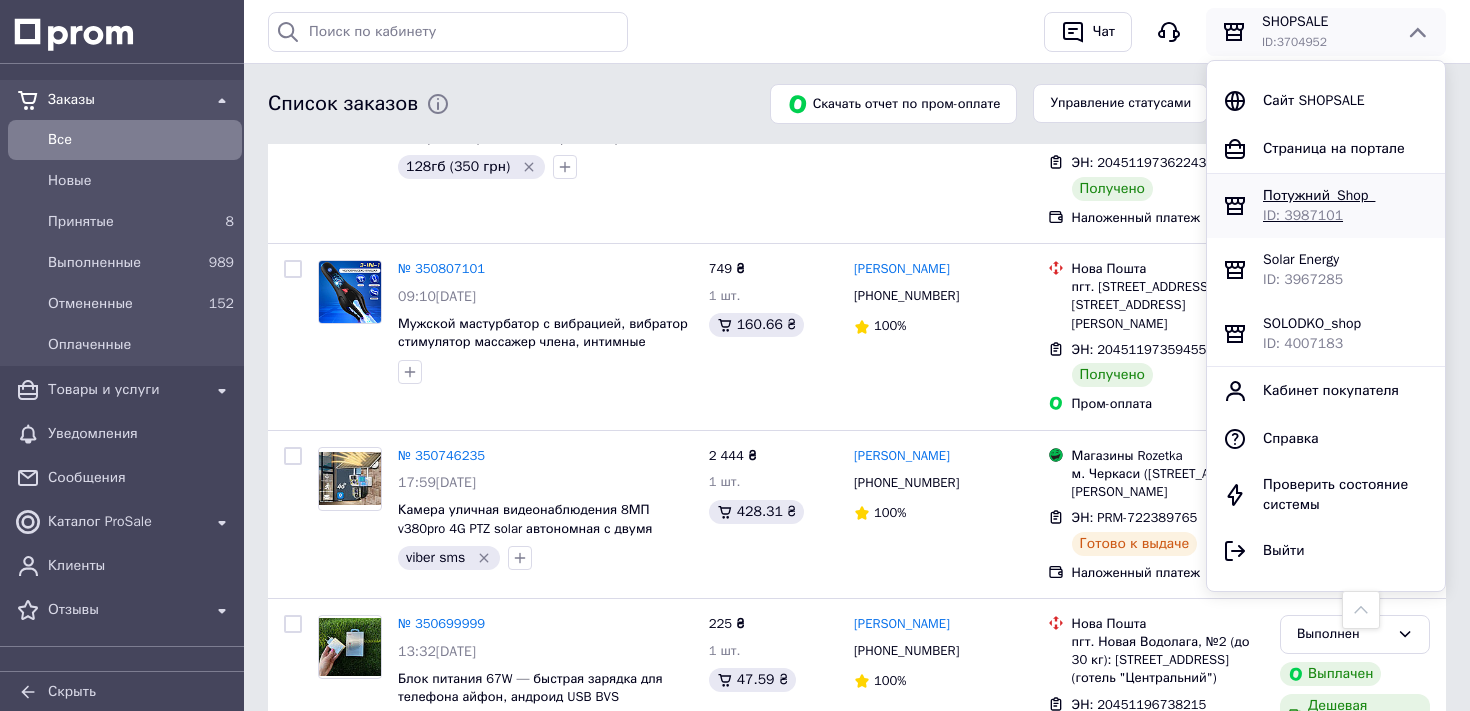 click on "Потужний_Shop_" at bounding box center [1319, 195] 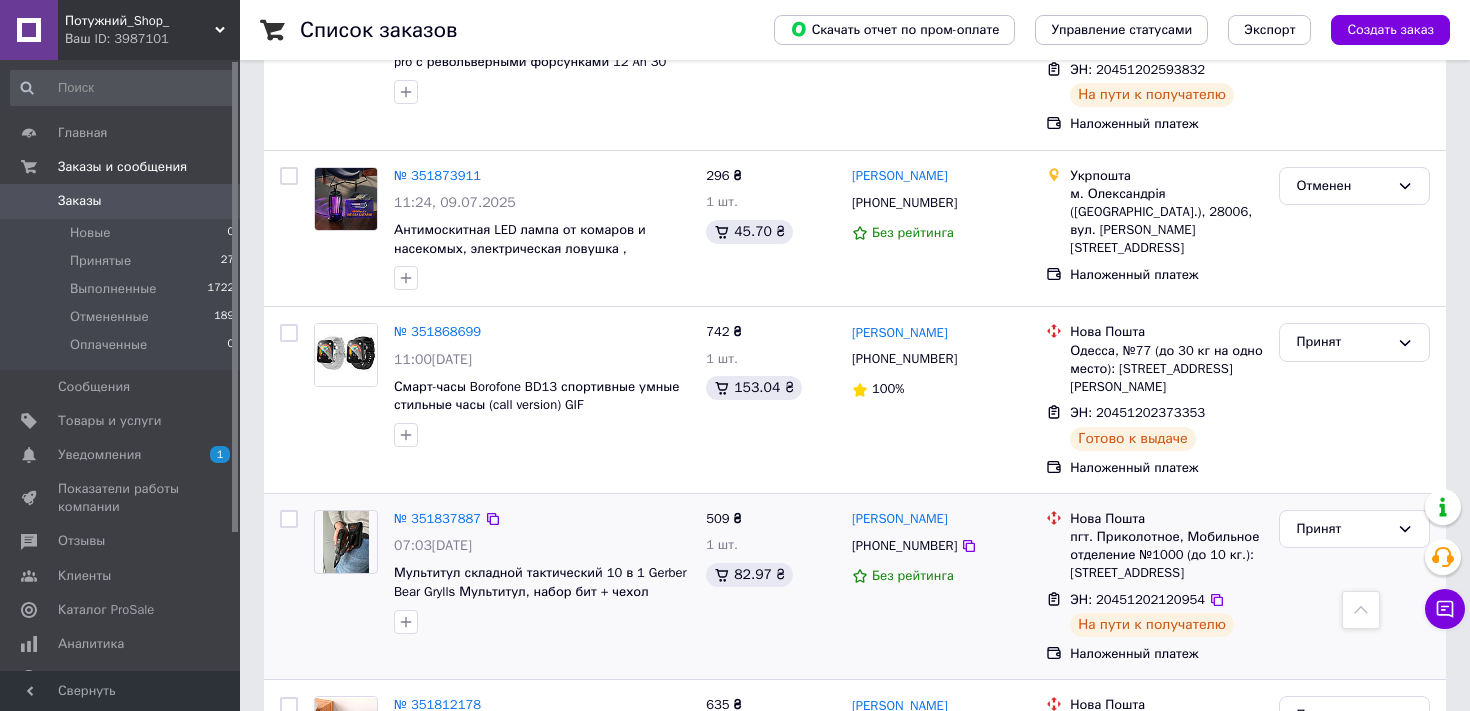 scroll, scrollTop: 1558, scrollLeft: 0, axis: vertical 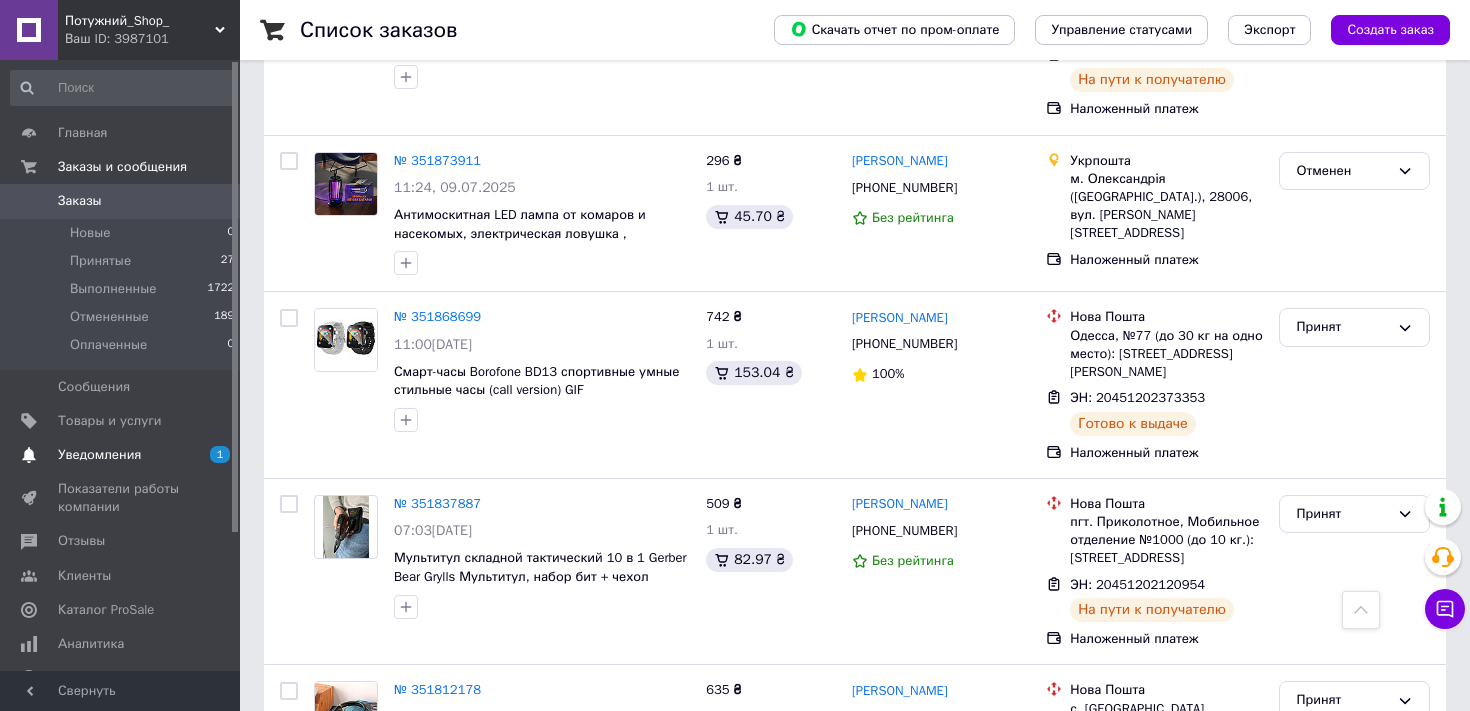 click on "Уведомления 1 0" at bounding box center [123, 455] 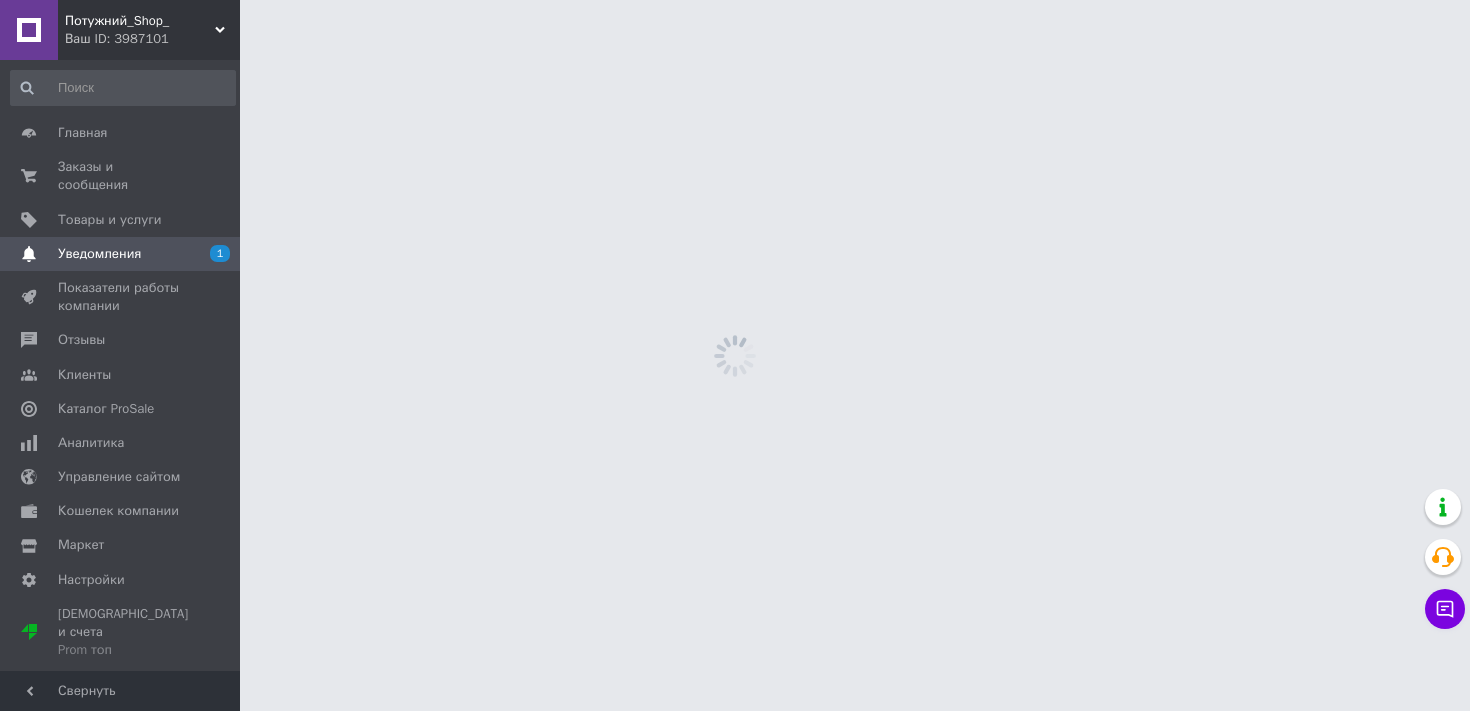 scroll, scrollTop: 0, scrollLeft: 0, axis: both 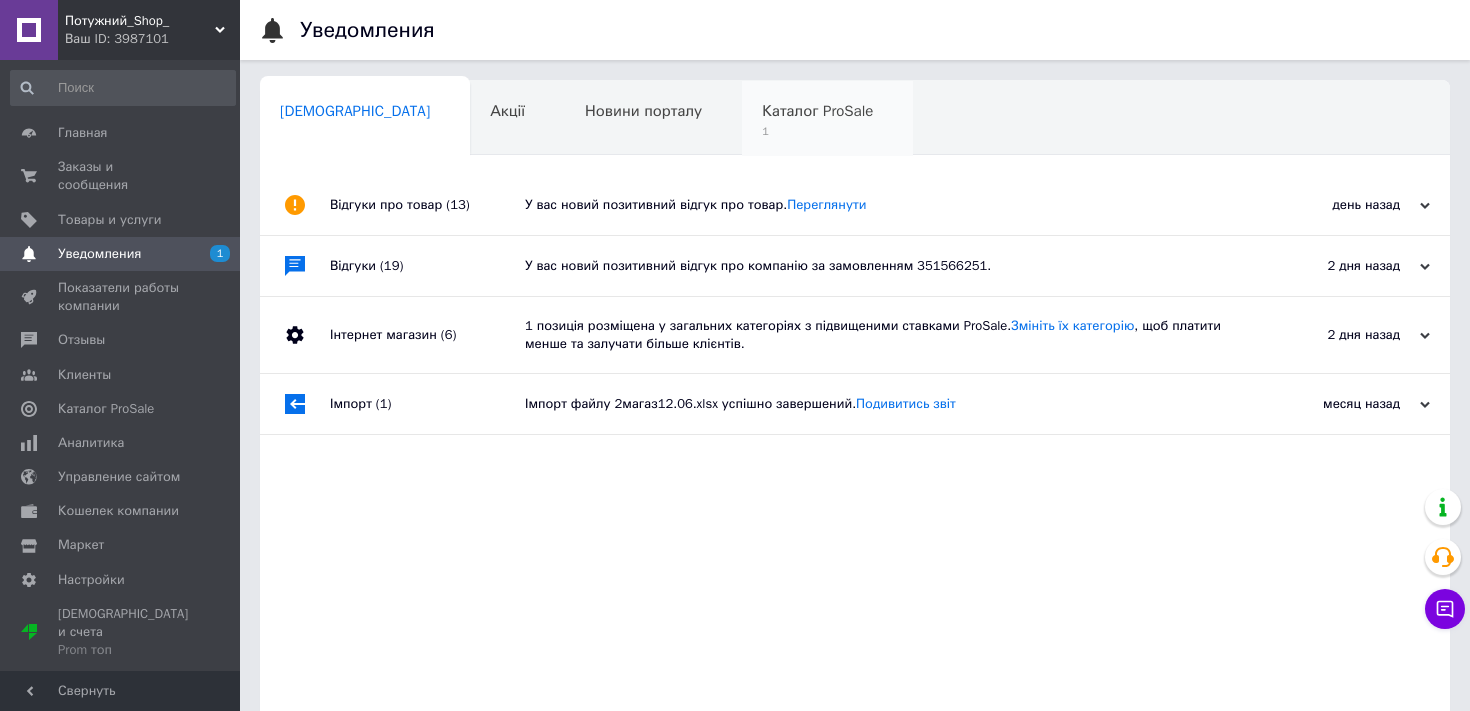 click on "1" at bounding box center (817, 131) 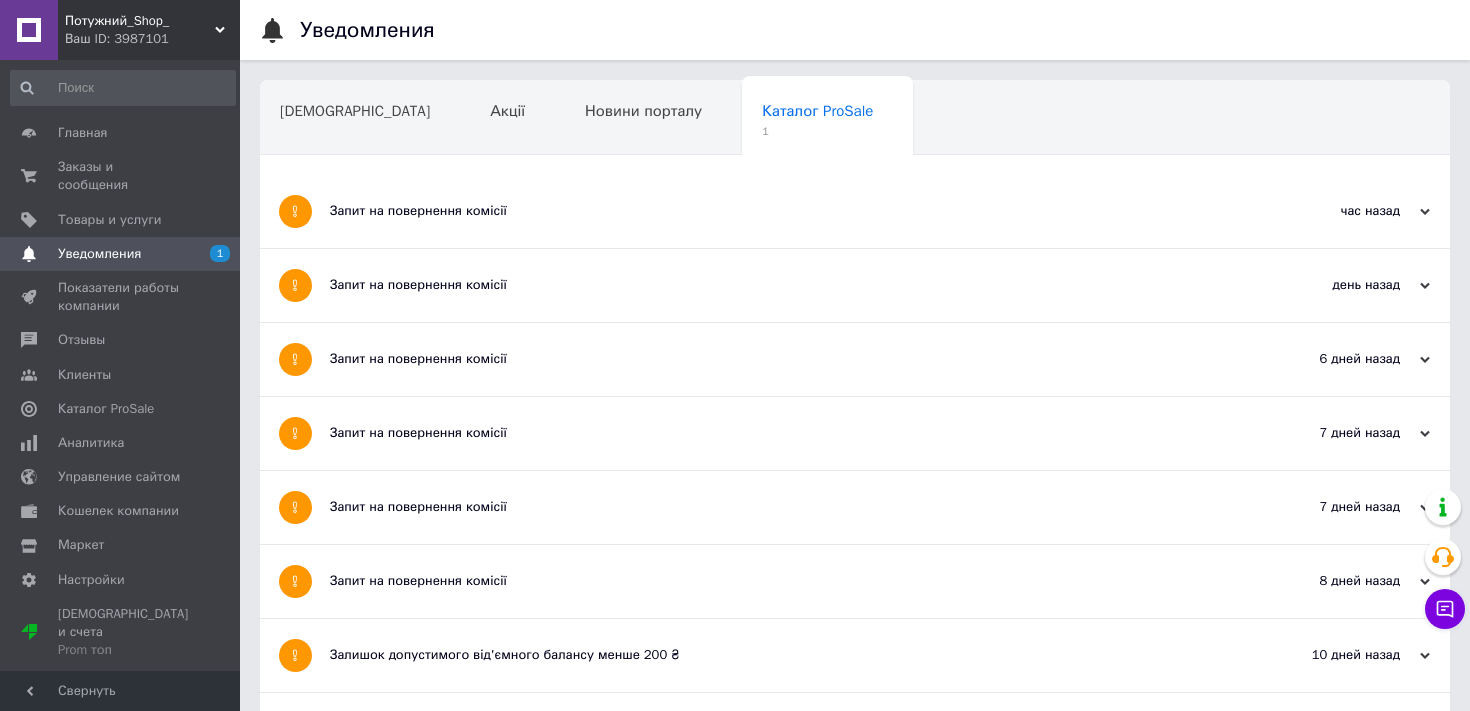 click on "Запит на повернення комісії" at bounding box center (780, 211) 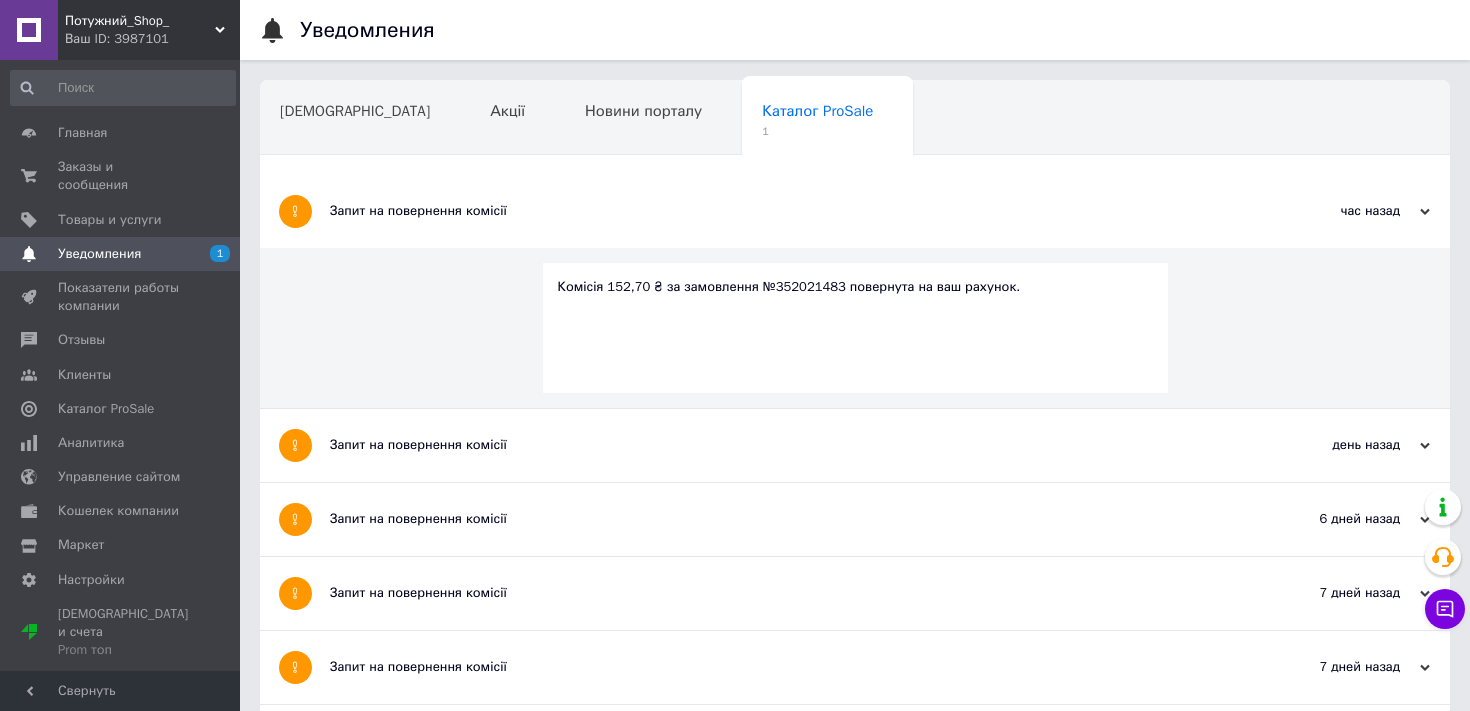 click on "Потужний_Shop_" at bounding box center [140, 21] 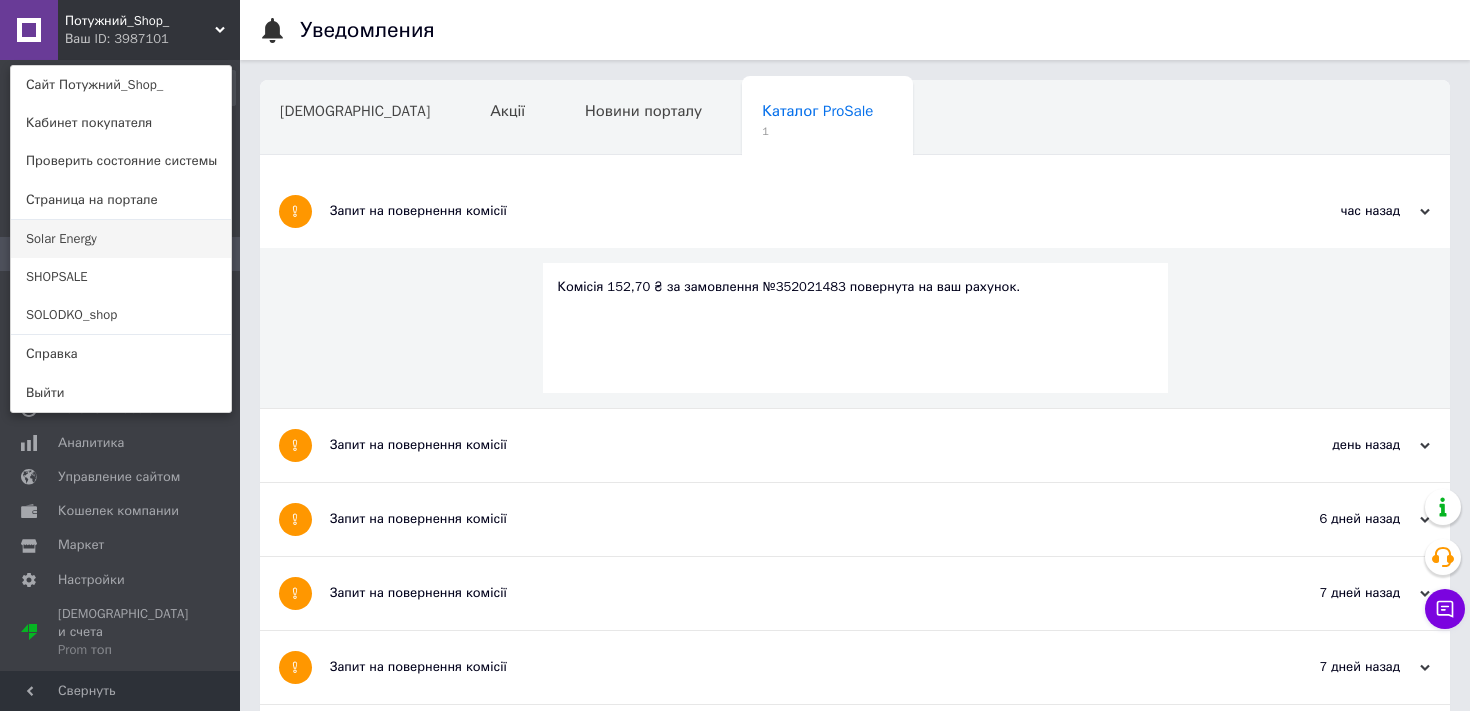 click on "Solar Energy" at bounding box center [121, 239] 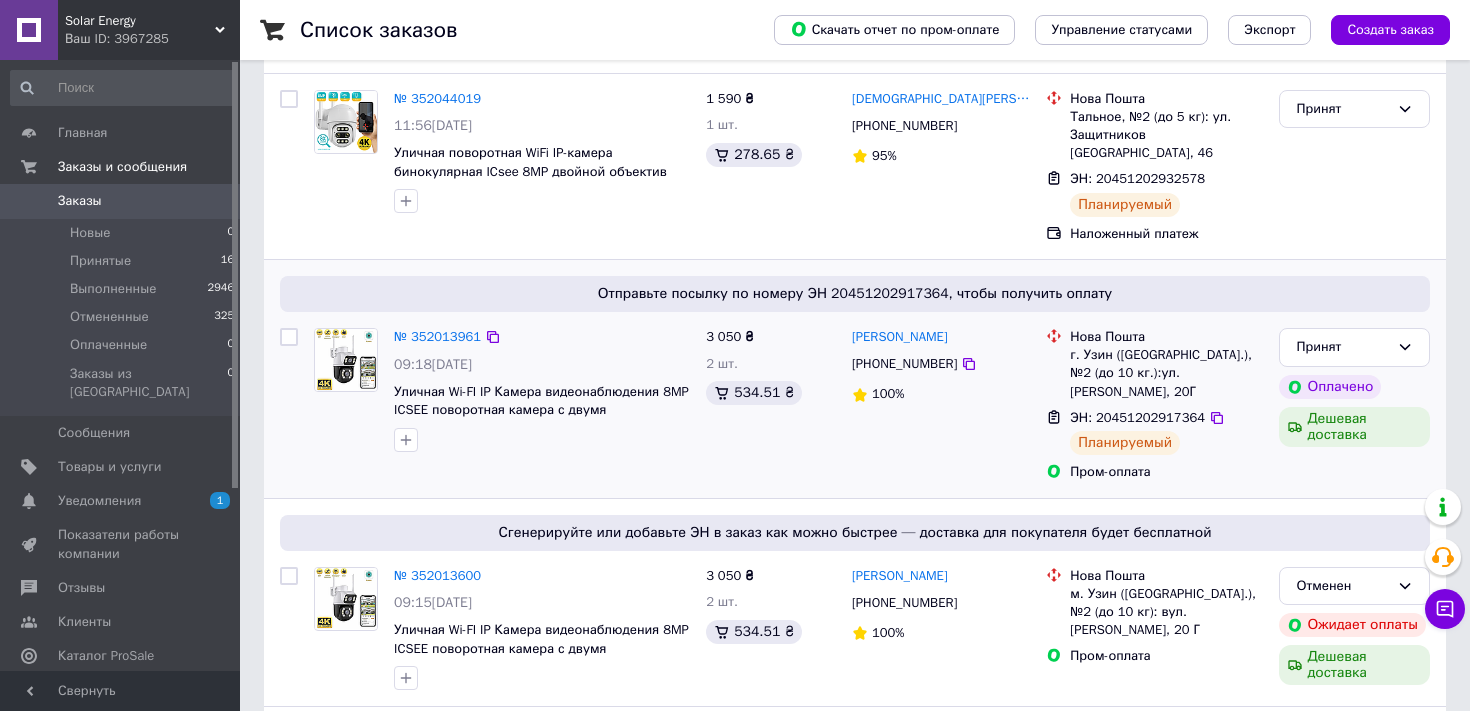 scroll, scrollTop: 144, scrollLeft: 0, axis: vertical 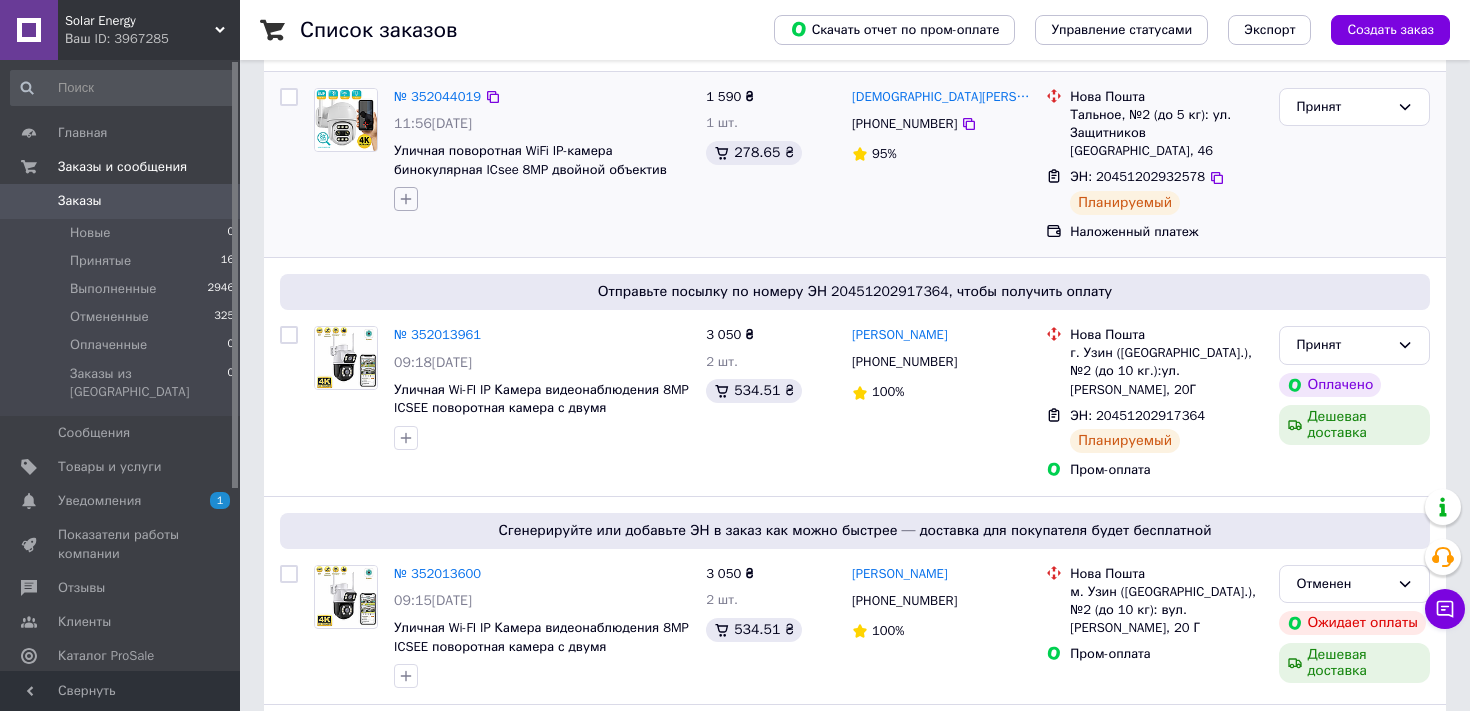 click 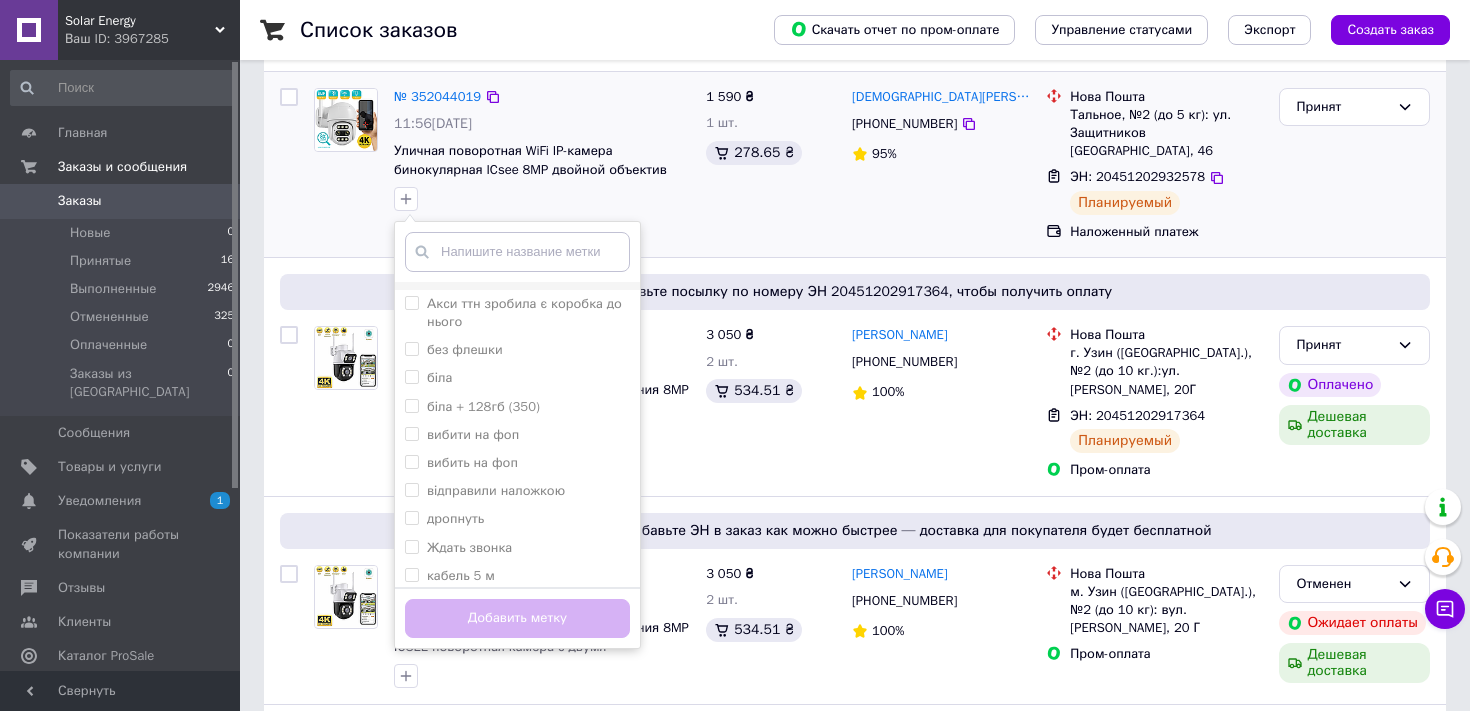 scroll, scrollTop: 833, scrollLeft: 0, axis: vertical 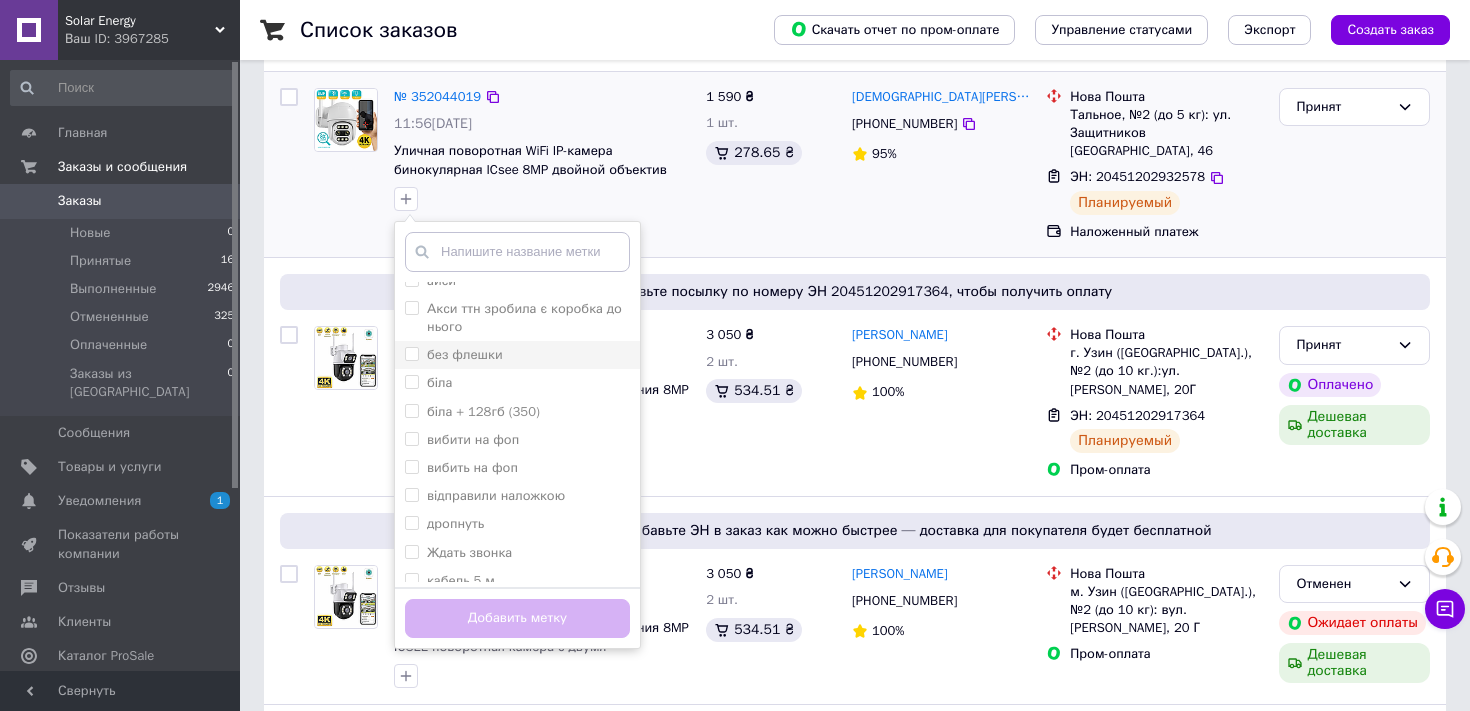 click on "без флешки" at bounding box center (465, 354) 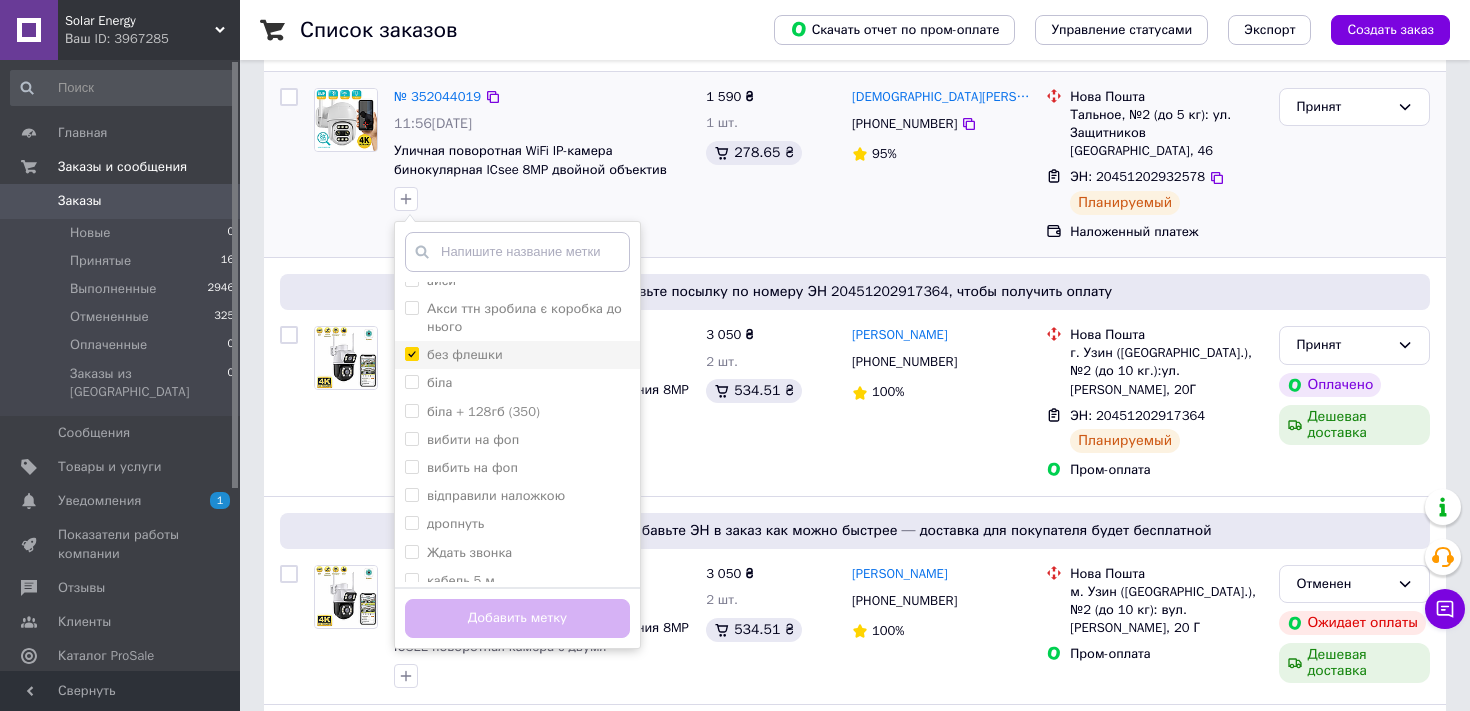checkbox on "true" 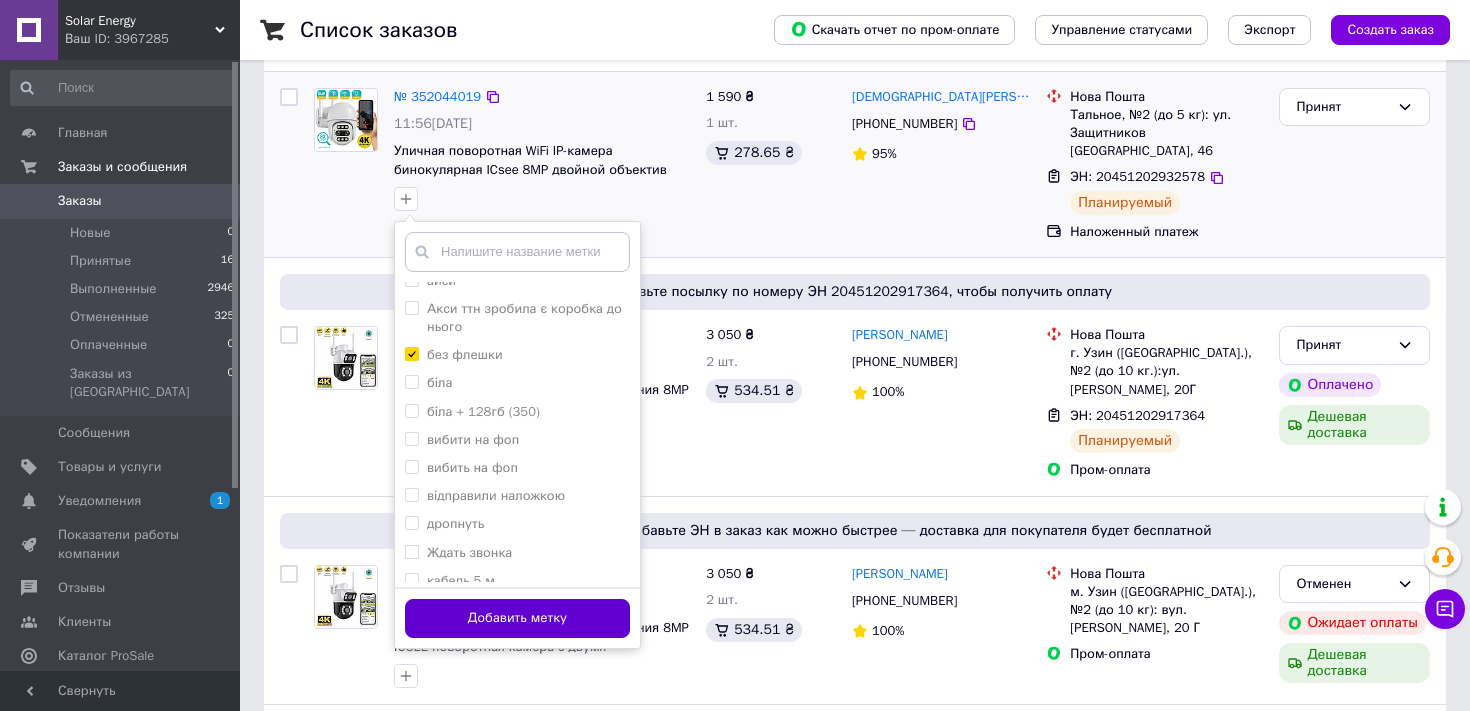 click on "Добавить метку" at bounding box center [517, 618] 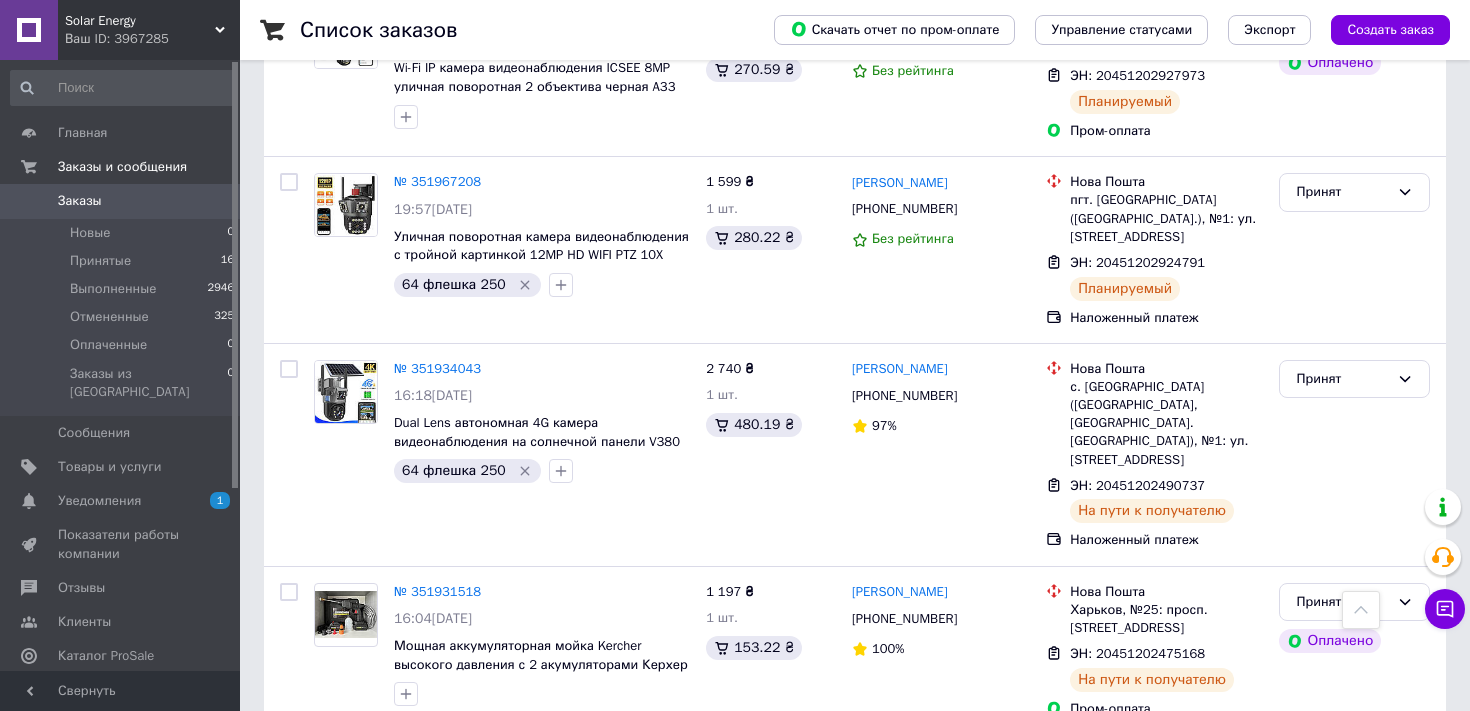 scroll, scrollTop: 1158, scrollLeft: 0, axis: vertical 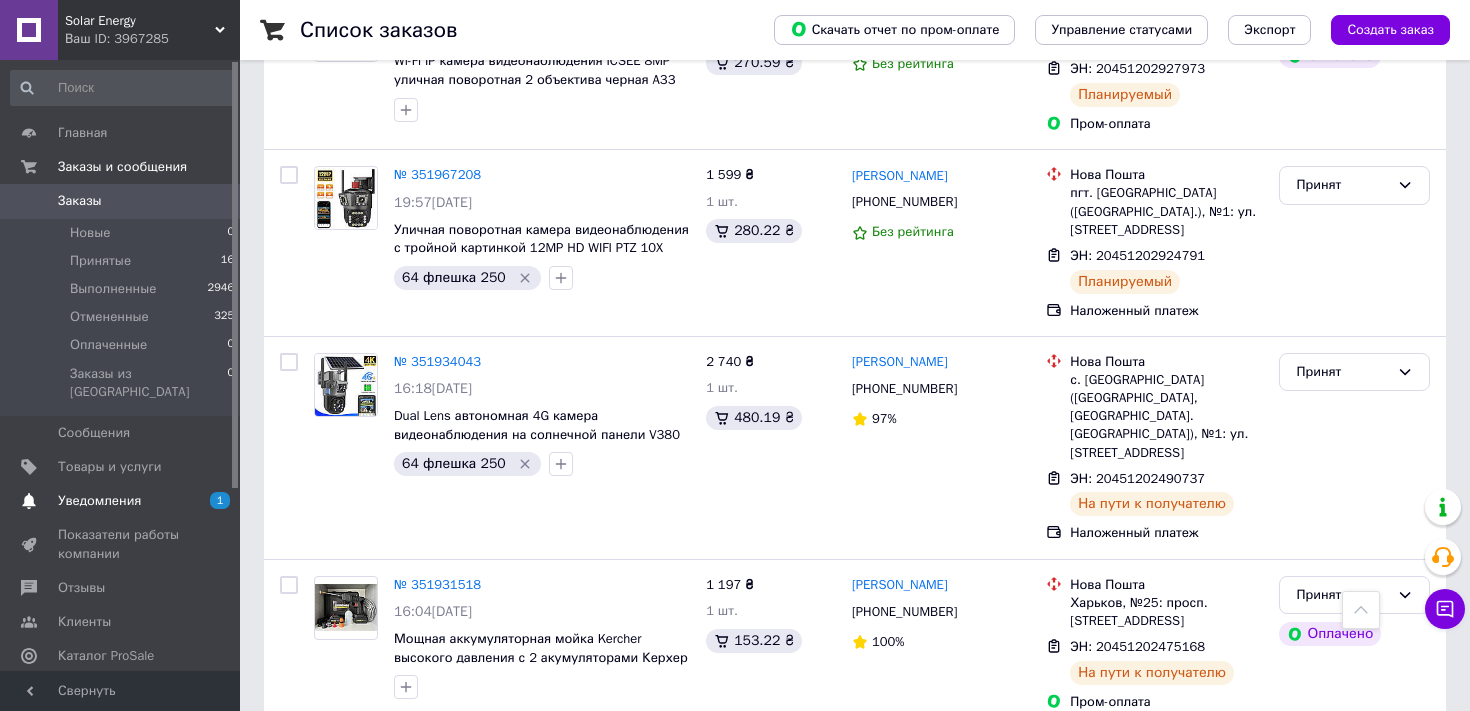 click on "Уведомления" at bounding box center (121, 501) 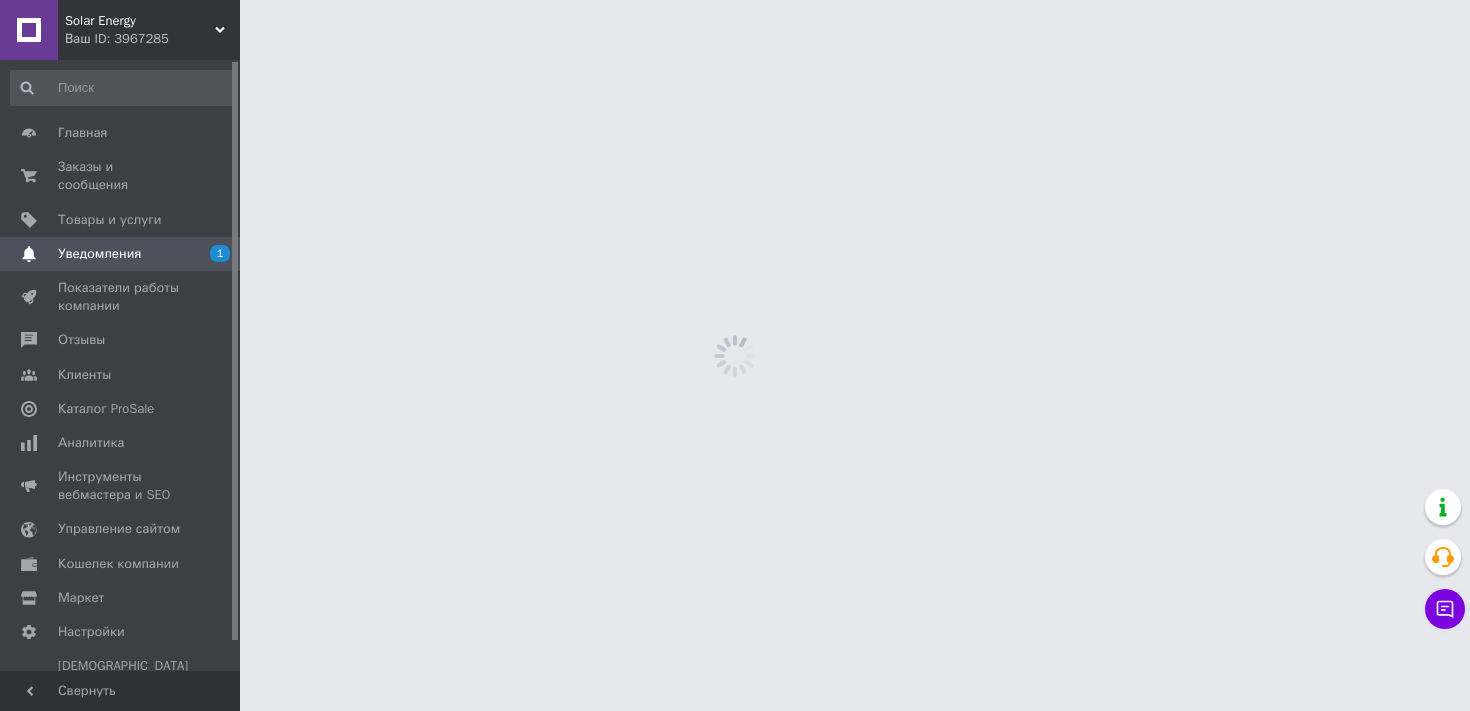 scroll, scrollTop: 0, scrollLeft: 0, axis: both 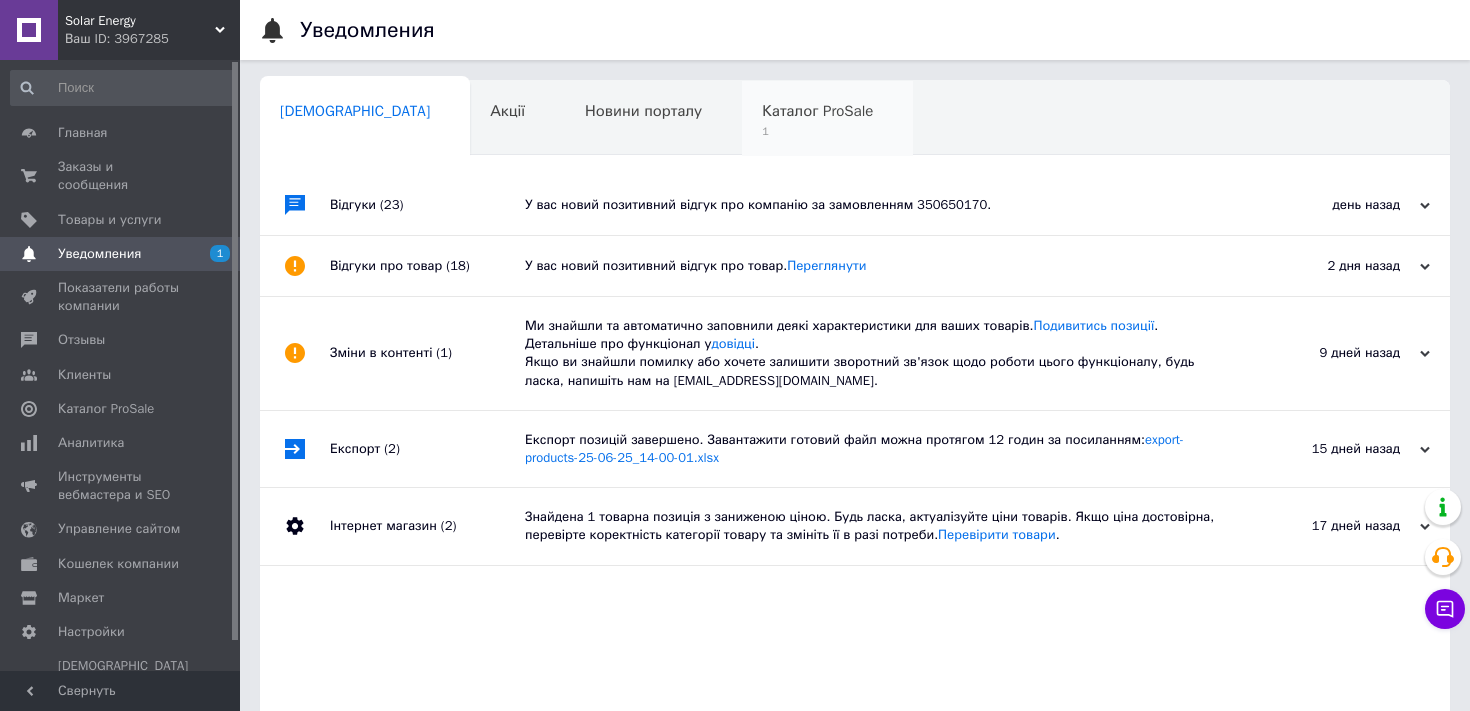 click on "1" at bounding box center (817, 131) 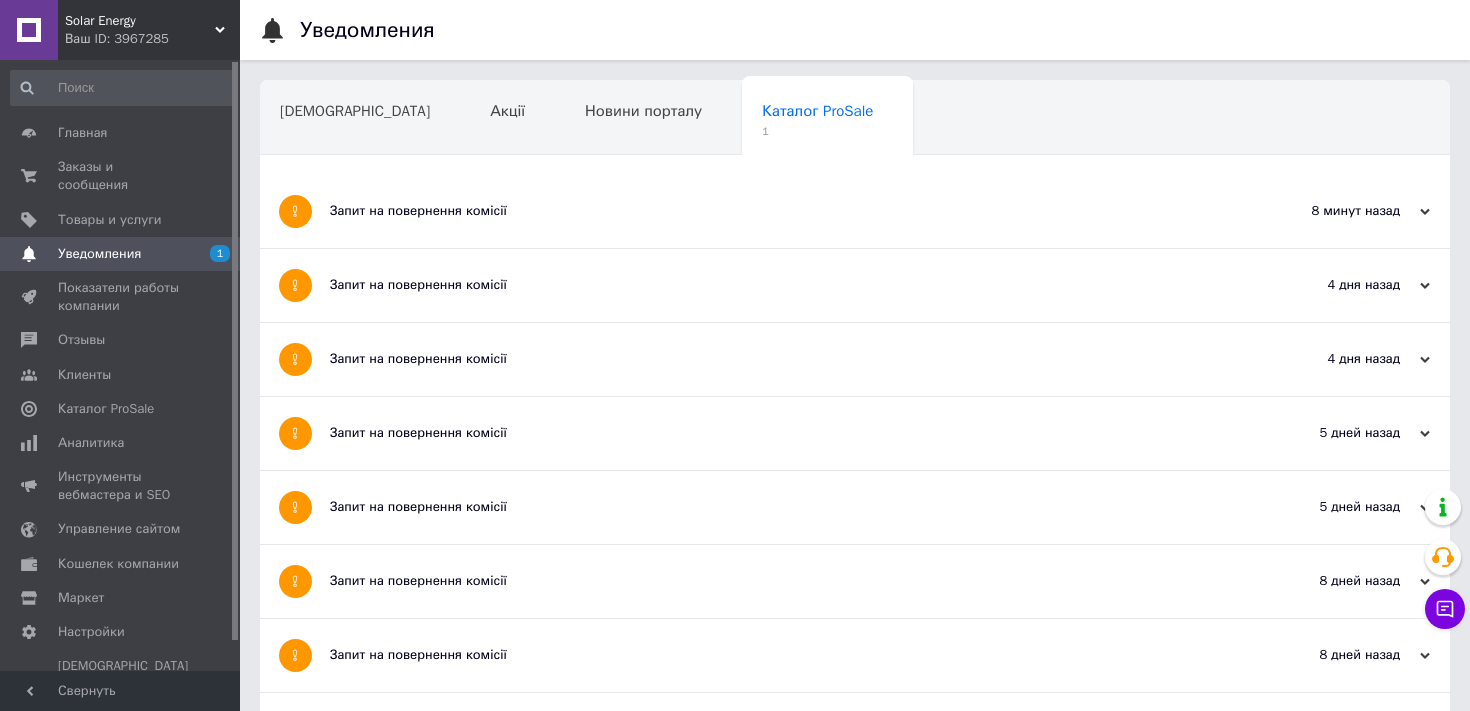 click on "Запит на повернення комісії" at bounding box center [780, 211] 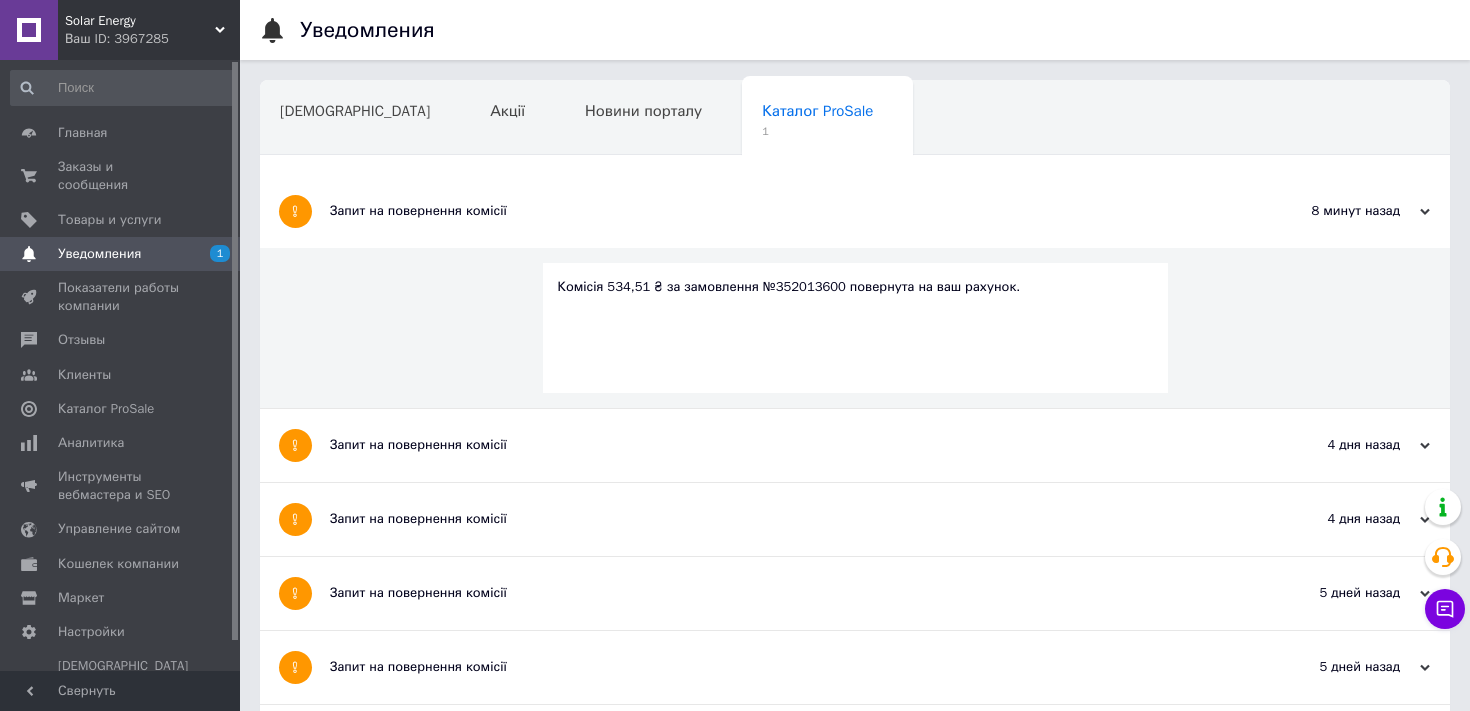 click on "Ваш ID: 3967285" at bounding box center (152, 39) 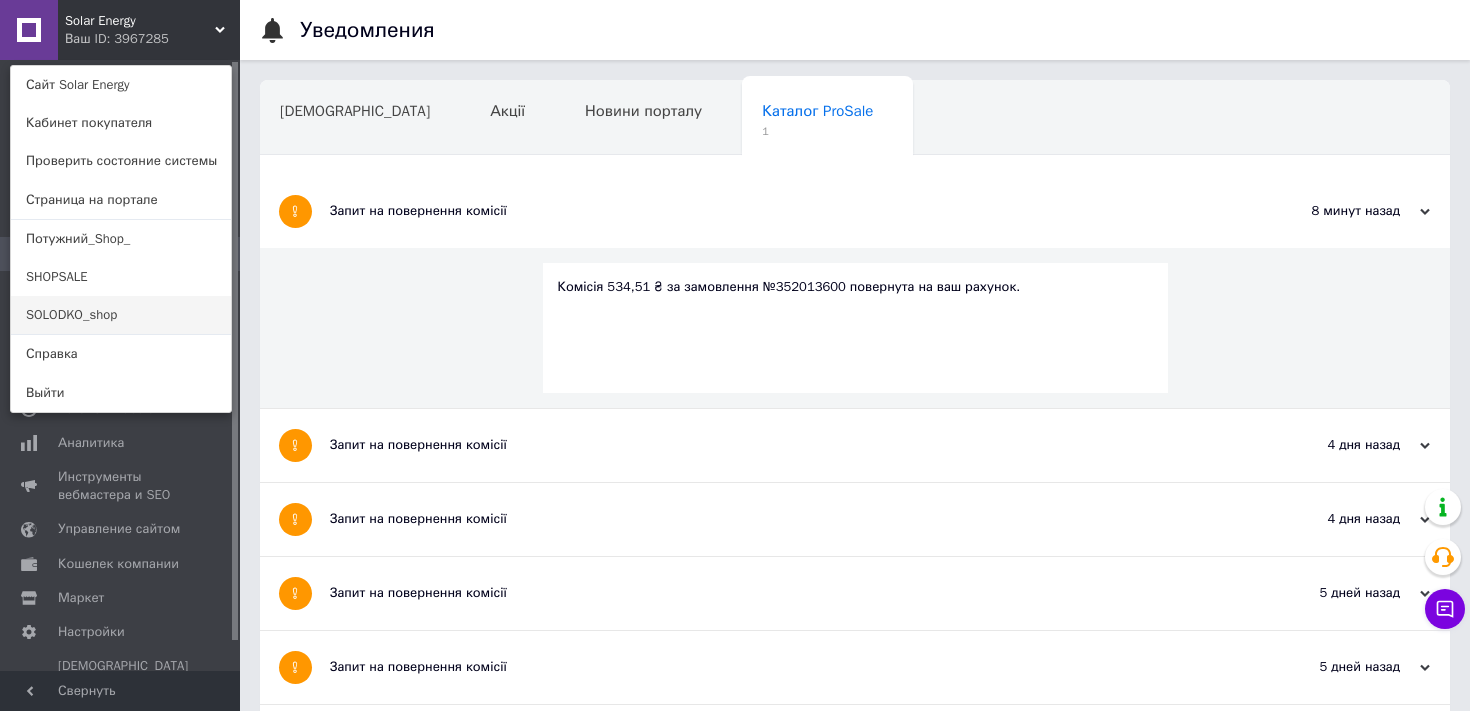 click on "SOLODKO_shop" at bounding box center (121, 315) 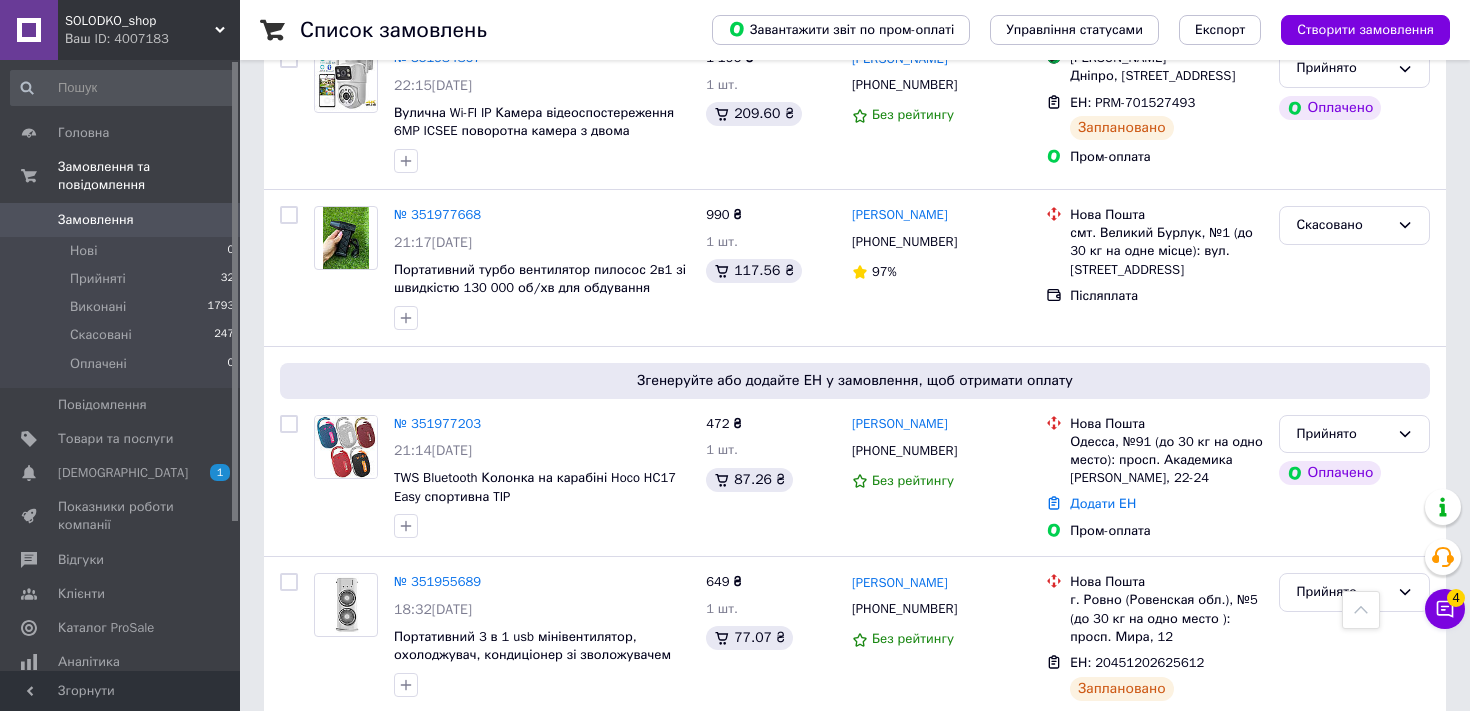 scroll, scrollTop: 966, scrollLeft: 0, axis: vertical 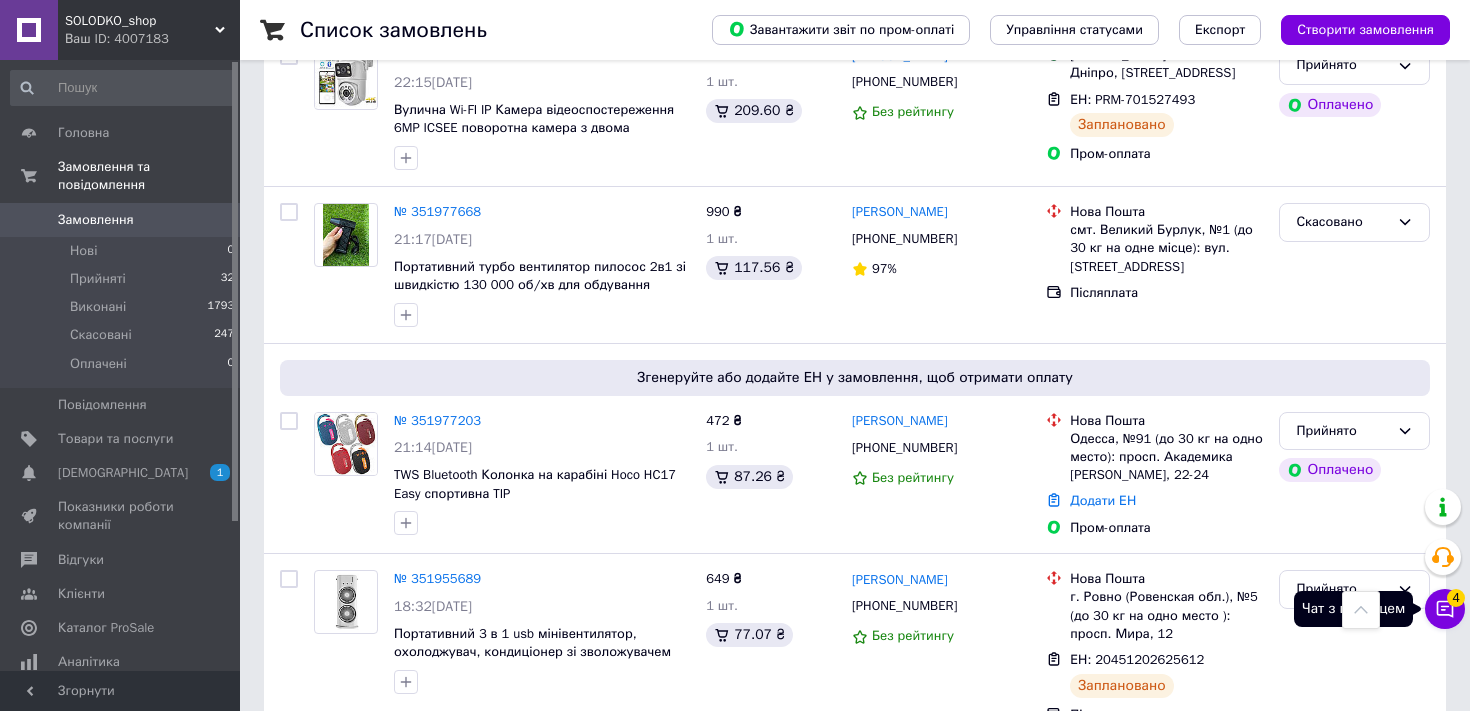 click 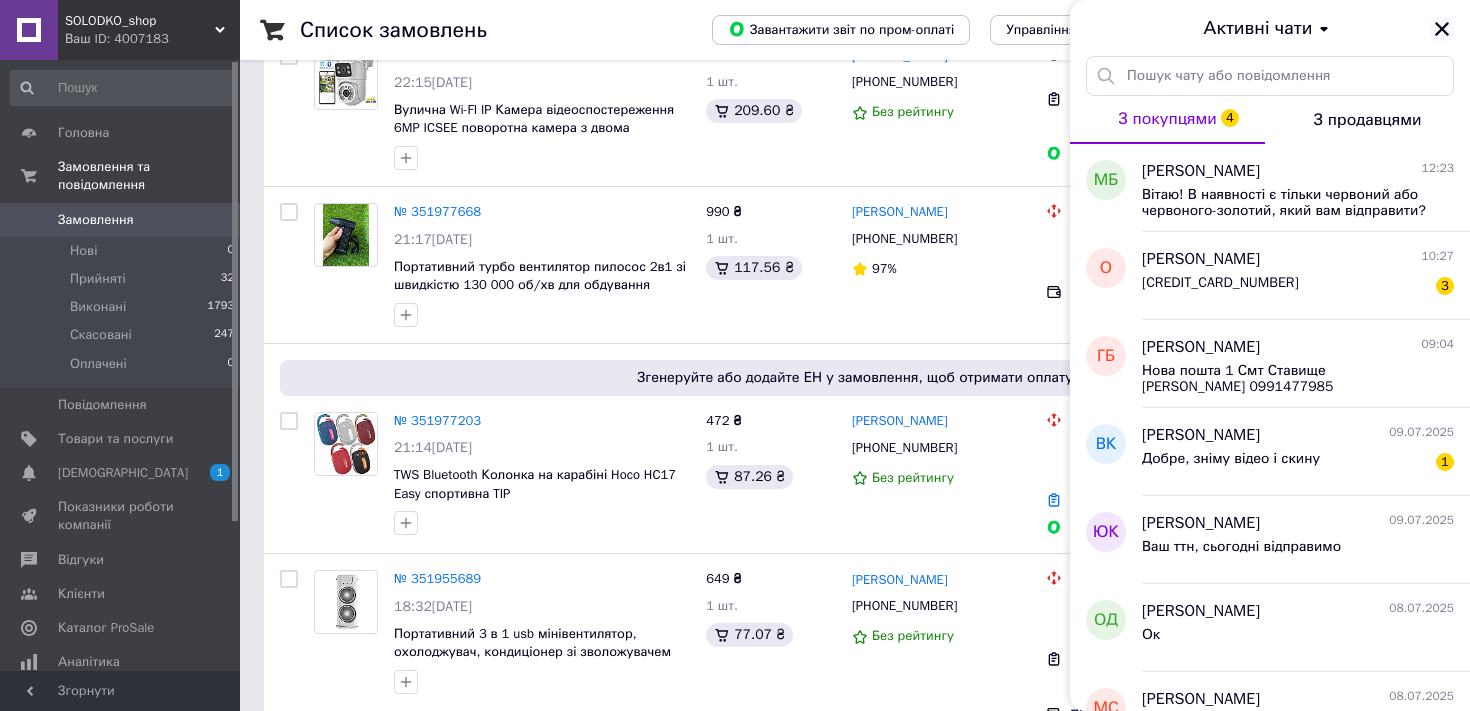 click 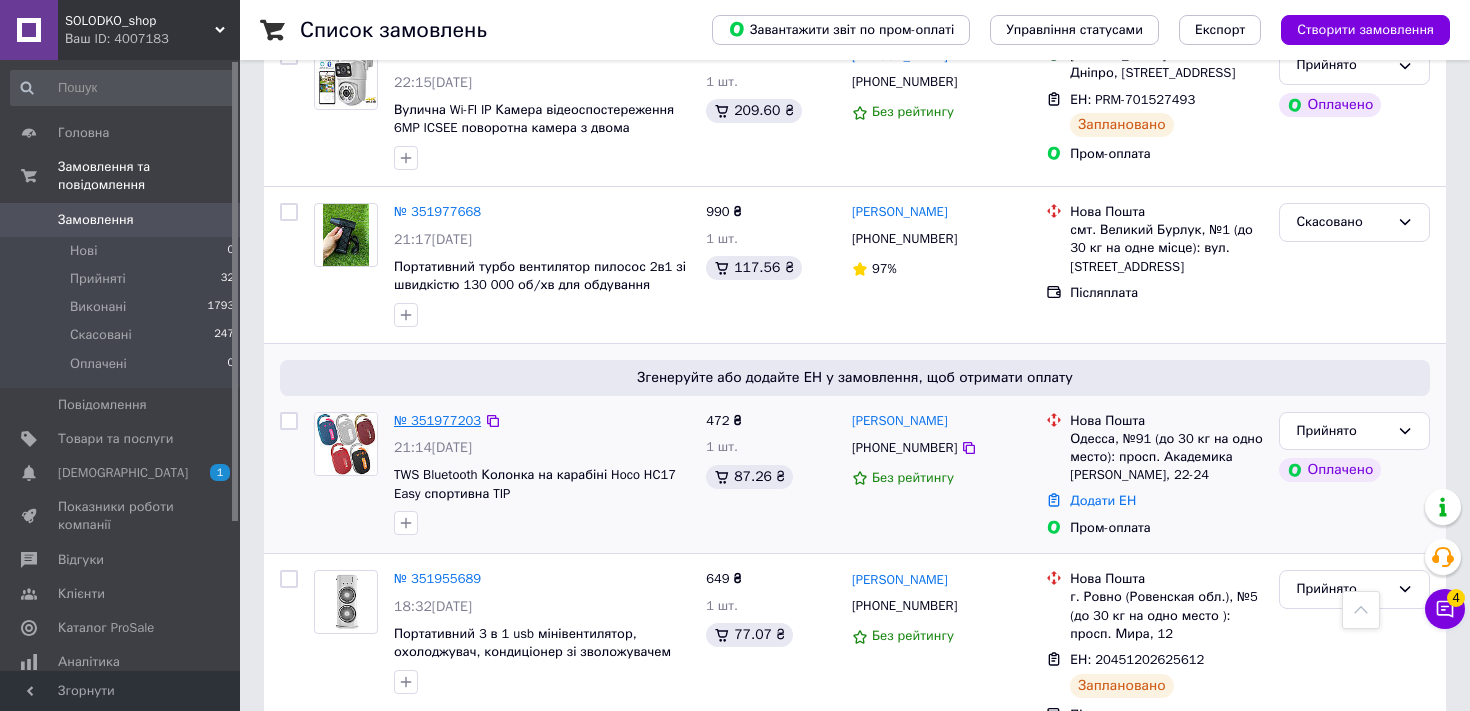 click on "№ 351977203" at bounding box center (437, 420) 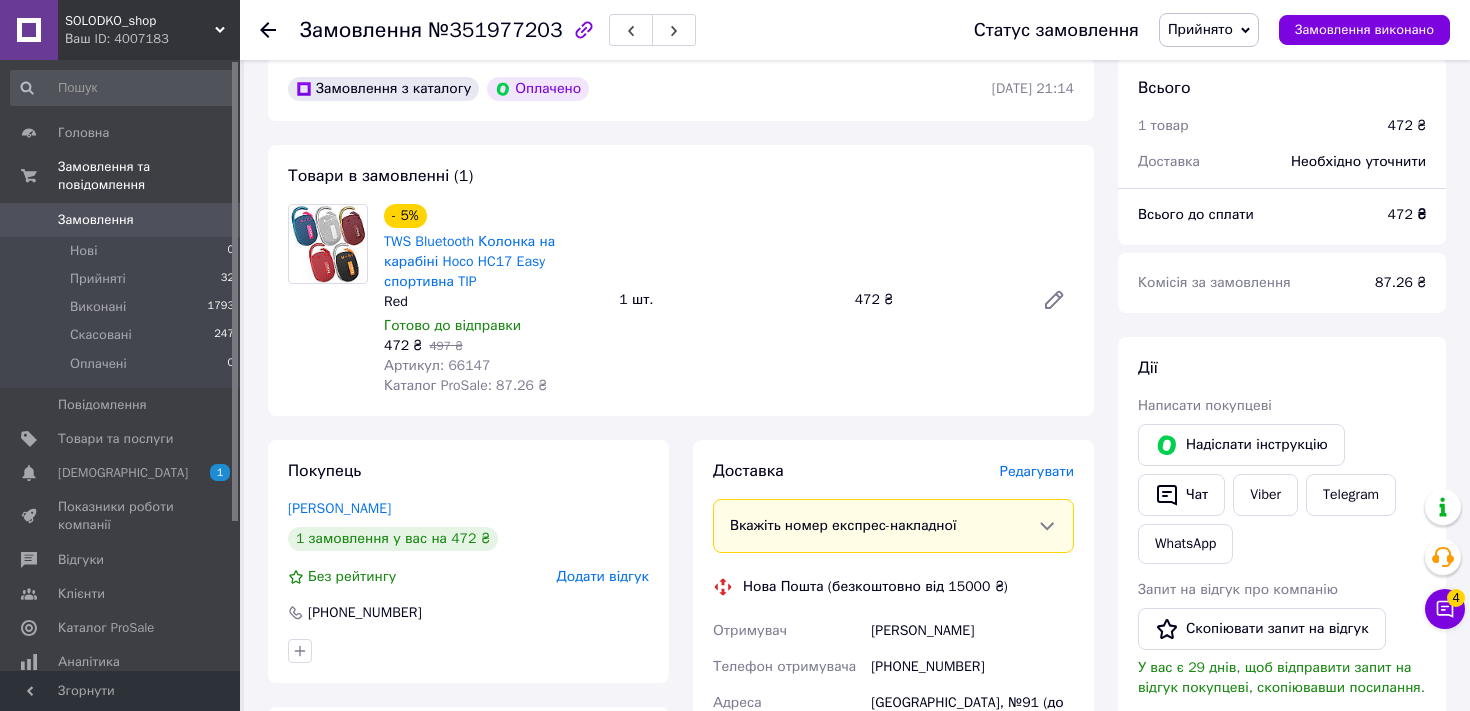 scroll, scrollTop: 630, scrollLeft: 0, axis: vertical 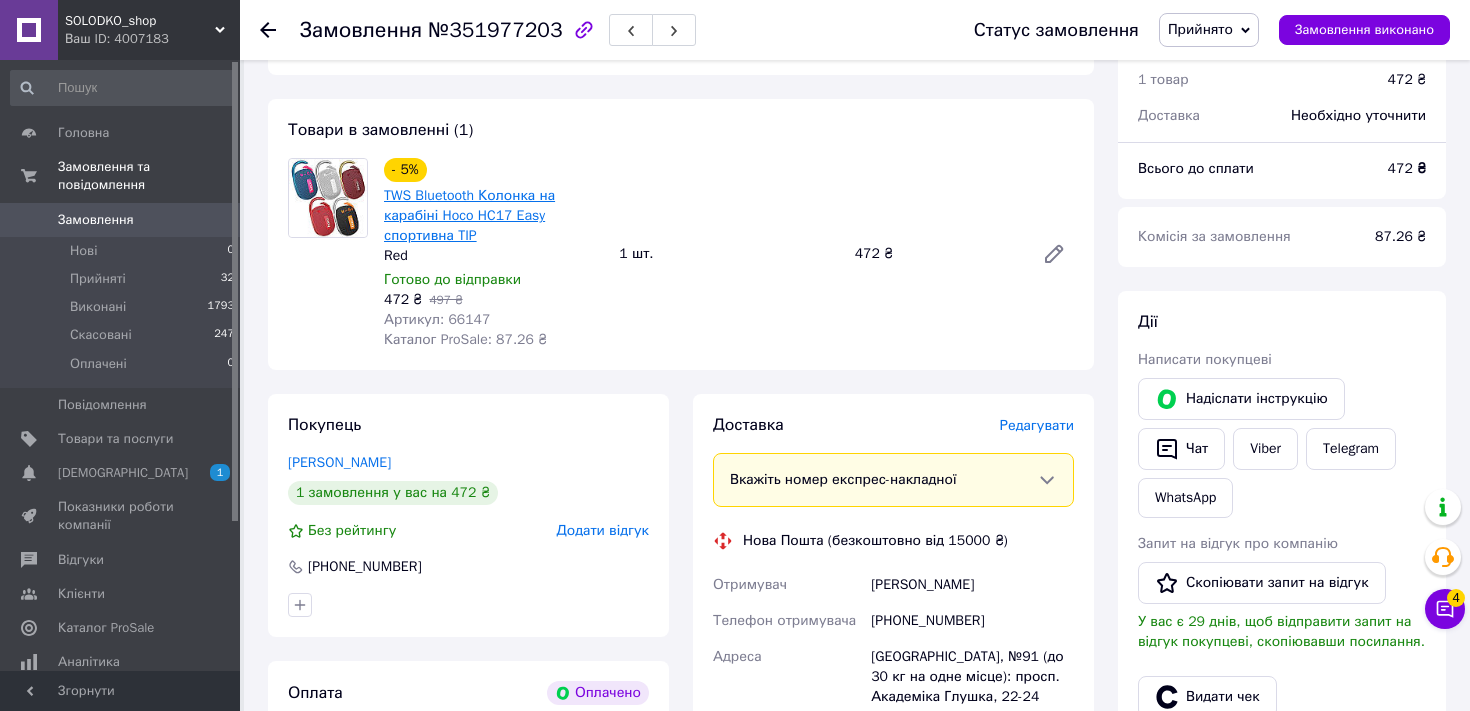click on "TWS Bluetooth Колонка на карабіні Hoco HC17 Easy спортивна TIP" at bounding box center [469, 215] 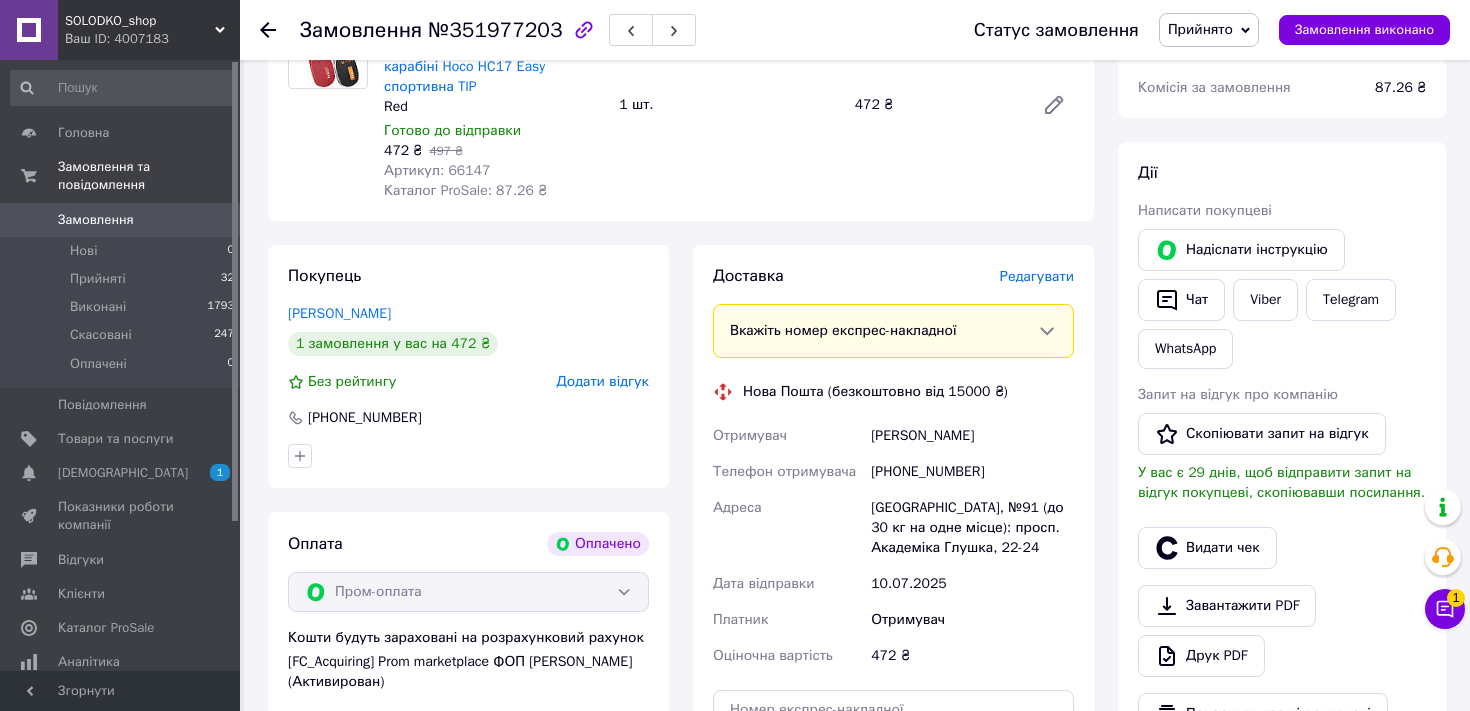scroll, scrollTop: 796, scrollLeft: 0, axis: vertical 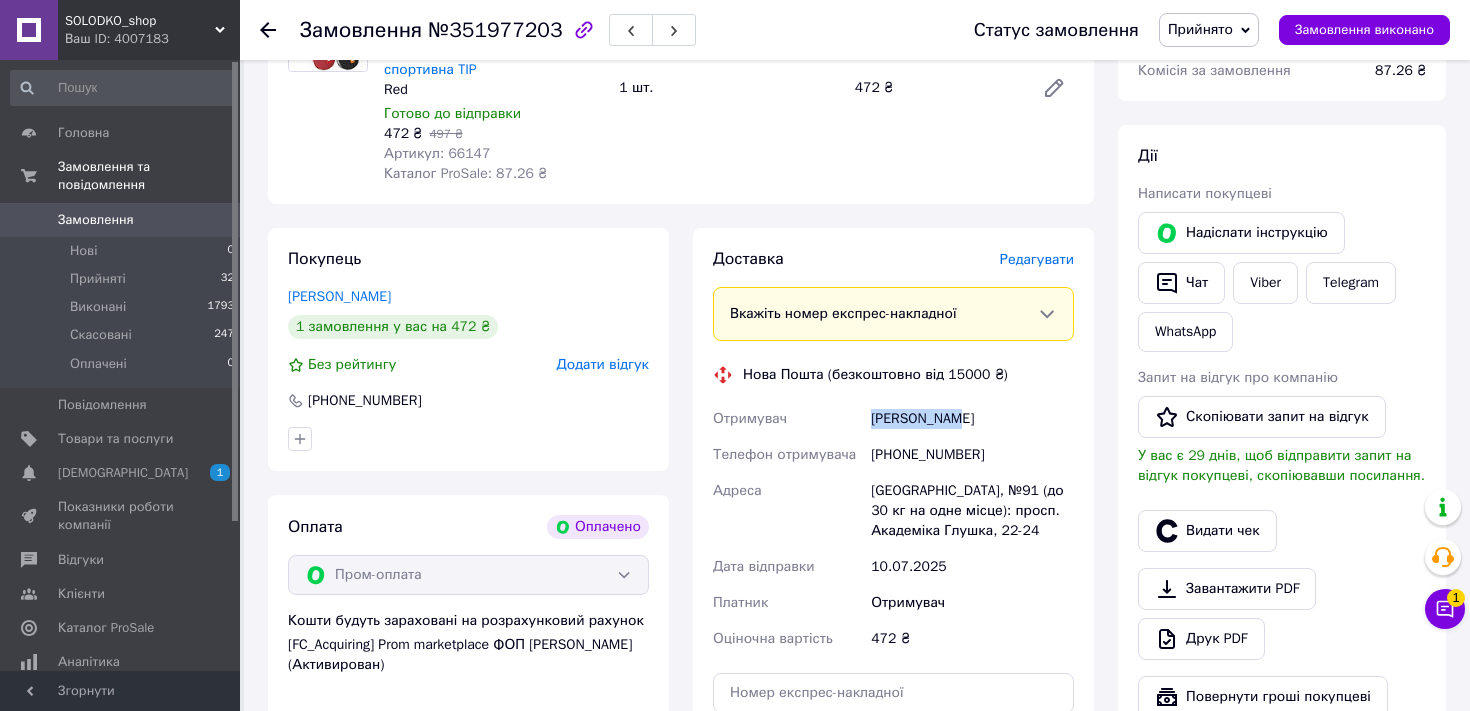 drag, startPoint x: 961, startPoint y: 415, endPoint x: 860, endPoint y: 412, distance: 101.04455 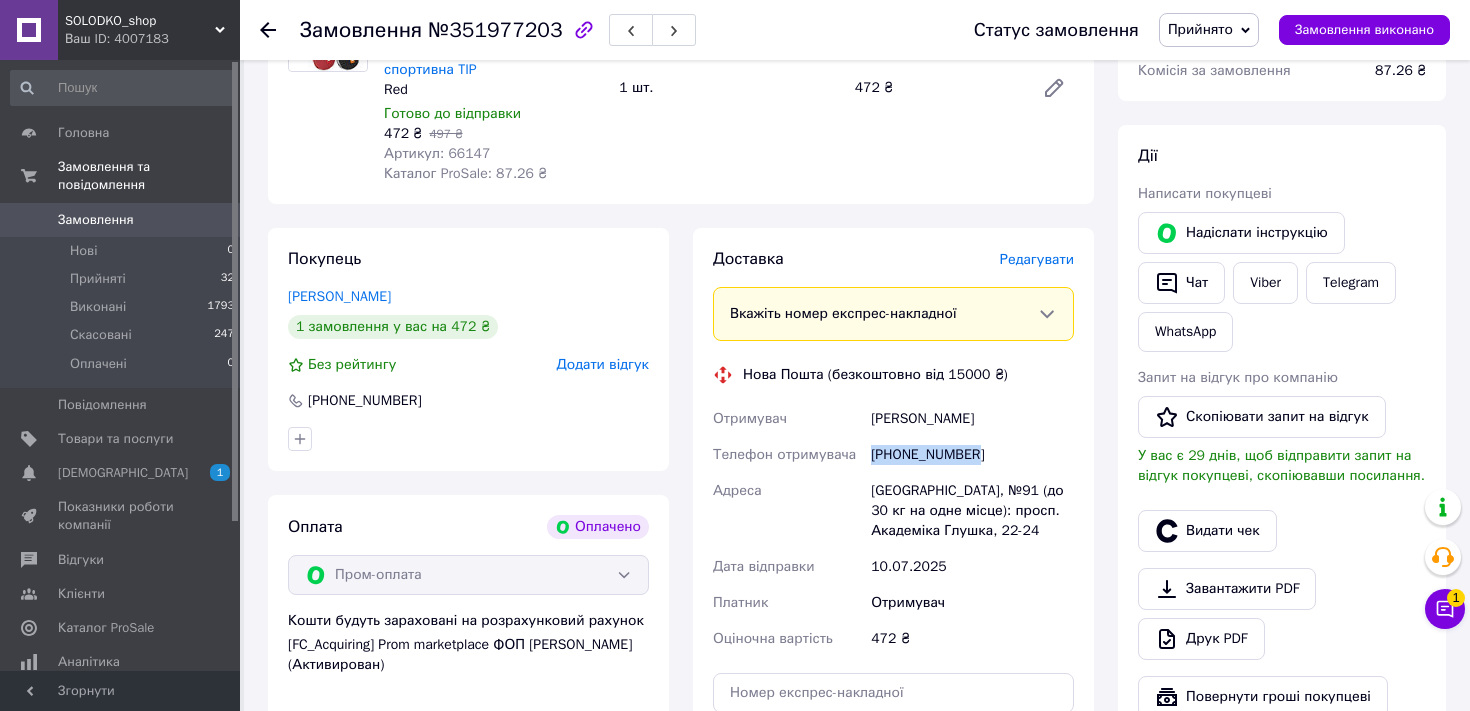 drag, startPoint x: 983, startPoint y: 454, endPoint x: 862, endPoint y: 444, distance: 121.41252 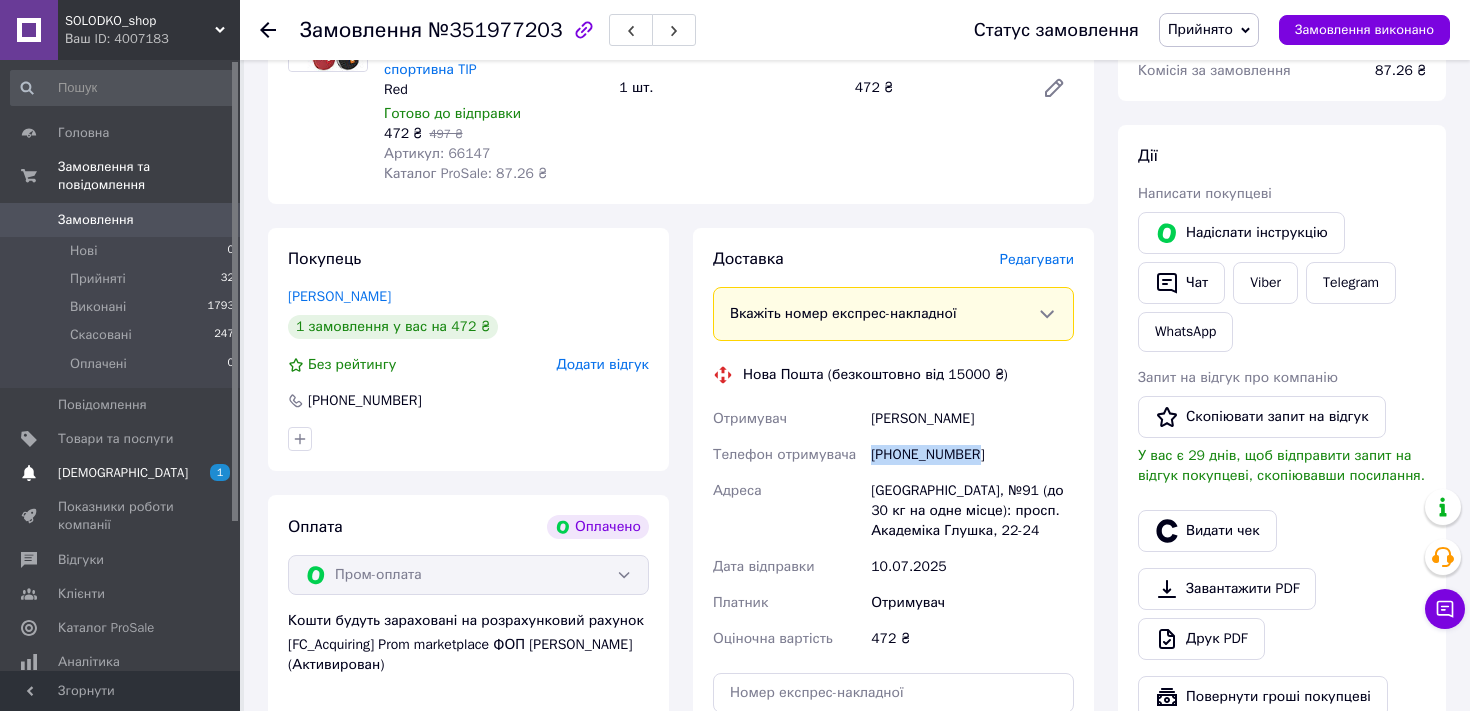 click on "Сповіщення" at bounding box center (121, 473) 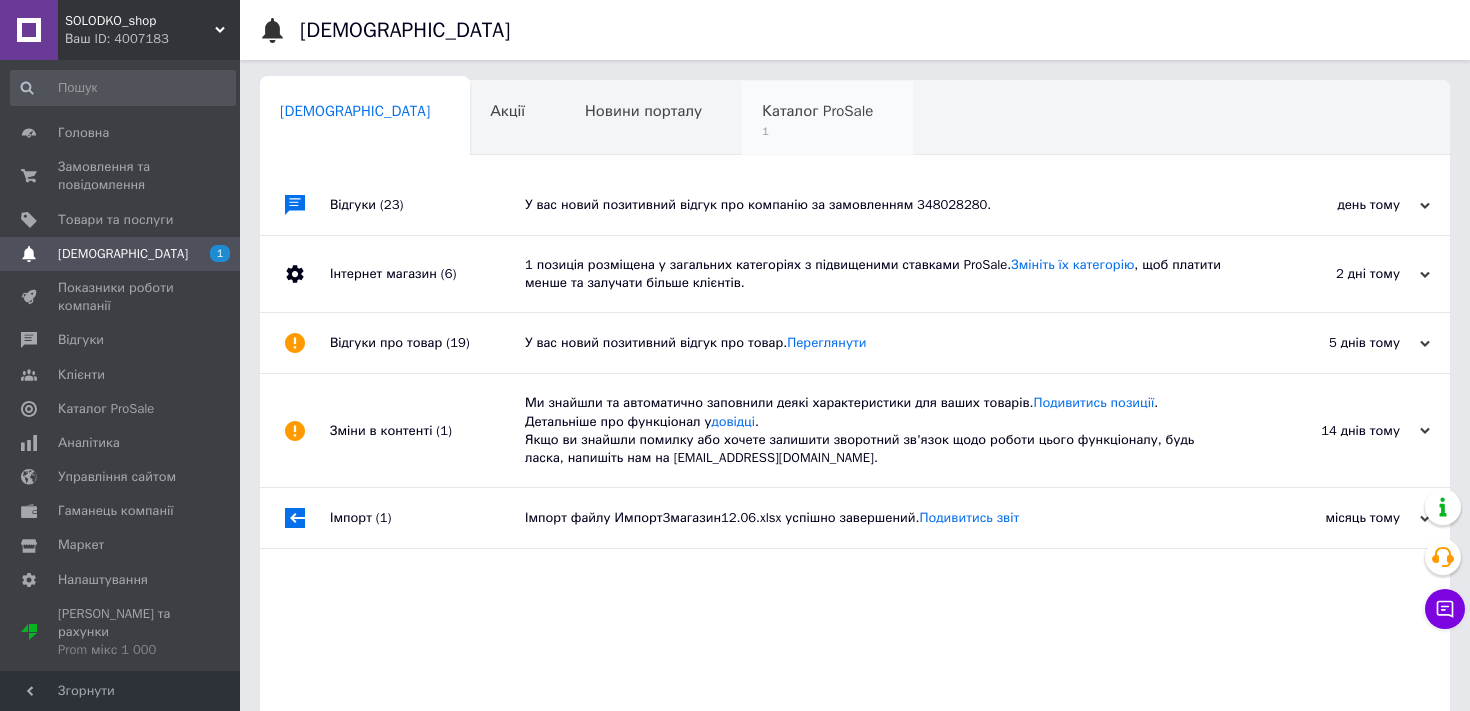 click on "1" at bounding box center (817, 131) 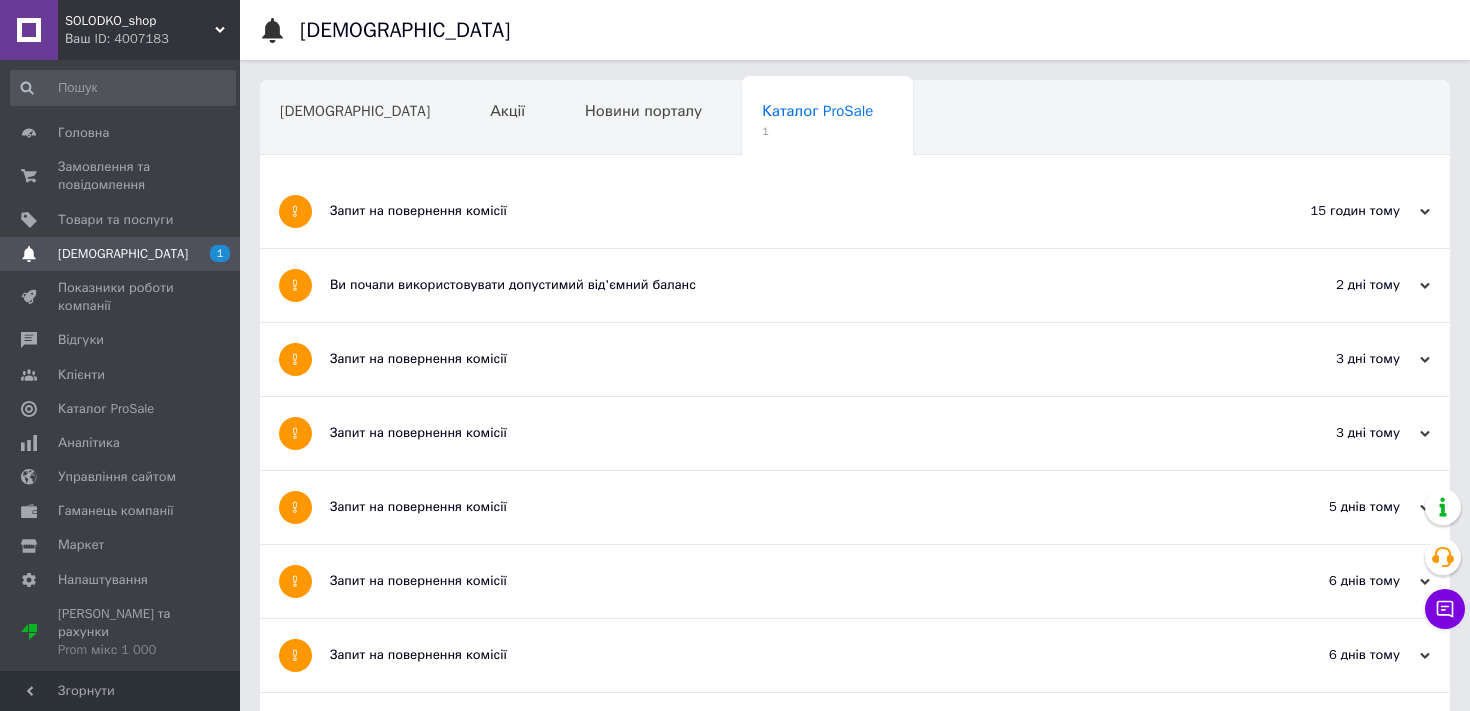 click on "Запит на повернення комісії" at bounding box center [780, 211] 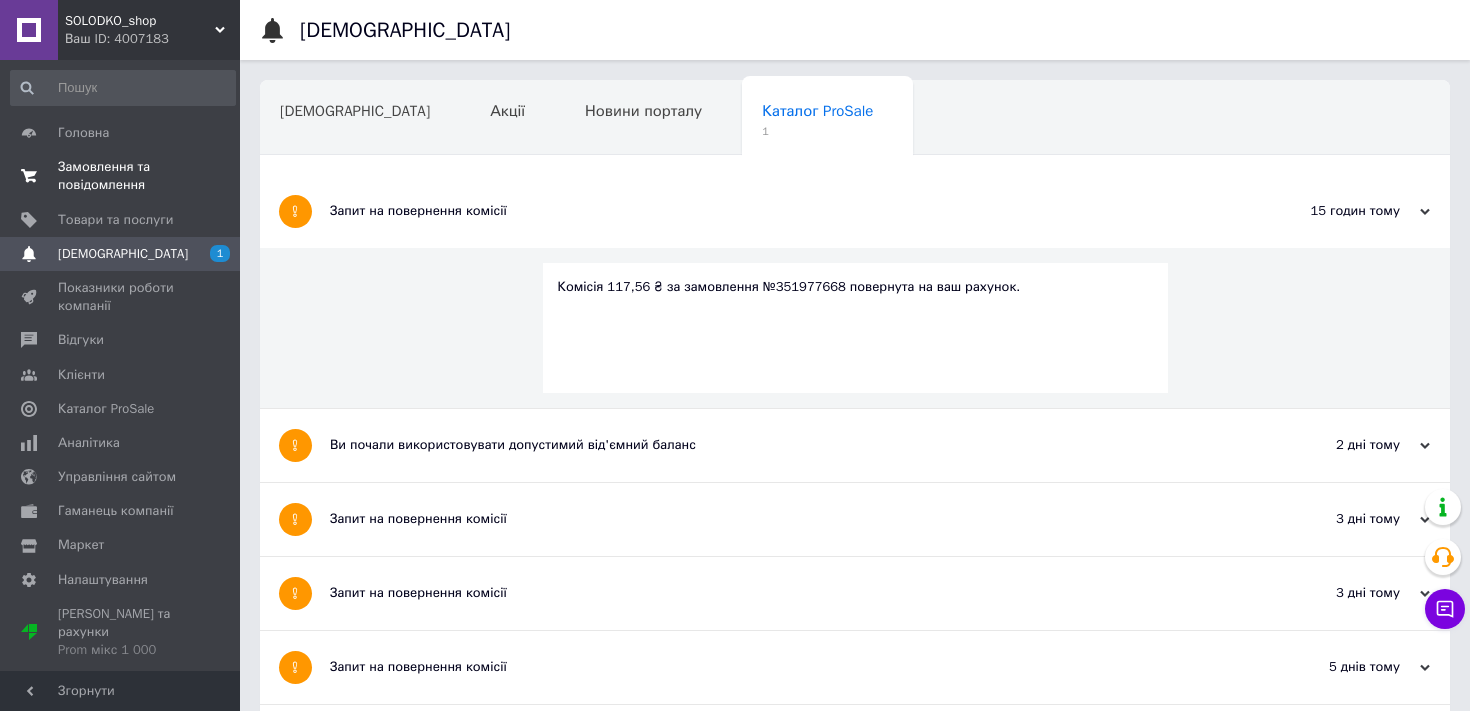 click on "Замовлення та повідомлення" at bounding box center [121, 176] 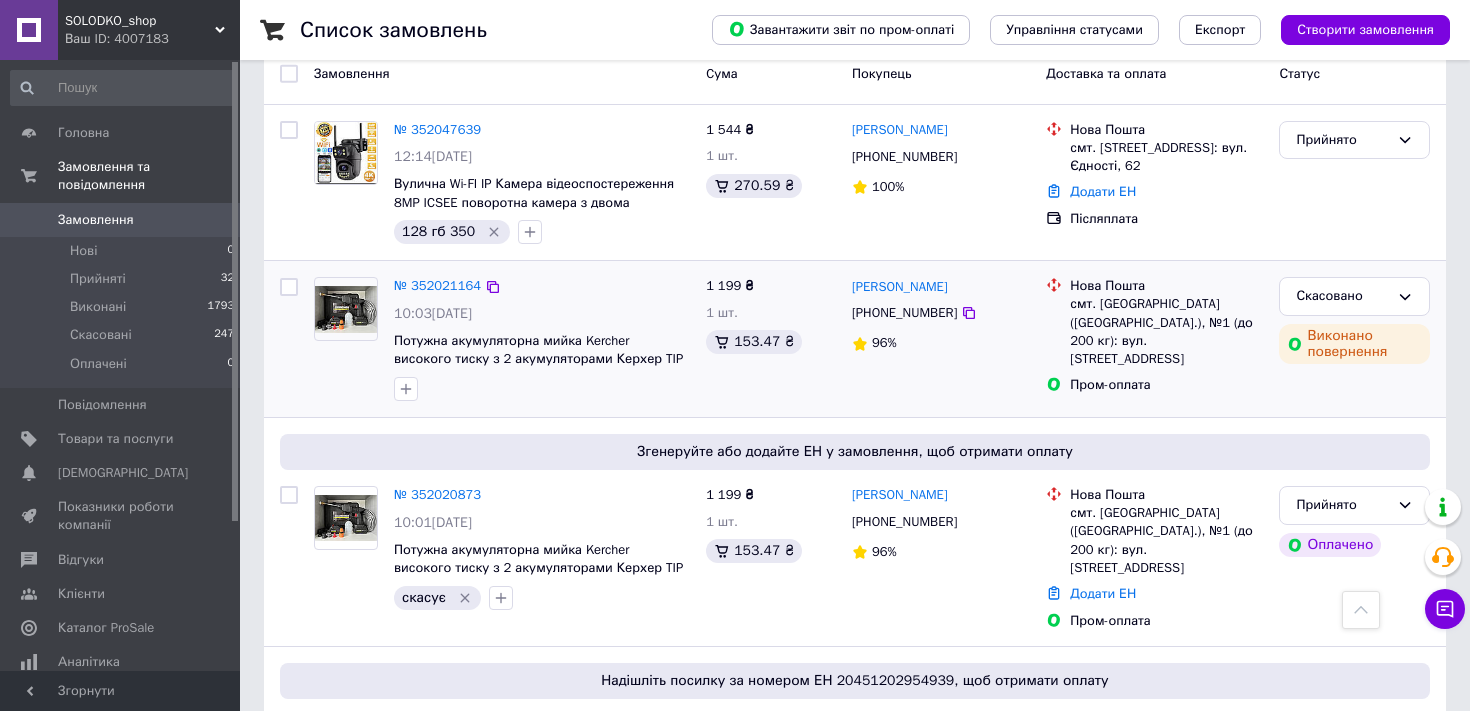 scroll, scrollTop: 113, scrollLeft: 0, axis: vertical 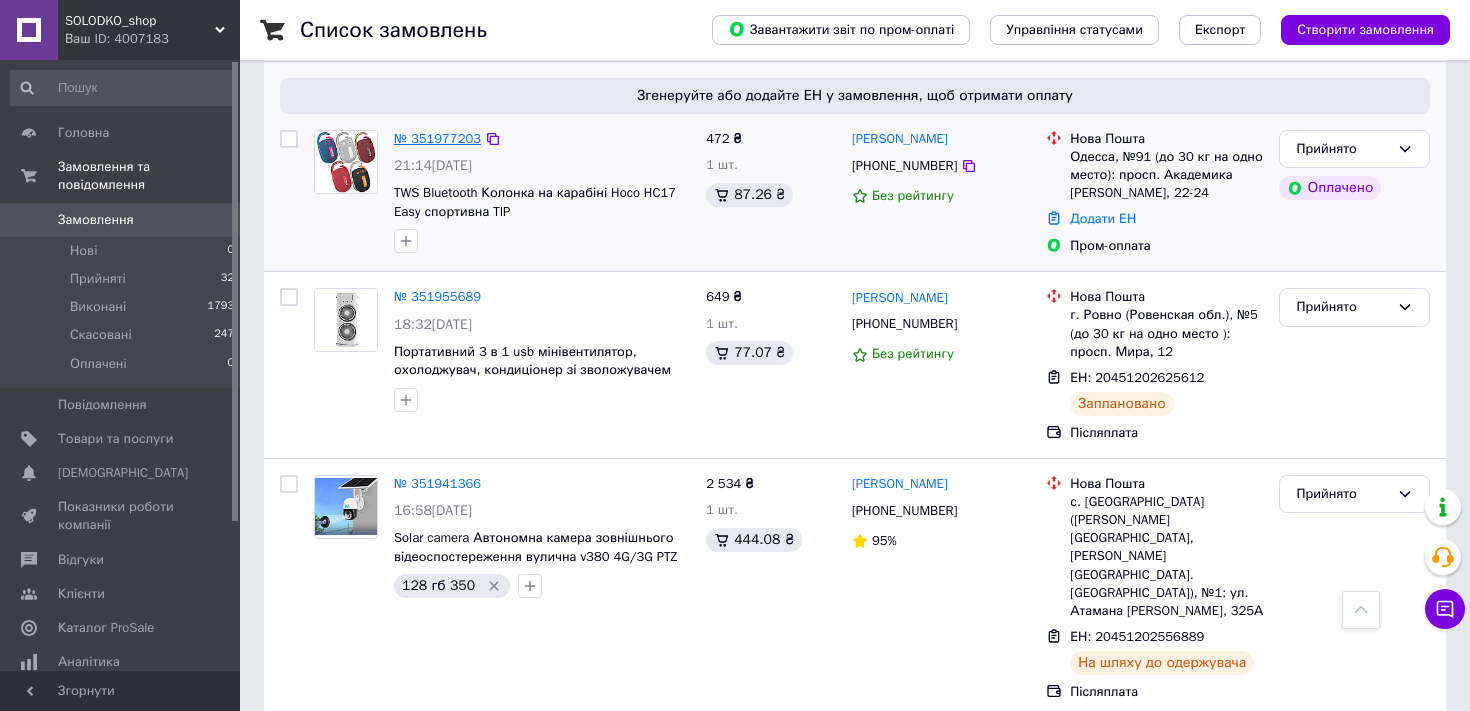 click on "№ 351977203" at bounding box center (437, 138) 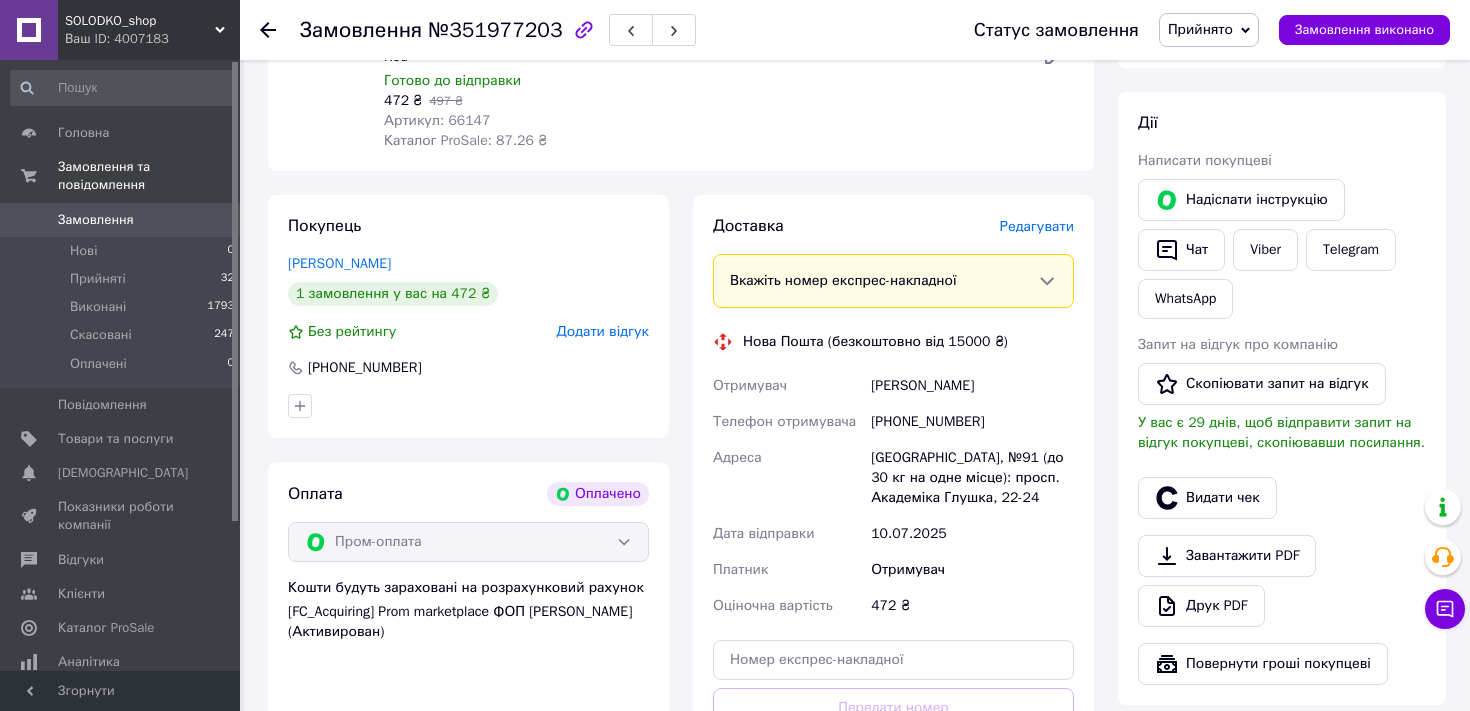 scroll, scrollTop: 995, scrollLeft: 0, axis: vertical 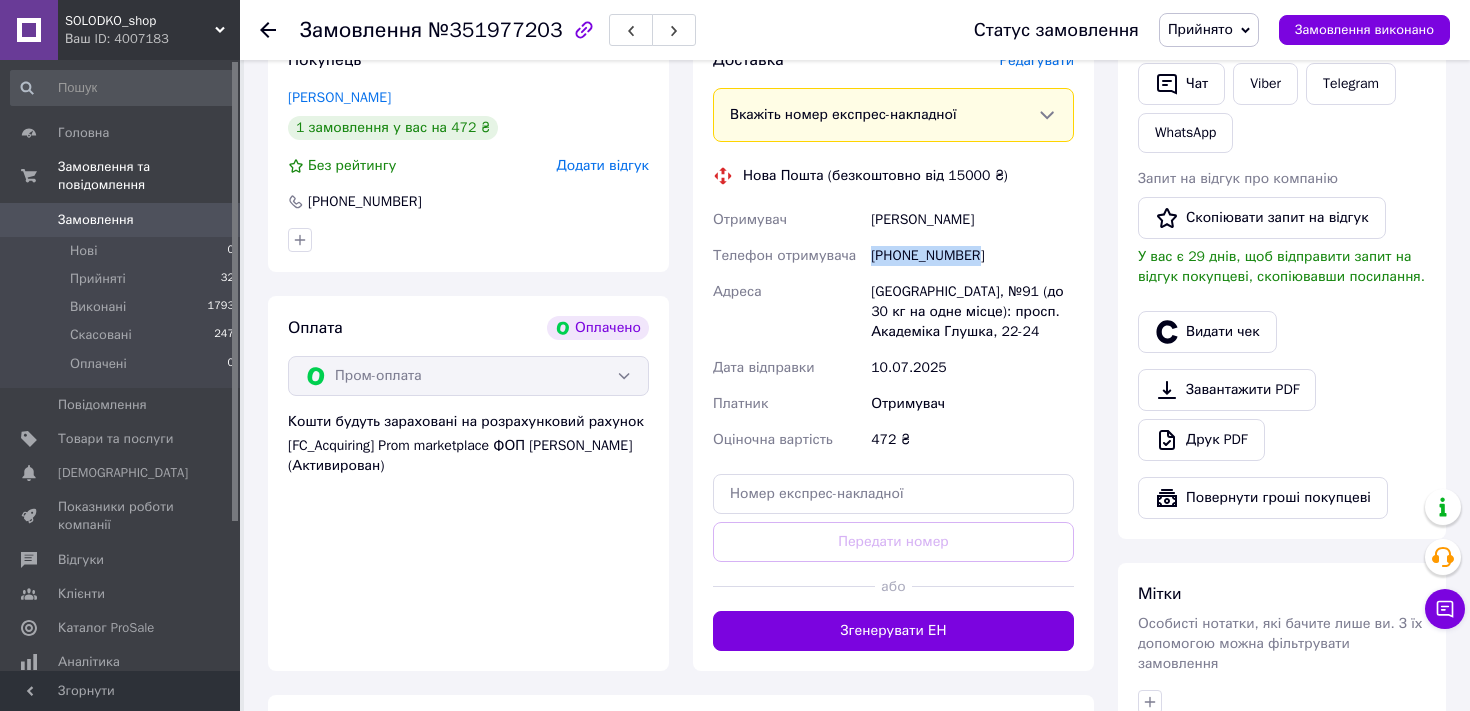 drag, startPoint x: 989, startPoint y: 254, endPoint x: 852, endPoint y: 251, distance: 137.03284 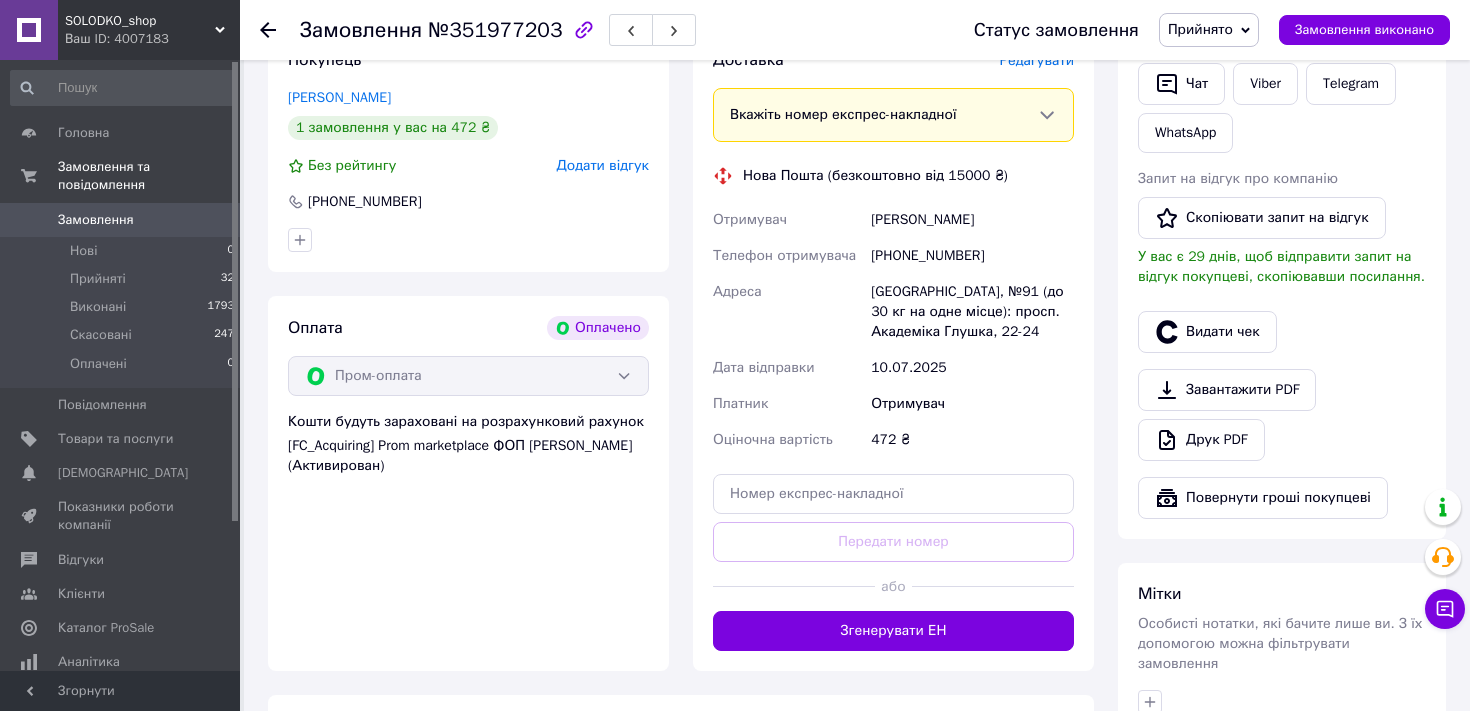 click on "Отримувач" at bounding box center (972, 404) 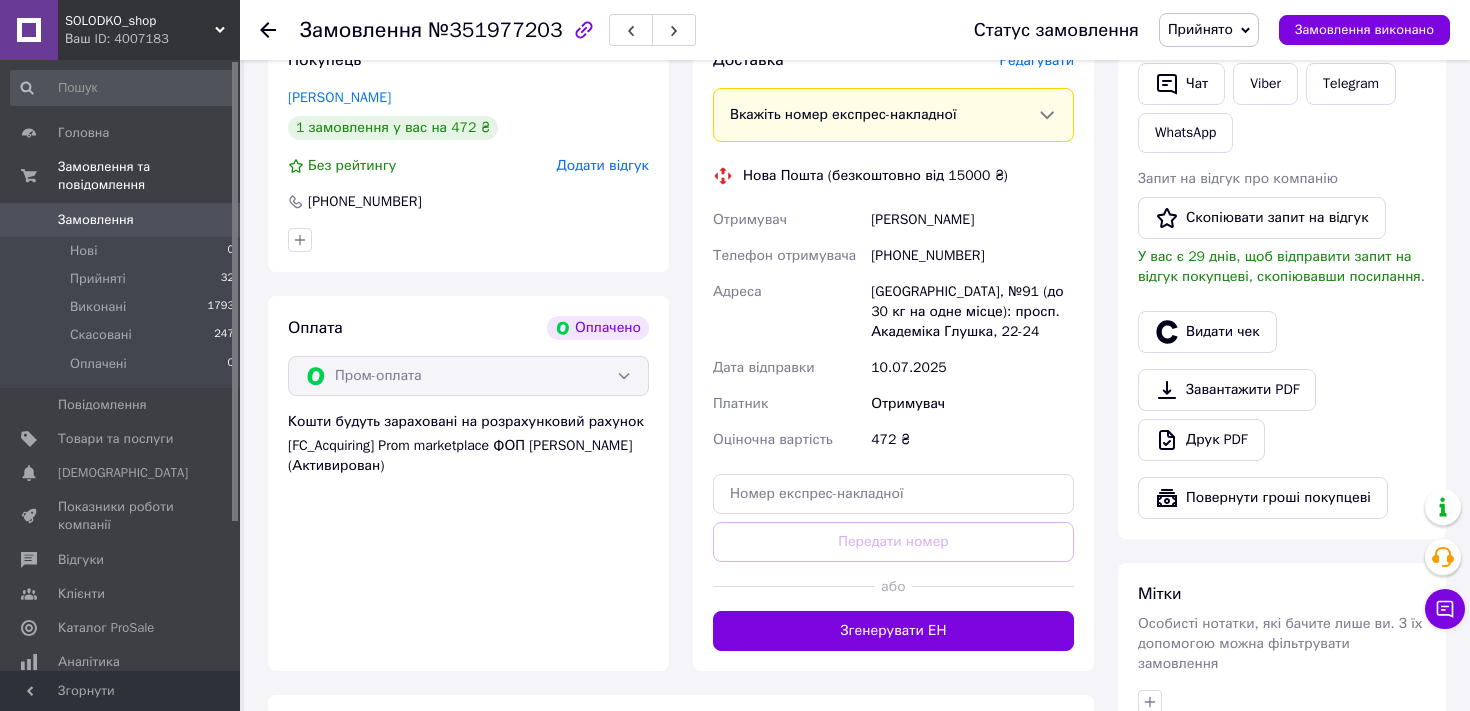 click on "Замовлення" at bounding box center (96, 220) 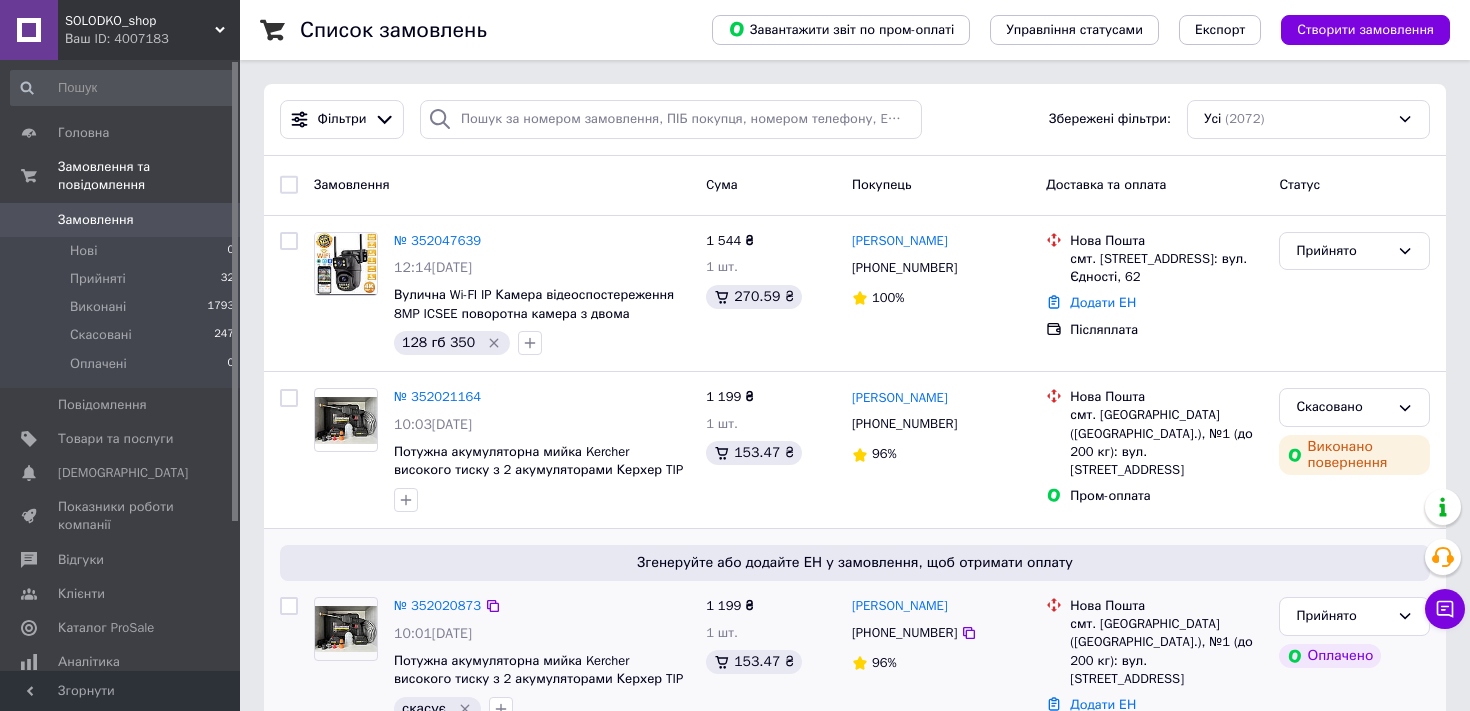 scroll, scrollTop: 172, scrollLeft: 0, axis: vertical 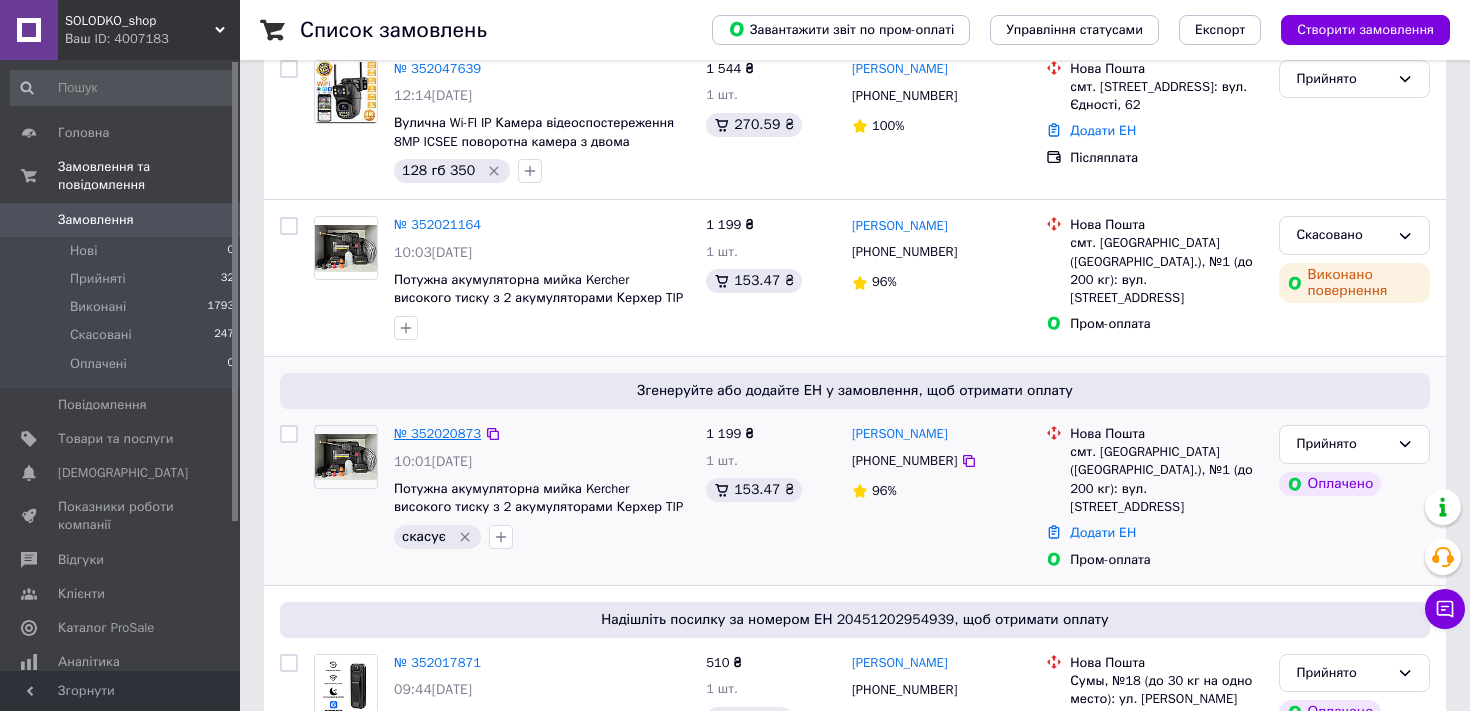 click on "№ 352020873" at bounding box center [437, 433] 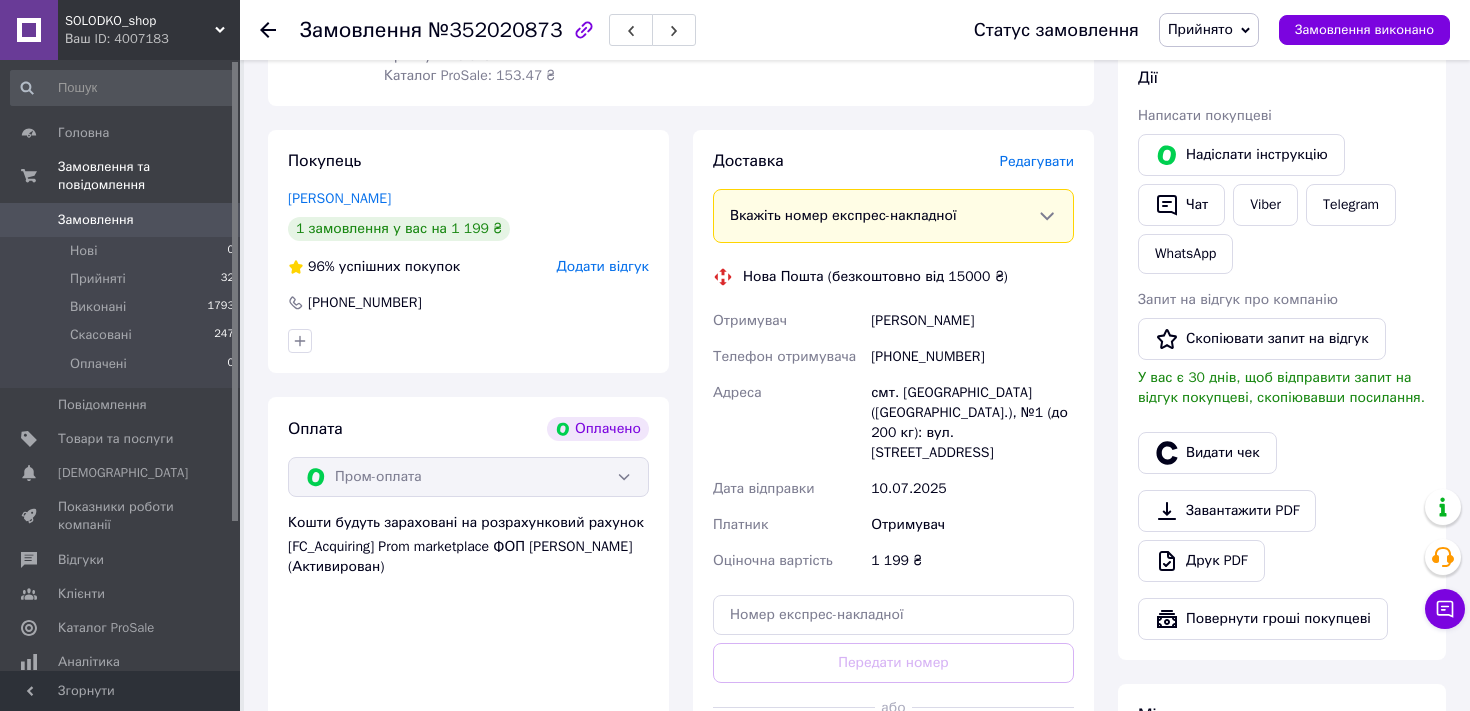 scroll, scrollTop: 876, scrollLeft: 0, axis: vertical 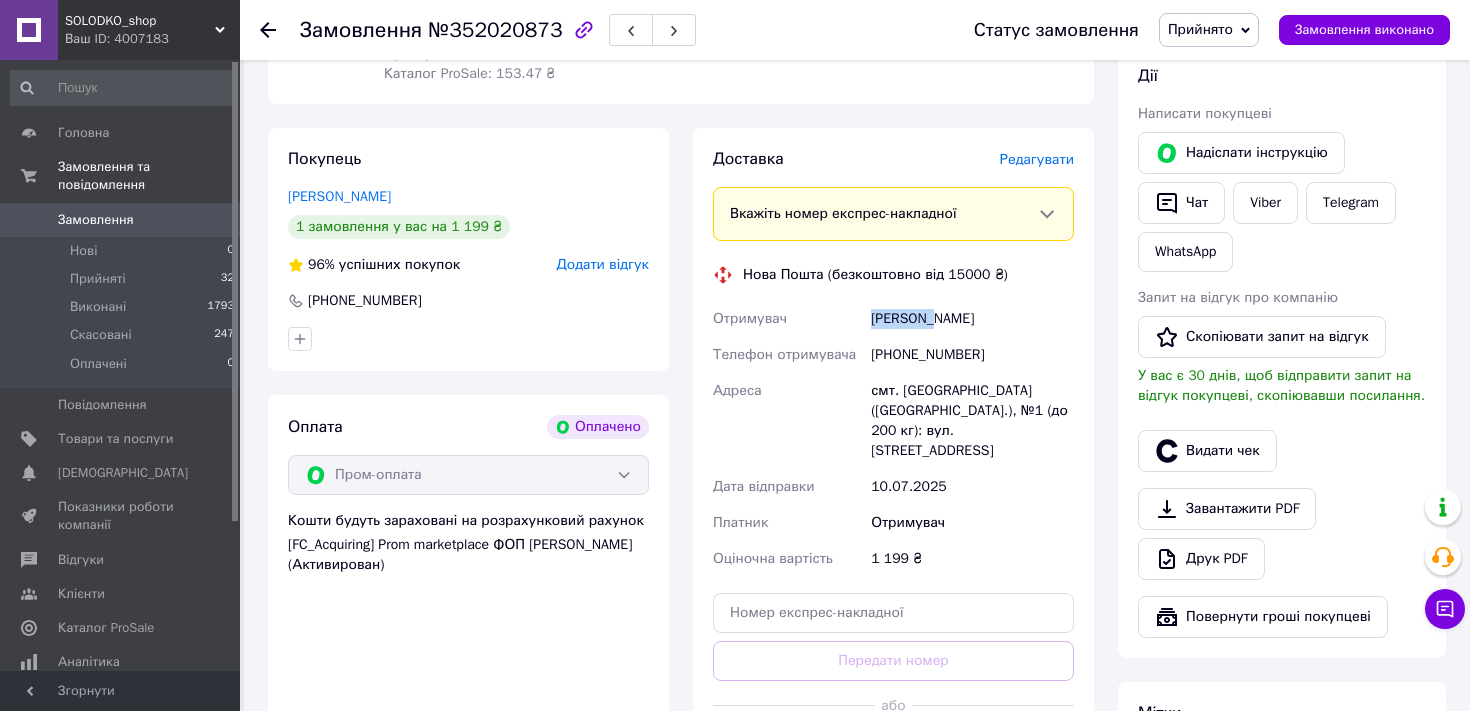 drag, startPoint x: 933, startPoint y: 318, endPoint x: 856, endPoint y: 310, distance: 77.41447 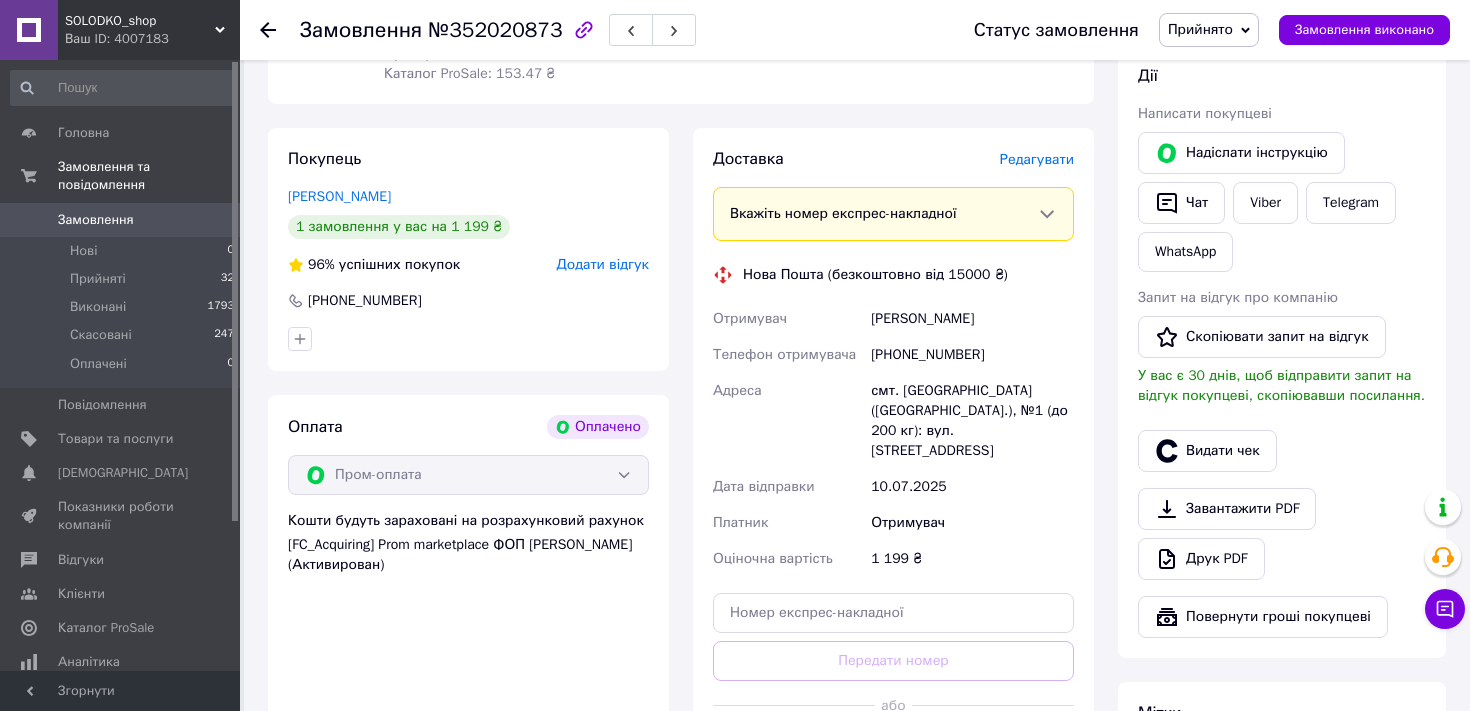 click on "смт. Високопілля (Херсонська обл.), №1 (до 200 кг): вул. Визволителів, 55" at bounding box center (972, 421) 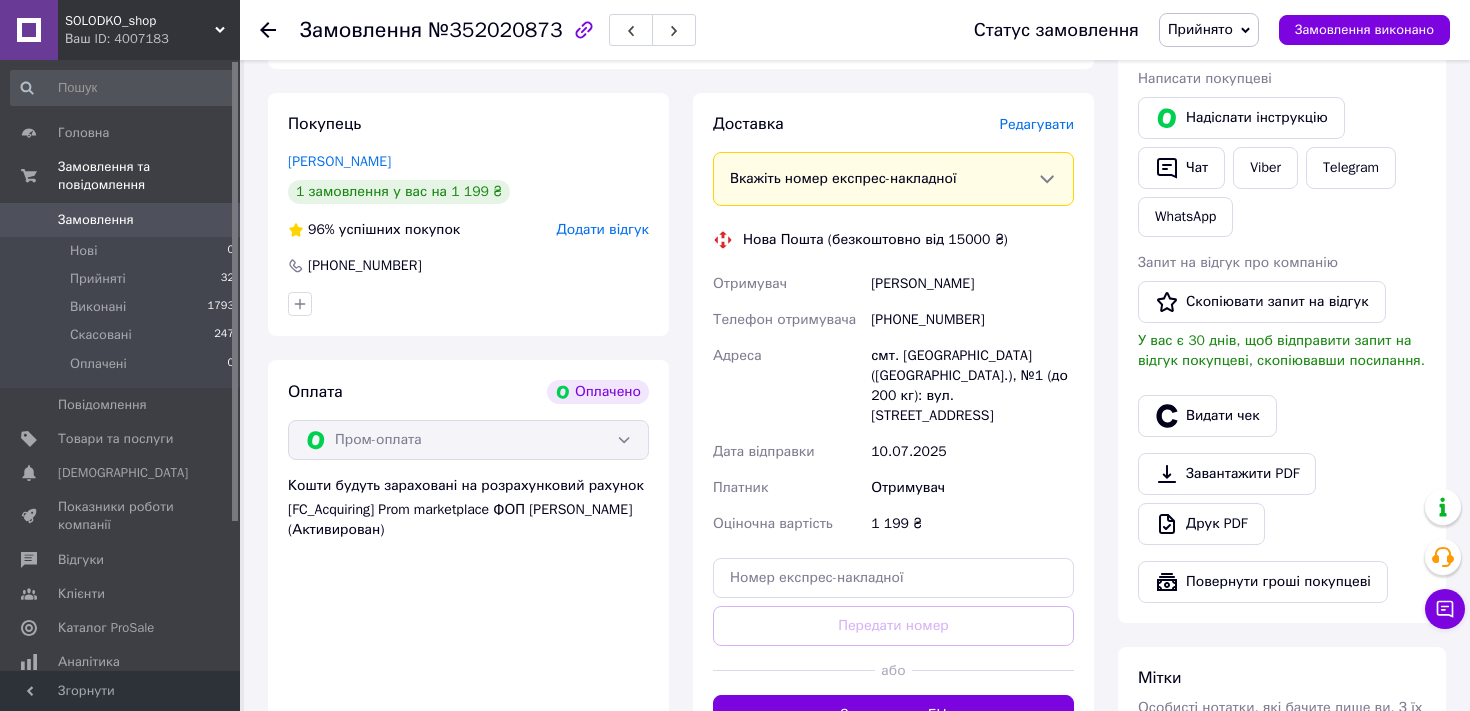 scroll, scrollTop: 909, scrollLeft: 0, axis: vertical 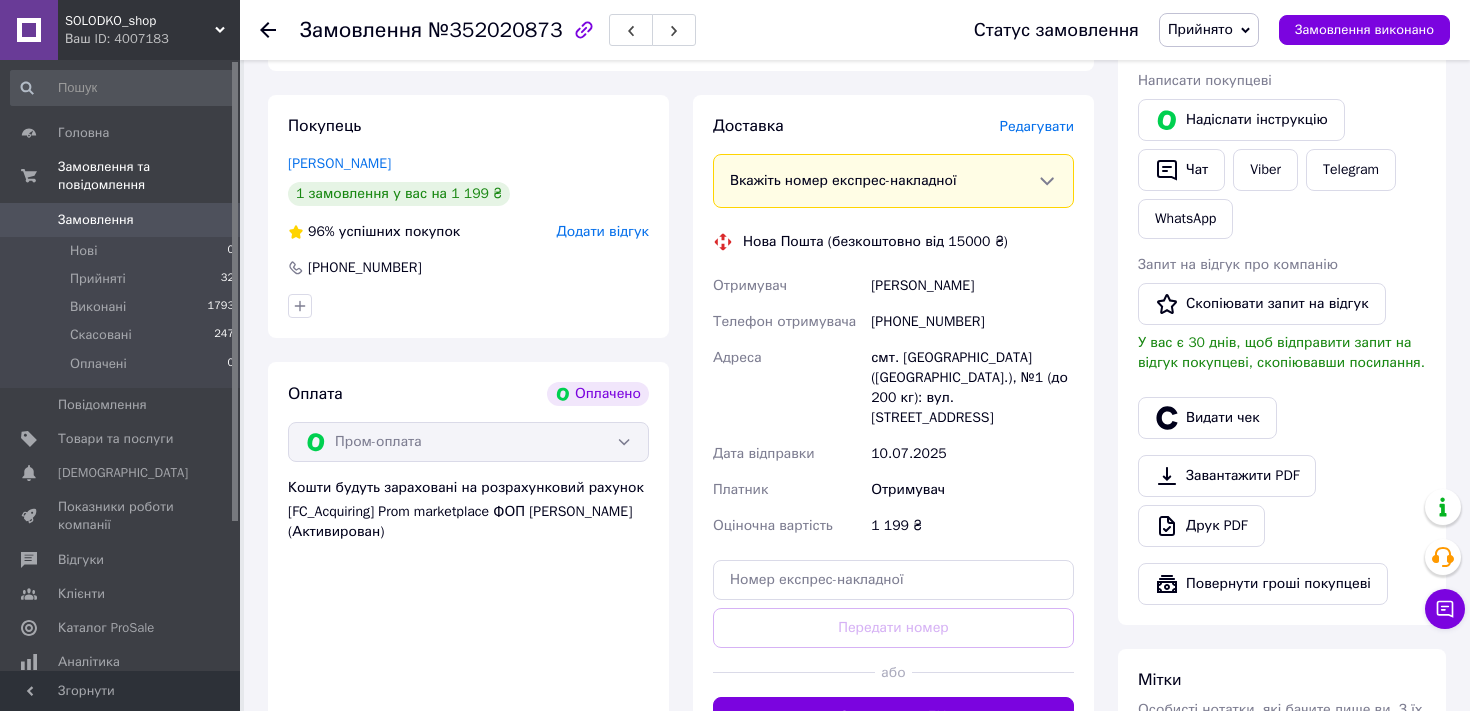 click on "Замовлення" at bounding box center (96, 220) 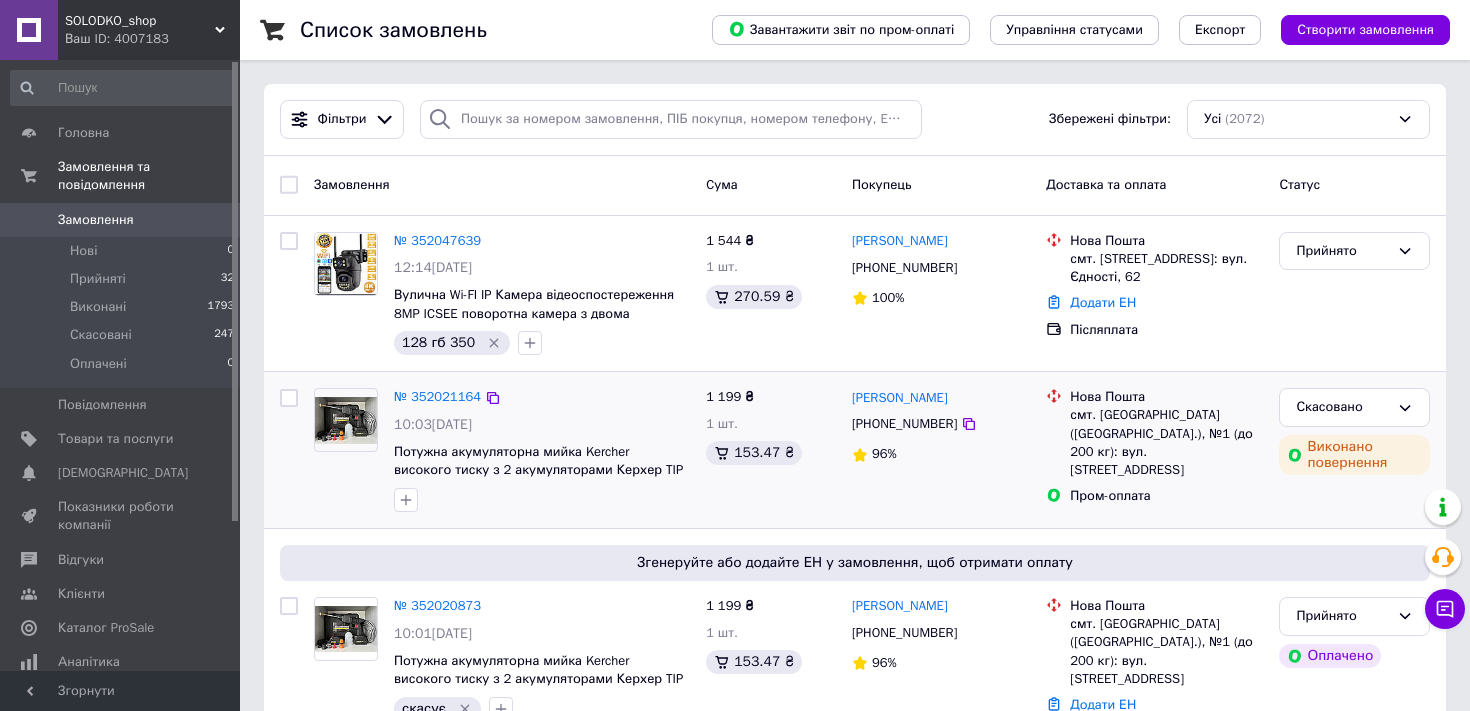 scroll, scrollTop: 43, scrollLeft: 0, axis: vertical 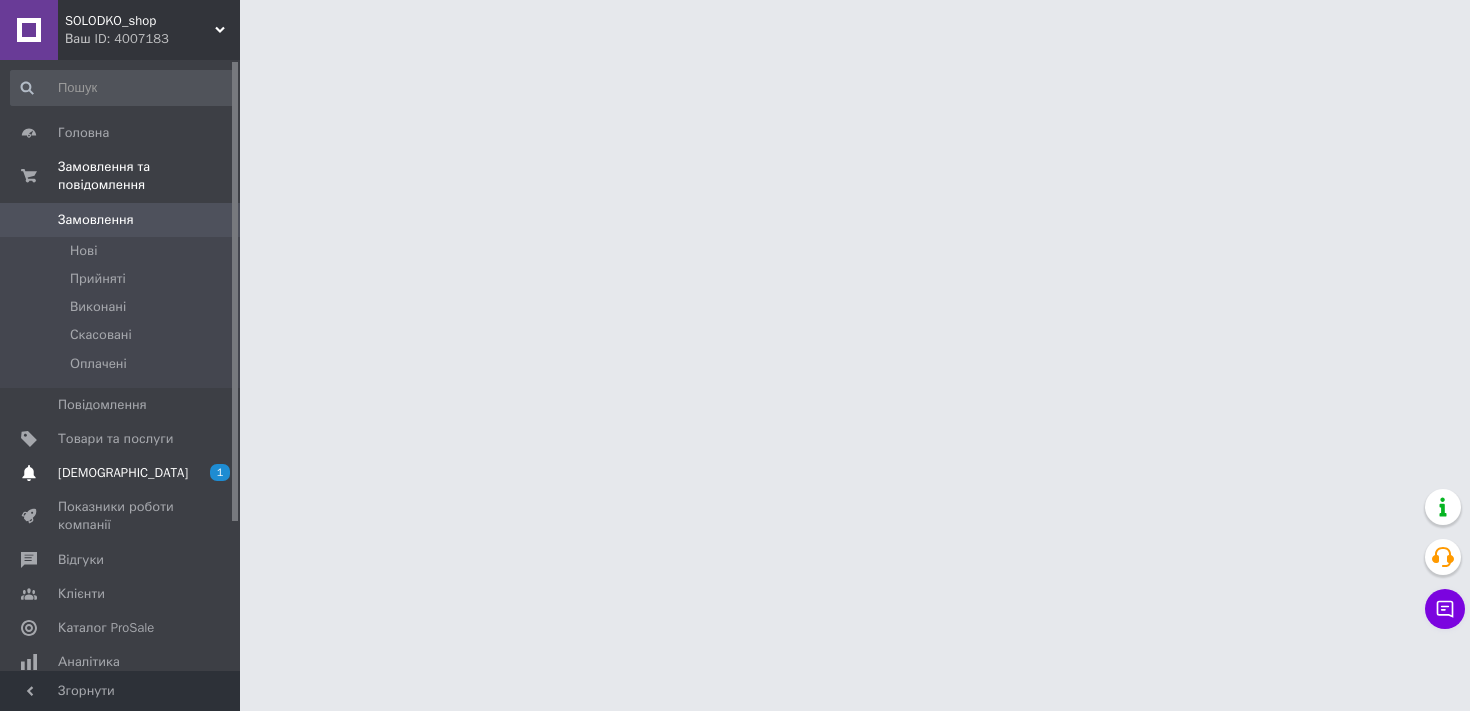 click on "1 0" at bounding box center [212, 473] 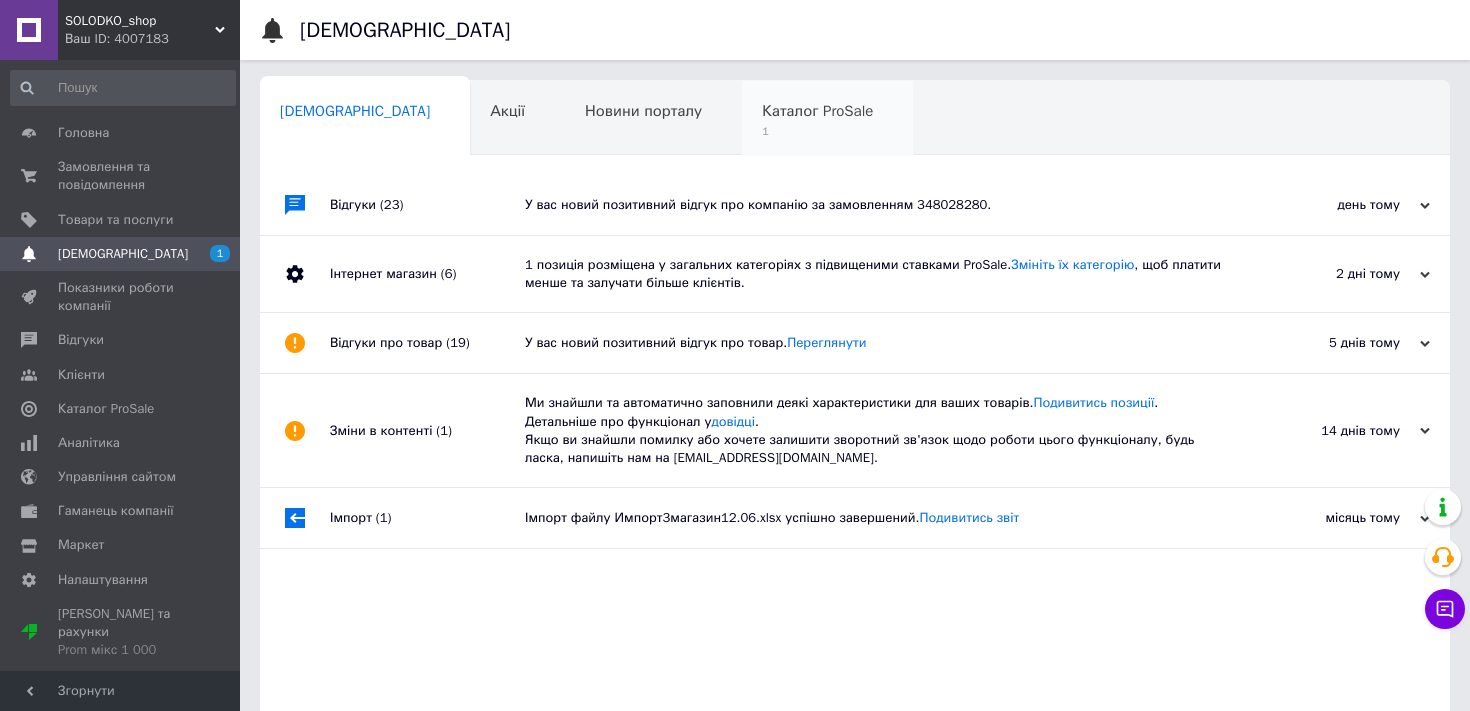 click on "Каталог ProSale 1" at bounding box center [827, 119] 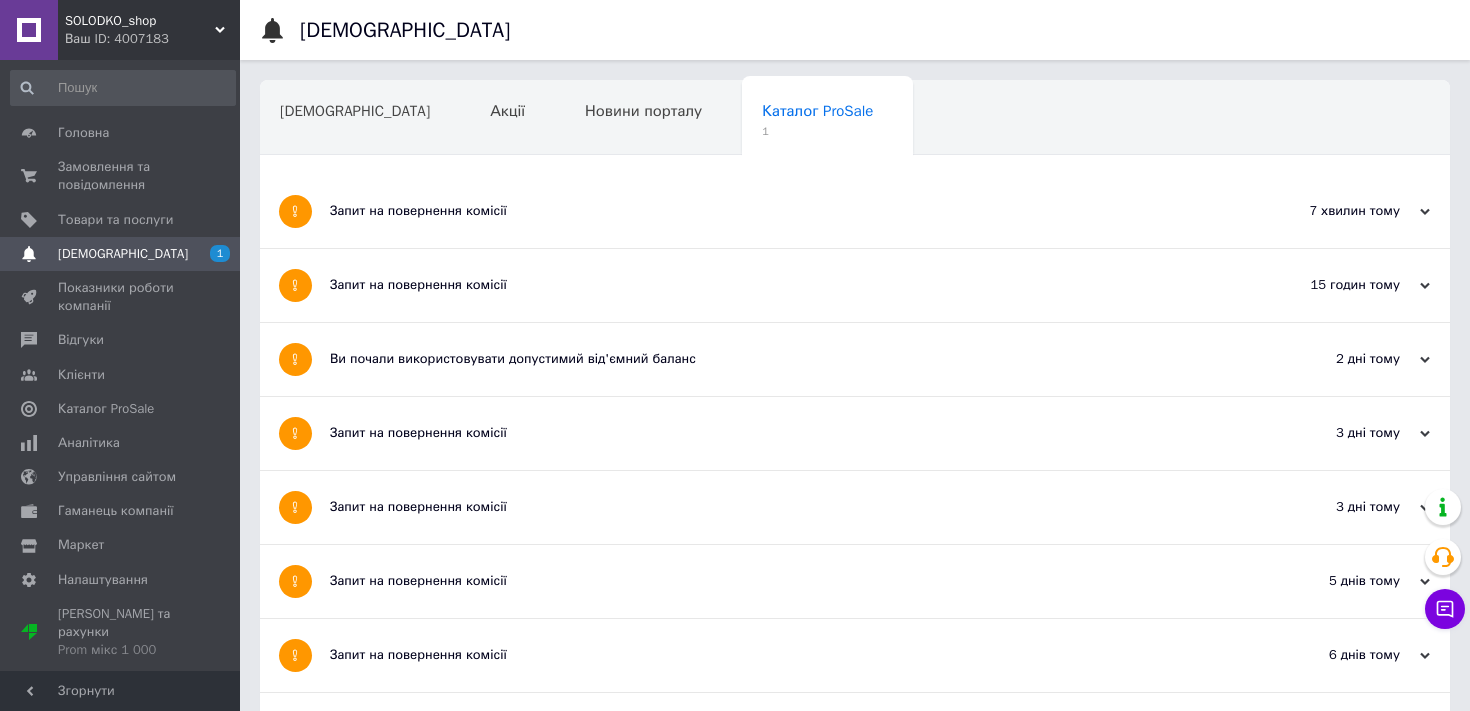click on "Запит на повернення комісії" at bounding box center [780, 211] 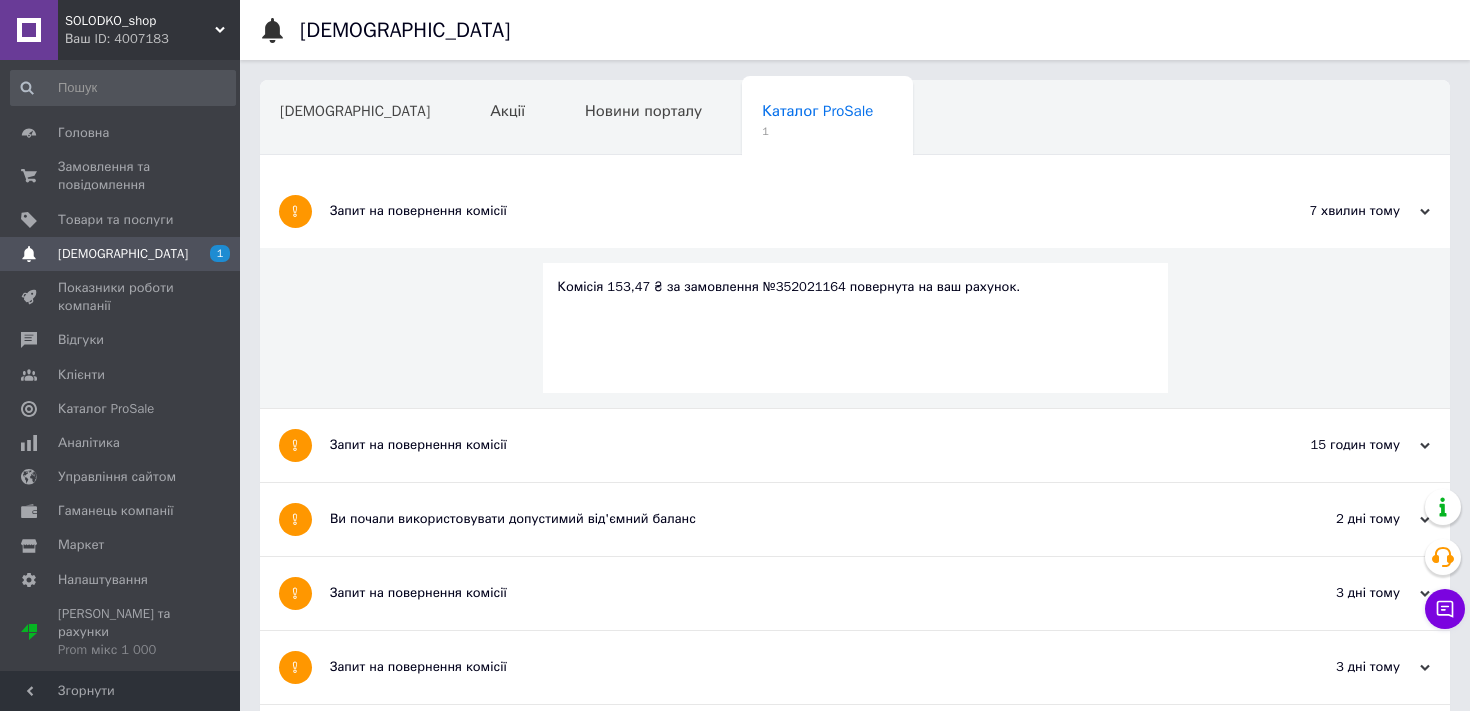 click on "Ваш ID: 4007183" at bounding box center (152, 39) 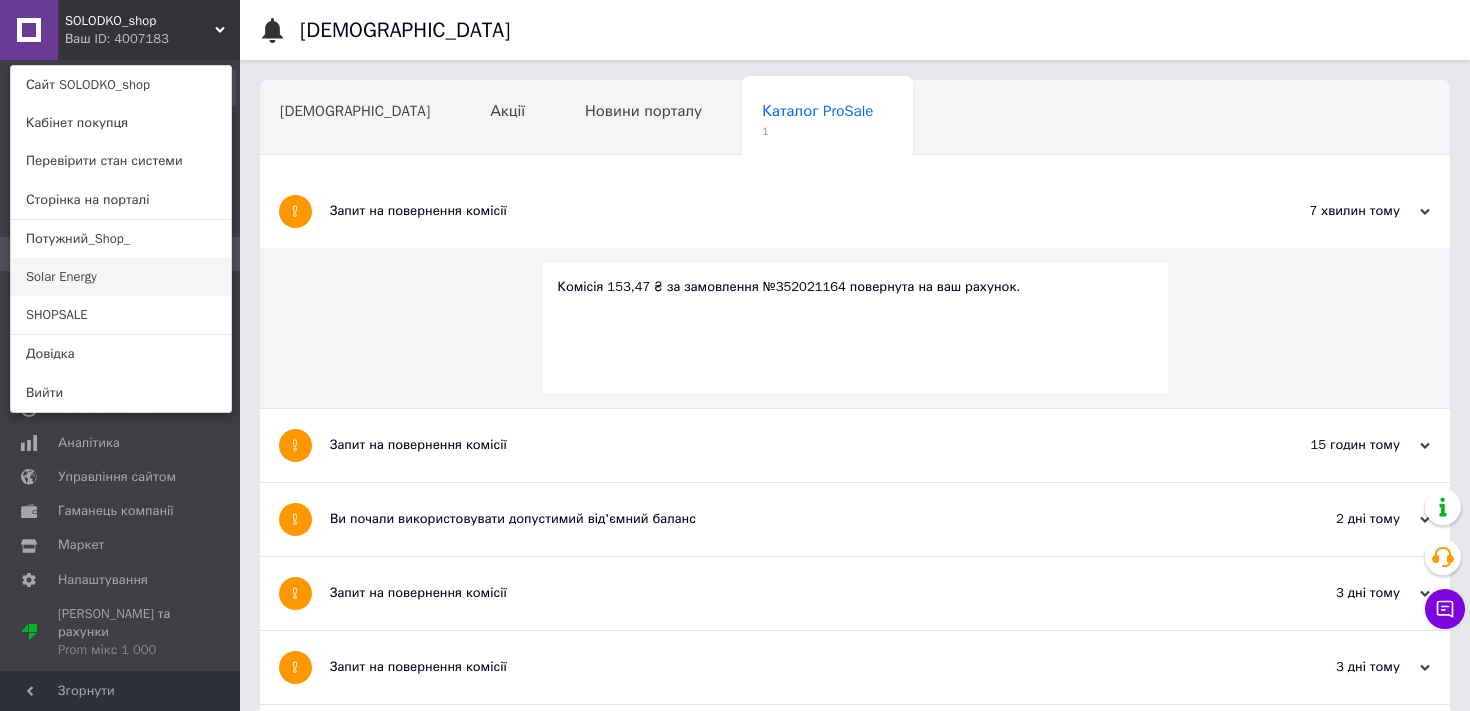click on "Solar Energy" at bounding box center (121, 277) 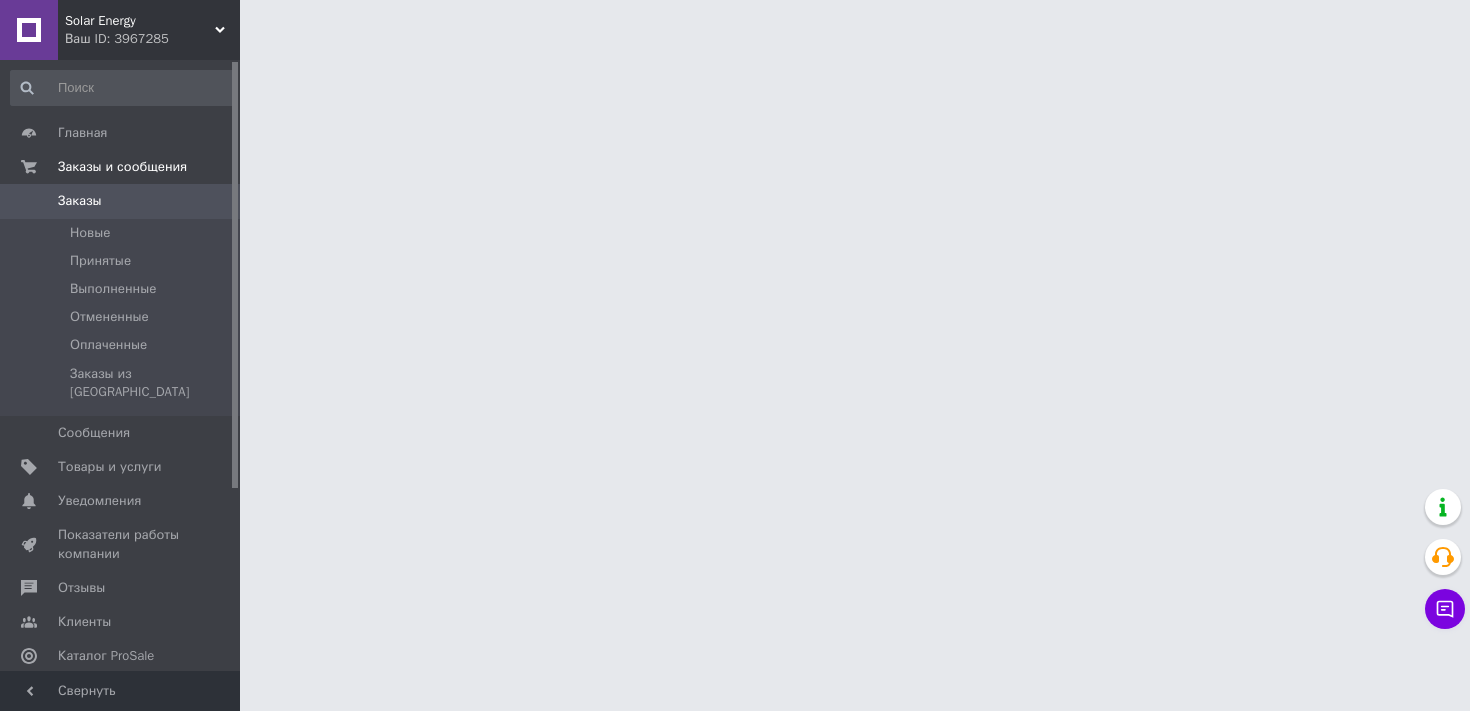 scroll, scrollTop: 0, scrollLeft: 0, axis: both 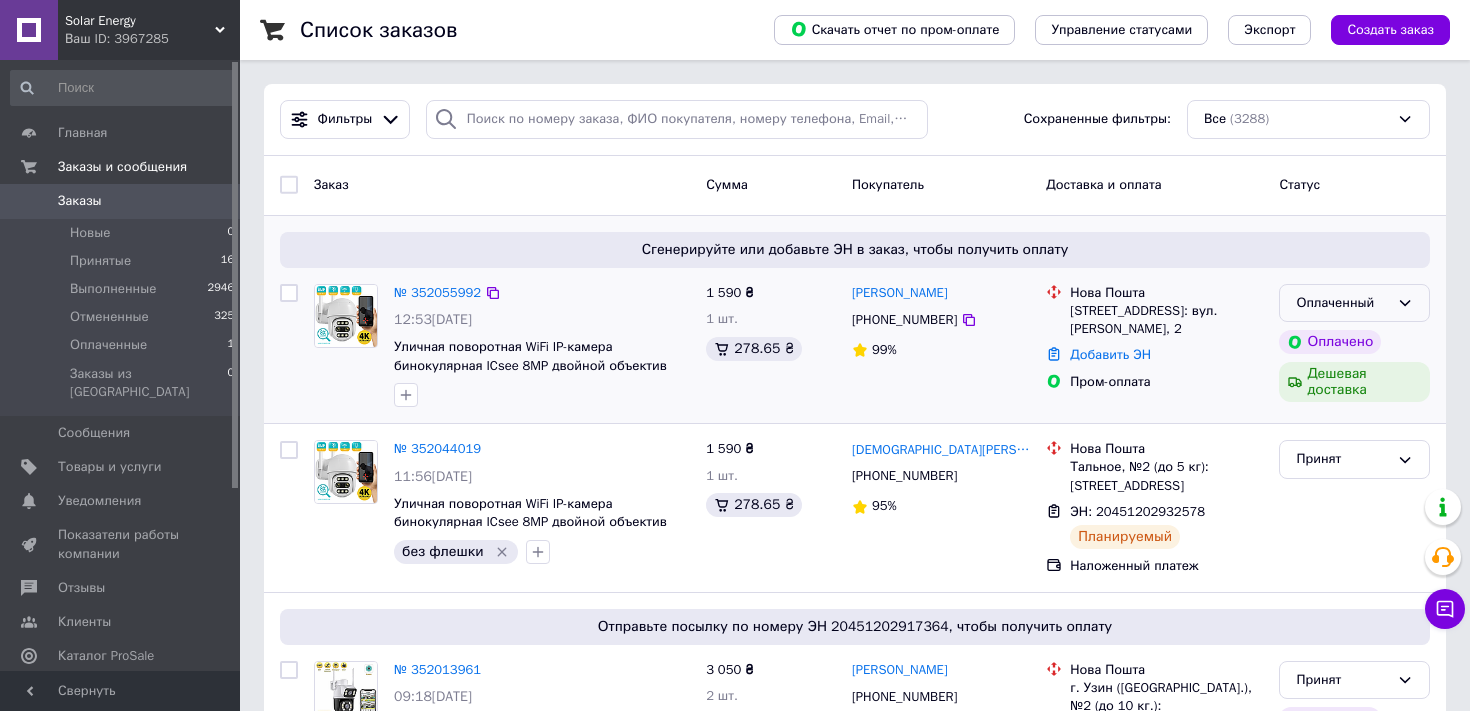 click 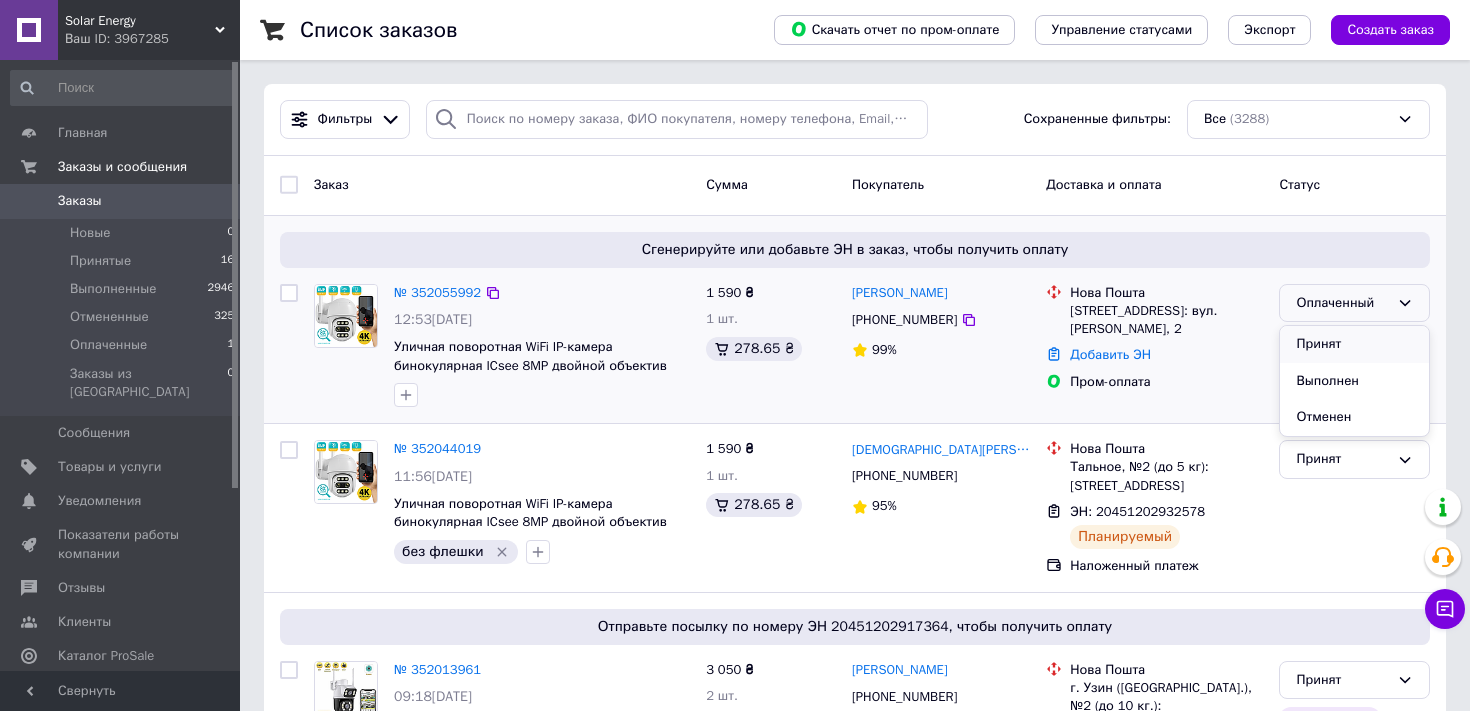 click on "Принят" at bounding box center [1354, 344] 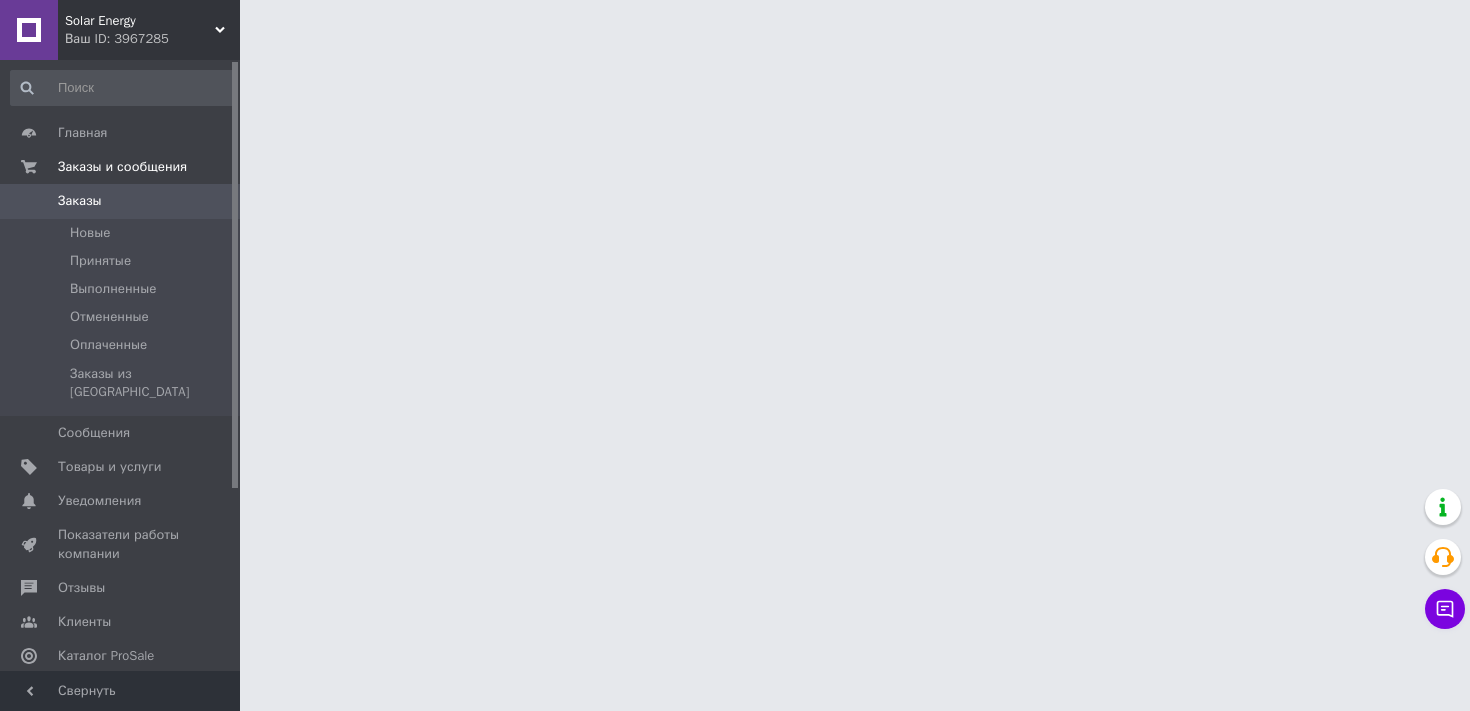scroll, scrollTop: 0, scrollLeft: 0, axis: both 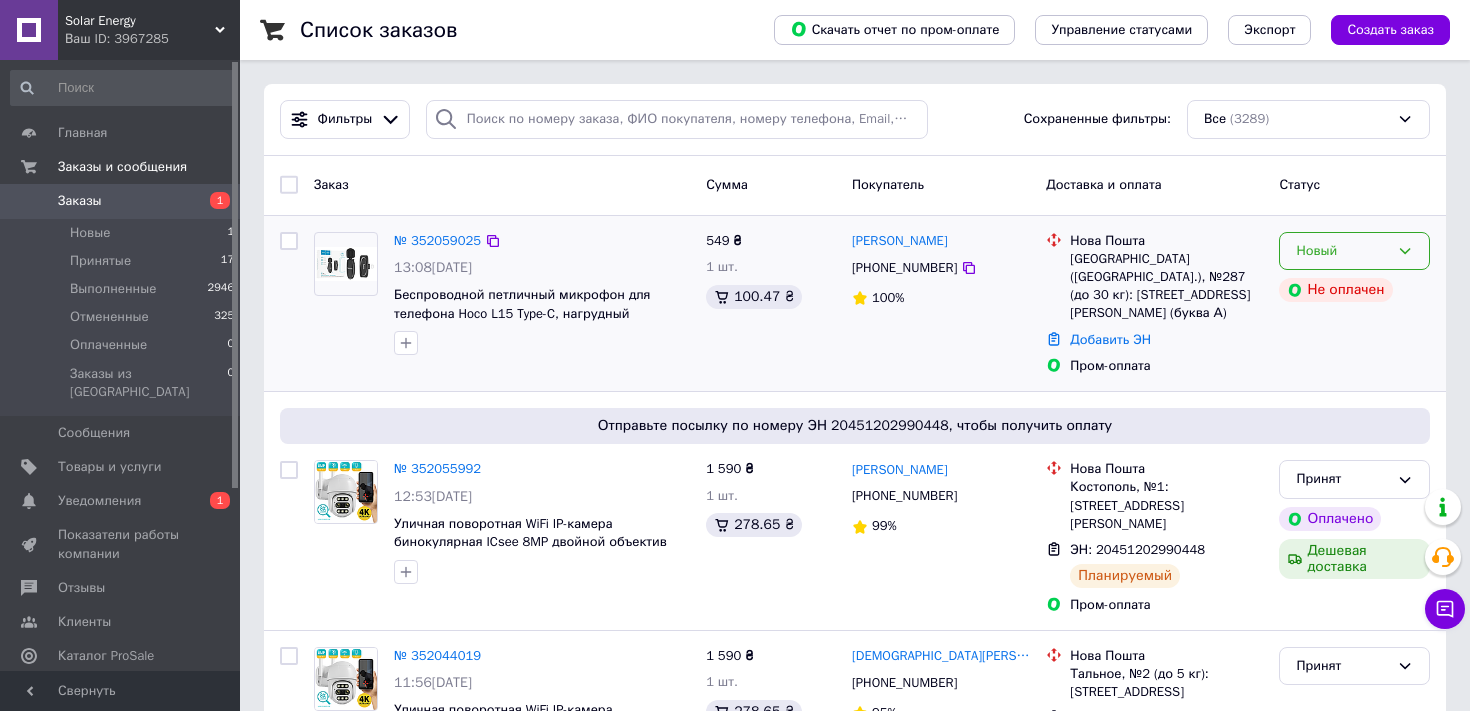 click on "Новый" at bounding box center [1354, 251] 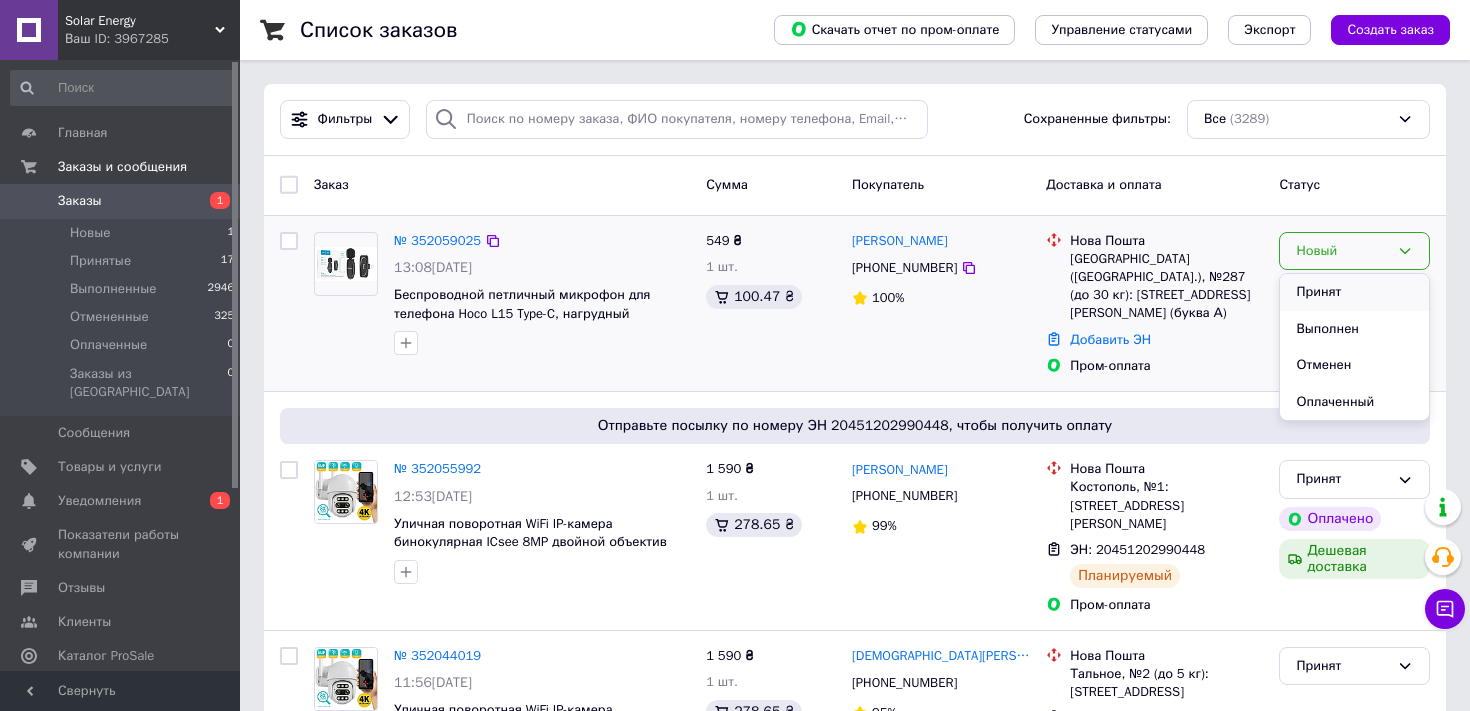 click on "Принят" at bounding box center [1354, 292] 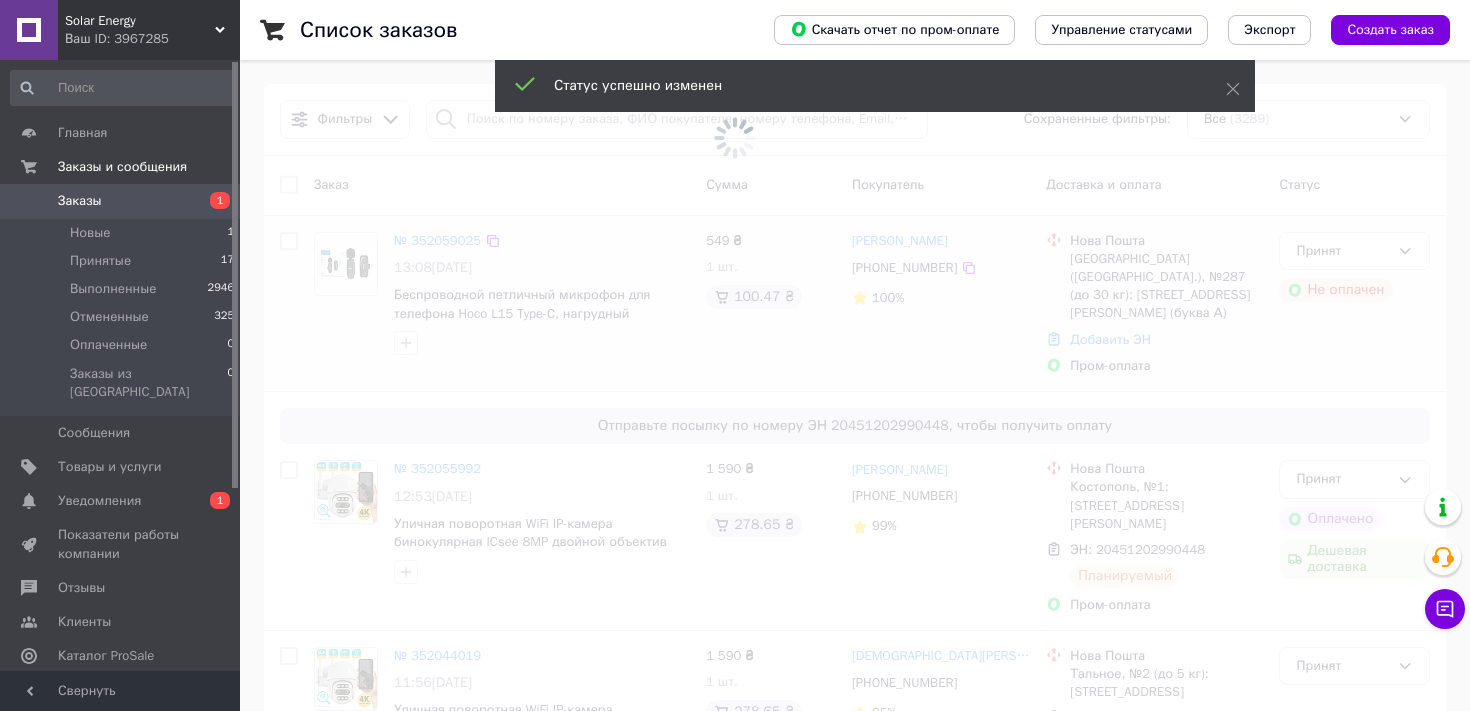 click at bounding box center [735, 138] 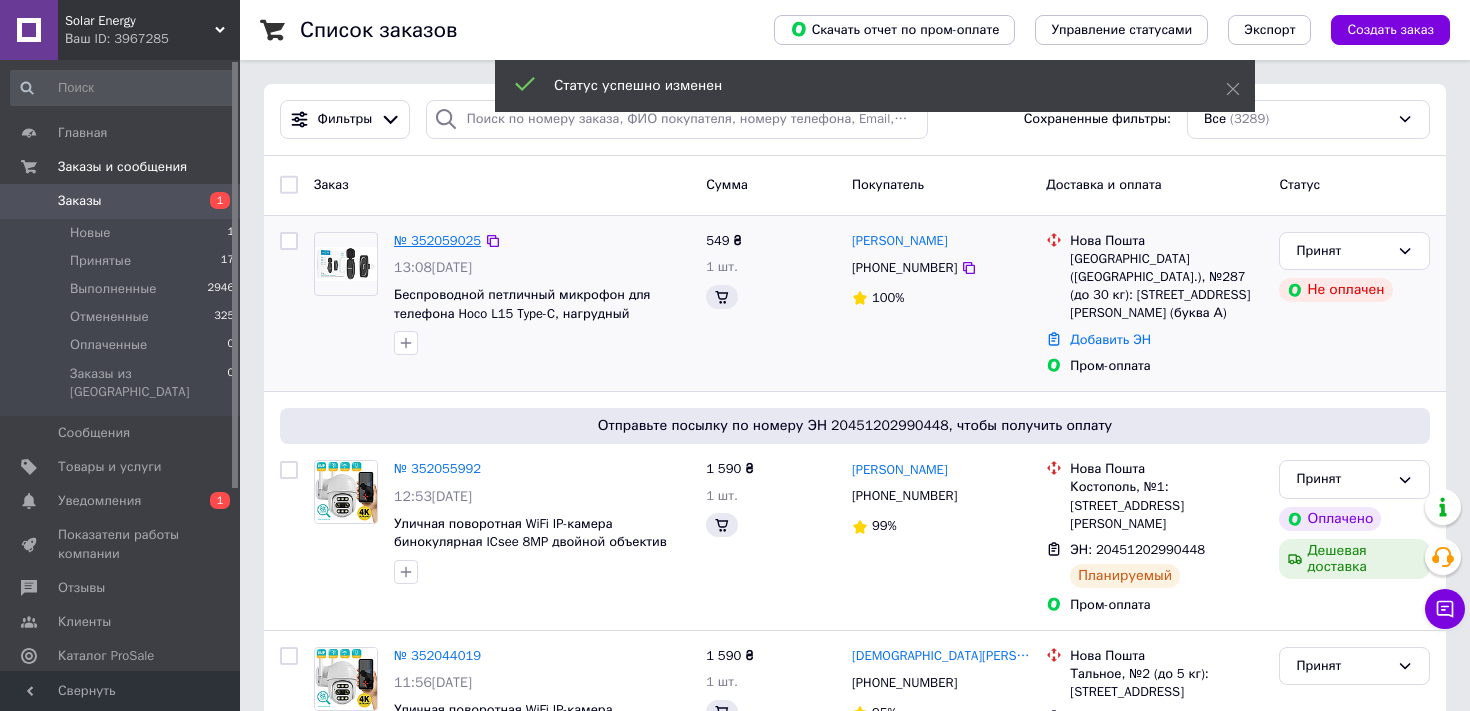 click on "№ 352059025" at bounding box center (437, 240) 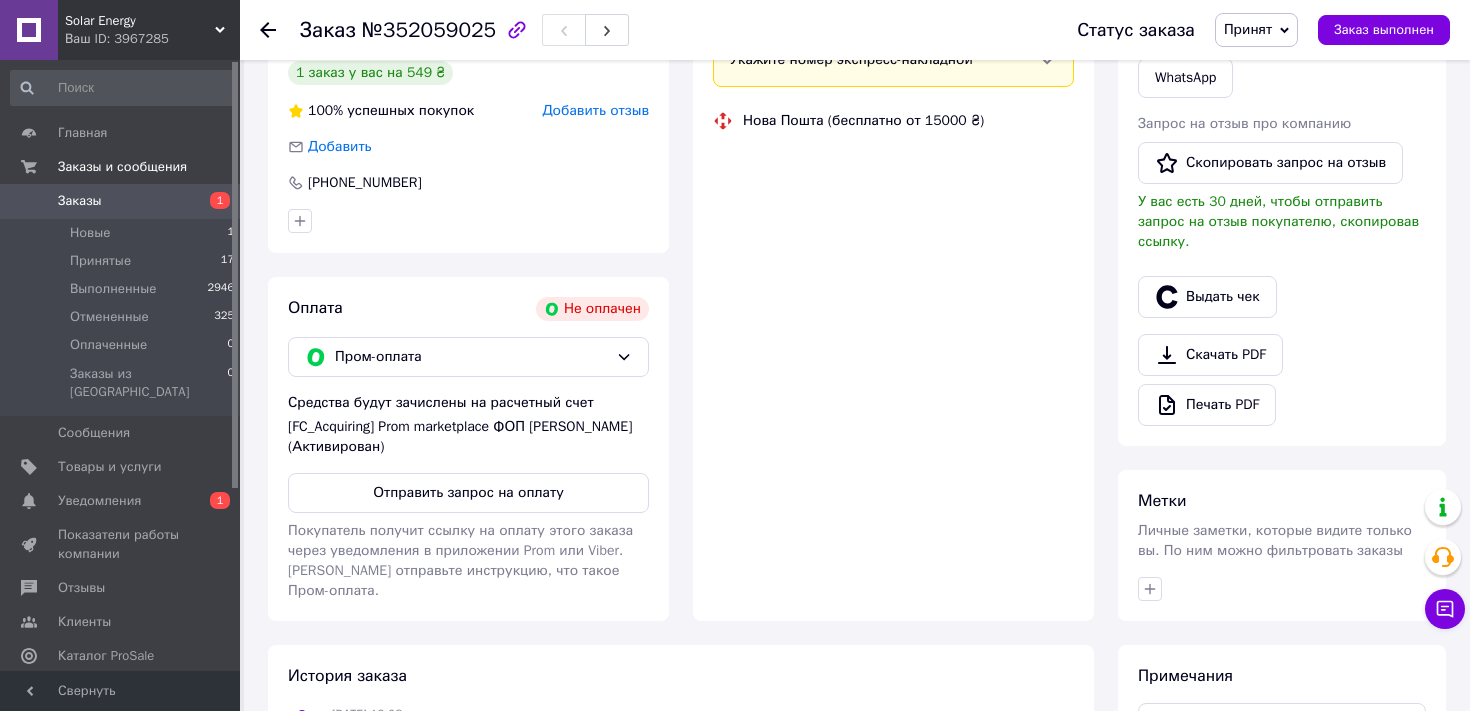 scroll, scrollTop: 608, scrollLeft: 0, axis: vertical 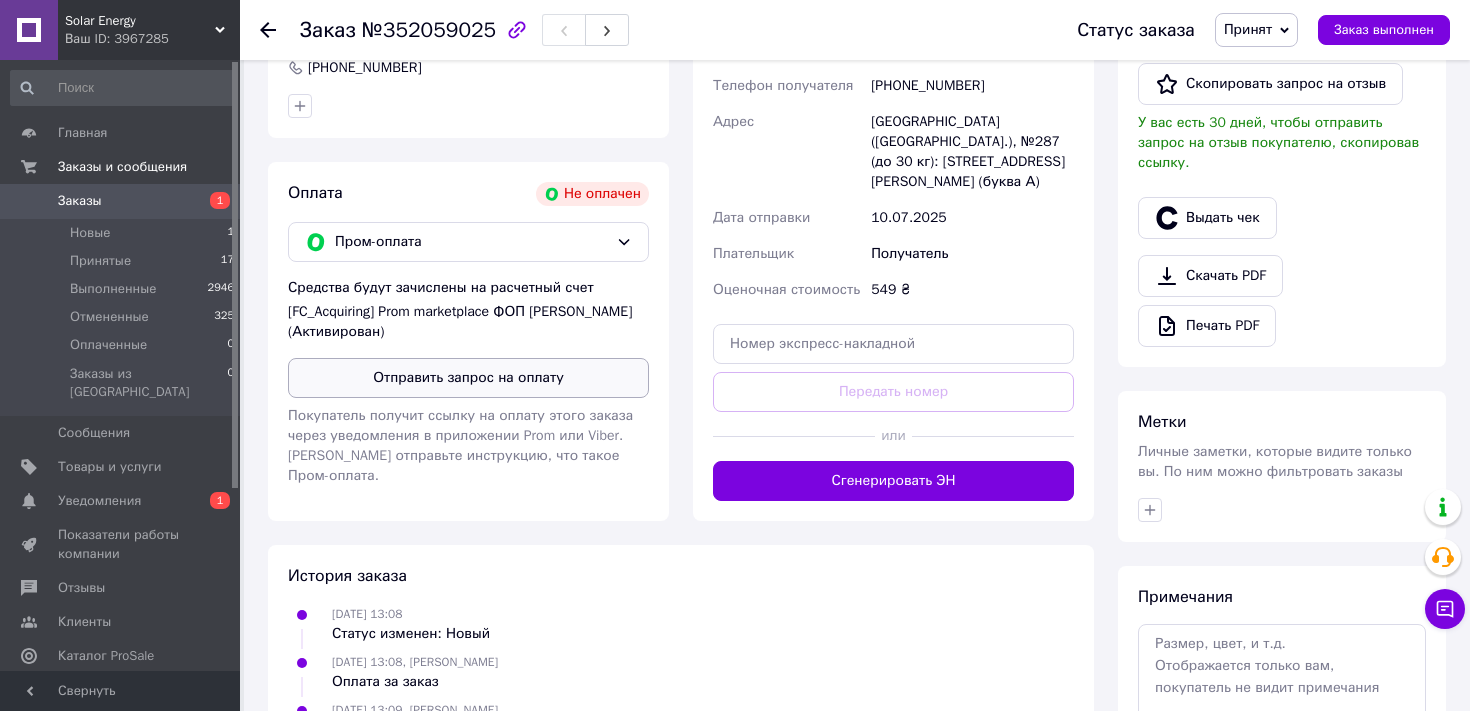 click on "Отправить запрос на оплату" at bounding box center [468, 378] 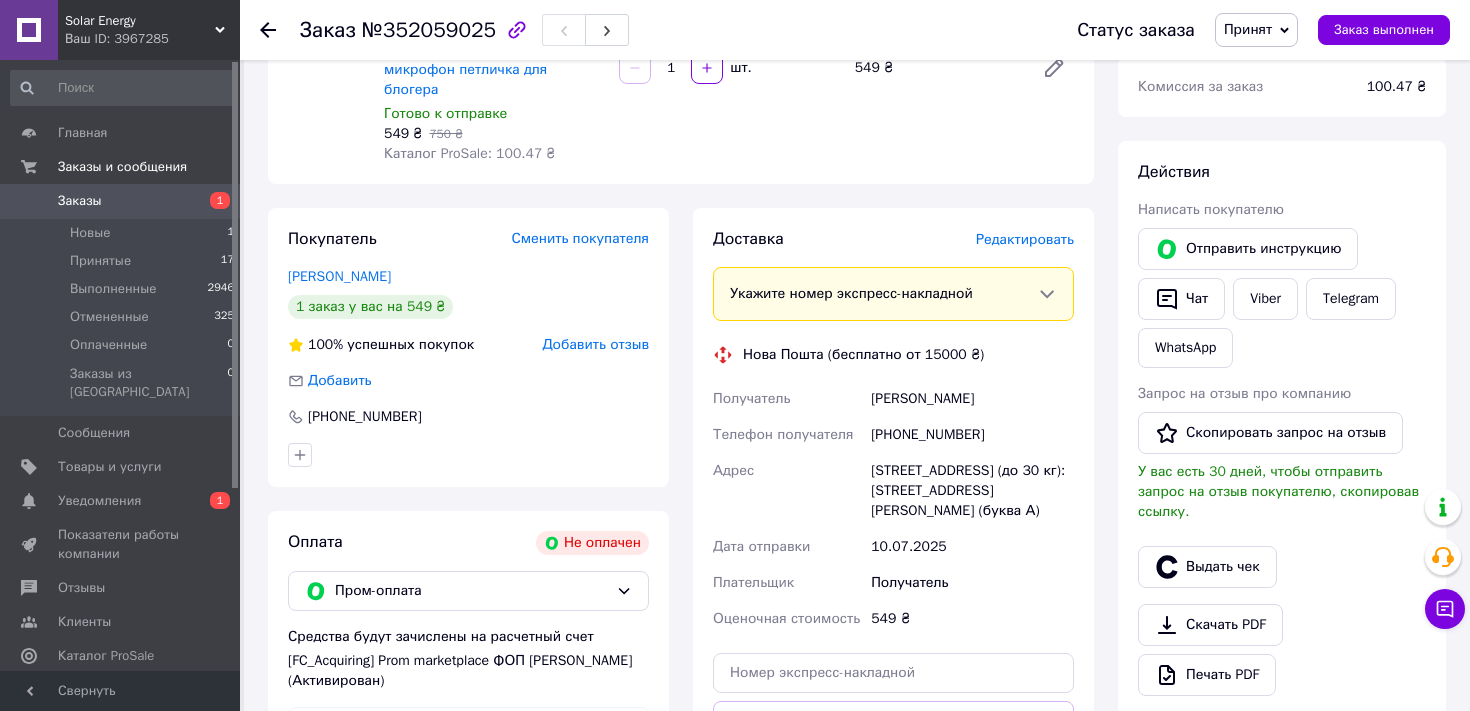 scroll, scrollTop: 0, scrollLeft: 0, axis: both 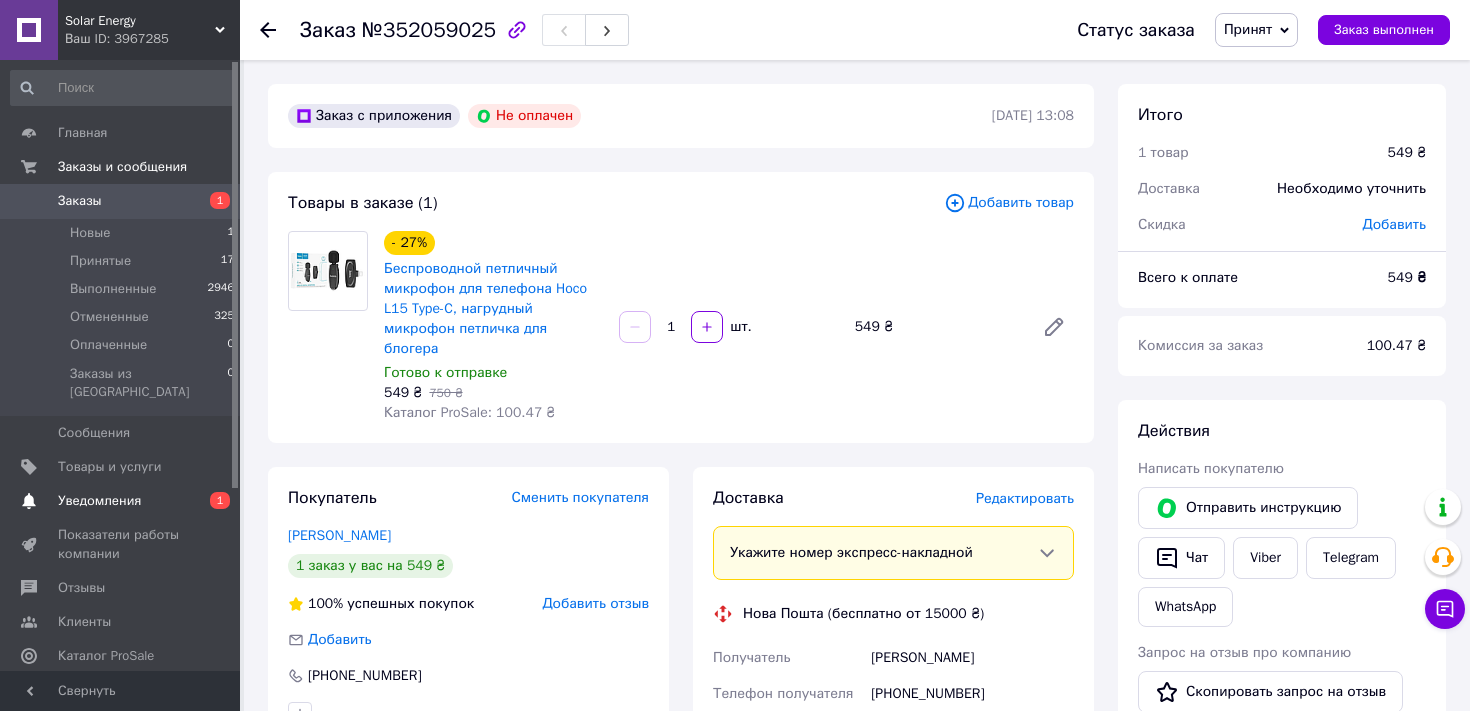 click on "Уведомления" at bounding box center [121, 501] 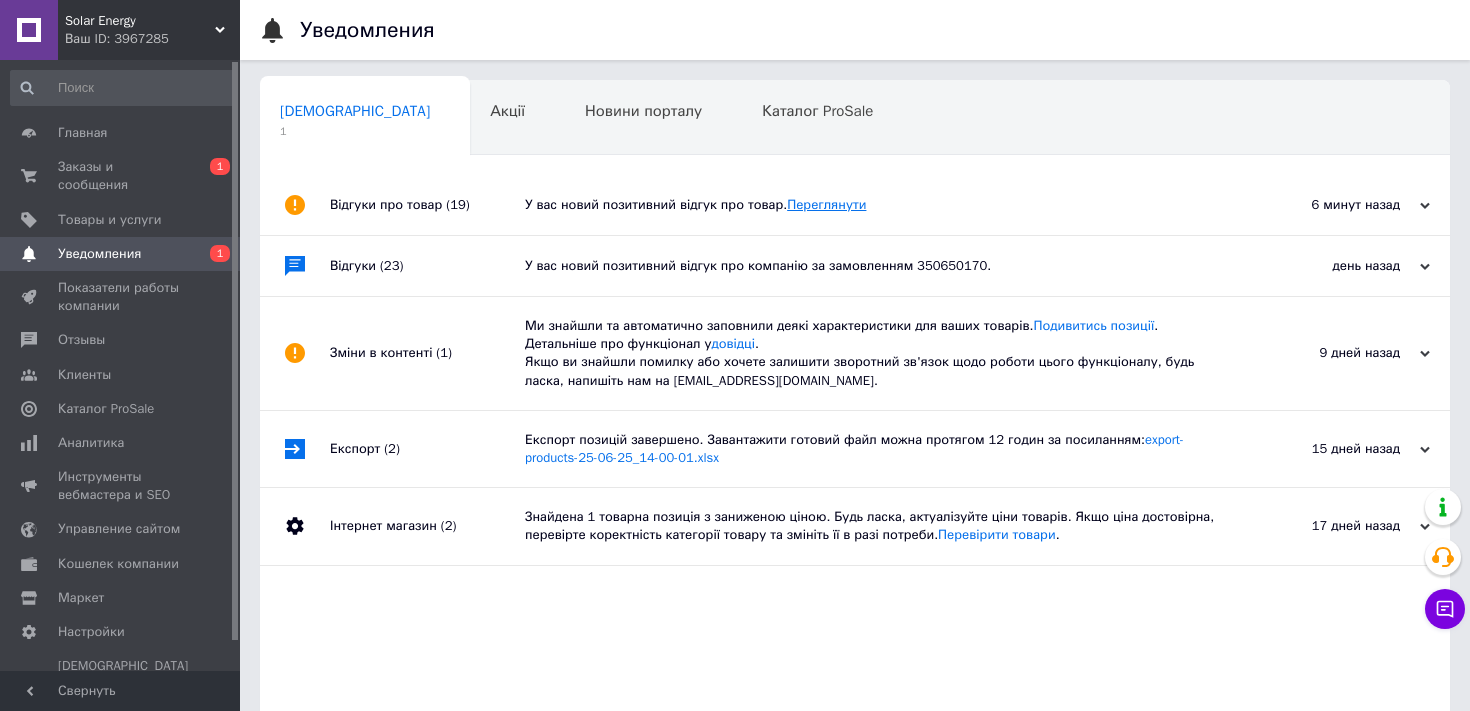 click on "Переглянути" at bounding box center [826, 204] 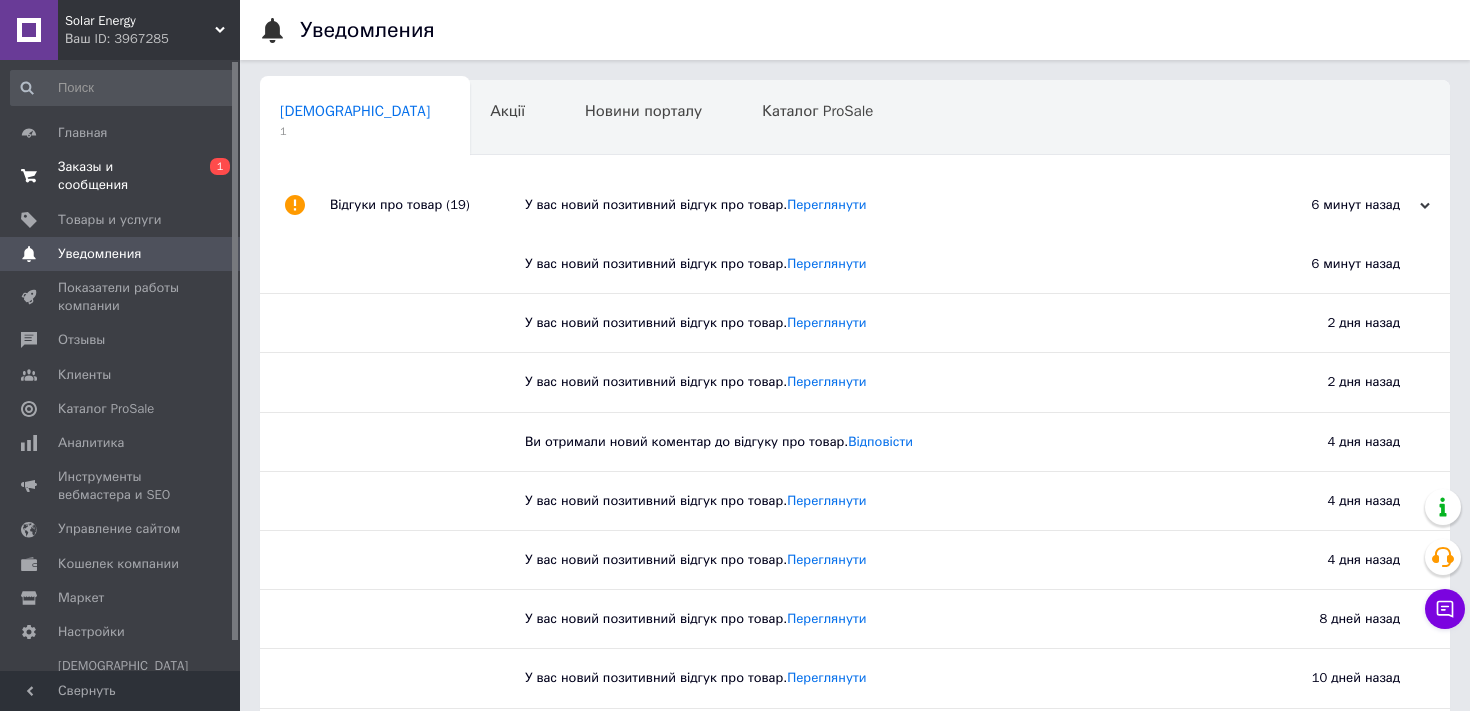 click on "Заказы и сообщения" at bounding box center [121, 176] 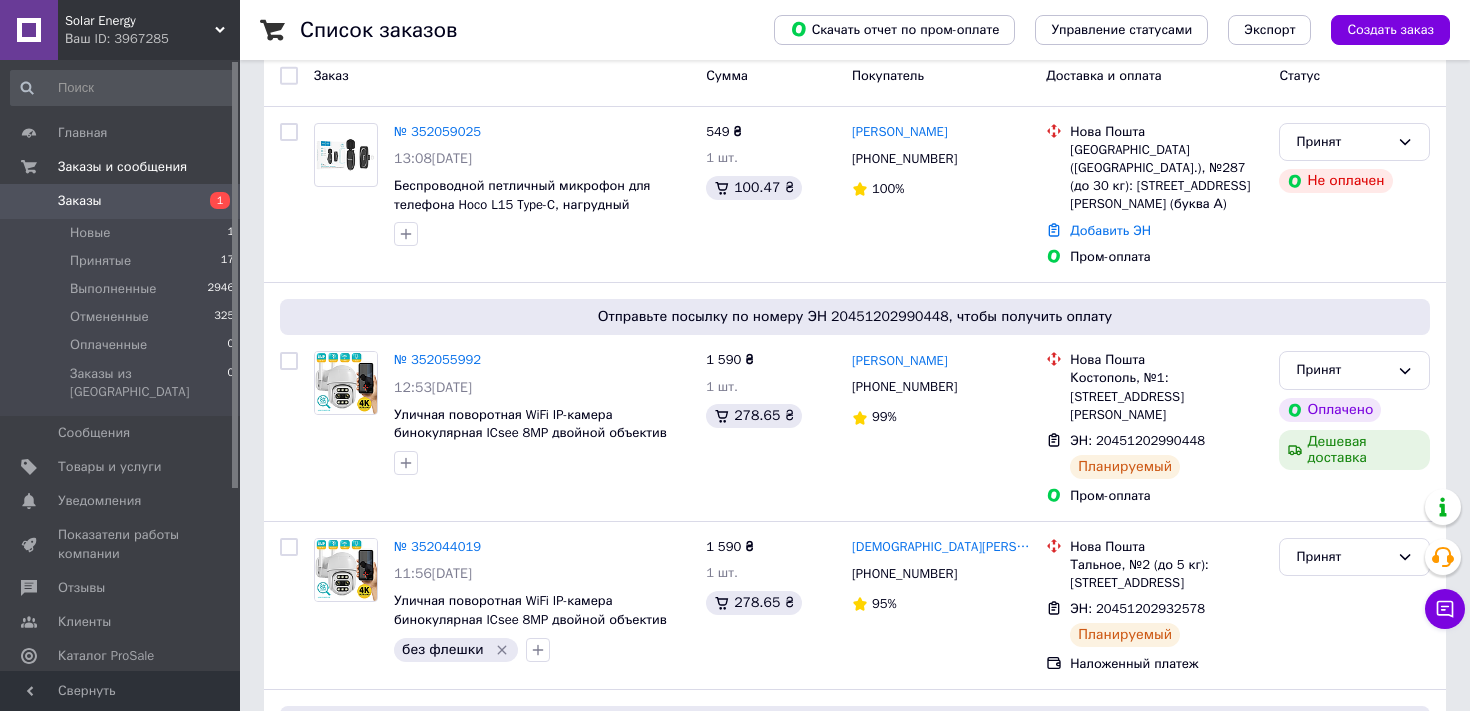 scroll, scrollTop: 117, scrollLeft: 0, axis: vertical 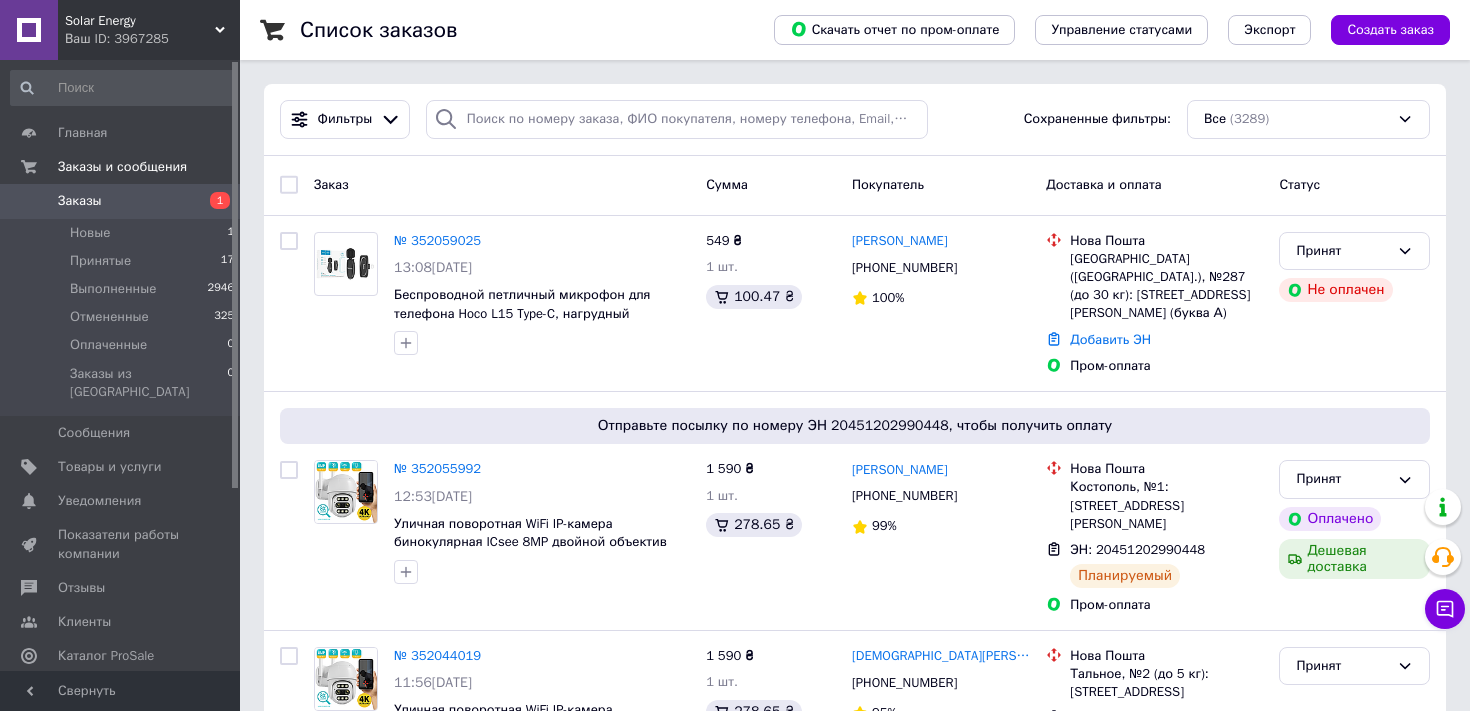 click on "Ваш ID: 3967285" at bounding box center [152, 39] 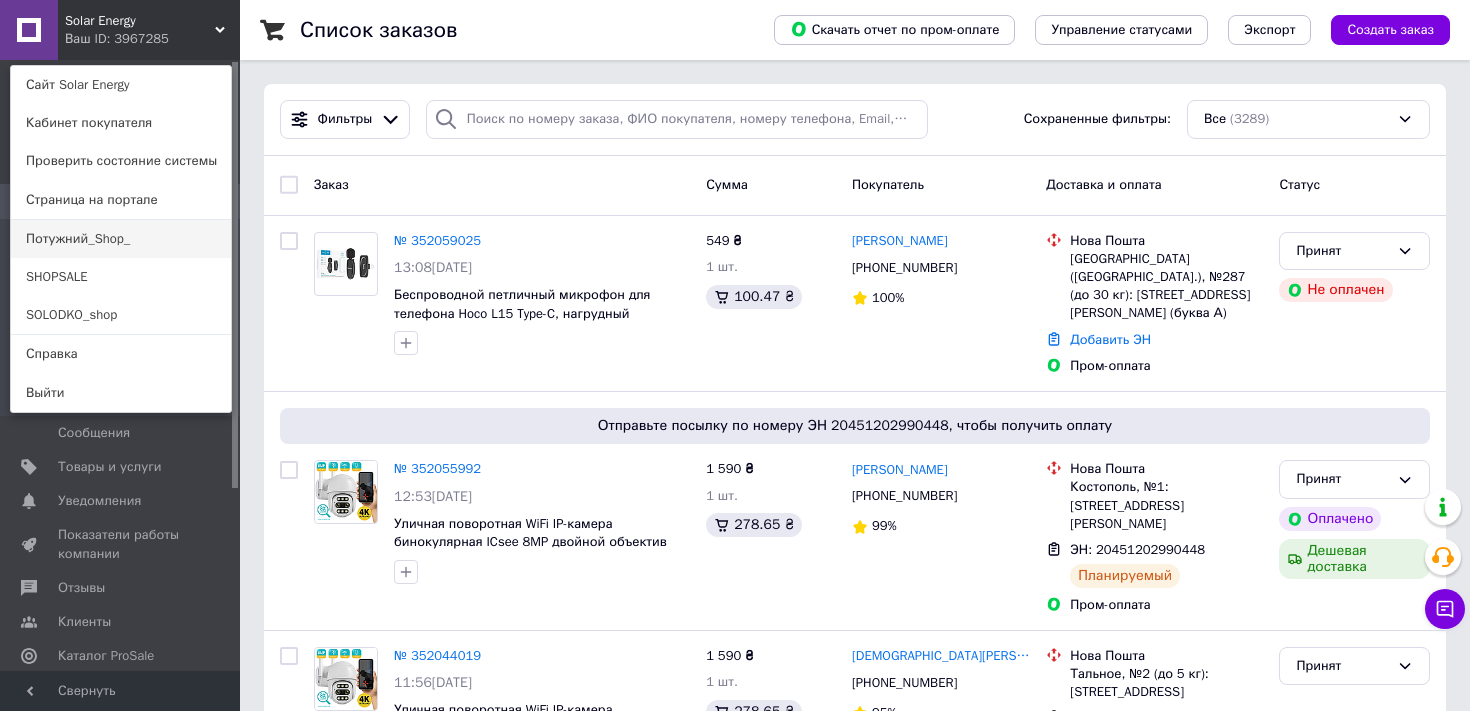 click on "Потужний_Shop_" at bounding box center (121, 239) 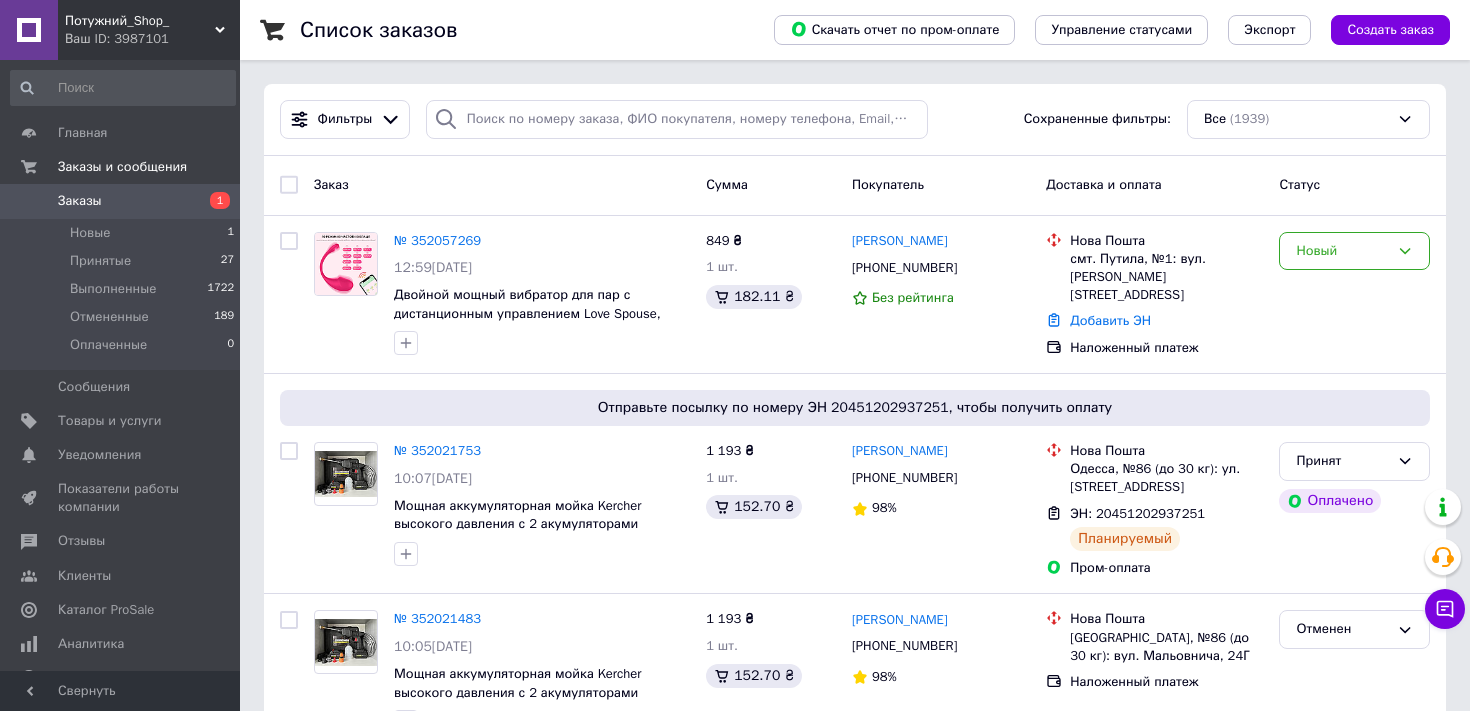 scroll, scrollTop: 0, scrollLeft: 0, axis: both 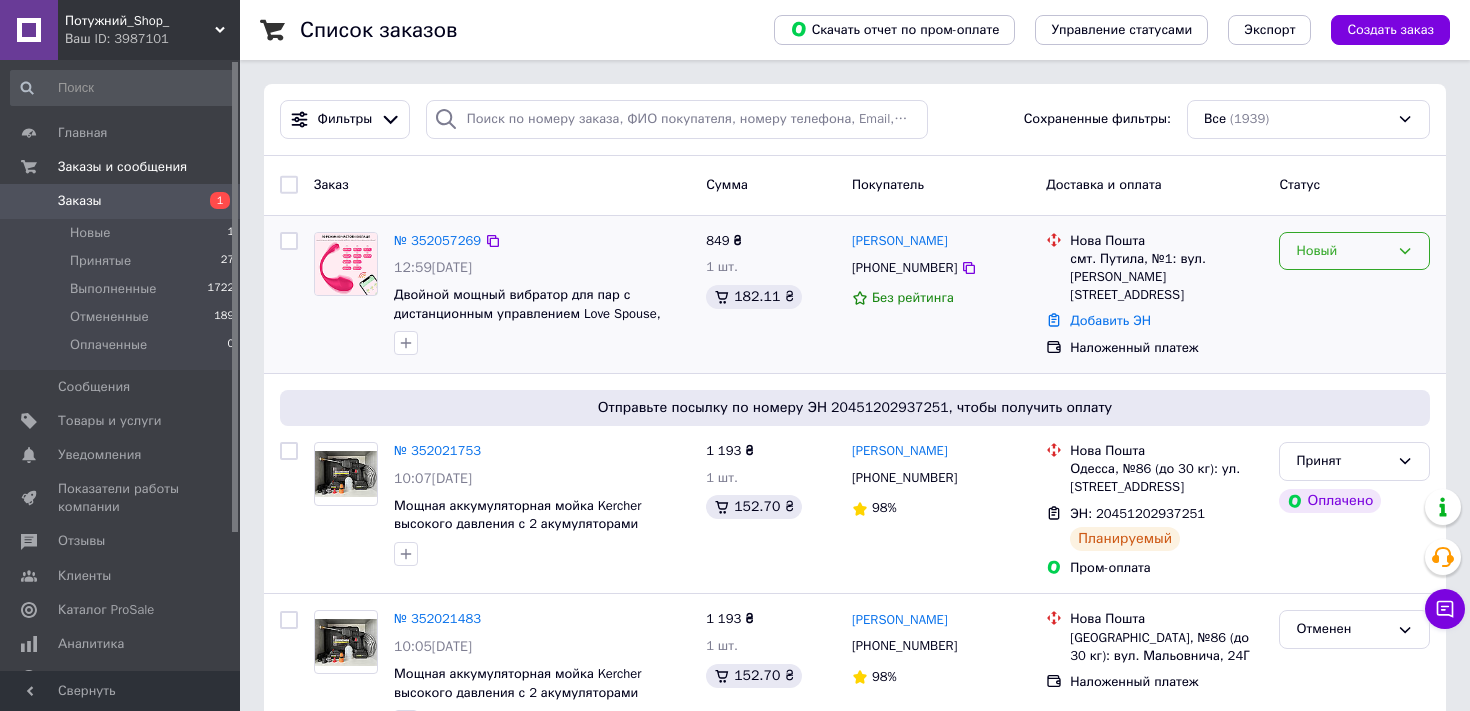 click on "Новый" at bounding box center (1342, 251) 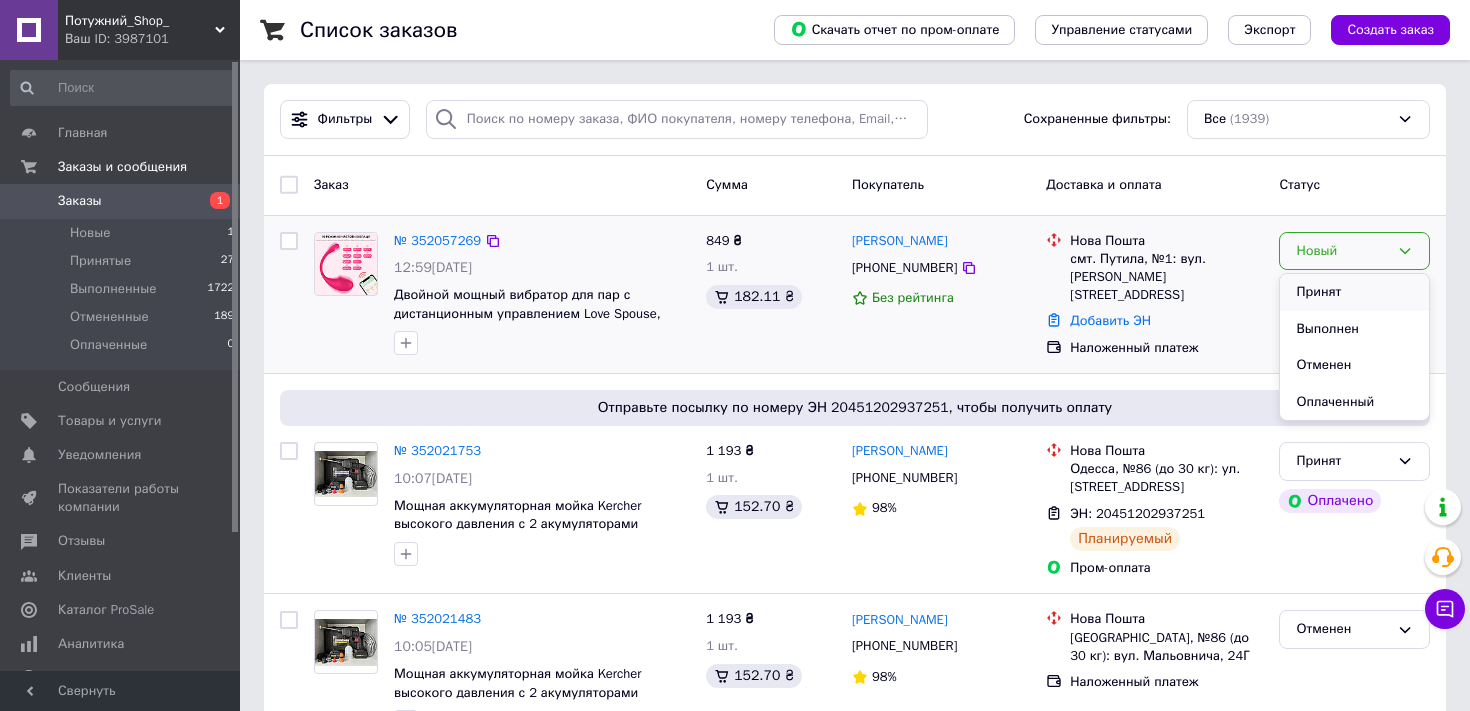 click on "Принят" at bounding box center [1354, 292] 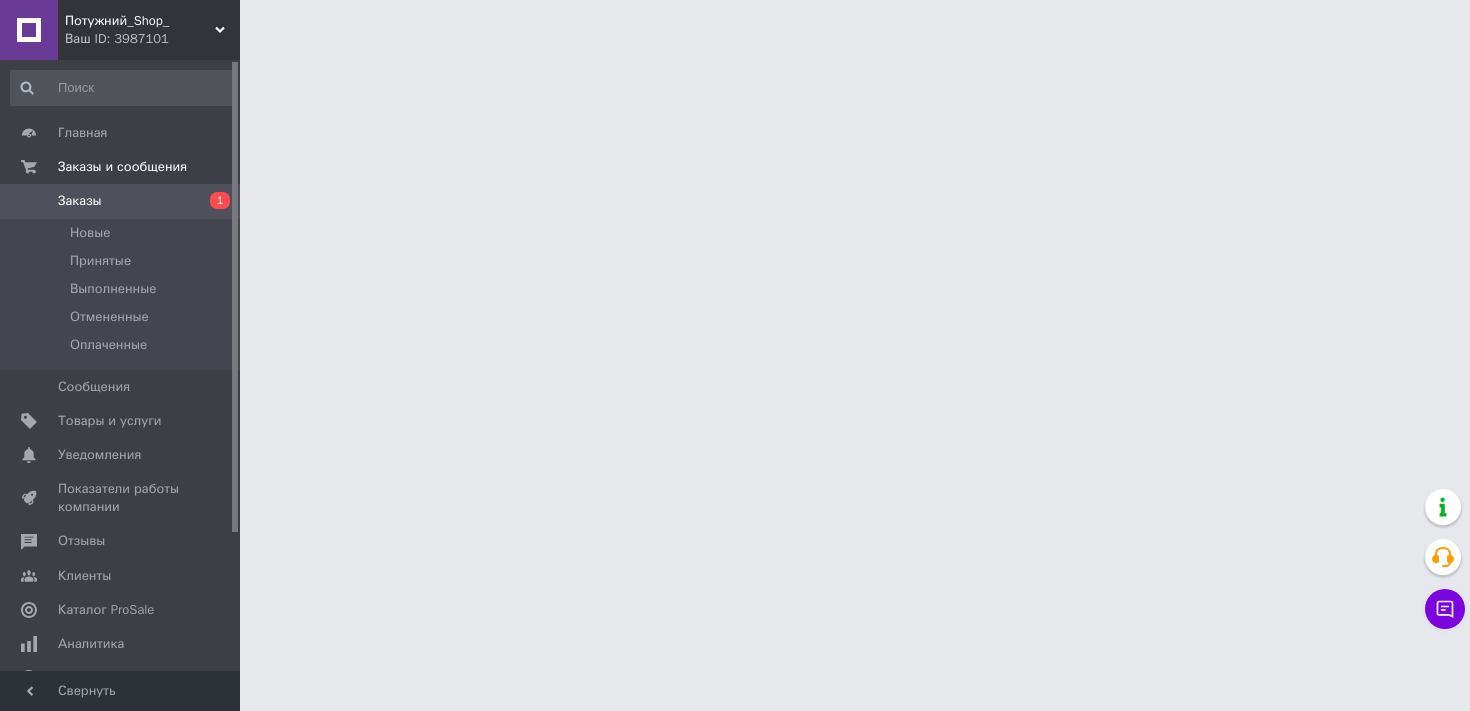 scroll, scrollTop: 0, scrollLeft: 0, axis: both 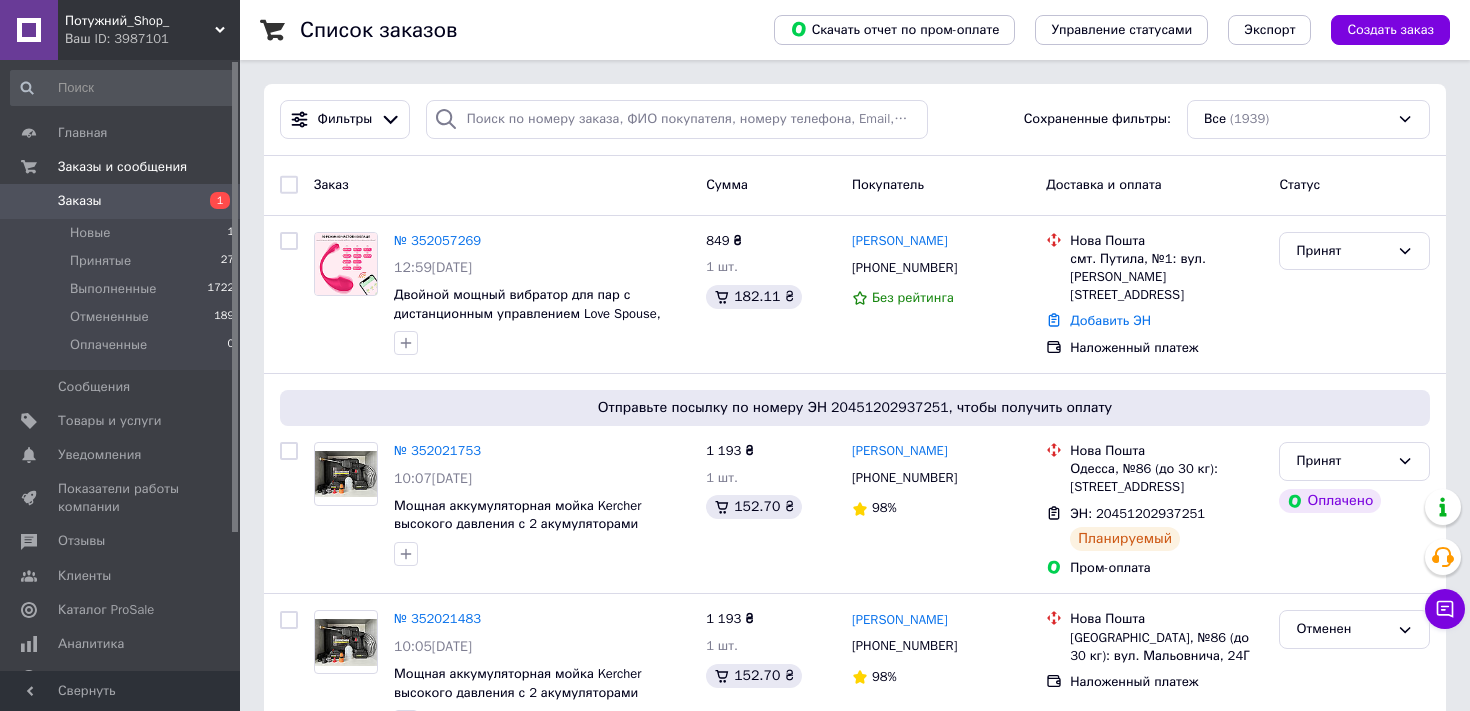 click on "Ваш ID: 3987101" at bounding box center [152, 39] 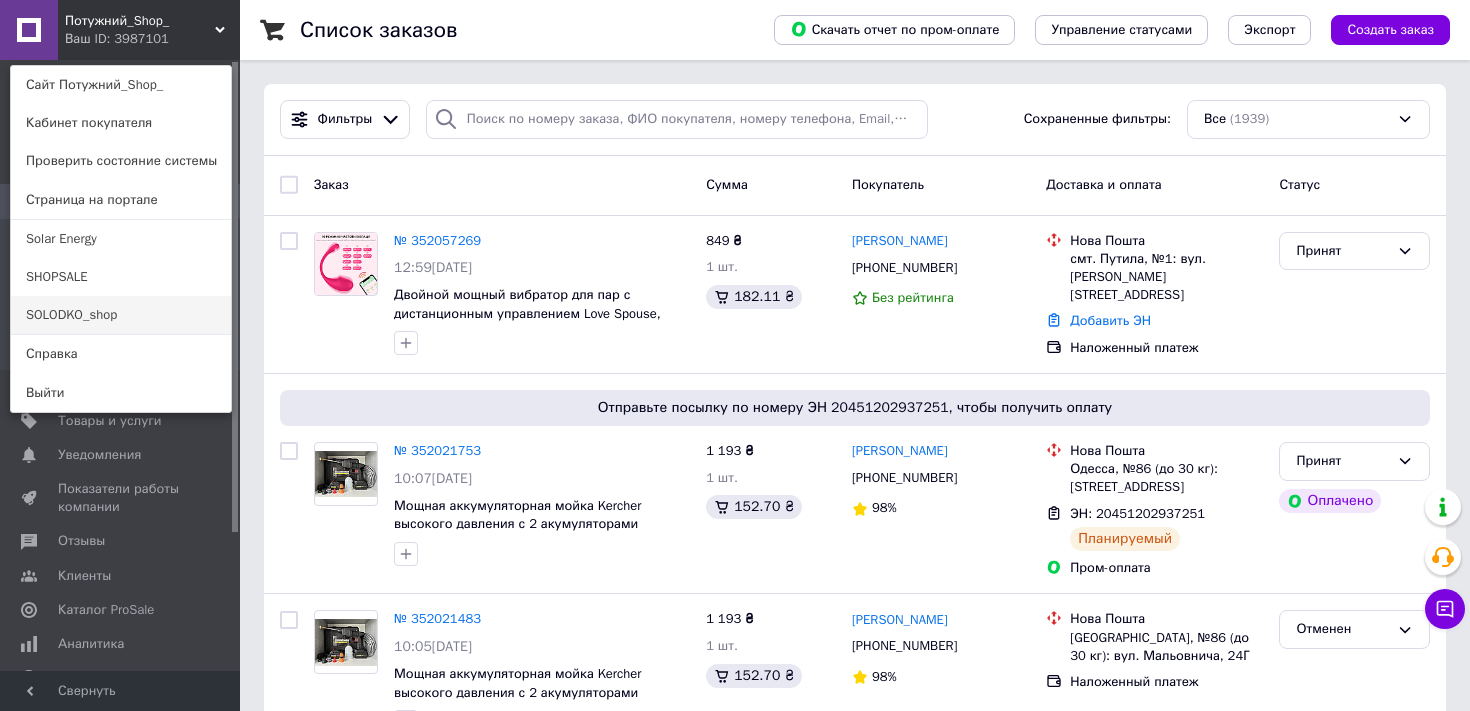 click on "SOLODKO_shop" at bounding box center (121, 315) 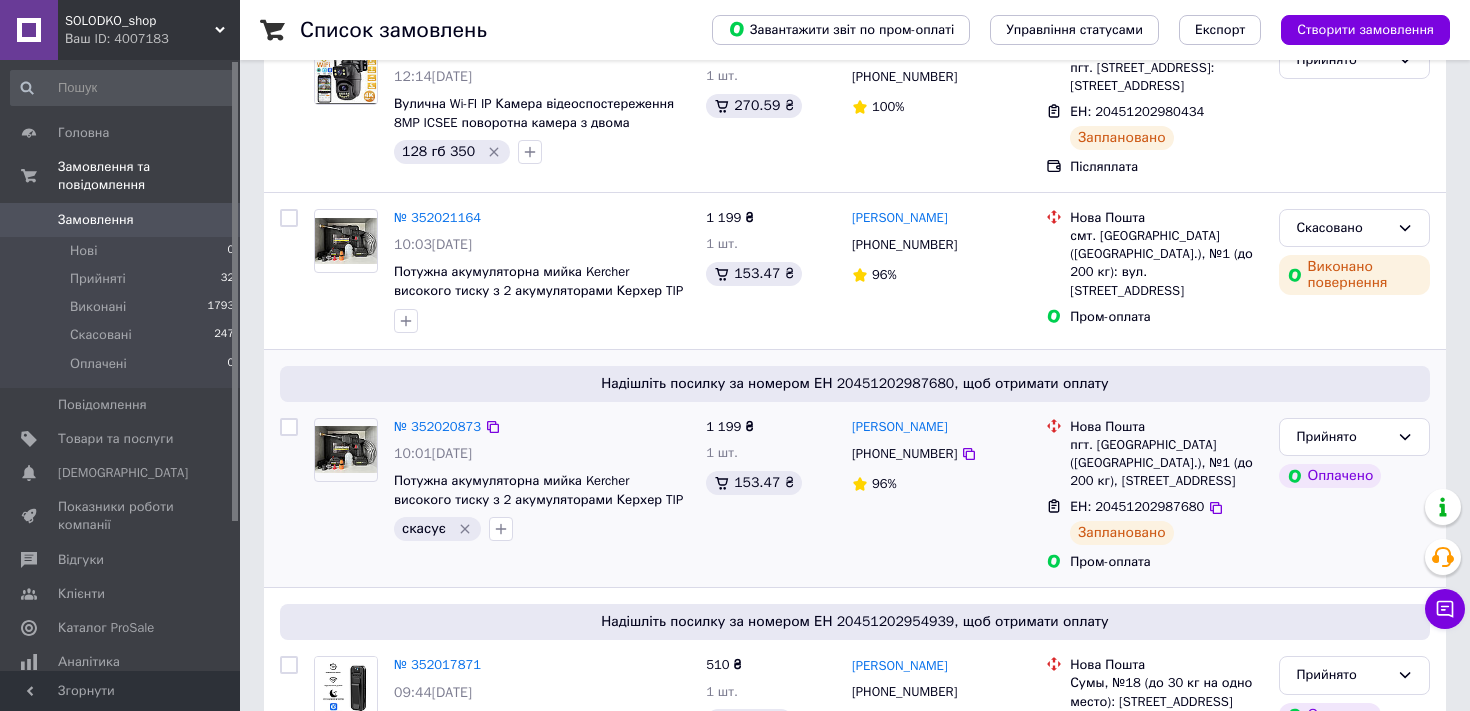 scroll, scrollTop: 268, scrollLeft: 0, axis: vertical 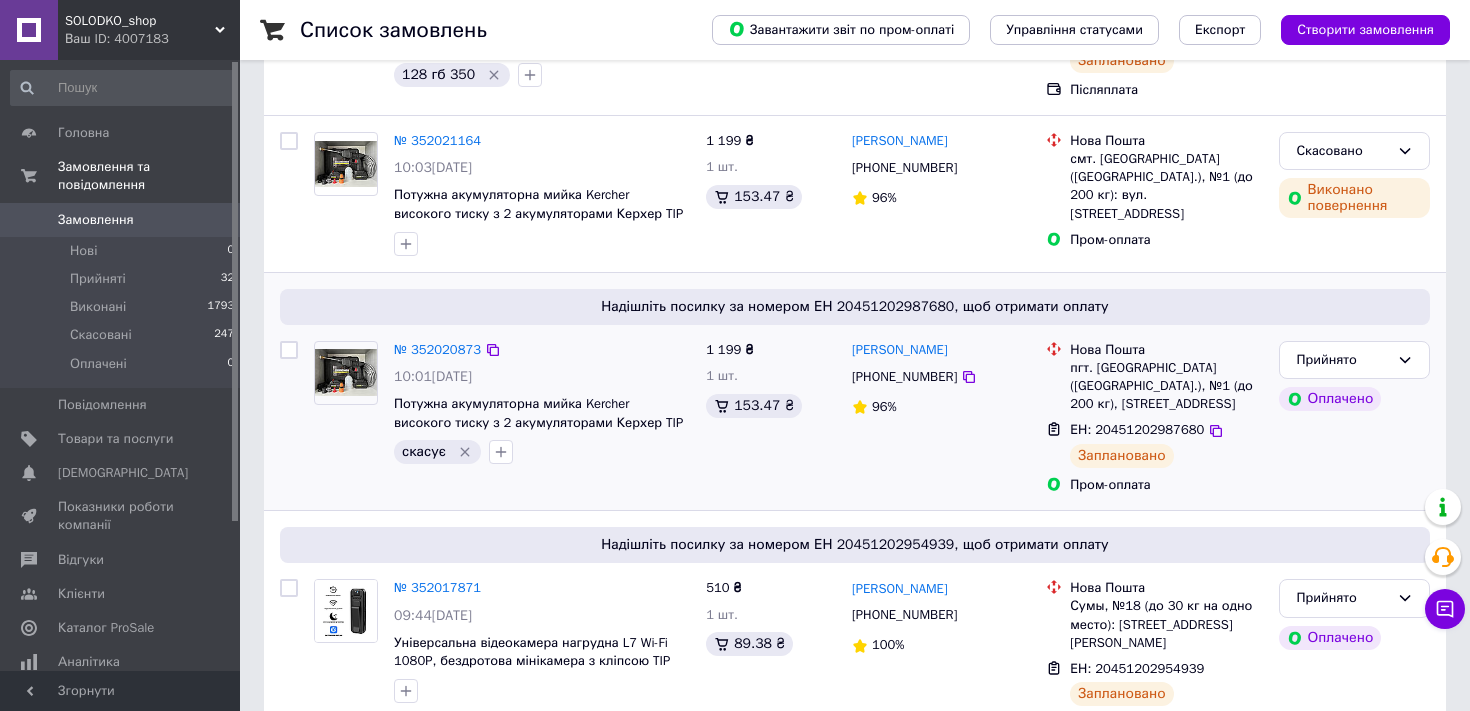 click 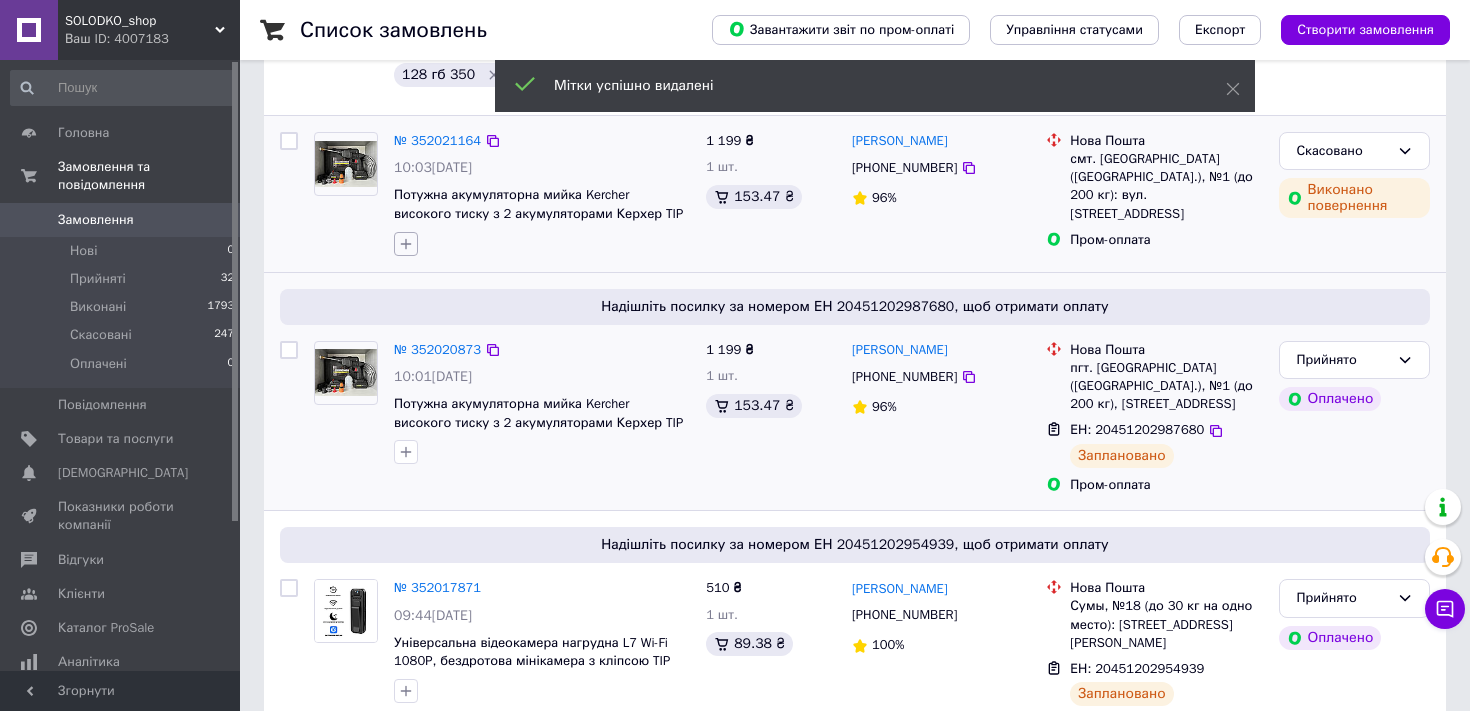 click 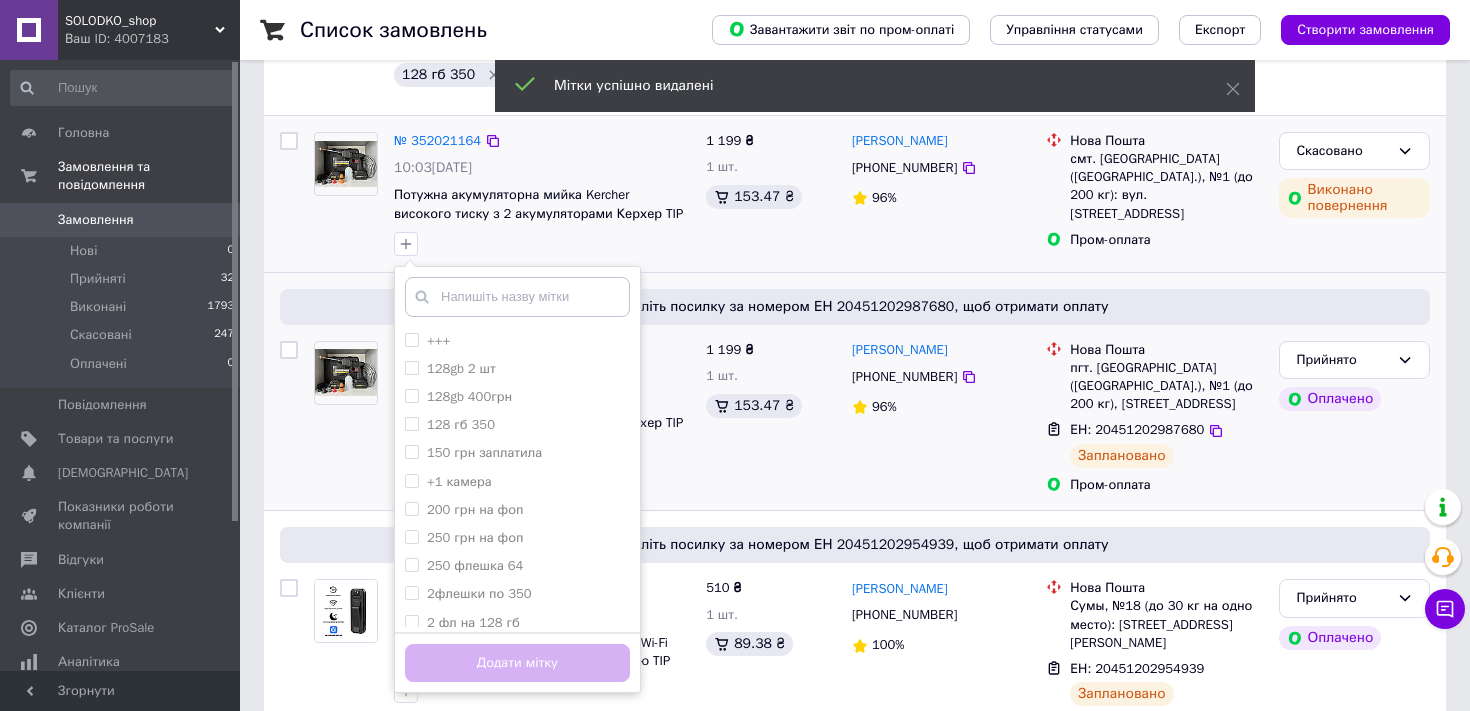 click on "№ 352021164 10:03, 10.07.2025 Потужна акумуляторна мийка Kercher високого тиску з 2 акумуляторами Керхер TIP +++ 128gb 2 шт 128gb 400грн 128 гб 350 150 грн заплатила +1 камера 200 грн на фоп 250 грн на фоп 250 флешка 64 2флешки по 350 2 фл на 128 гб 2 фл на 64 гб (250 грн) 3083грн ФОП 3260 грн ФОП 32 флешка 3788грн ФОП 3м - 150 грн 3фл 128 гб (350 грн) 3 фл 64 гб по 220 3 флешки по 250 5085грн ФОП 5106грн вибить на фоп 5385 сплатить на фоп 5метрів , 128gb х2 5 метрів 250 5фл 128 гб 64 флешка 64 х3 icsee+флешка 64 (250грн) viber sms Без флешки ------ біла біла 128ГБ біла 64 біла та 128 гб біла+флешка 64 блакитна відправили L pf 750 відправка 20.06 дроп запаковано золота не бере" at bounding box center (855, 194) 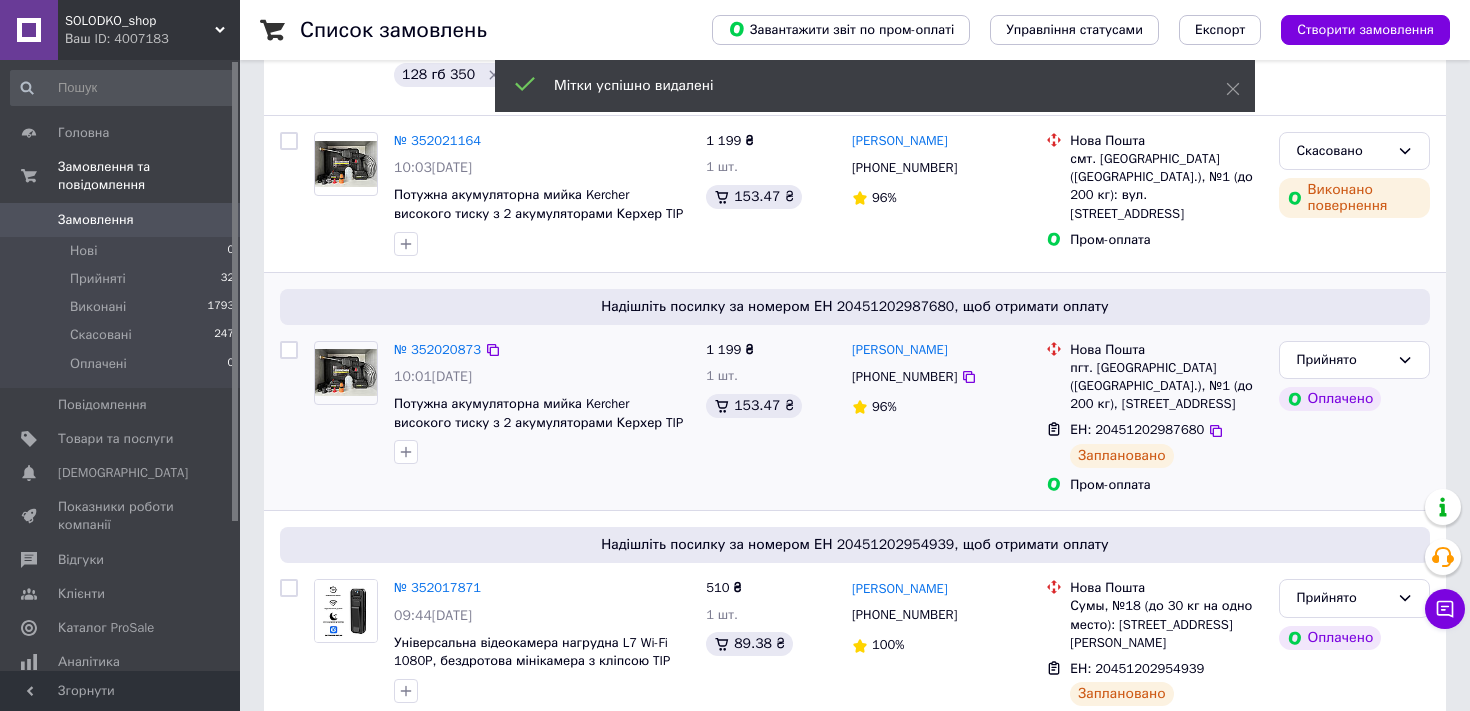 click on "SOLODKO_shop" at bounding box center [140, 21] 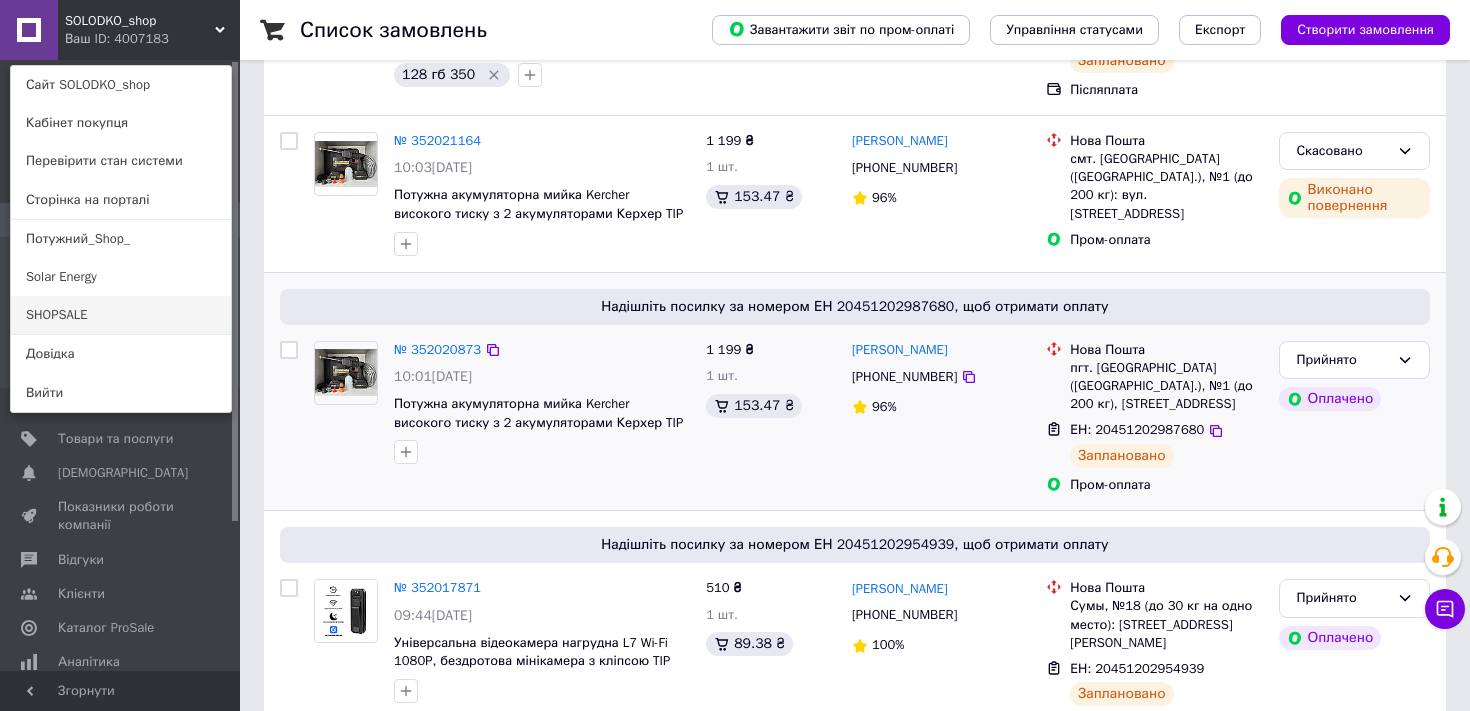 click on "SHOPSALE" at bounding box center [121, 315] 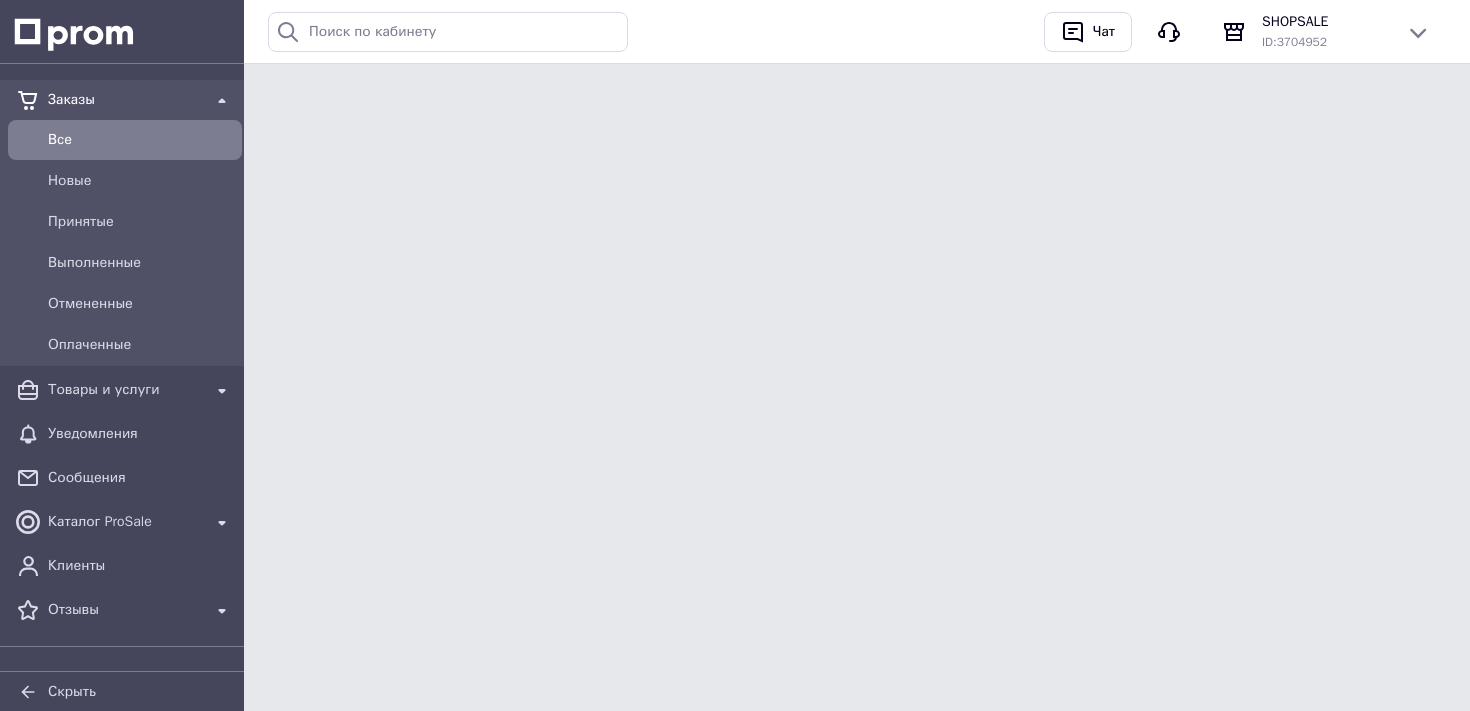 scroll, scrollTop: 0, scrollLeft: 0, axis: both 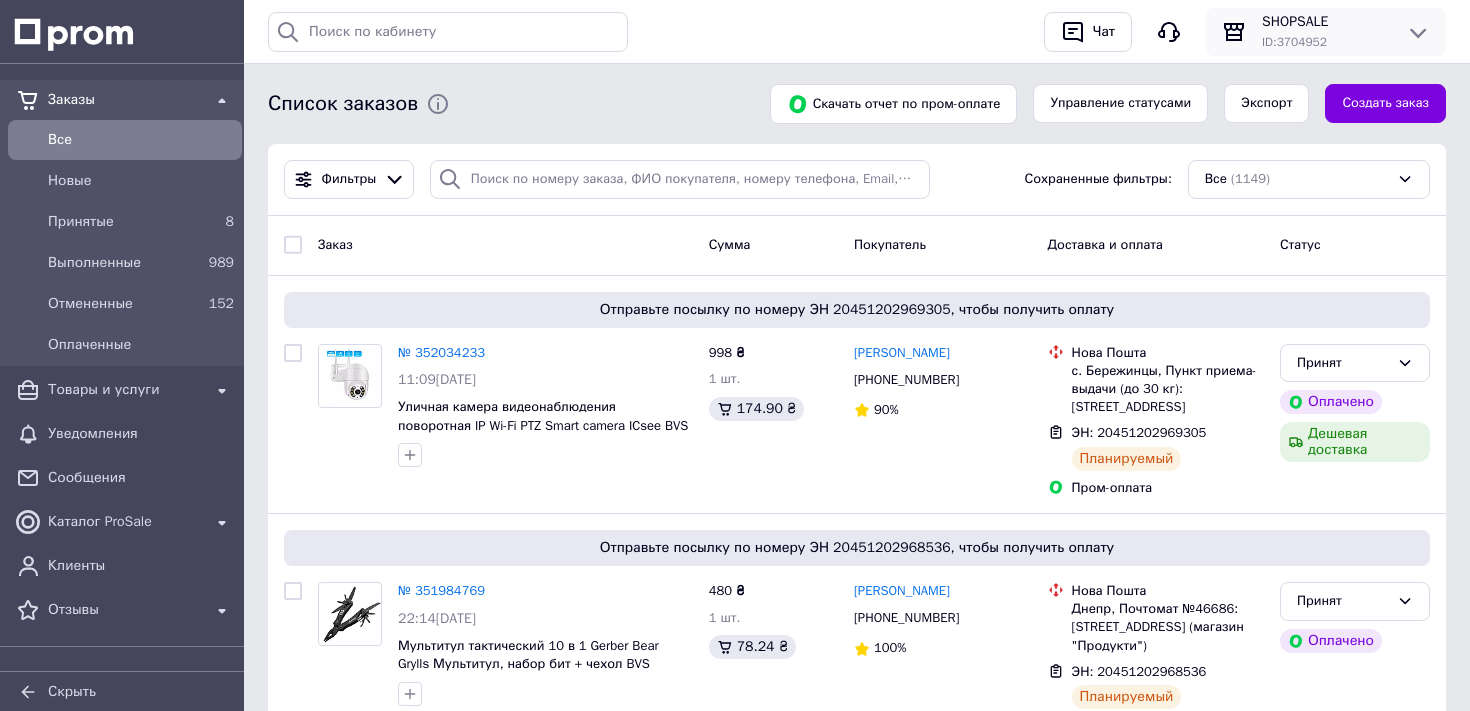 click on "ID:  3704952" at bounding box center [1294, 42] 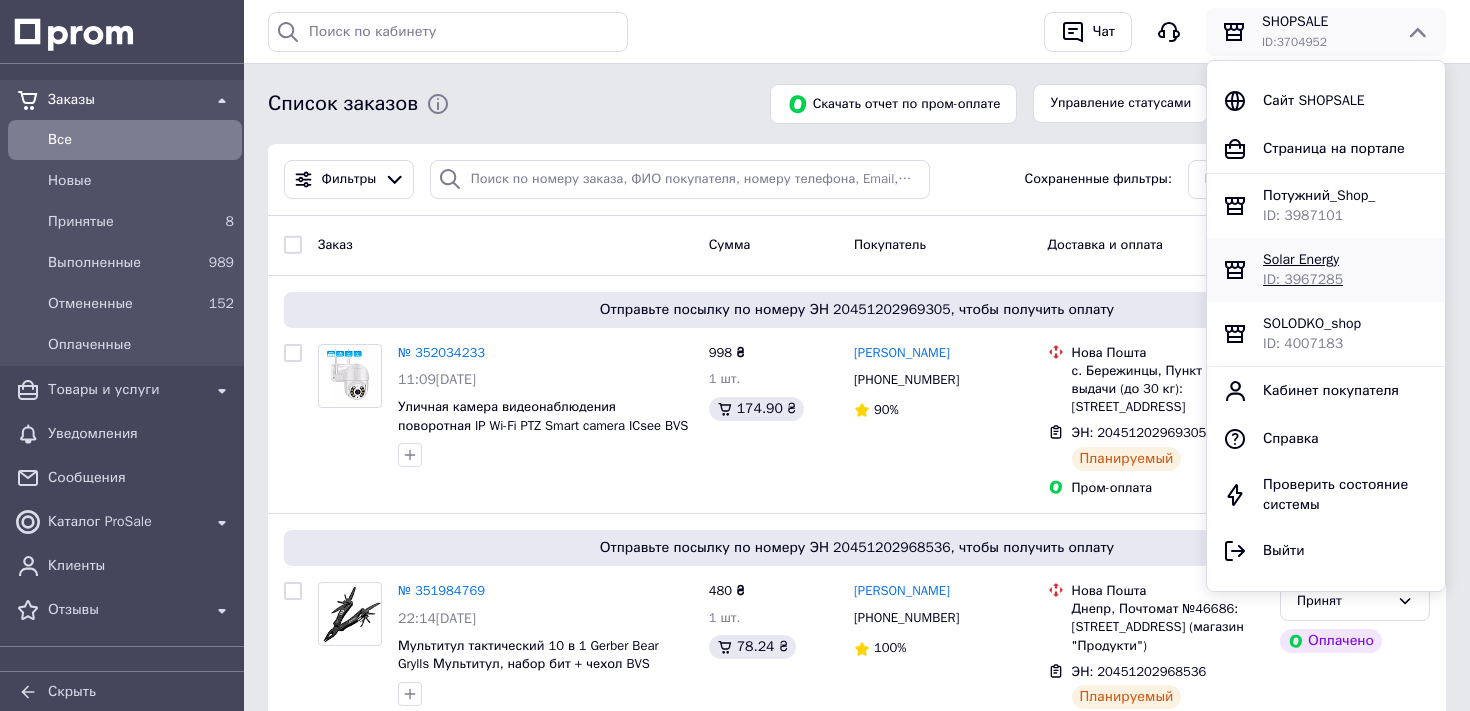 click on "Solar Energy" at bounding box center (1301, 259) 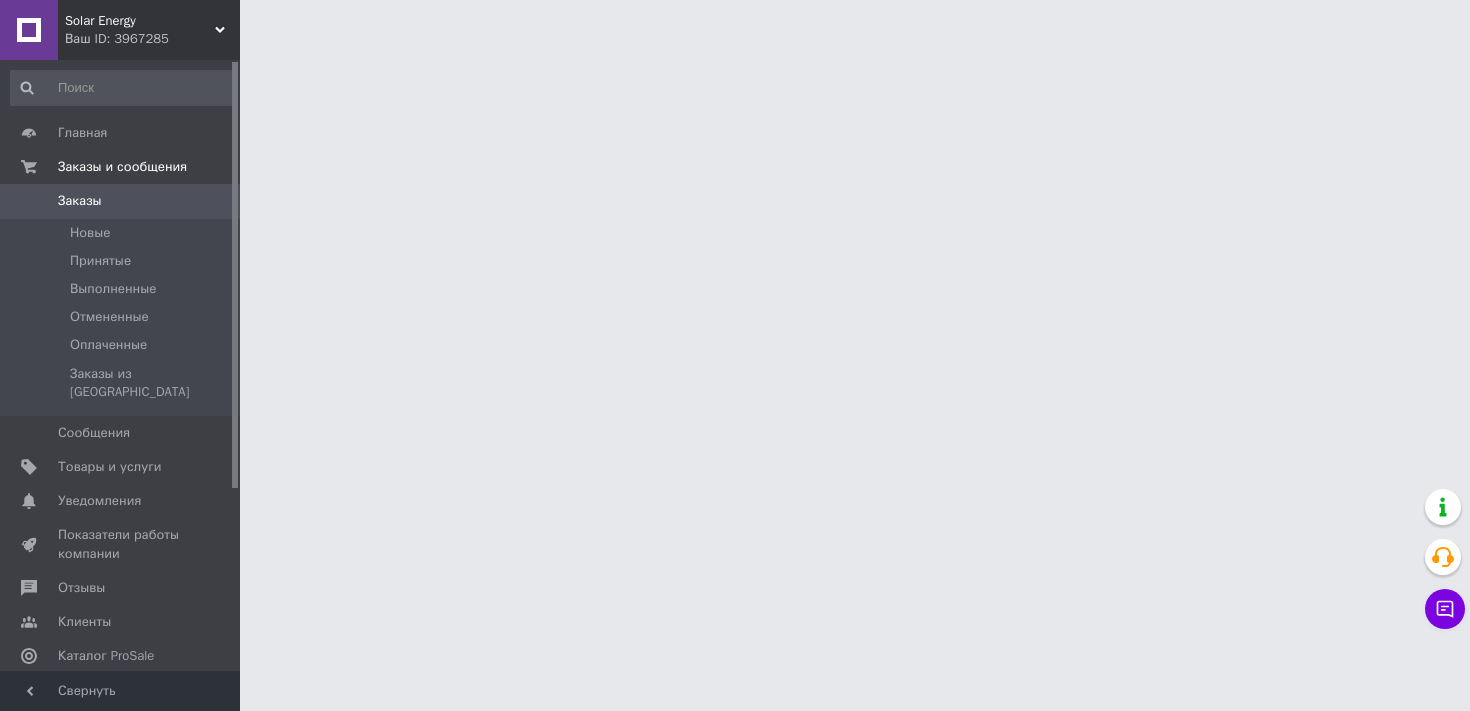 scroll, scrollTop: 0, scrollLeft: 0, axis: both 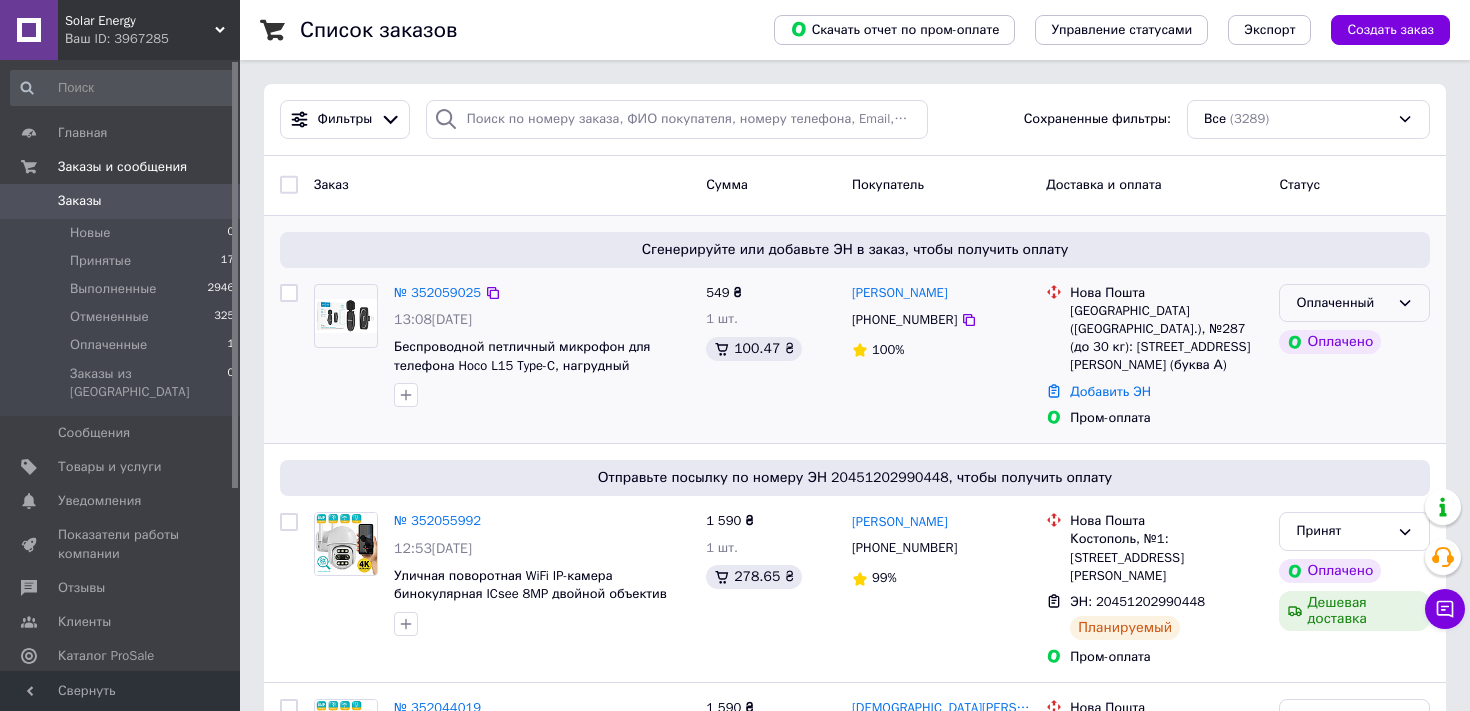 click on "Оплаченный" at bounding box center (1342, 303) 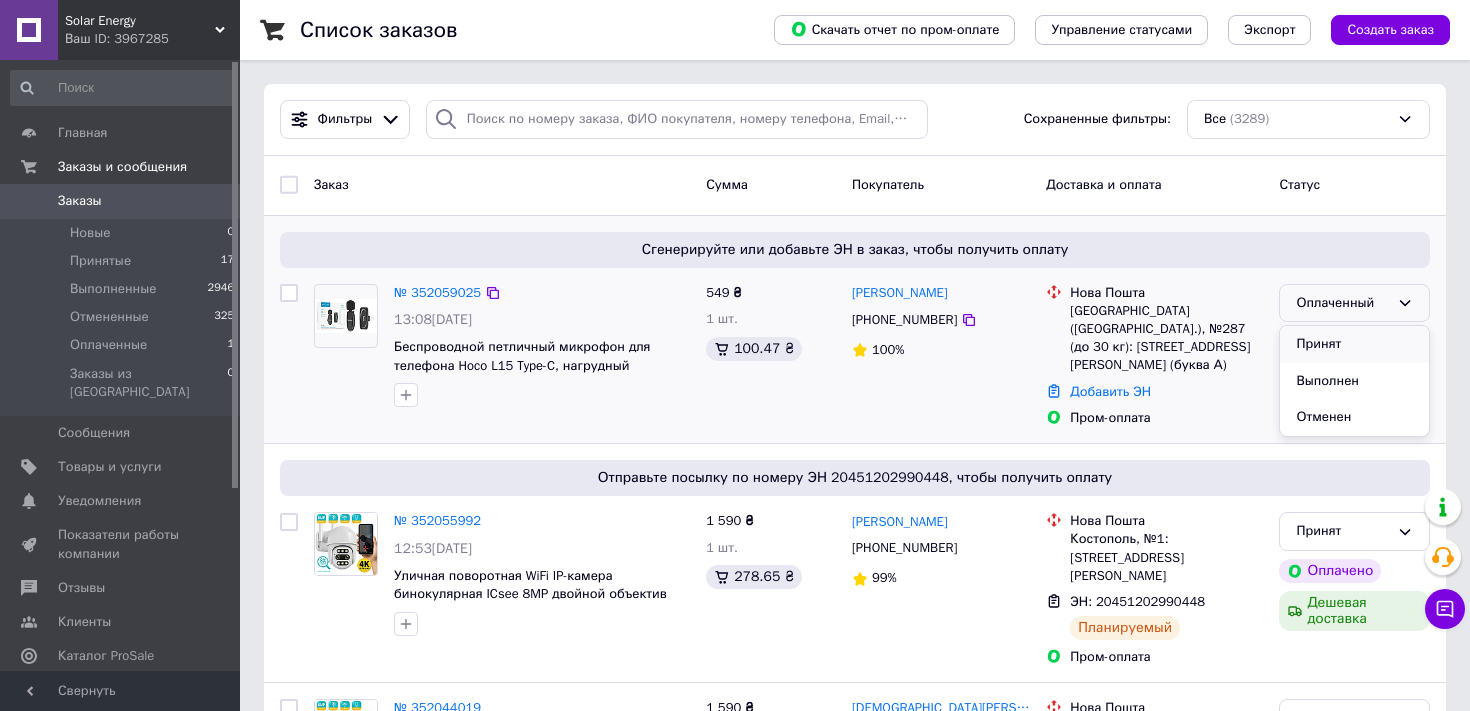 click on "Принят" at bounding box center (1354, 344) 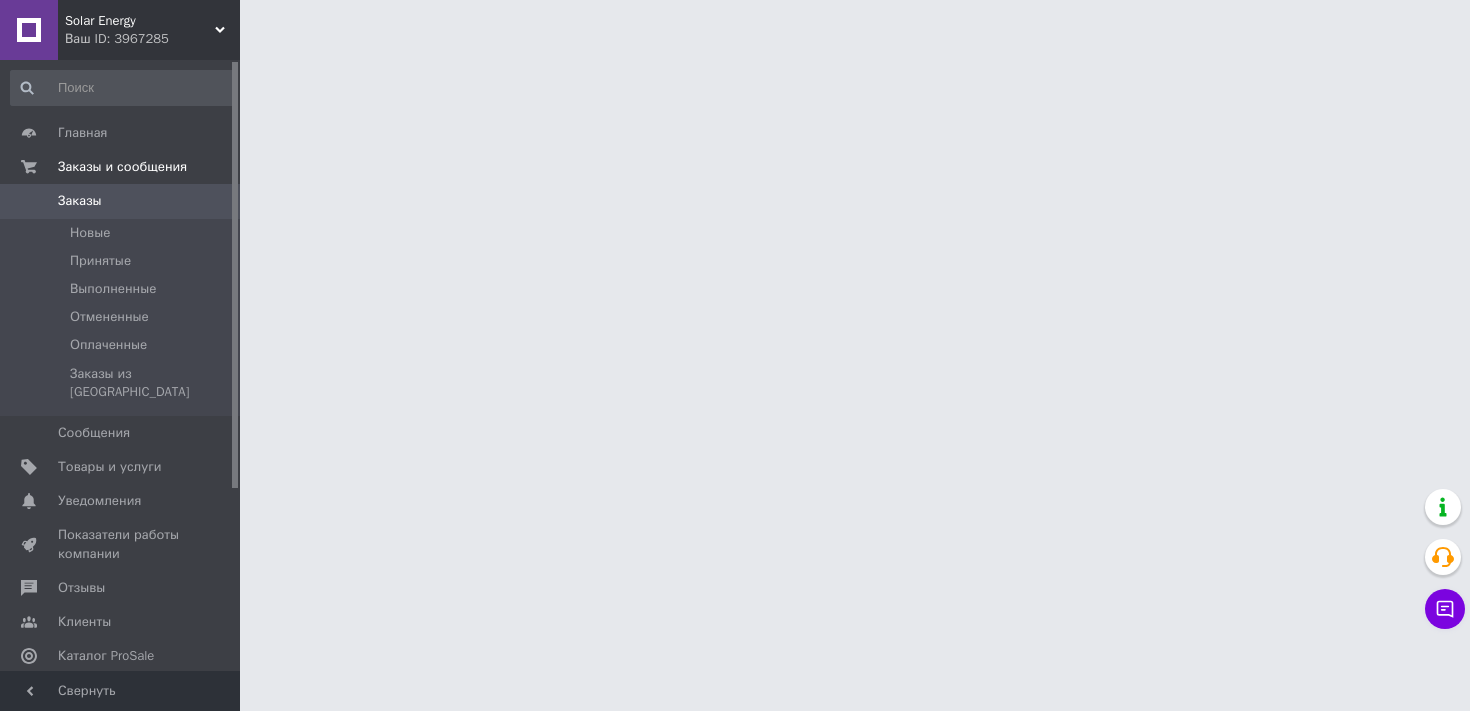 scroll, scrollTop: 0, scrollLeft: 0, axis: both 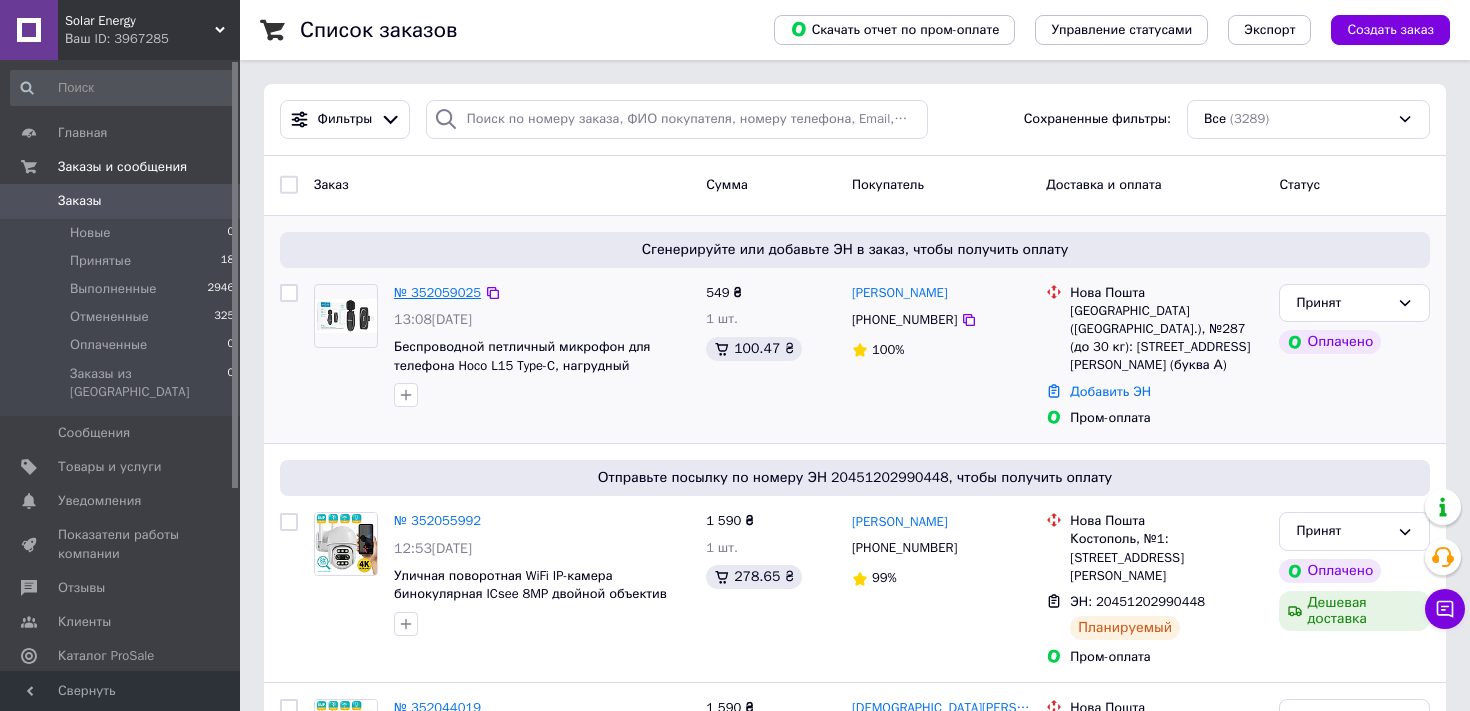 click on "№ 352059025" at bounding box center [437, 292] 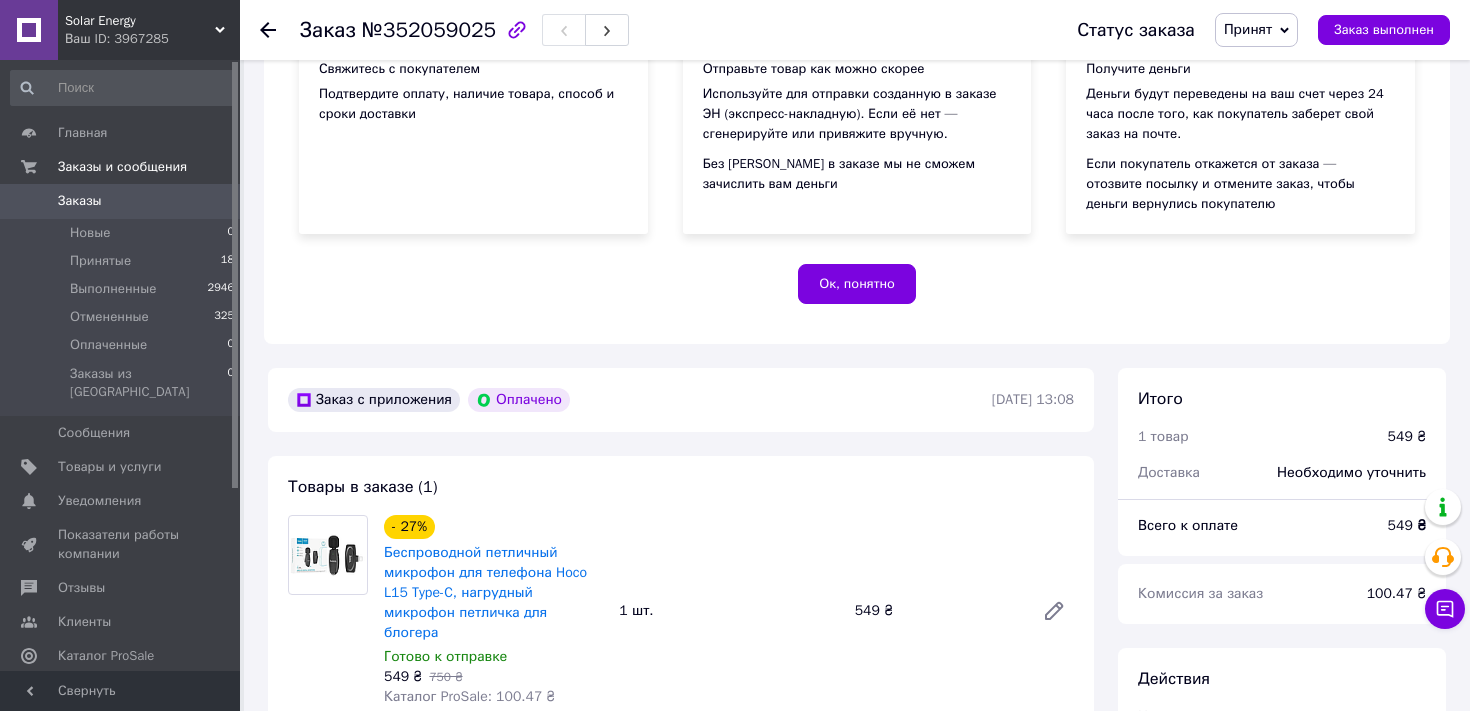 scroll, scrollTop: 345, scrollLeft: 0, axis: vertical 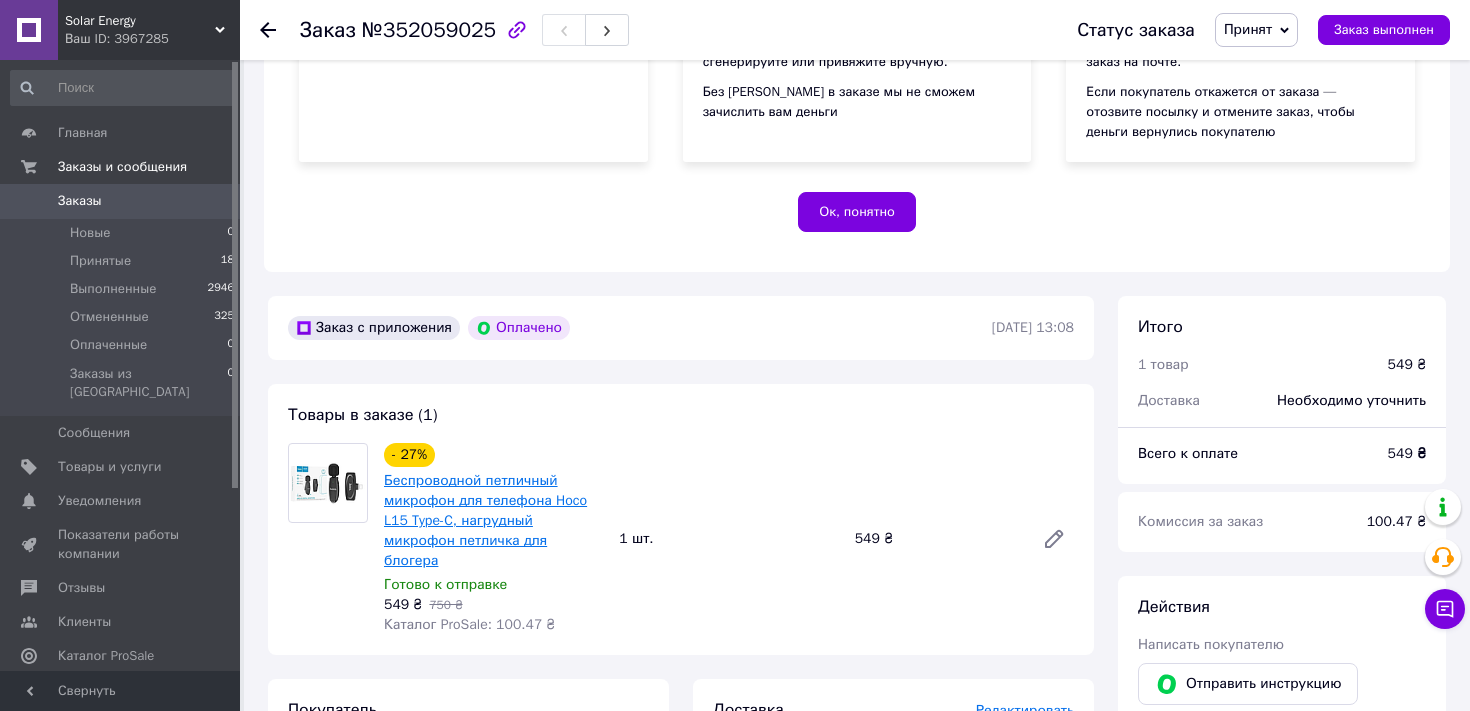 click on "Беспроводной петличный микрофон для телефона Hoco L15 Type-C, нагрудный микрофон петличка для блогера" at bounding box center (485, 520) 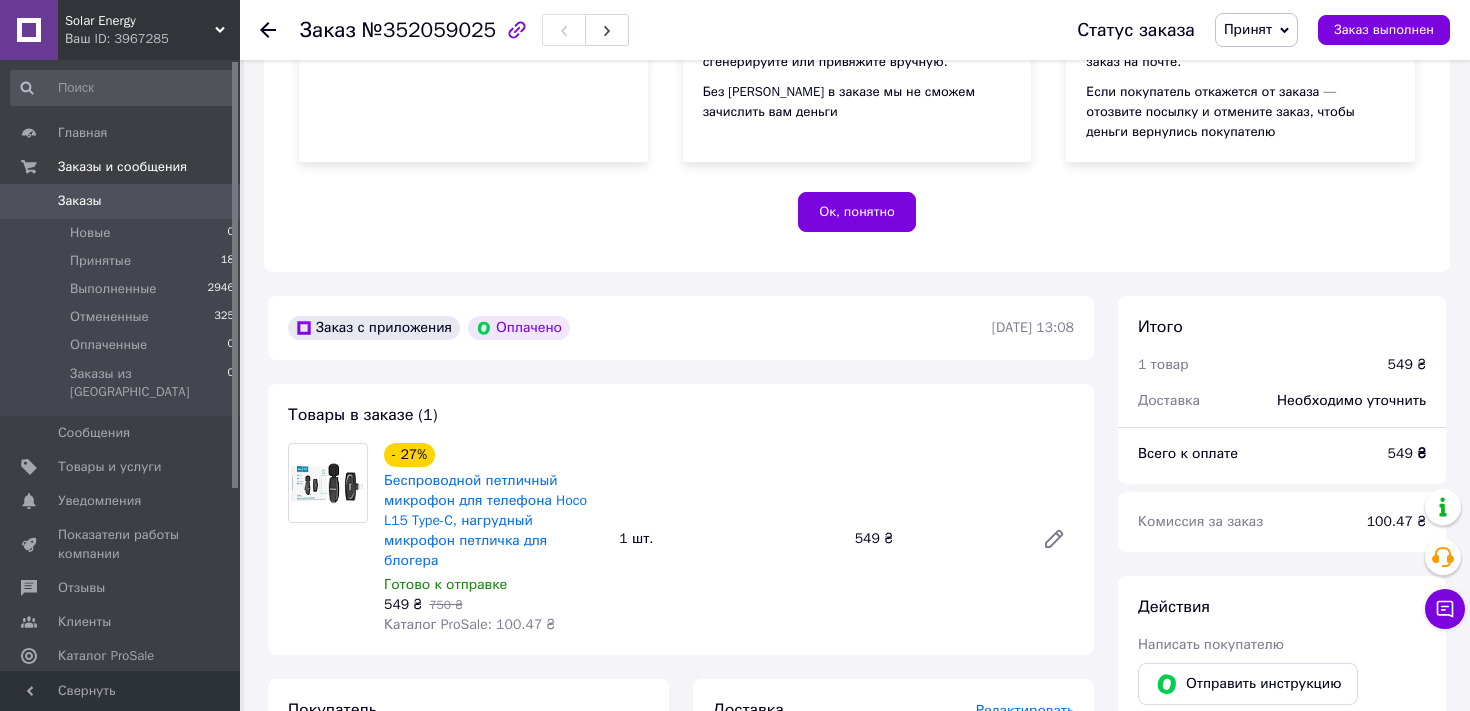click on "Заказы" at bounding box center (121, 201) 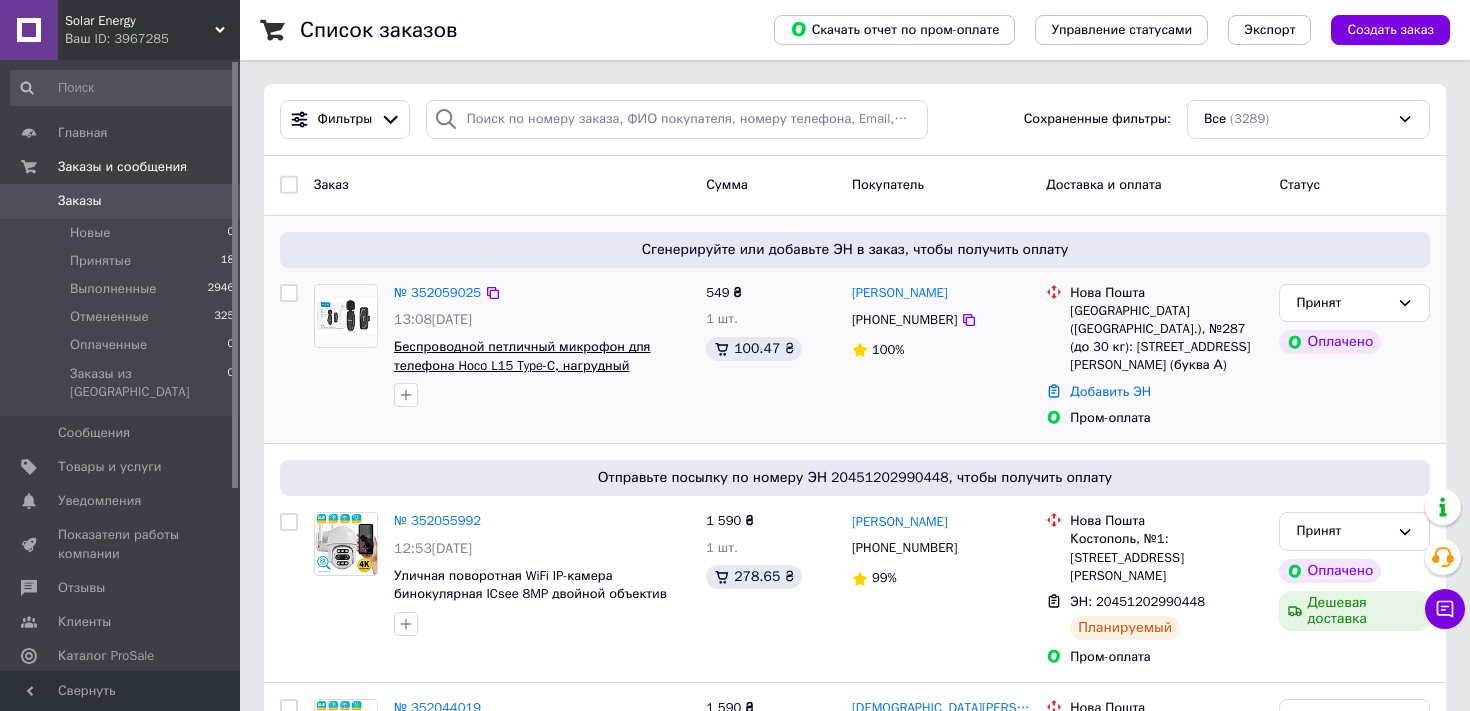 click on "Беспроводной петличный микрофон для телефона Hoco L15 Type-C, нагрудный микрофон петличка для блогера" at bounding box center (522, 365) 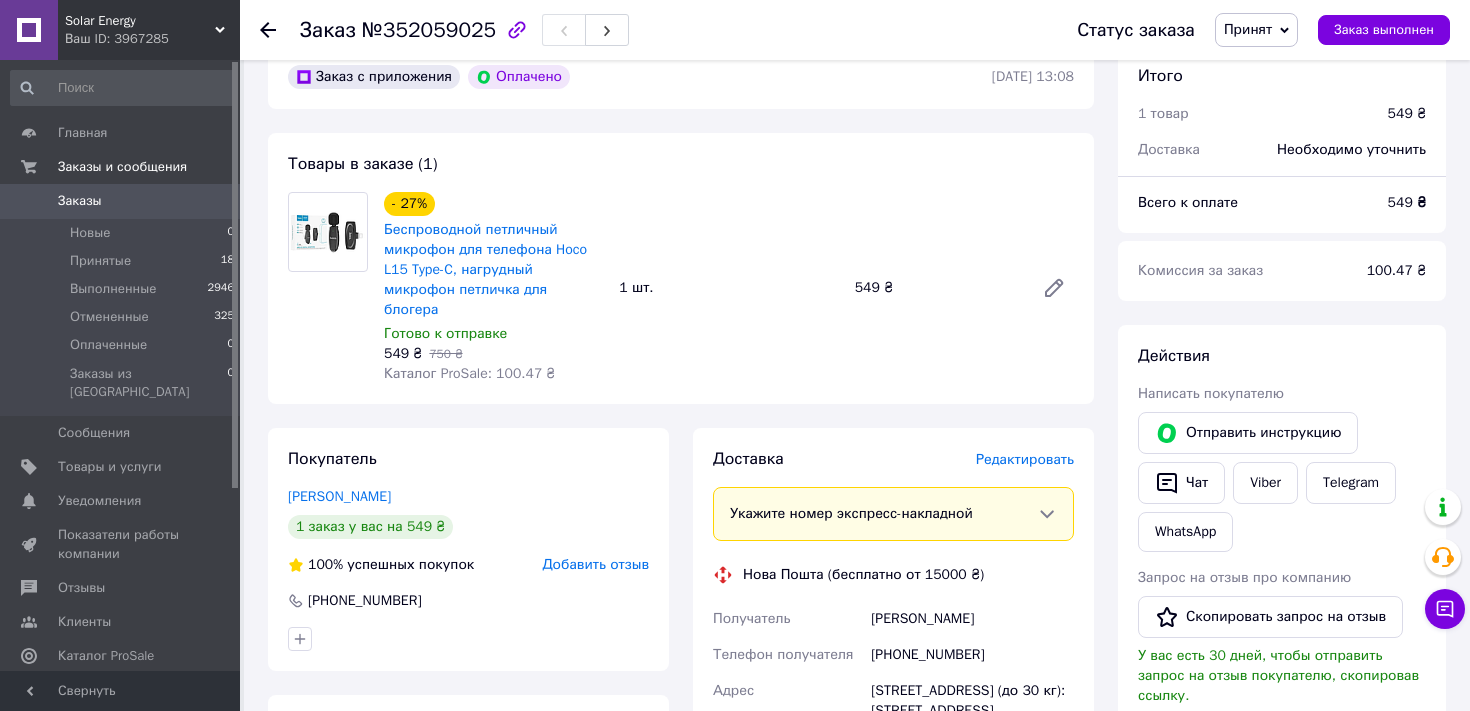 scroll, scrollTop: 598, scrollLeft: 0, axis: vertical 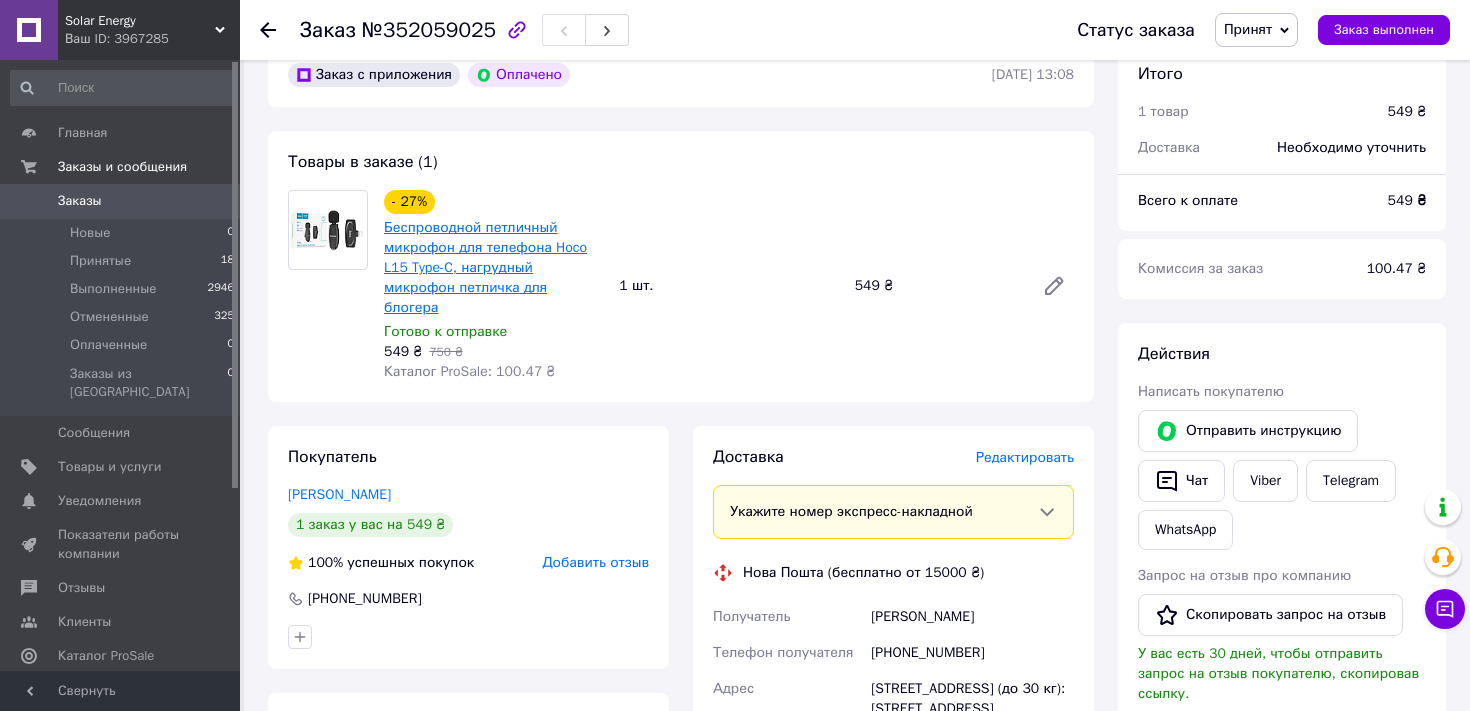 click on "Беспроводной петличный микрофон для телефона Hoco L15 Type-C, нагрудный микрофон петличка для блогера" at bounding box center [485, 267] 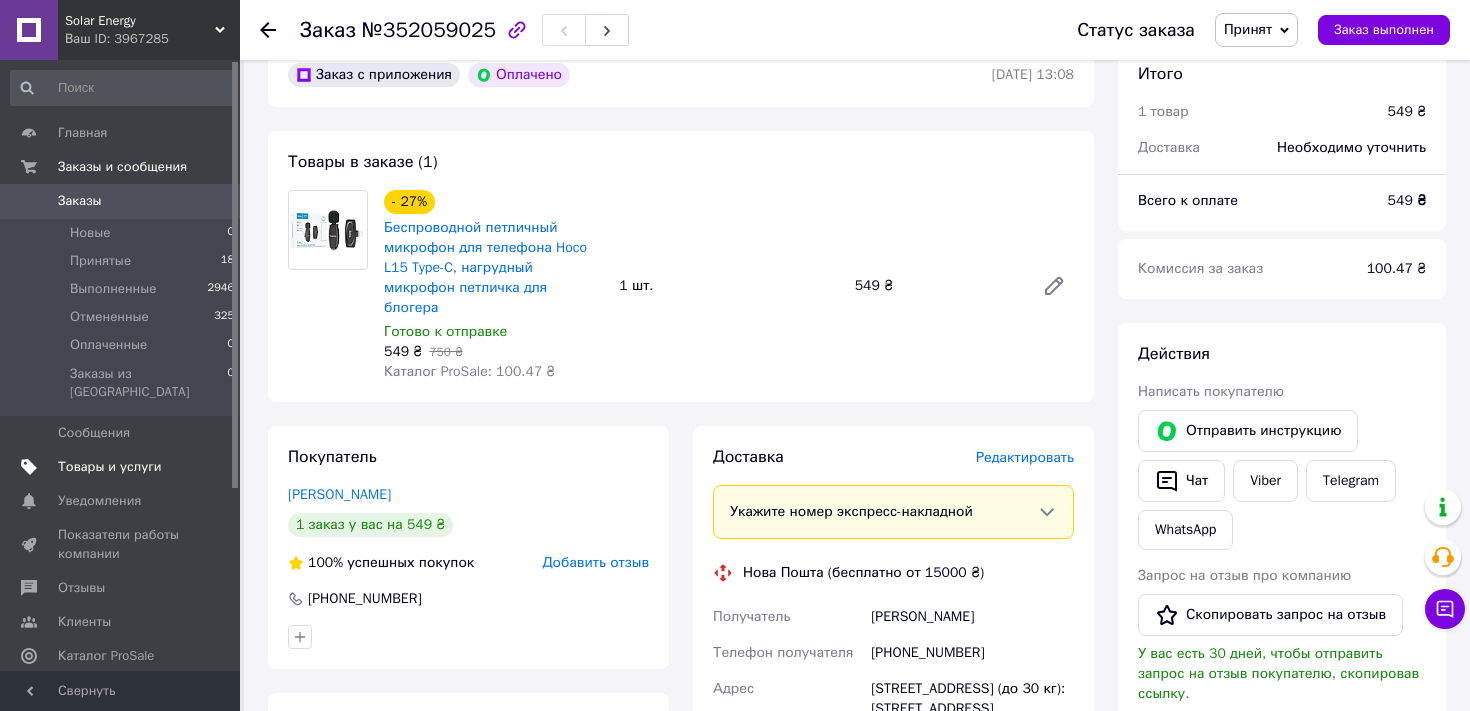 click on "Товары и услуги" at bounding box center [110, 467] 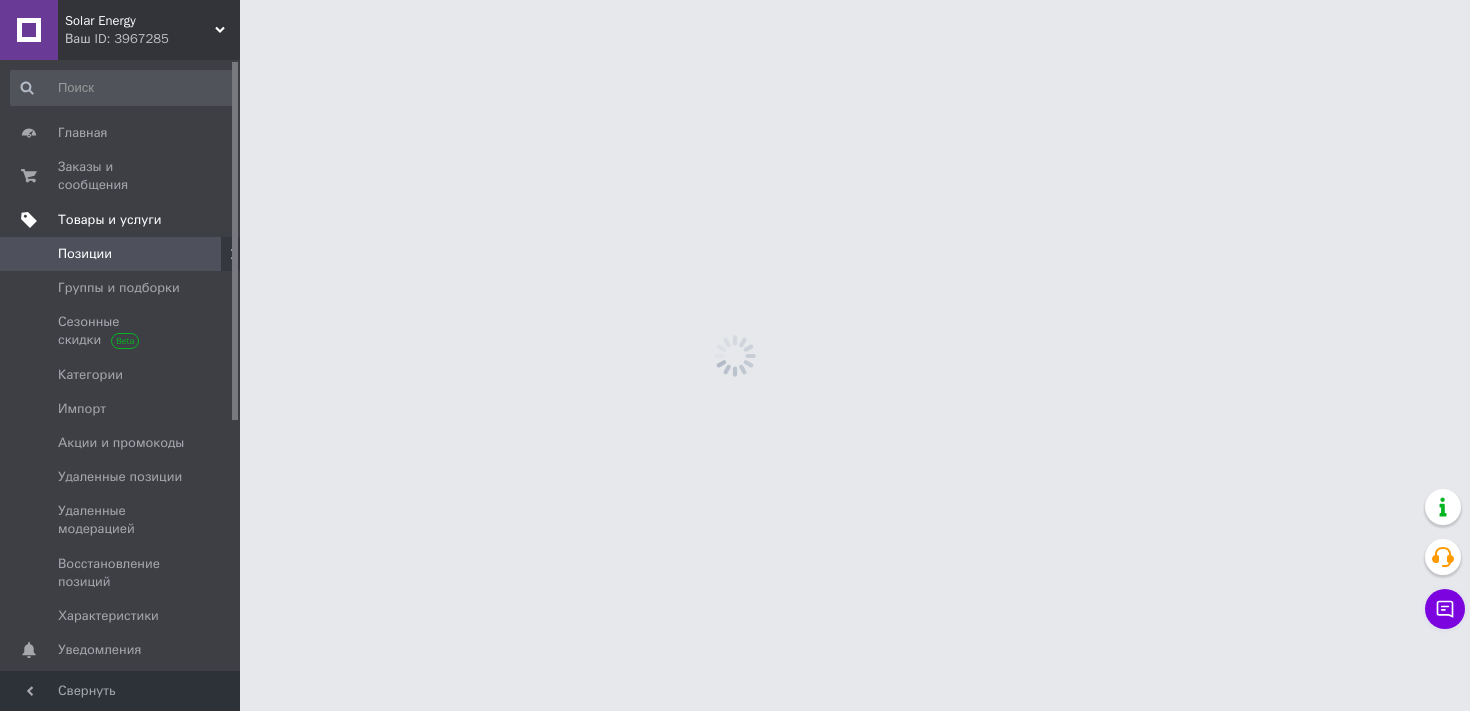 scroll, scrollTop: 0, scrollLeft: 0, axis: both 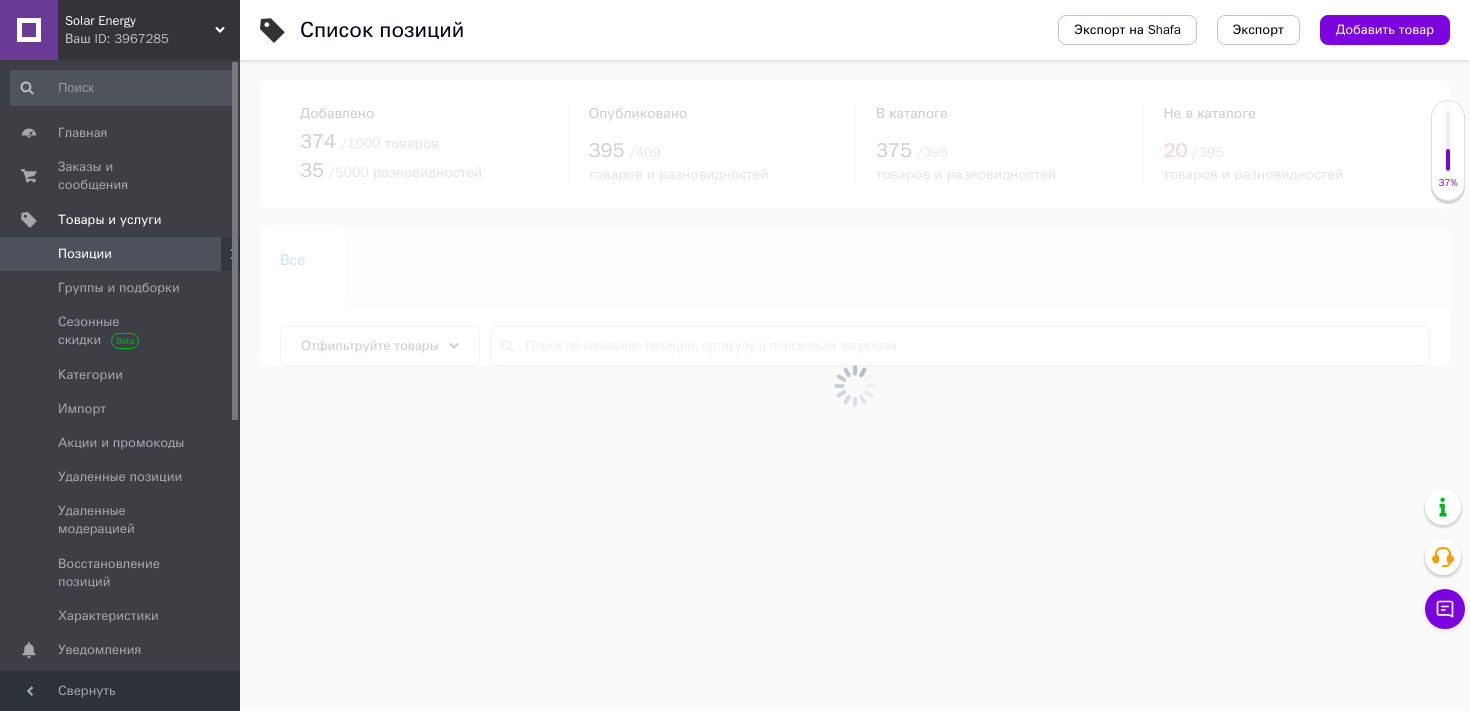 click at bounding box center (855, 385) 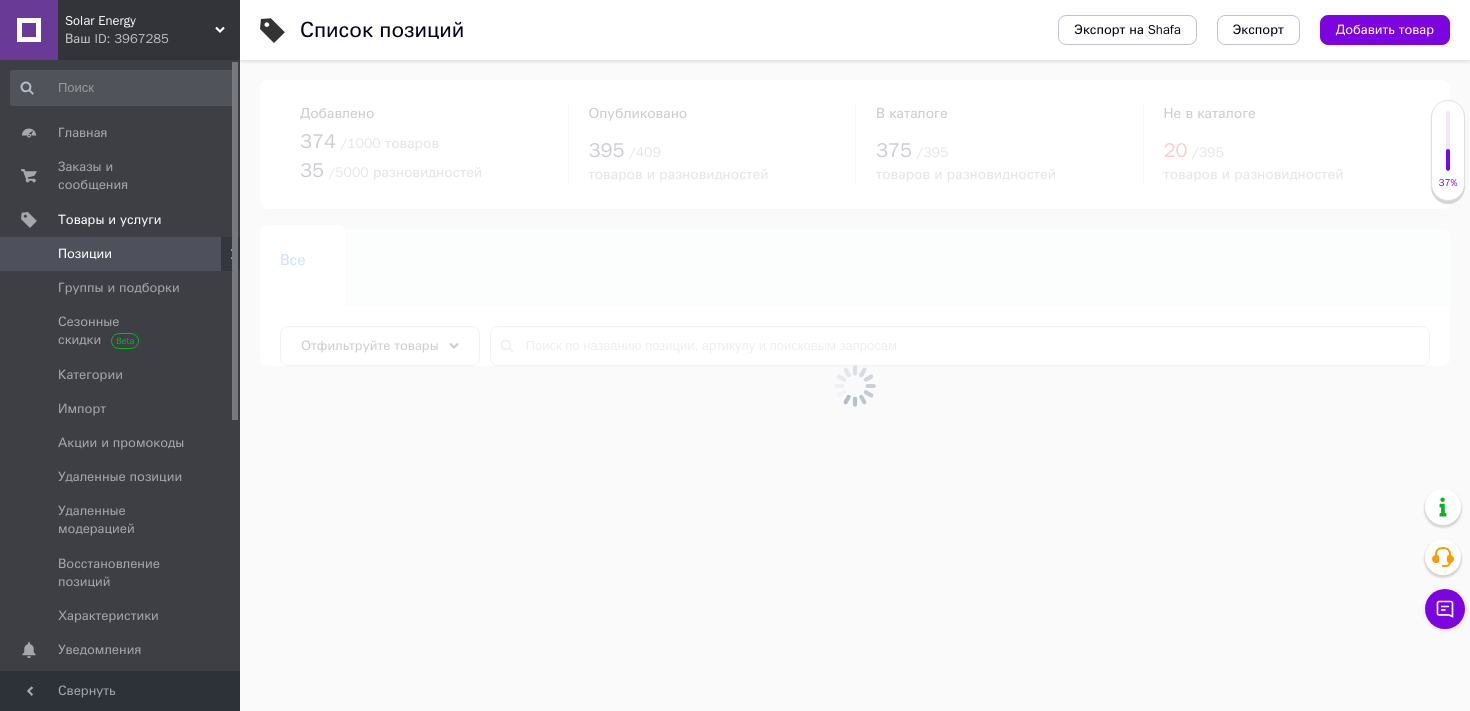 click at bounding box center (855, 385) 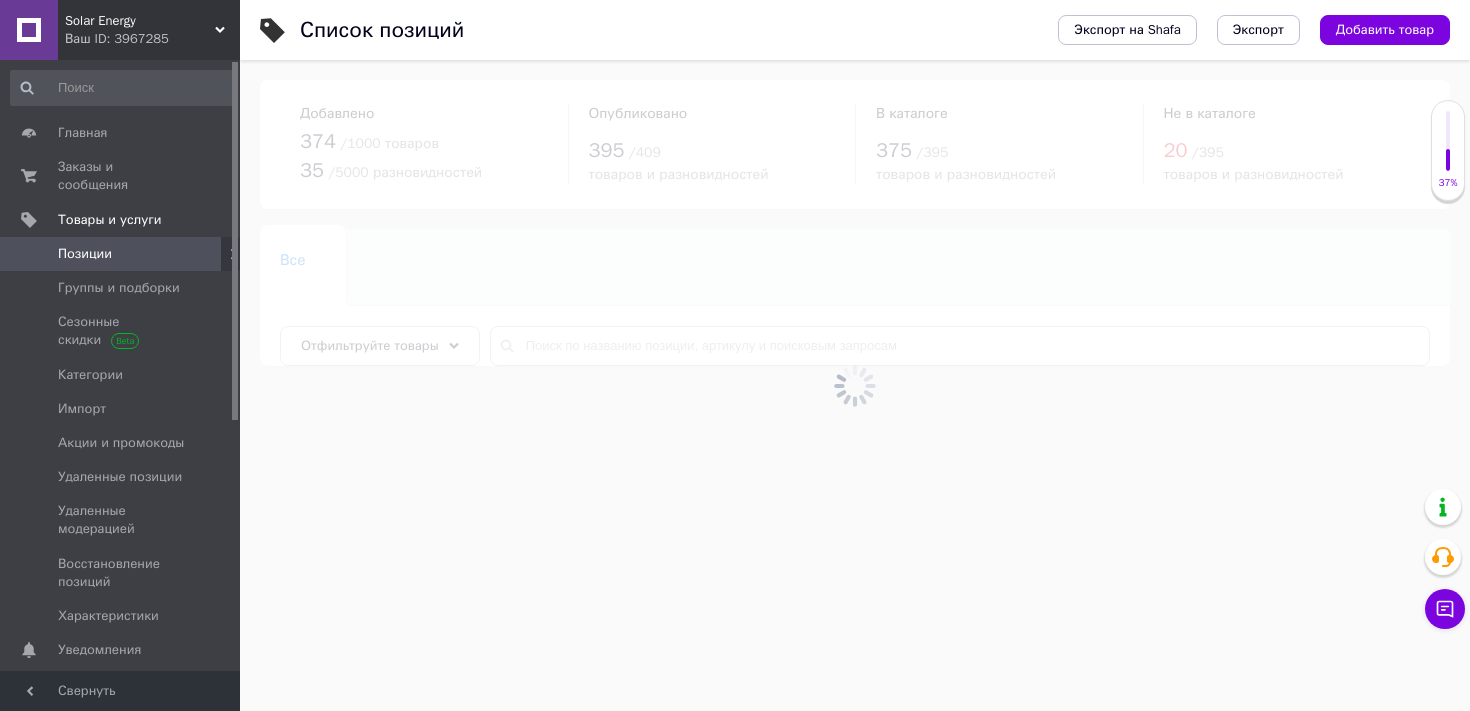 click at bounding box center (855, 385) 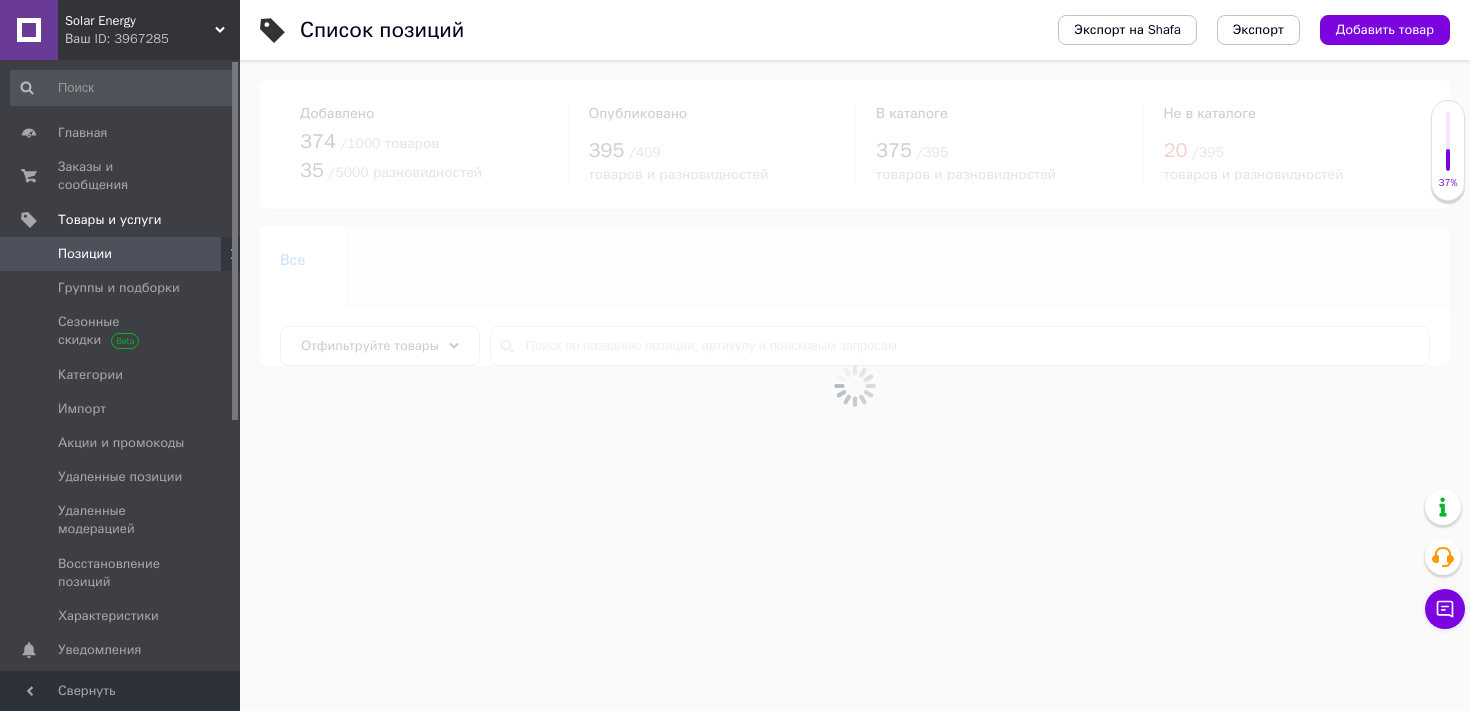 click at bounding box center [855, 385] 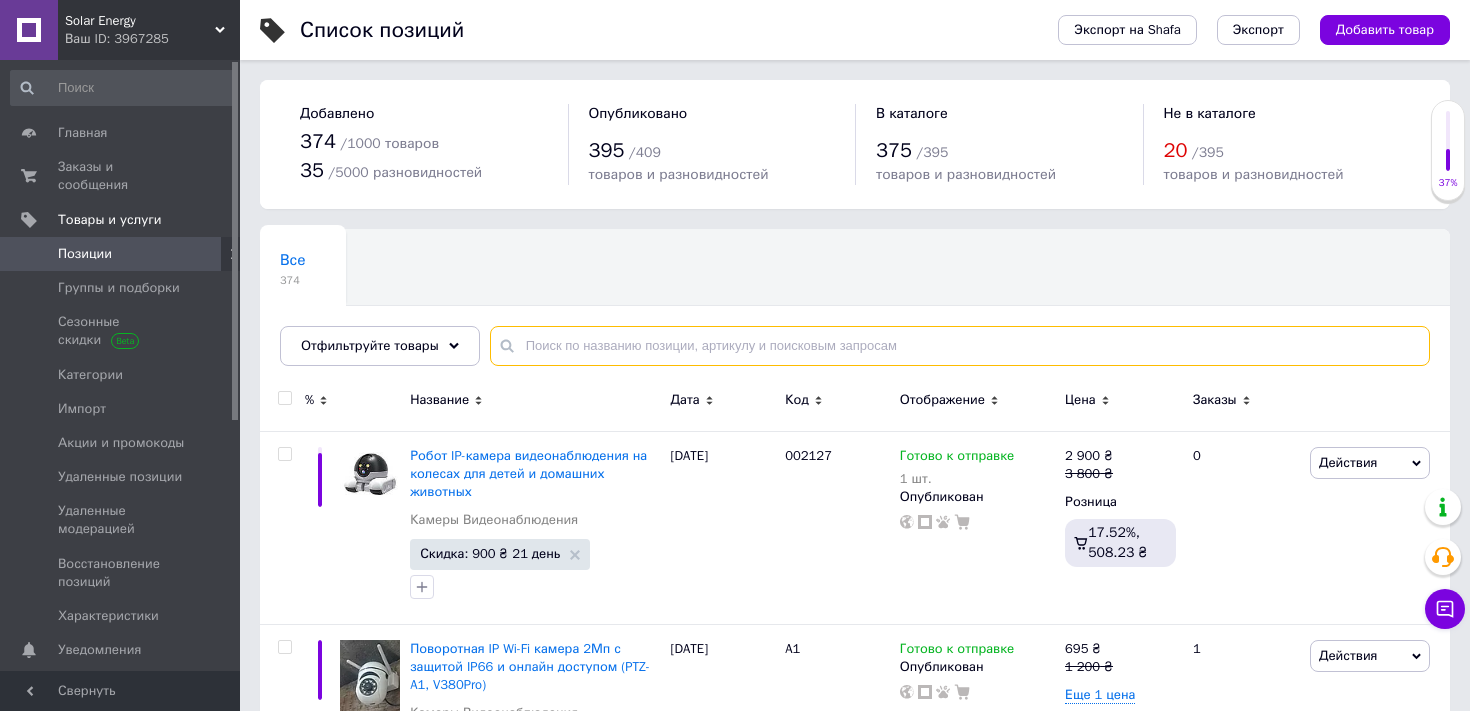 click at bounding box center [960, 346] 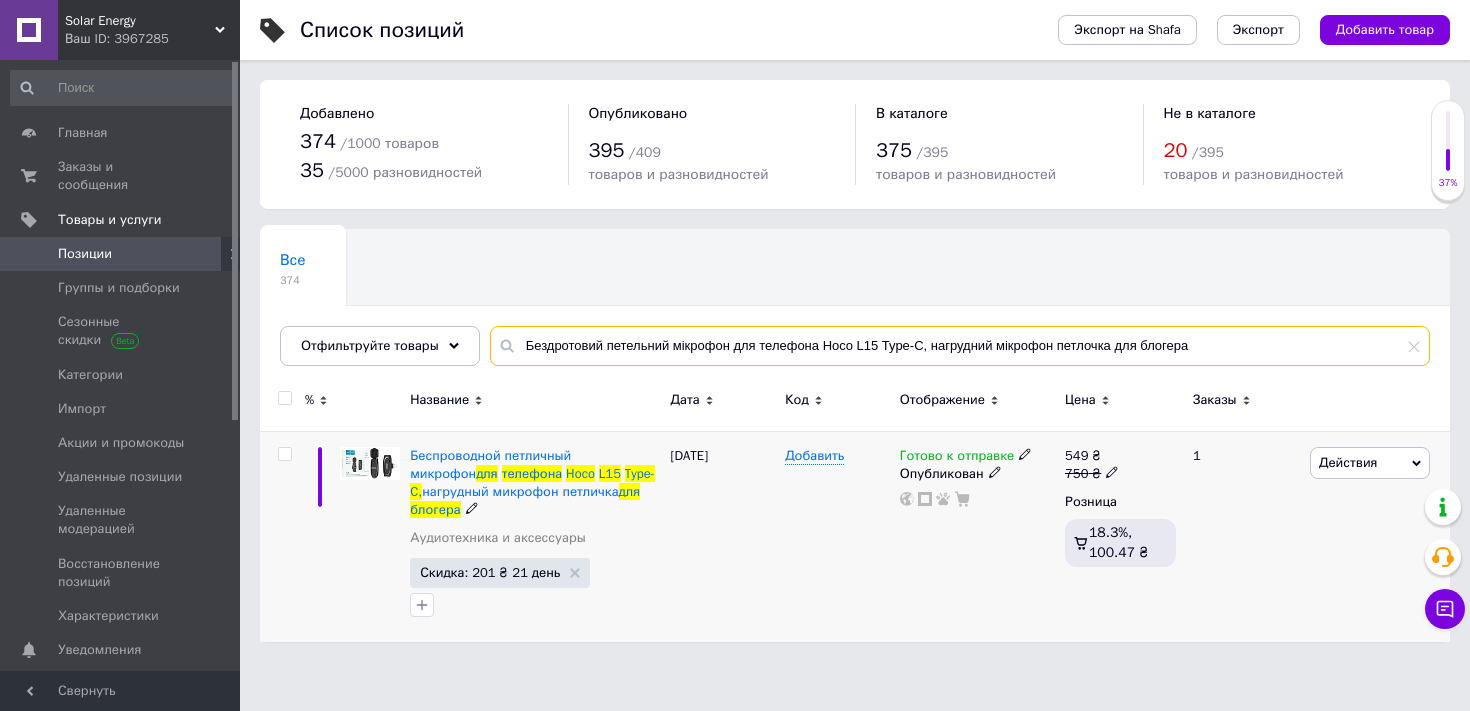 type on "Бездротовий петельний мікрофон для телефона Hoco L15 Type-C, нагрудний мікрофон петлочка для блогера" 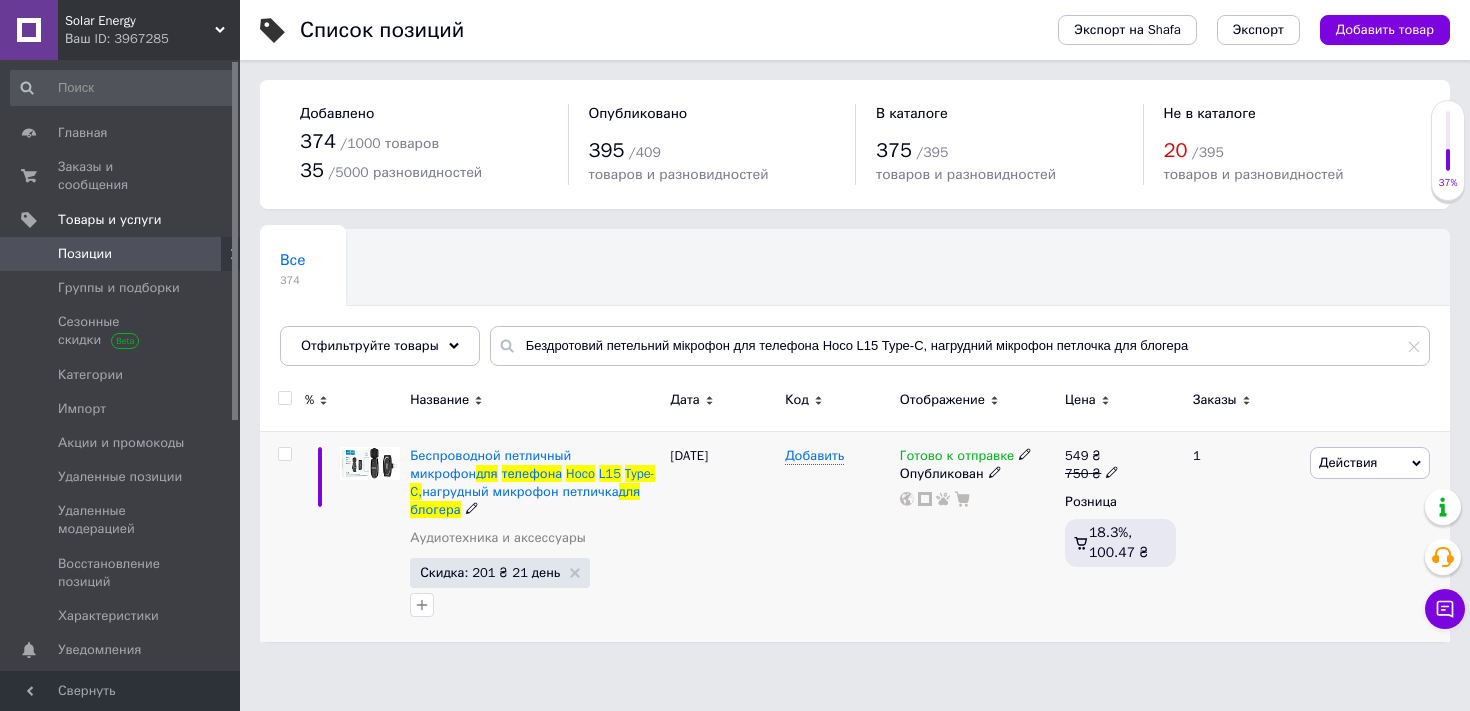 click 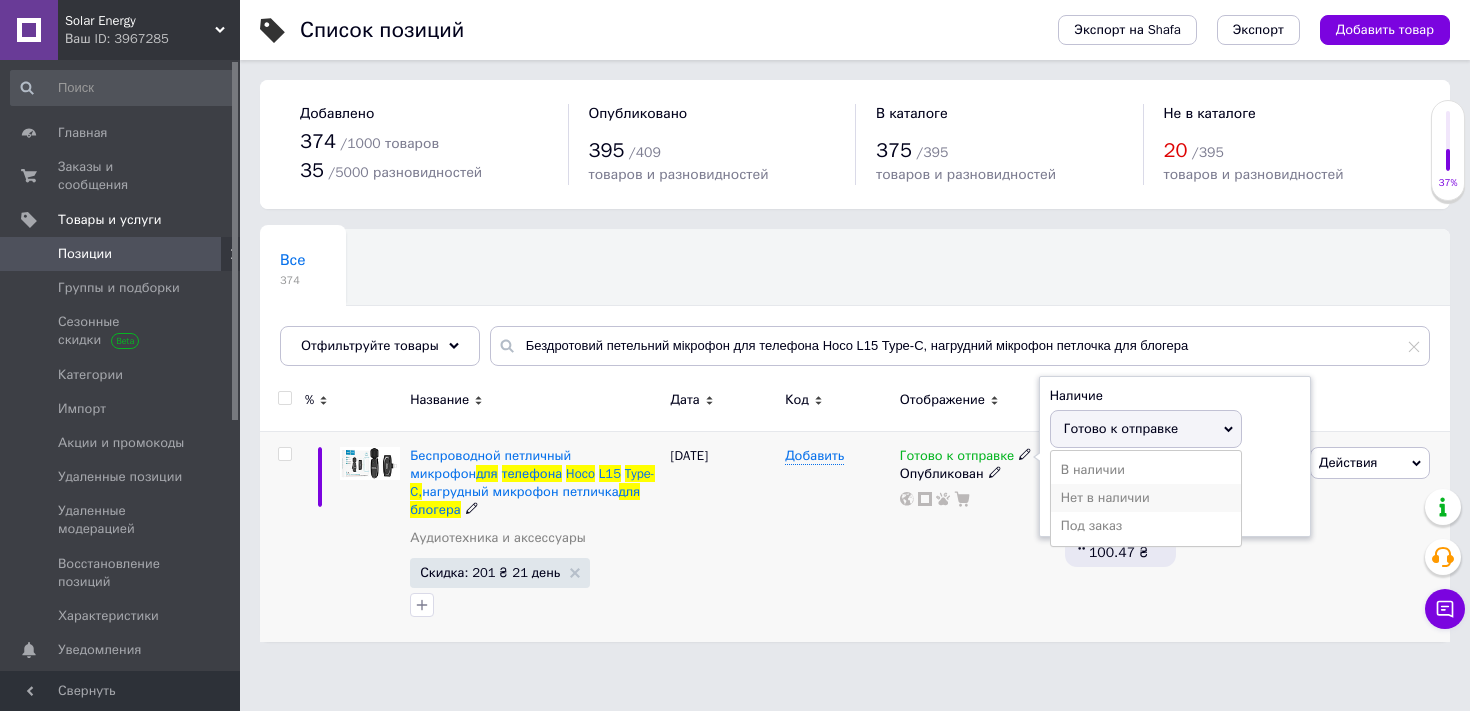 click on "Нет в наличии" at bounding box center [1146, 498] 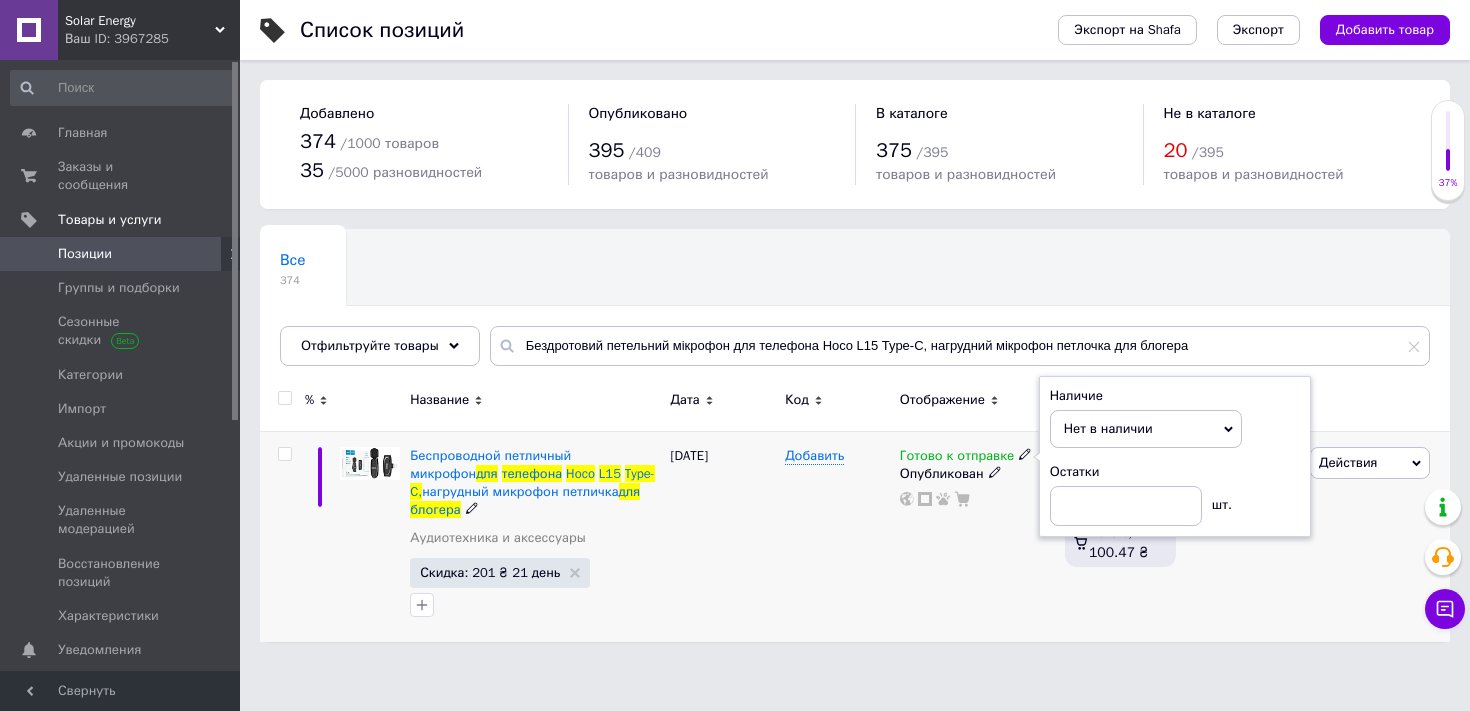 click on "Готово к отправке Наличие Нет в наличии В наличии Под заказ Готово к отправке Остатки шт. Опубликован" at bounding box center (977, 536) 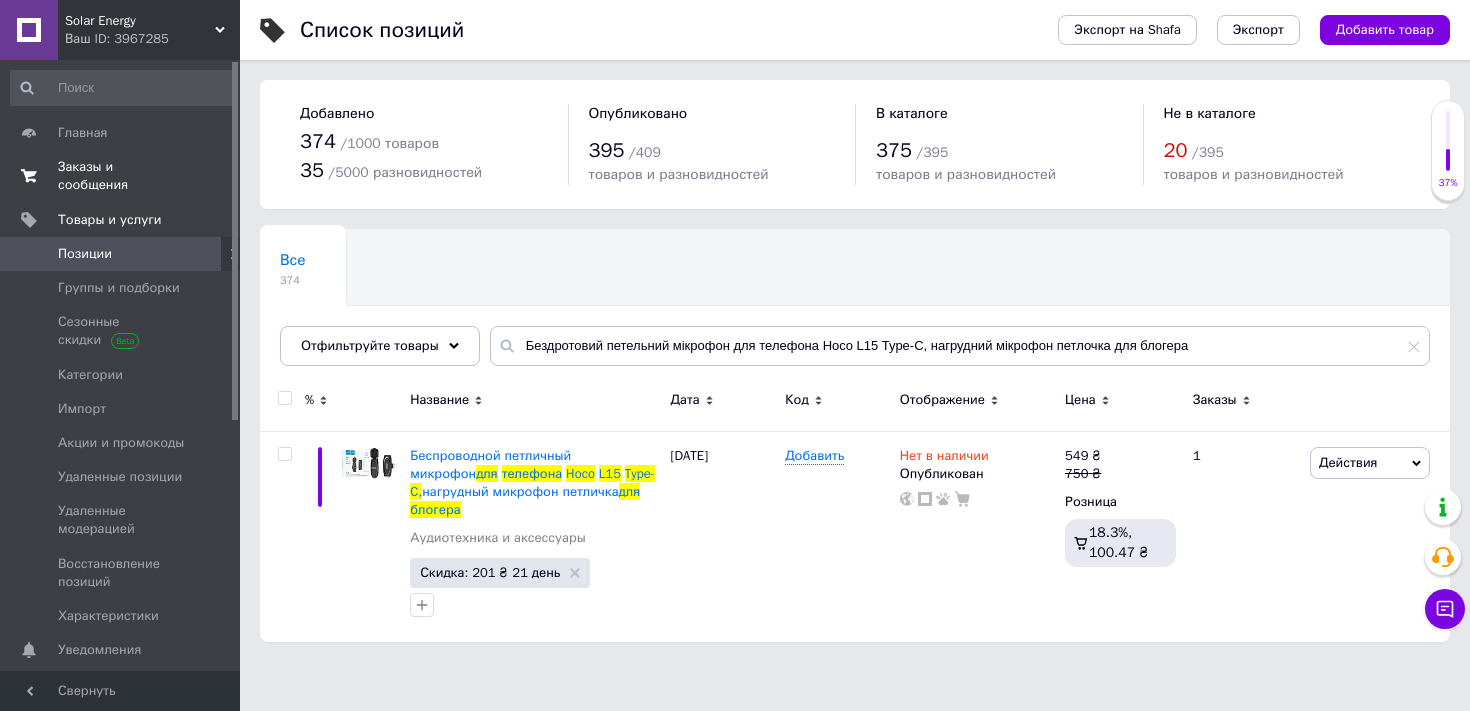 click on "Заказы и сообщения" at bounding box center [121, 176] 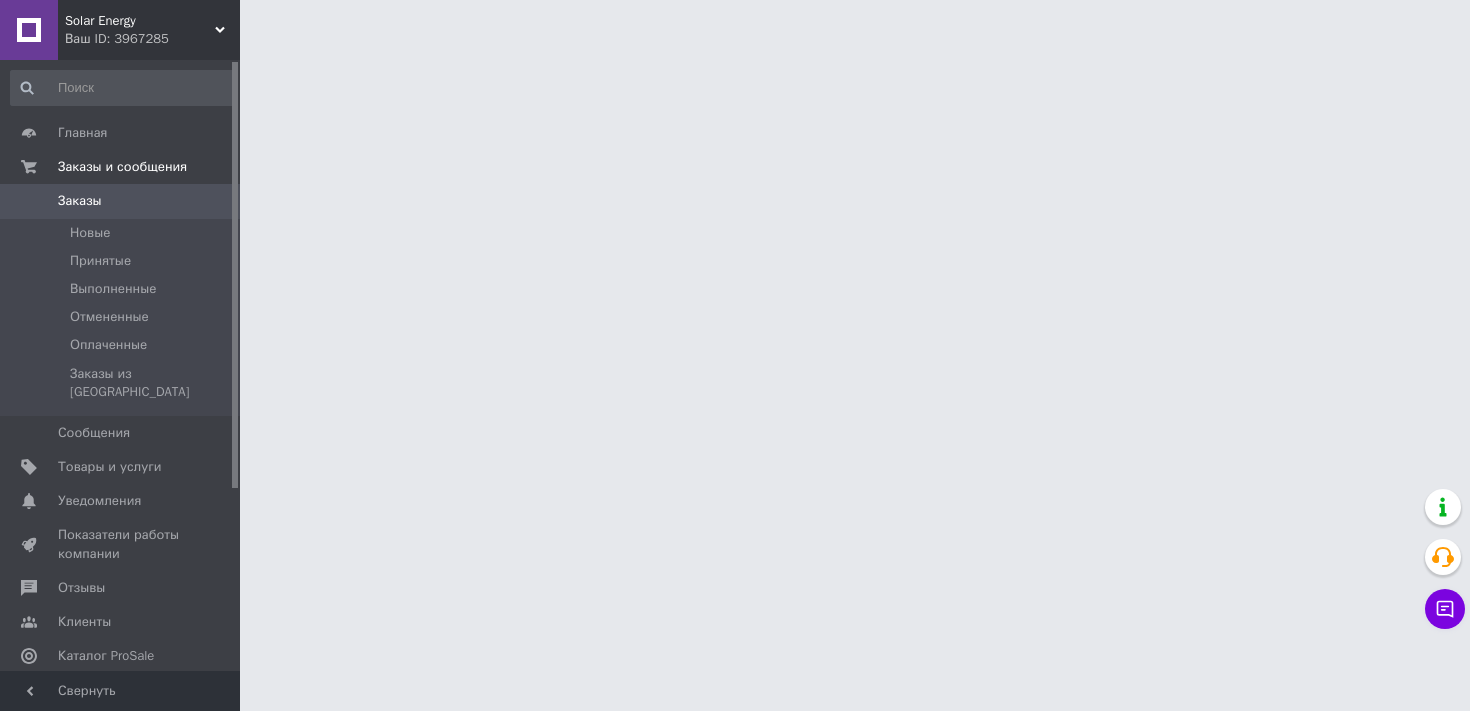 scroll, scrollTop: 0, scrollLeft: 0, axis: both 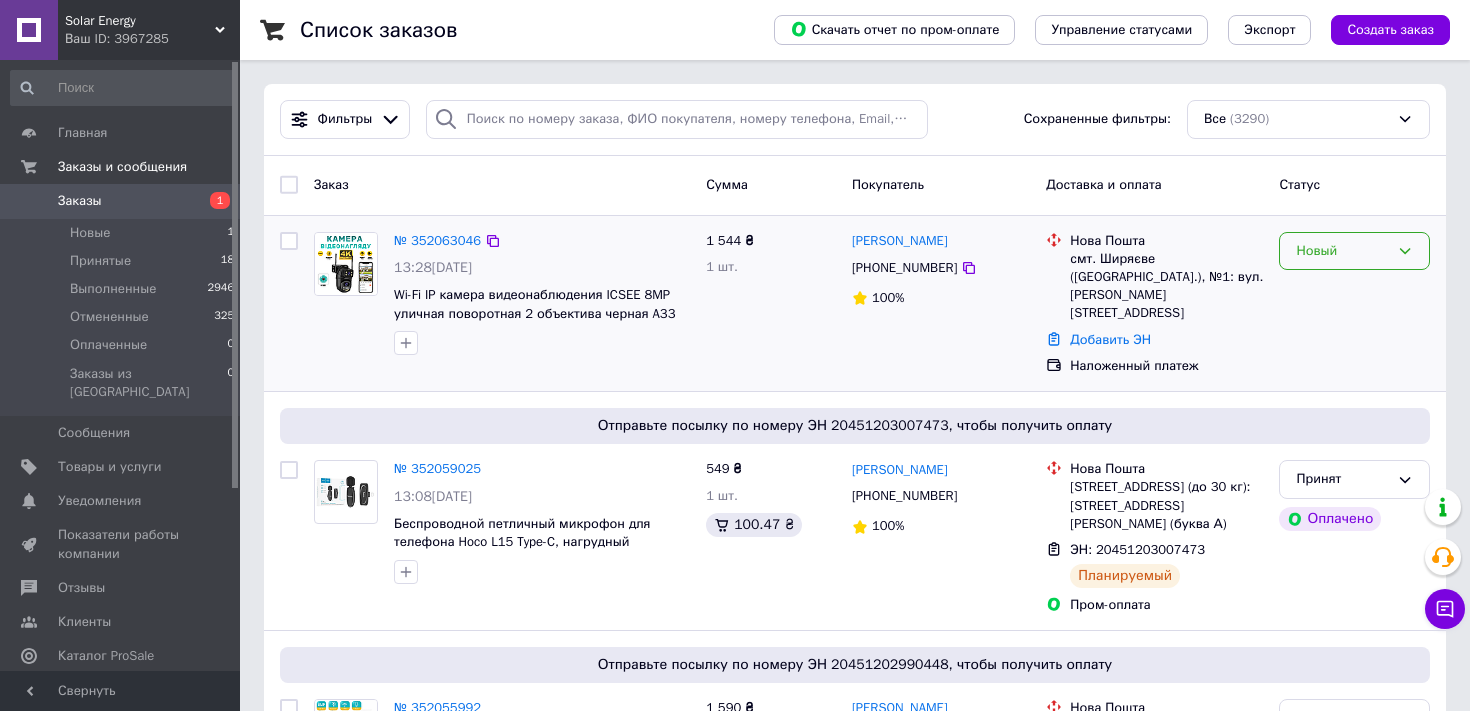 click on "Новый" at bounding box center (1342, 251) 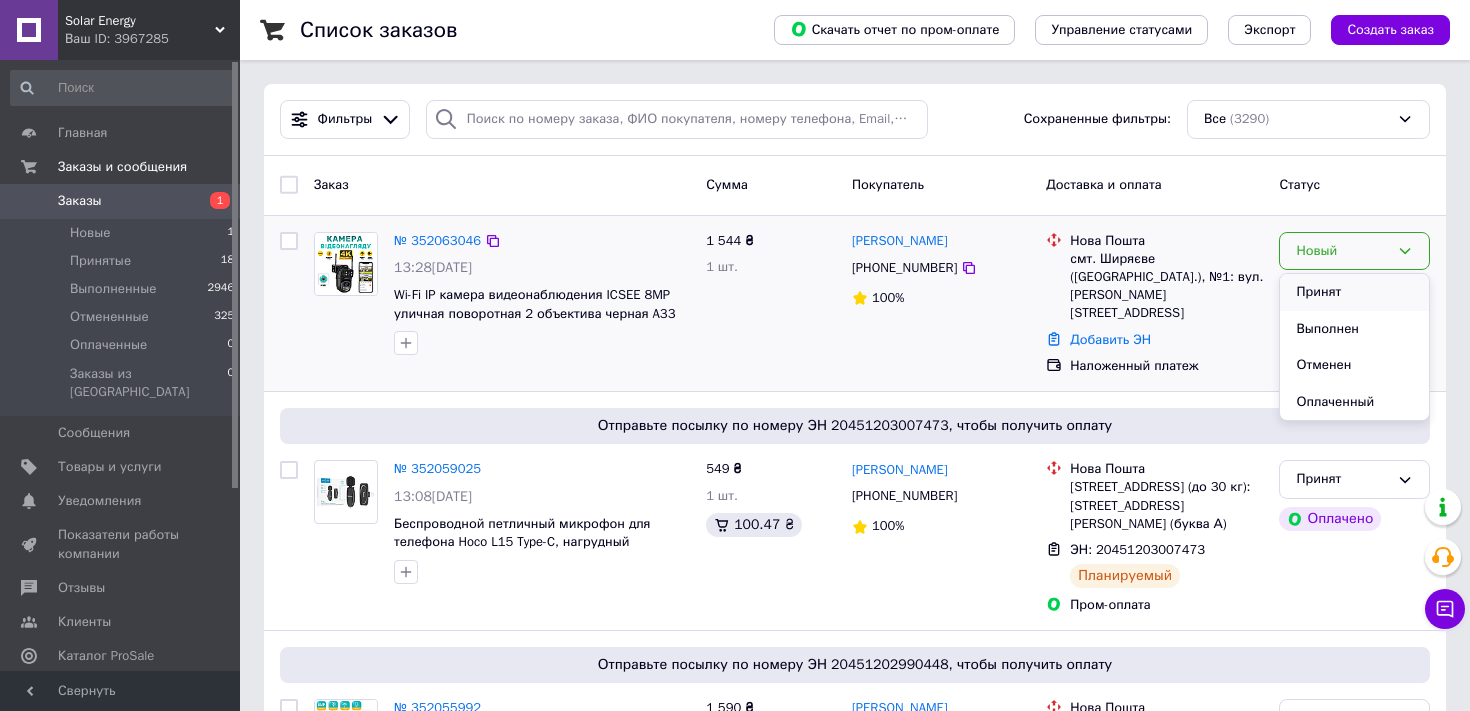 click on "Принят" at bounding box center (1354, 292) 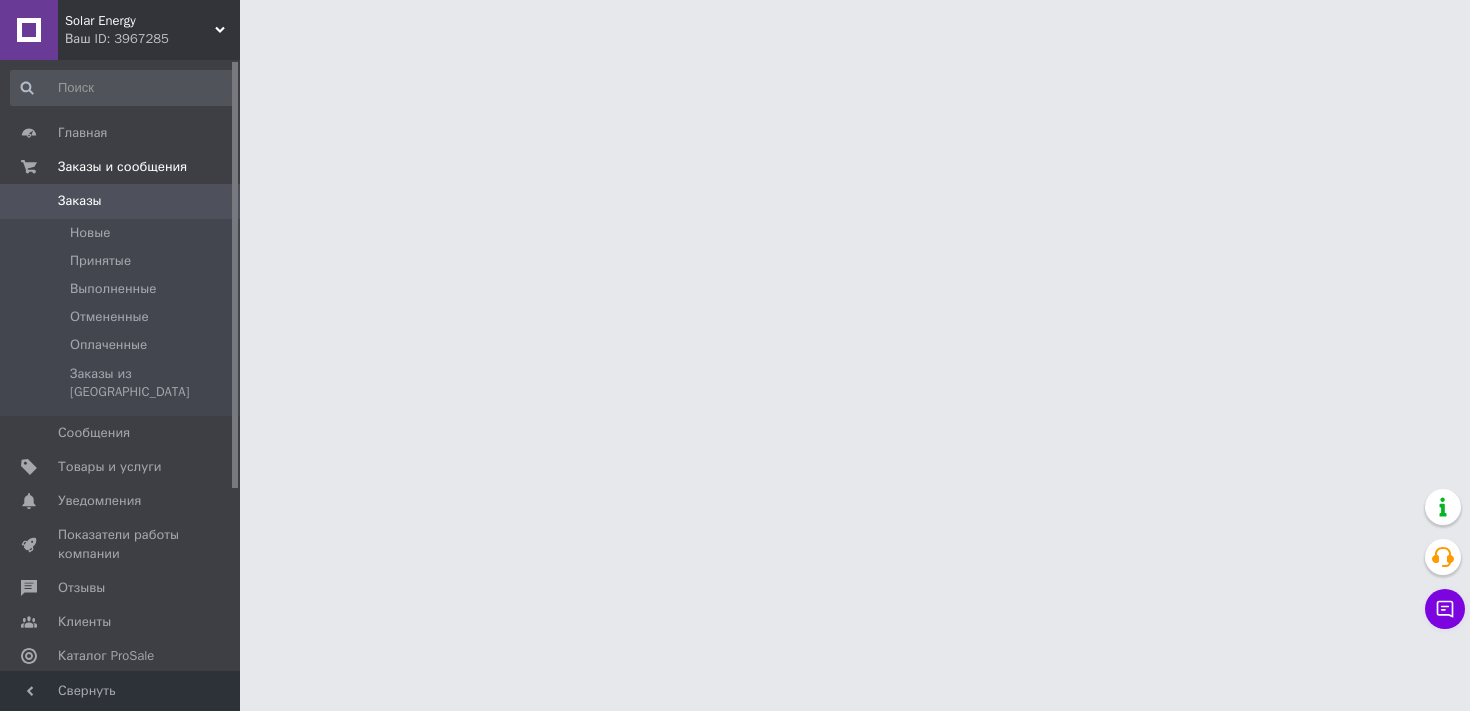 scroll, scrollTop: 0, scrollLeft: 0, axis: both 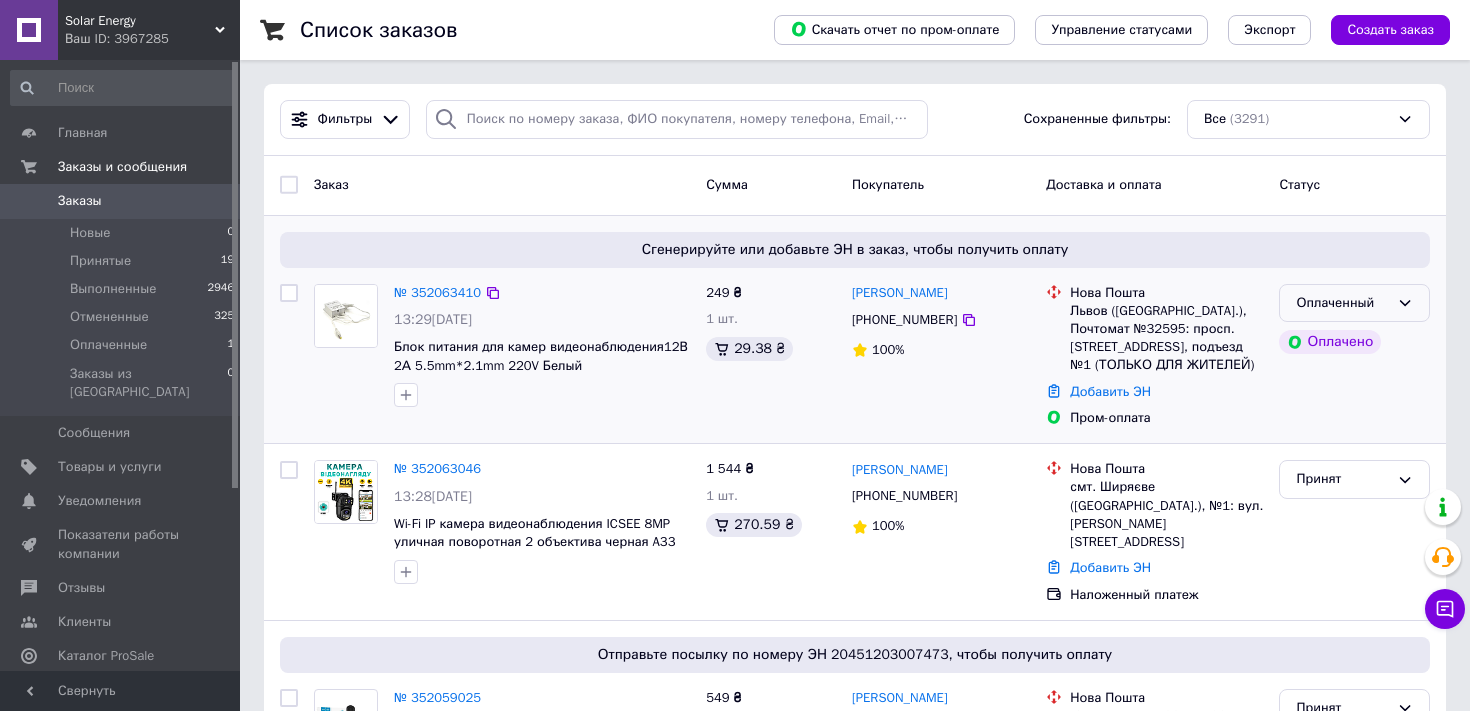 click 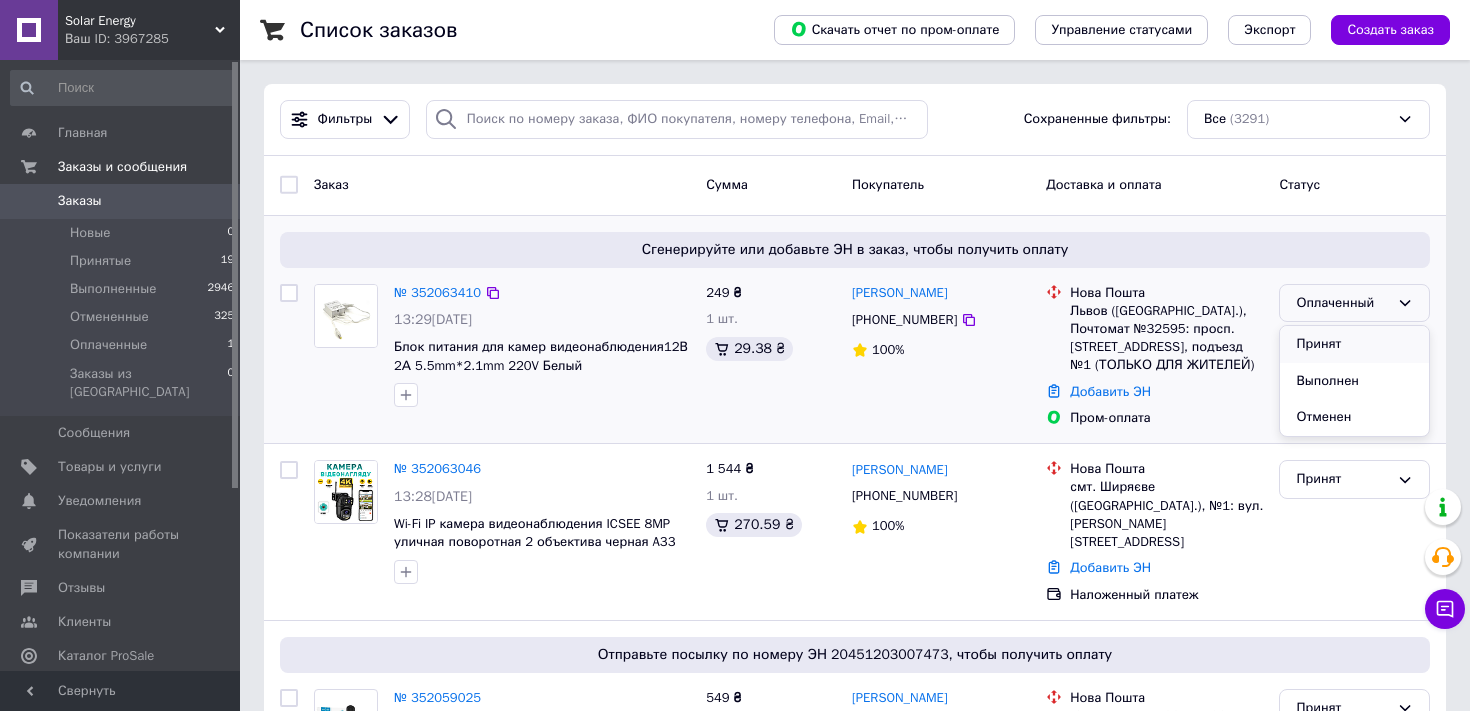 click on "Принят" at bounding box center [1354, 344] 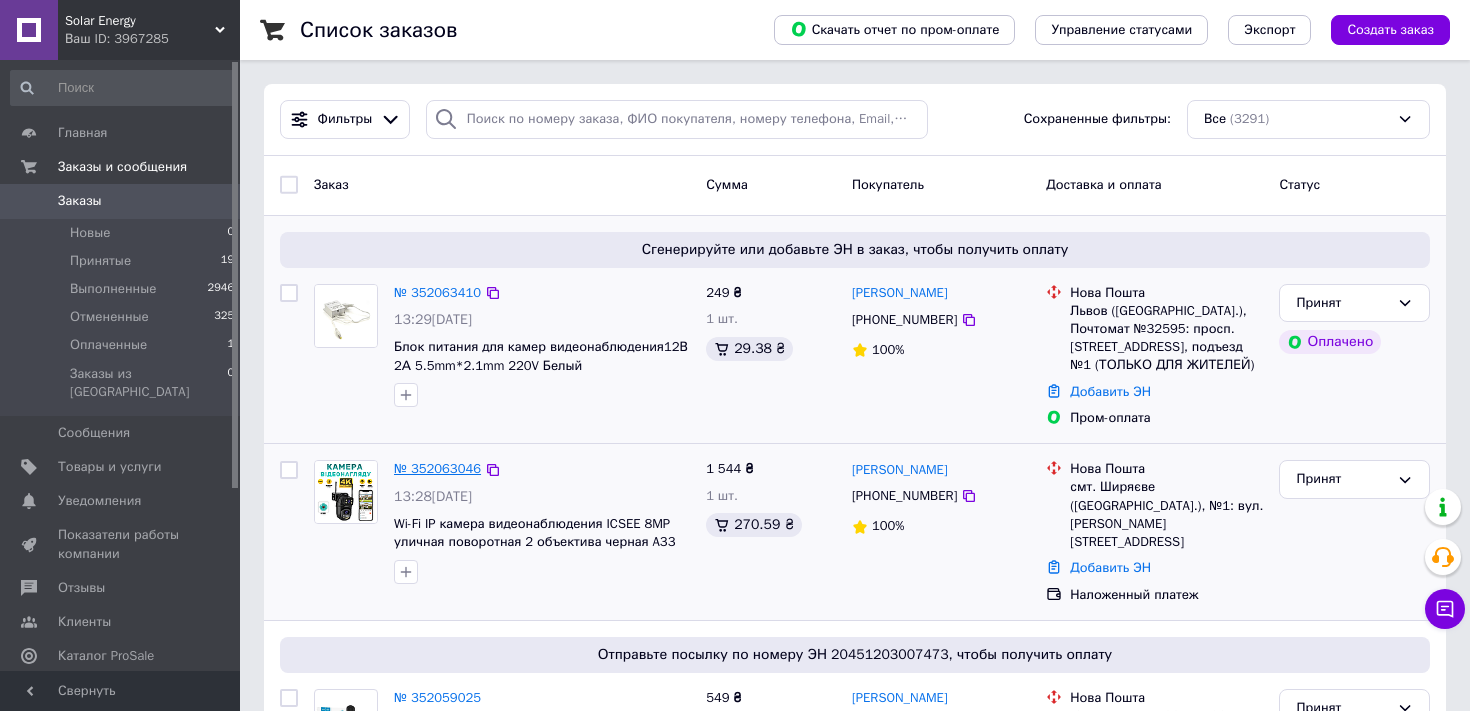 click on "№ 352063046" at bounding box center [437, 468] 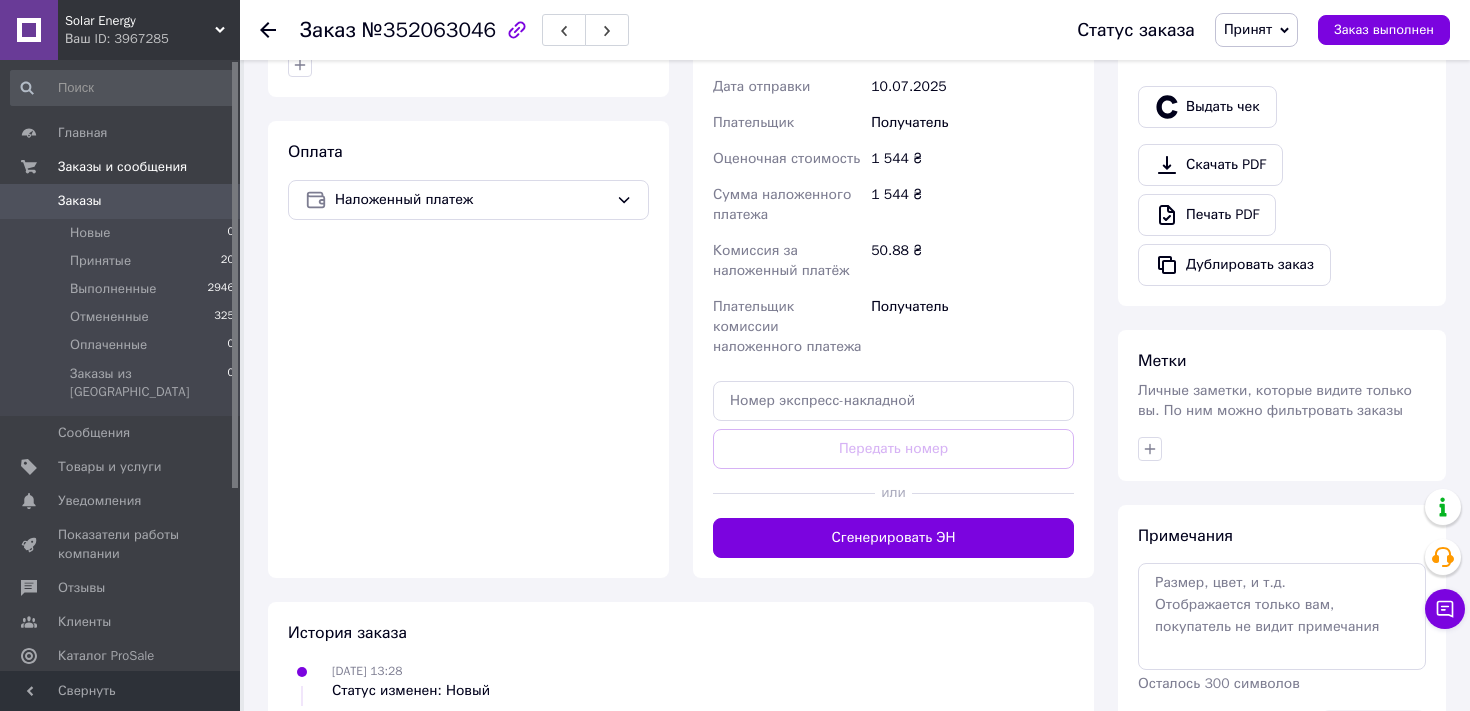 scroll, scrollTop: 681, scrollLeft: 0, axis: vertical 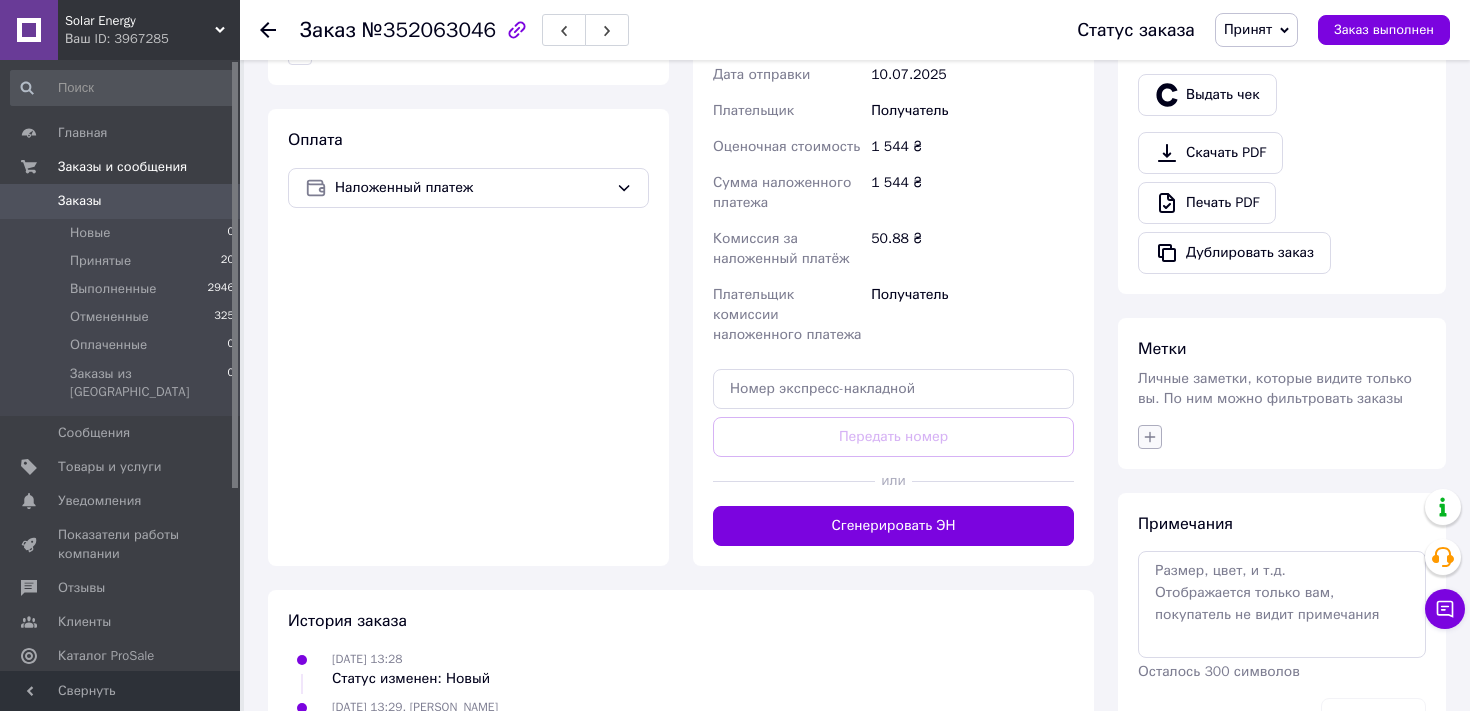 click 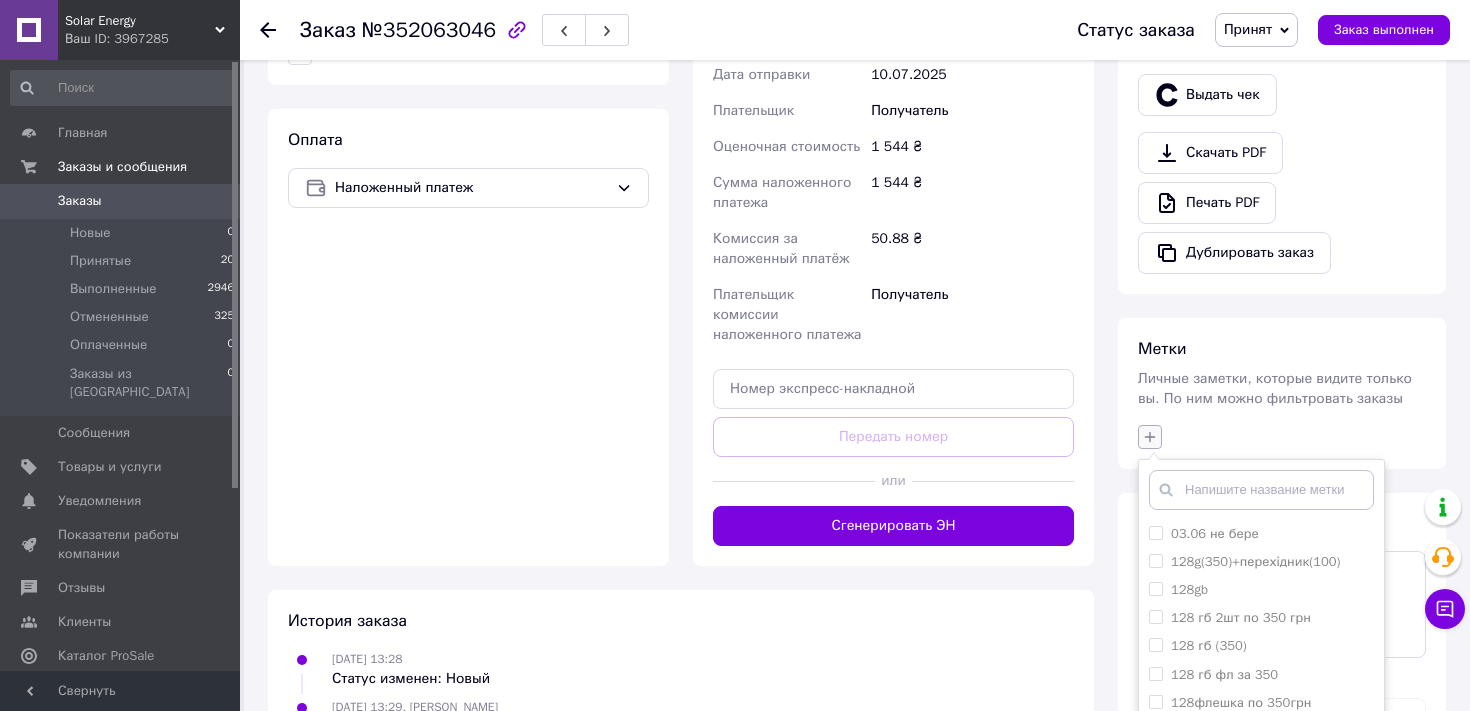 click 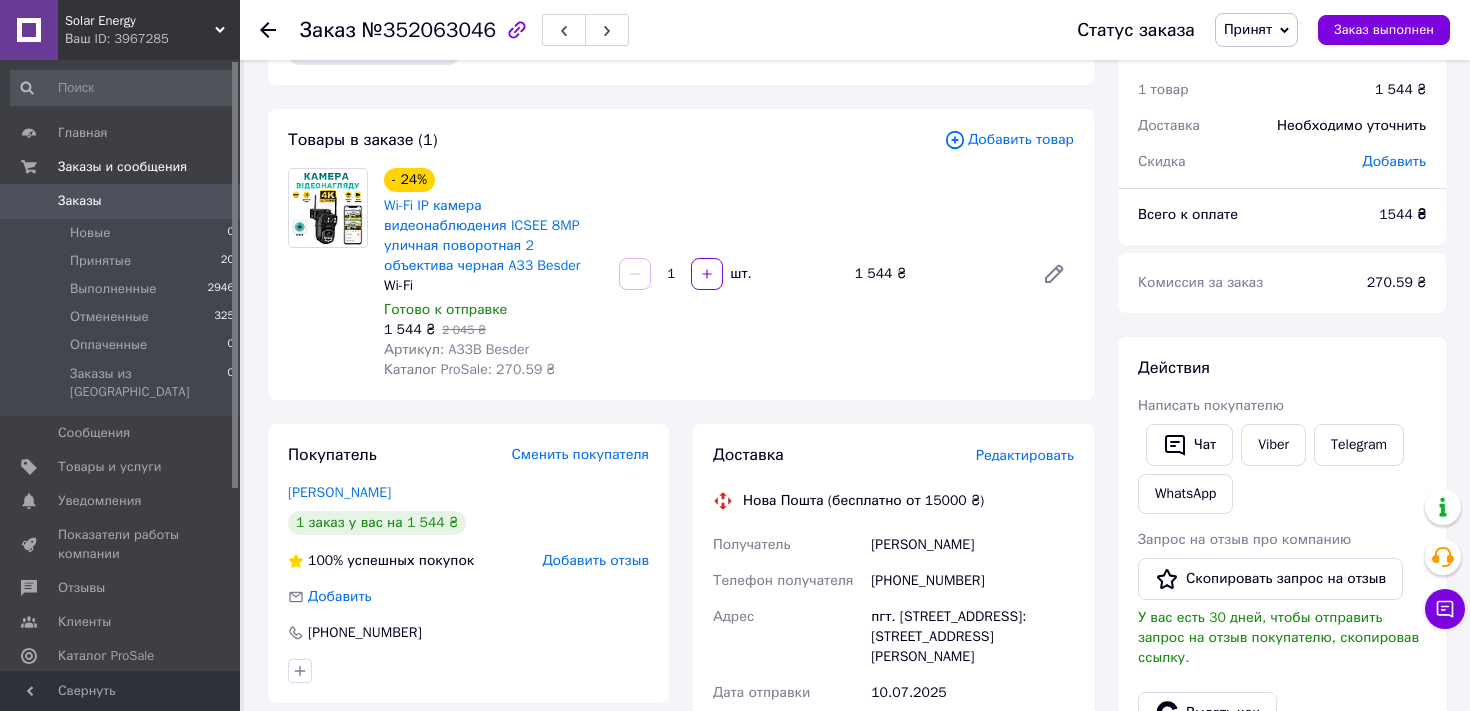 scroll, scrollTop: 0, scrollLeft: 0, axis: both 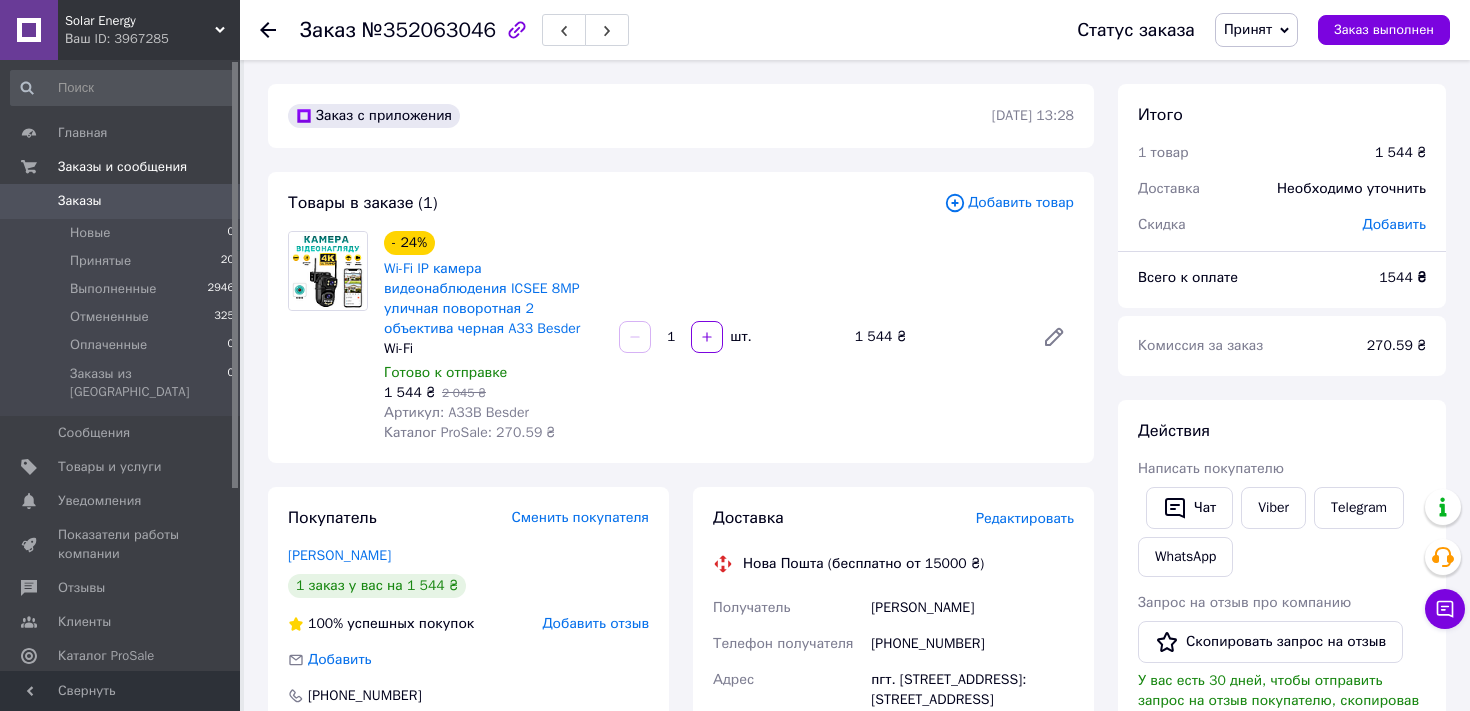 click on "Заказы 0" at bounding box center [123, 201] 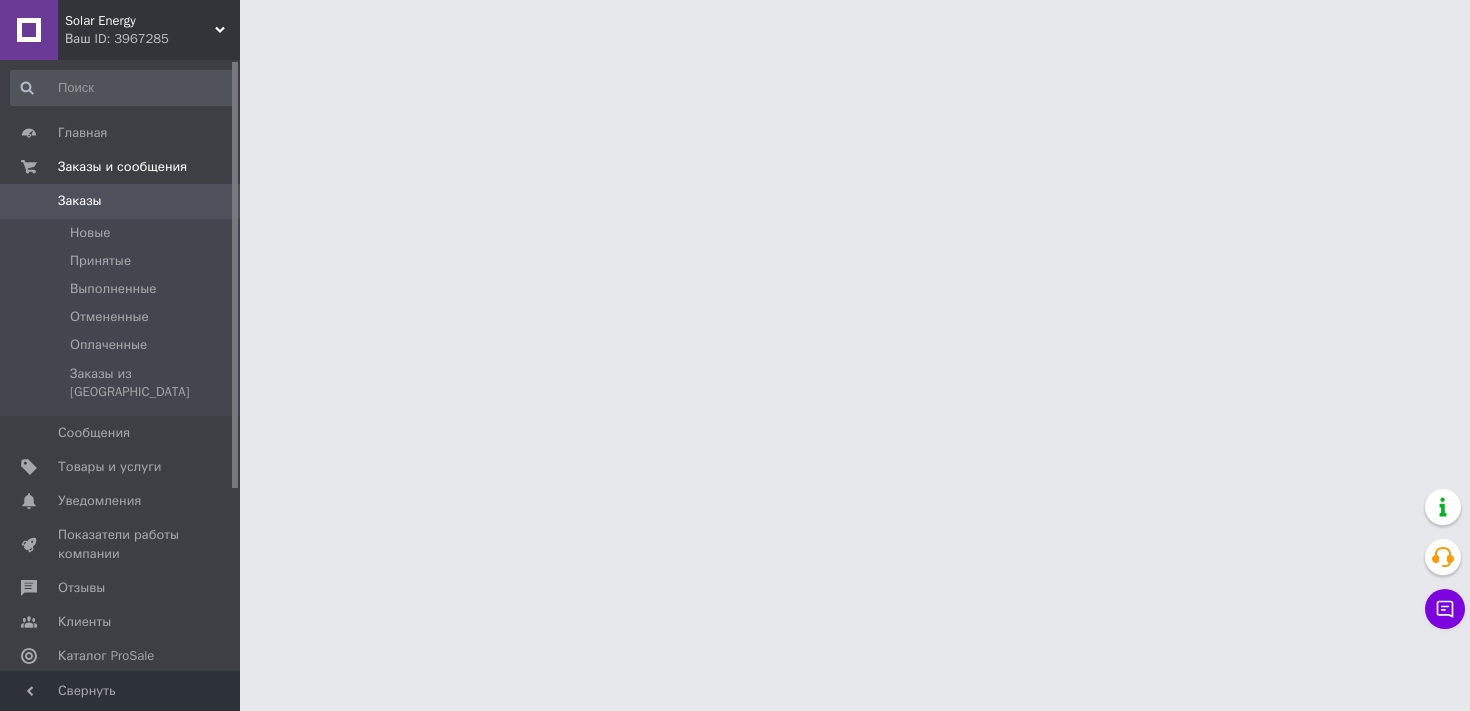 scroll, scrollTop: 0, scrollLeft: 0, axis: both 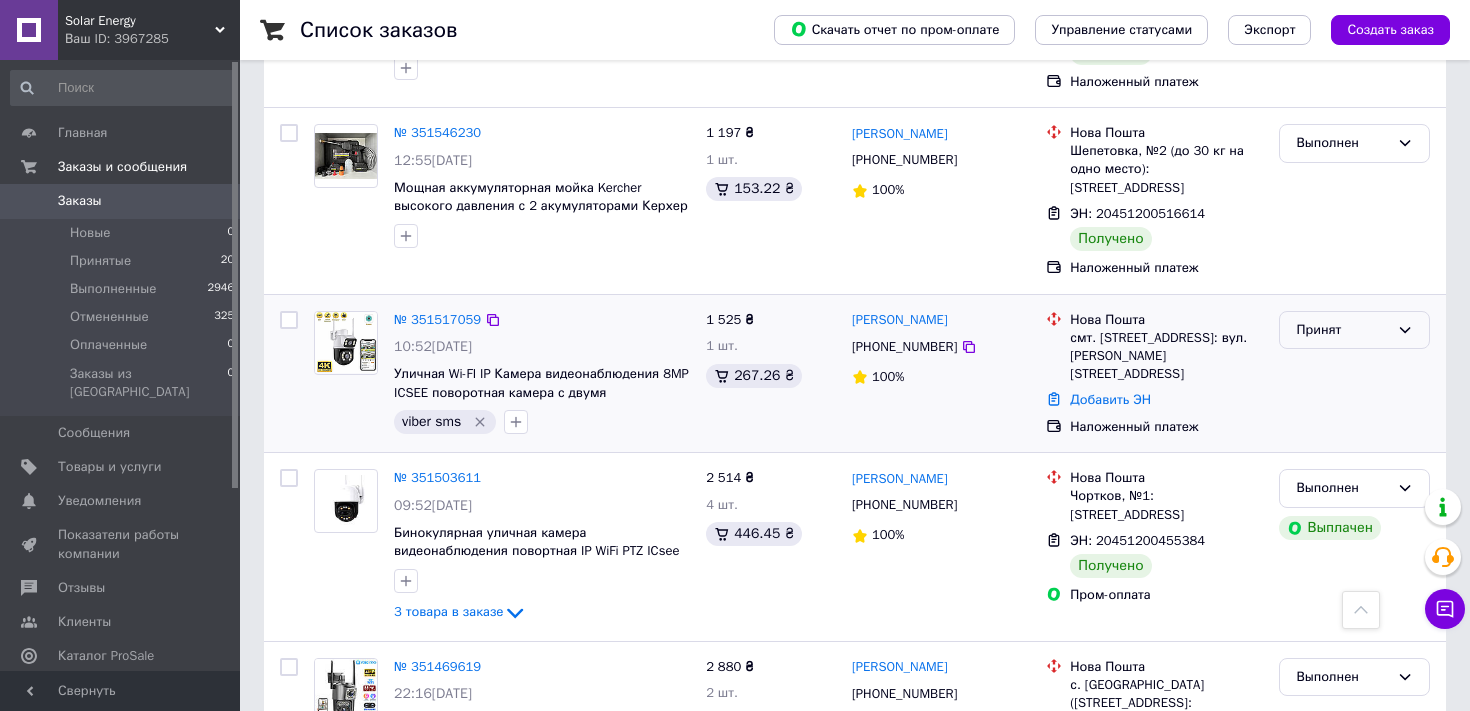 click on "Принят" at bounding box center [1354, 330] 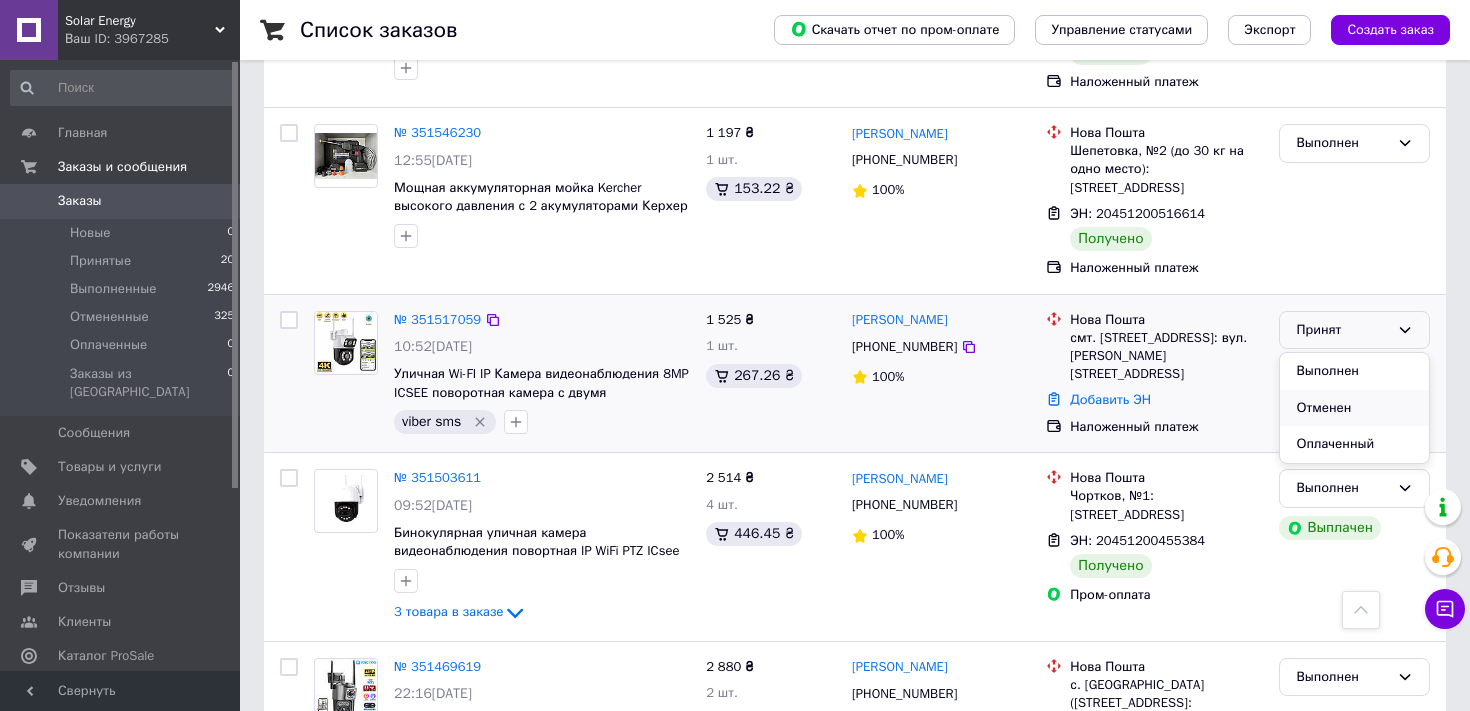 click on "Отменен" at bounding box center [1354, 408] 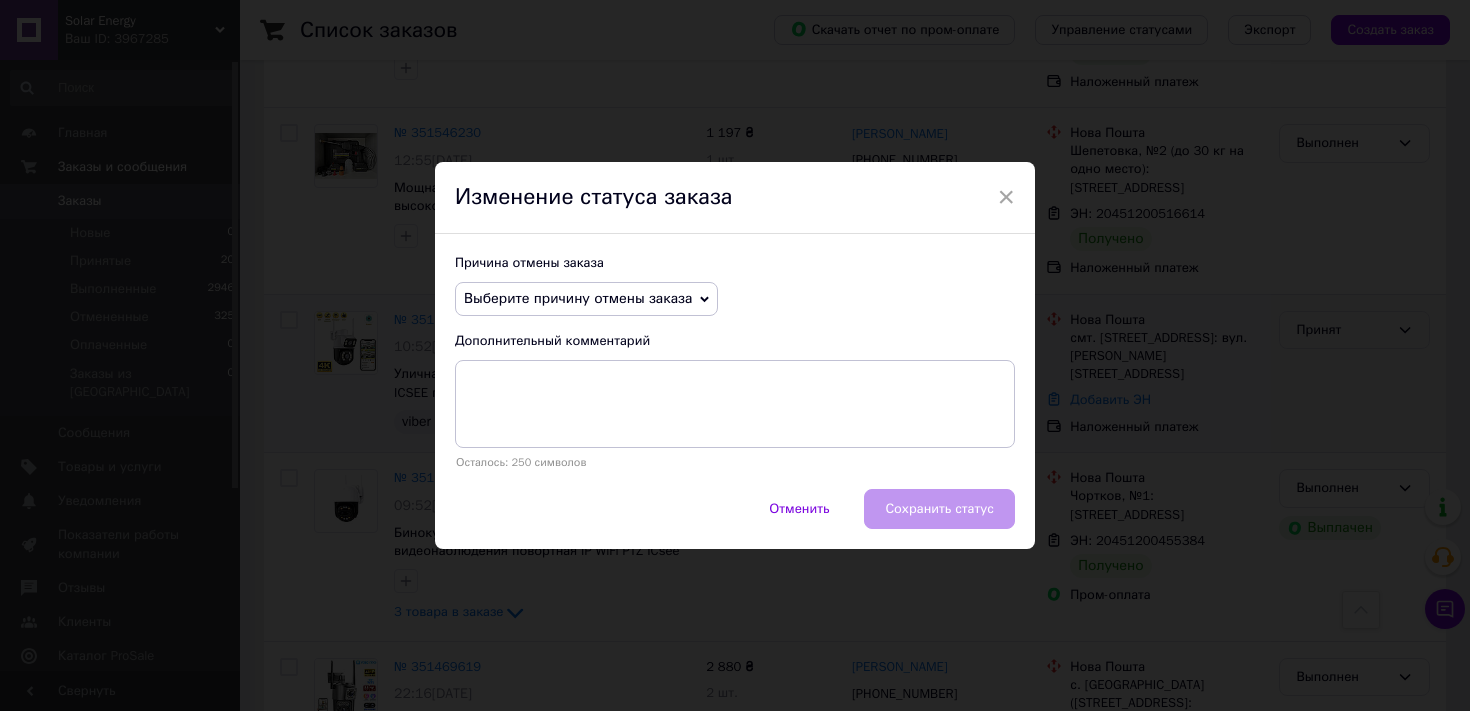 click on "Выберите причину отмены заказа" at bounding box center (586, 299) 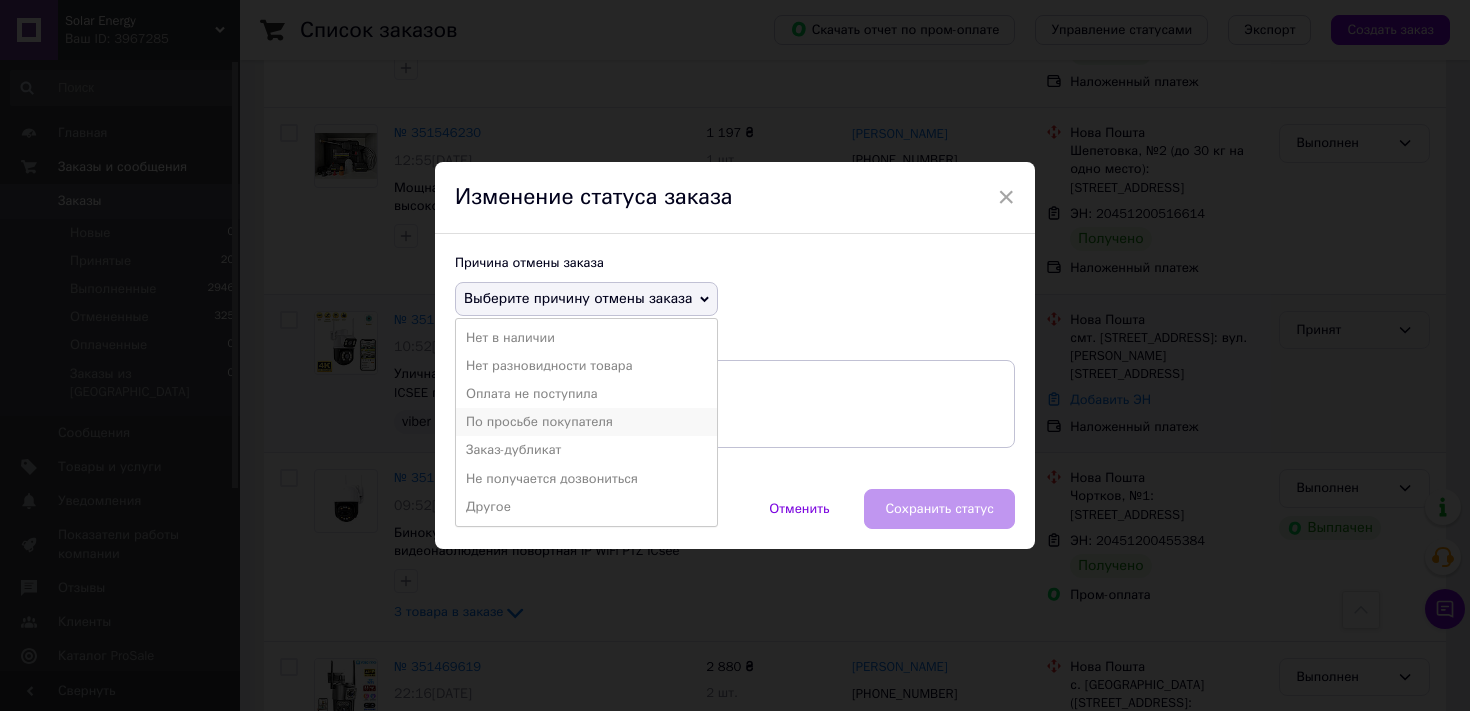 click on "По просьбе покупателя" at bounding box center (586, 422) 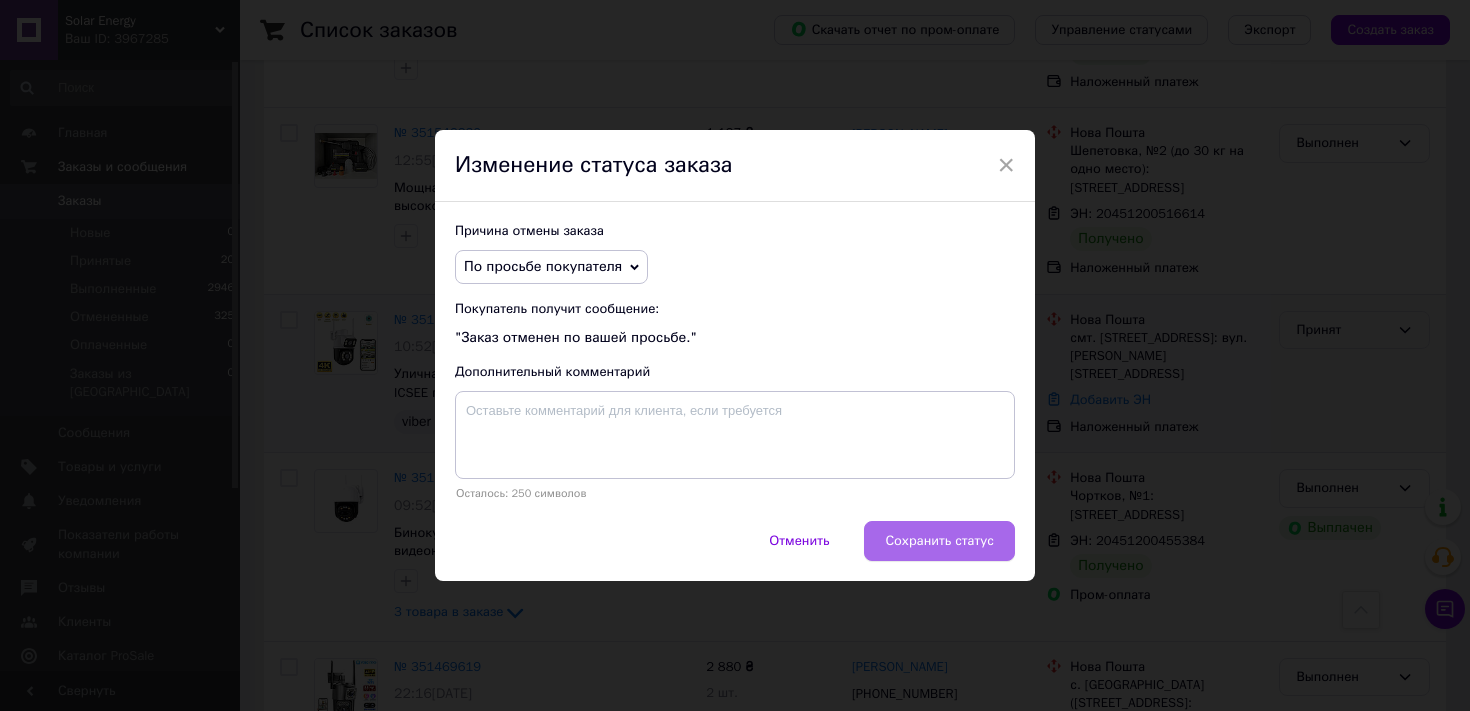 click on "Сохранить статус" at bounding box center (939, 541) 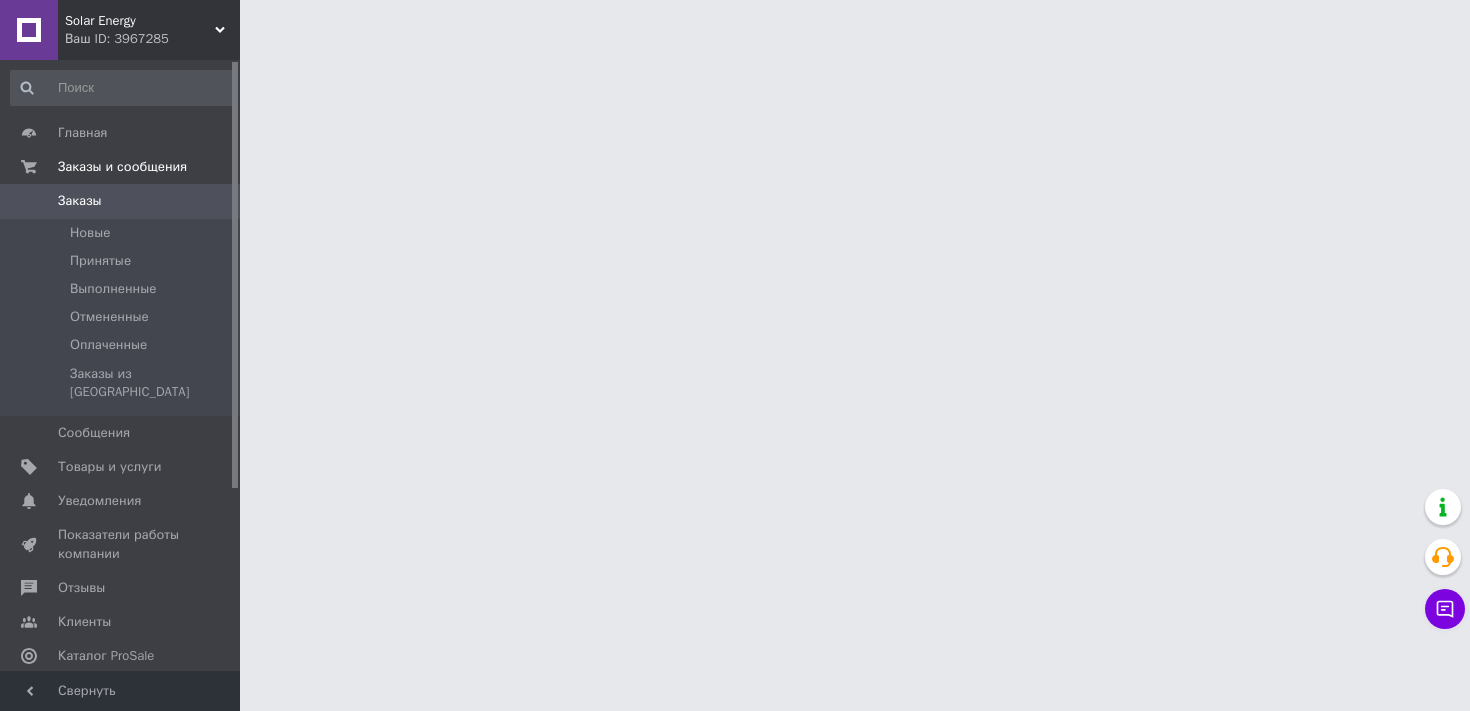 scroll, scrollTop: 0, scrollLeft: 0, axis: both 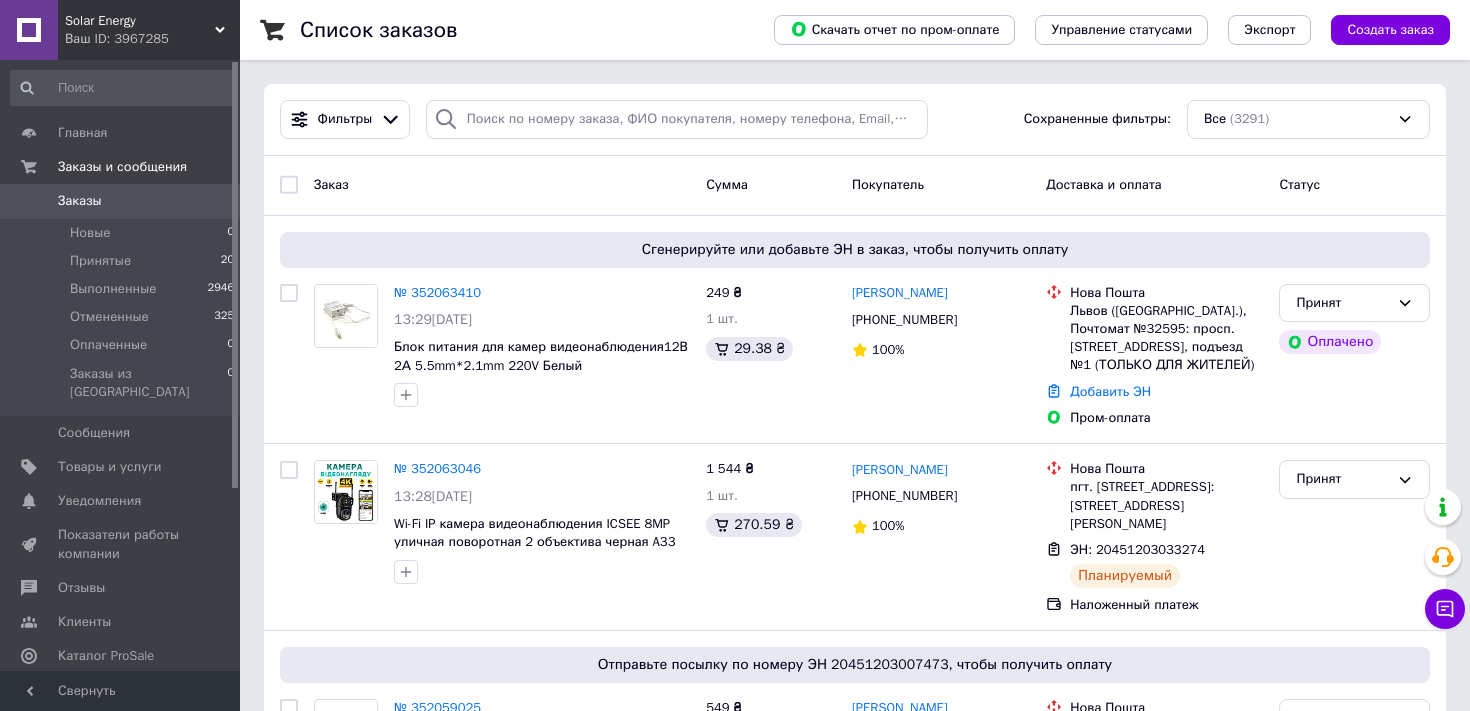 click on "Ваш ID: 3967285" at bounding box center (152, 39) 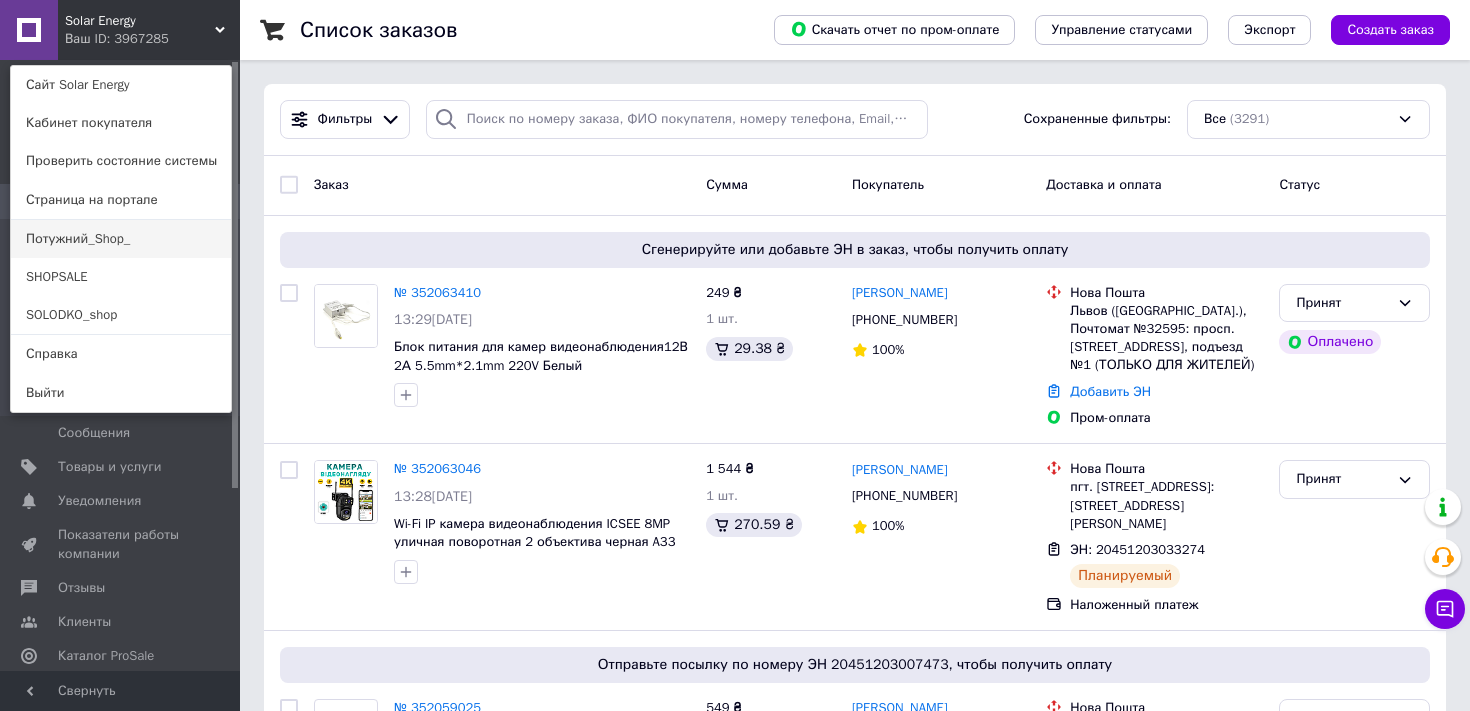 click on "Потужний_Shop_" at bounding box center (121, 239) 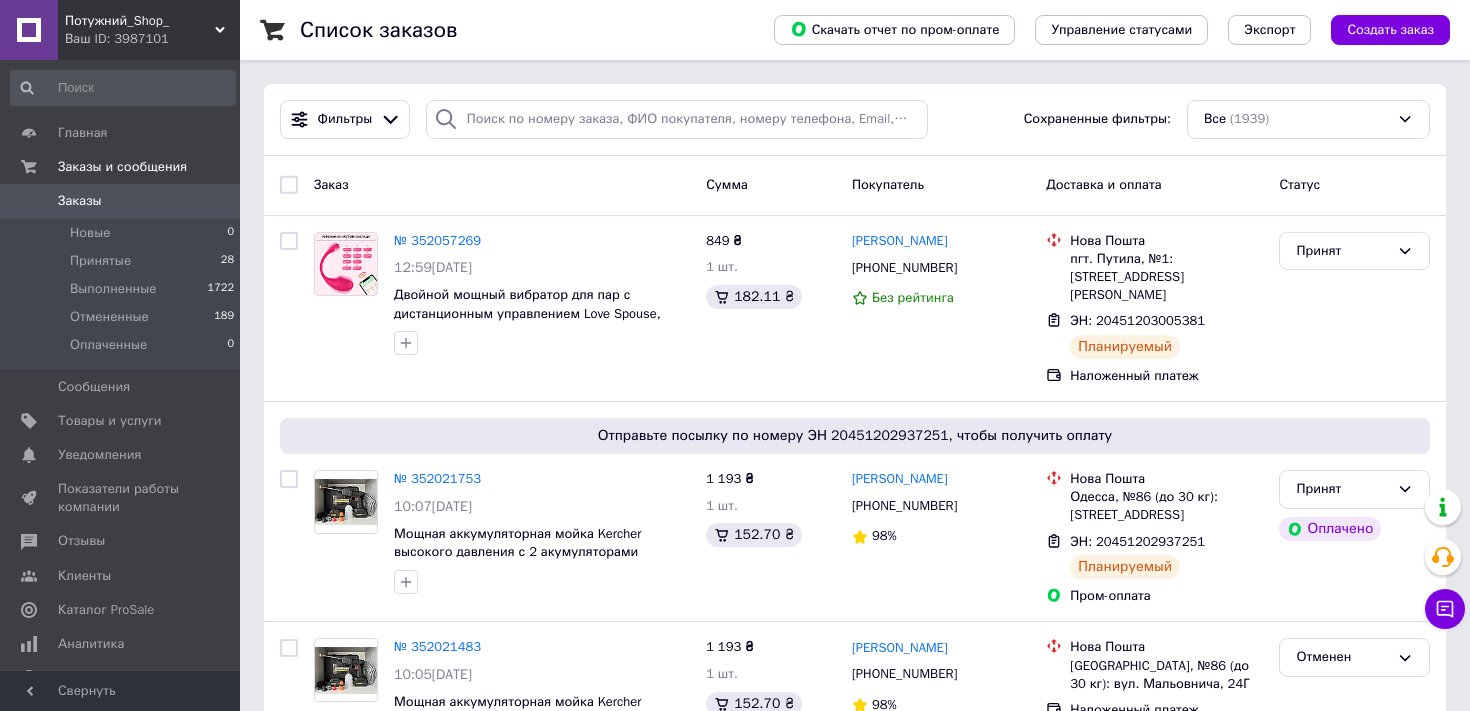 scroll, scrollTop: 0, scrollLeft: 0, axis: both 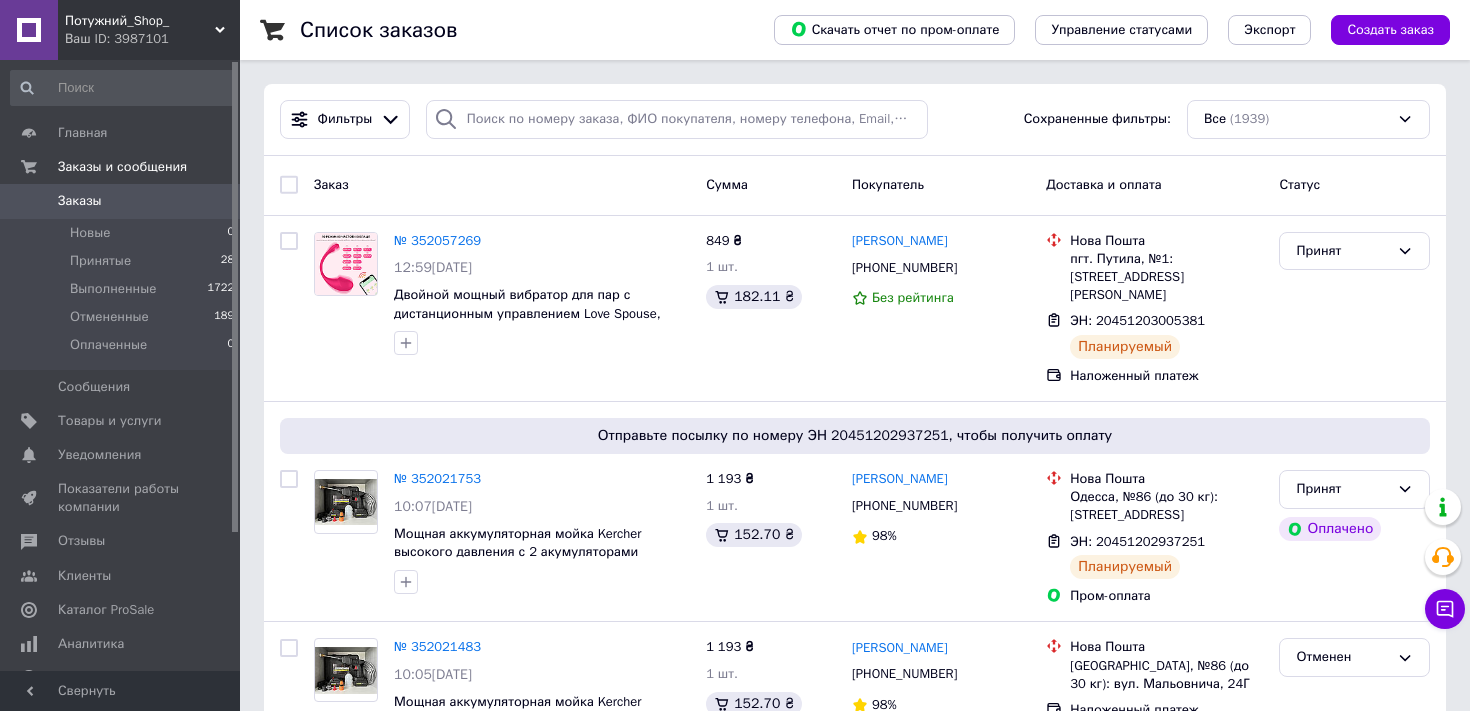 click on "Потужний_Shop_" at bounding box center (140, 21) 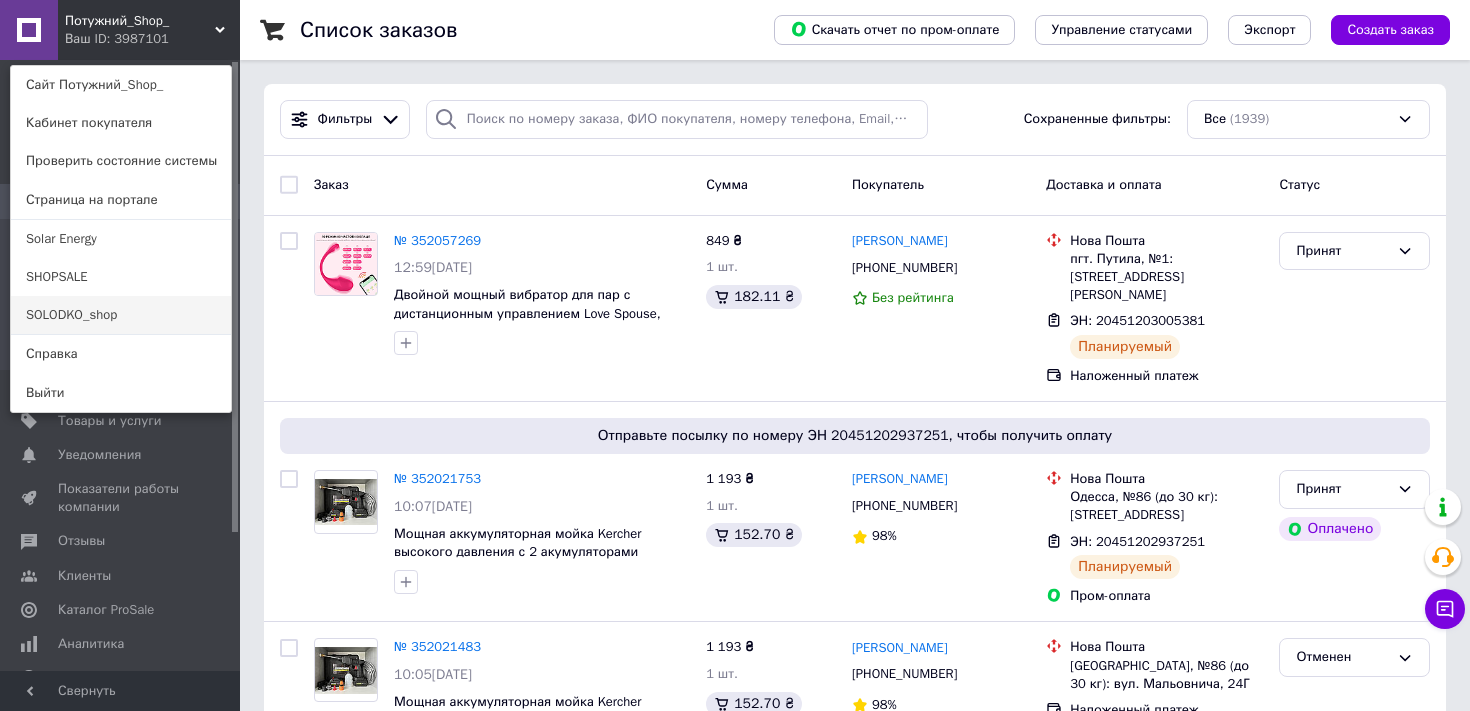 click on "SOLODKO_shop" at bounding box center [121, 315] 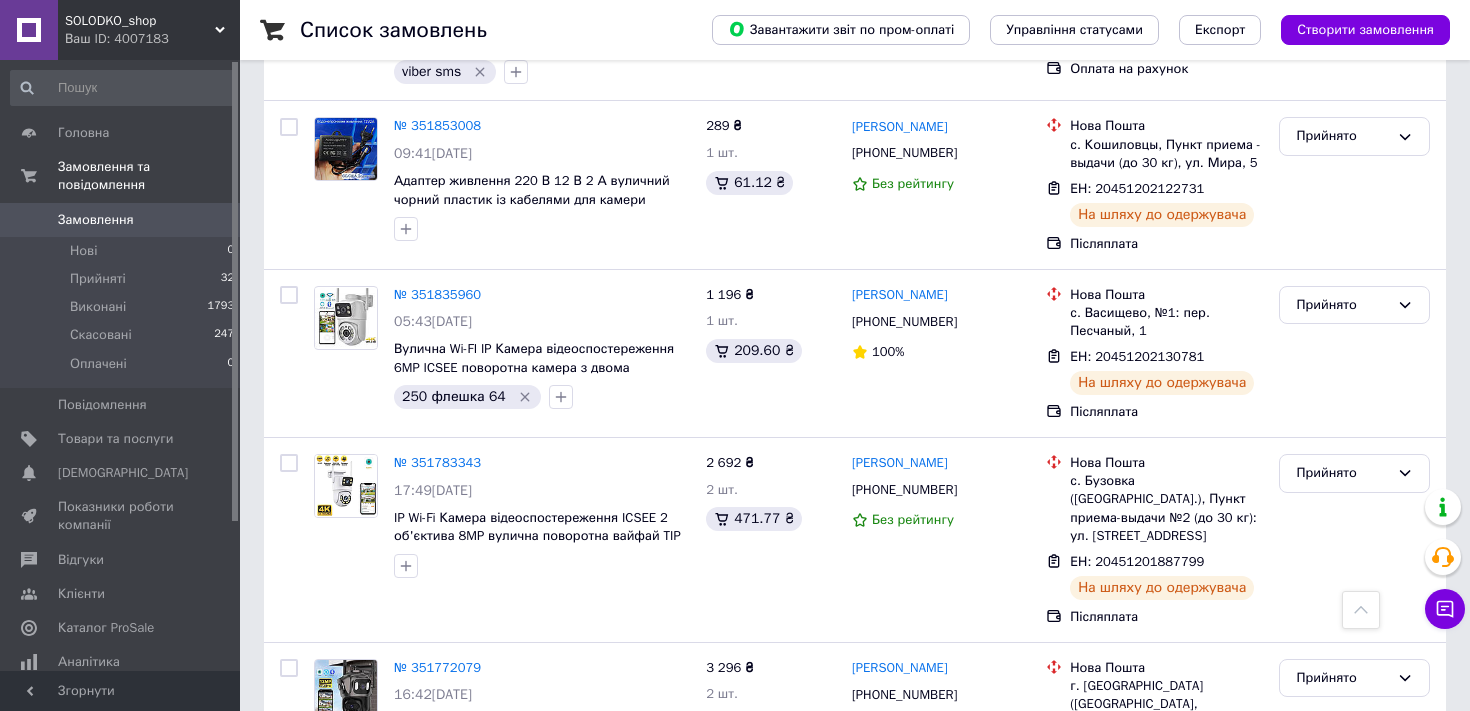 scroll, scrollTop: 3222, scrollLeft: 0, axis: vertical 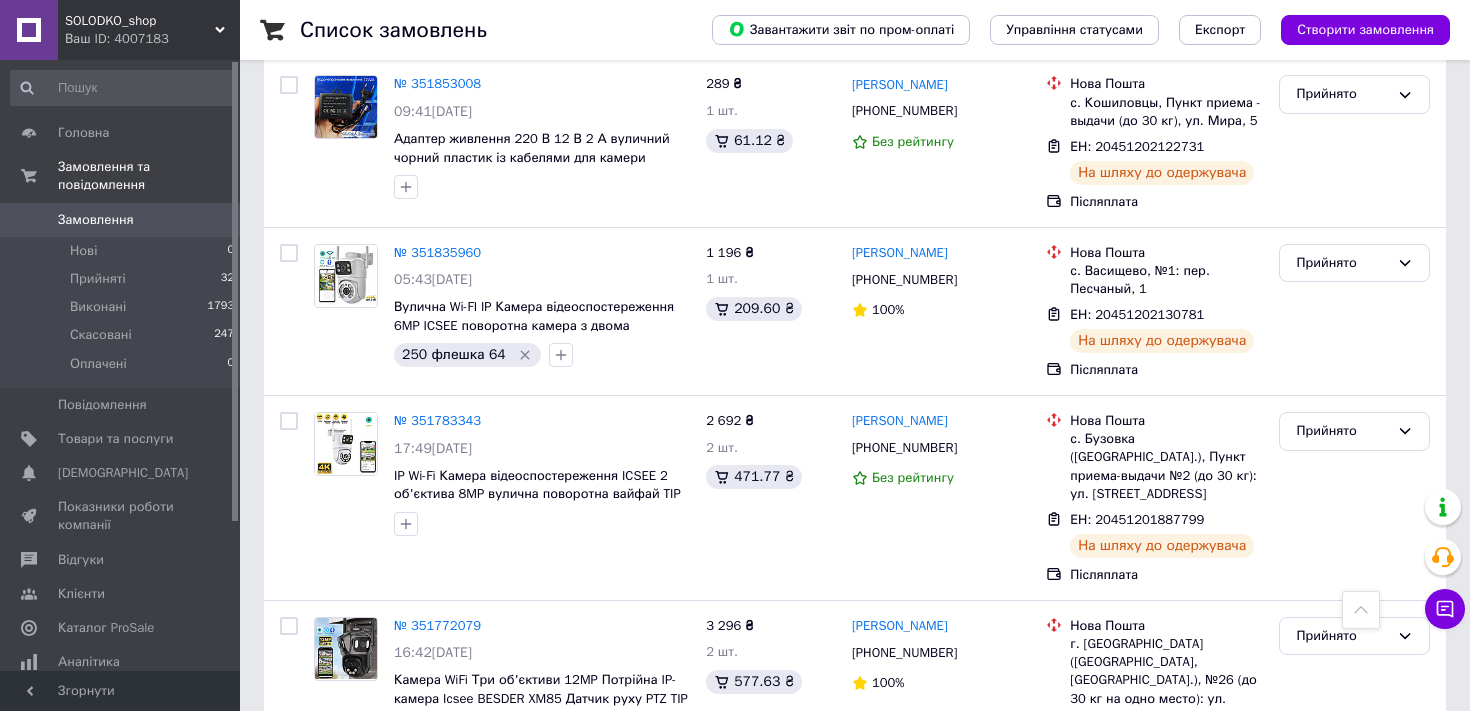 click on "Ваш ID: 4007183" at bounding box center [152, 39] 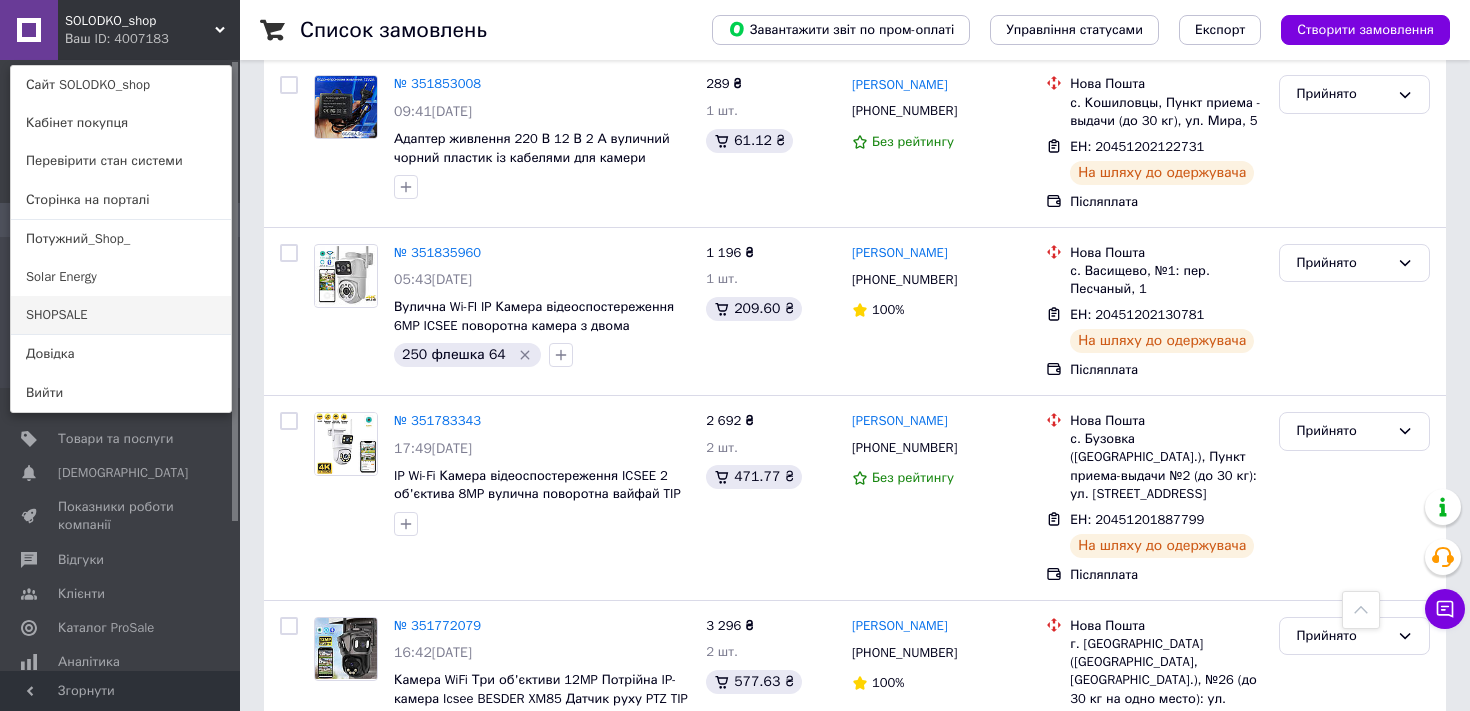 click on "SHOPSALE" at bounding box center [121, 315] 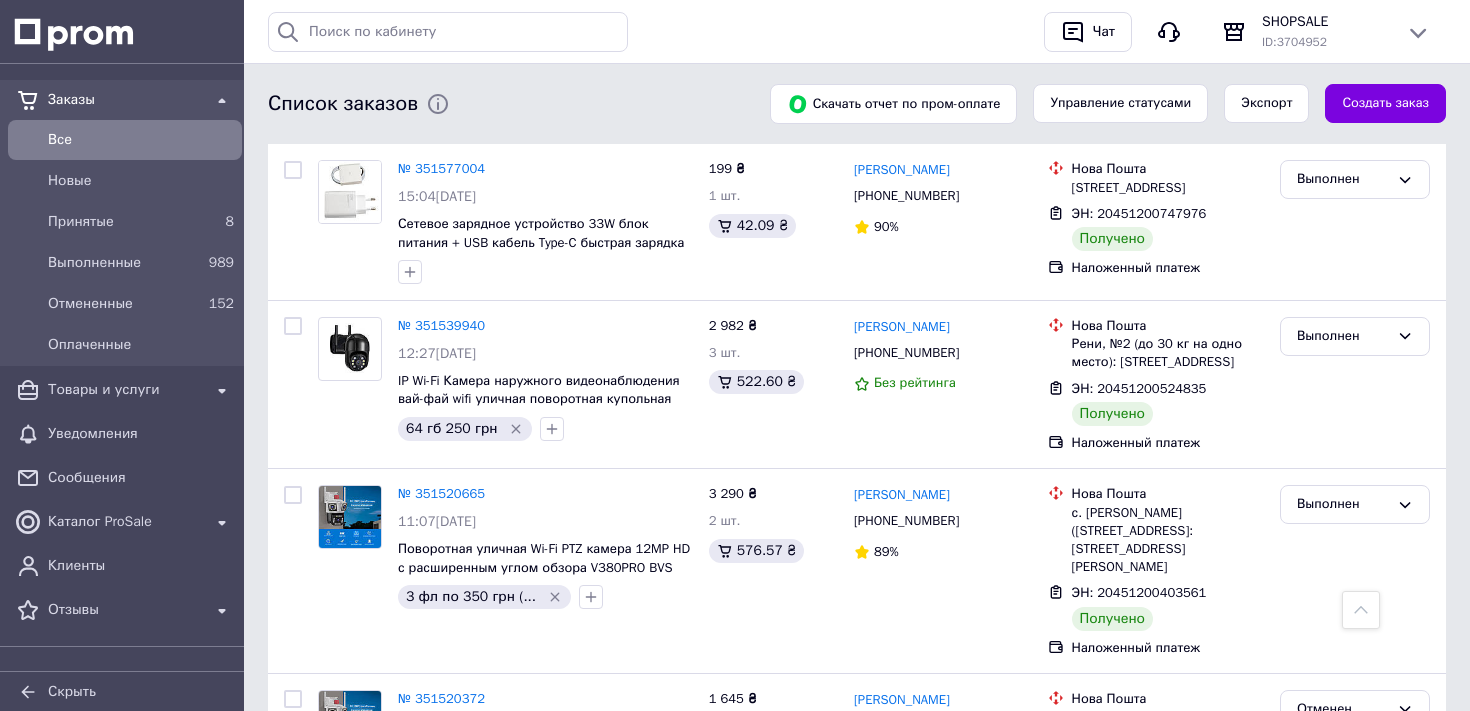 scroll, scrollTop: 0, scrollLeft: 0, axis: both 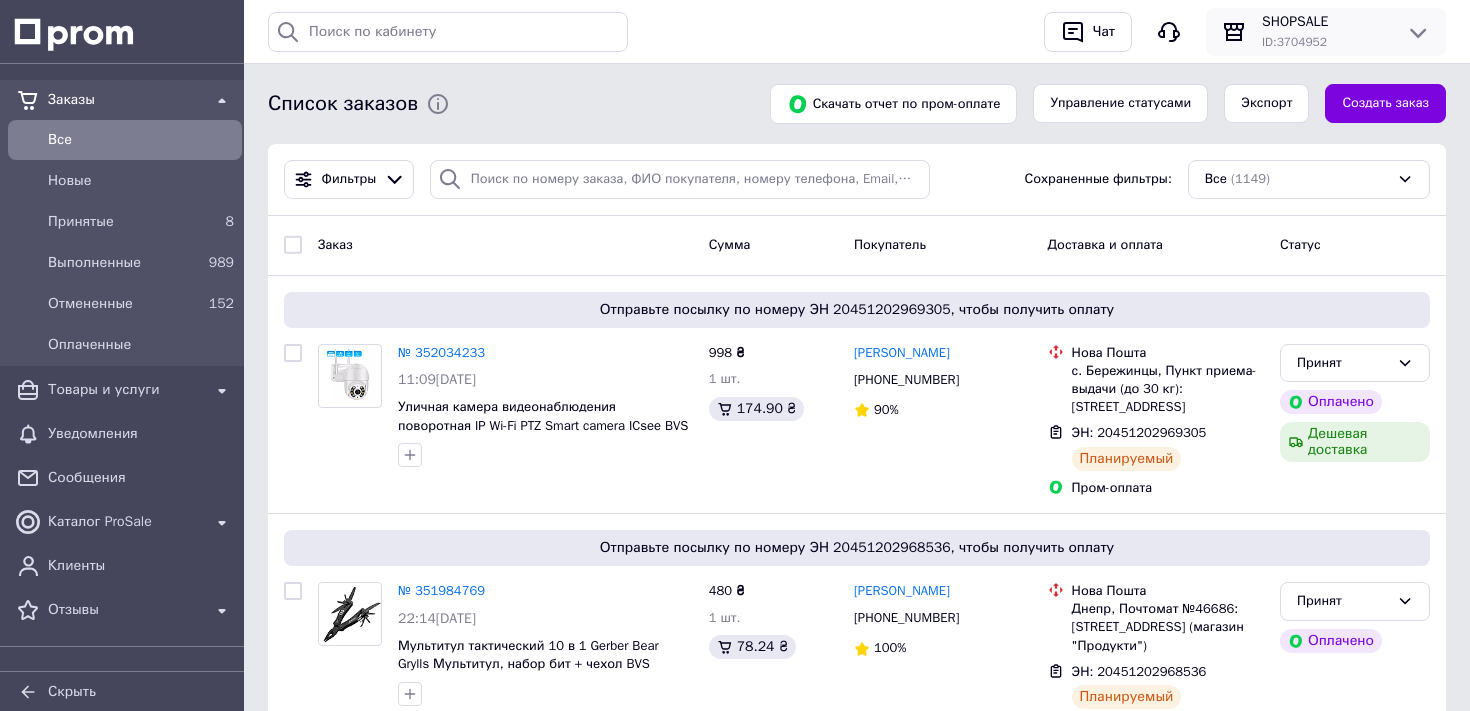 click on "SHOPSALE" at bounding box center [1326, 22] 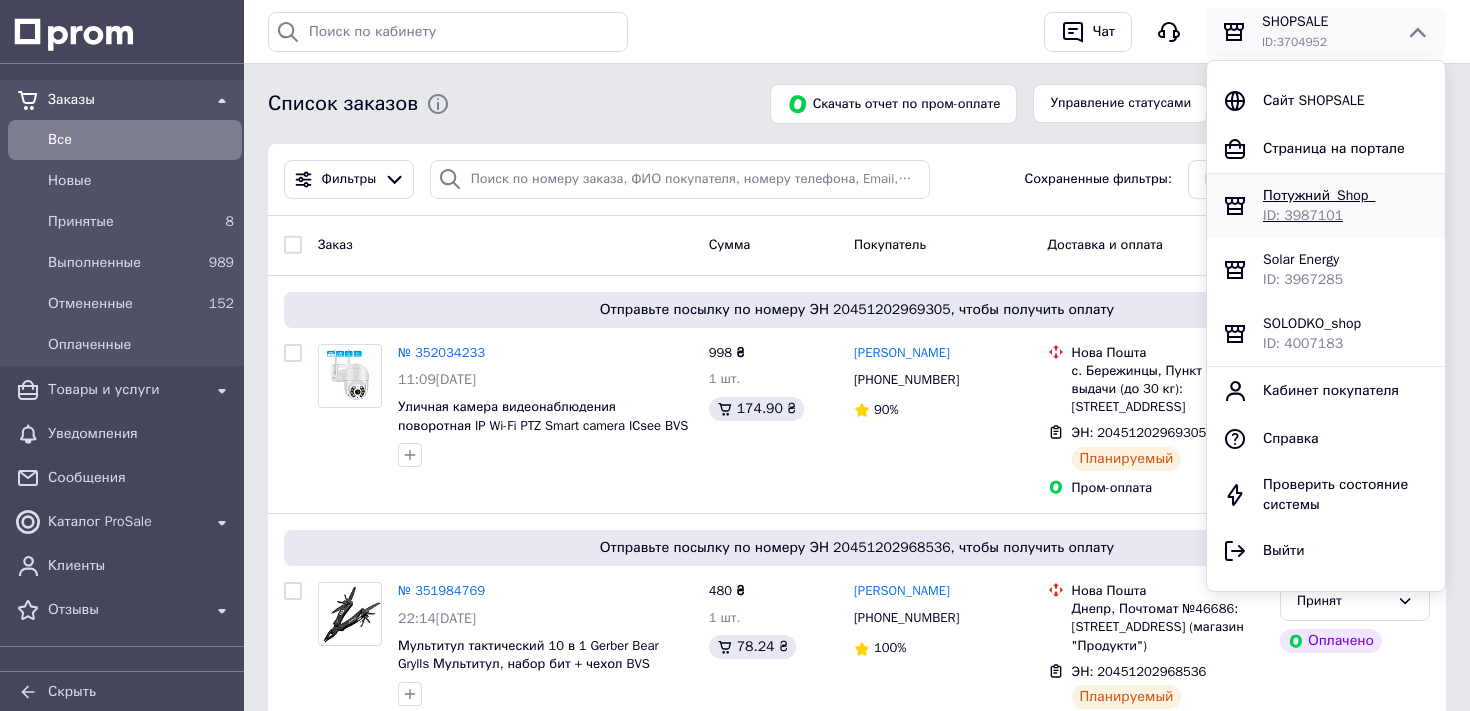 click on "ID: 3987101" at bounding box center [1303, 215] 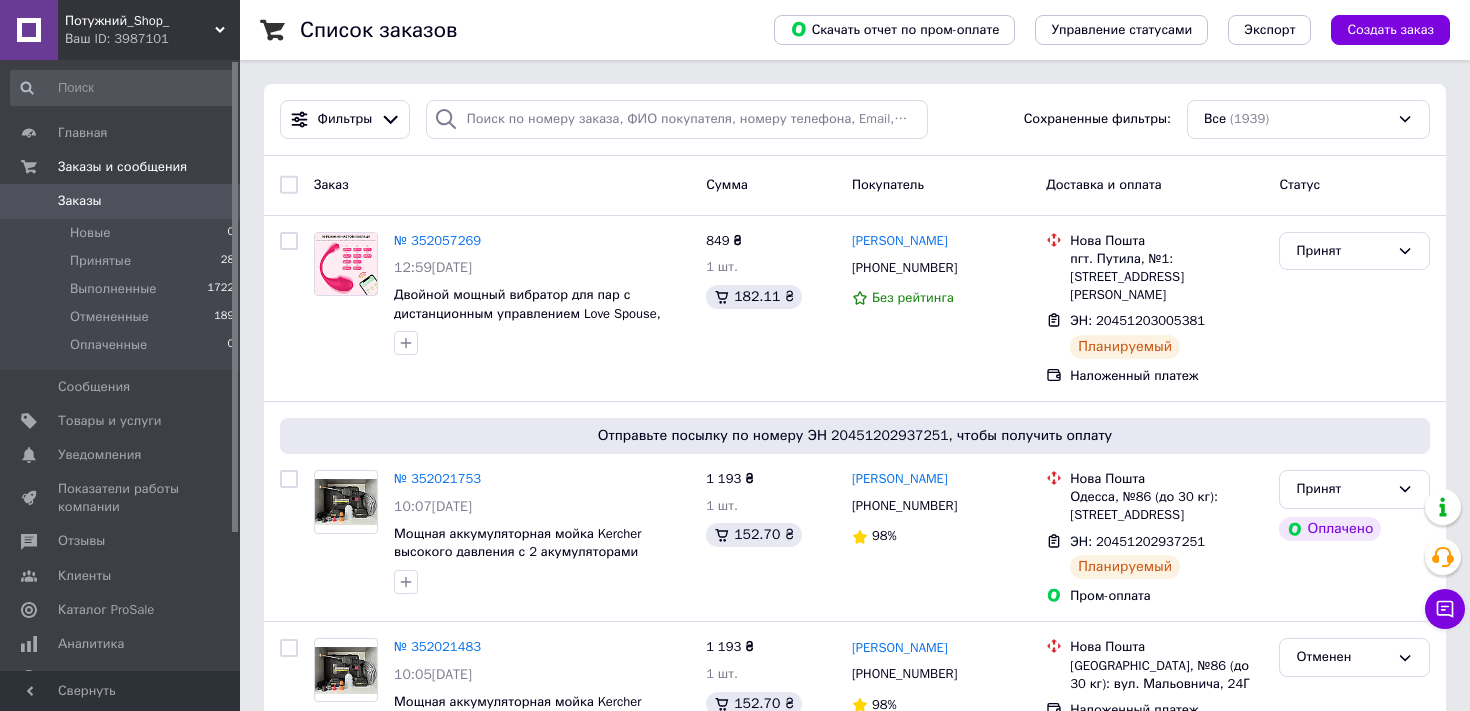 scroll, scrollTop: 0, scrollLeft: 0, axis: both 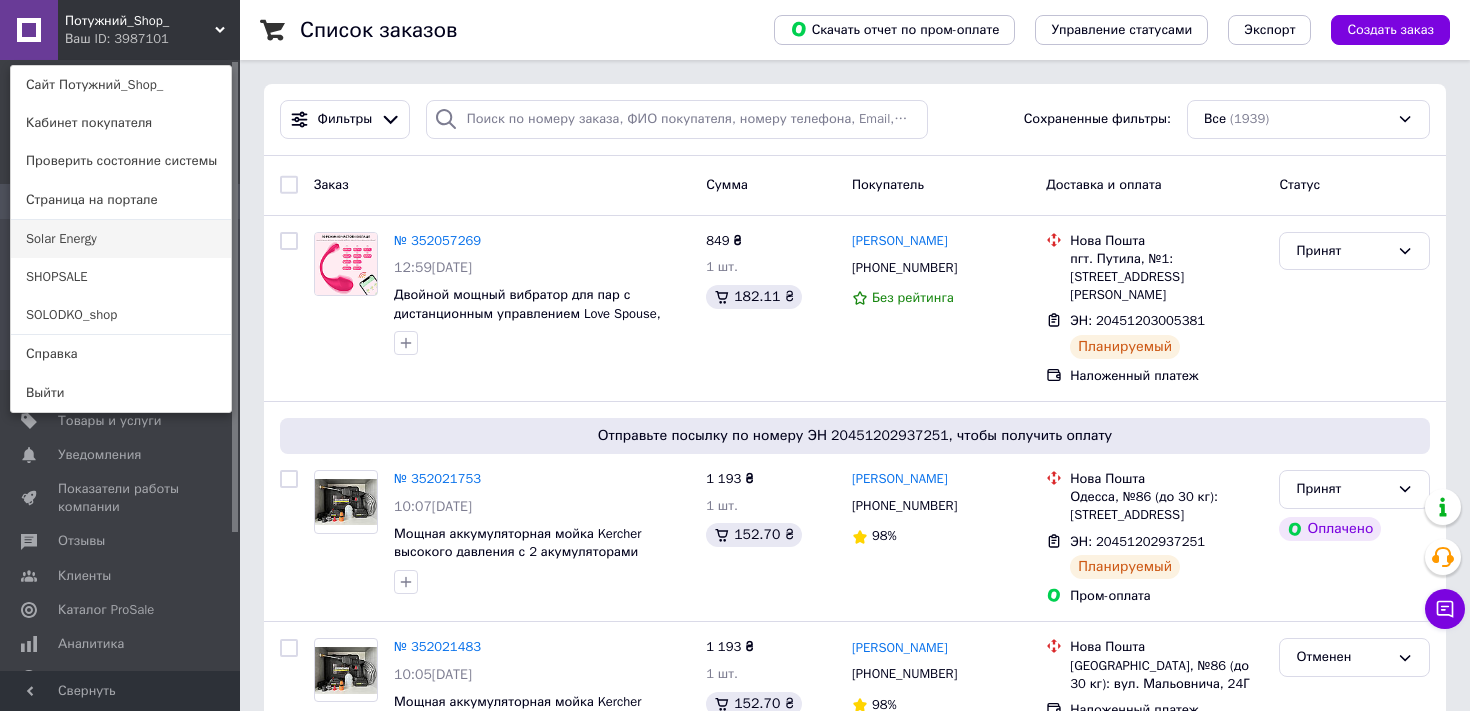 click on "Solar Energy" at bounding box center [121, 239] 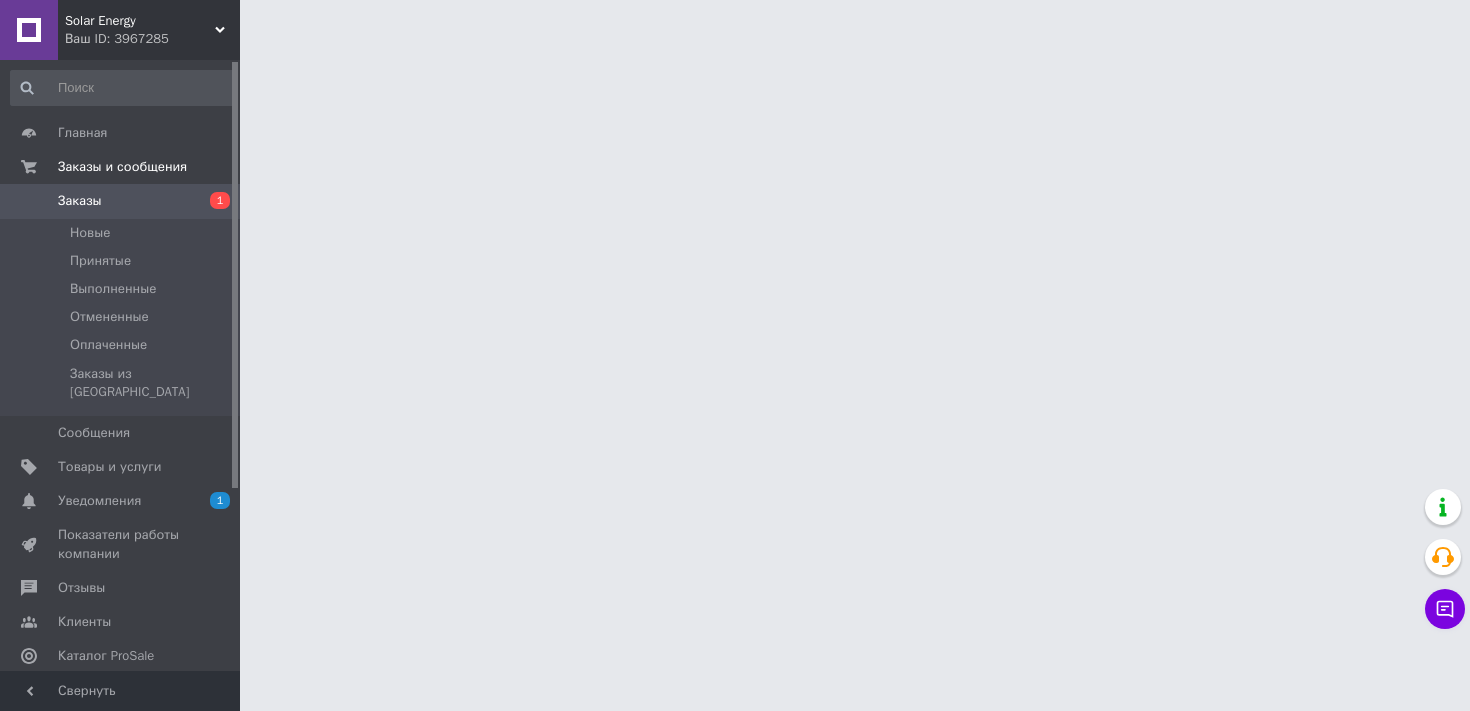 scroll, scrollTop: 0, scrollLeft: 0, axis: both 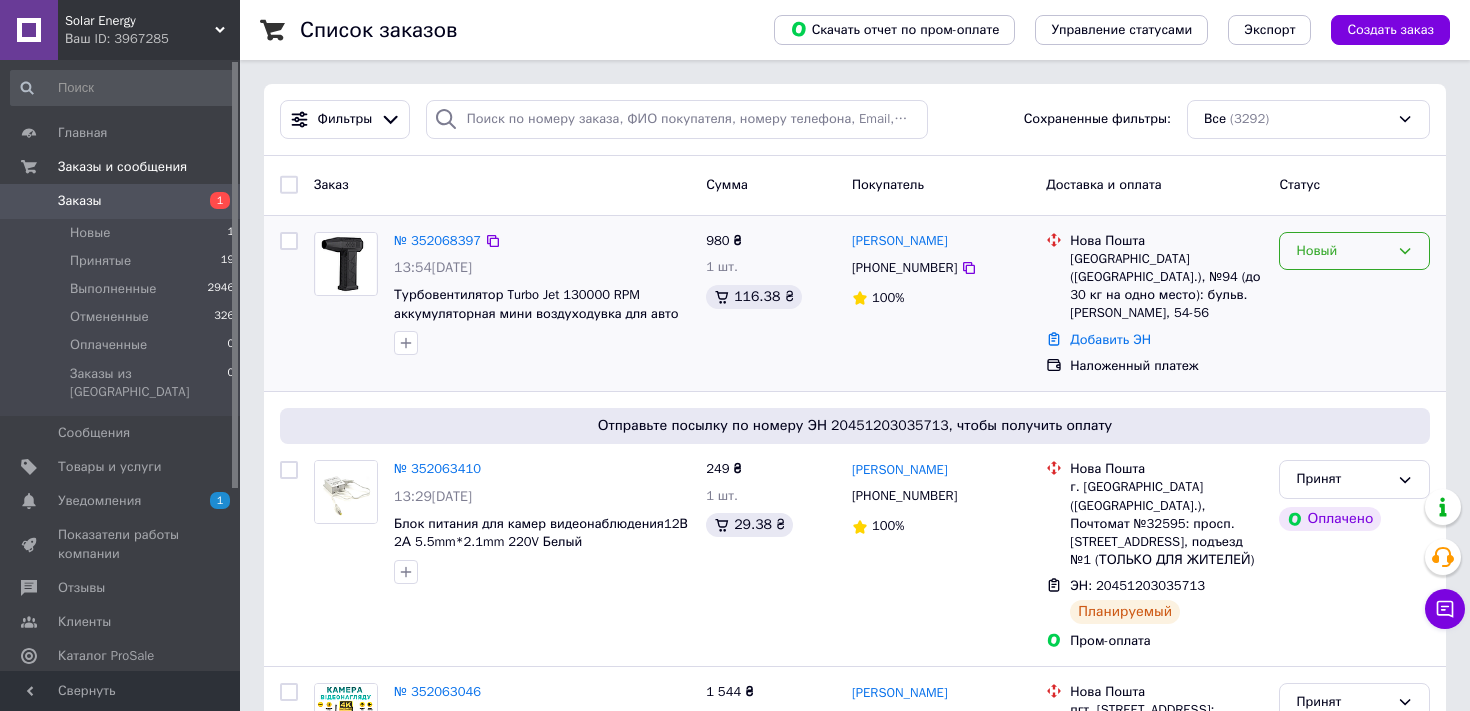 click on "Новый" at bounding box center (1342, 251) 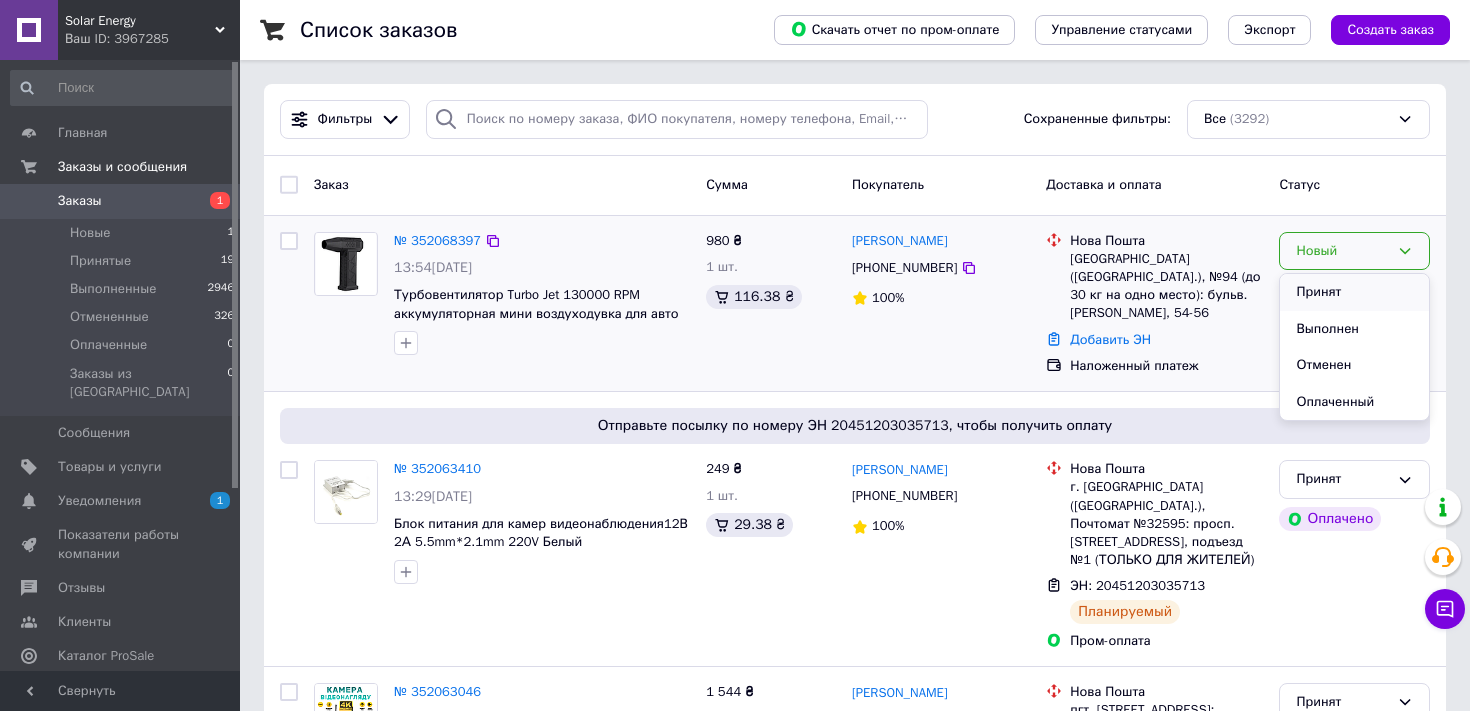 click on "Принят" at bounding box center [1354, 292] 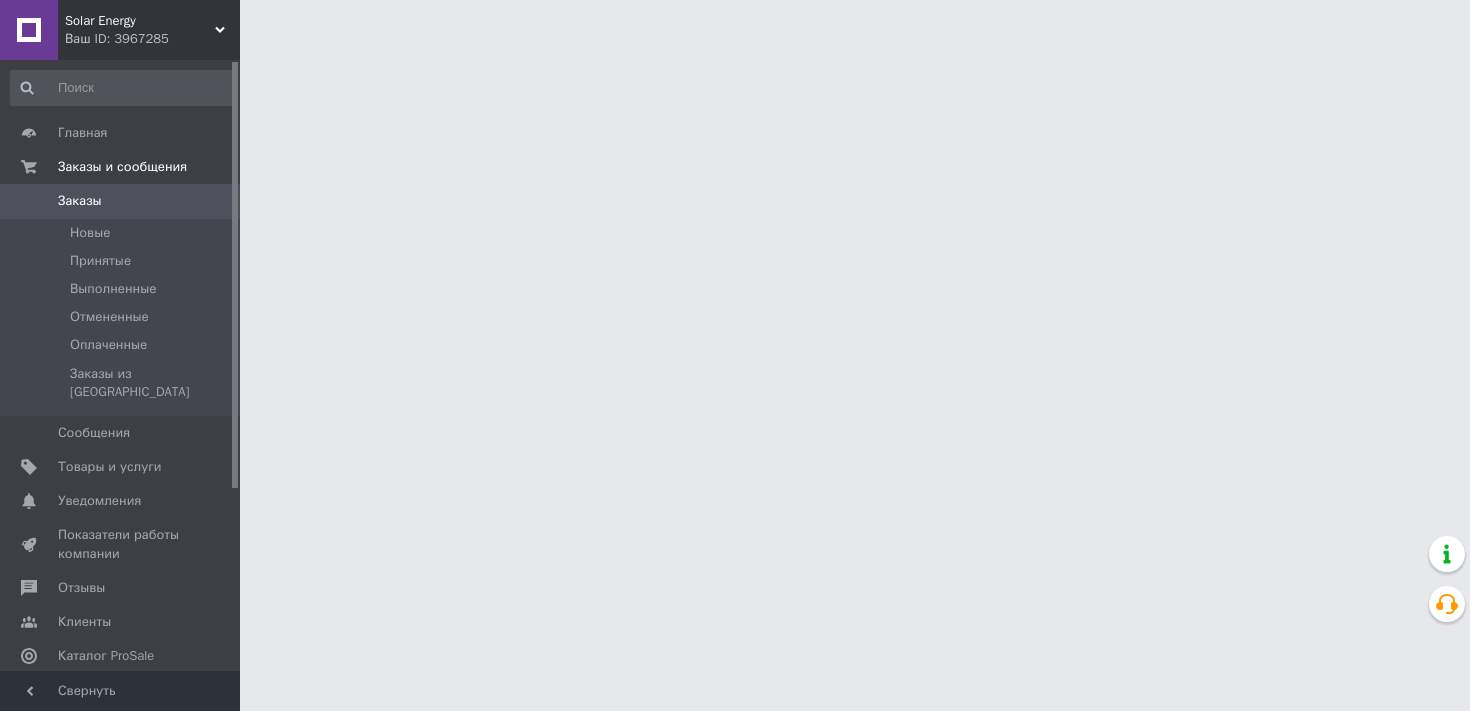 scroll, scrollTop: 0, scrollLeft: 0, axis: both 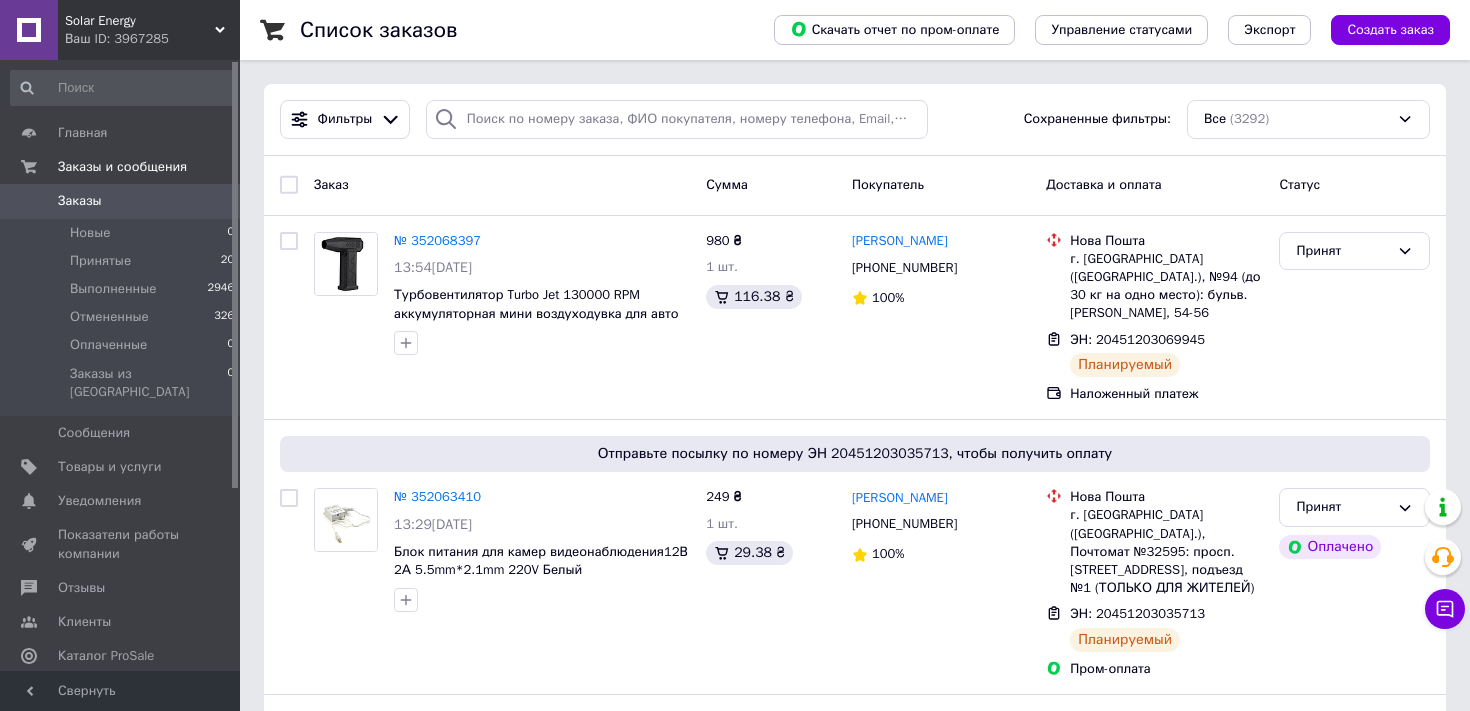 click on "Главная Заказы и сообщения Заказы 0 Новые 0 Принятые 20 Выполненные 2946 Отмененные 326 Оплаченные 0 Заказы из Розетки 0 Сообщения 0 Товары и услуги Уведомления 0 0 Показатели работы компании Отзывы Клиенты Каталог ProSale Аналитика Инструменты вебмастера и SEO Управление сайтом Кошелек компании Маркет Настройки Тарифы и счета Prom микс 1 000" at bounding box center (123, 368) 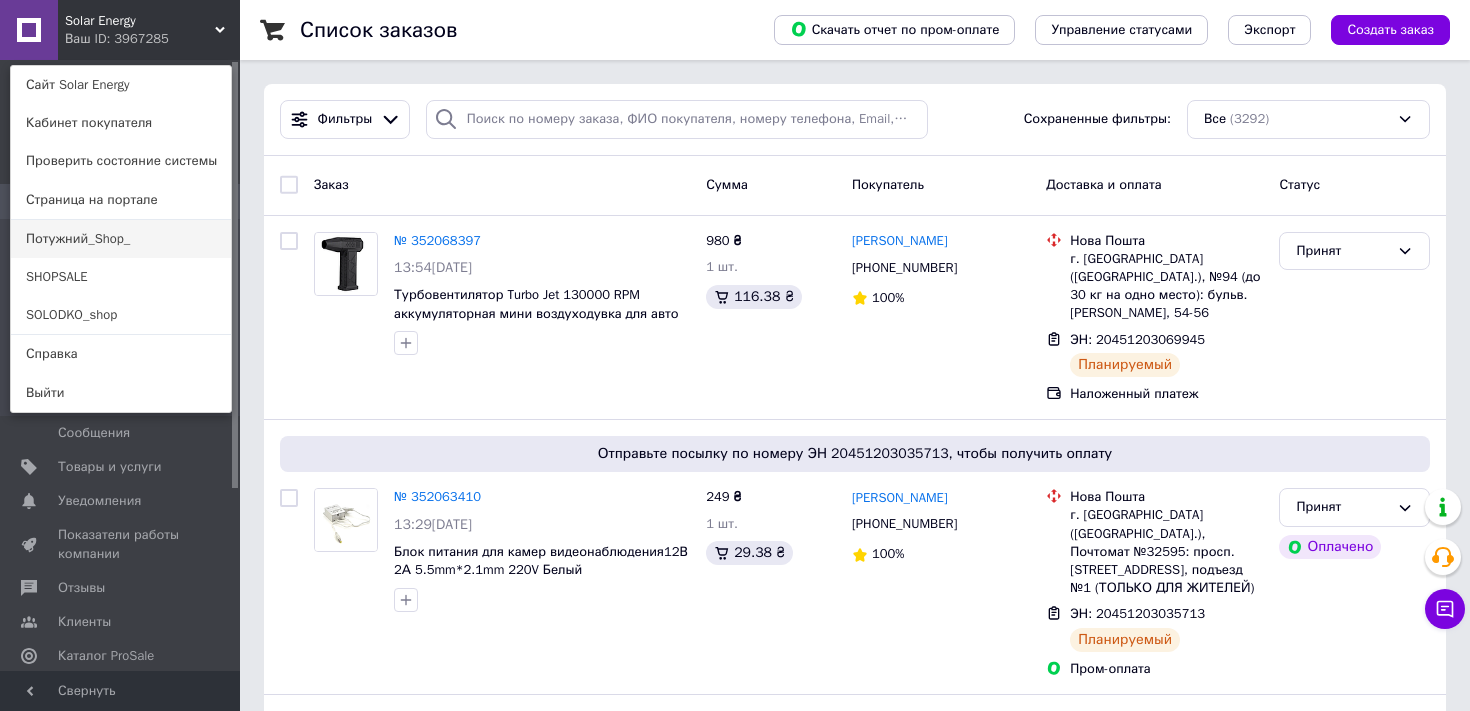 click on "Потужний_Shop_" at bounding box center (121, 239) 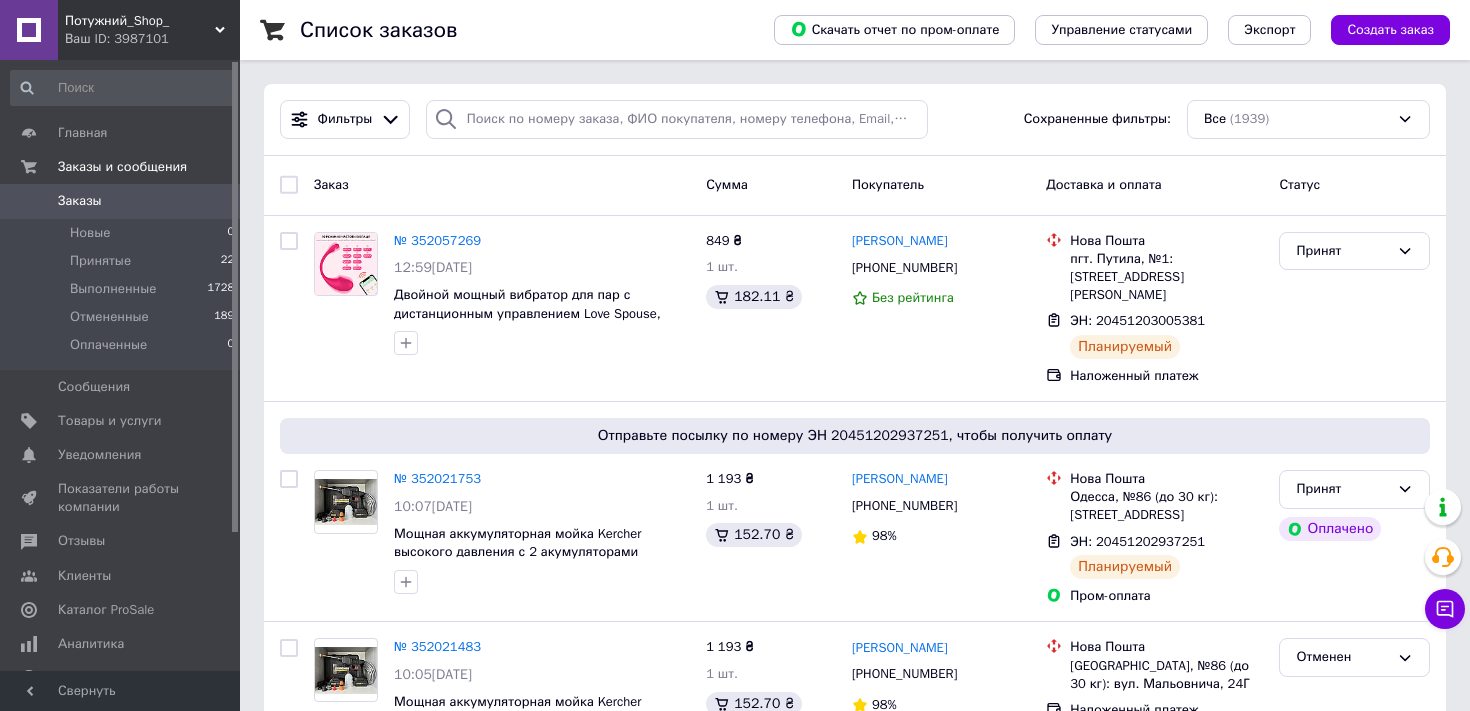 scroll, scrollTop: 0, scrollLeft: 0, axis: both 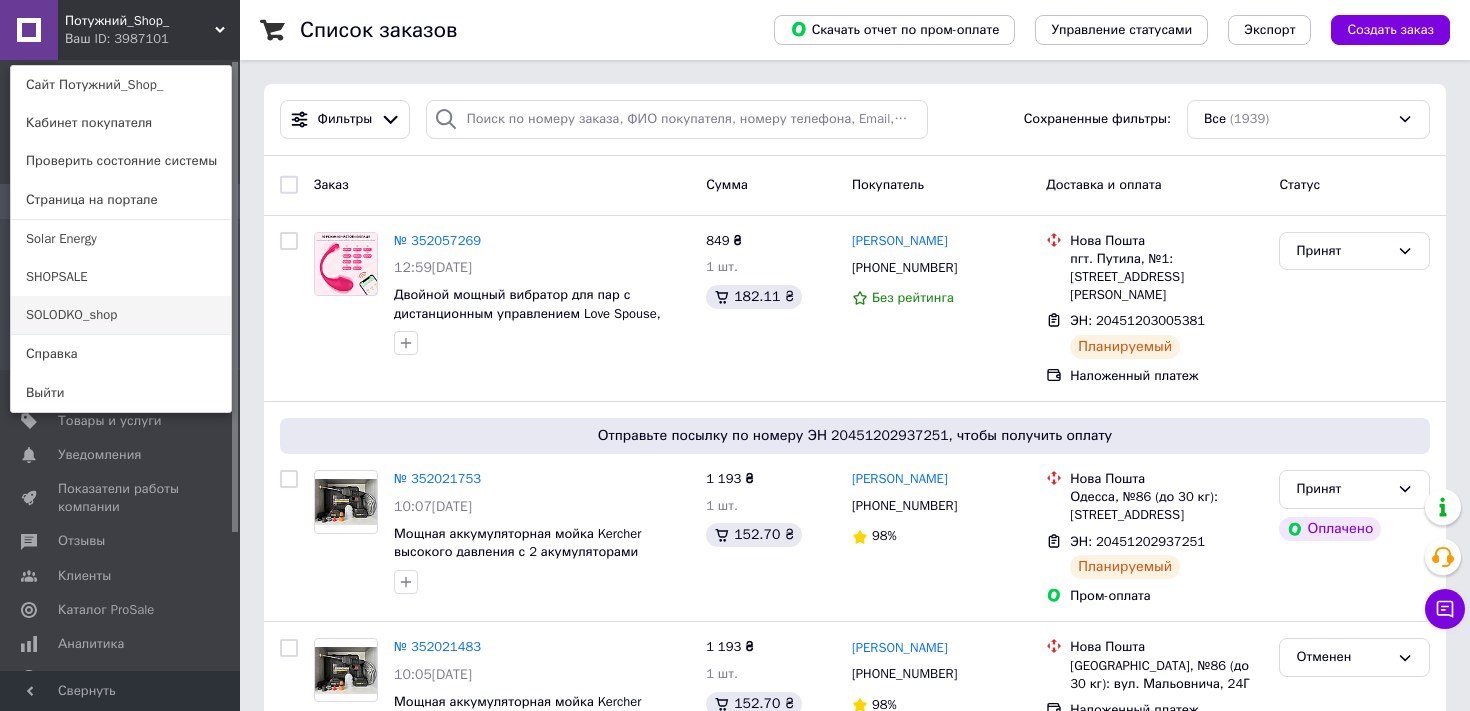 click on "SOLODKO_shop" at bounding box center (121, 315) 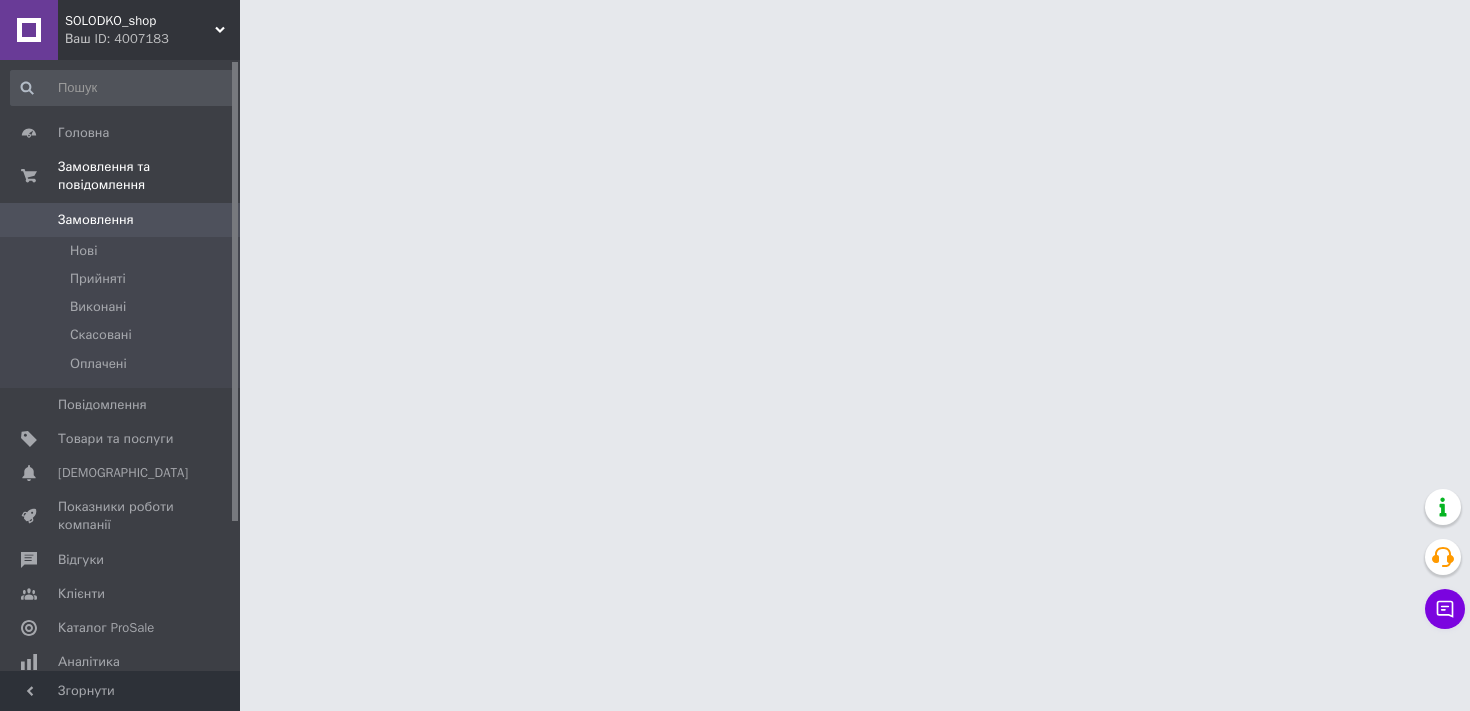 scroll, scrollTop: 0, scrollLeft: 0, axis: both 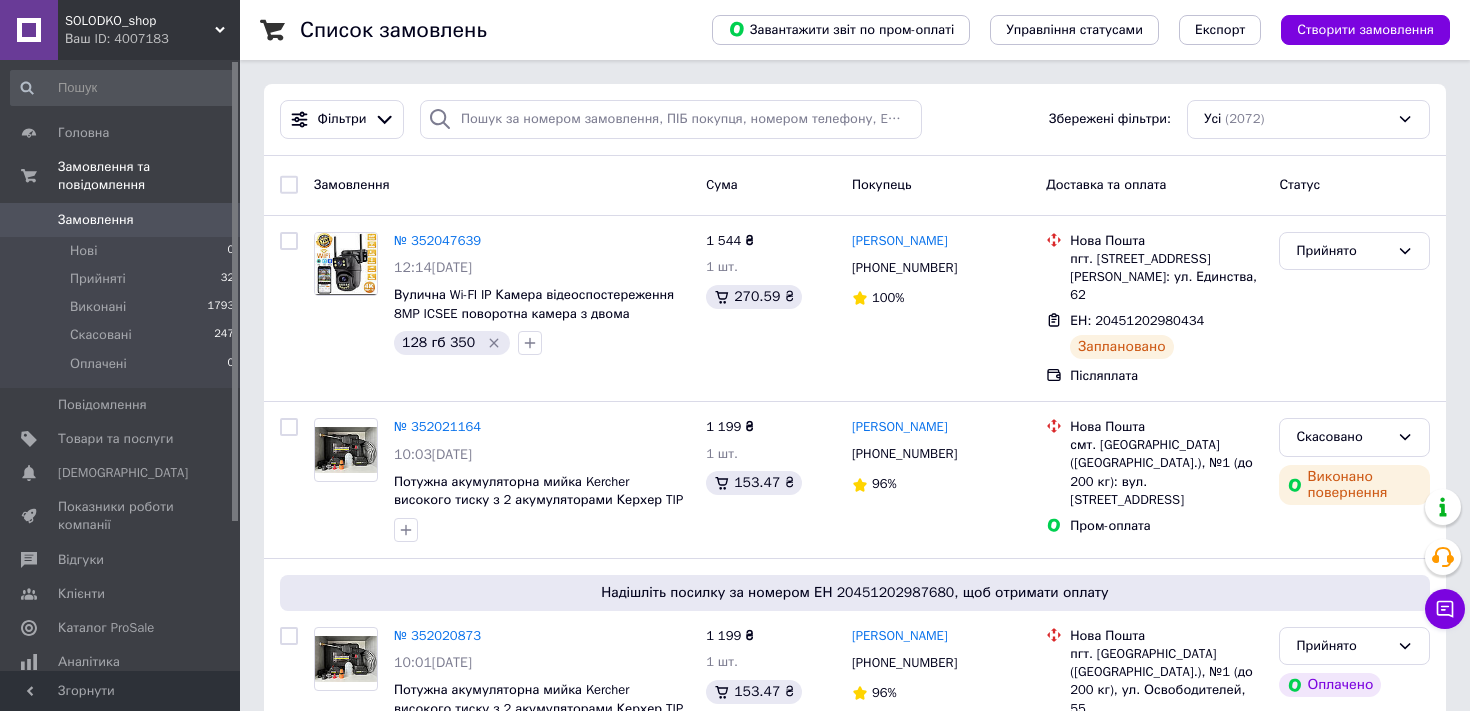 click on "SOLODKO_shop Ваш ID: 4007183" at bounding box center [149, 30] 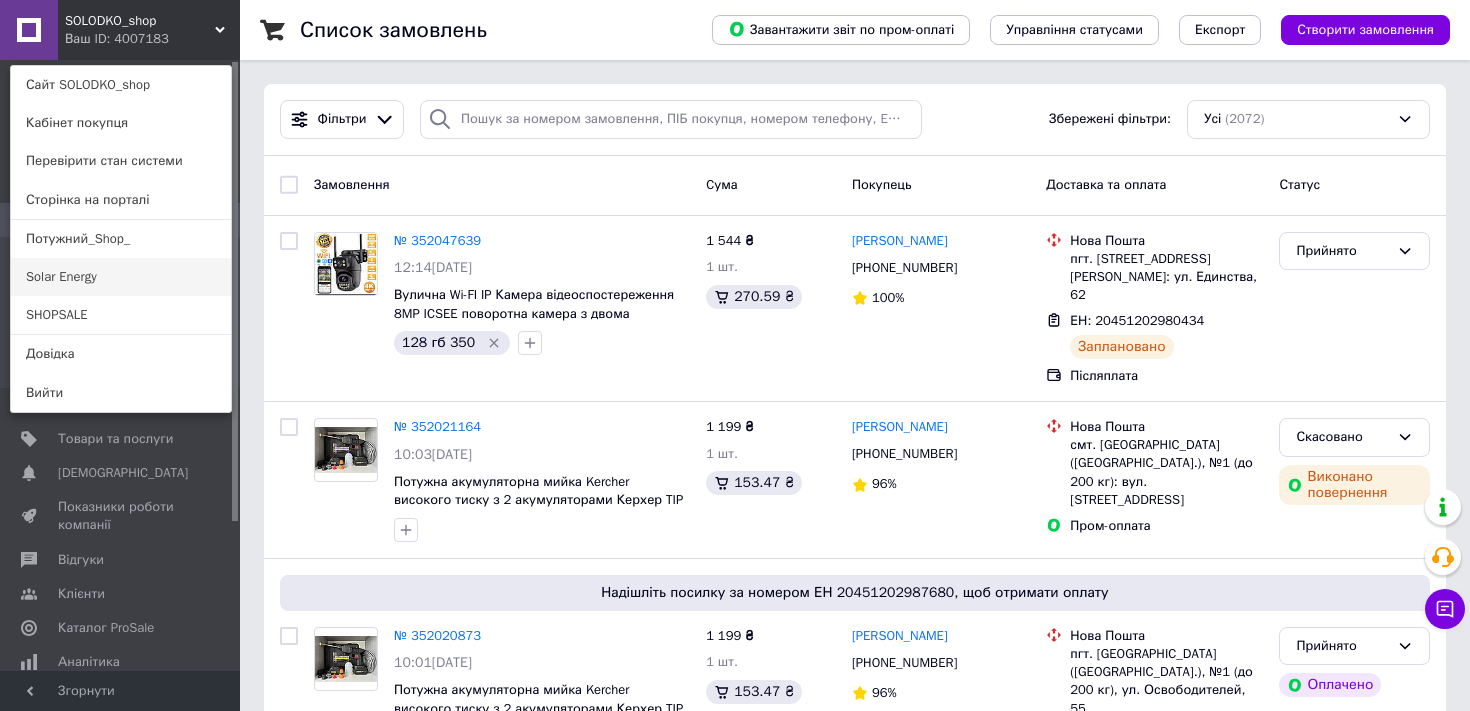 click on "Solar Energy" at bounding box center (121, 277) 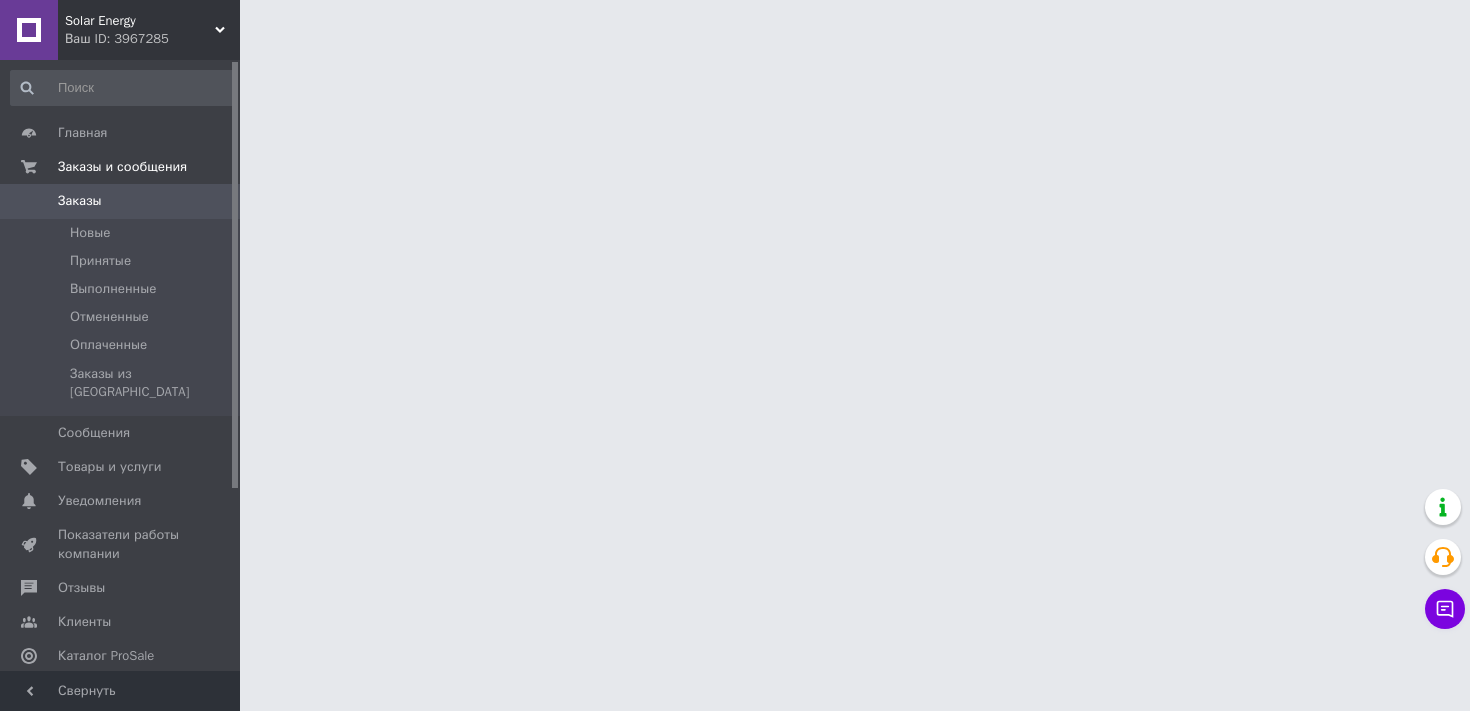 scroll, scrollTop: 0, scrollLeft: 0, axis: both 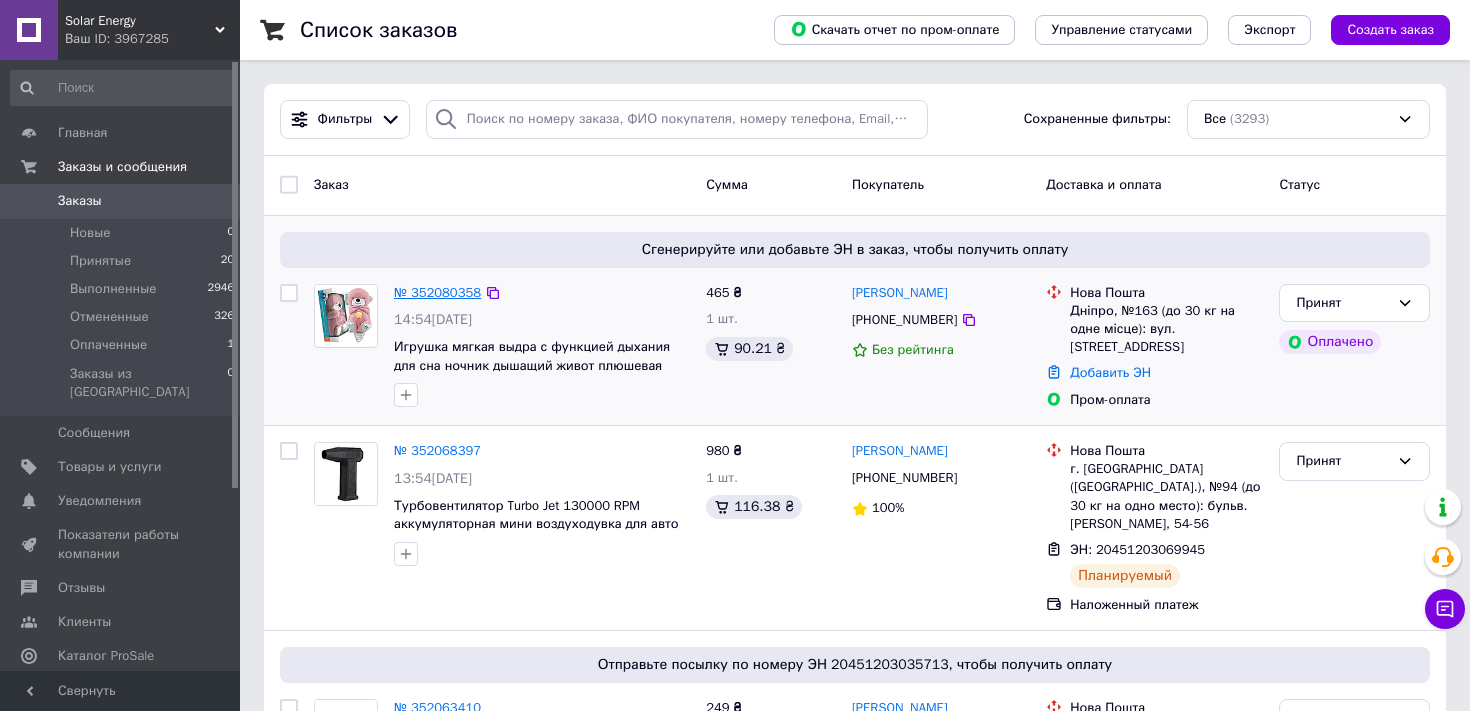 click on "№ 352080358" at bounding box center [437, 292] 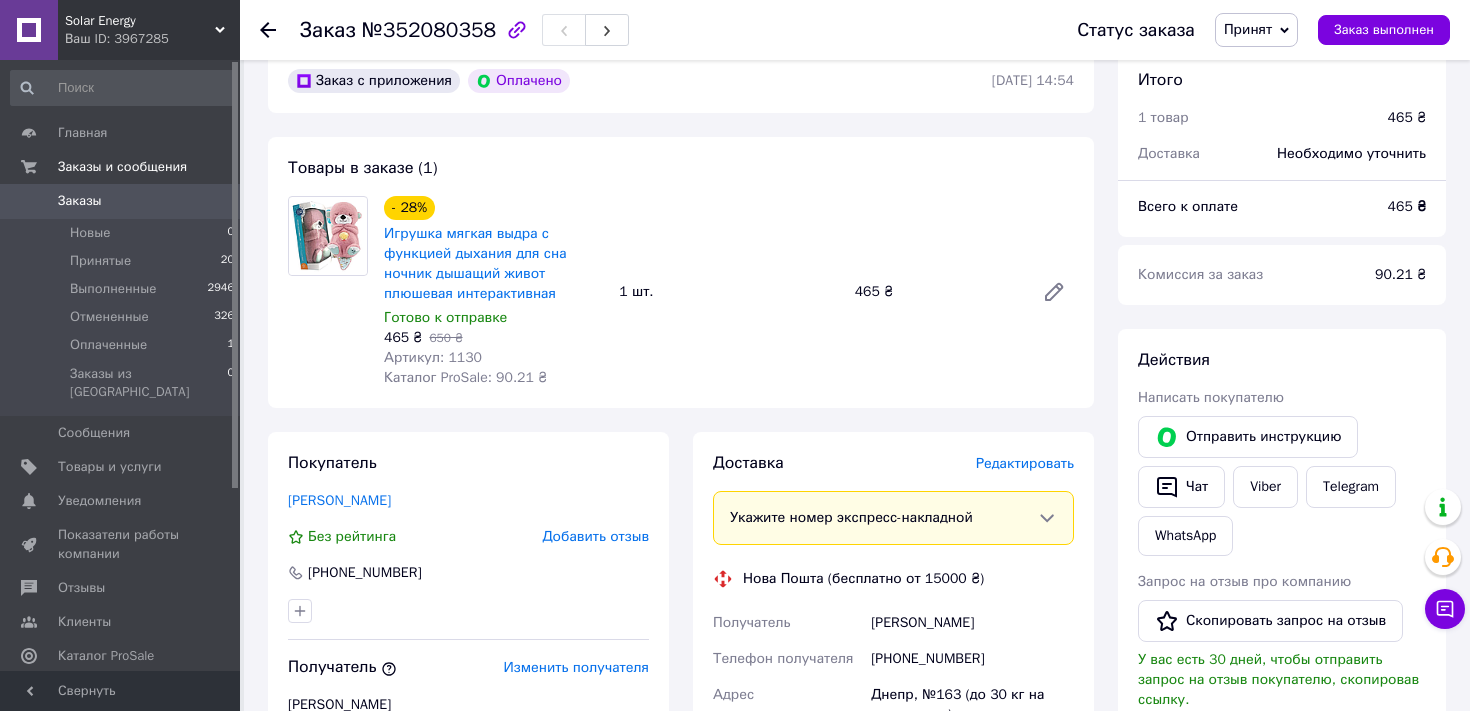scroll, scrollTop: 0, scrollLeft: 0, axis: both 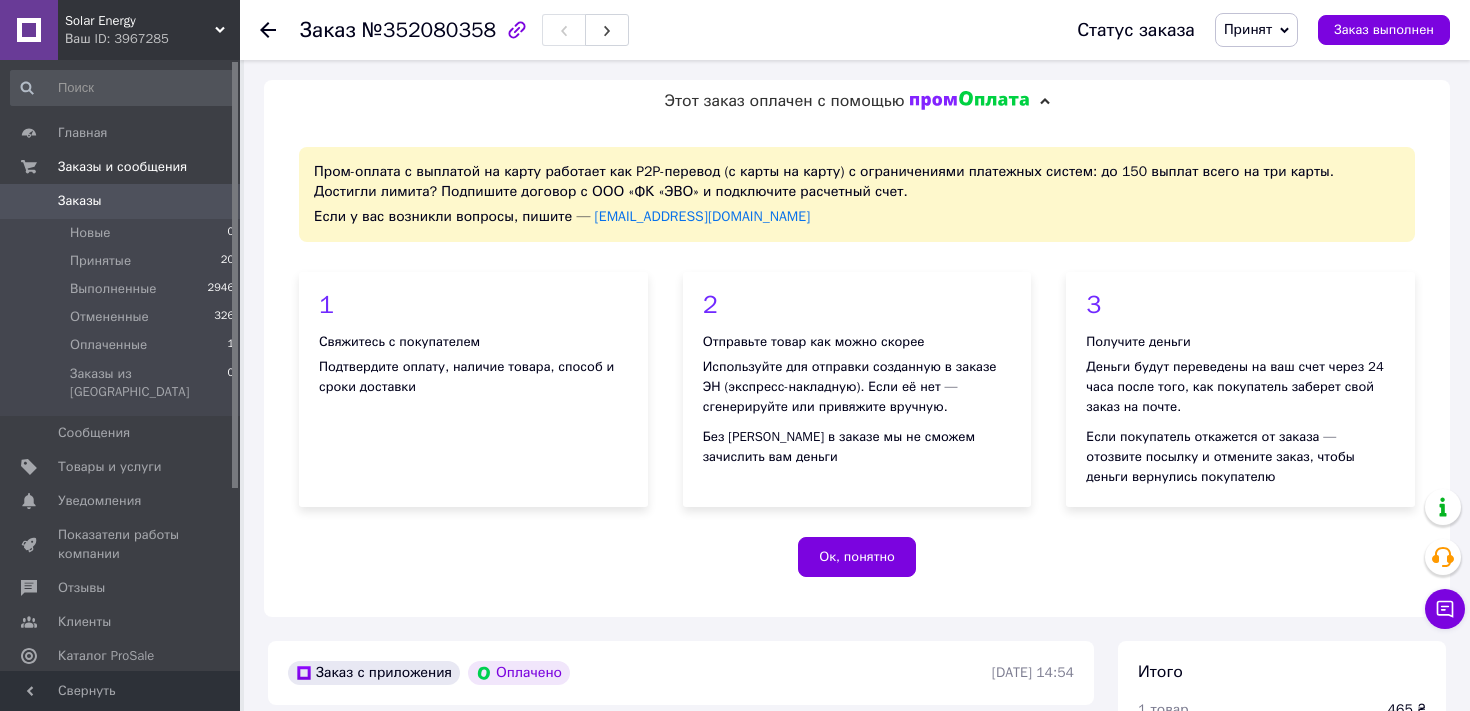 click on "Заказы" at bounding box center [80, 201] 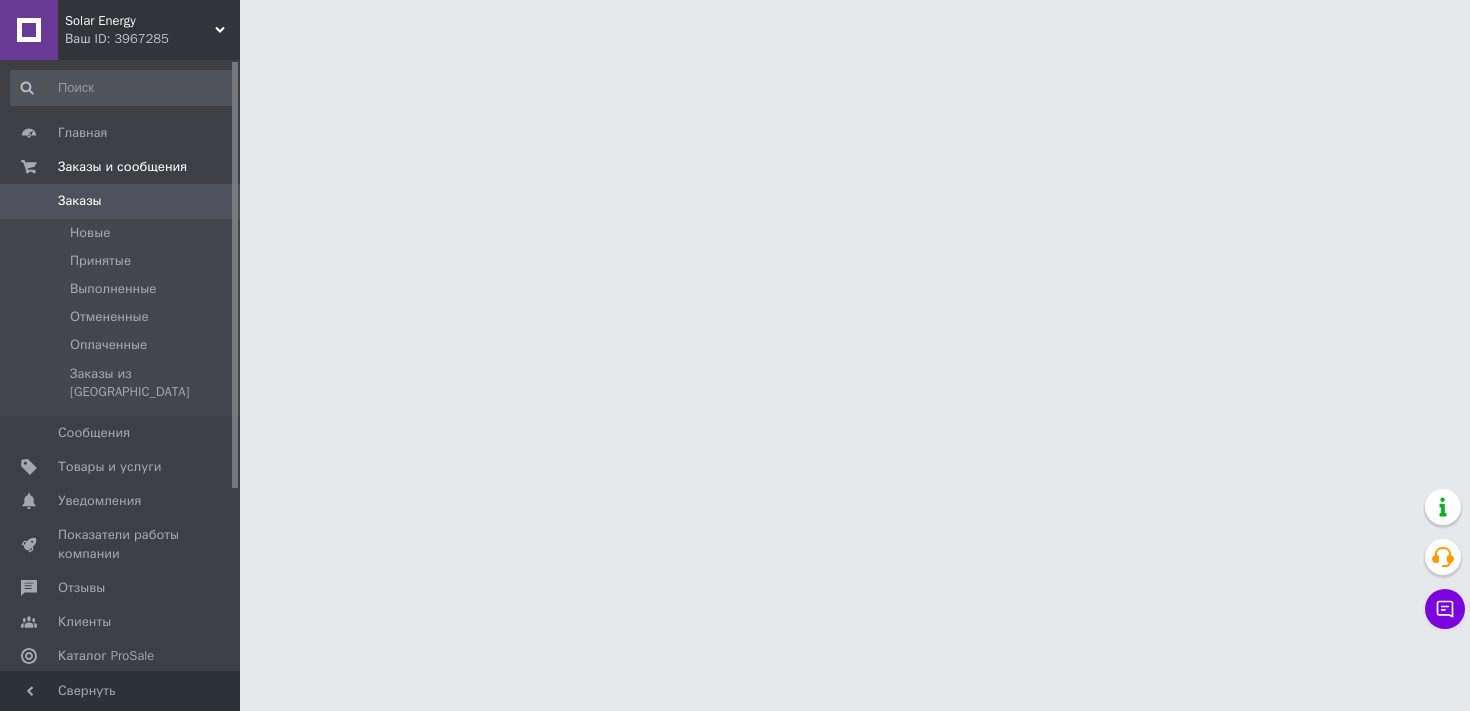 scroll, scrollTop: 0, scrollLeft: 0, axis: both 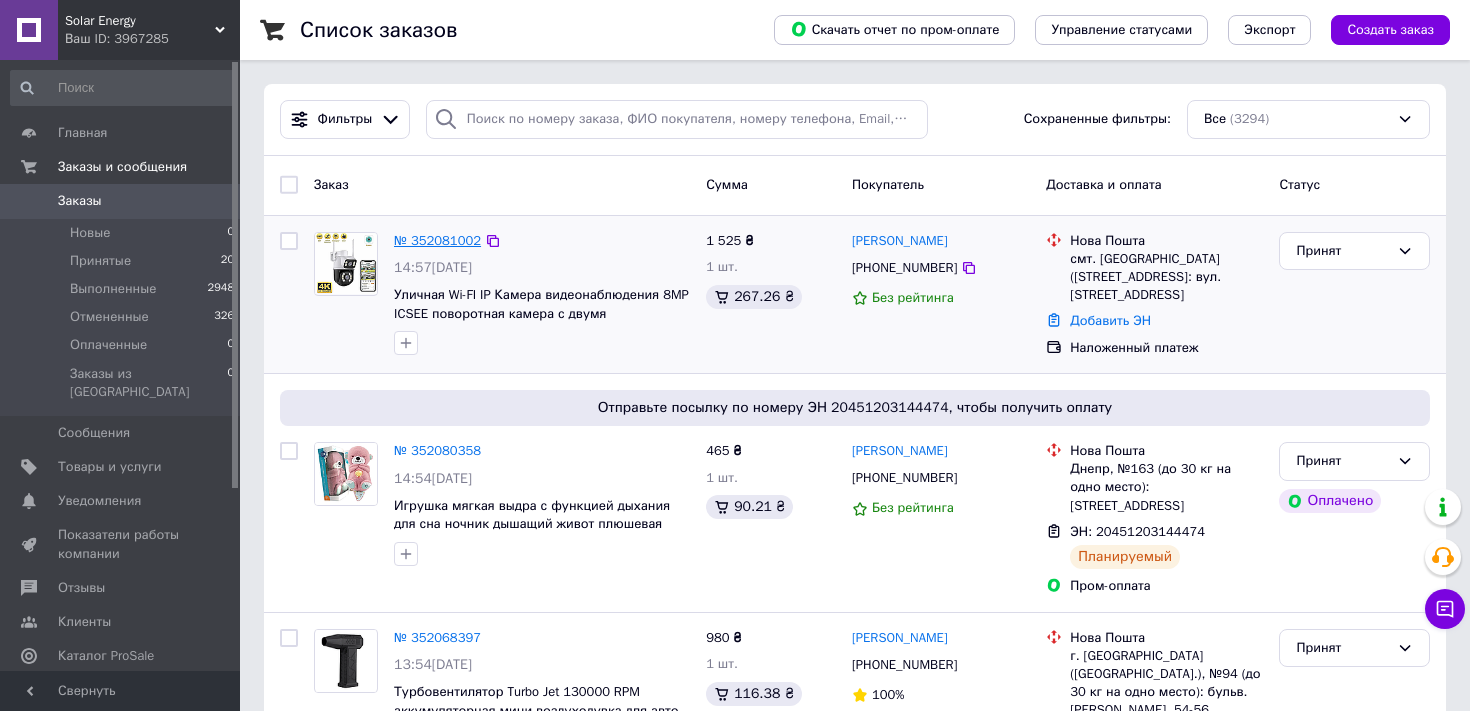 click on "№ 352081002" at bounding box center (437, 240) 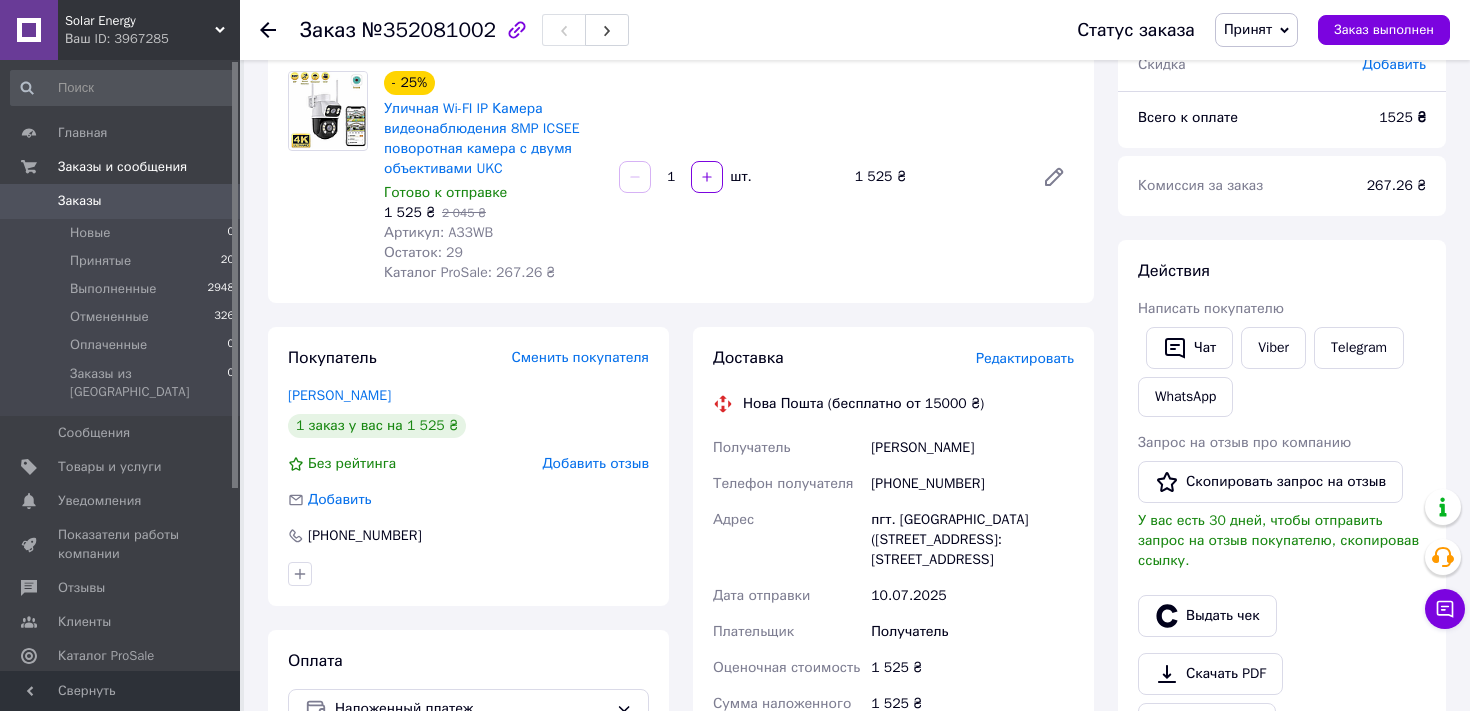 scroll, scrollTop: 161, scrollLeft: 0, axis: vertical 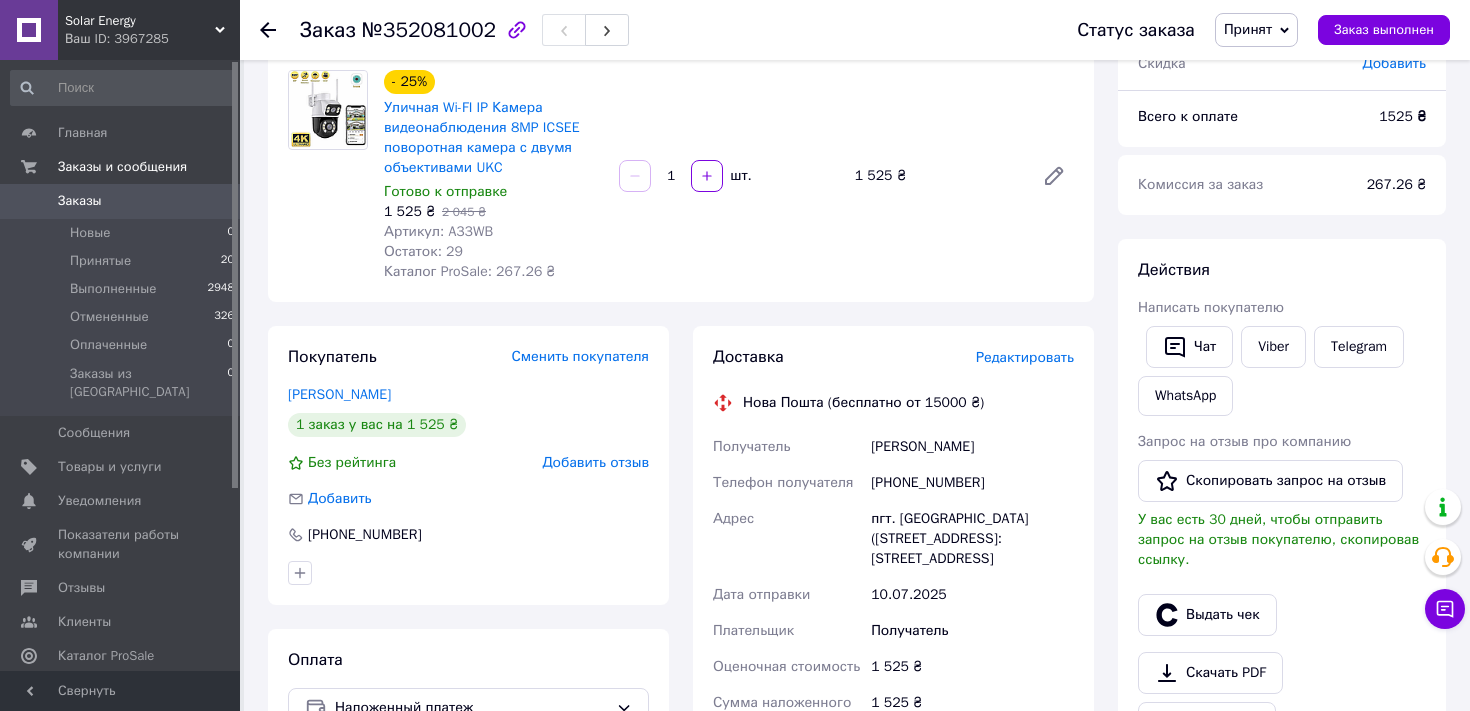 click on "Заказы 0" at bounding box center (123, 201) 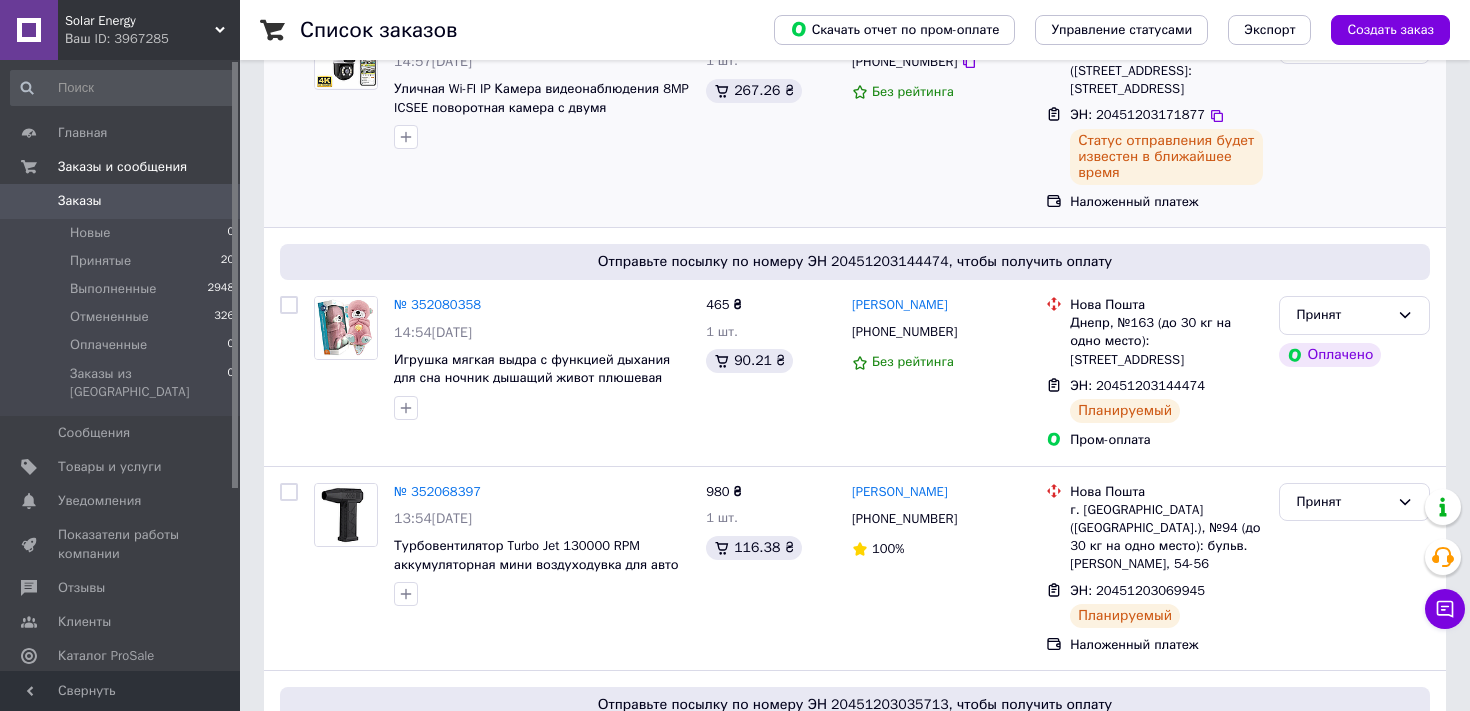 scroll, scrollTop: 0, scrollLeft: 0, axis: both 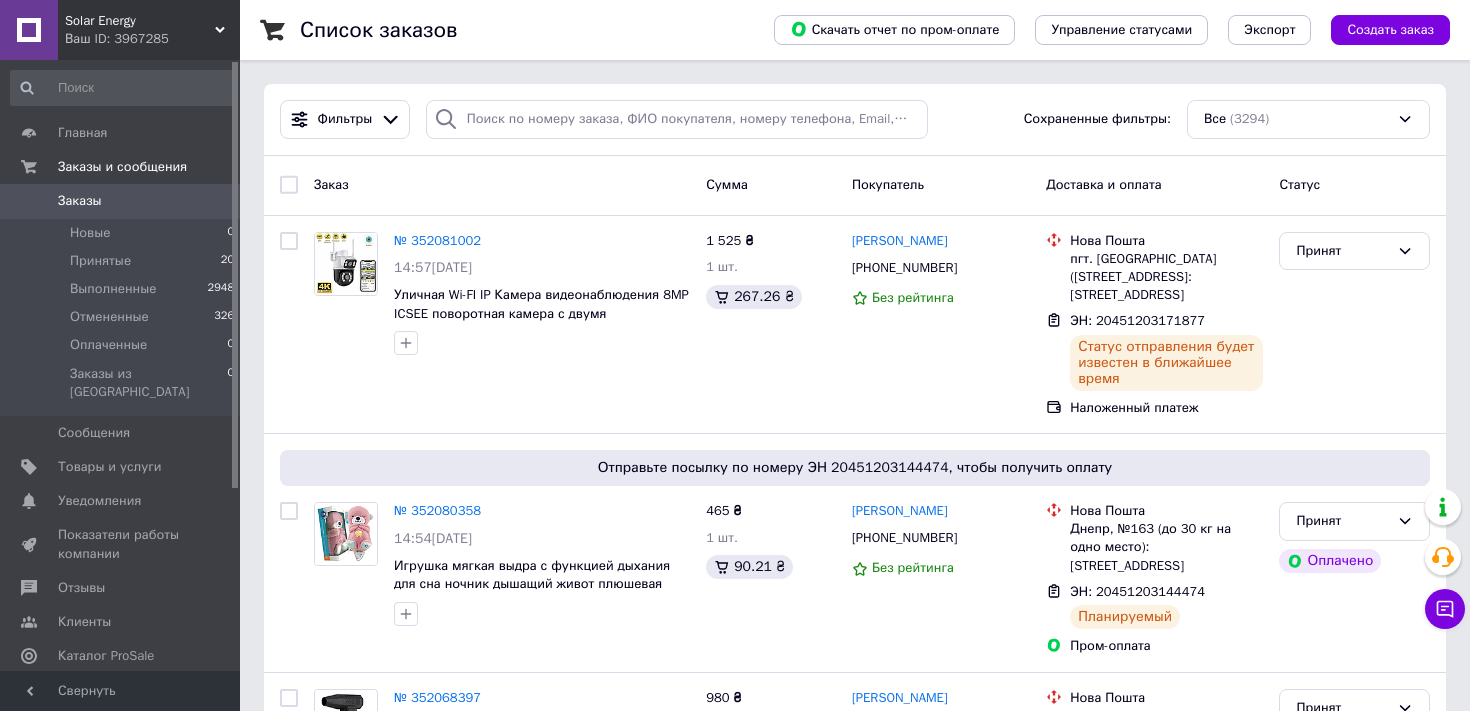 click on "Ваш ID: 3967285" at bounding box center [152, 39] 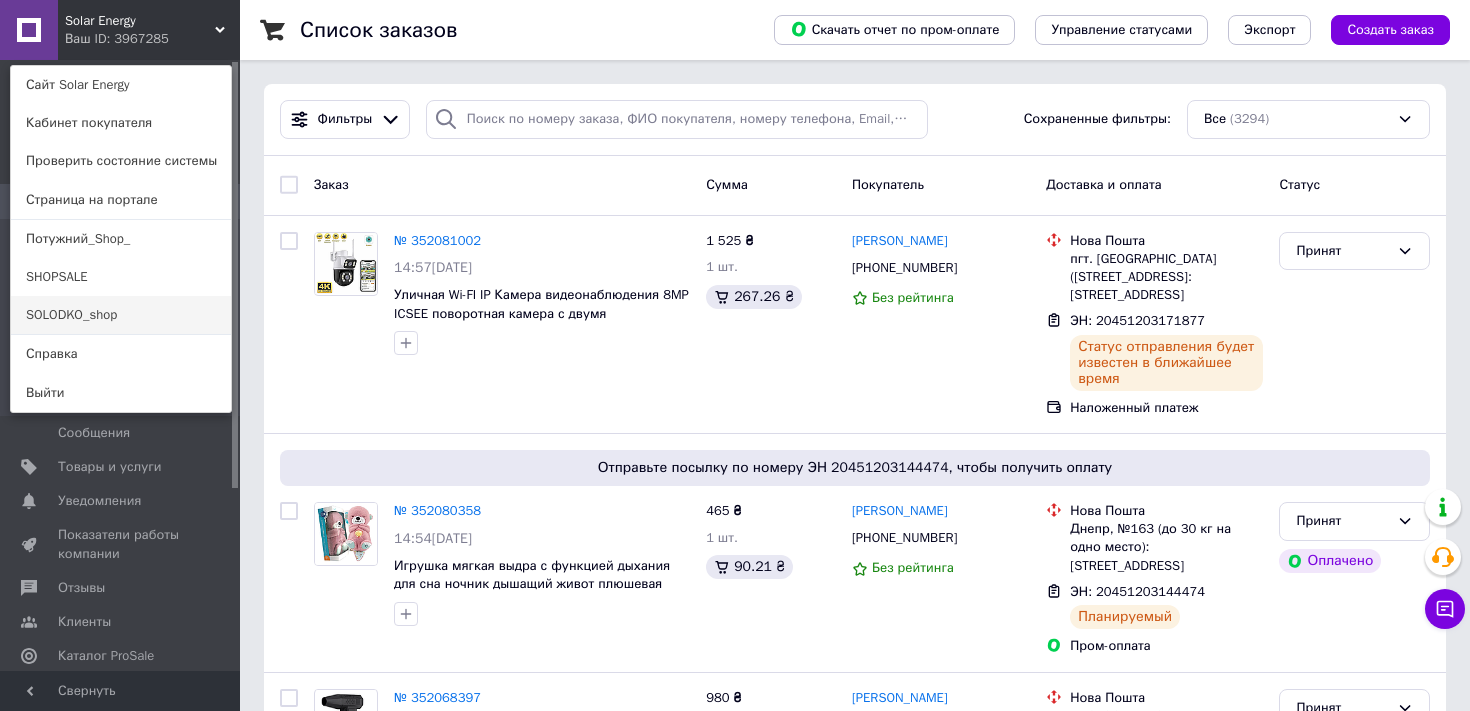 click on "SOLODKO_shop" at bounding box center (121, 315) 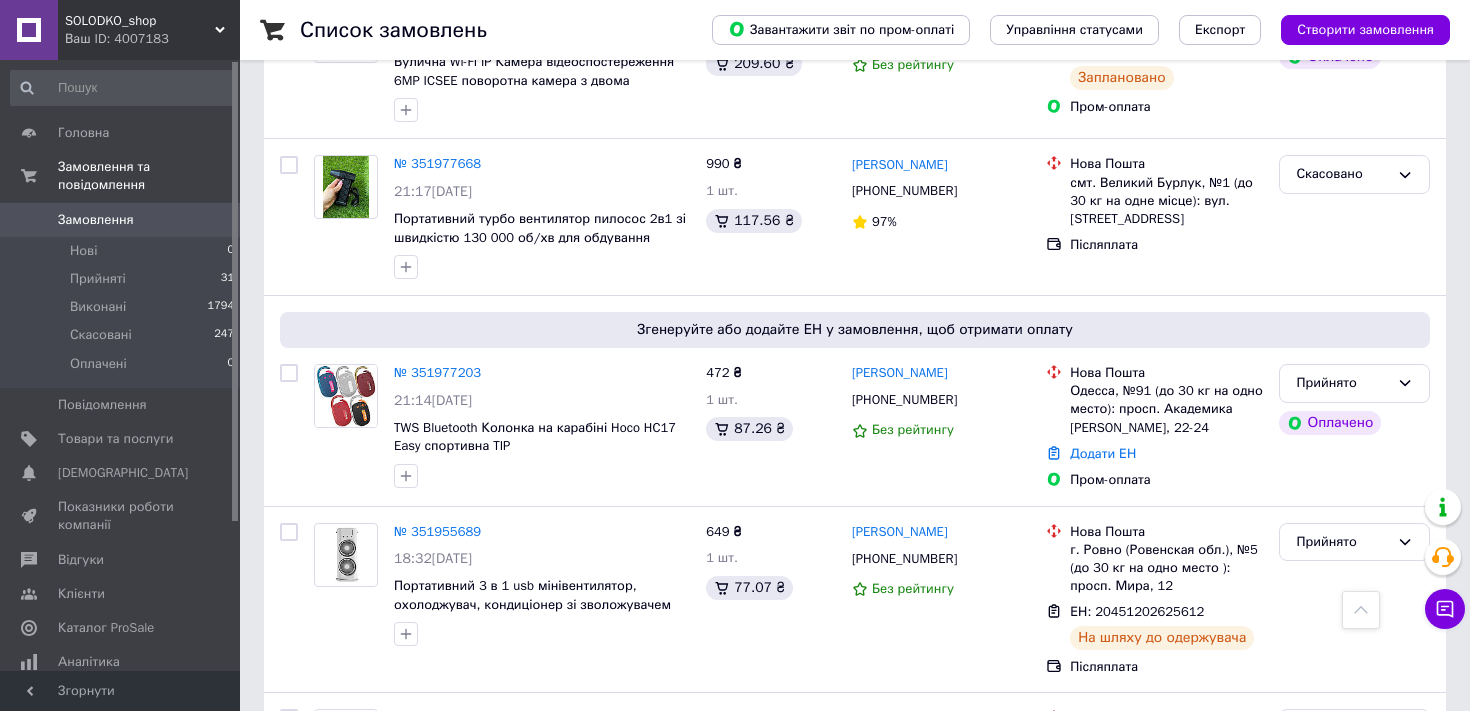 scroll, scrollTop: 1061, scrollLeft: 0, axis: vertical 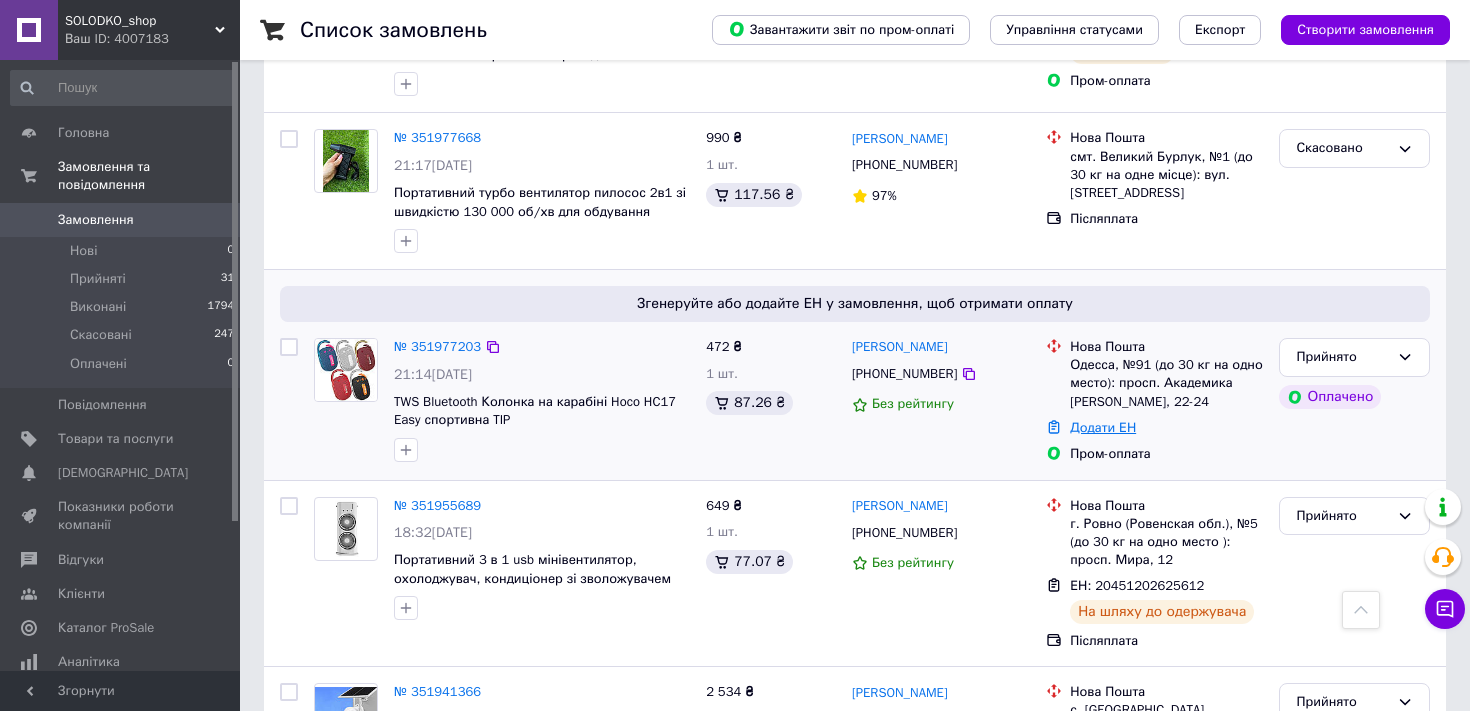 click on "Додати ЕН" at bounding box center [1103, 427] 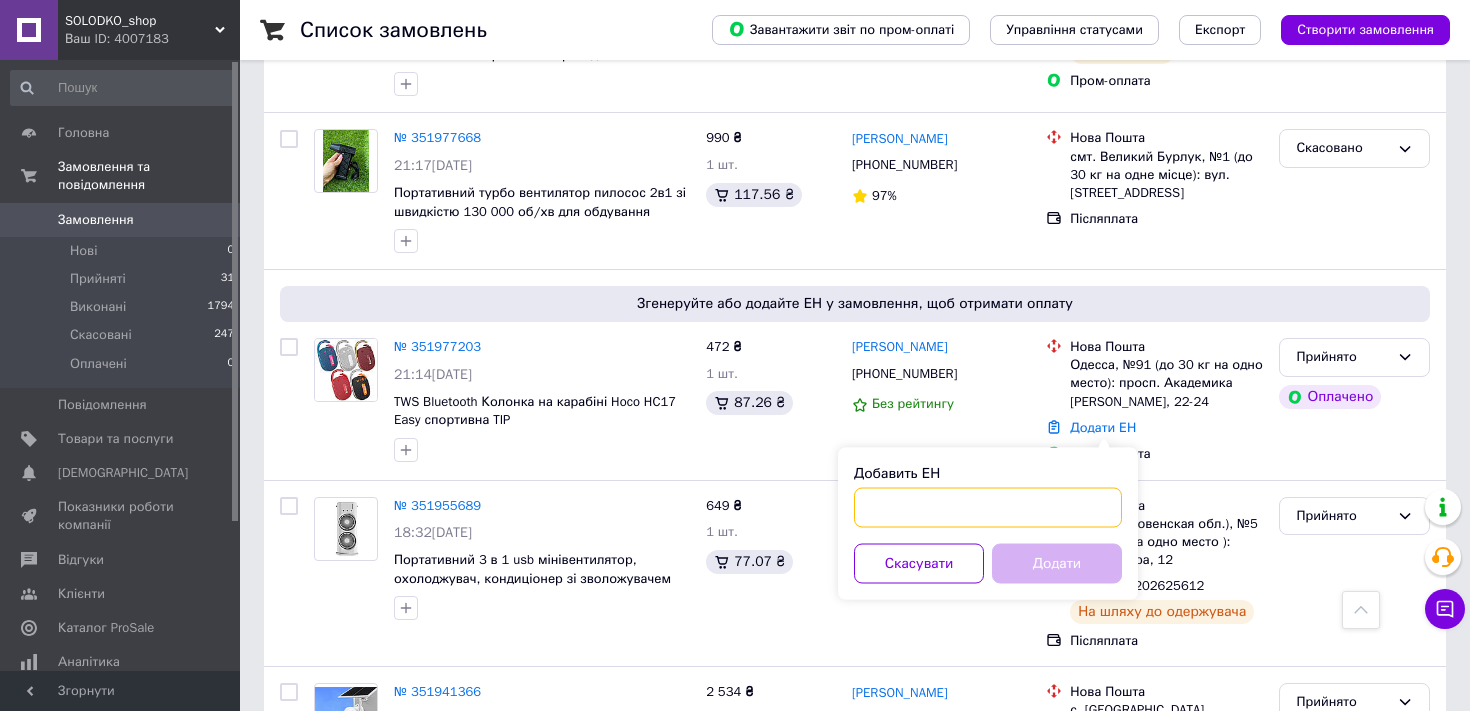 click on "Добавить ЕН" at bounding box center [988, 508] 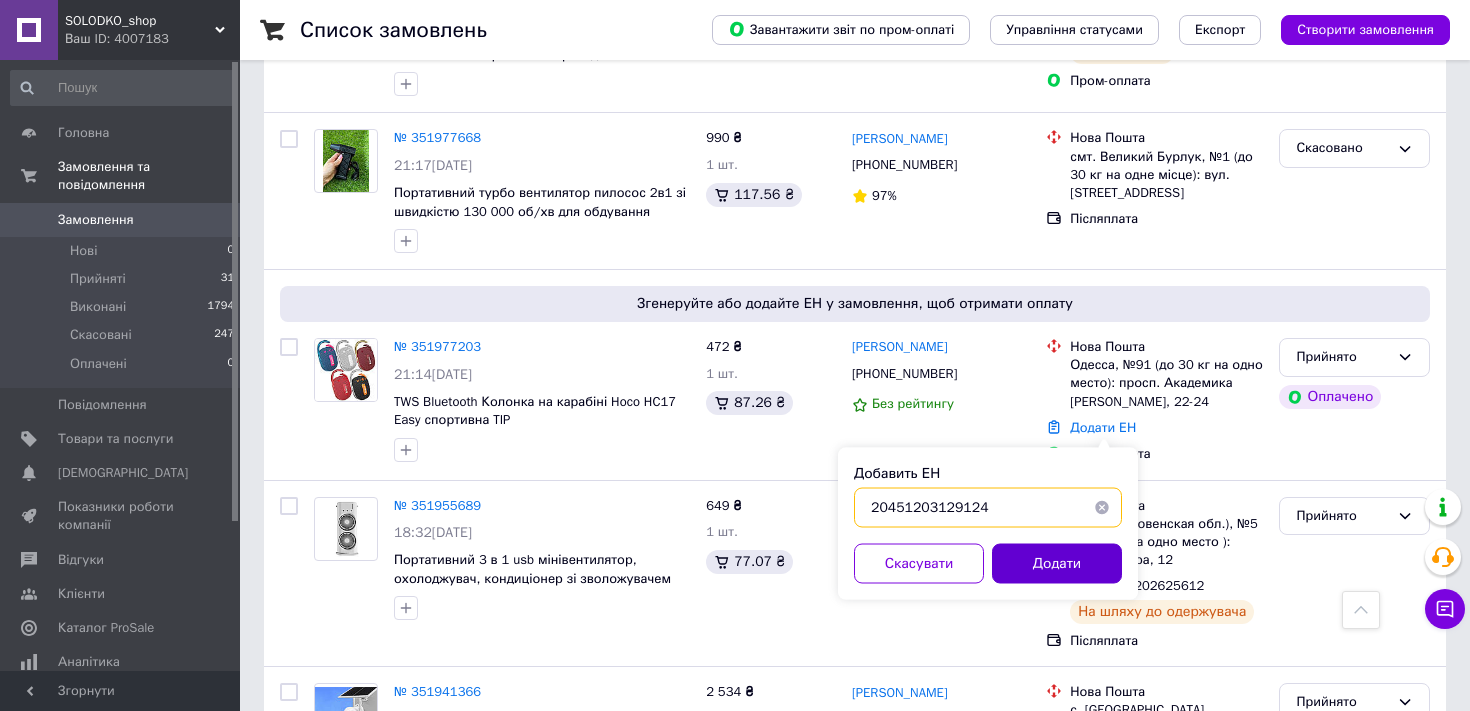 type on "20451203129124" 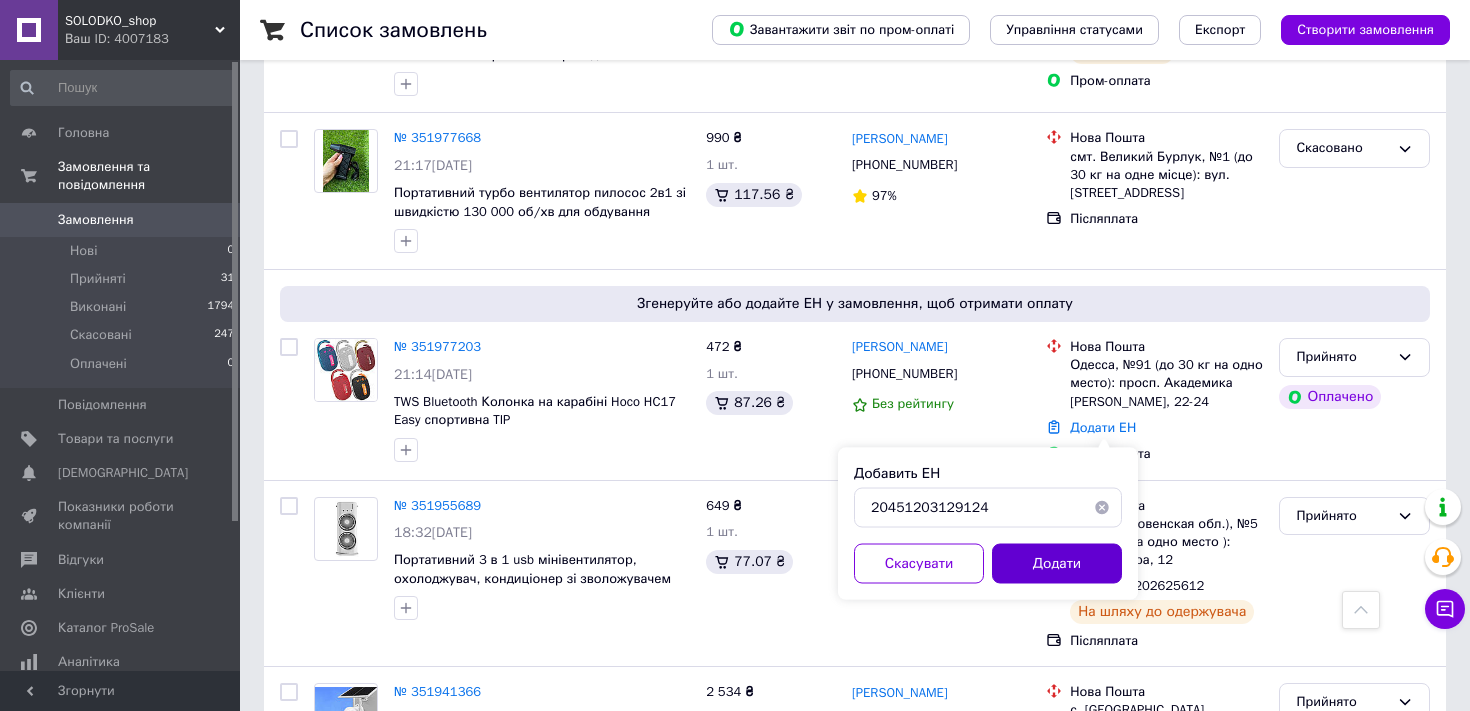 click on "Додати" at bounding box center (1057, 564) 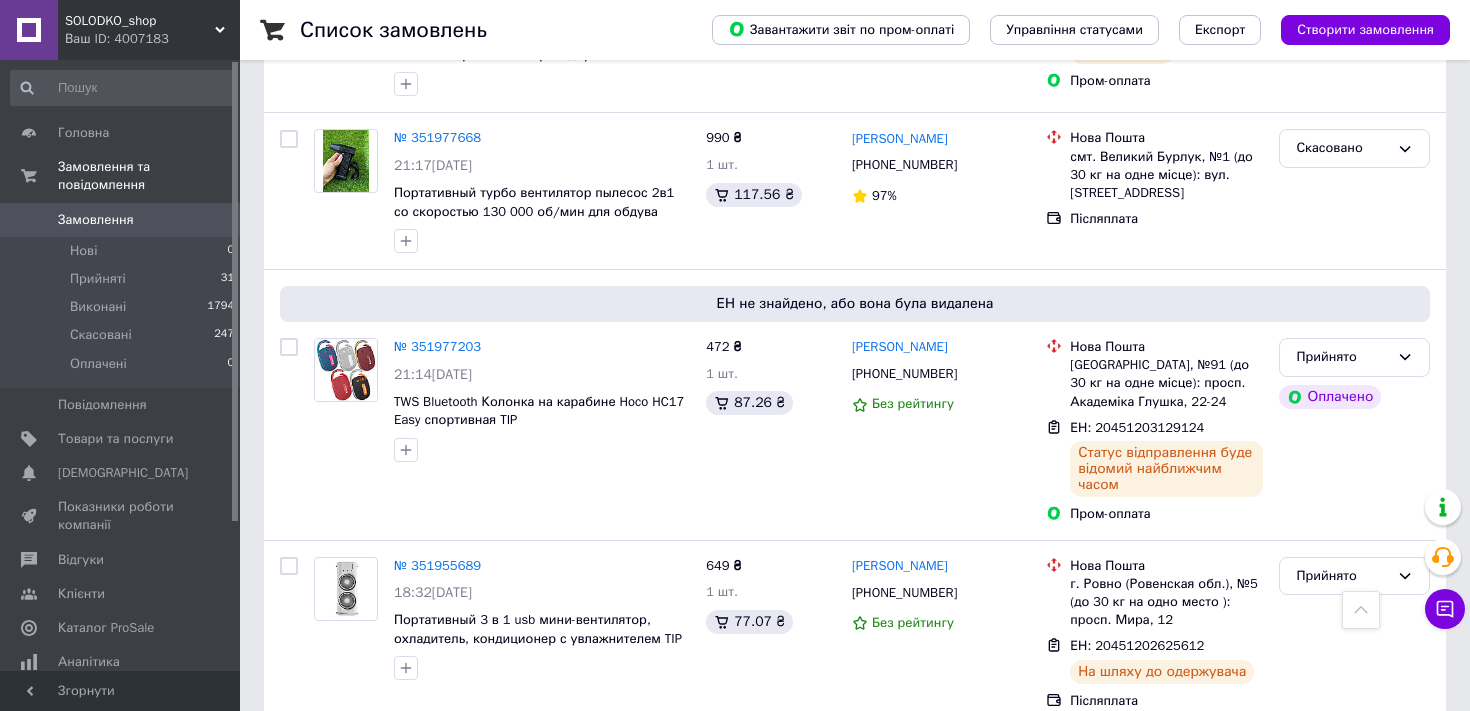 click on "SOLODKO_shop" at bounding box center (140, 21) 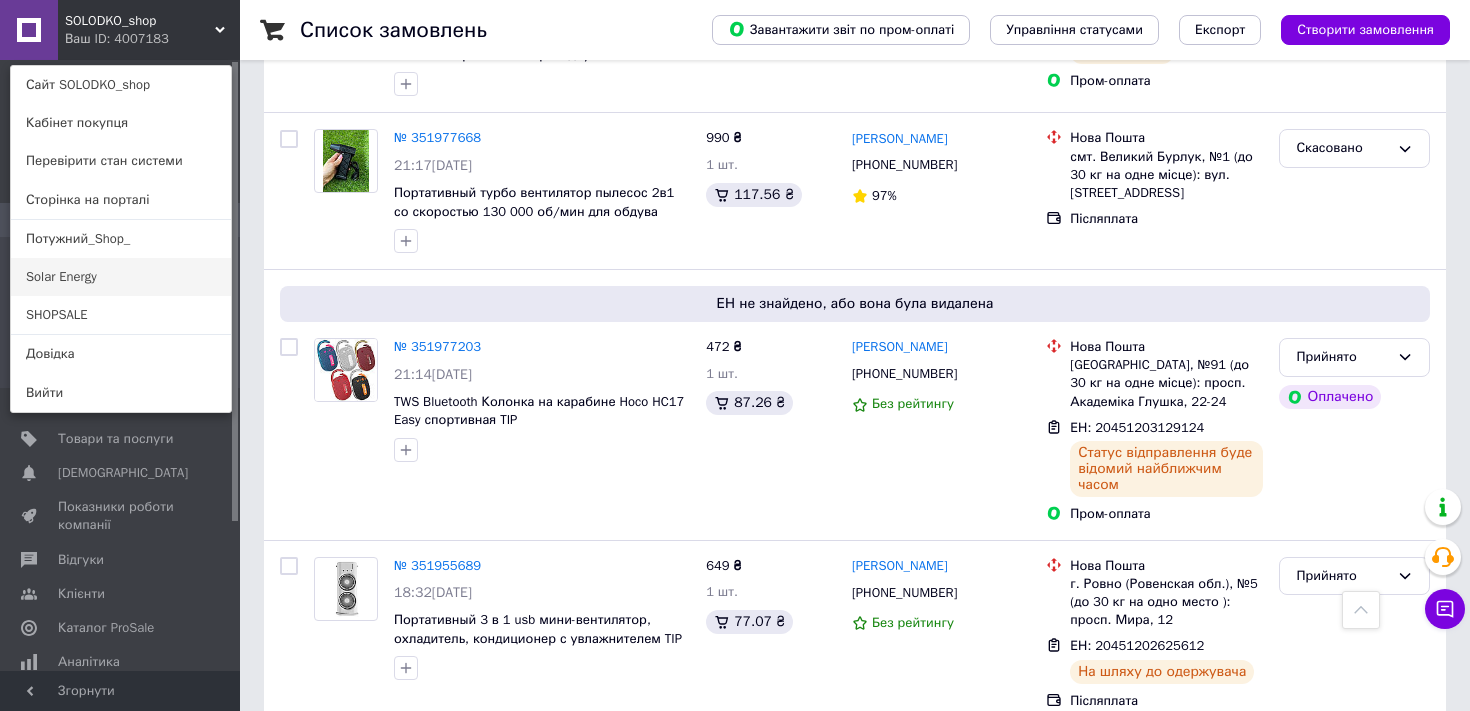 click on "Solar Energy" at bounding box center (121, 277) 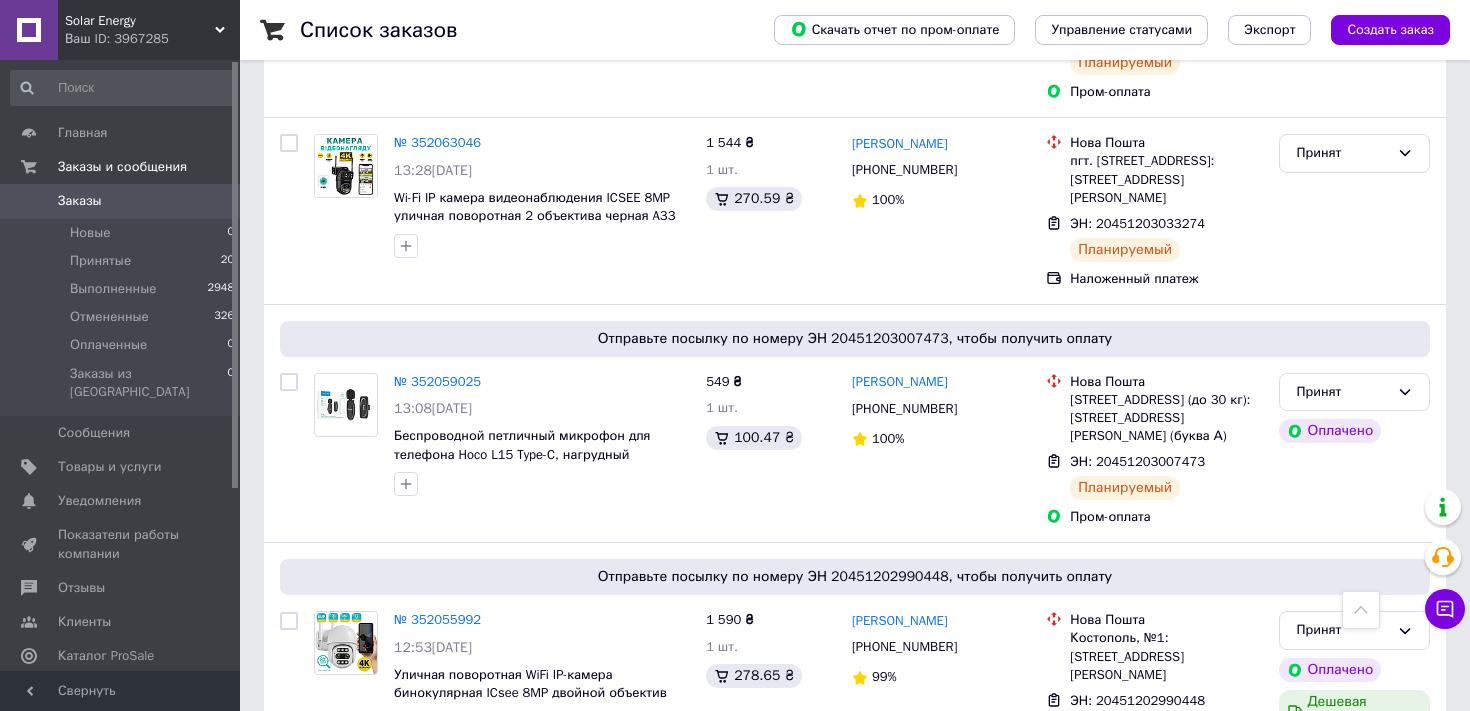 scroll, scrollTop: 846, scrollLeft: 0, axis: vertical 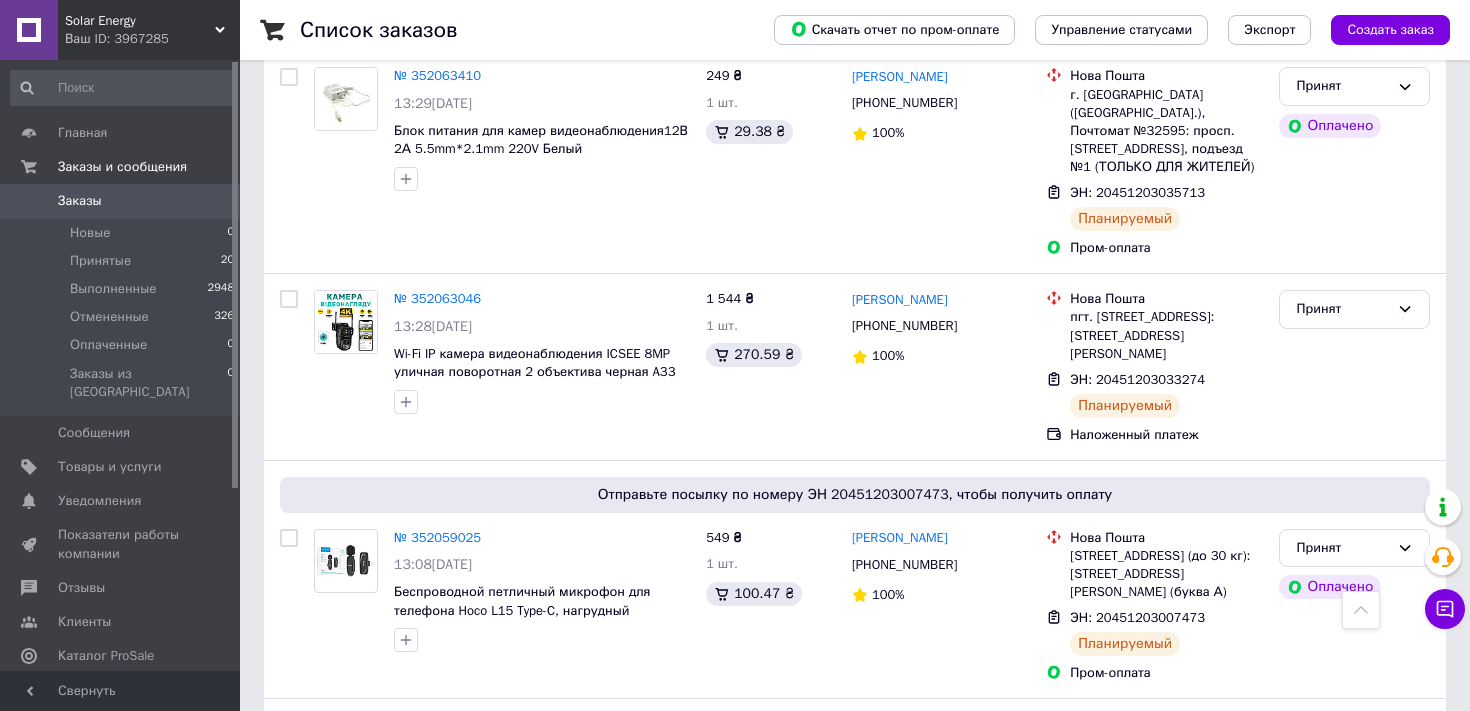 click on "Ваш ID: 3967285" at bounding box center [152, 39] 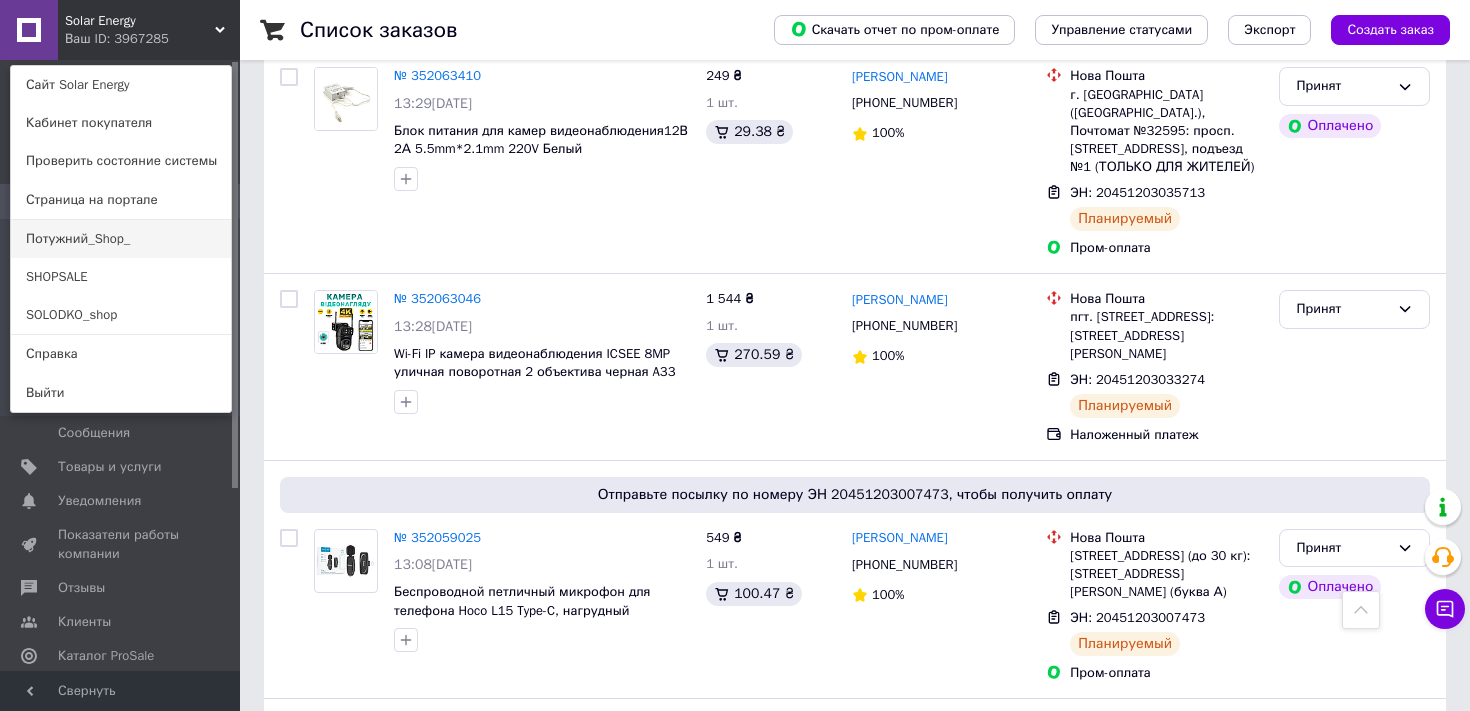 click on "Потужний_Shop_" at bounding box center (121, 239) 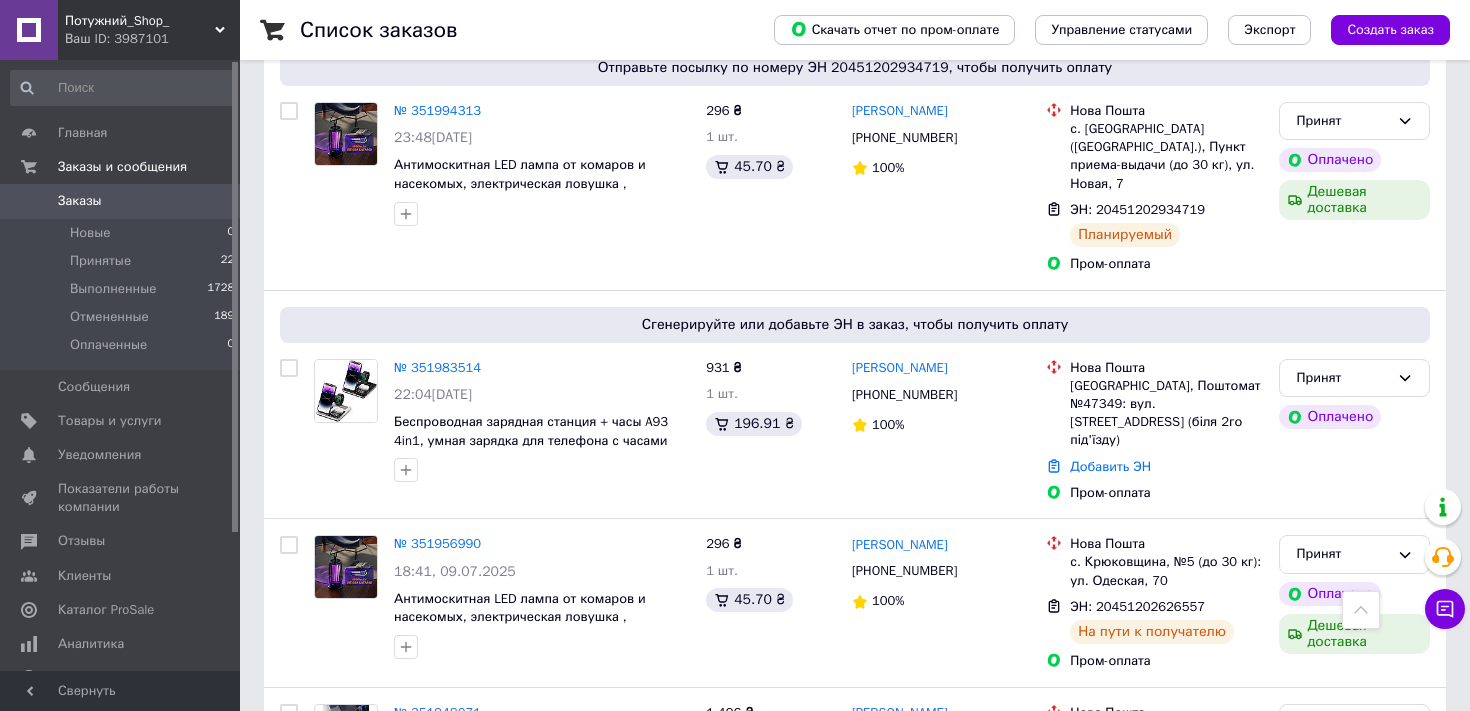 scroll, scrollTop: 956, scrollLeft: 0, axis: vertical 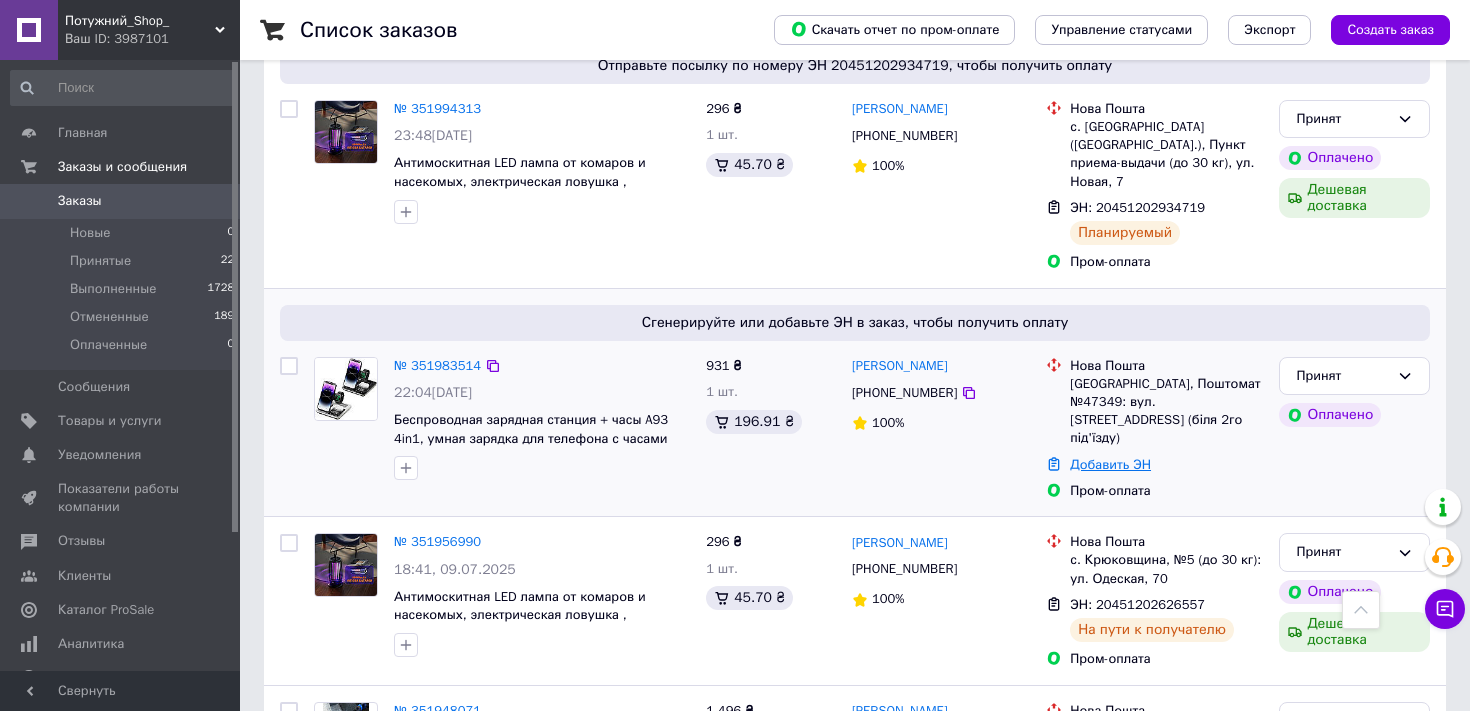 click on "Добавить ЭН" at bounding box center [1110, 464] 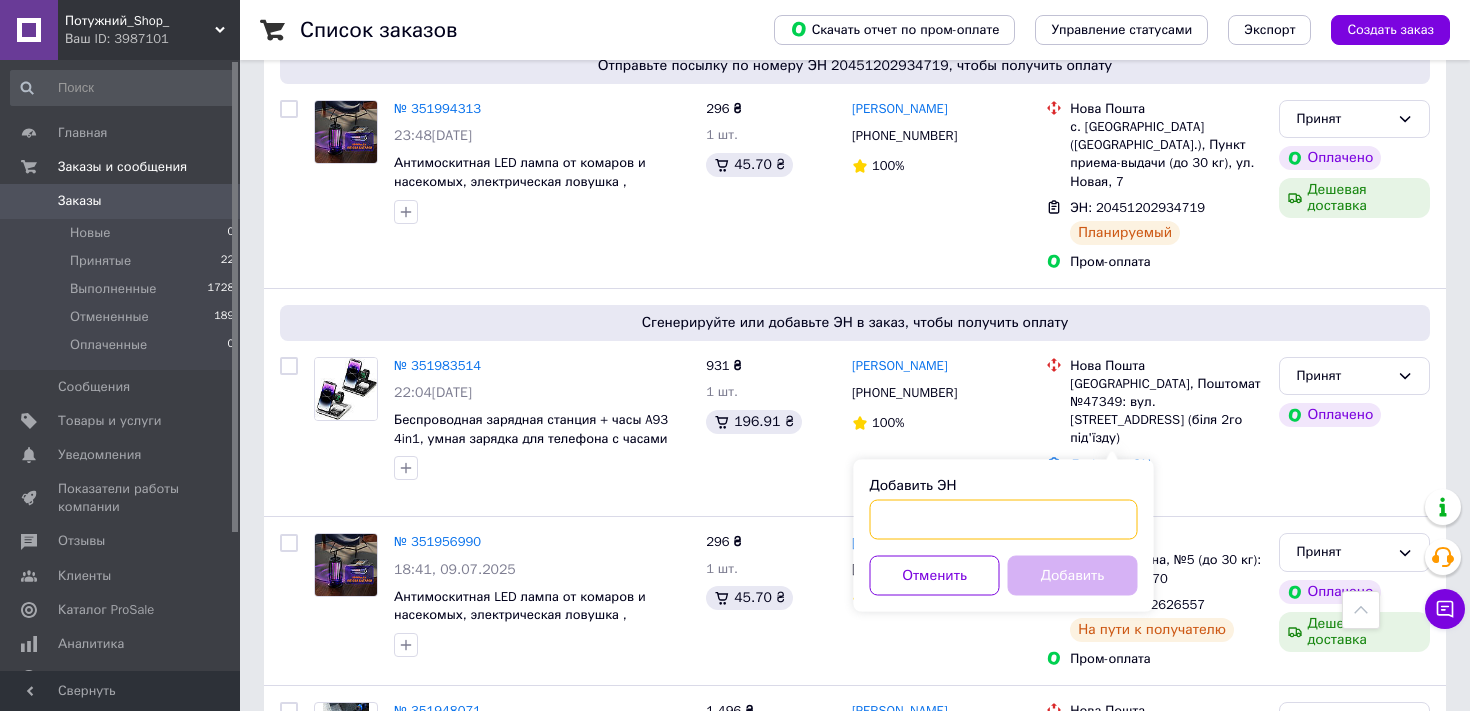 click on "Добавить ЭН" at bounding box center [1004, 520] 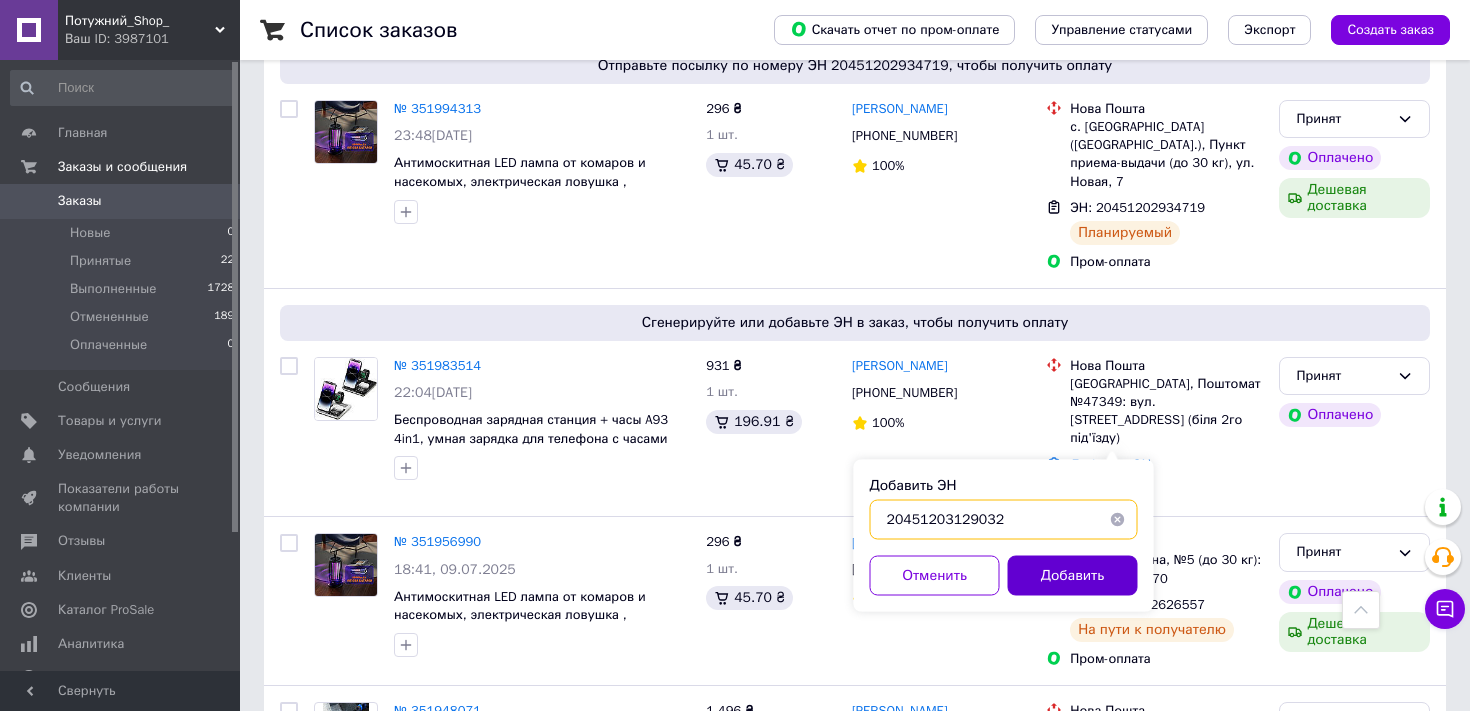 type on "20451203129032" 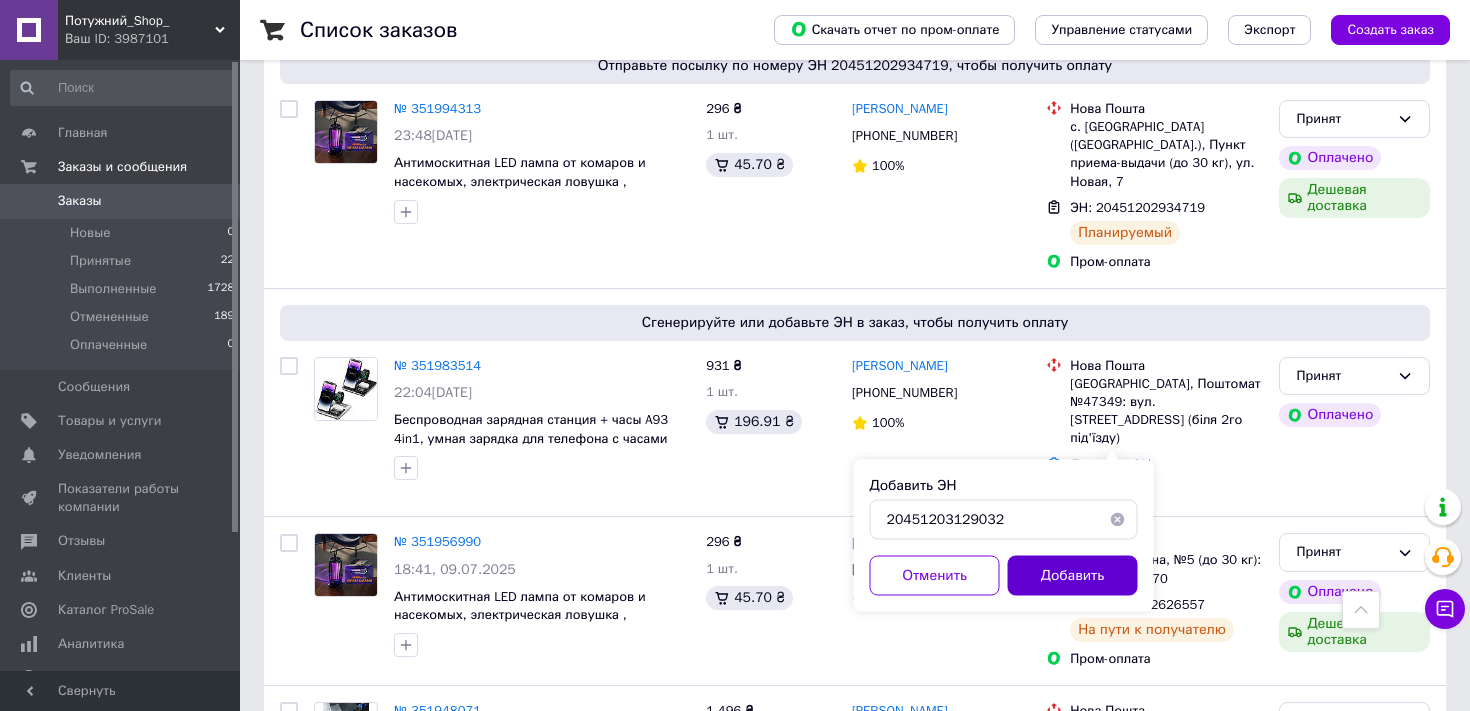 click on "Добавить" at bounding box center (1073, 576) 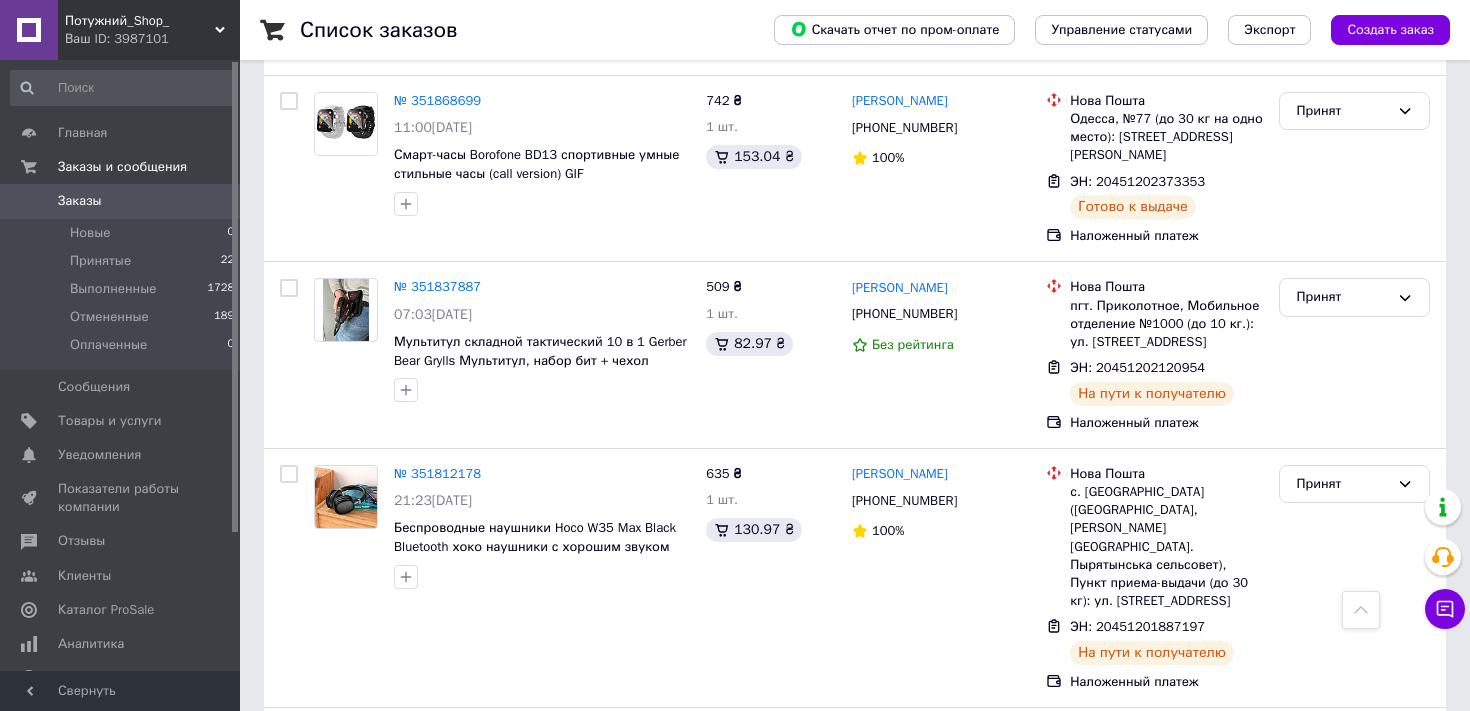 scroll, scrollTop: 1376, scrollLeft: 0, axis: vertical 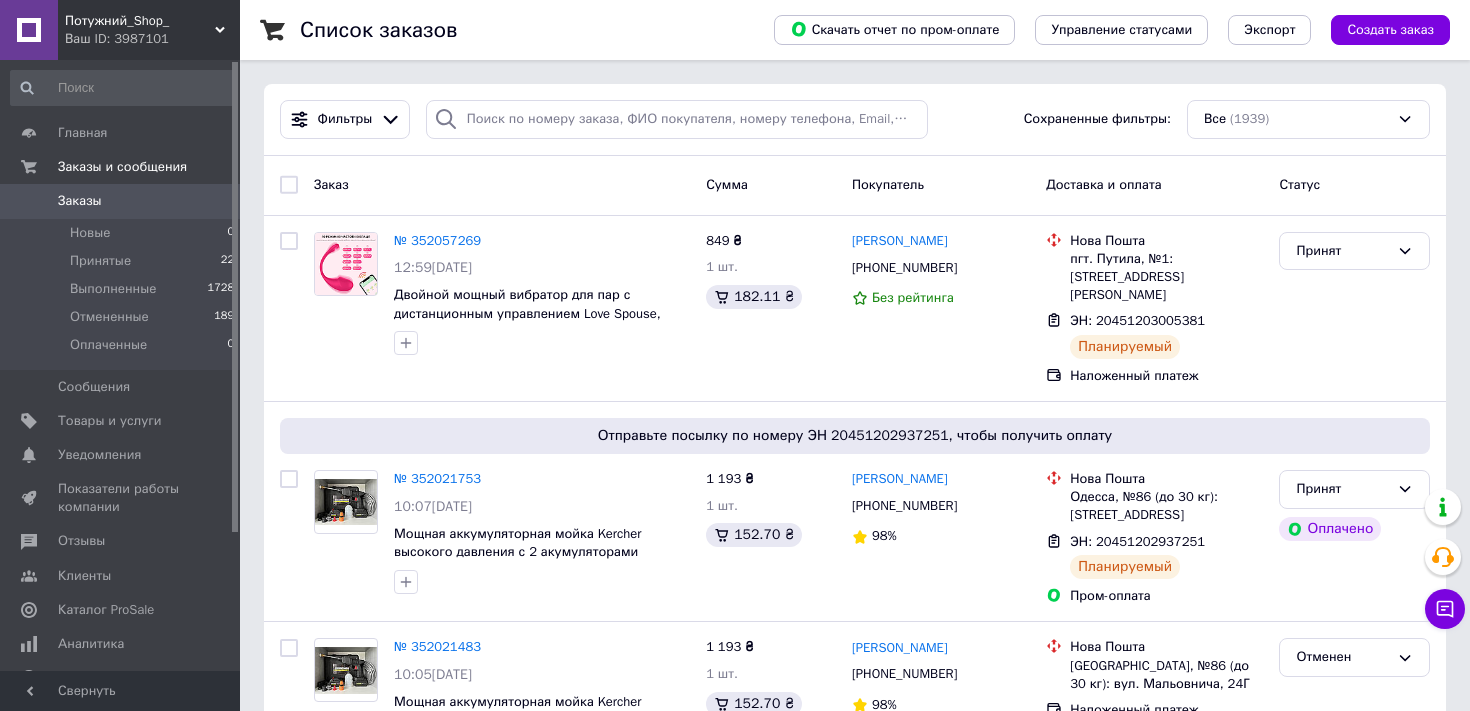 click on "Ваш ID: 3987101" at bounding box center (152, 39) 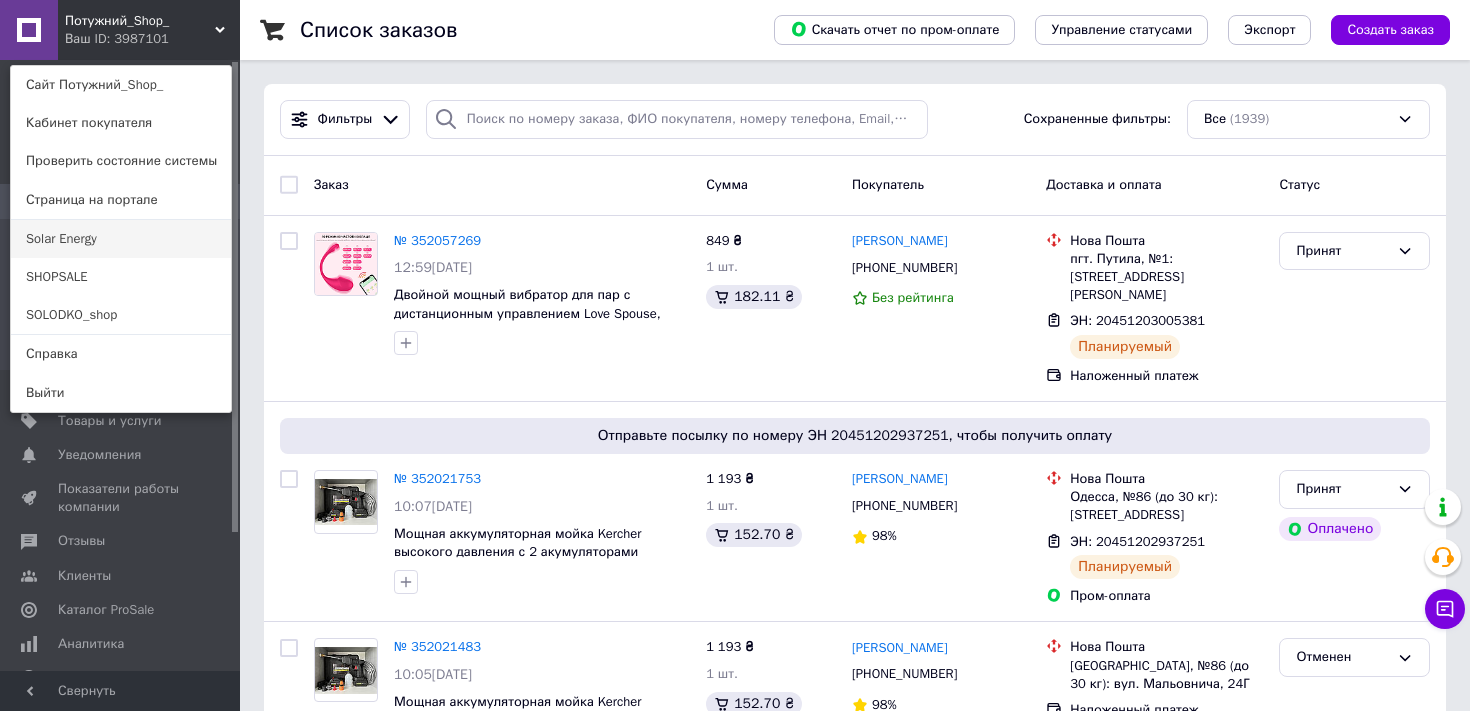 click on "Solar Energy" at bounding box center [121, 239] 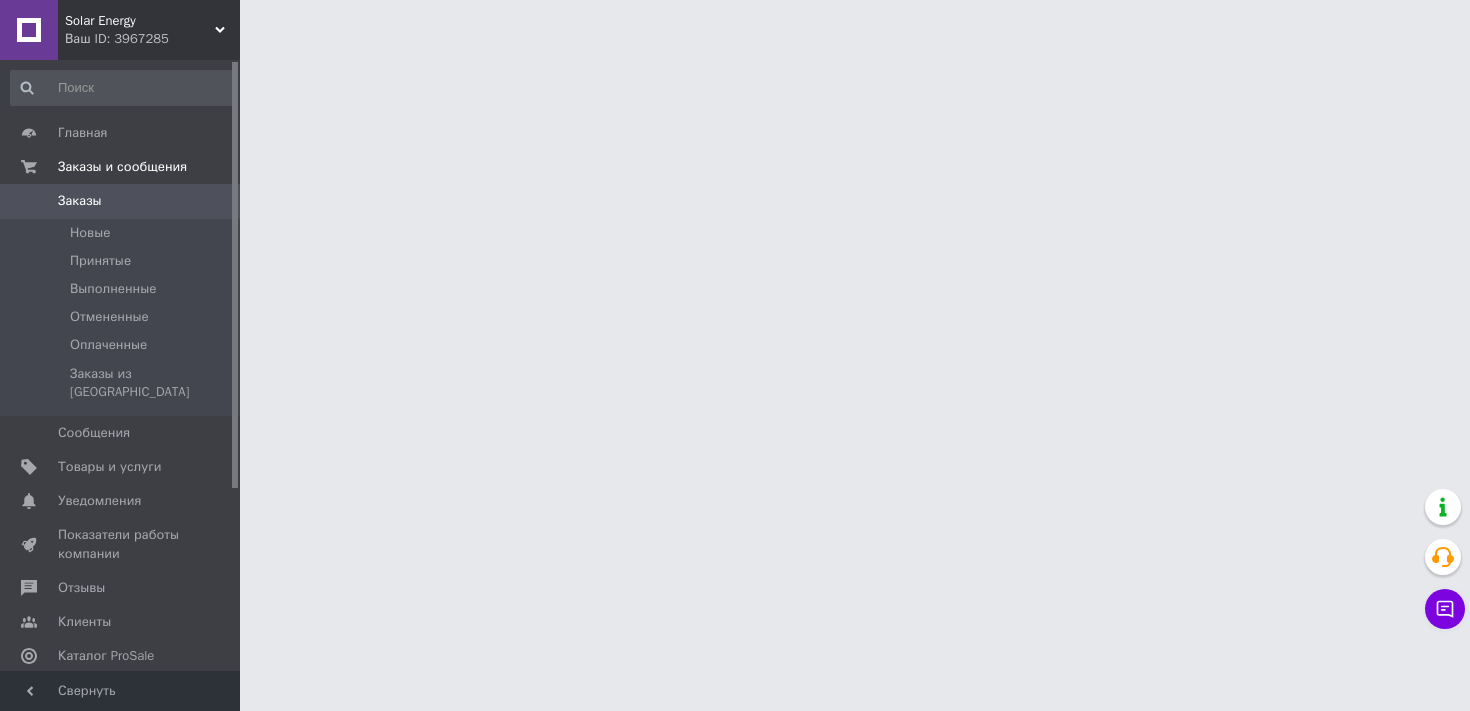 scroll, scrollTop: 0, scrollLeft: 0, axis: both 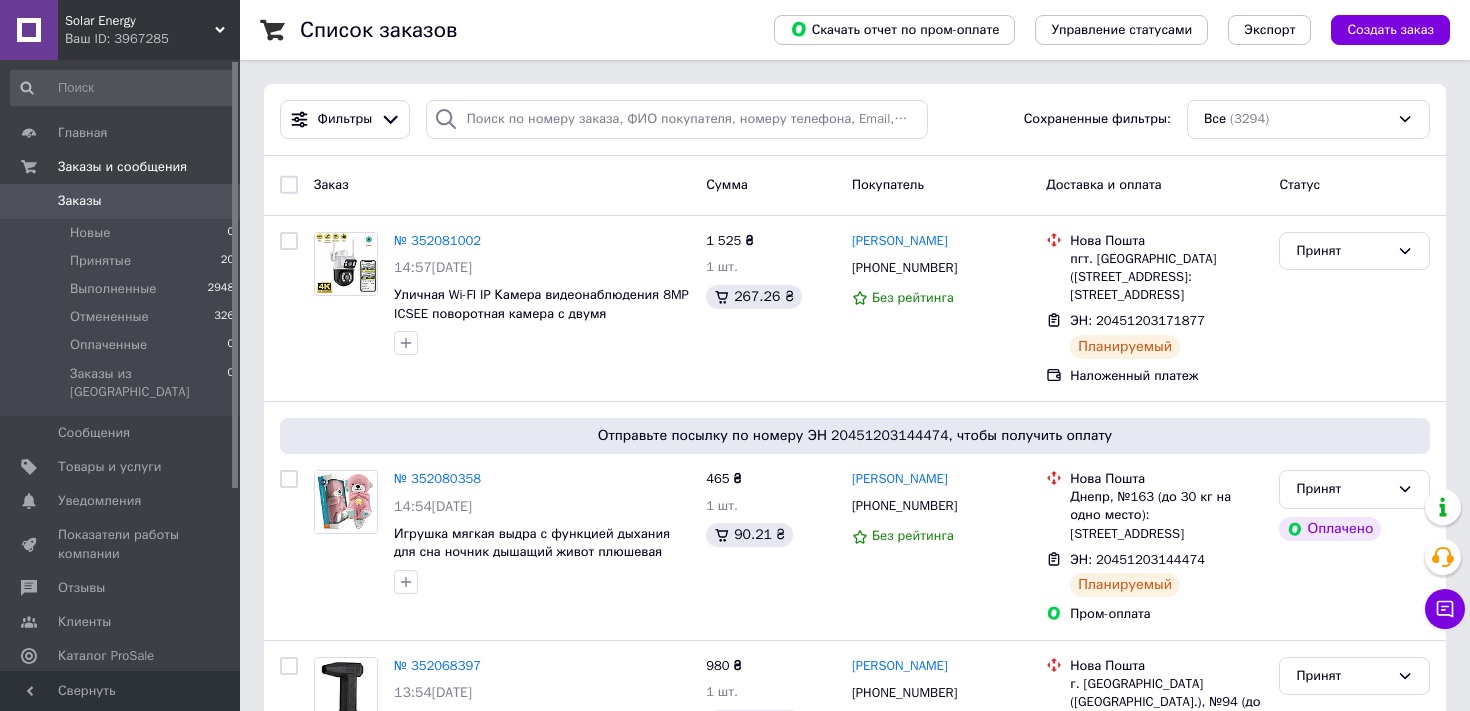 click on "Ваш ID: 3967285" at bounding box center (152, 39) 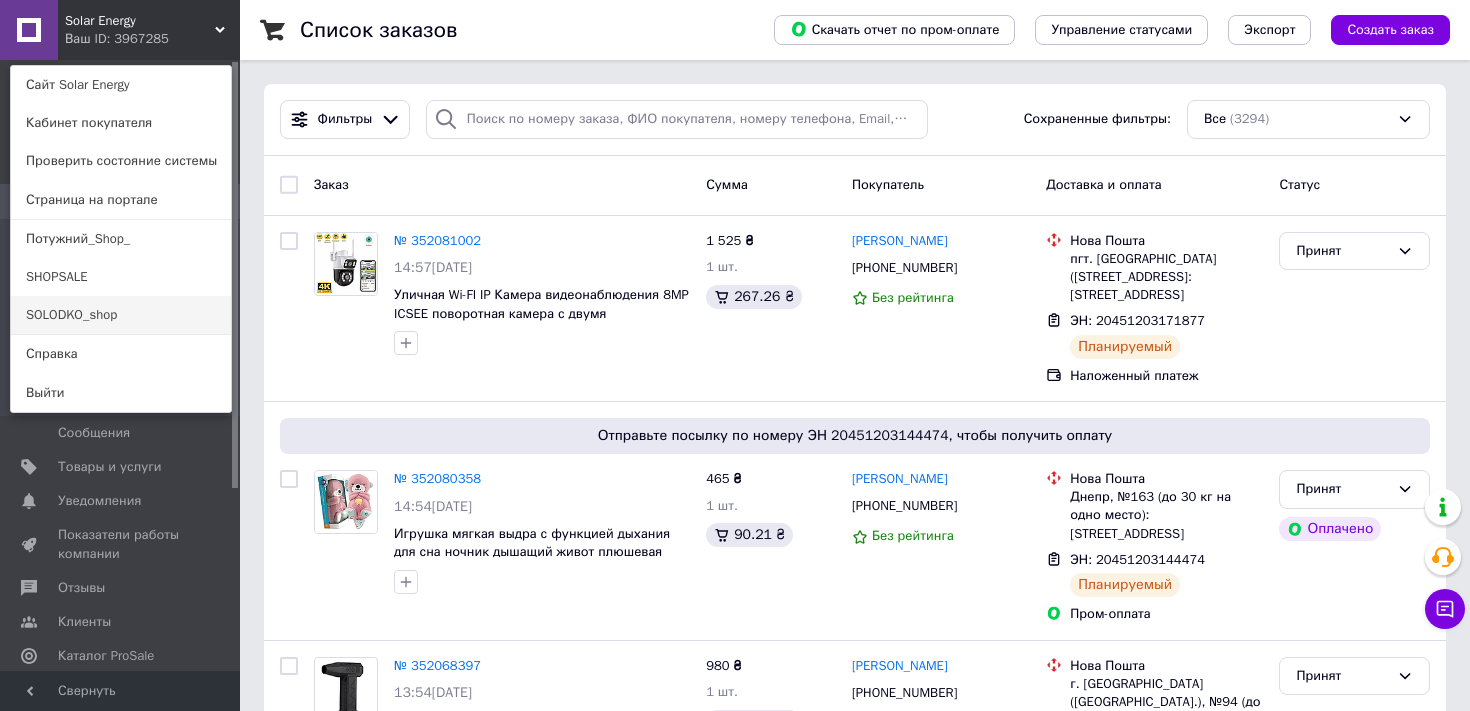 click on "SOLODKO_shop" at bounding box center (121, 315) 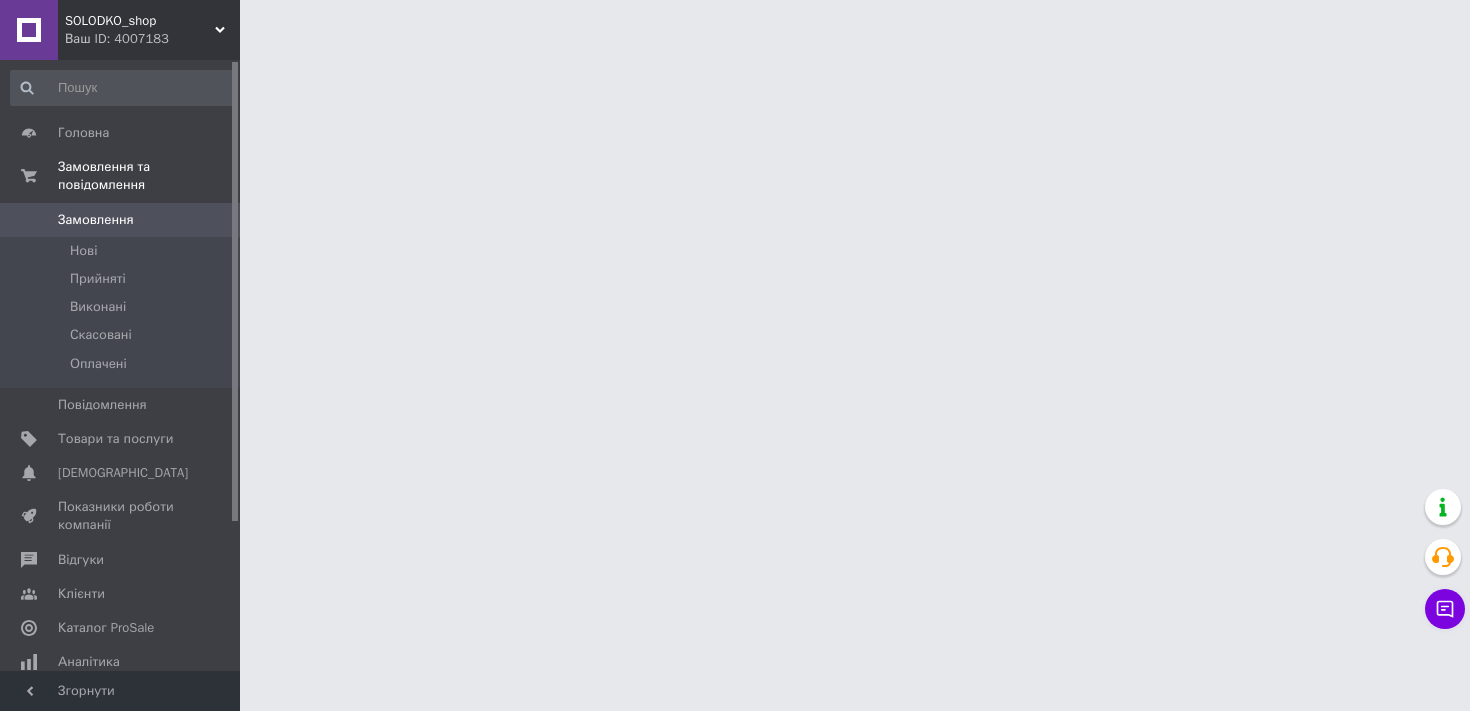 scroll, scrollTop: 0, scrollLeft: 0, axis: both 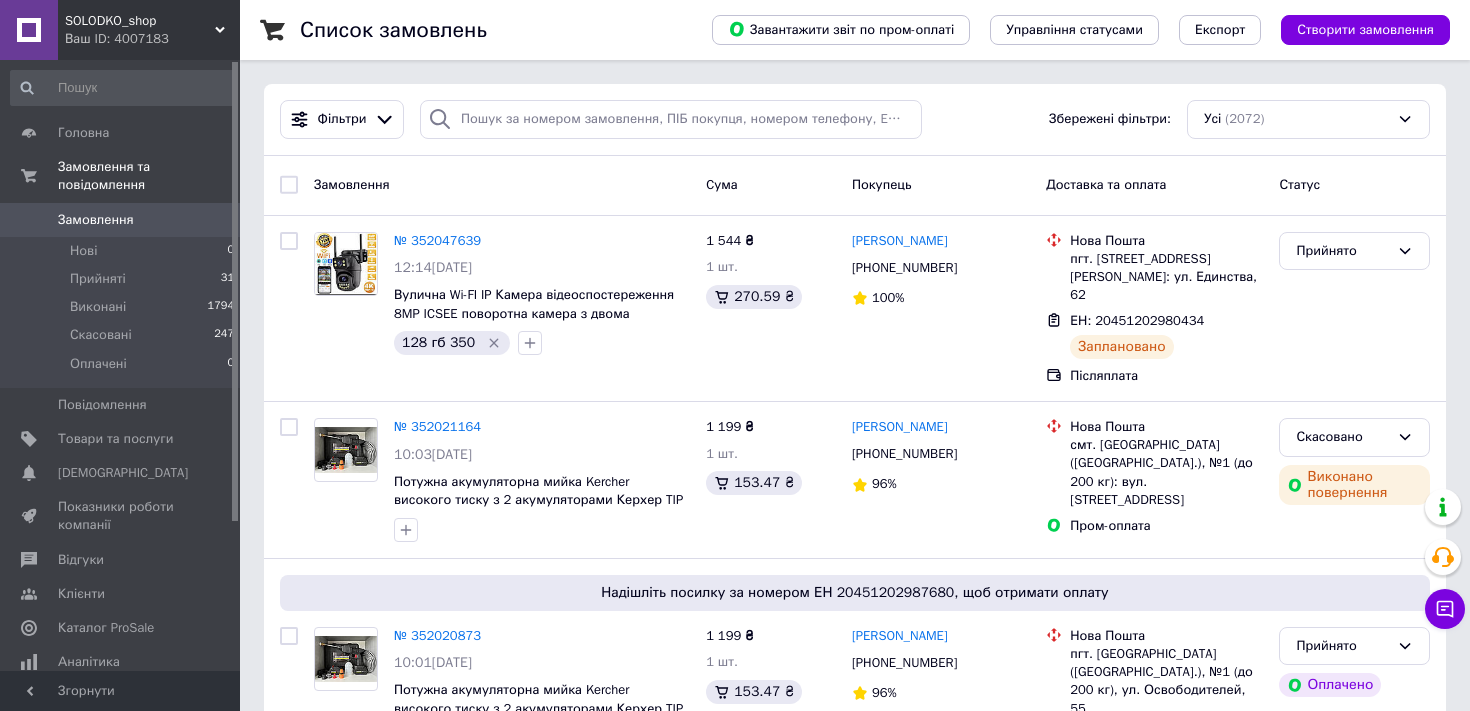 click on "SOLODKO_shop" at bounding box center (140, 21) 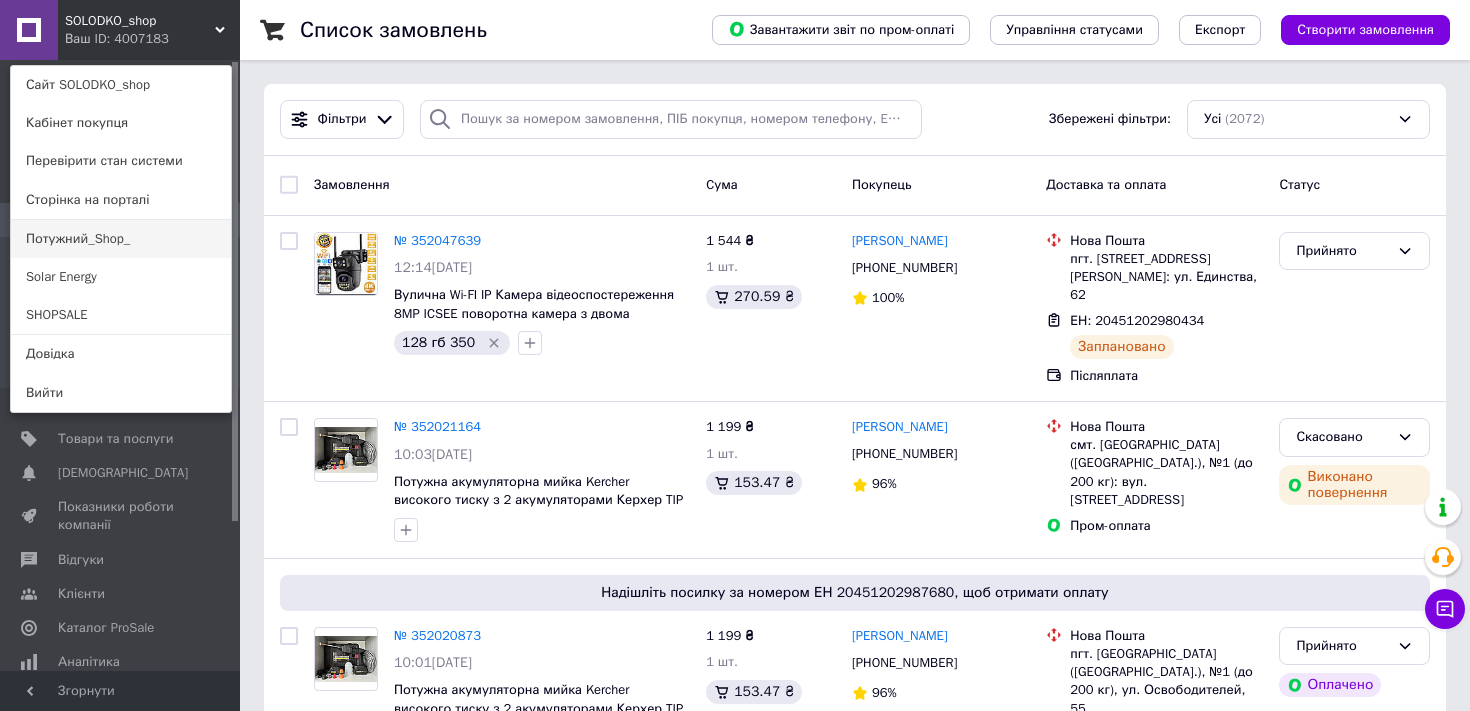 click on "Потужний_Shop_" at bounding box center [121, 239] 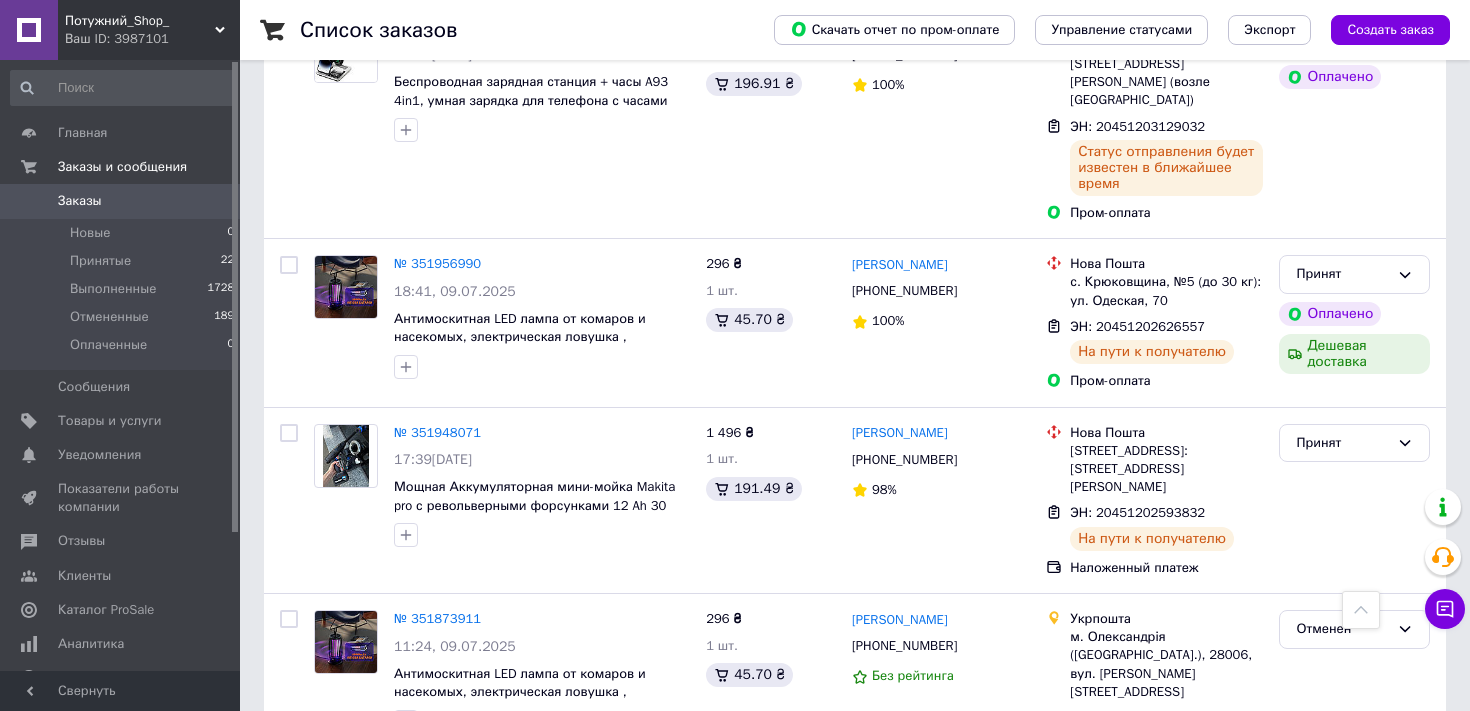 scroll, scrollTop: 0, scrollLeft: 0, axis: both 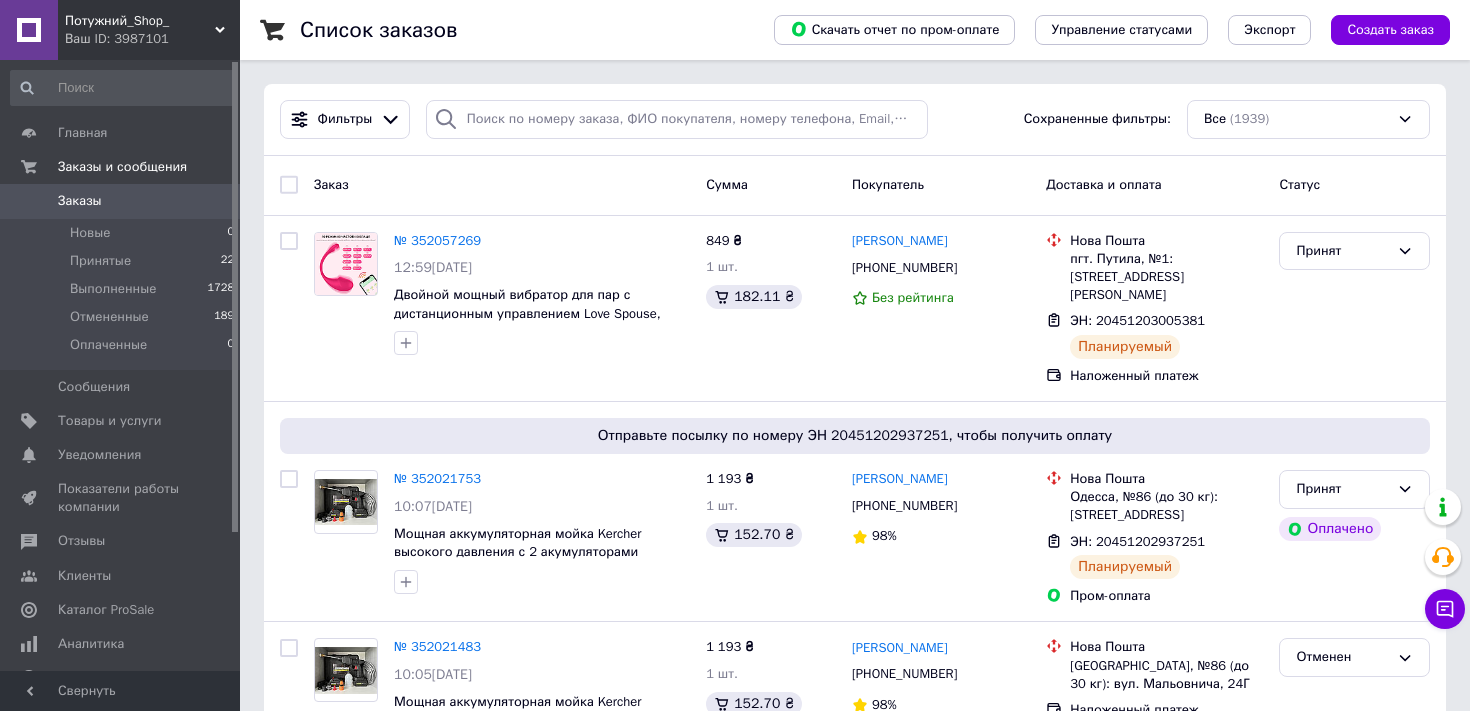 click on "Ваш ID: 3987101" at bounding box center (152, 39) 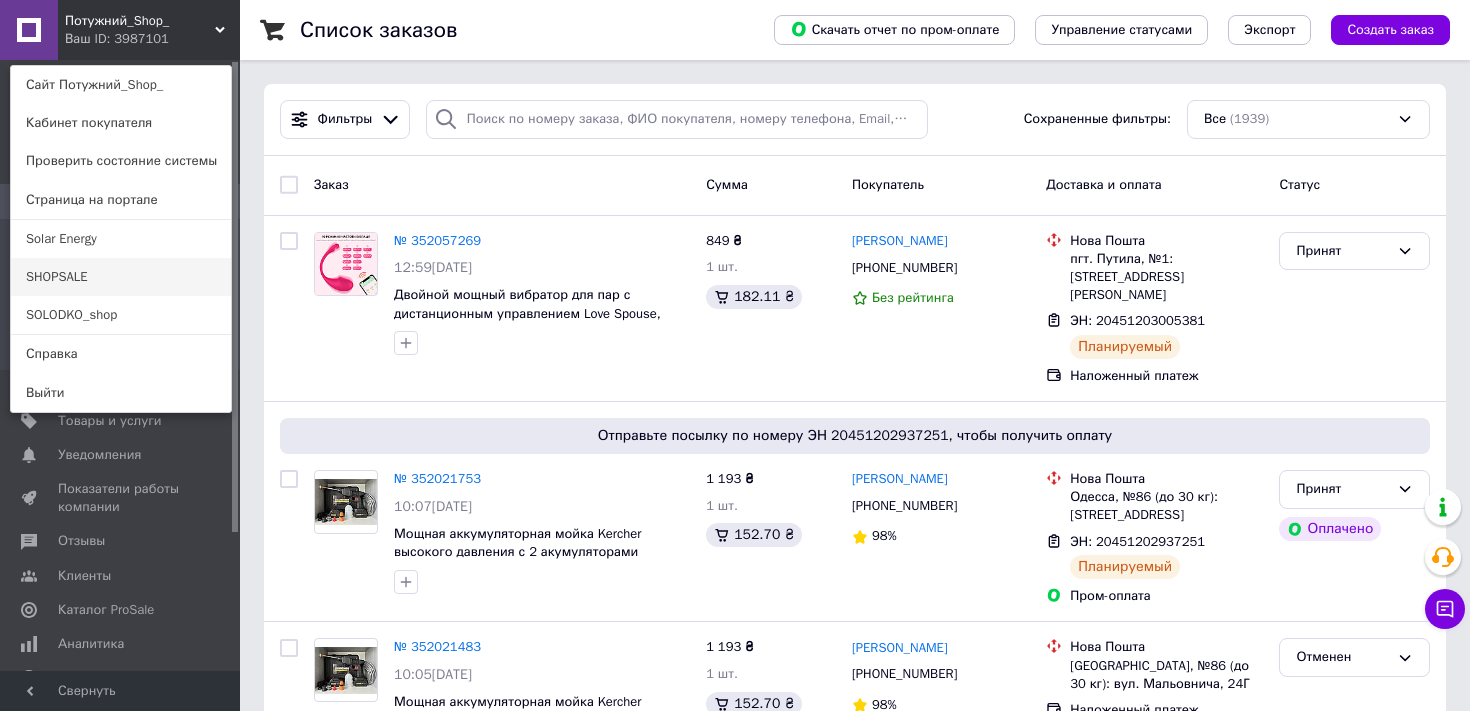 click on "SHOPSALE" at bounding box center [121, 277] 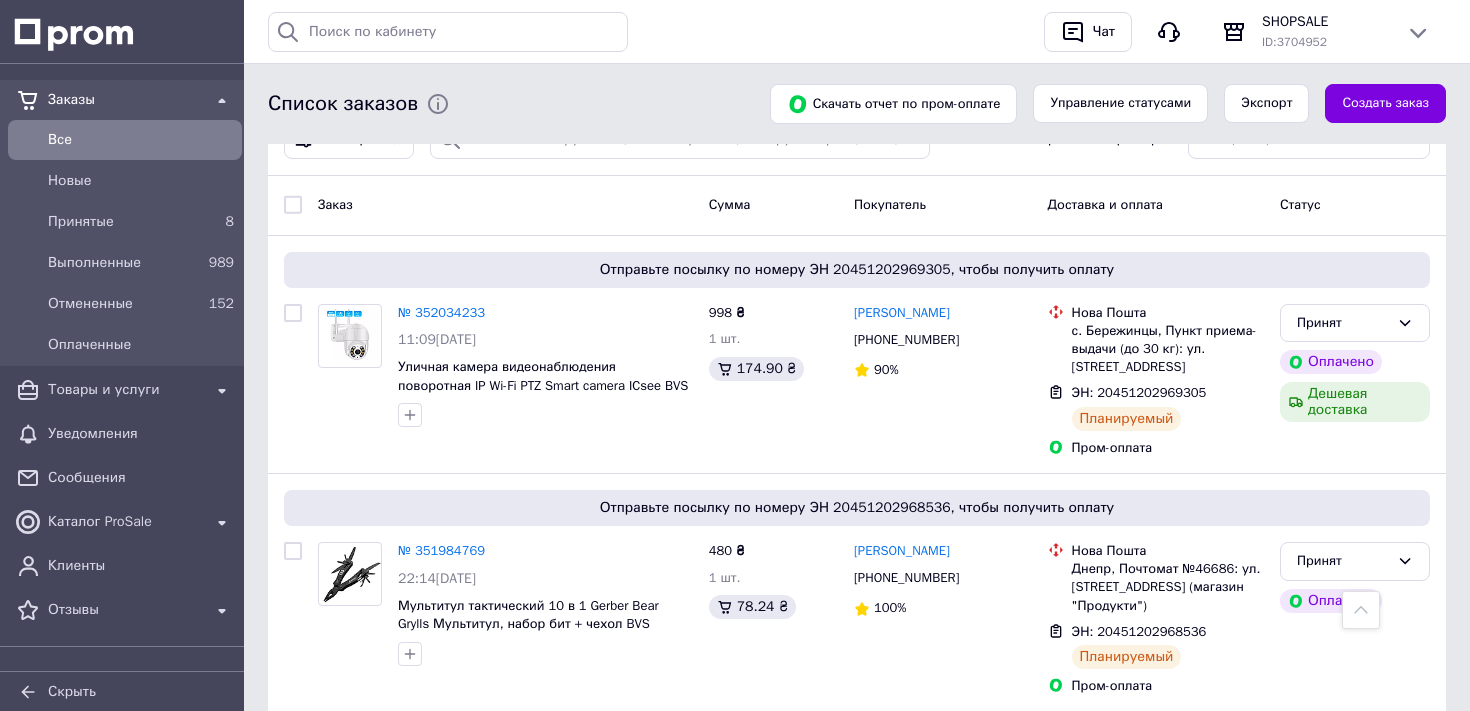 scroll, scrollTop: 0, scrollLeft: 0, axis: both 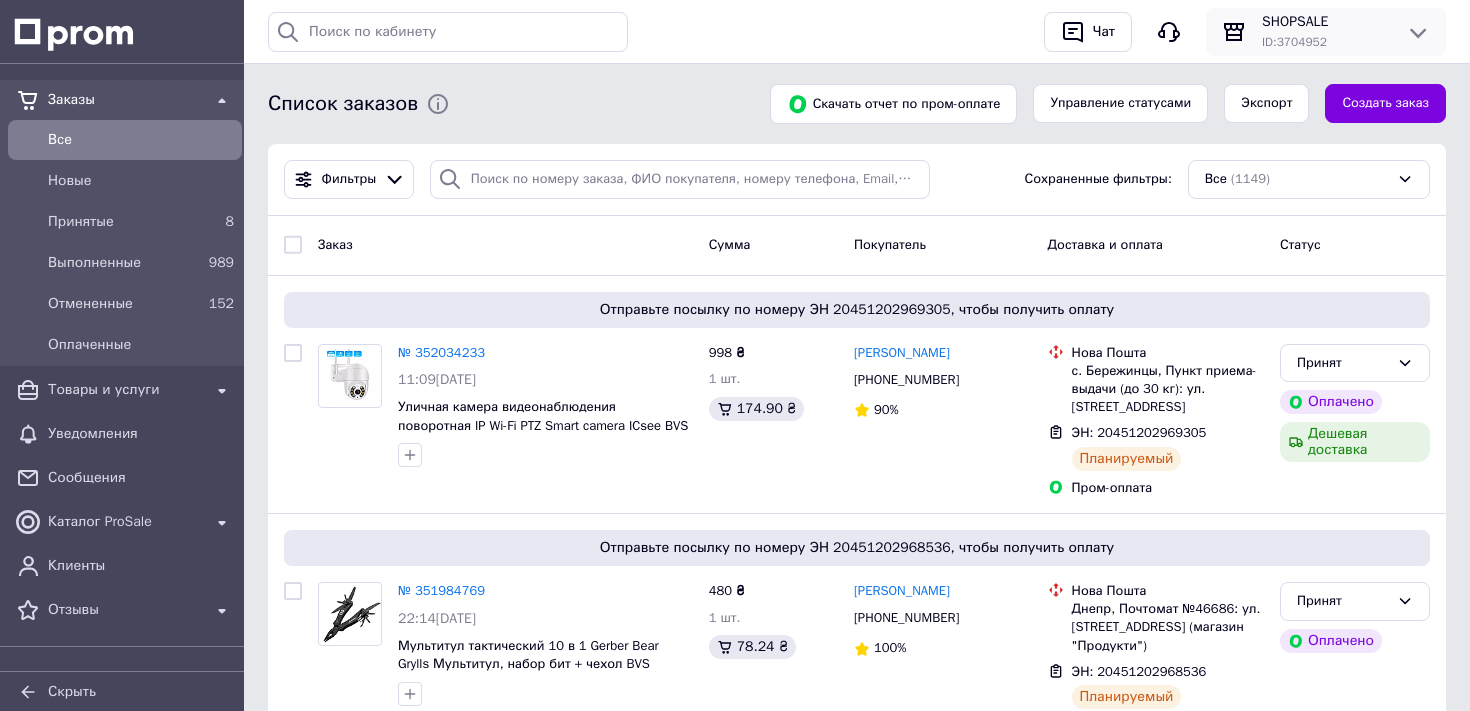 click on "ID:  3704952" at bounding box center [1326, 42] 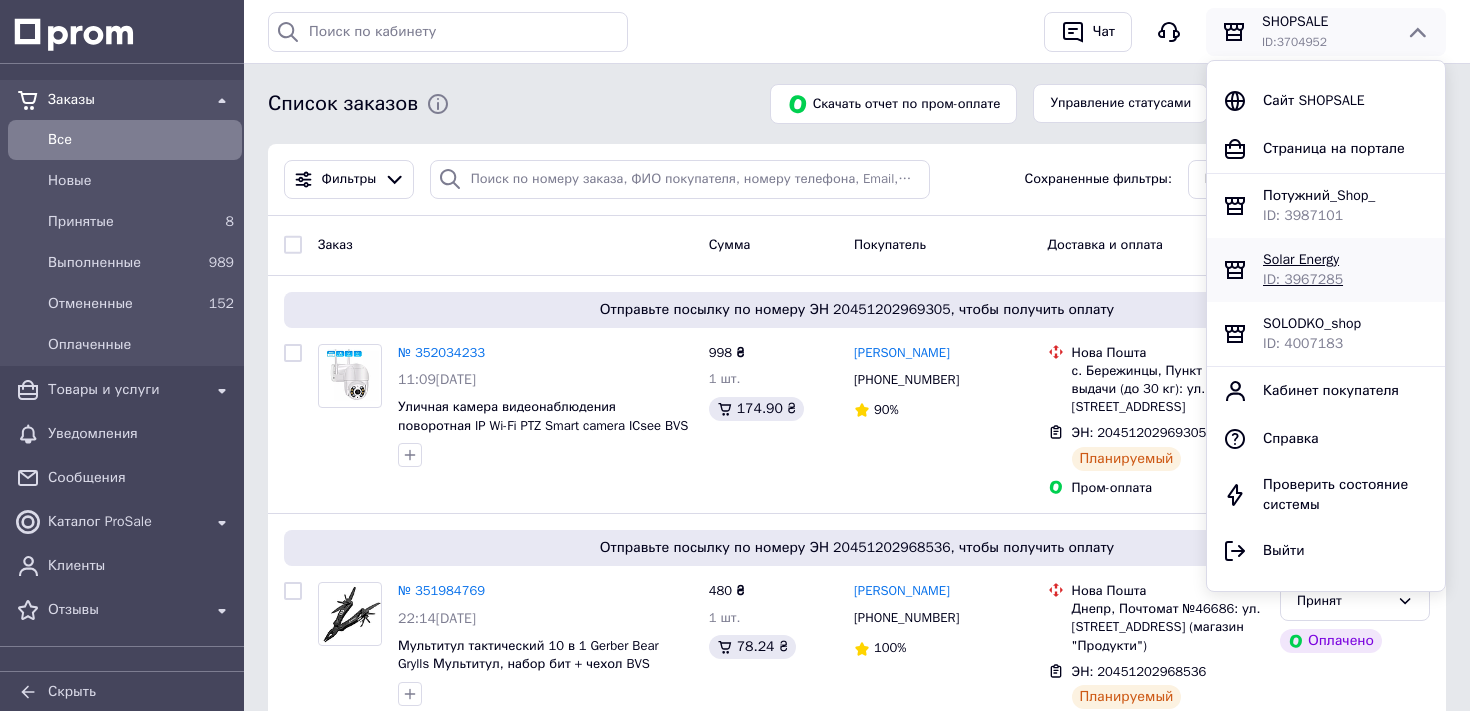 click on "Solar Energy" at bounding box center (1301, 259) 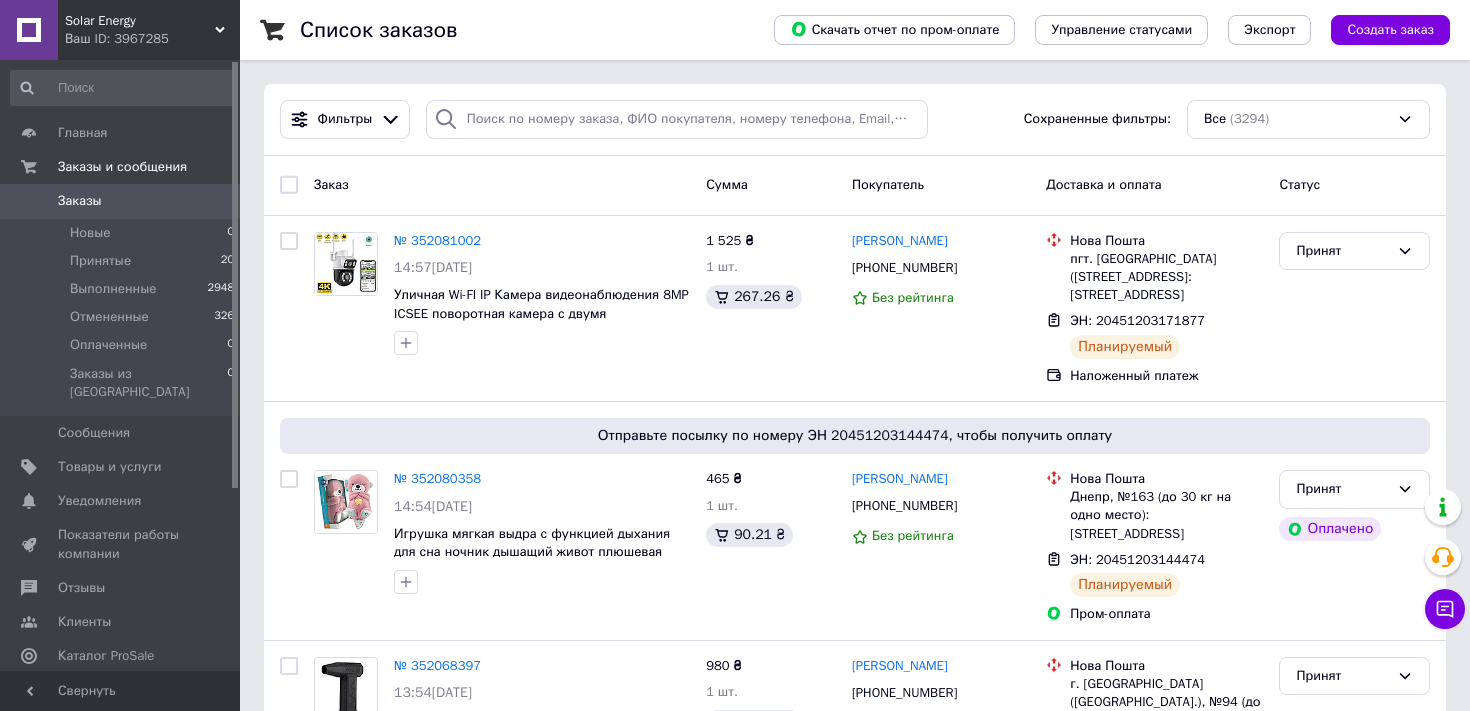 scroll, scrollTop: 0, scrollLeft: 0, axis: both 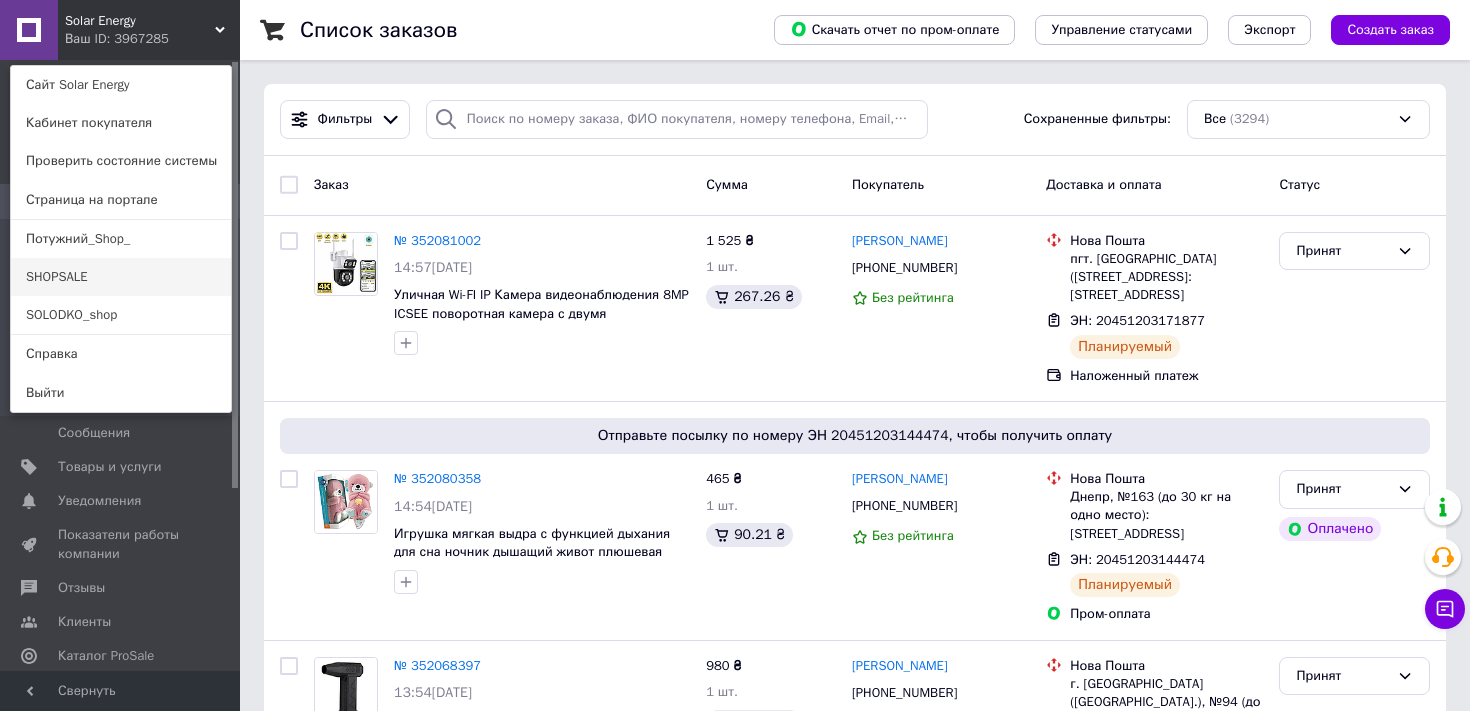 click on "SHOPSALE" at bounding box center [121, 277] 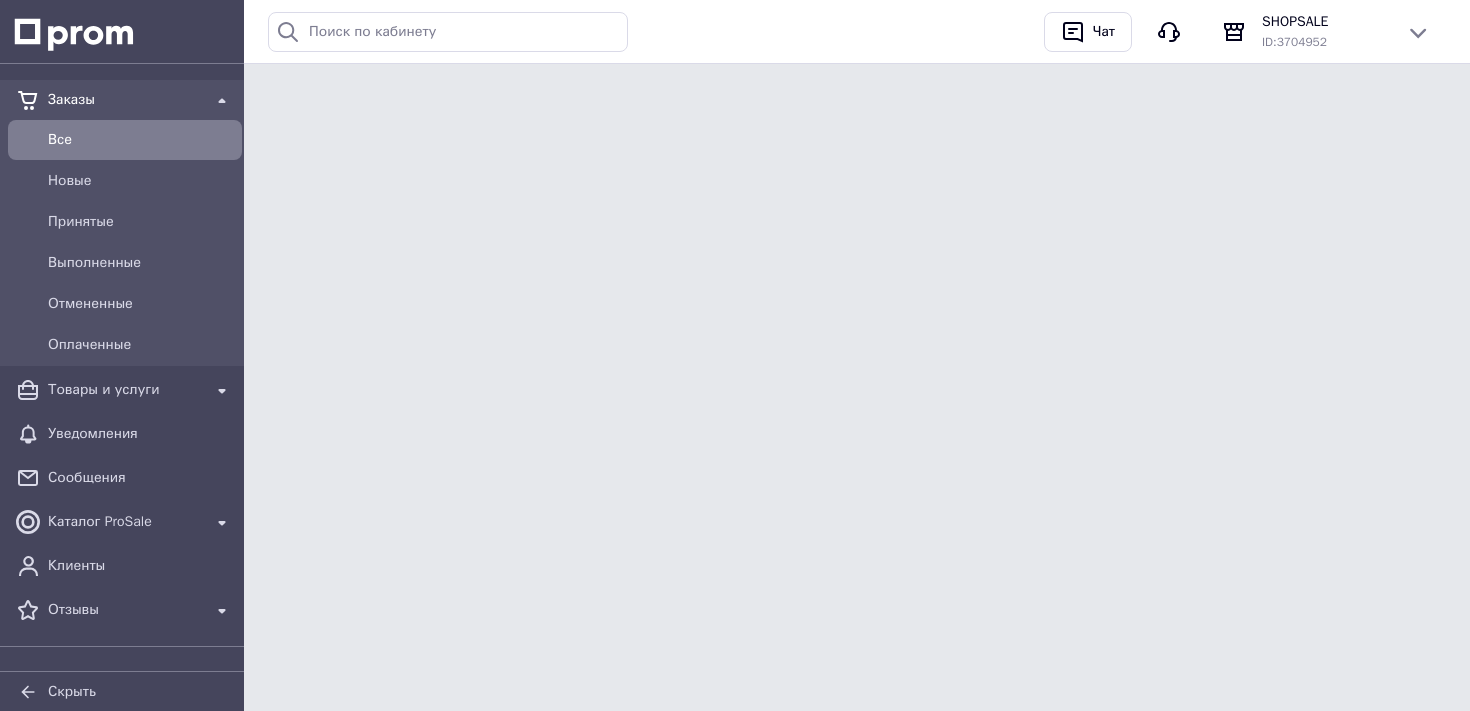scroll, scrollTop: 0, scrollLeft: 0, axis: both 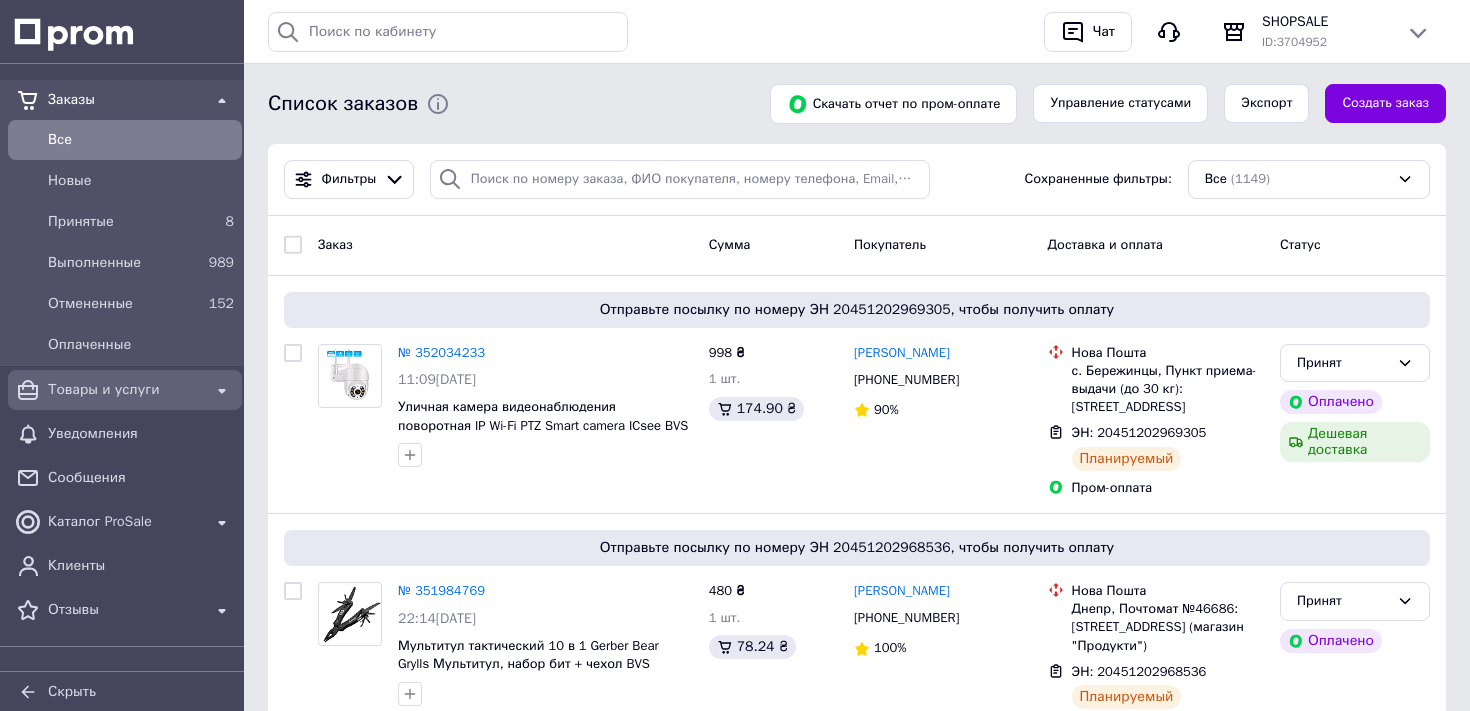 click on "Товары и услуги" at bounding box center (125, 390) 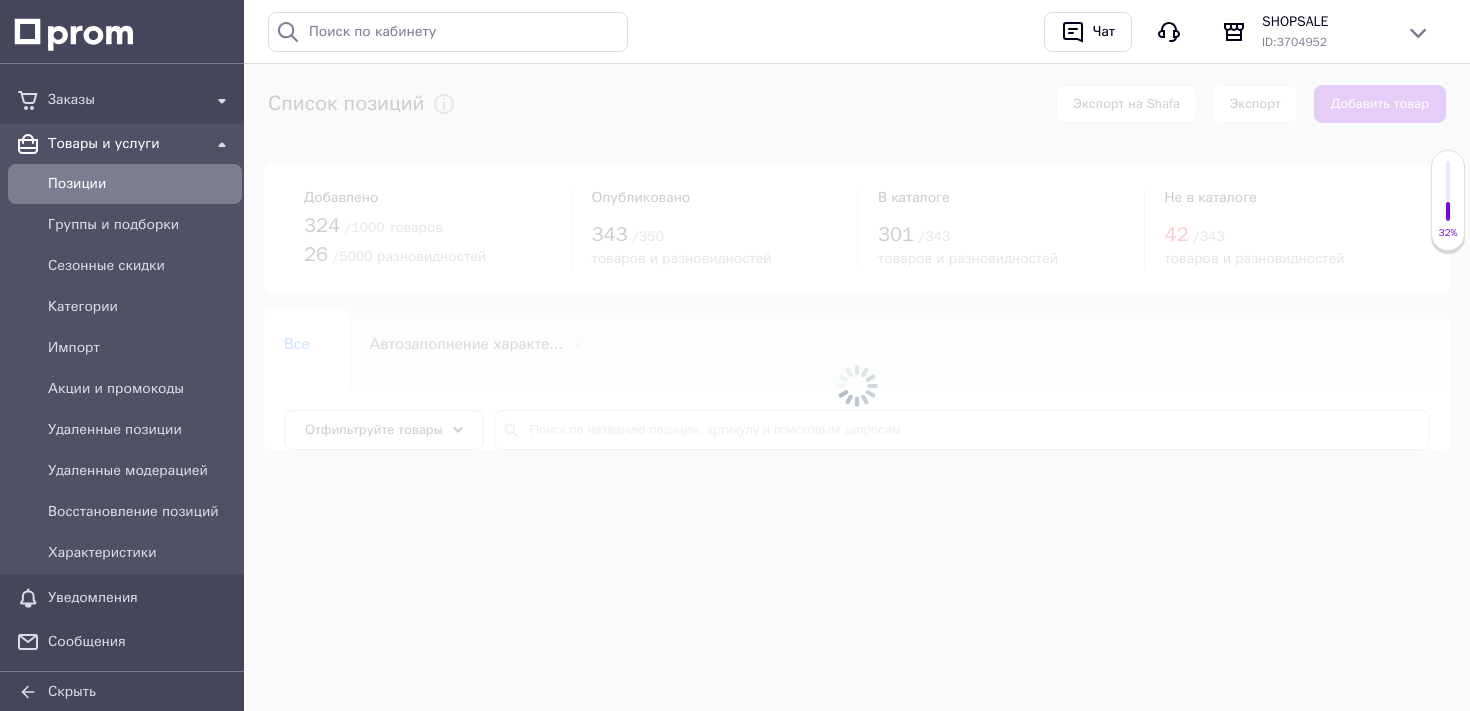 click at bounding box center [857, 385] 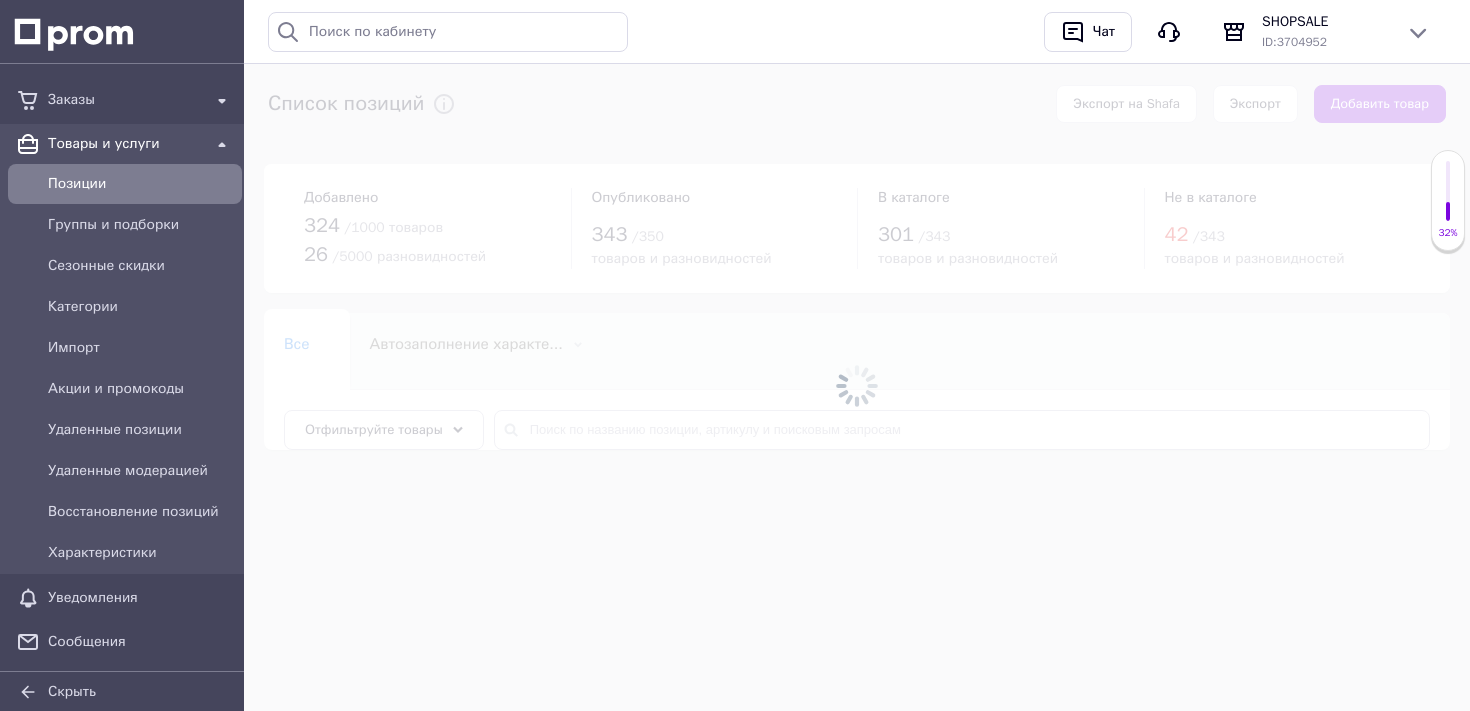 click at bounding box center (857, 385) 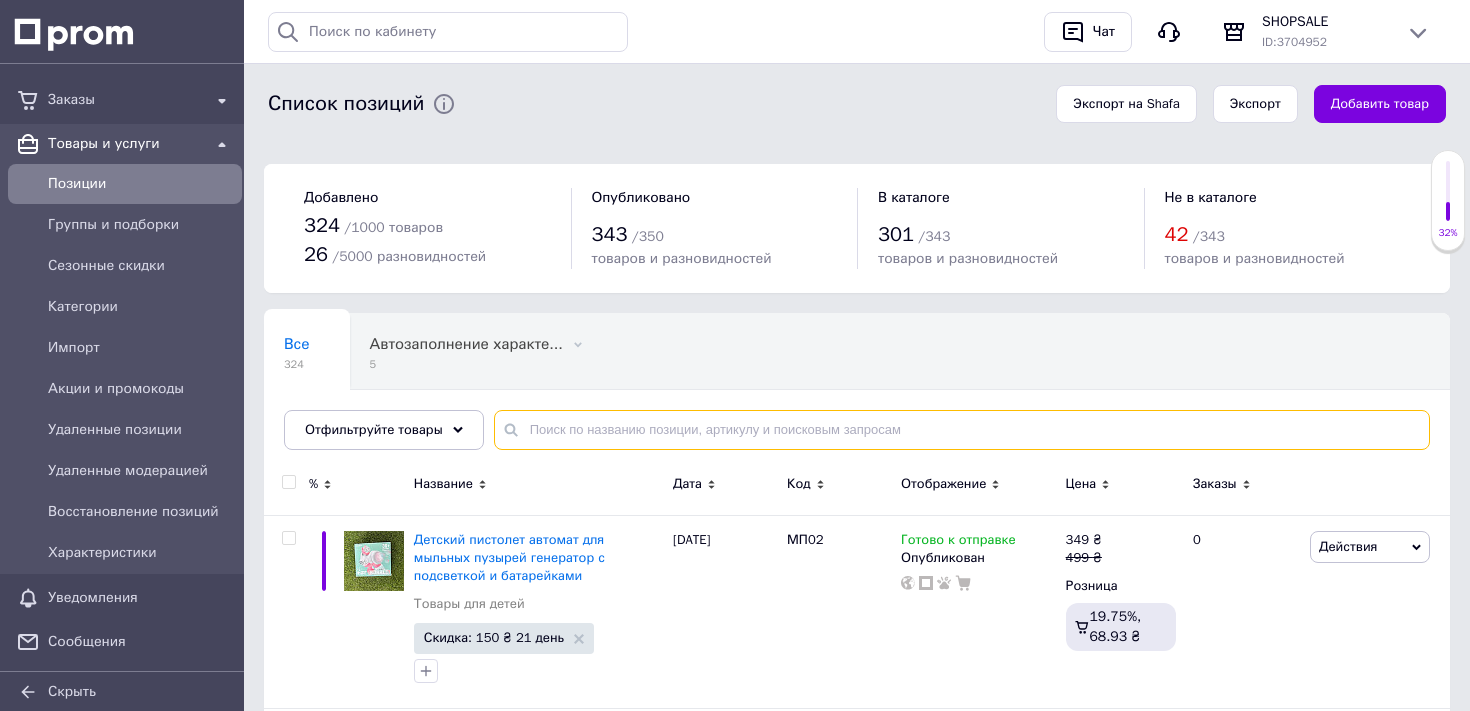 click at bounding box center (962, 430) 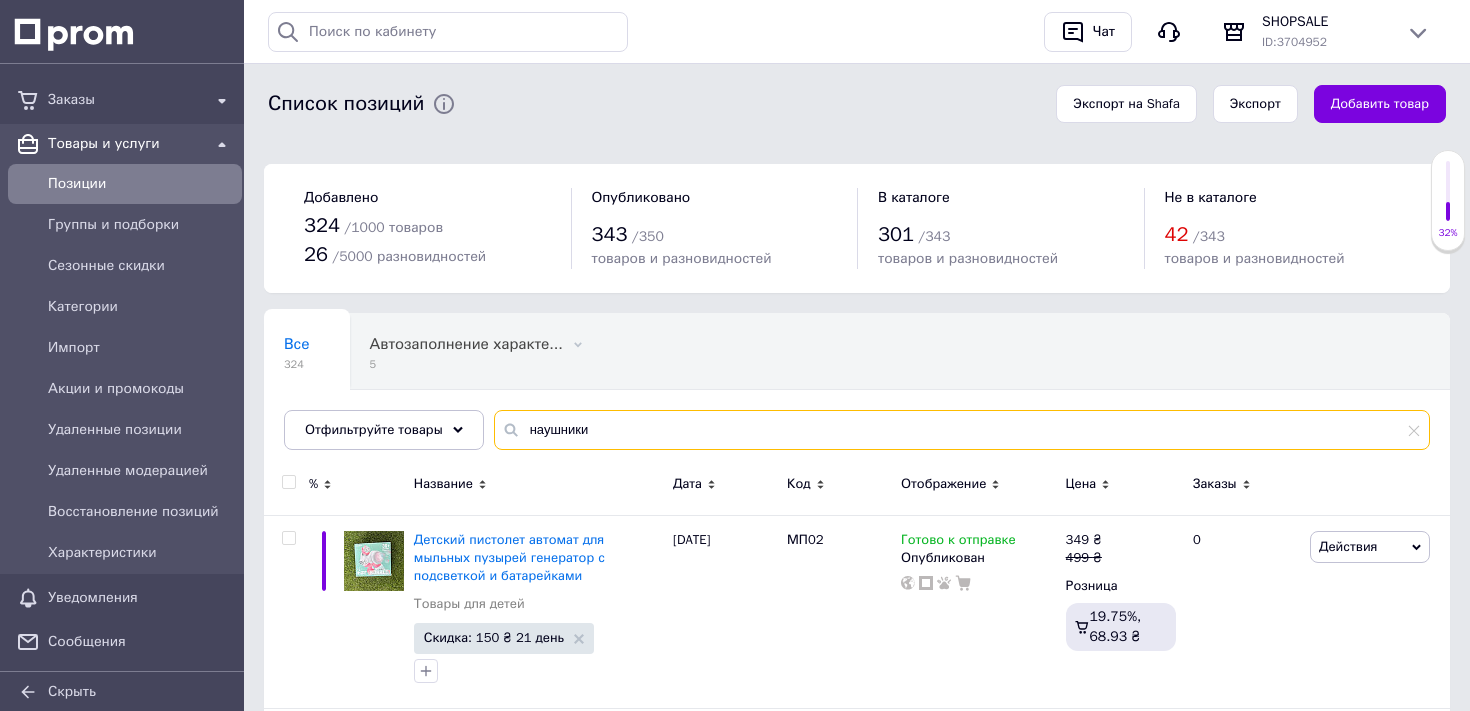 type on "наушники" 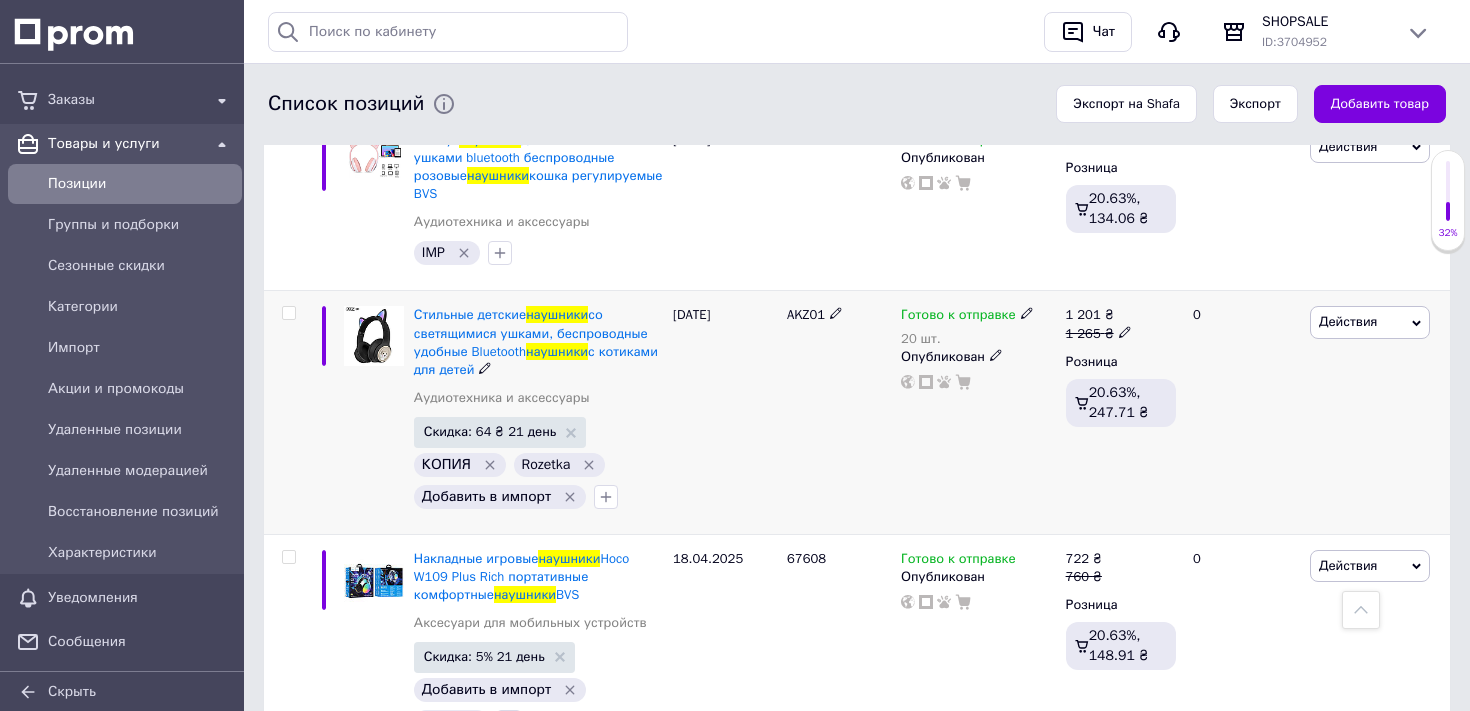 scroll, scrollTop: 719, scrollLeft: 0, axis: vertical 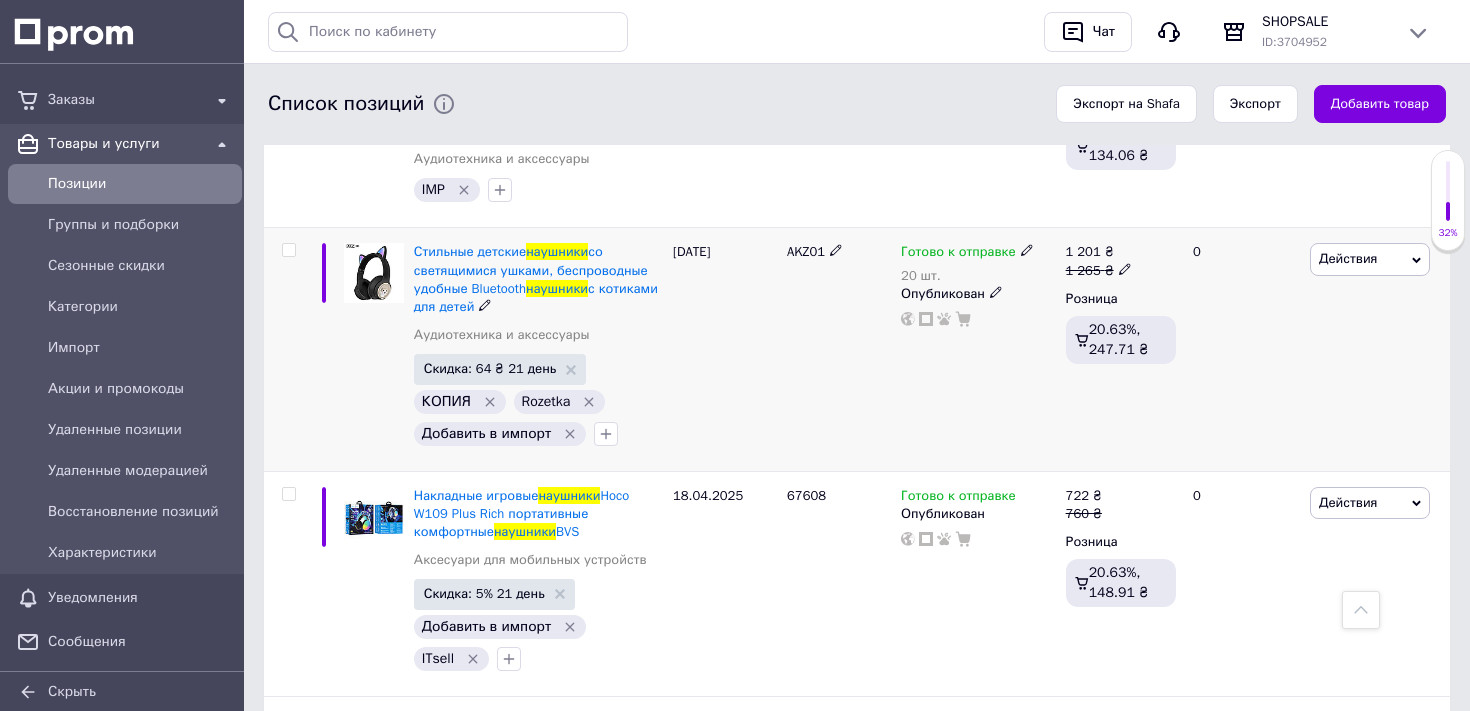 click 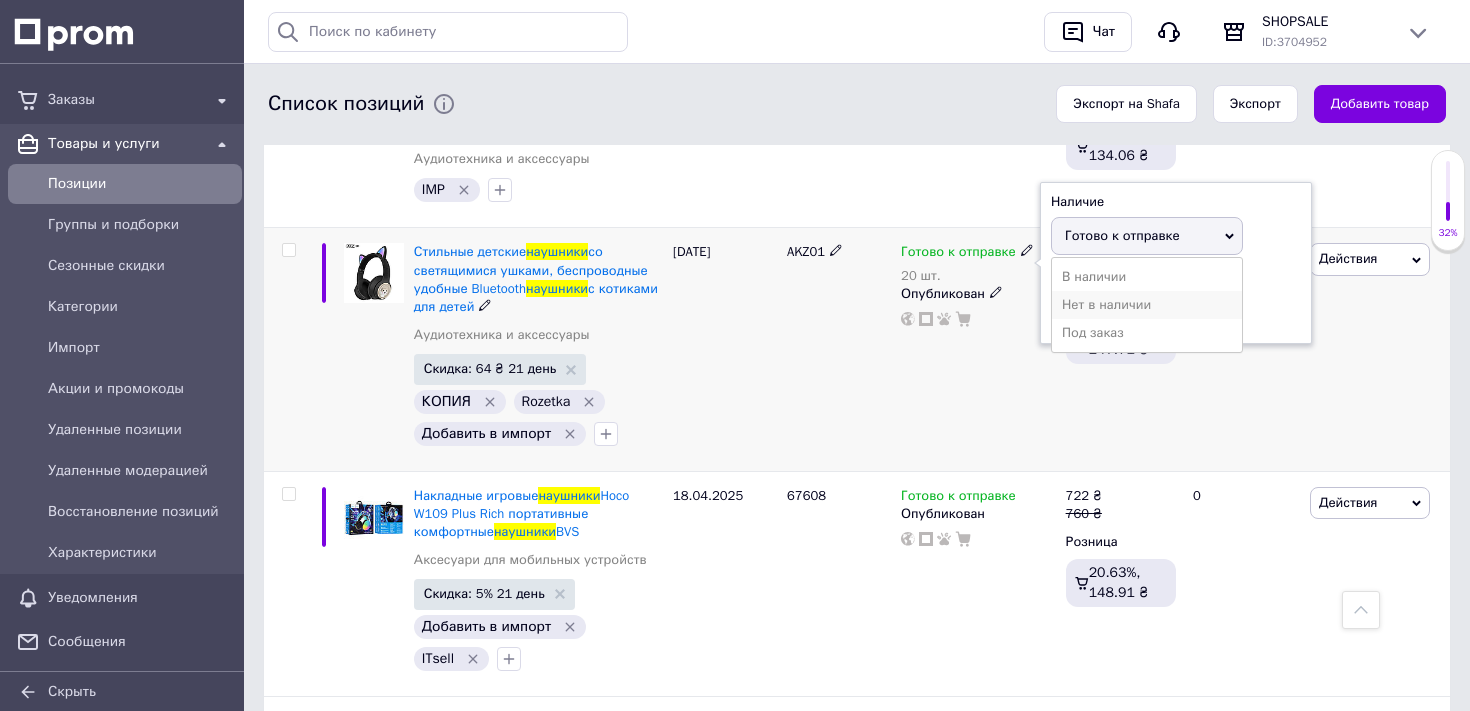 click on "Нет в наличии" at bounding box center (1147, 305) 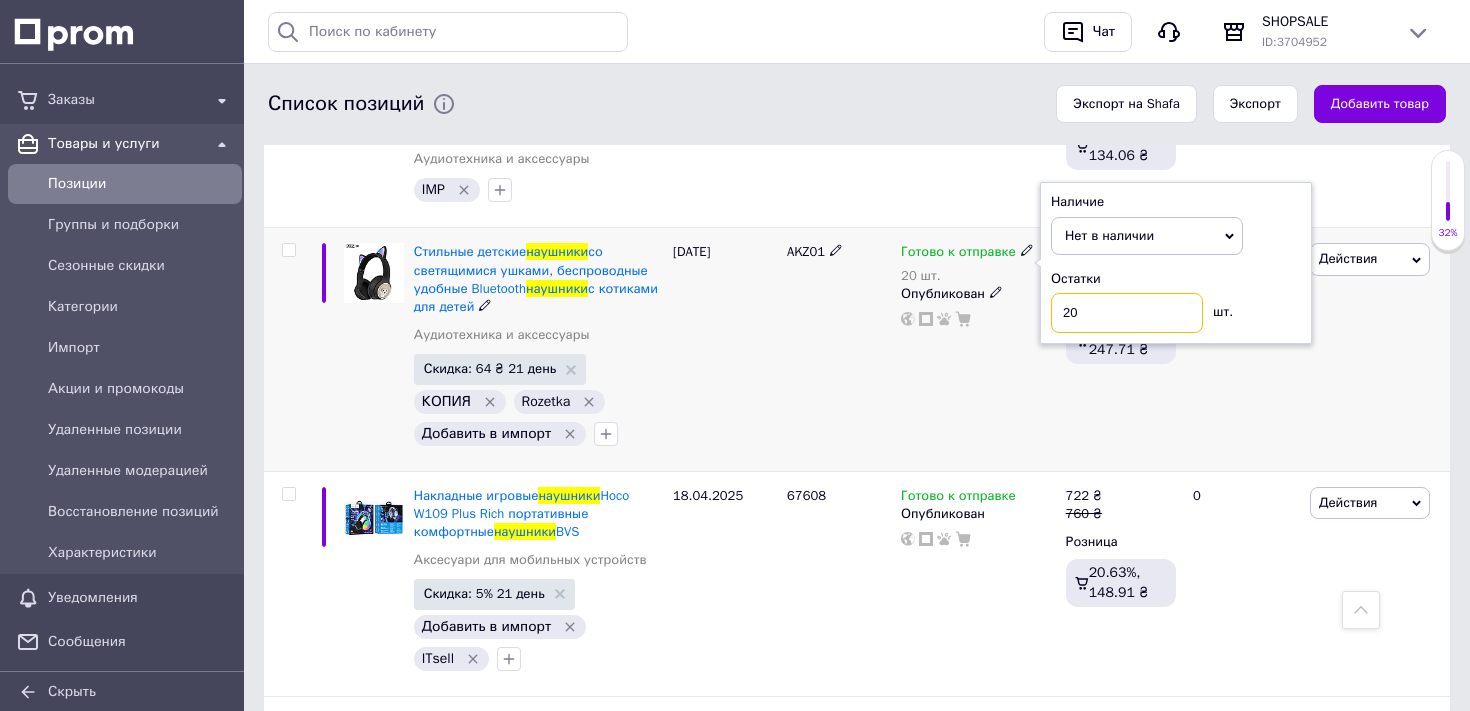 click on "20" at bounding box center [1127, 313] 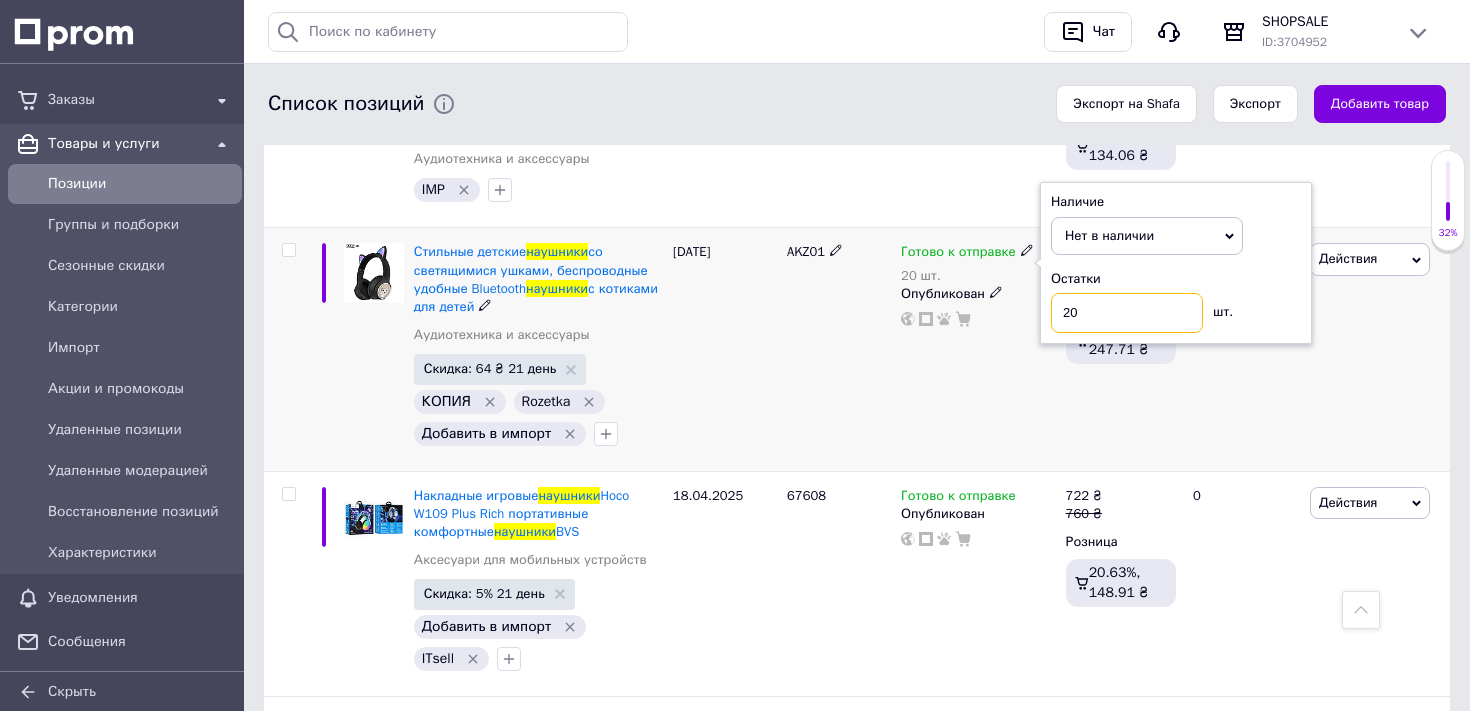 type on "2" 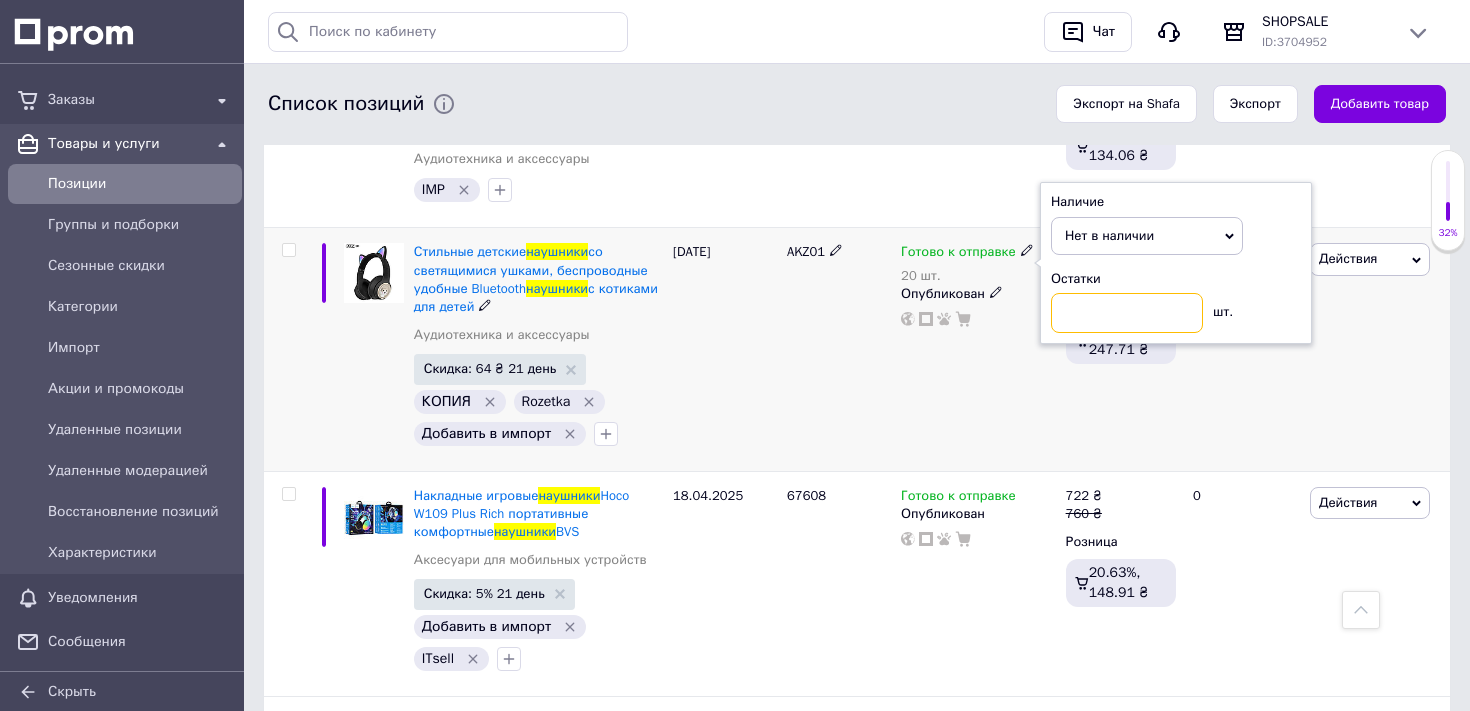 type 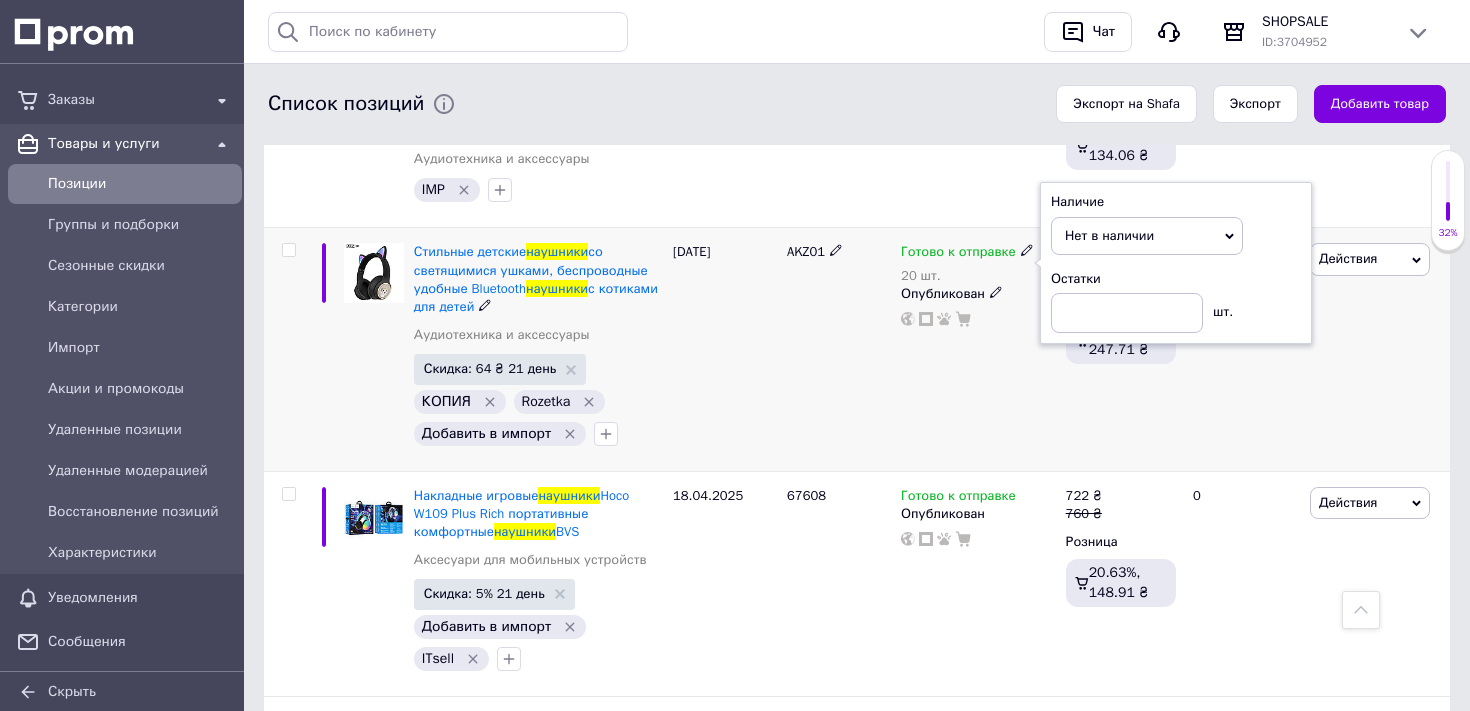 click on "Готово к отправке 20 шт. Наличие Нет в наличии В наличии Под заказ Готово к отправке Остатки шт. Опубликован" at bounding box center [978, 349] 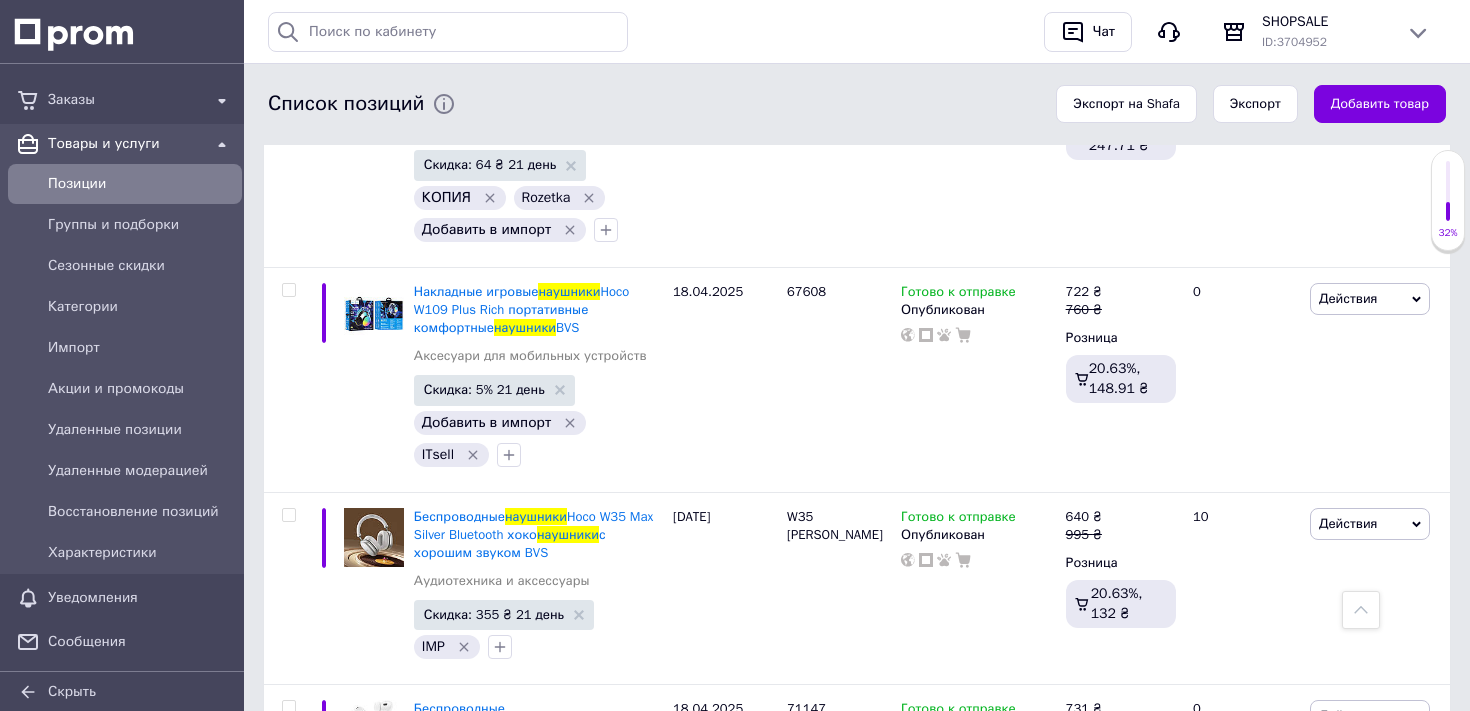 scroll, scrollTop: 0, scrollLeft: 0, axis: both 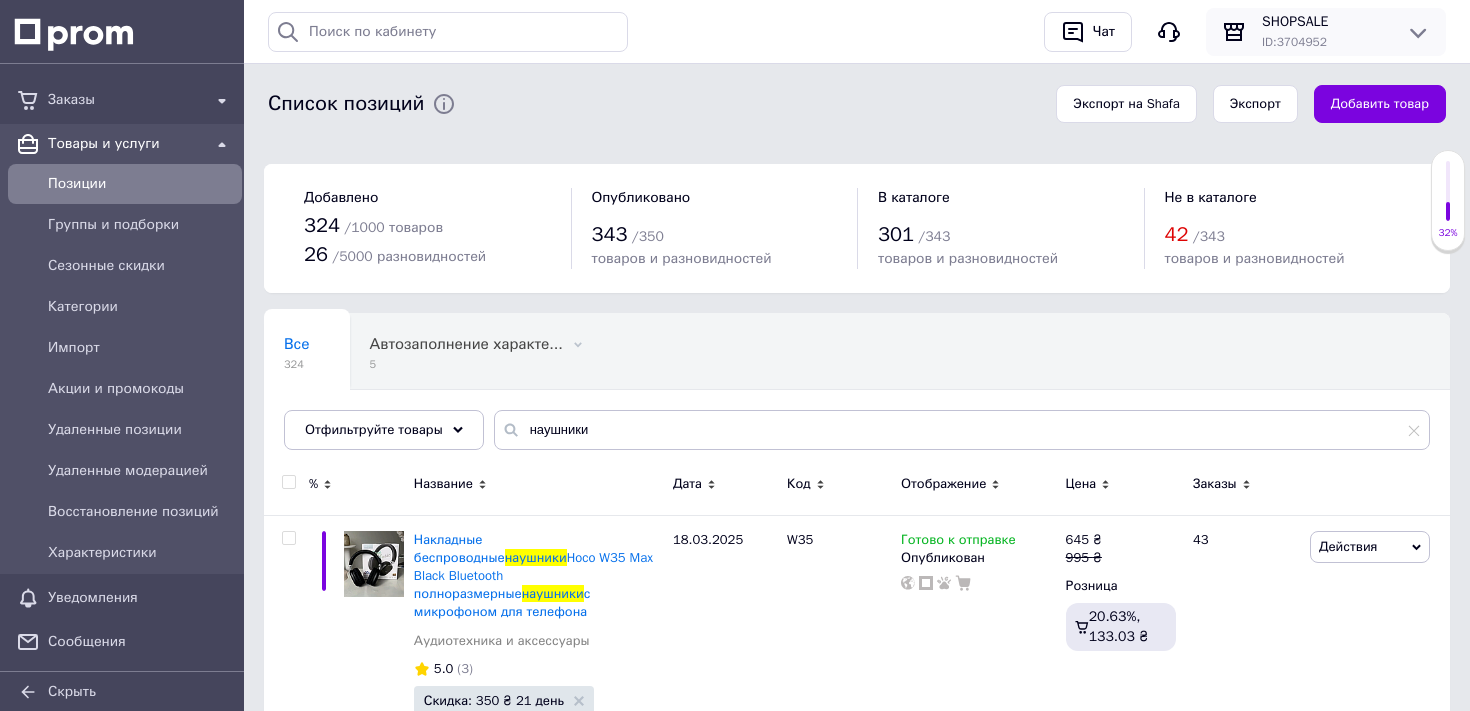 click on "SHOPSALE ID:  3704952" at bounding box center [1326, 32] 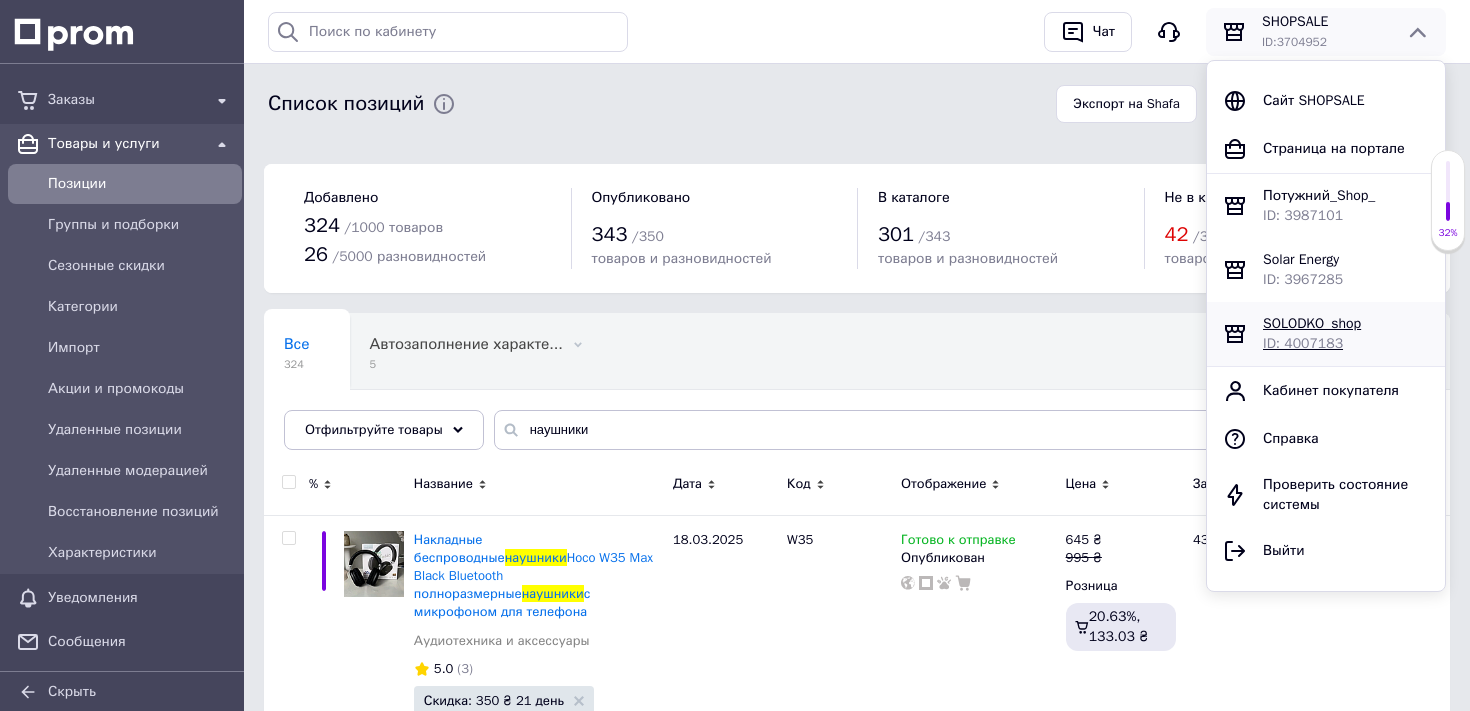 click on "SOLODKO_shop" at bounding box center [1312, 323] 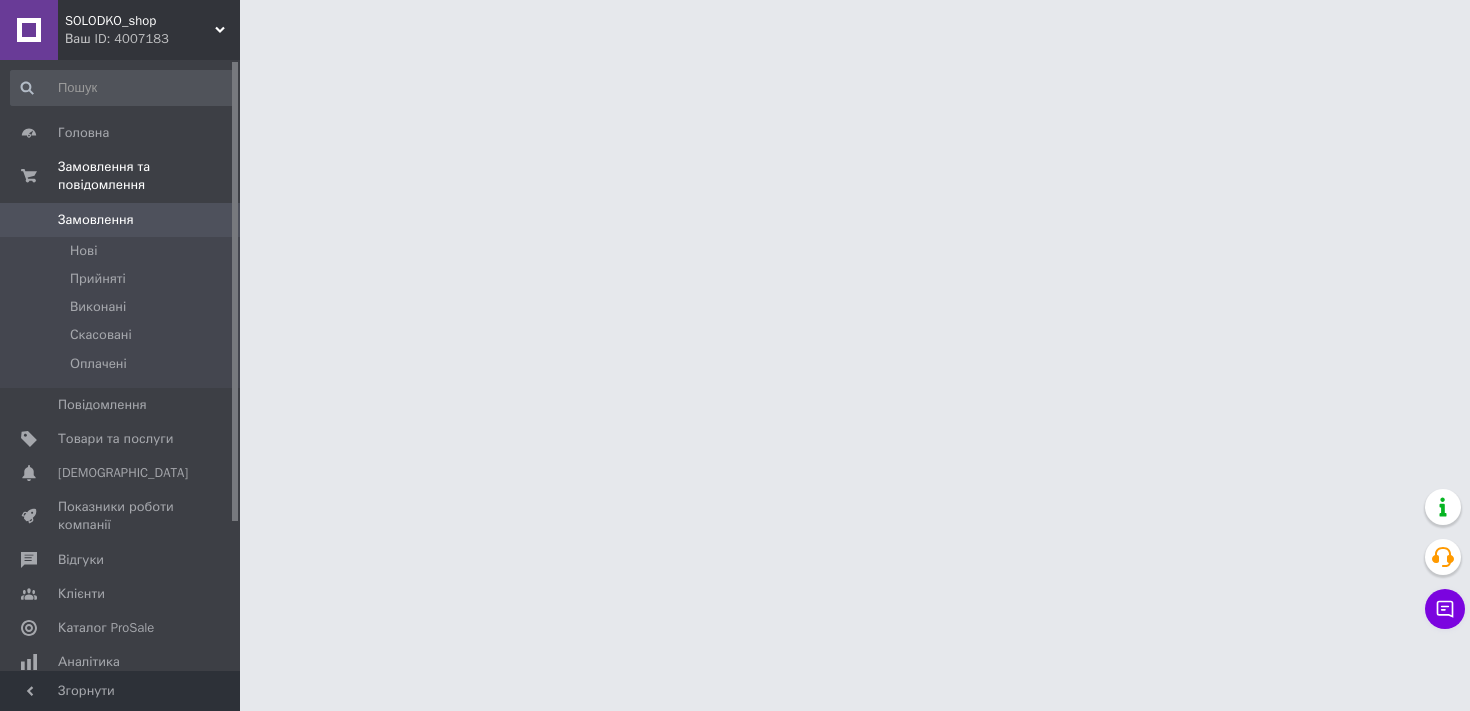 scroll, scrollTop: 0, scrollLeft: 0, axis: both 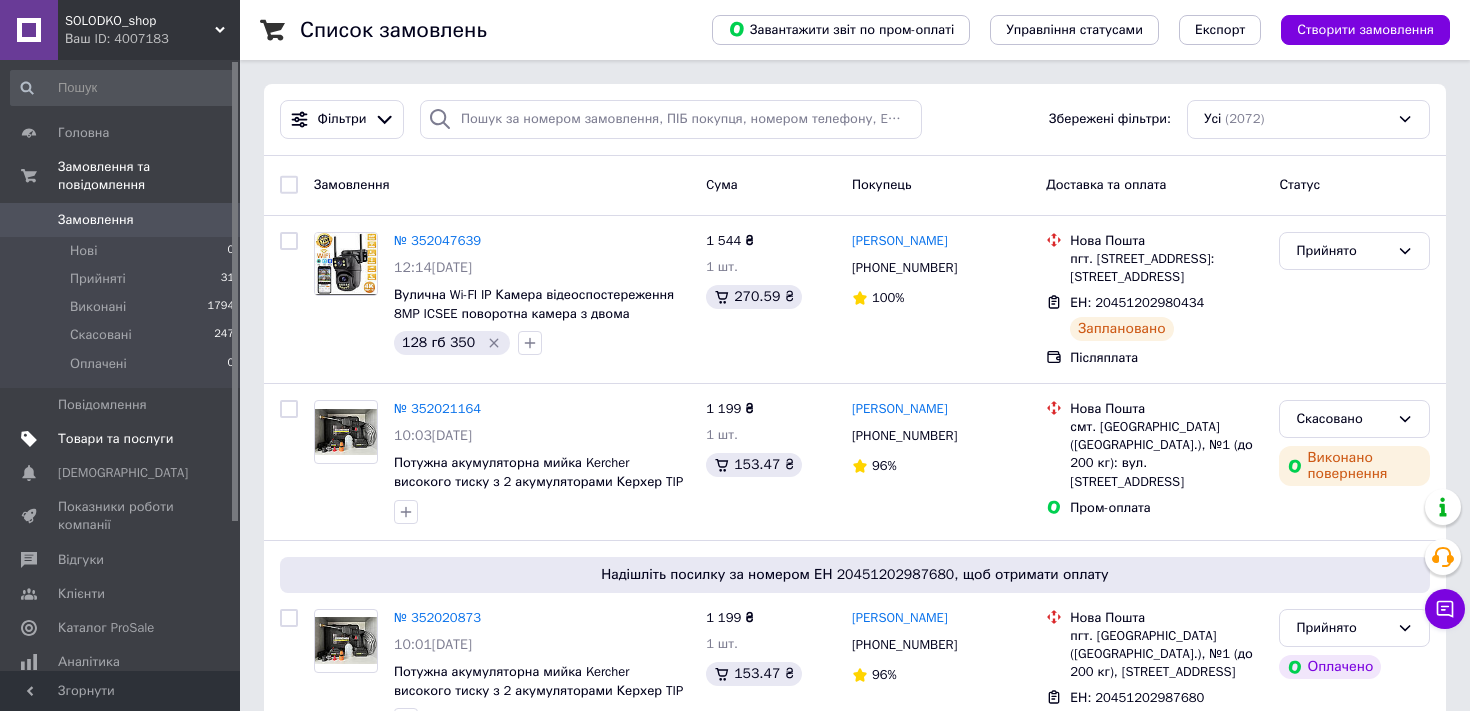 click on "Товари та послуги" at bounding box center (115, 439) 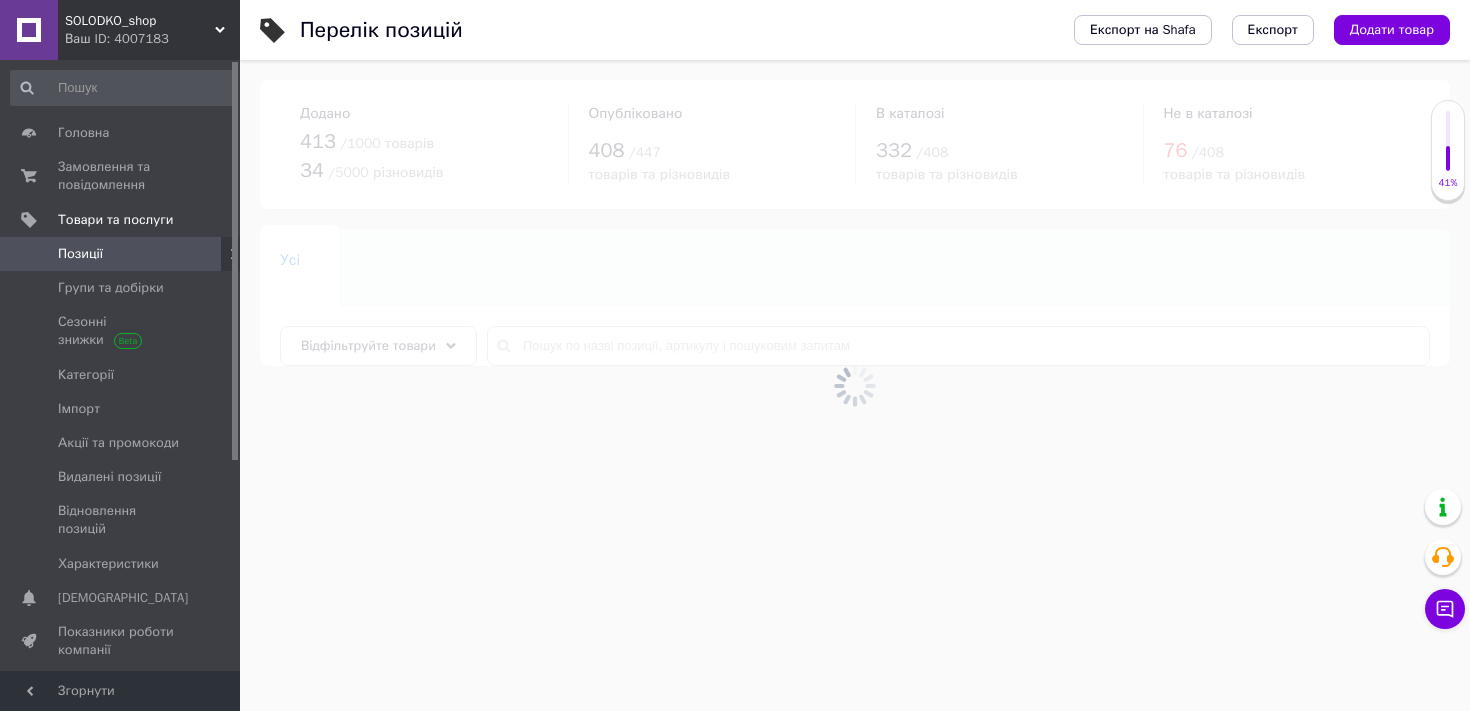 click at bounding box center [855, 385] 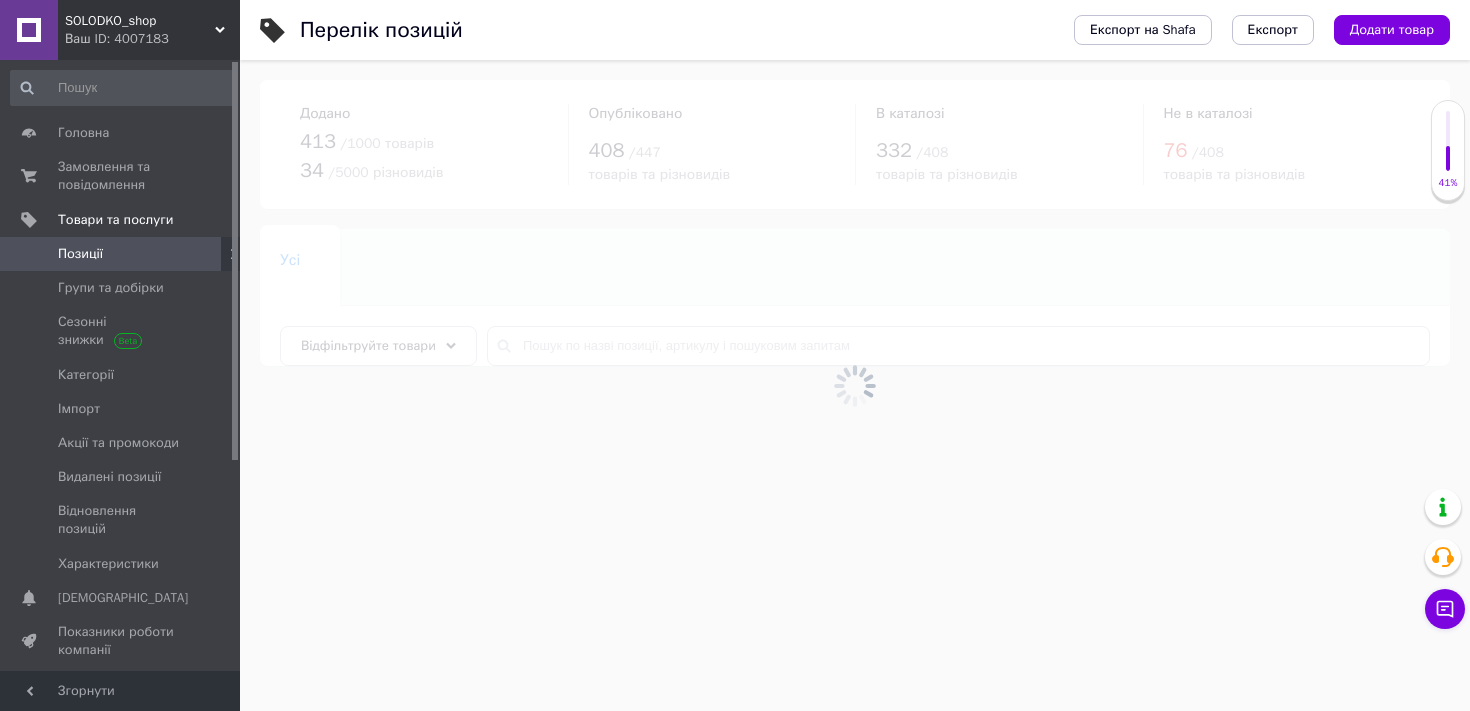 click at bounding box center (855, 385) 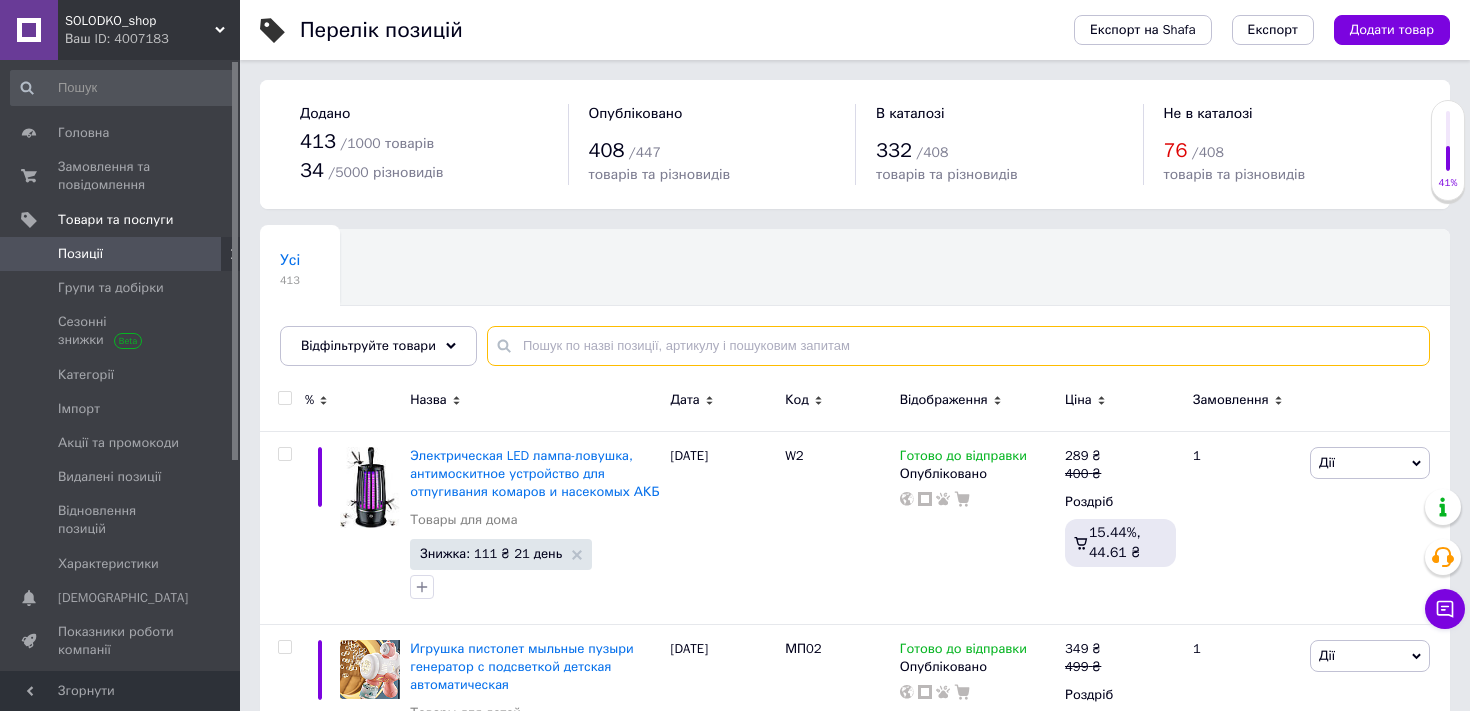 click at bounding box center (958, 346) 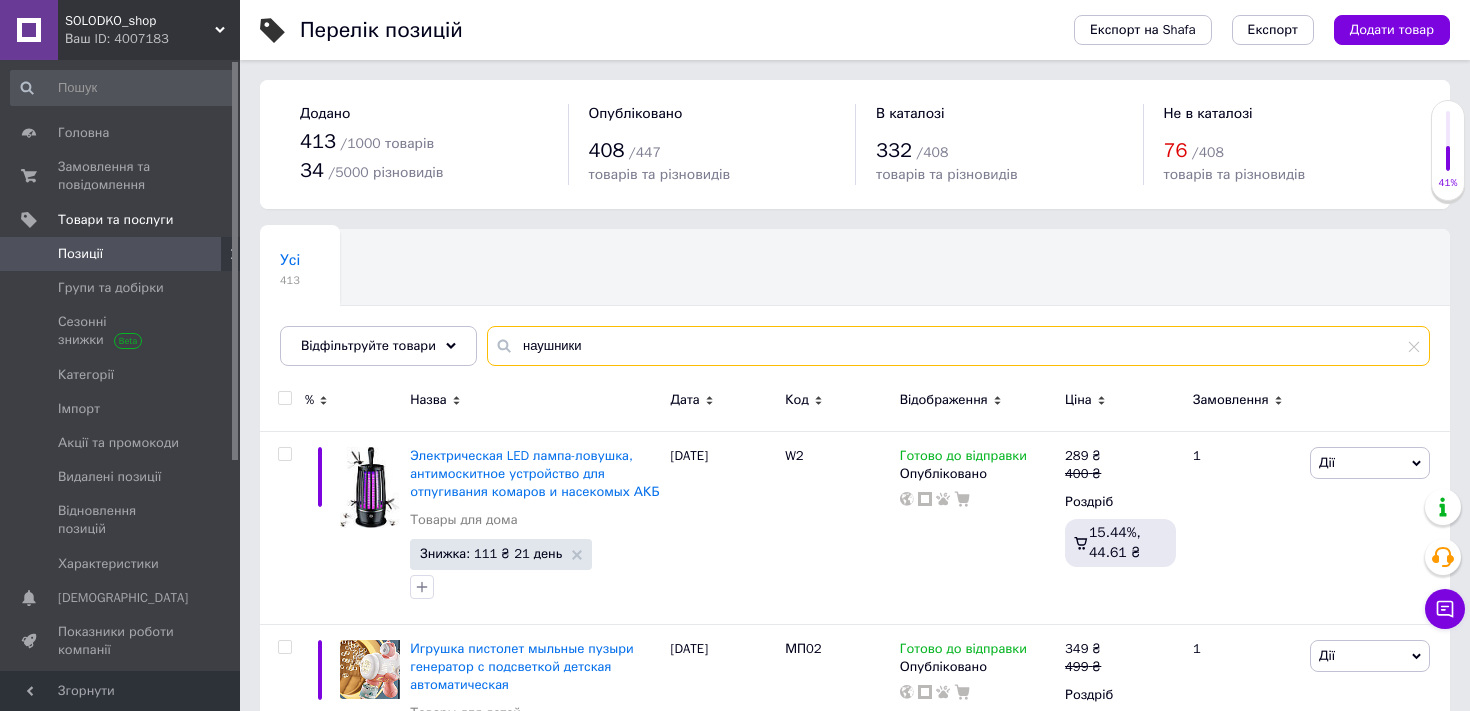 type on "наушники" 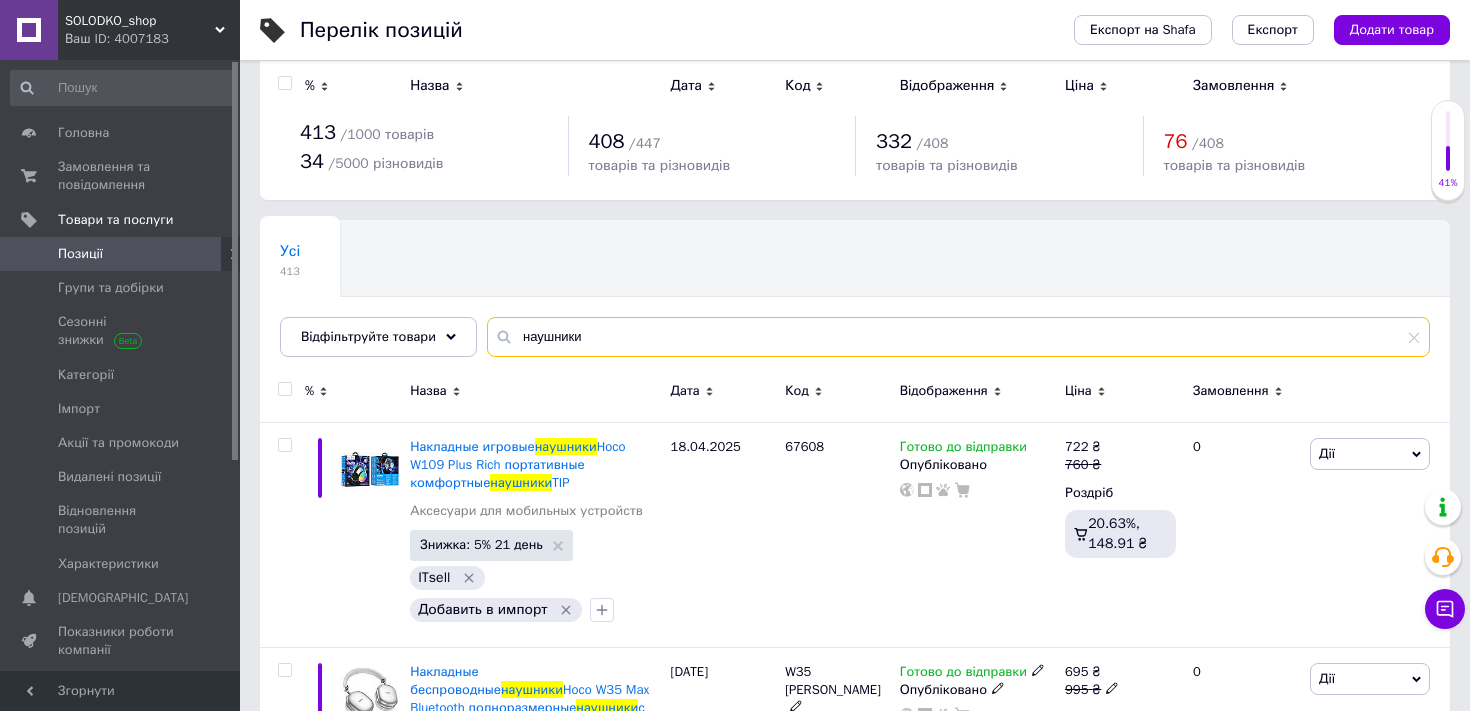 scroll, scrollTop: 0, scrollLeft: 0, axis: both 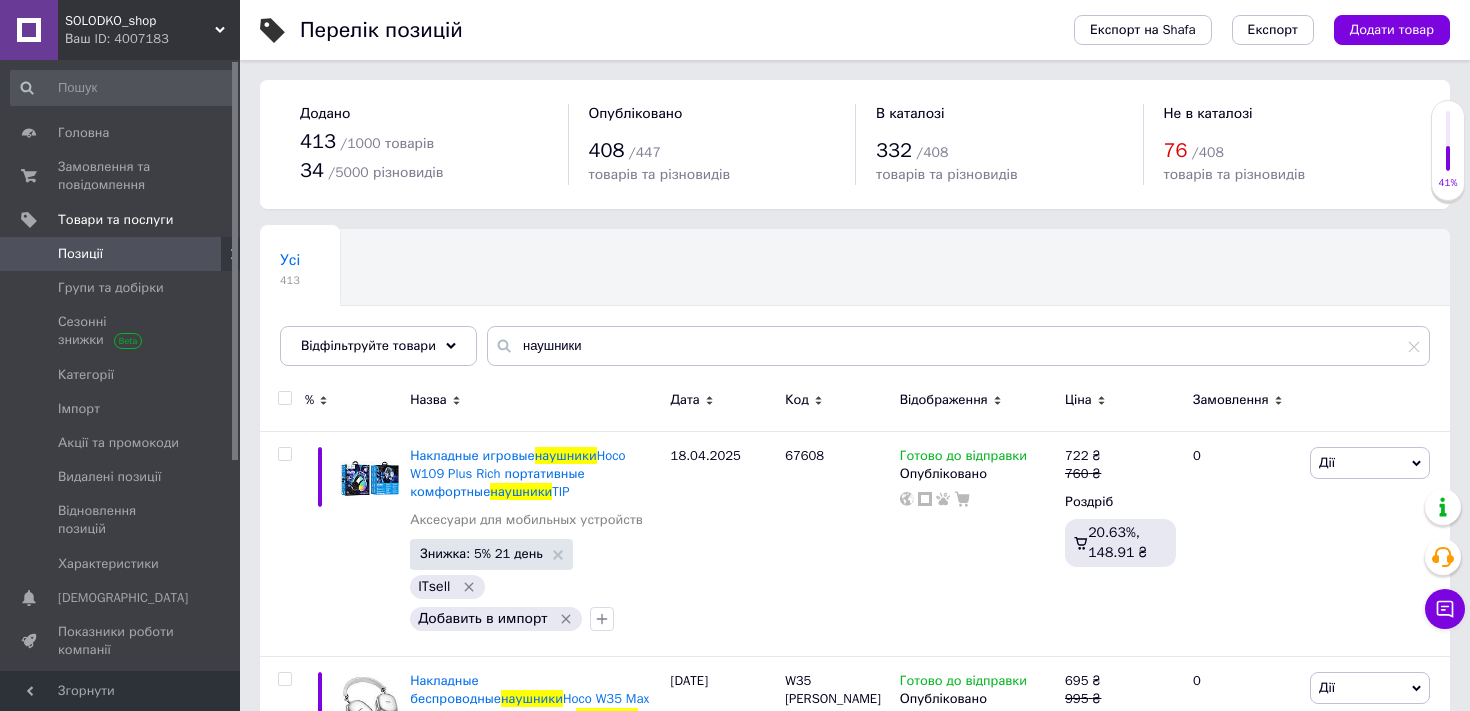 click on "Ваш ID: 4007183" at bounding box center [152, 39] 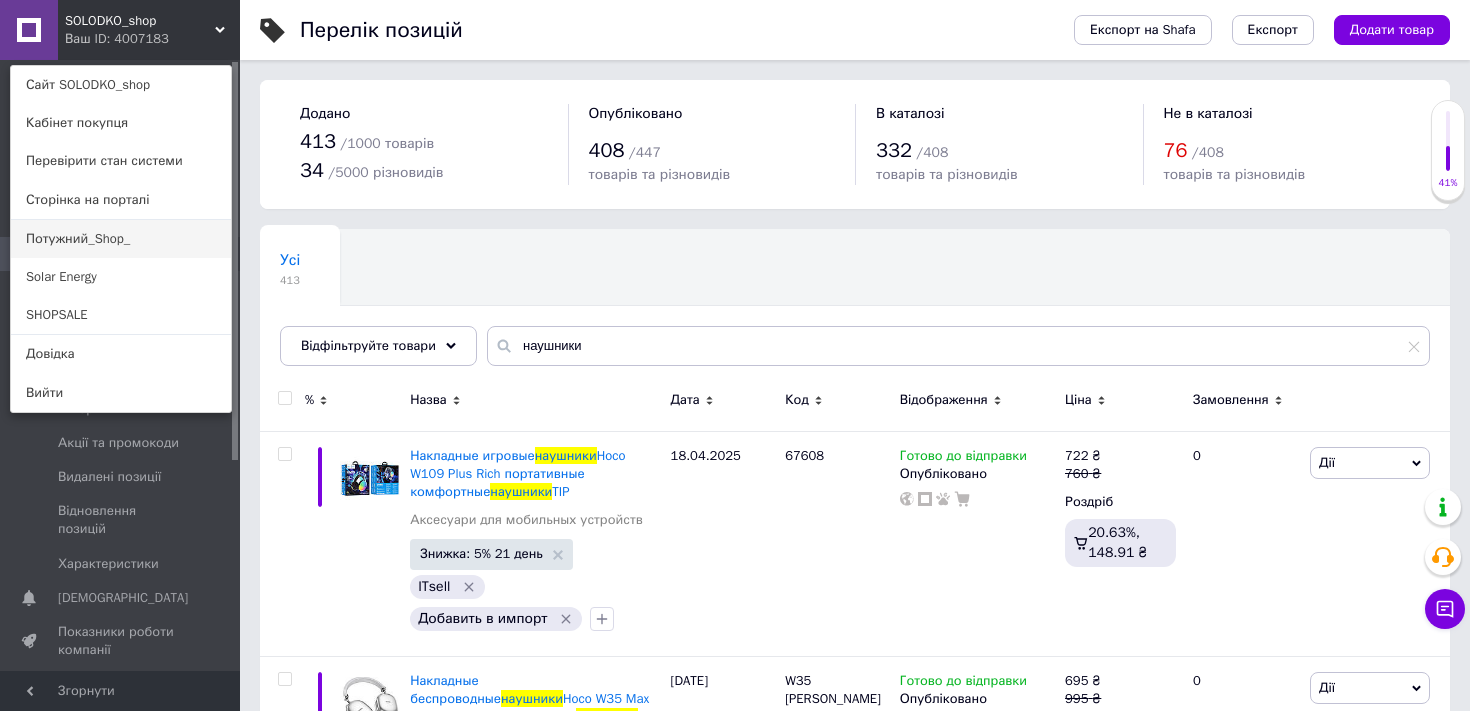 click on "Потужний_Shop_" at bounding box center [121, 239] 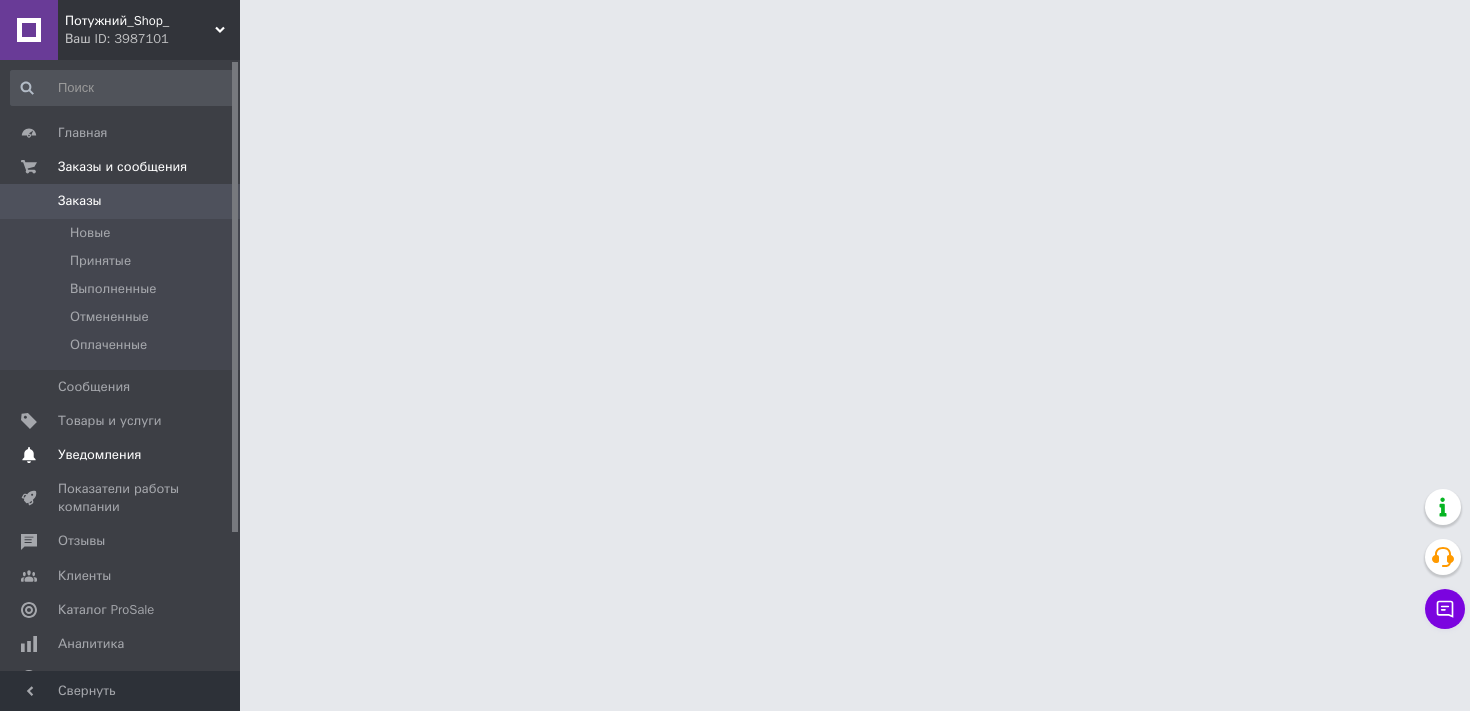 scroll, scrollTop: 0, scrollLeft: 0, axis: both 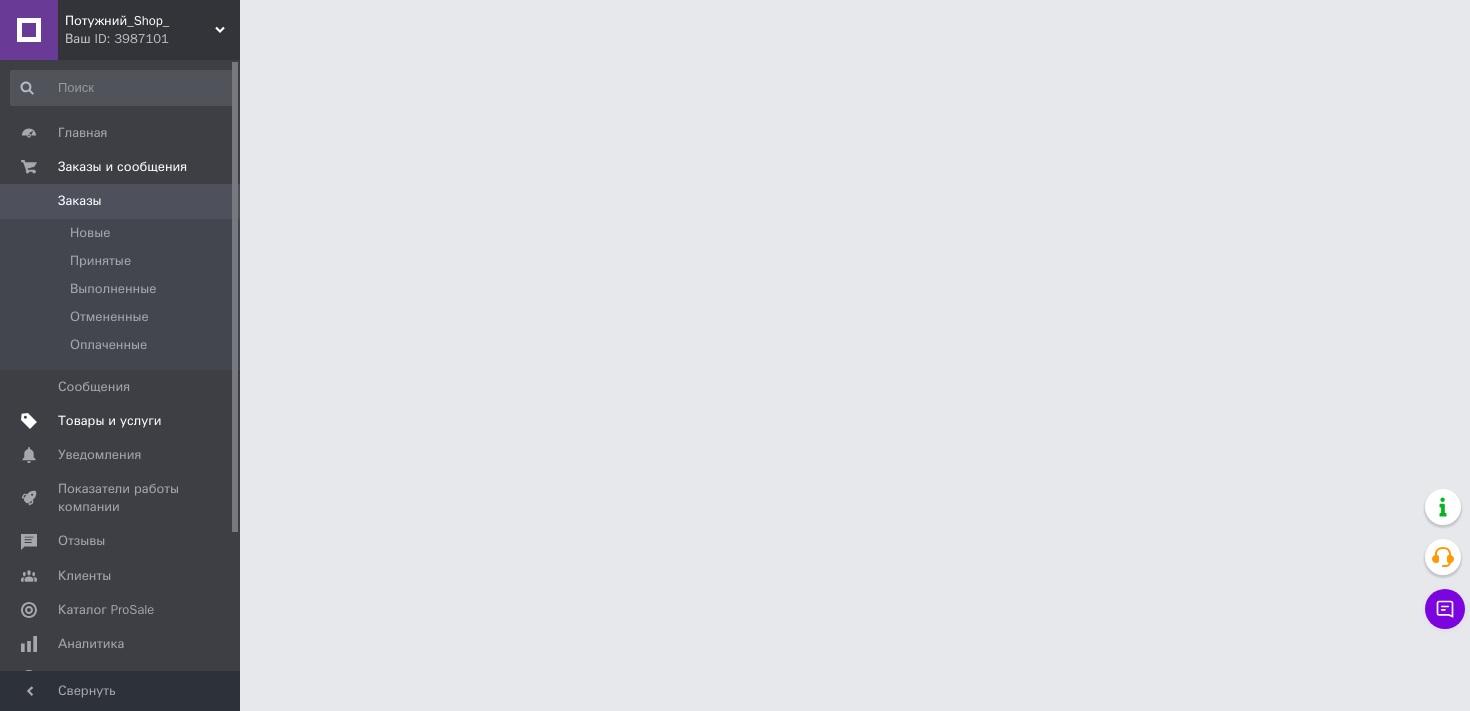 click on "Товары и услуги" at bounding box center (110, 421) 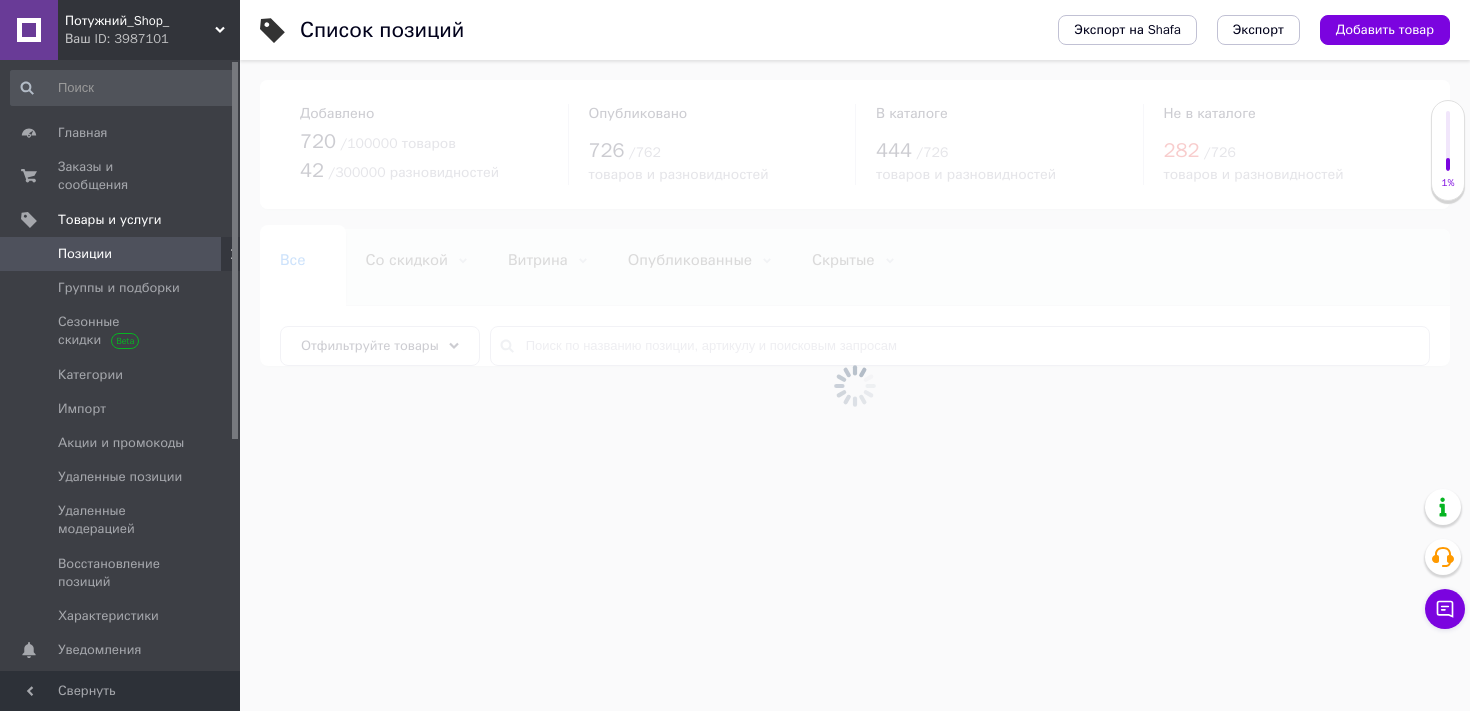 click at bounding box center [855, 385] 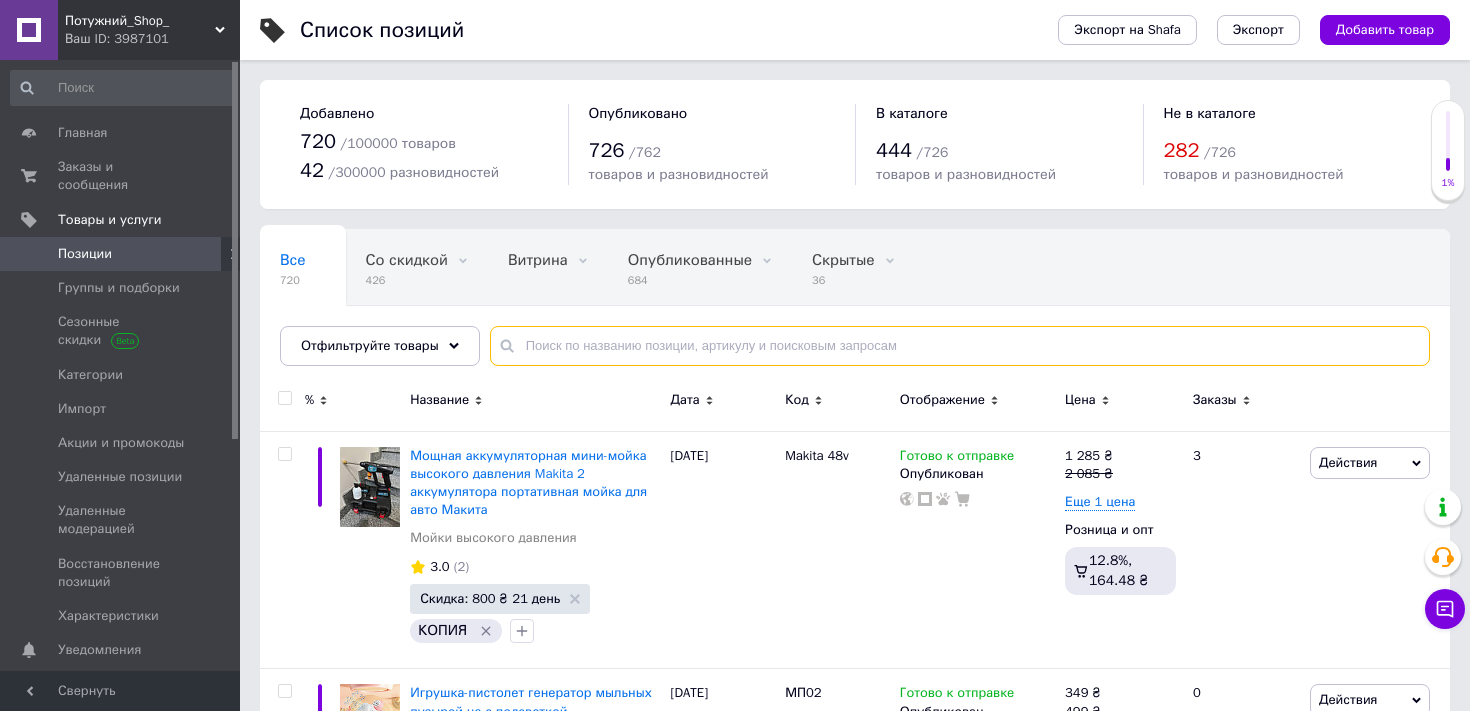 click at bounding box center [960, 346] 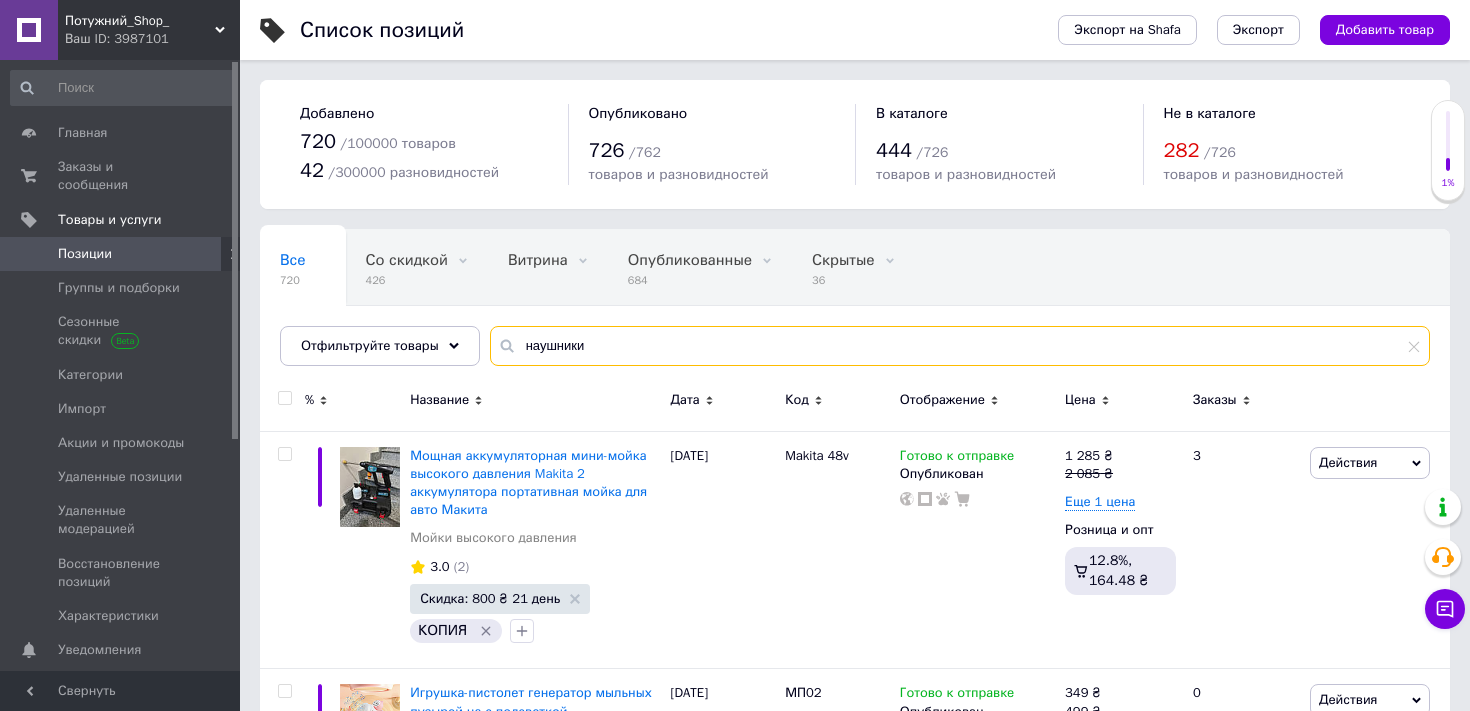 type on "наушники" 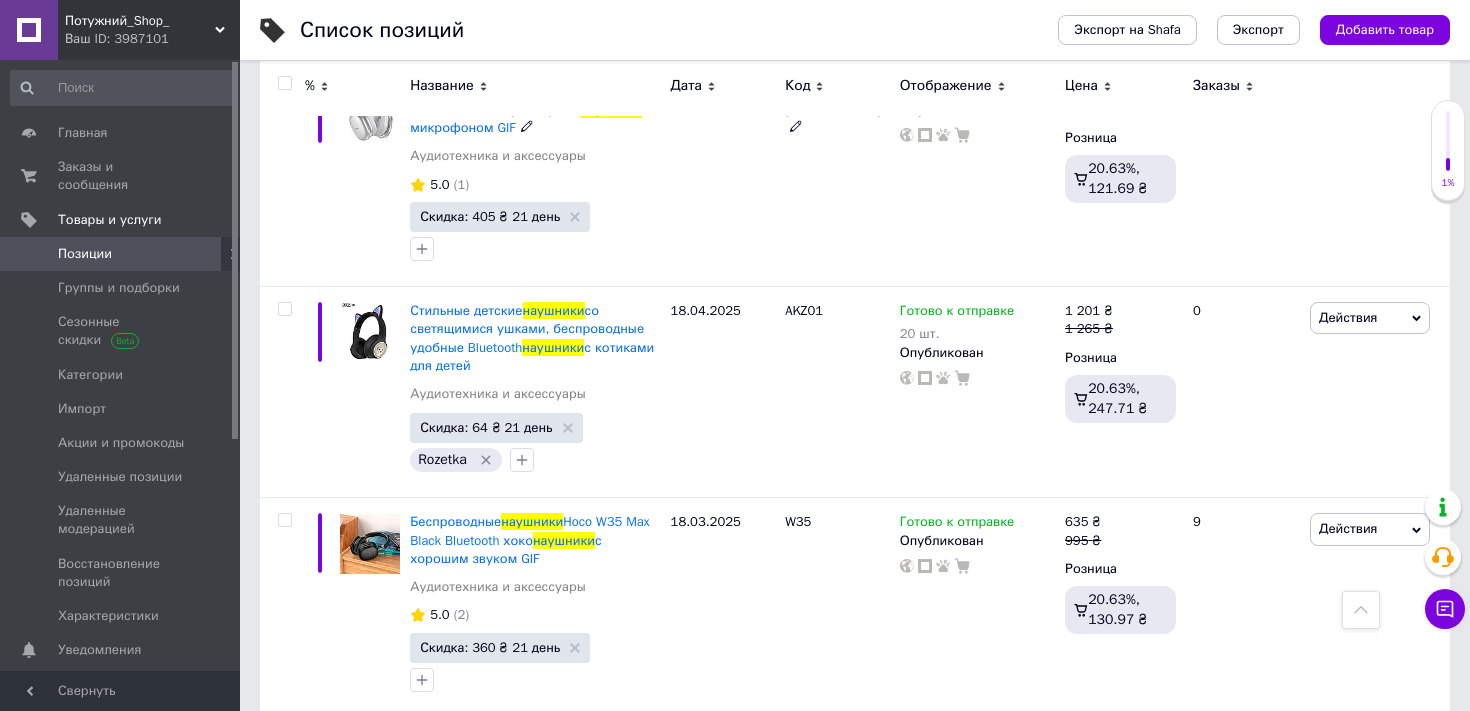 scroll, scrollTop: 1156, scrollLeft: 0, axis: vertical 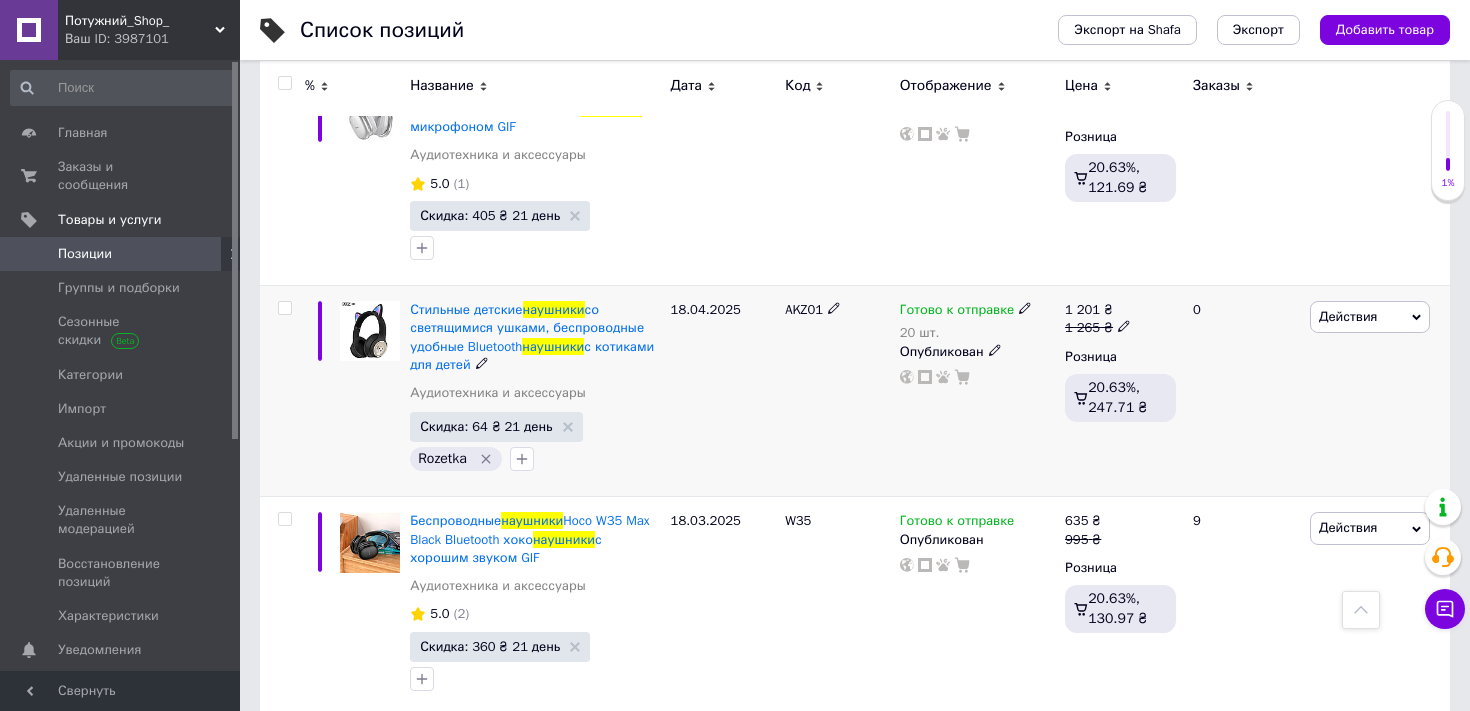 click on "Готово к отправке" at bounding box center [966, 310] 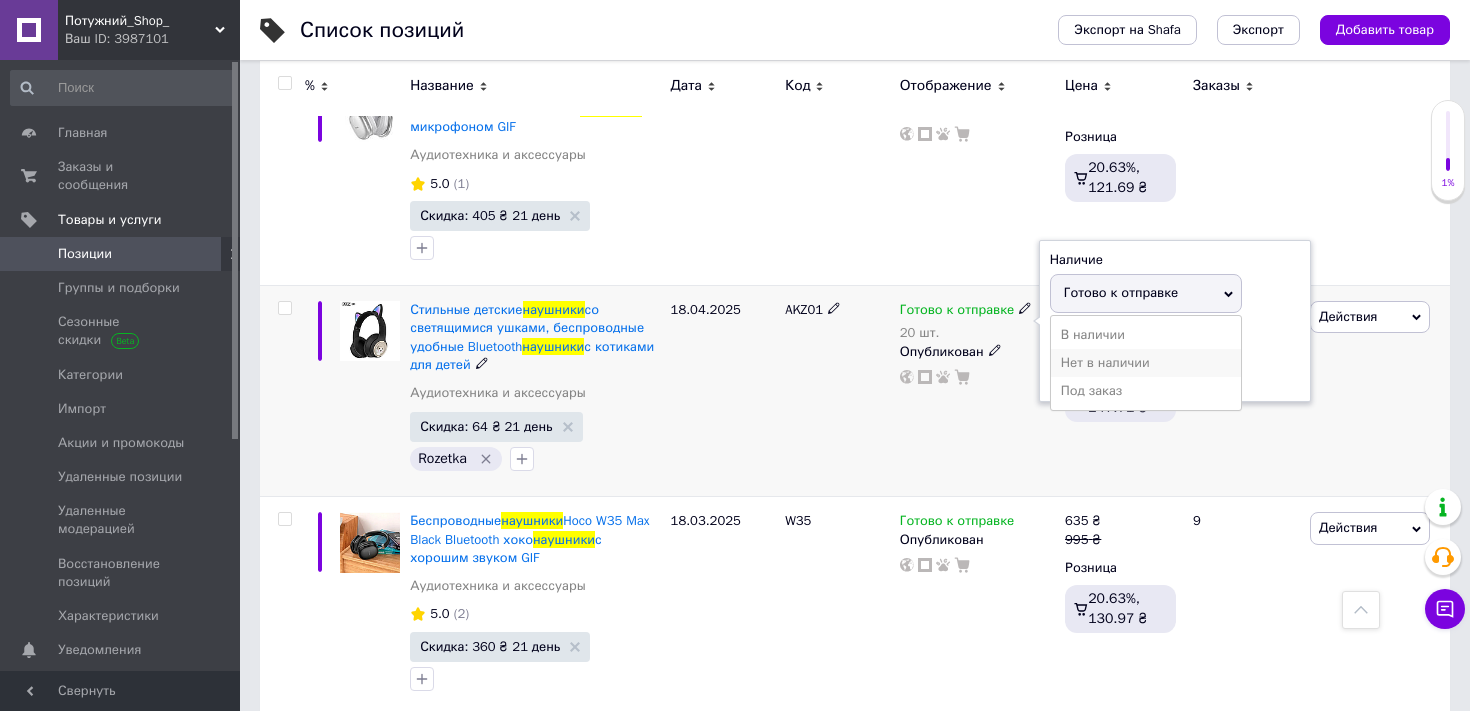 click on "Нет в наличии" at bounding box center [1146, 363] 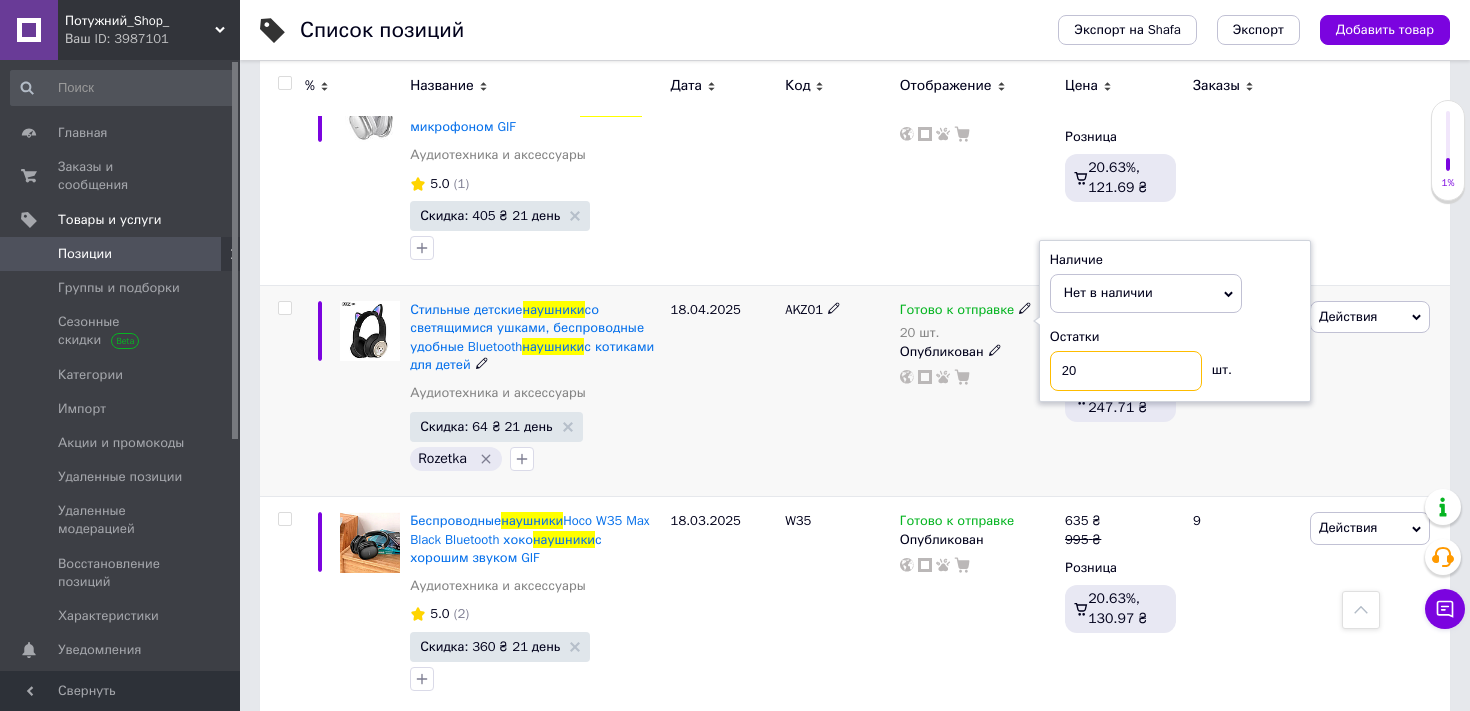 click on "20" at bounding box center [1126, 371] 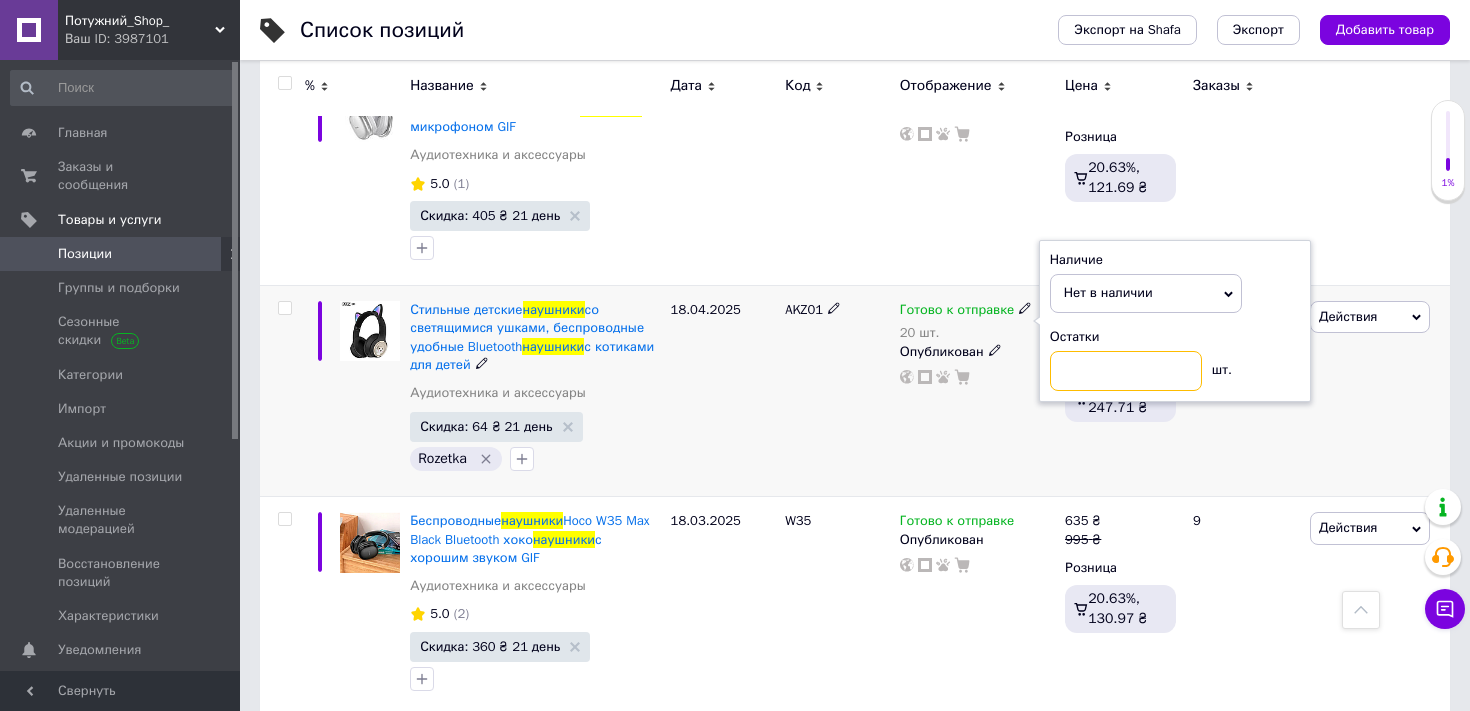type 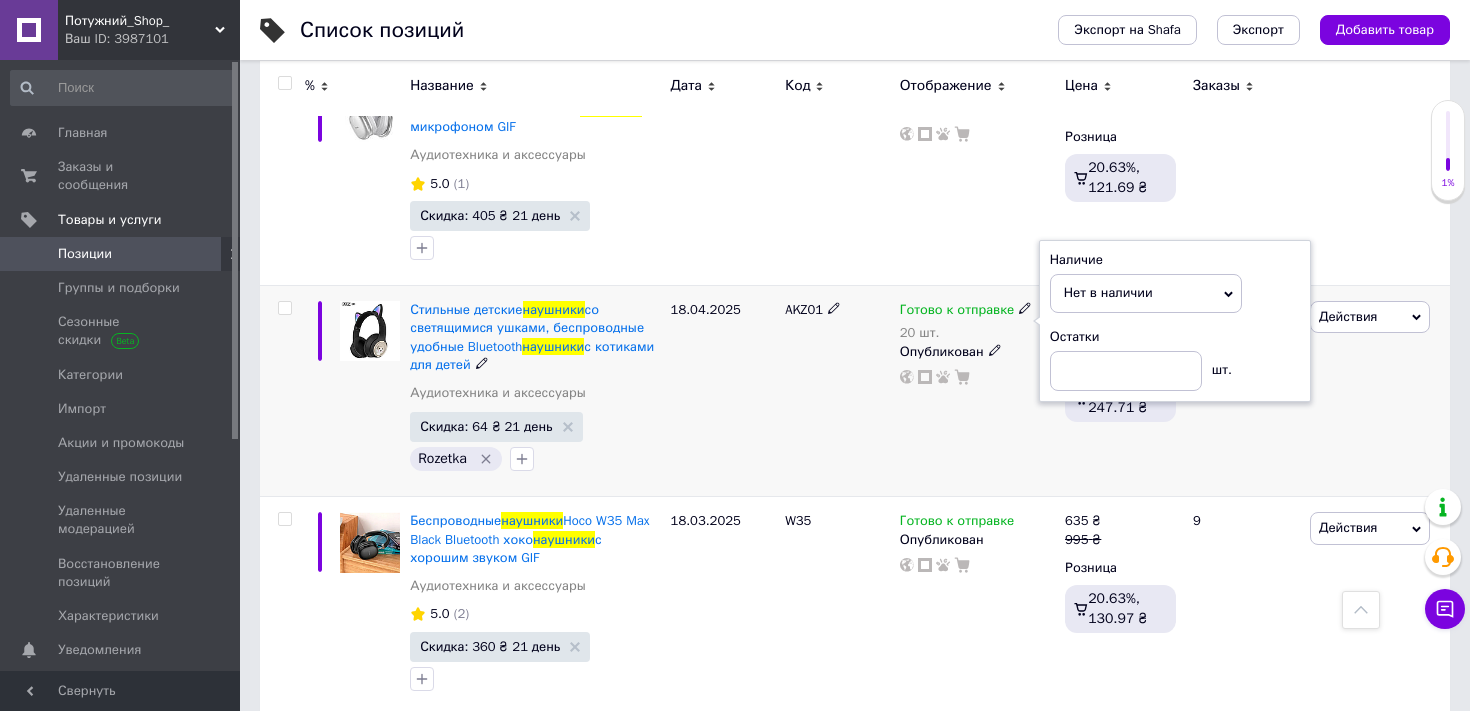 click on "Готово к отправке 20 шт. Наличие Нет в наличии В наличии Под заказ Готово к отправке Остатки шт. Опубликован" at bounding box center (977, 391) 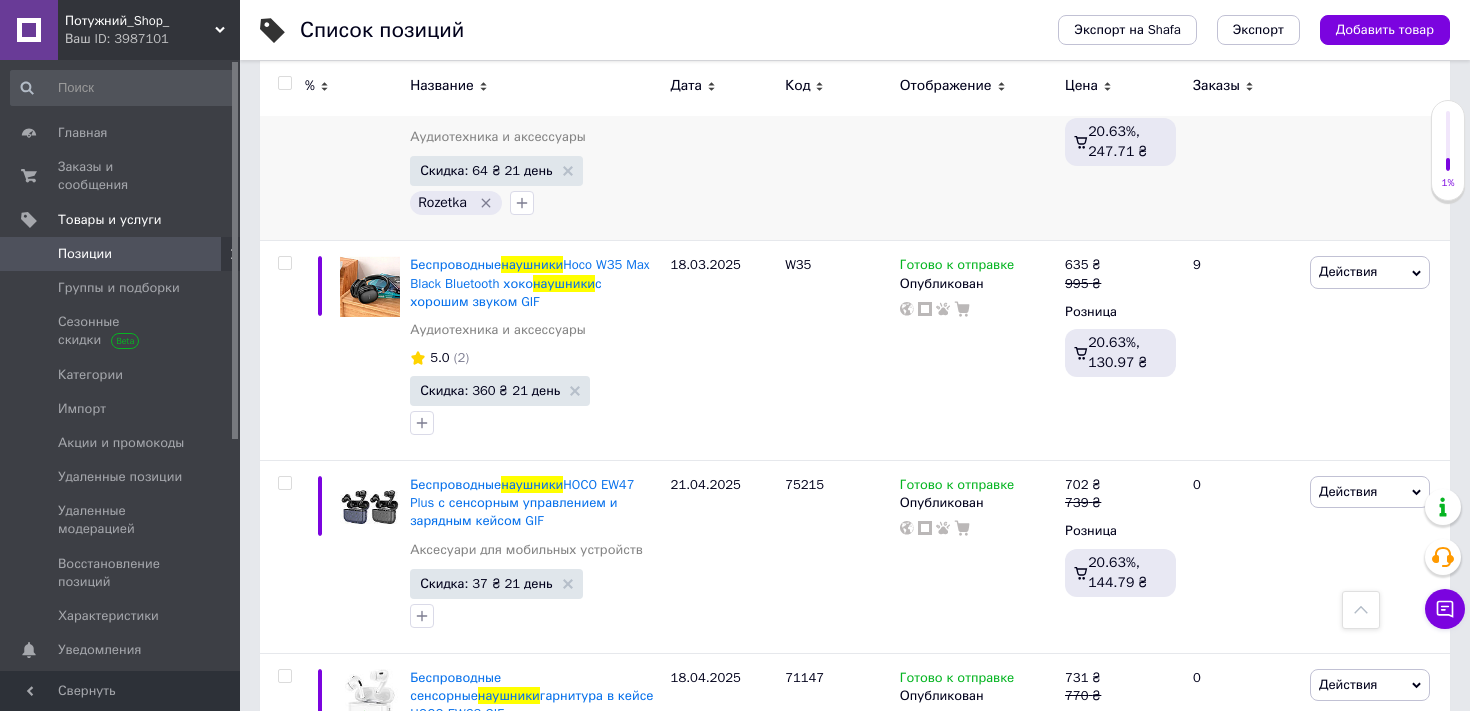 scroll, scrollTop: 1137, scrollLeft: 0, axis: vertical 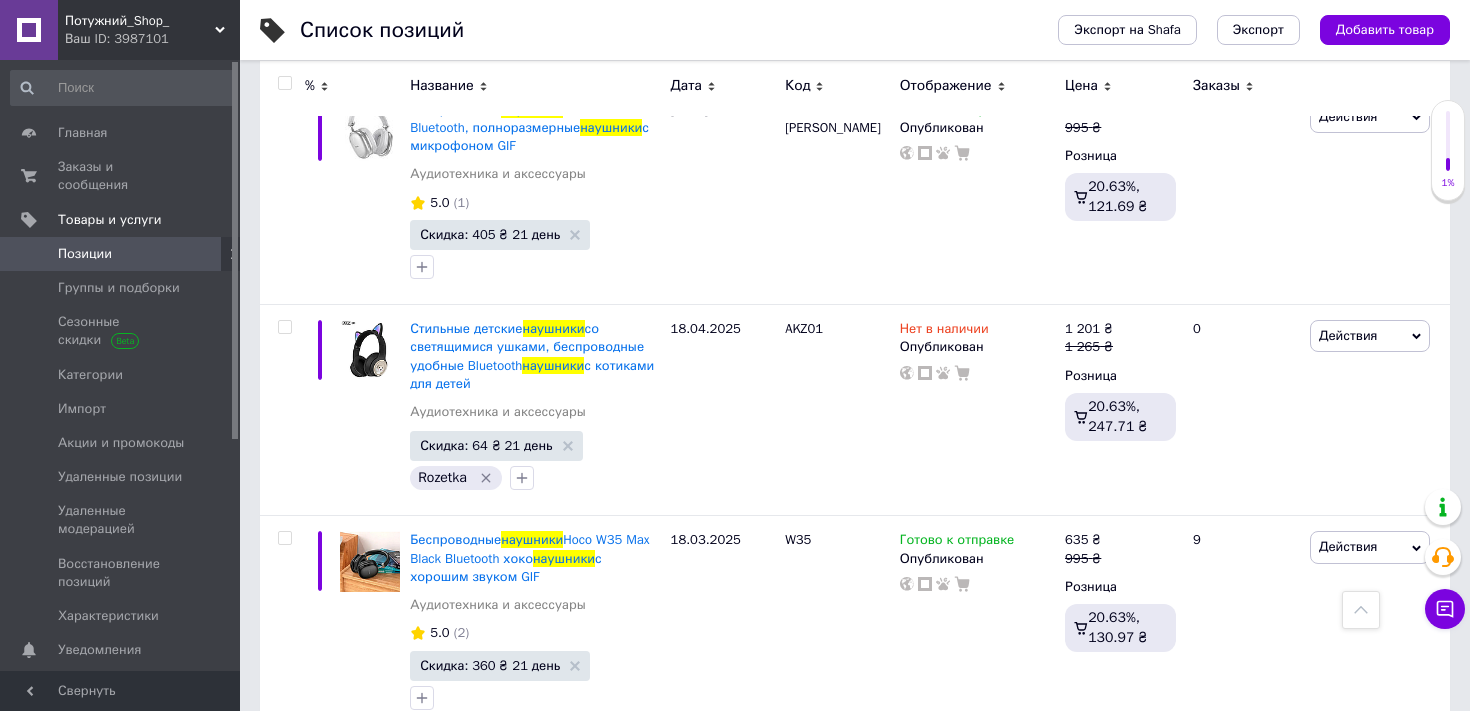 click on "Ваш ID: 3987101" at bounding box center (152, 39) 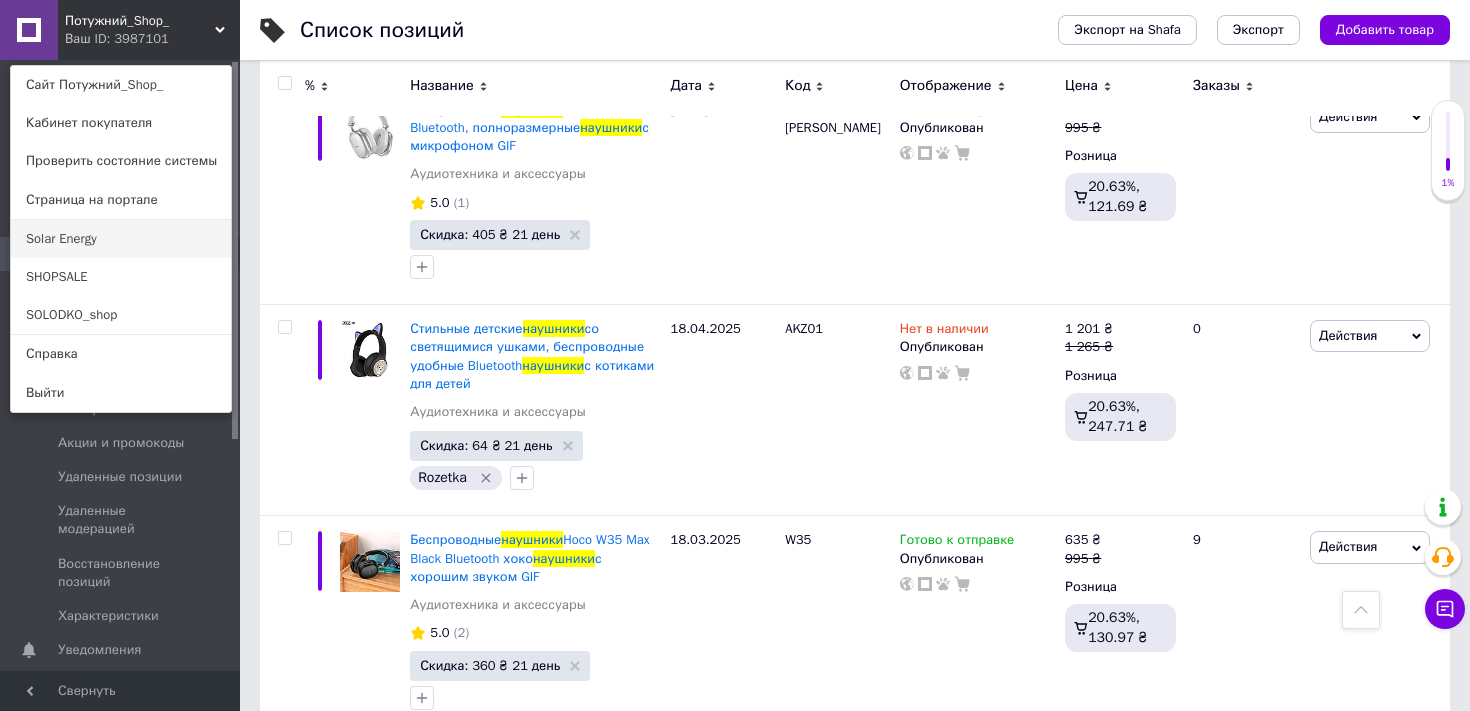 click on "Solar Energy" at bounding box center (121, 239) 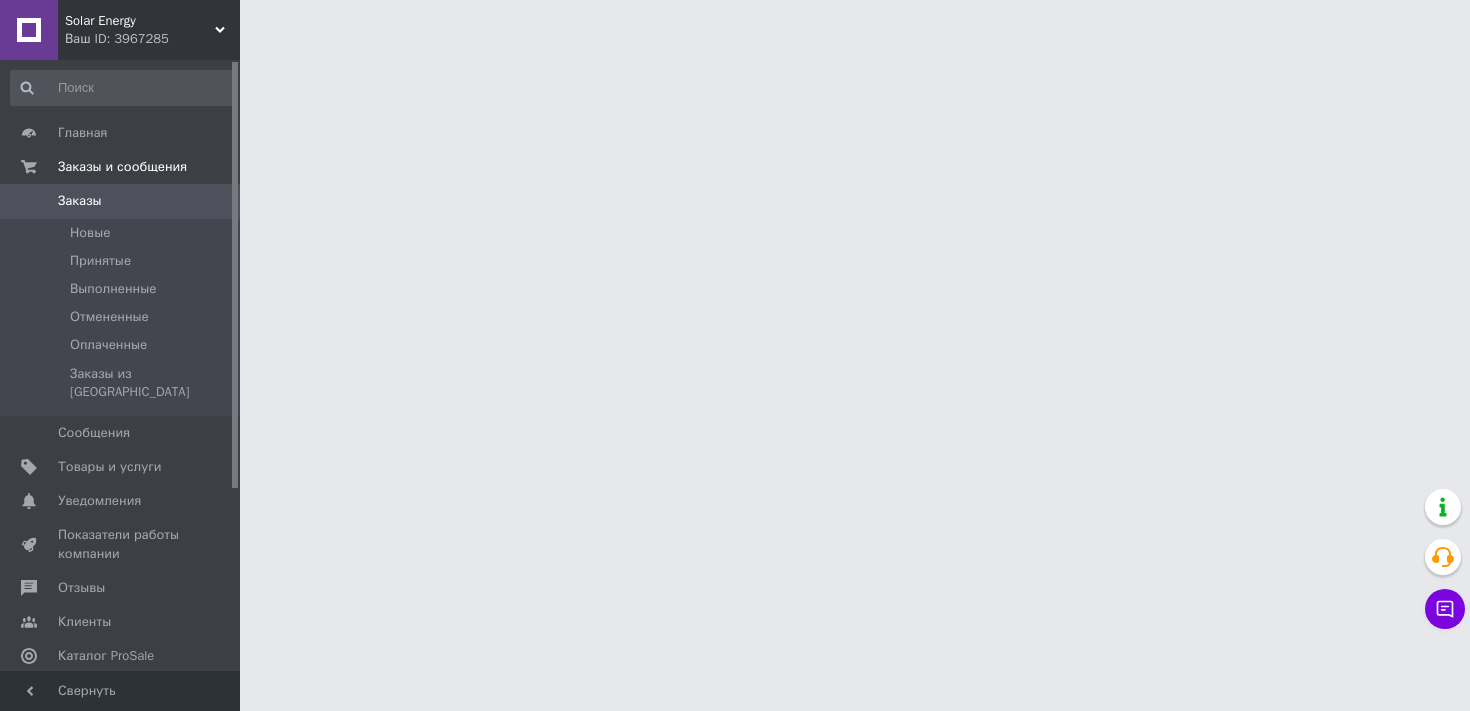 scroll, scrollTop: 0, scrollLeft: 0, axis: both 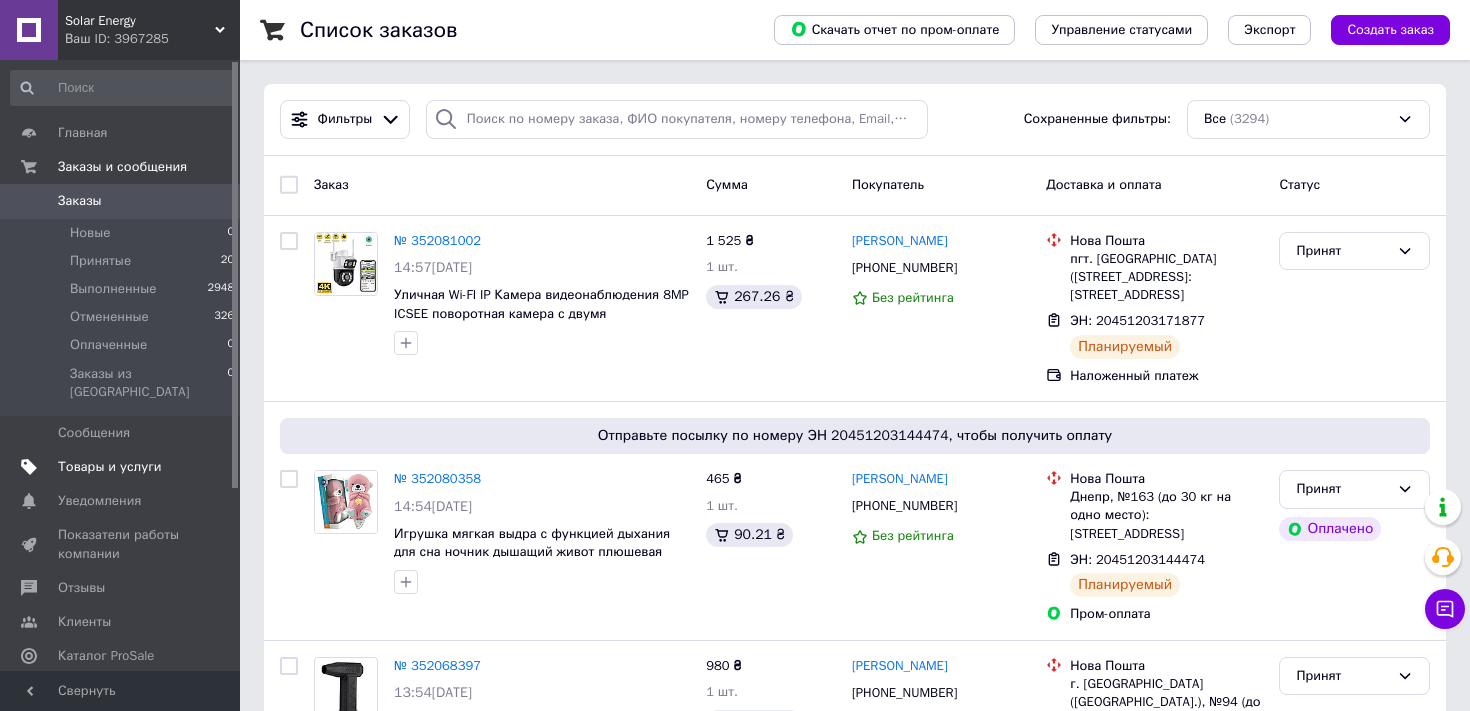 click on "Товары и услуги" at bounding box center (110, 467) 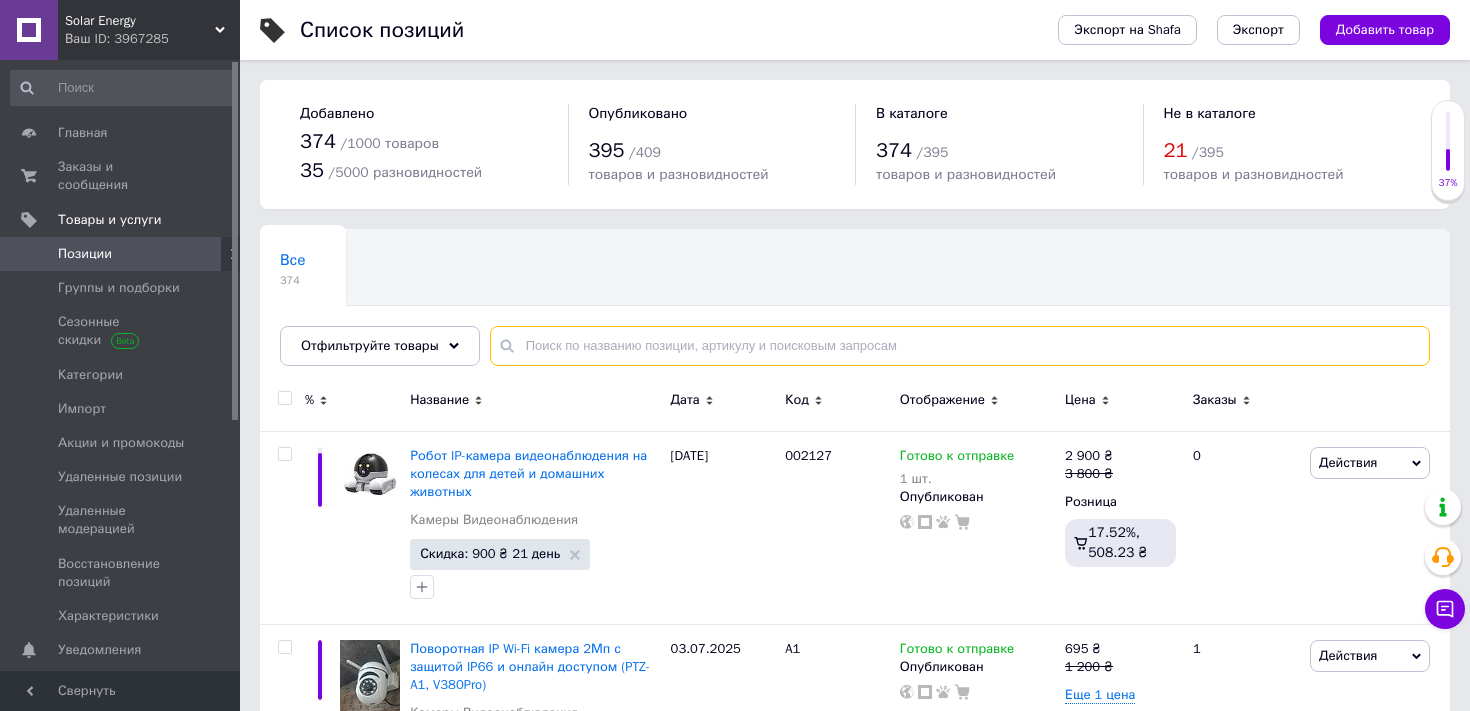 click at bounding box center [960, 346] 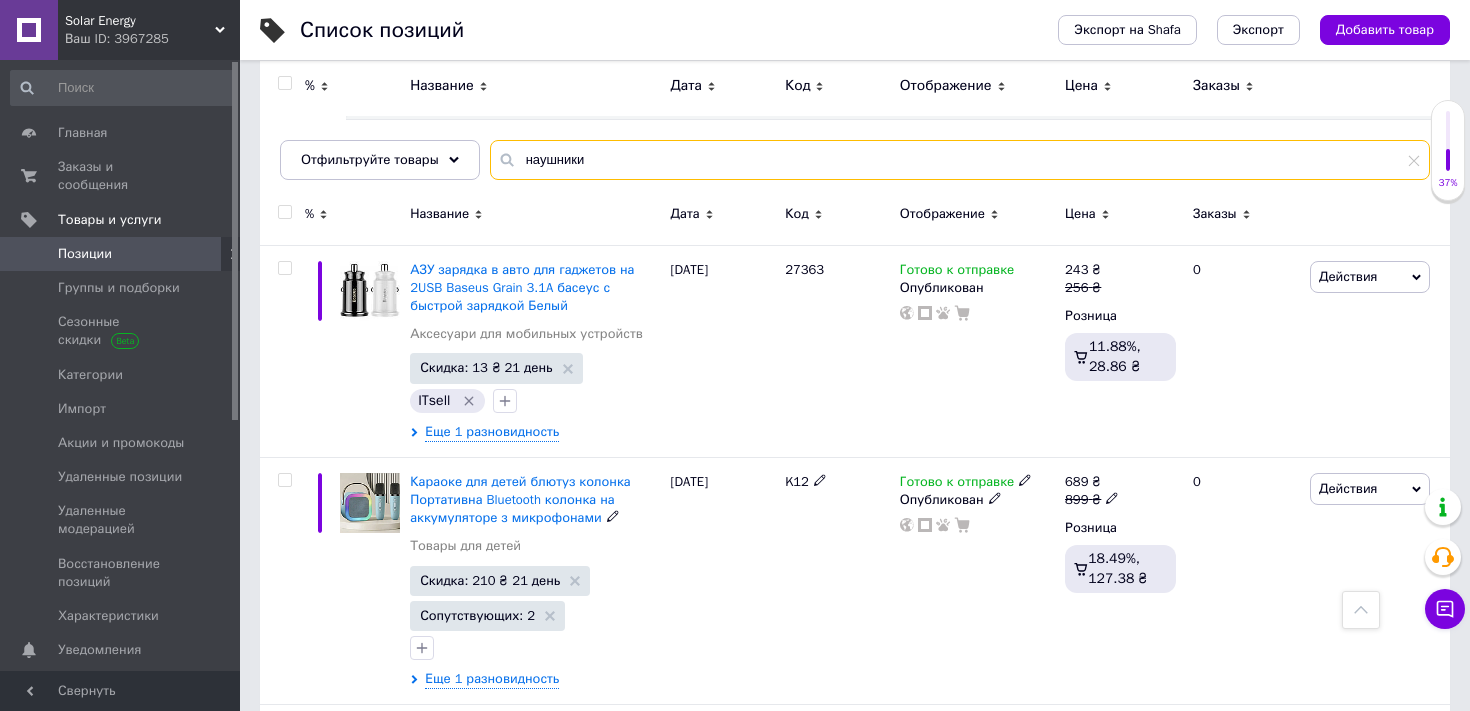 scroll, scrollTop: 0, scrollLeft: 0, axis: both 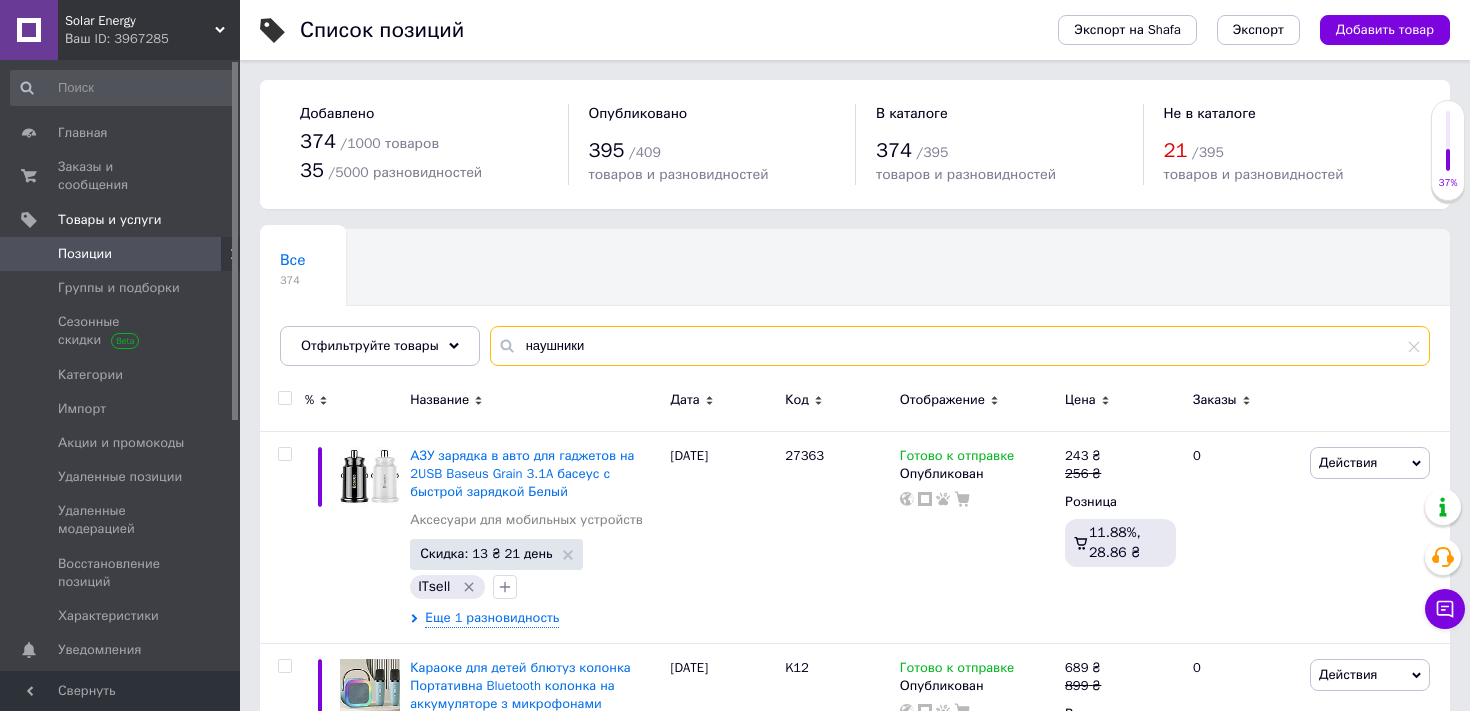 click on "наушники" at bounding box center (960, 346) 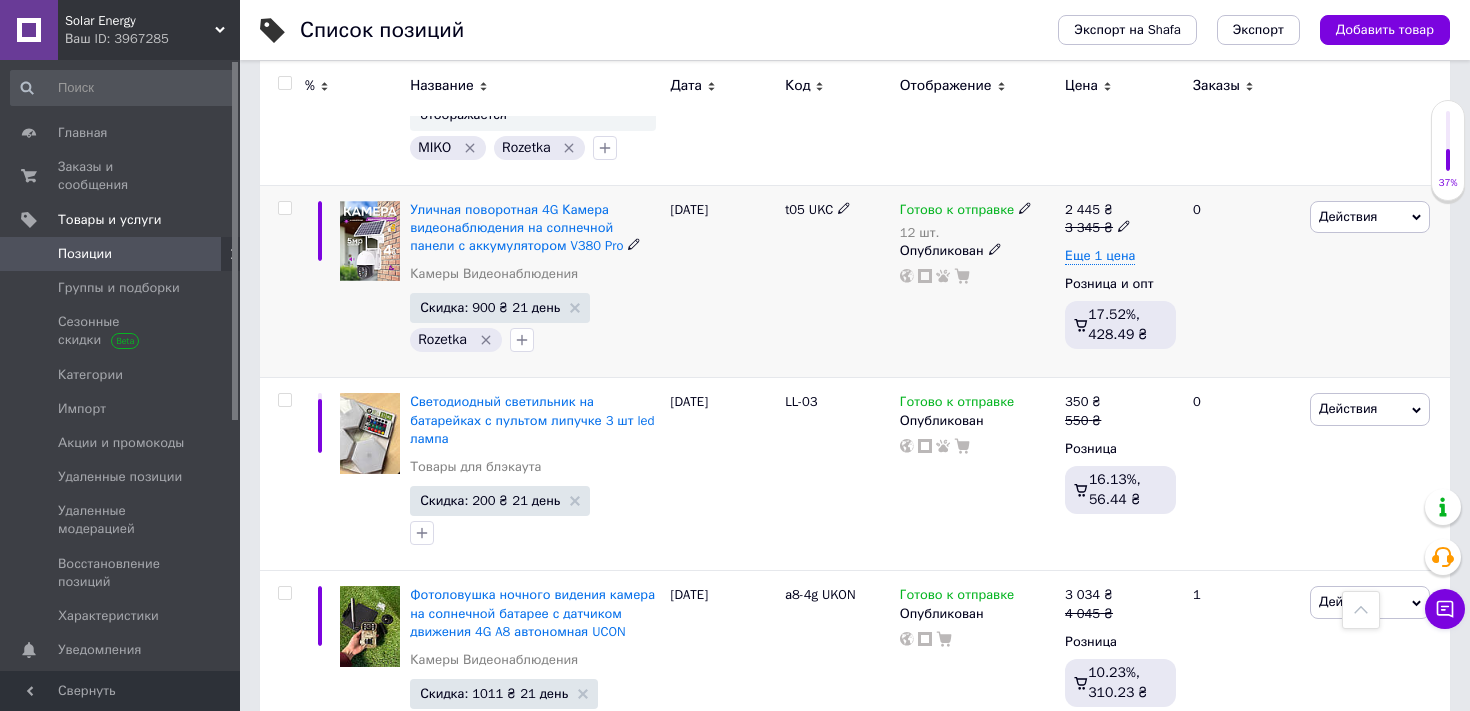 scroll, scrollTop: 2845, scrollLeft: 0, axis: vertical 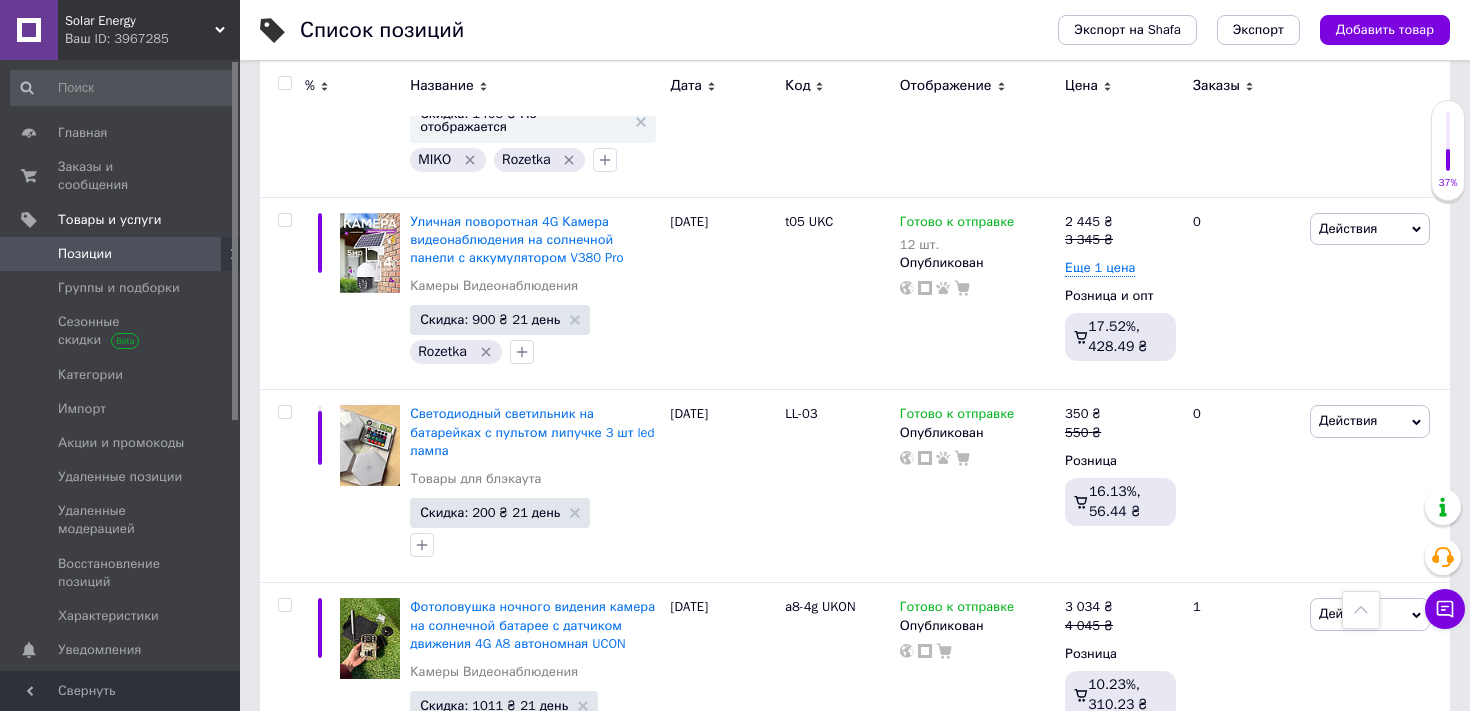click on "Позиции" at bounding box center [121, 254] 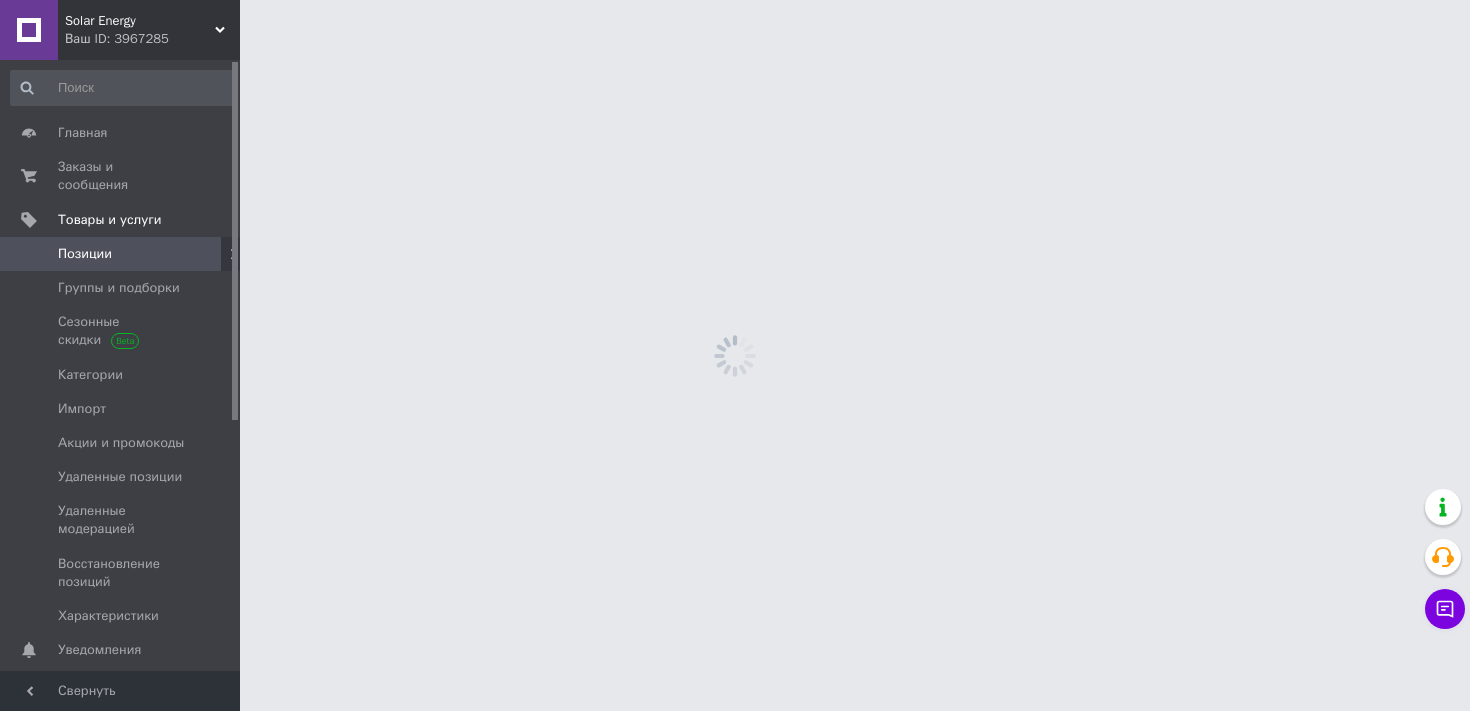 scroll, scrollTop: 0, scrollLeft: 0, axis: both 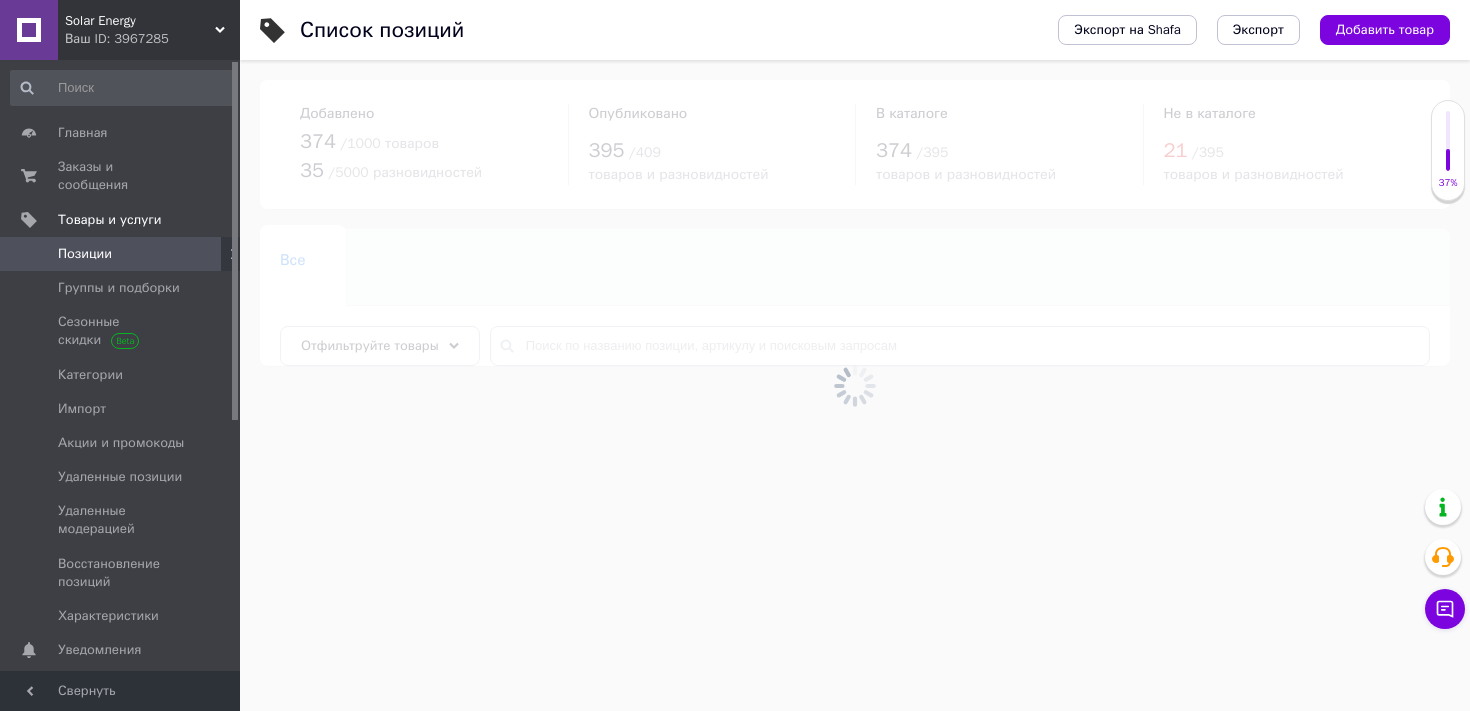 click at bounding box center (855, 385) 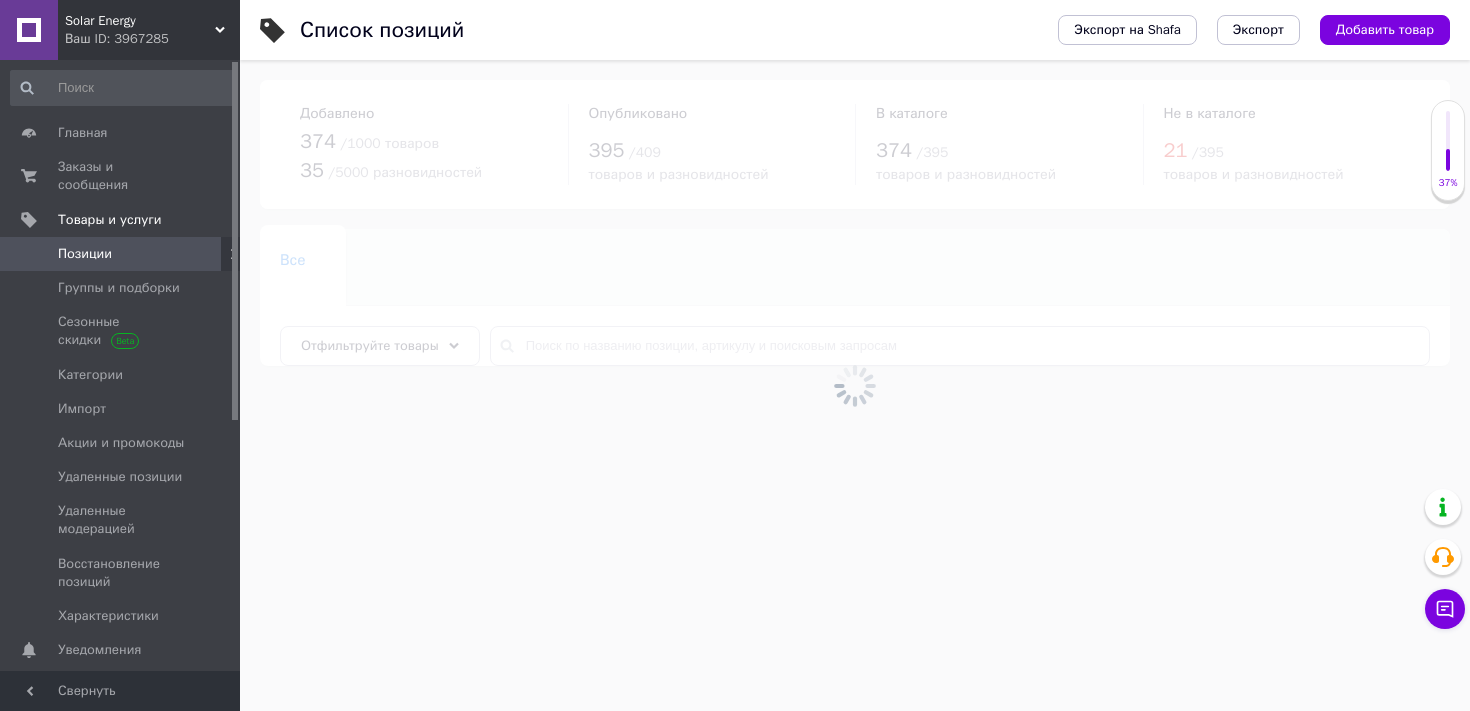 click at bounding box center [855, 385] 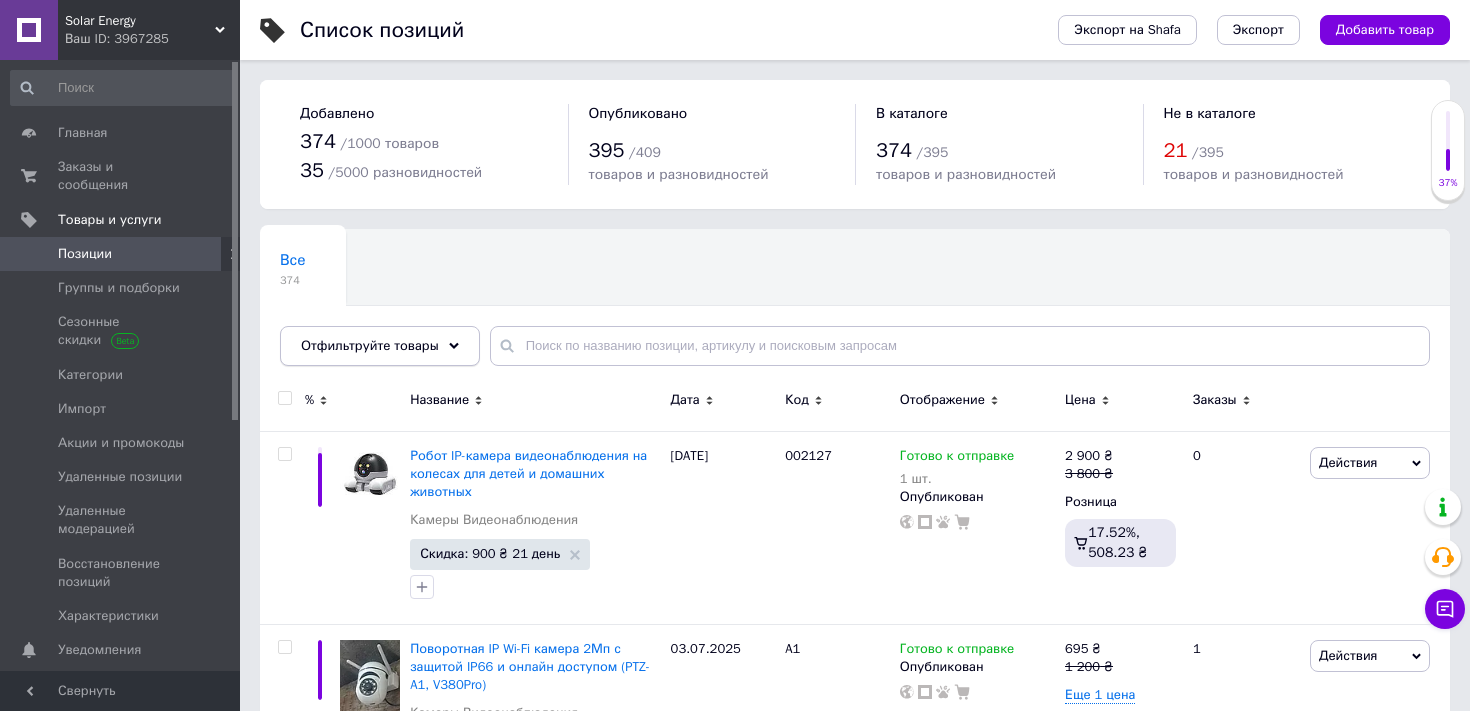 click 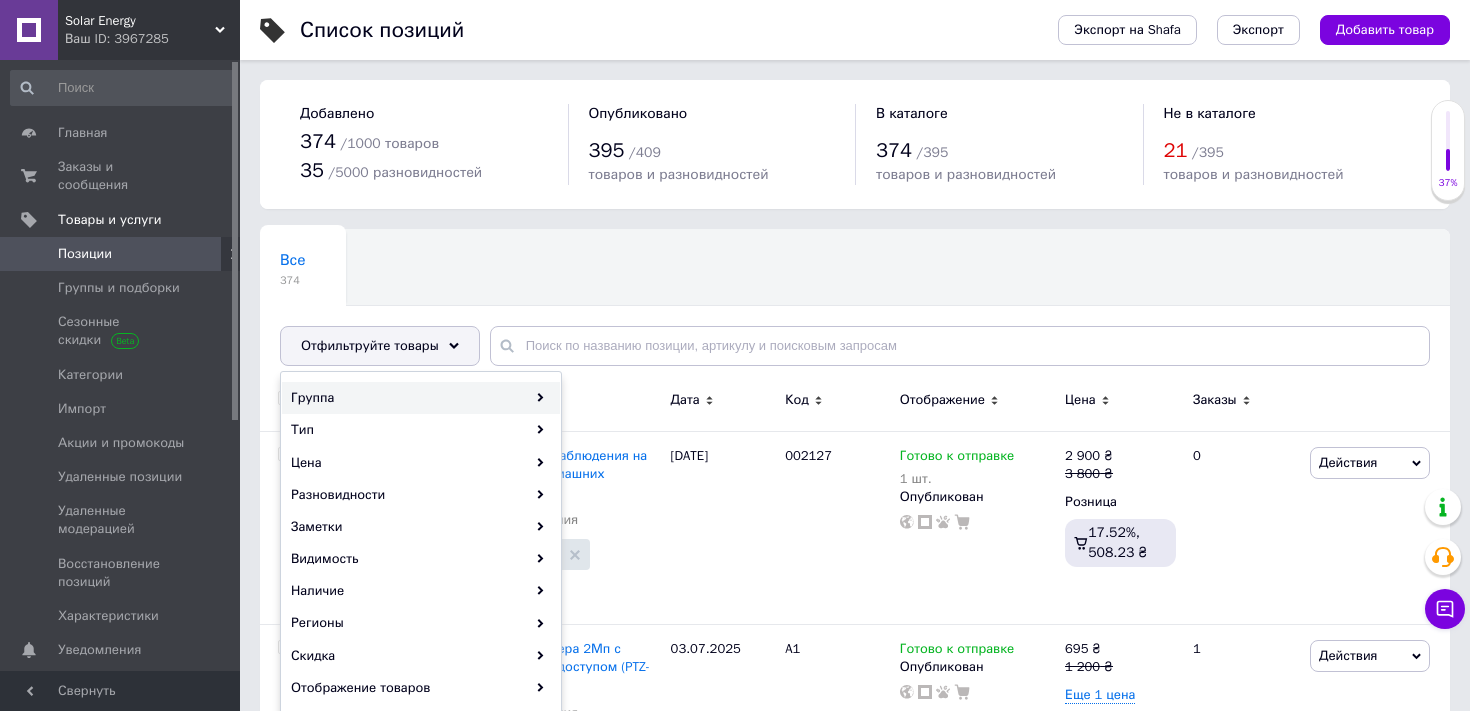 click on "Группа" at bounding box center [421, 398] 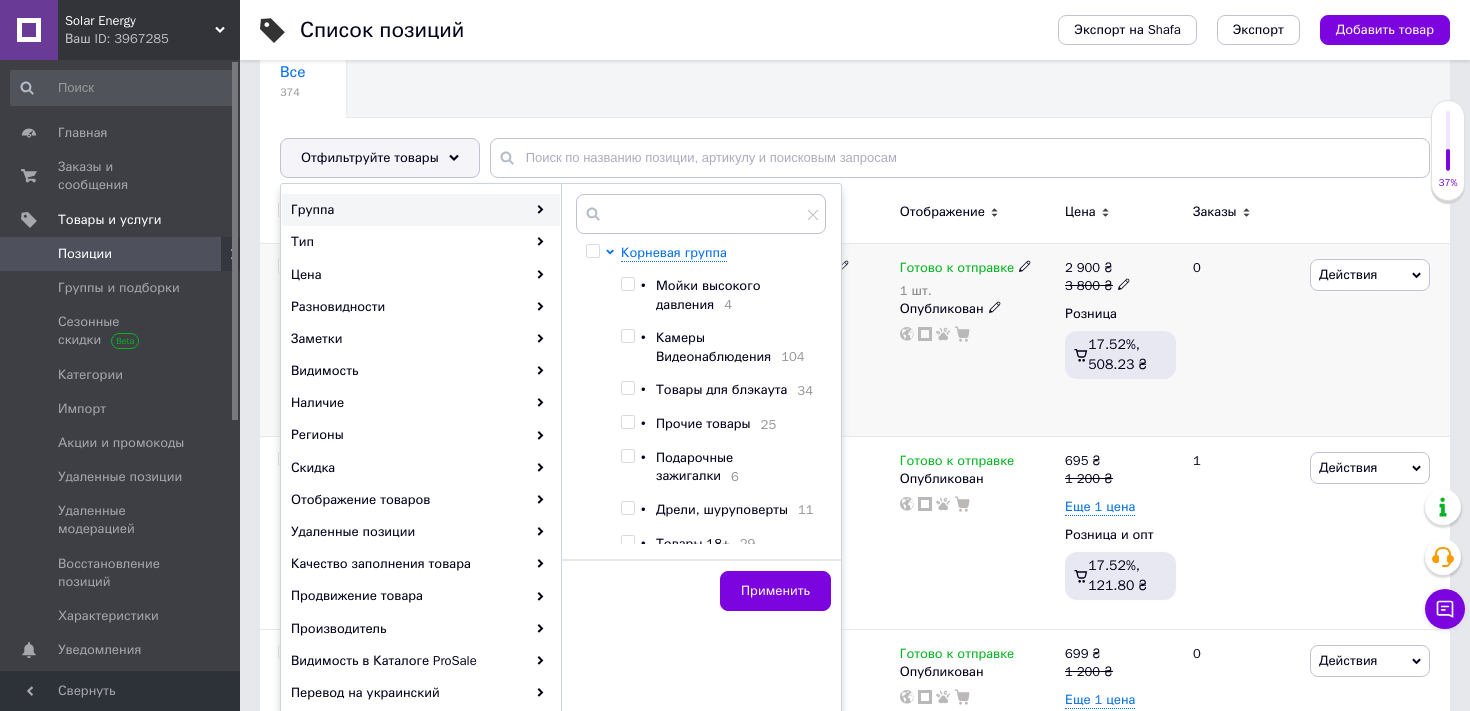 scroll, scrollTop: 196, scrollLeft: 0, axis: vertical 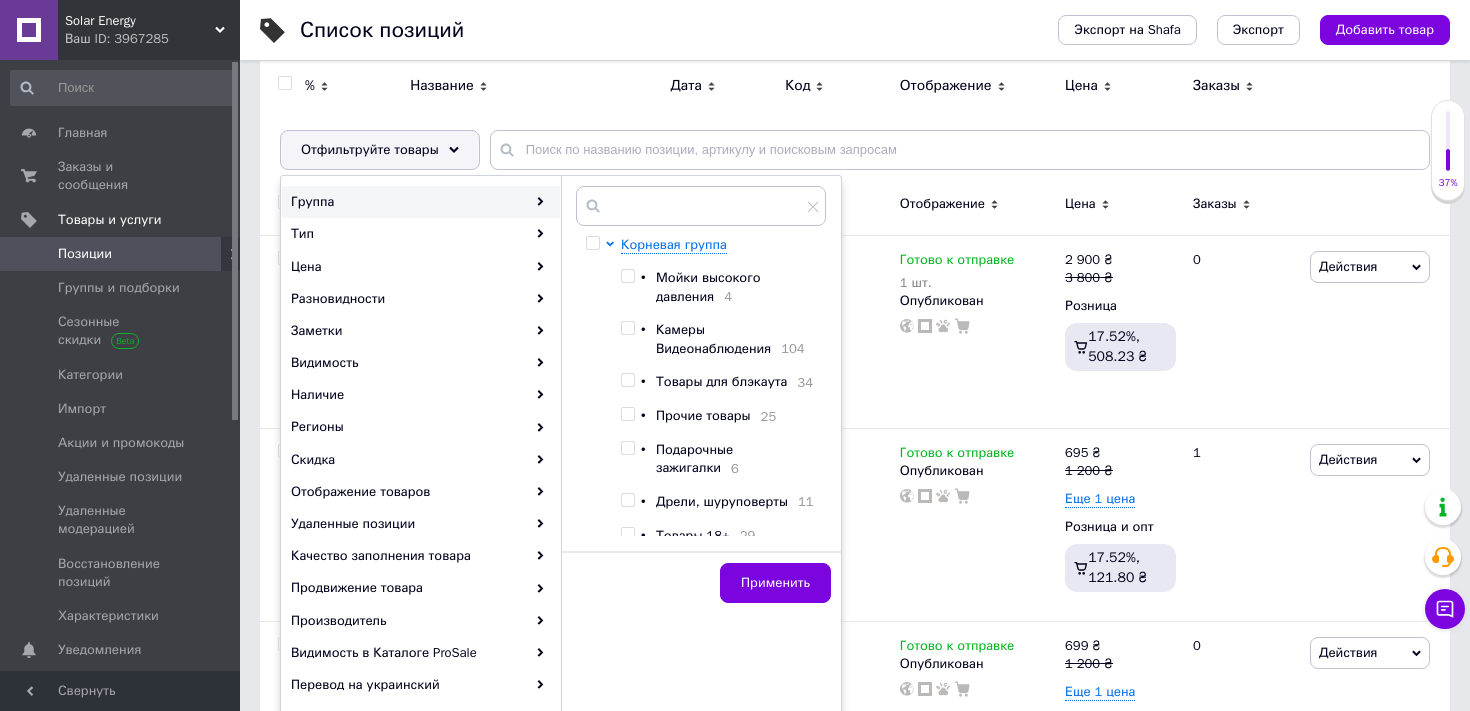 click on "Прочие товары" at bounding box center (703, 415) 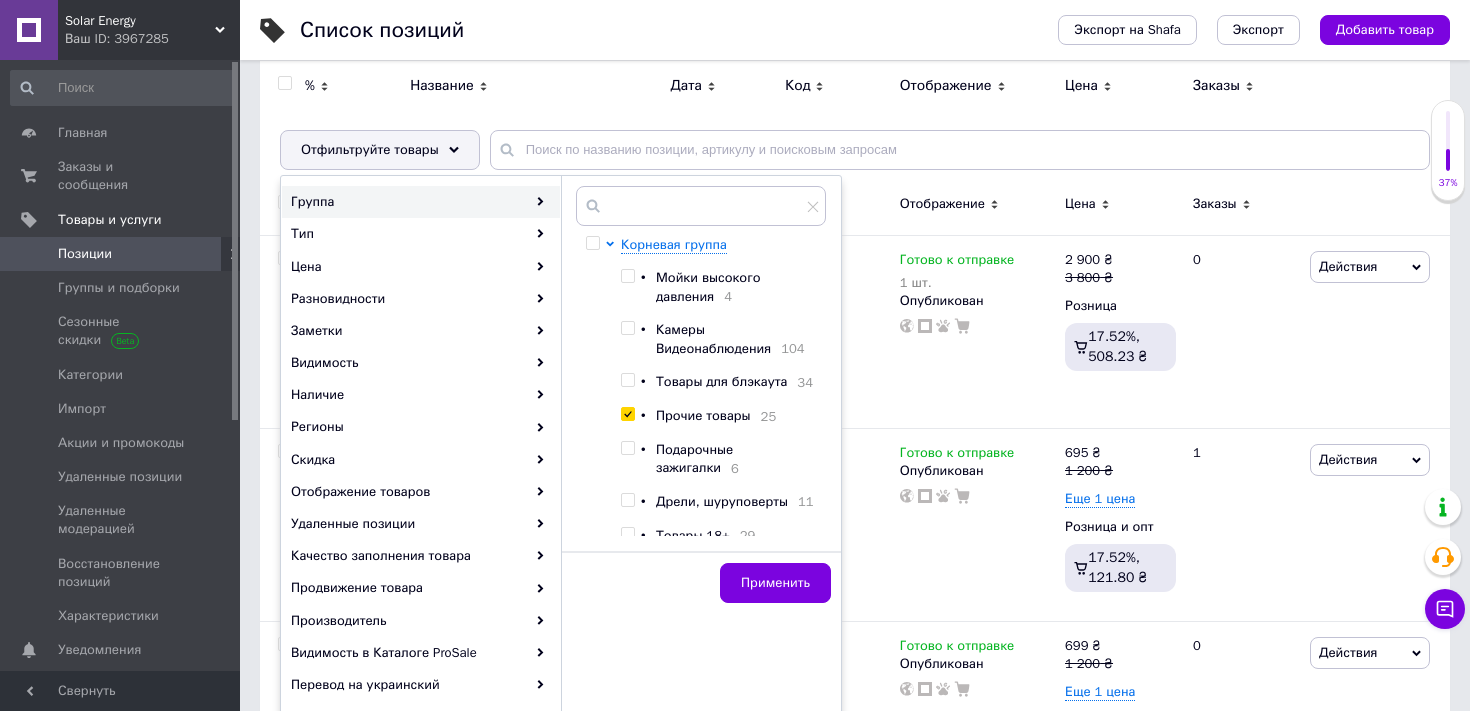 checkbox on "true" 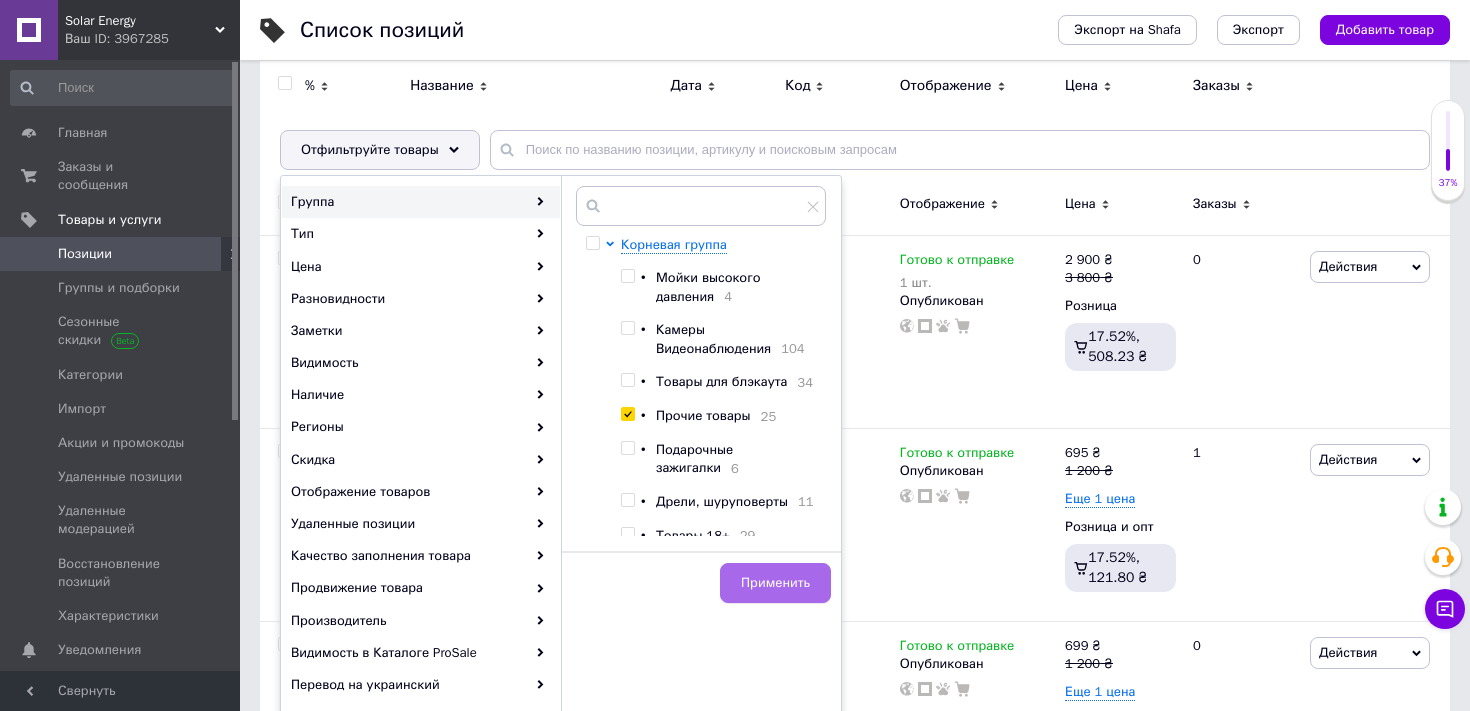 click on "Применить" at bounding box center (775, 583) 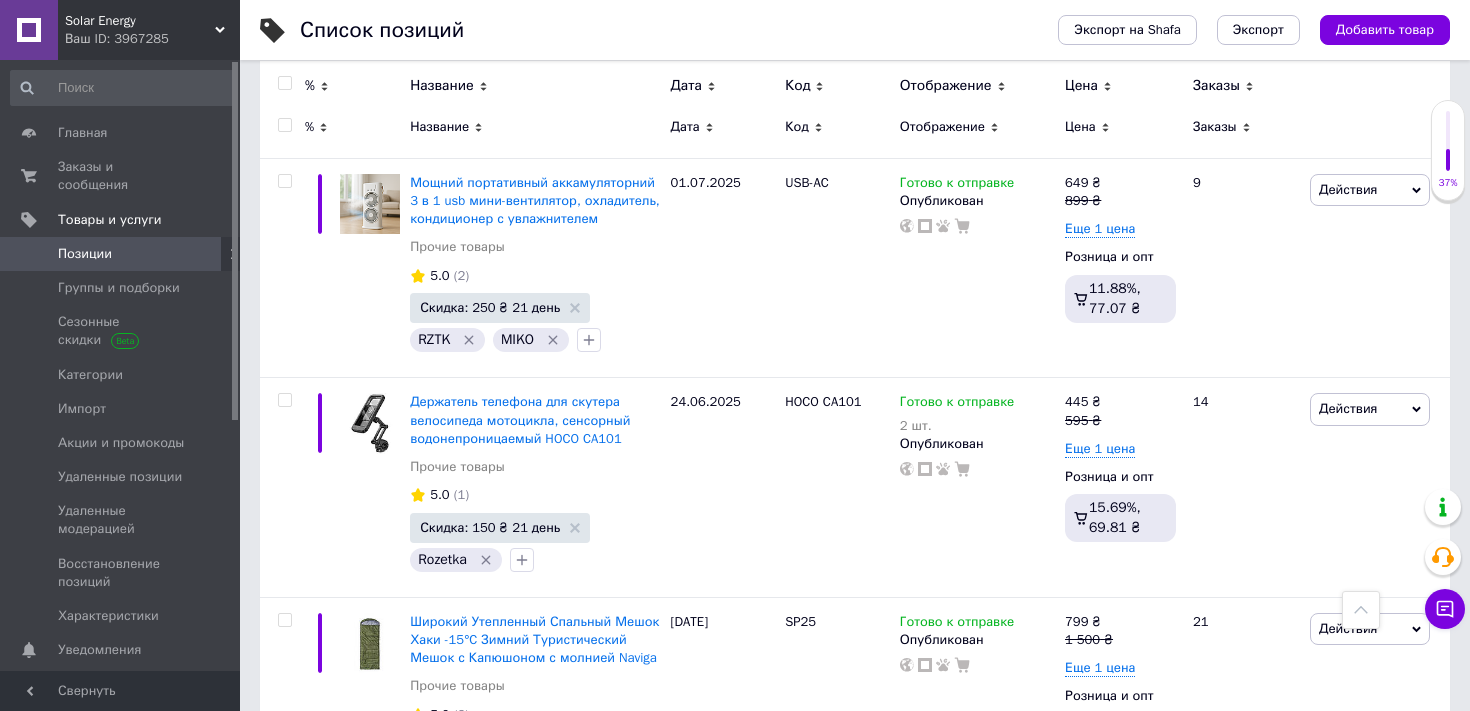 scroll, scrollTop: 0, scrollLeft: 0, axis: both 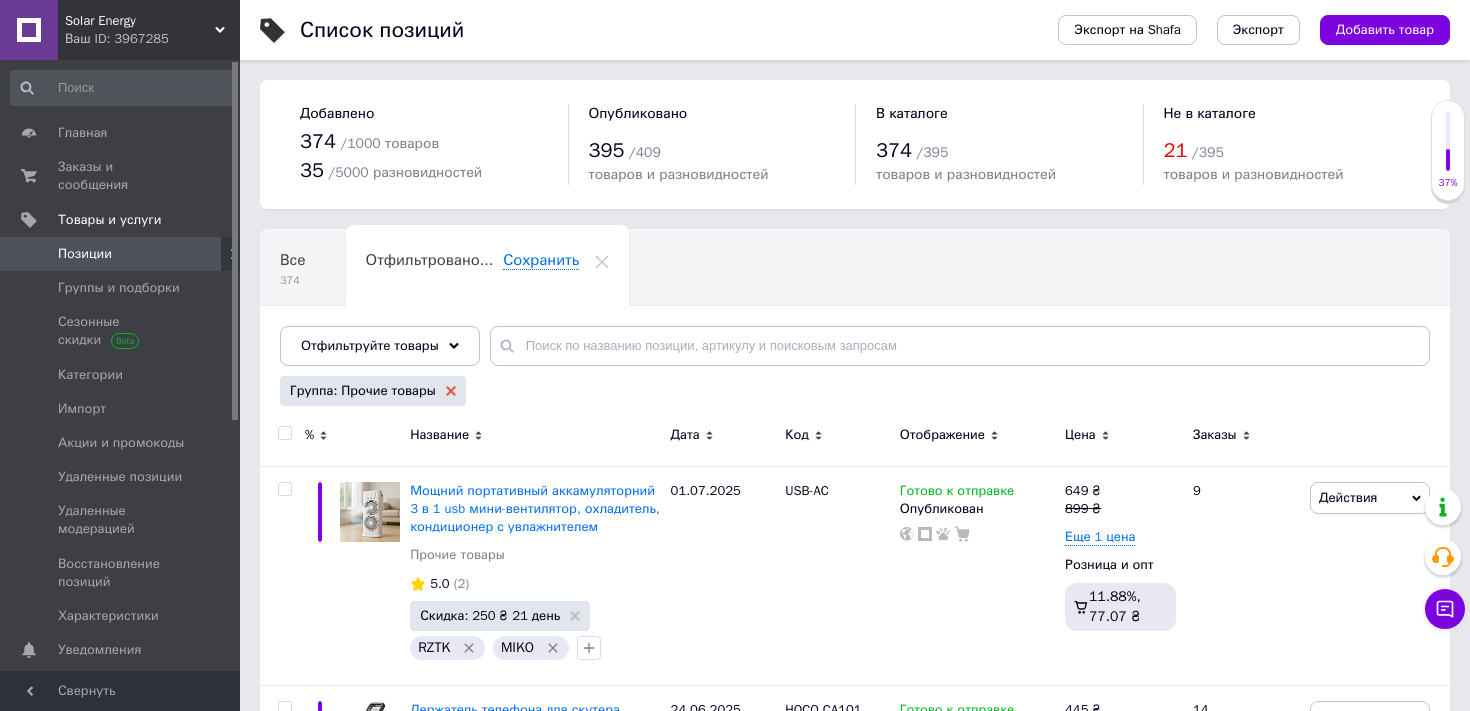 click 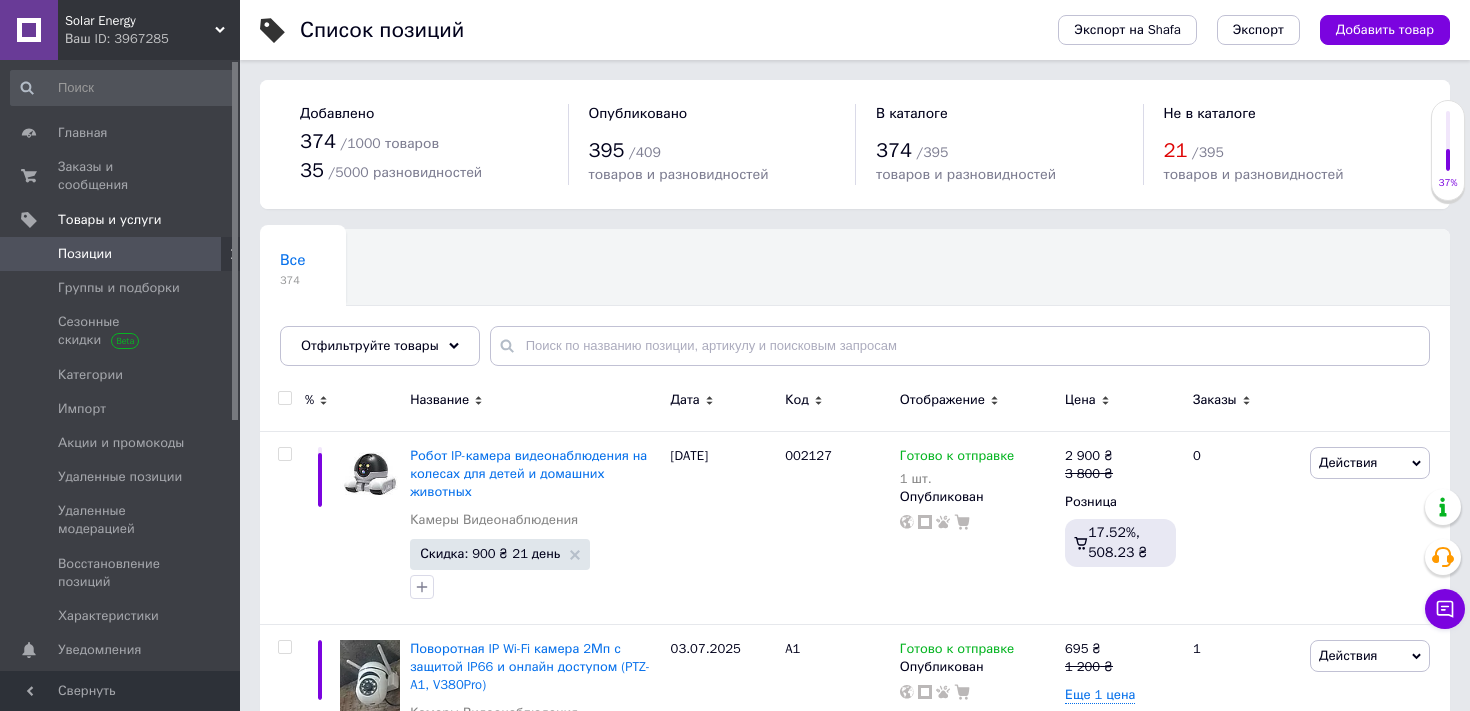 click 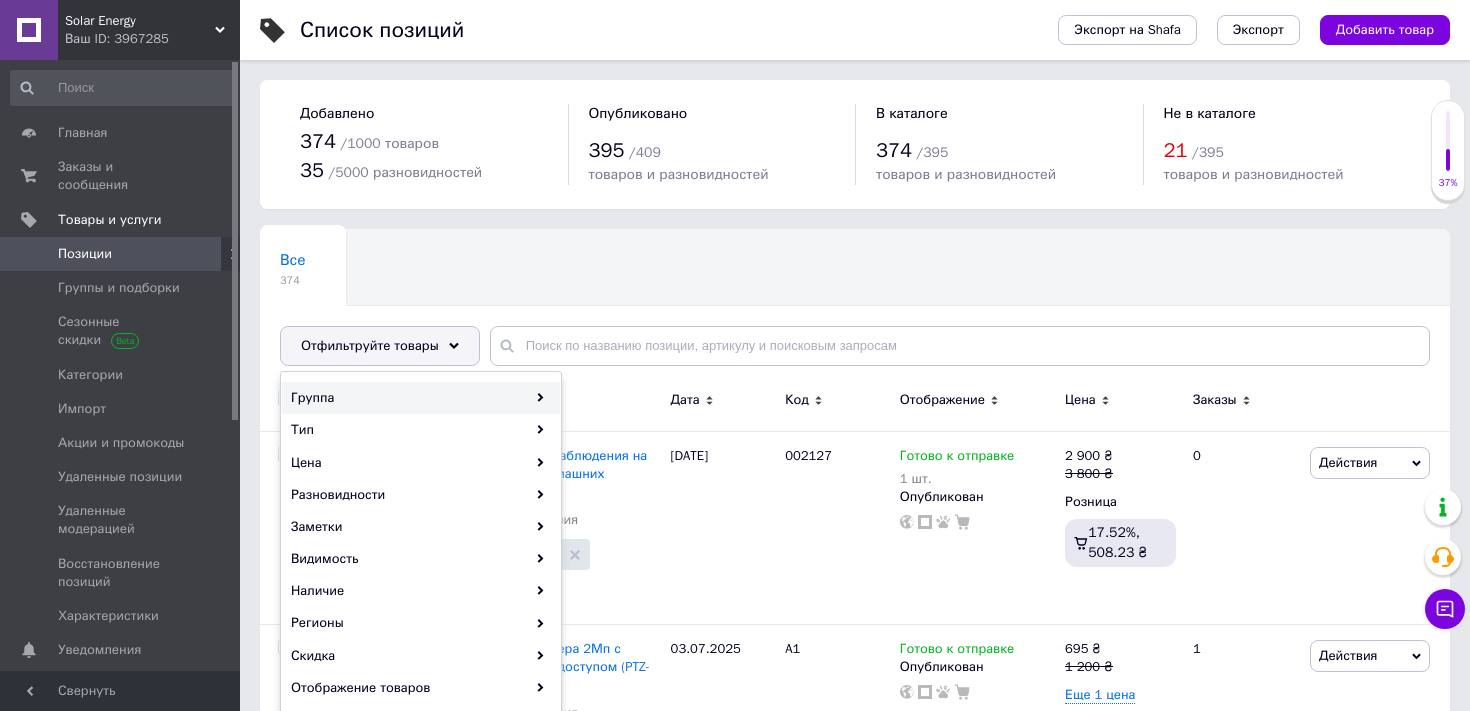 click on "Группа" at bounding box center (421, 398) 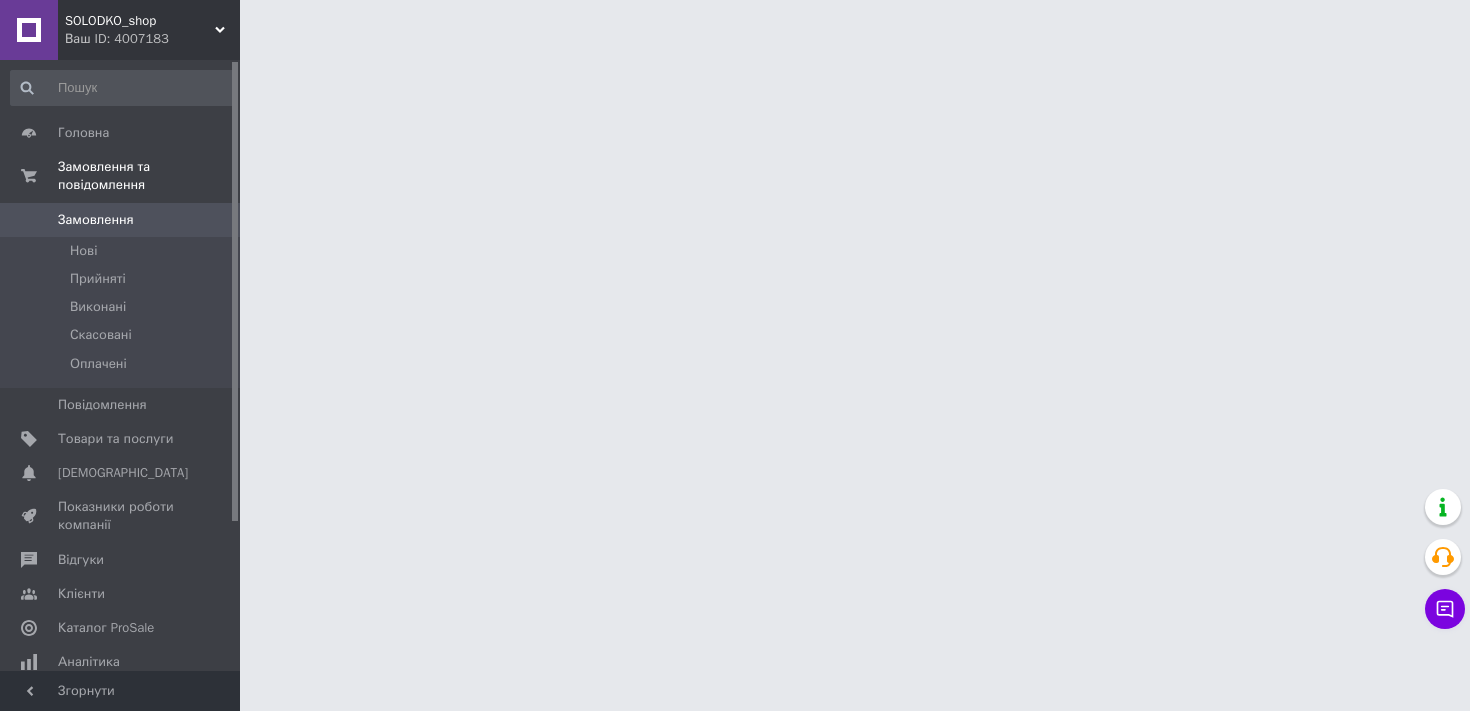 scroll, scrollTop: 0, scrollLeft: 0, axis: both 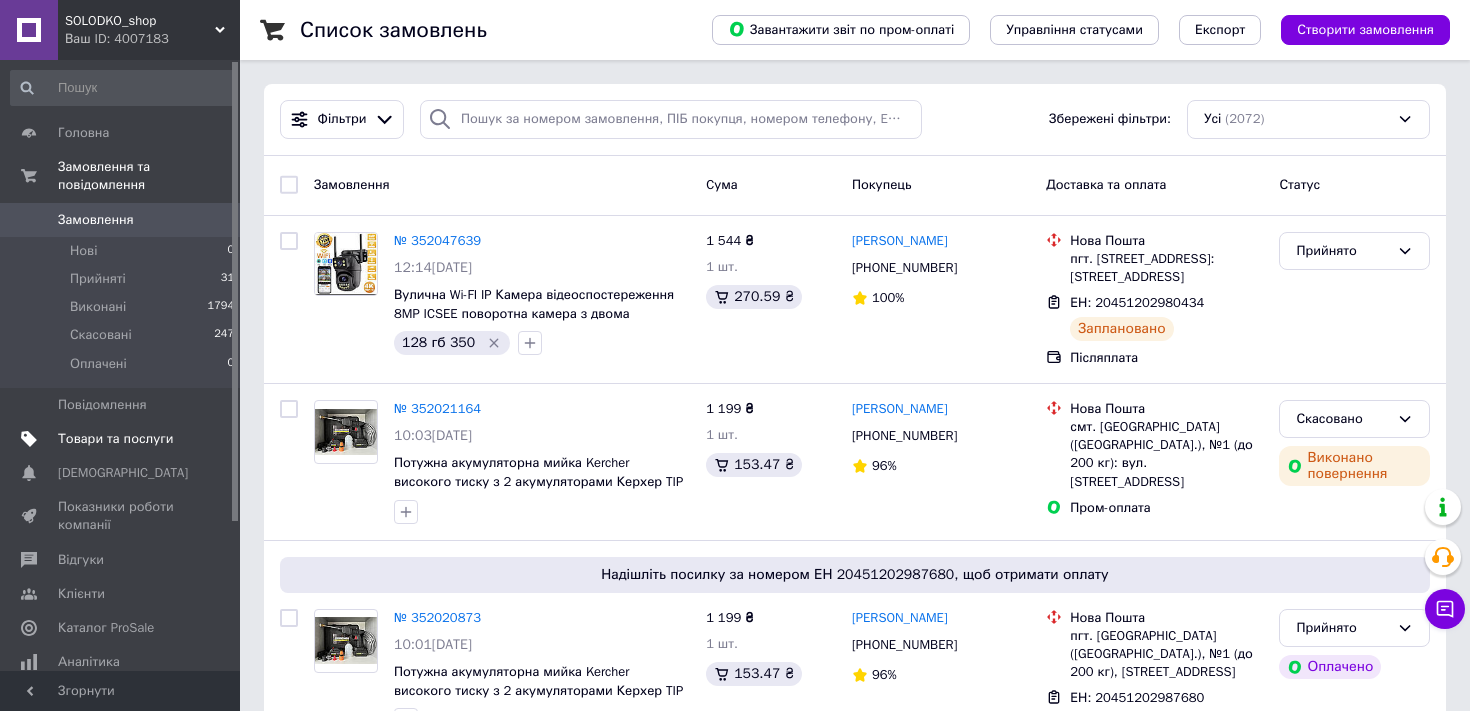 click on "Товари та послуги" at bounding box center [115, 439] 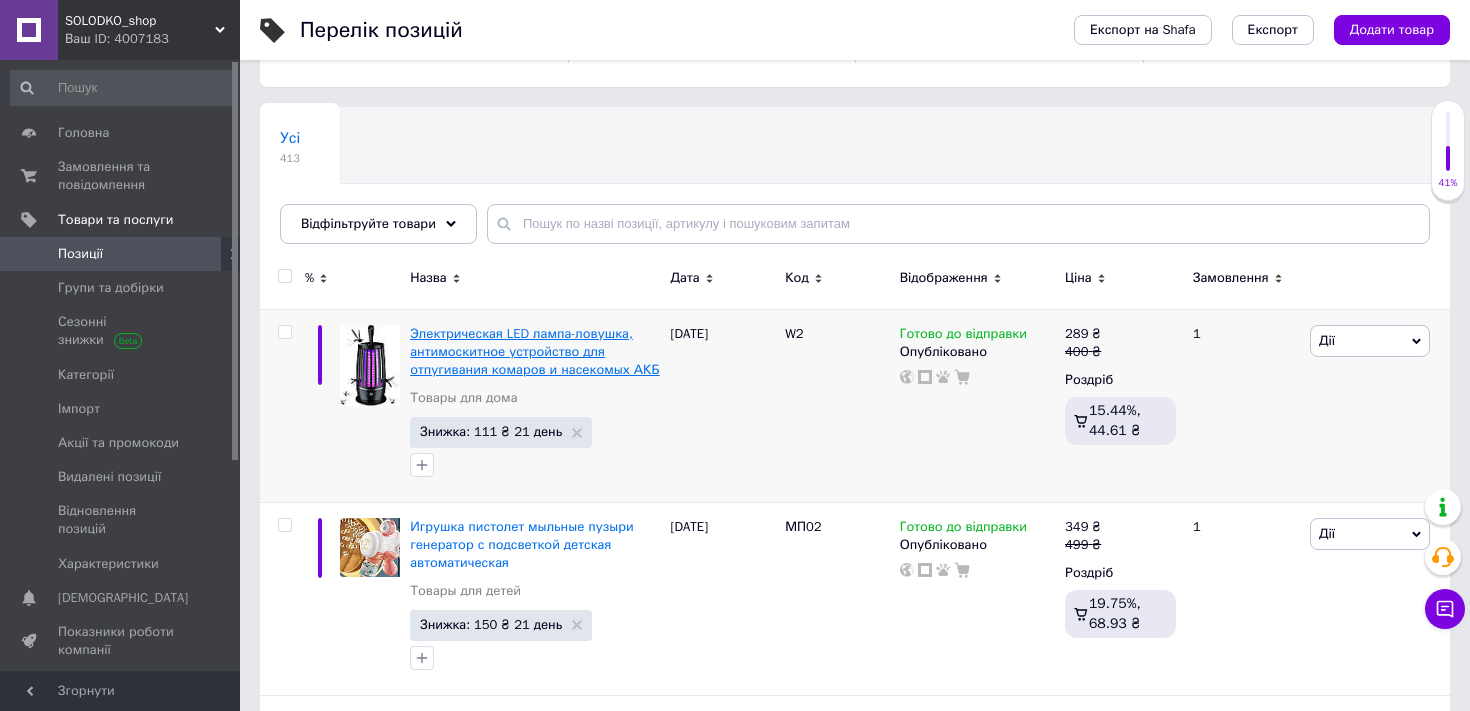 scroll, scrollTop: 151, scrollLeft: 0, axis: vertical 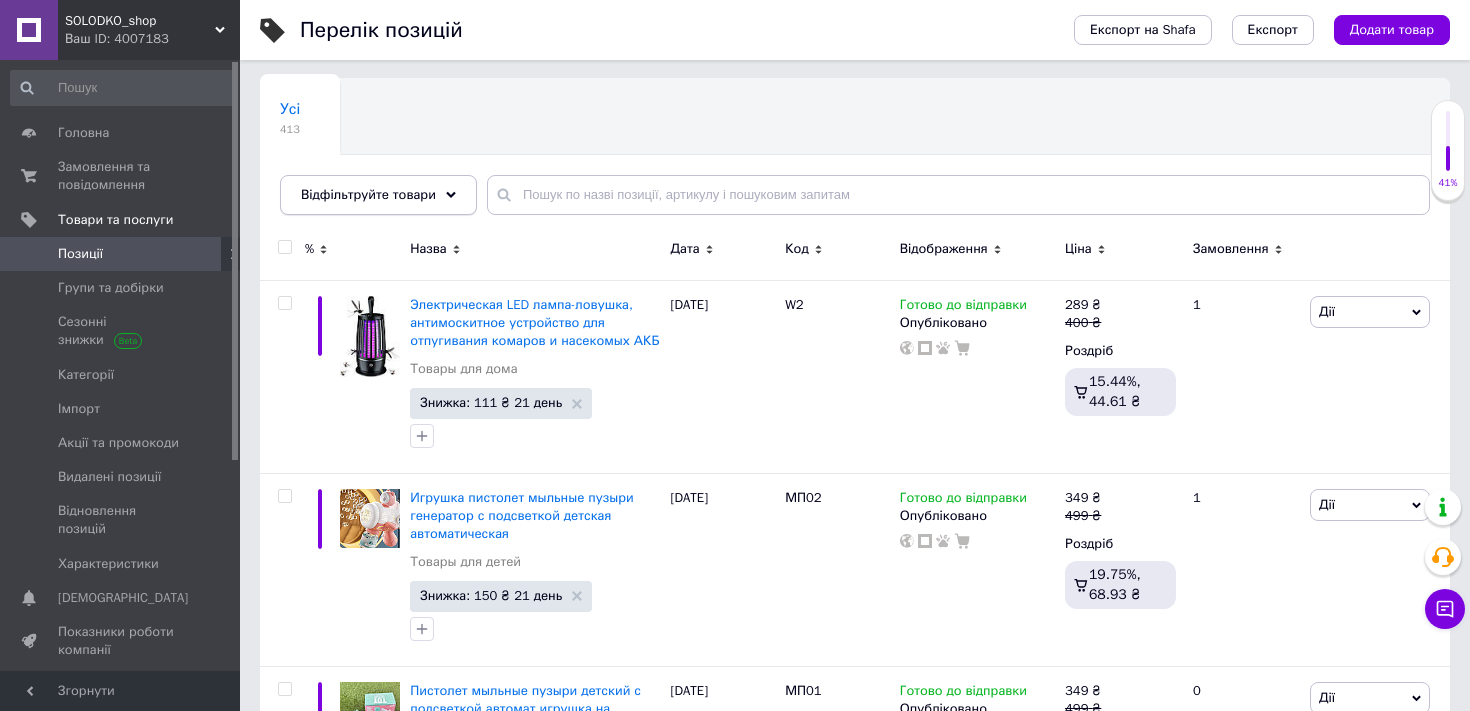 click 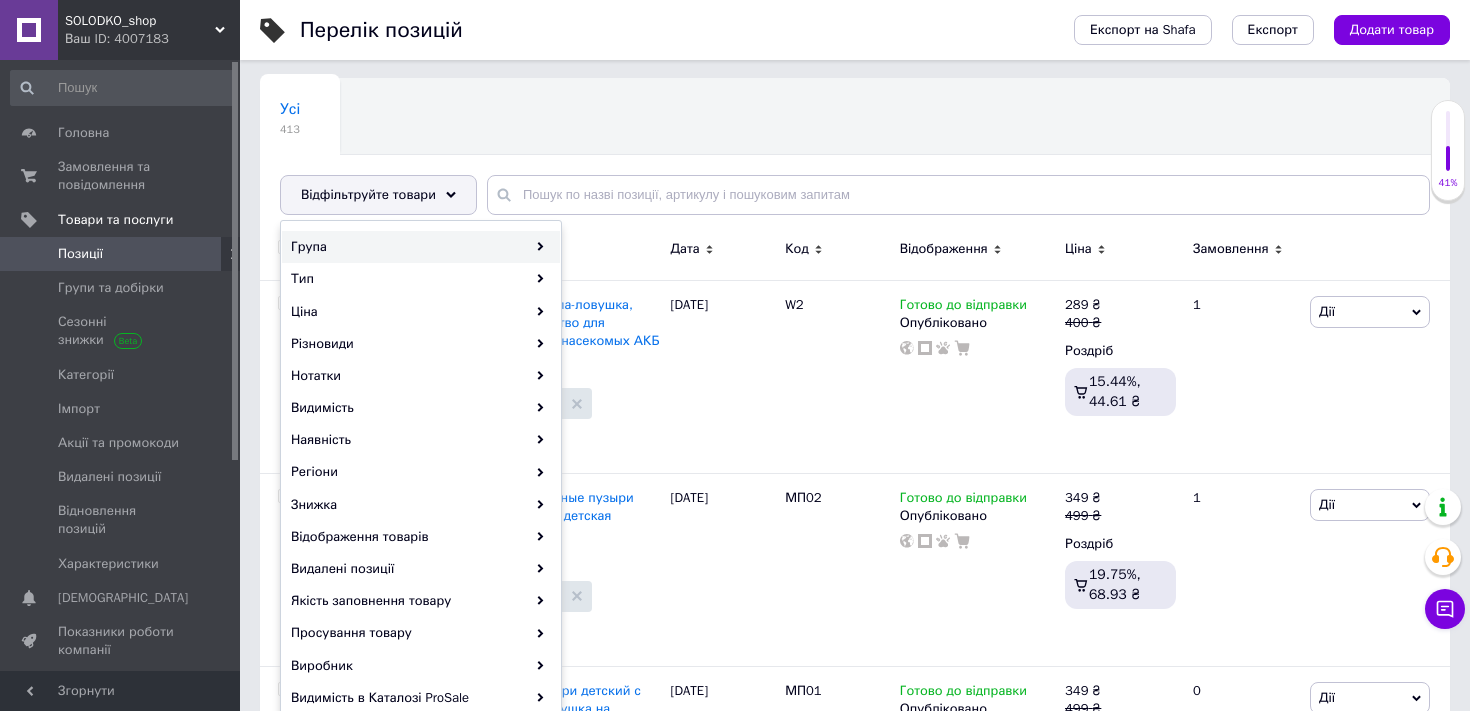 click on "Група" at bounding box center [421, 247] 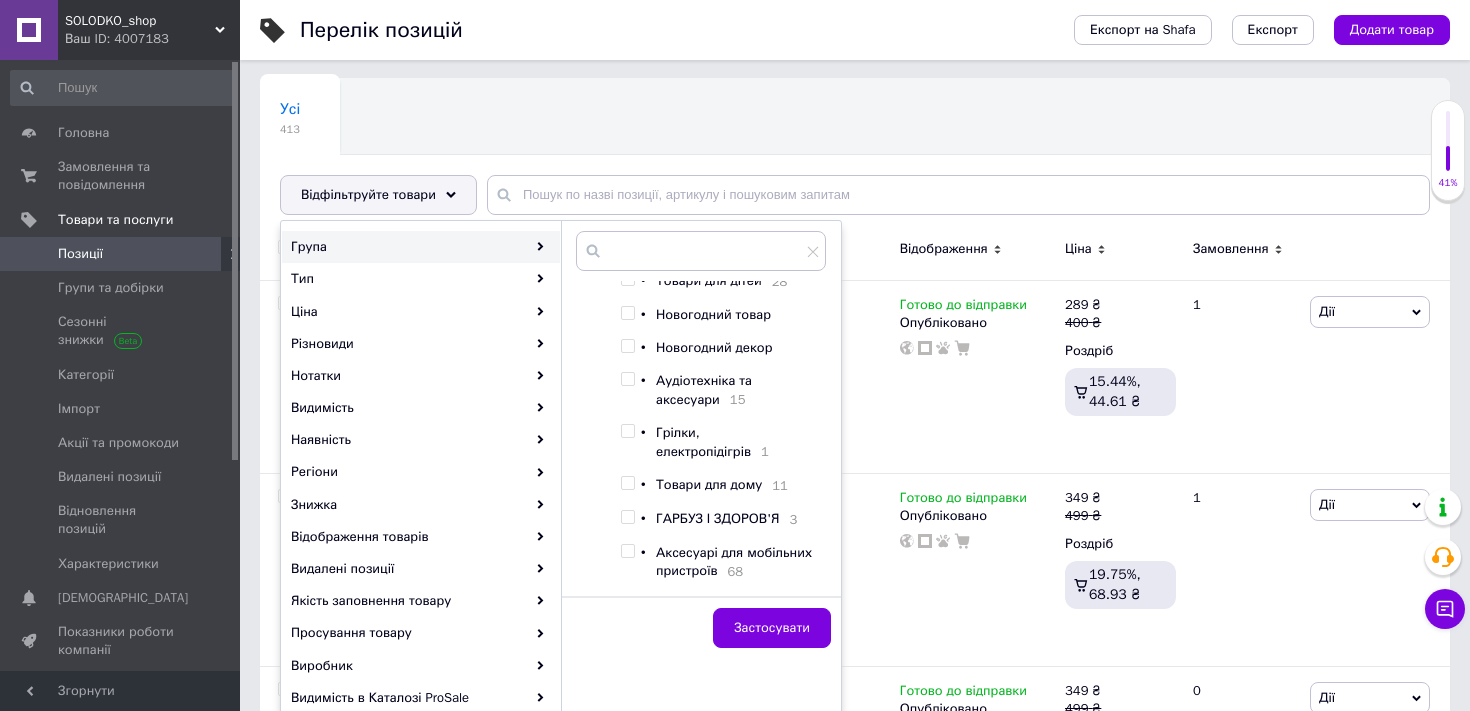 scroll, scrollTop: 399, scrollLeft: 0, axis: vertical 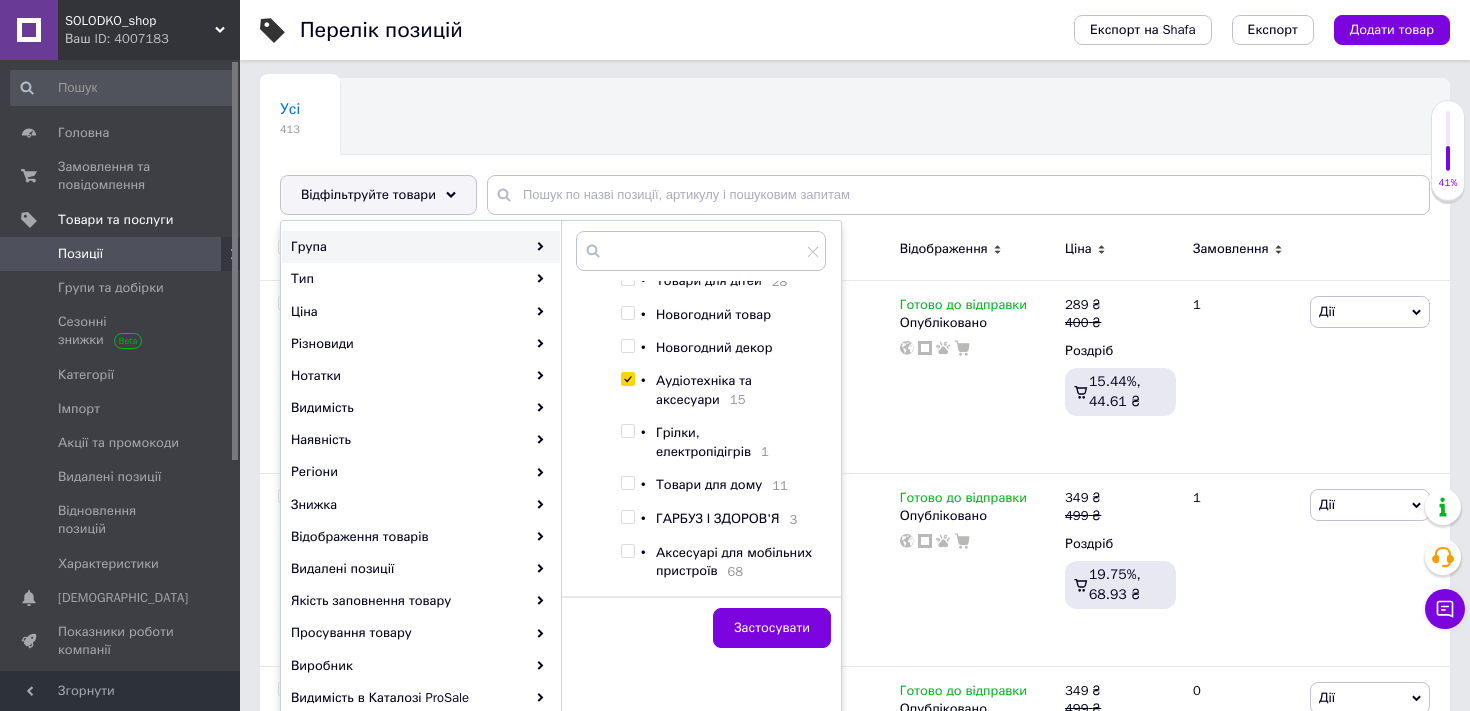 checkbox on "true" 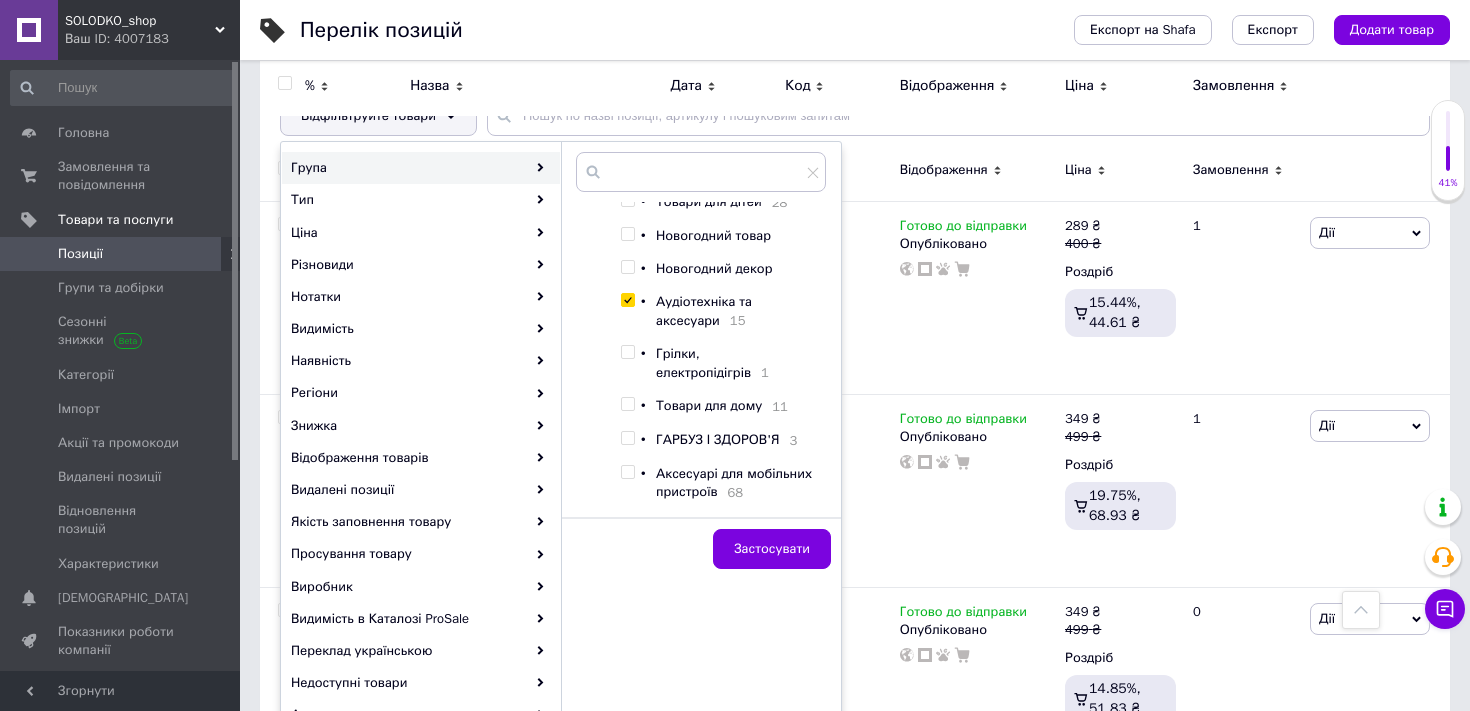 scroll, scrollTop: 228, scrollLeft: 0, axis: vertical 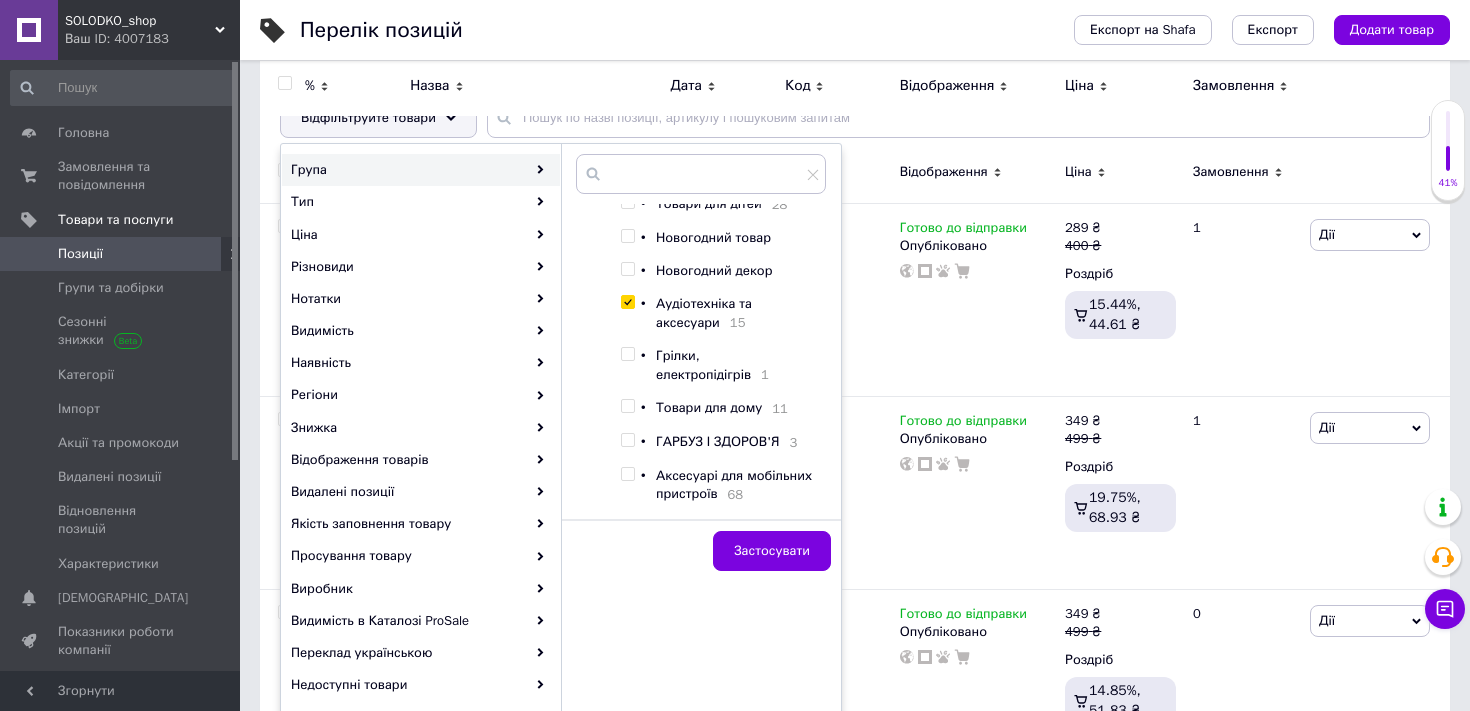 click at bounding box center [627, 474] 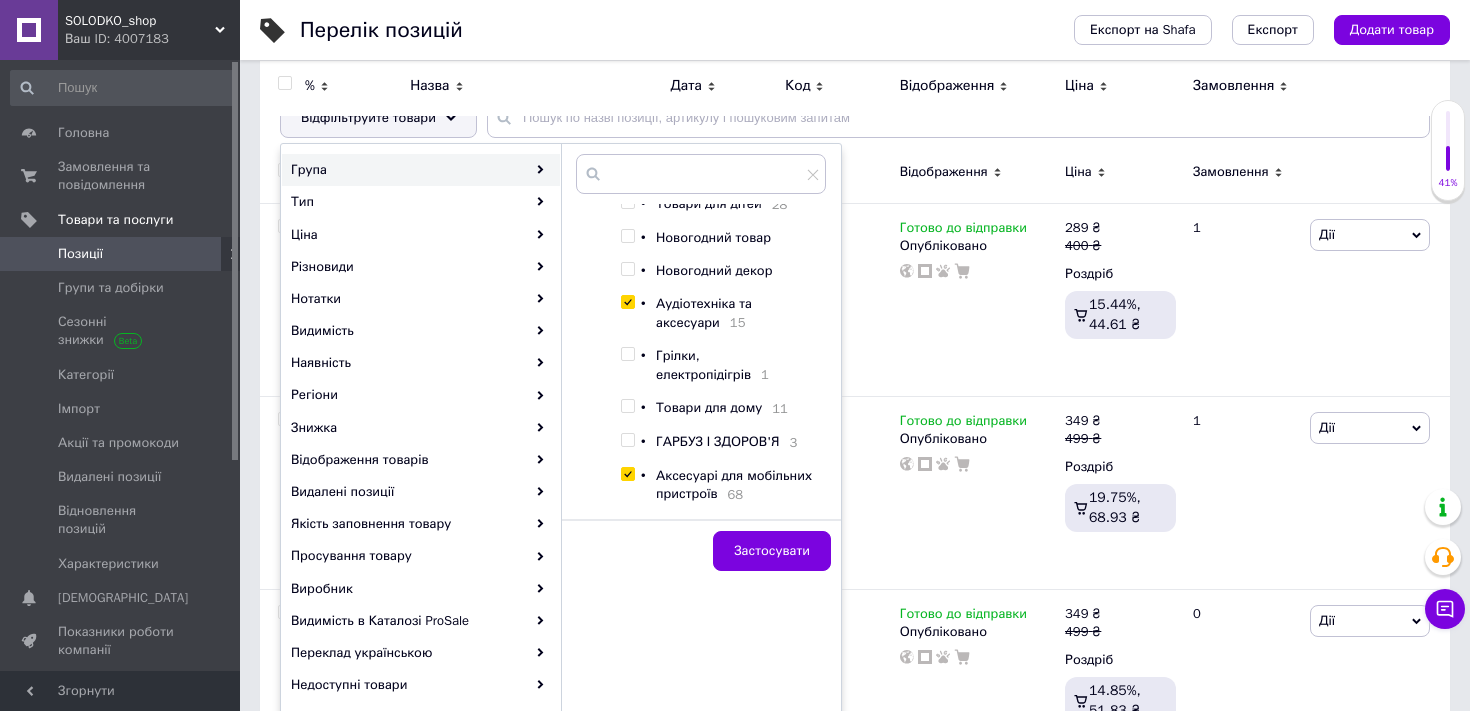checkbox on "true" 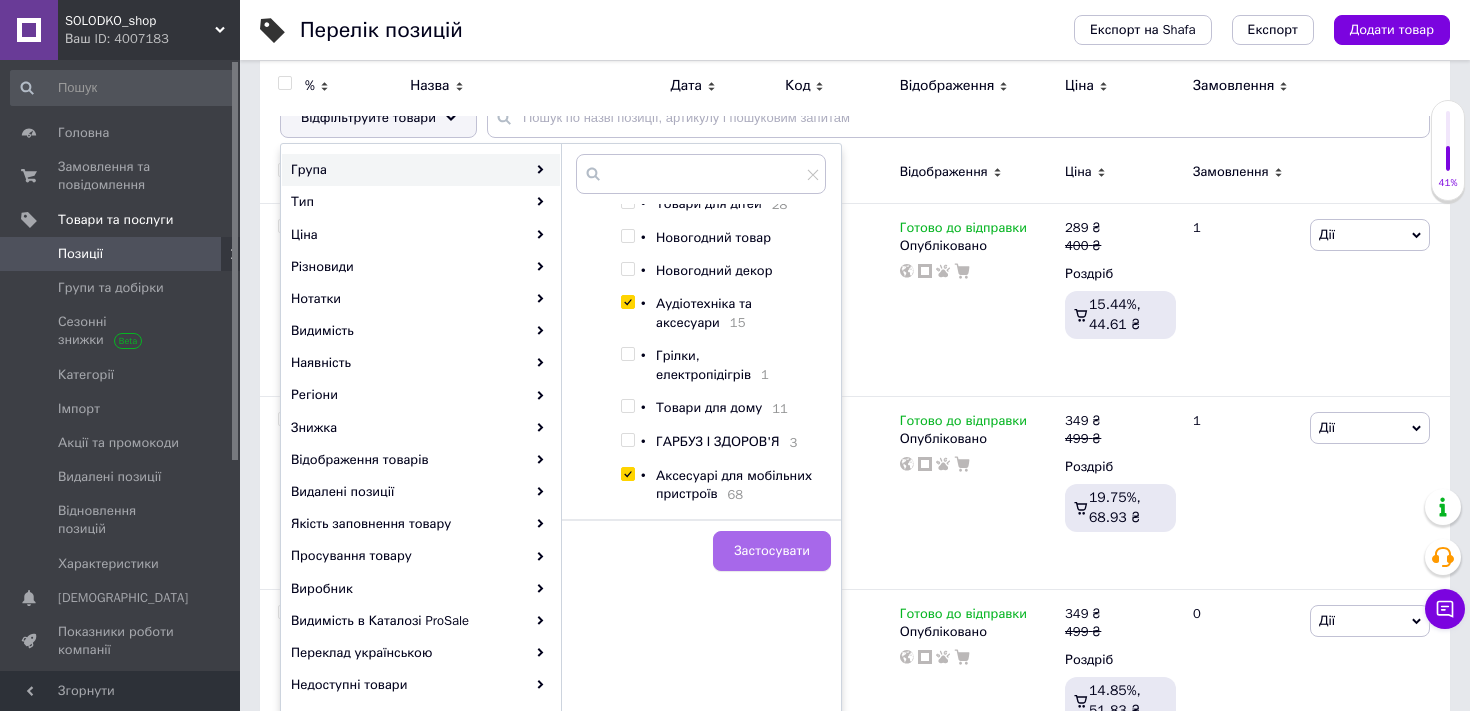 click on "Застосувати" at bounding box center [772, 551] 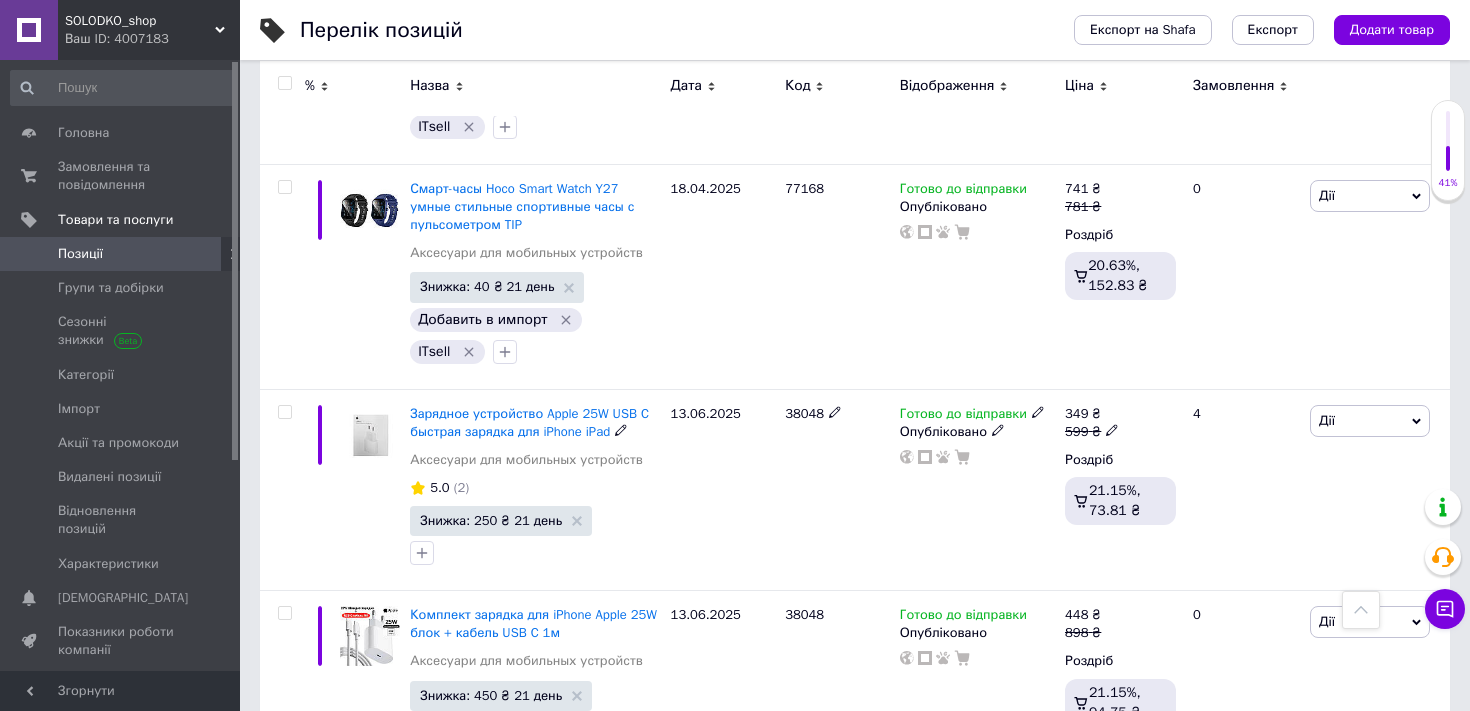 scroll, scrollTop: 18253, scrollLeft: 0, axis: vertical 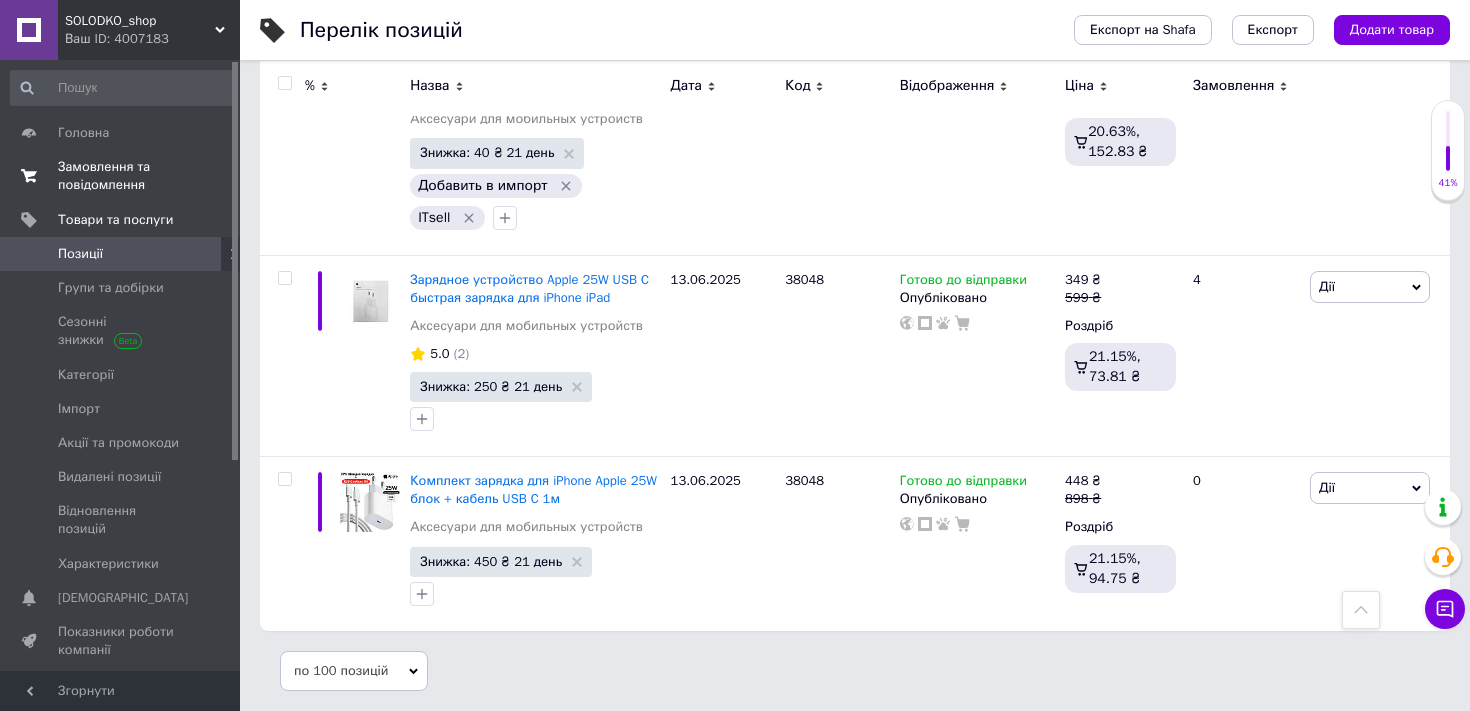 click on "Замовлення та повідомлення" at bounding box center (121, 176) 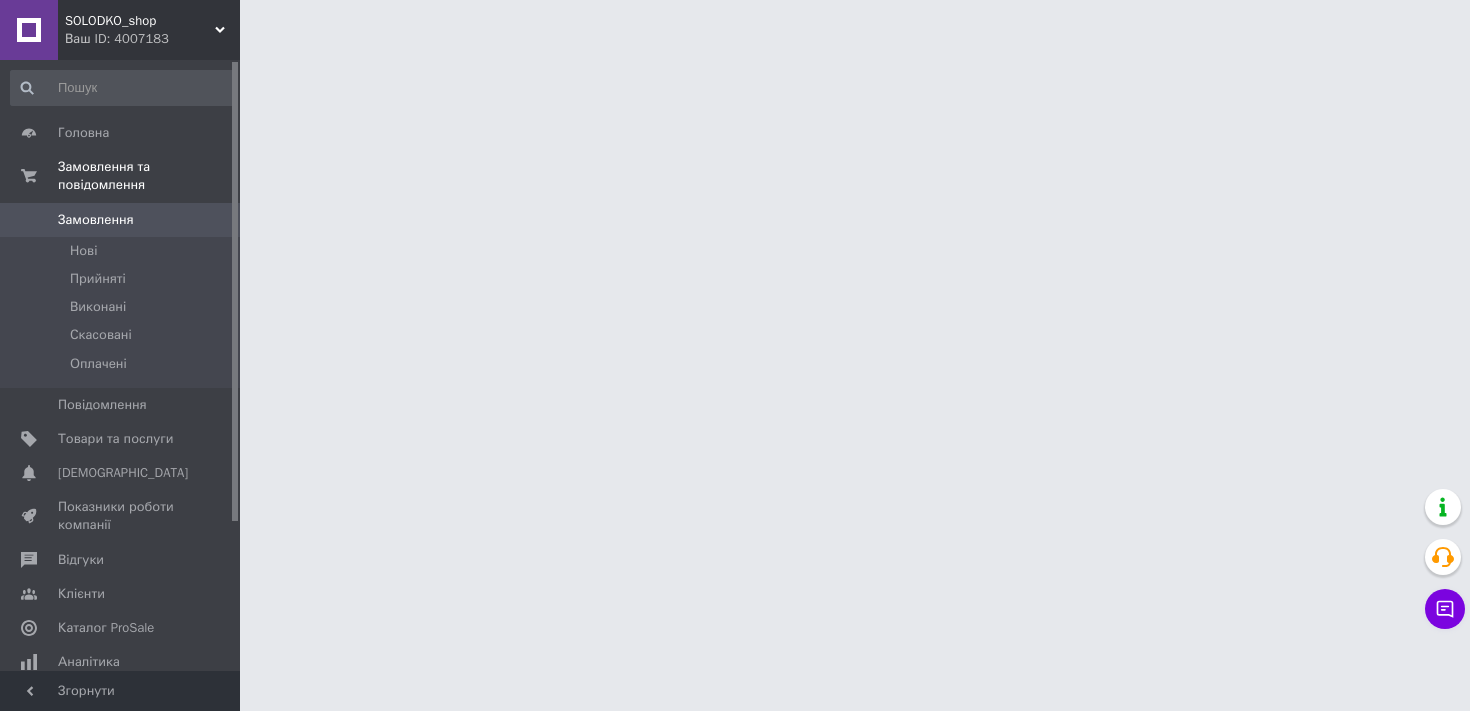 scroll, scrollTop: 0, scrollLeft: 0, axis: both 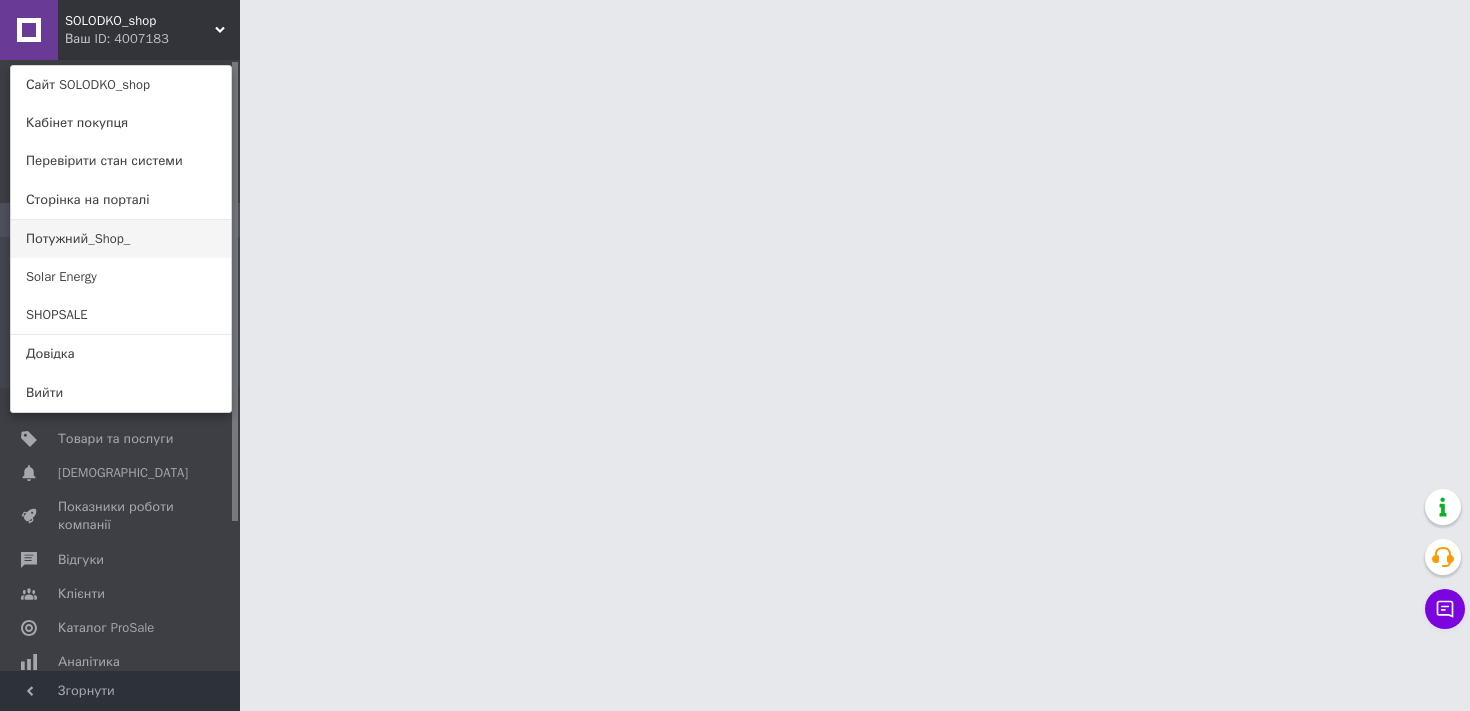 click on "Потужний_Shop_" at bounding box center (121, 239) 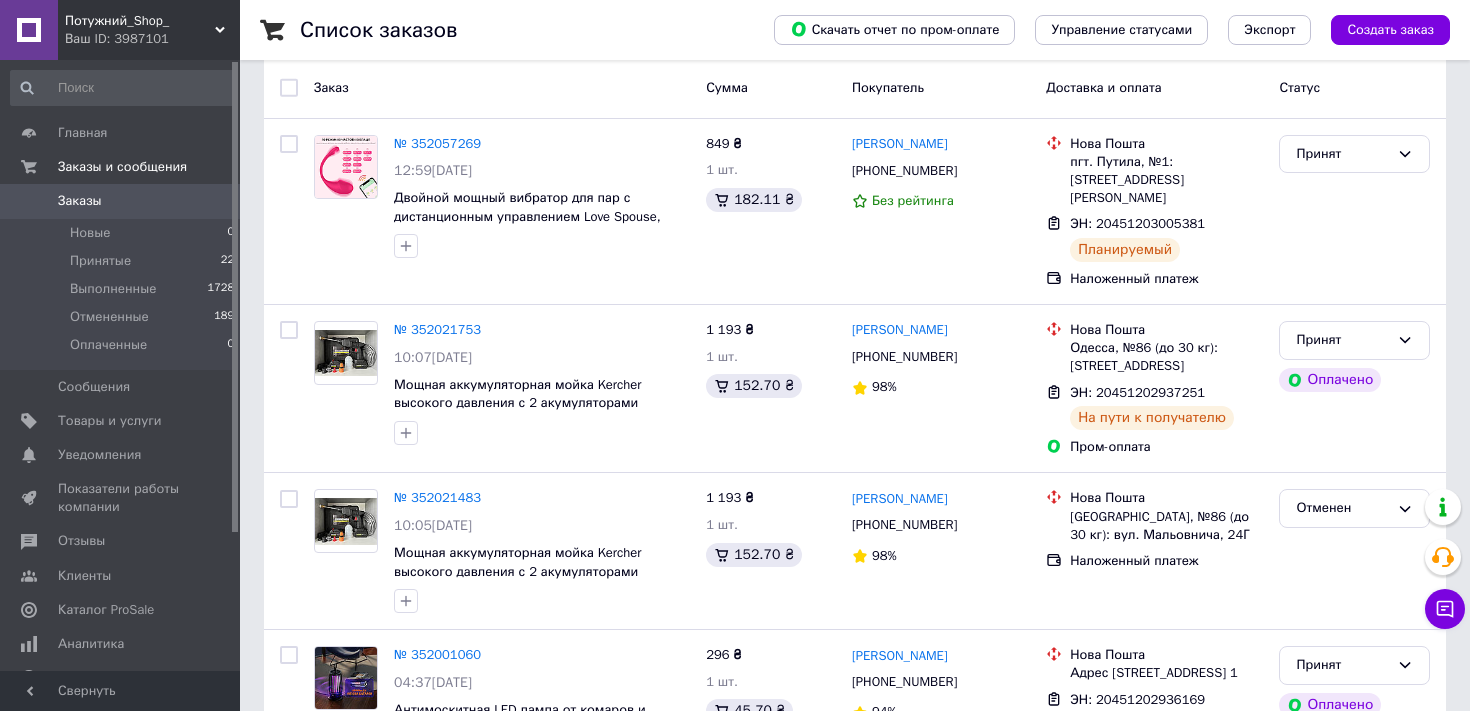 scroll, scrollTop: 0, scrollLeft: 0, axis: both 